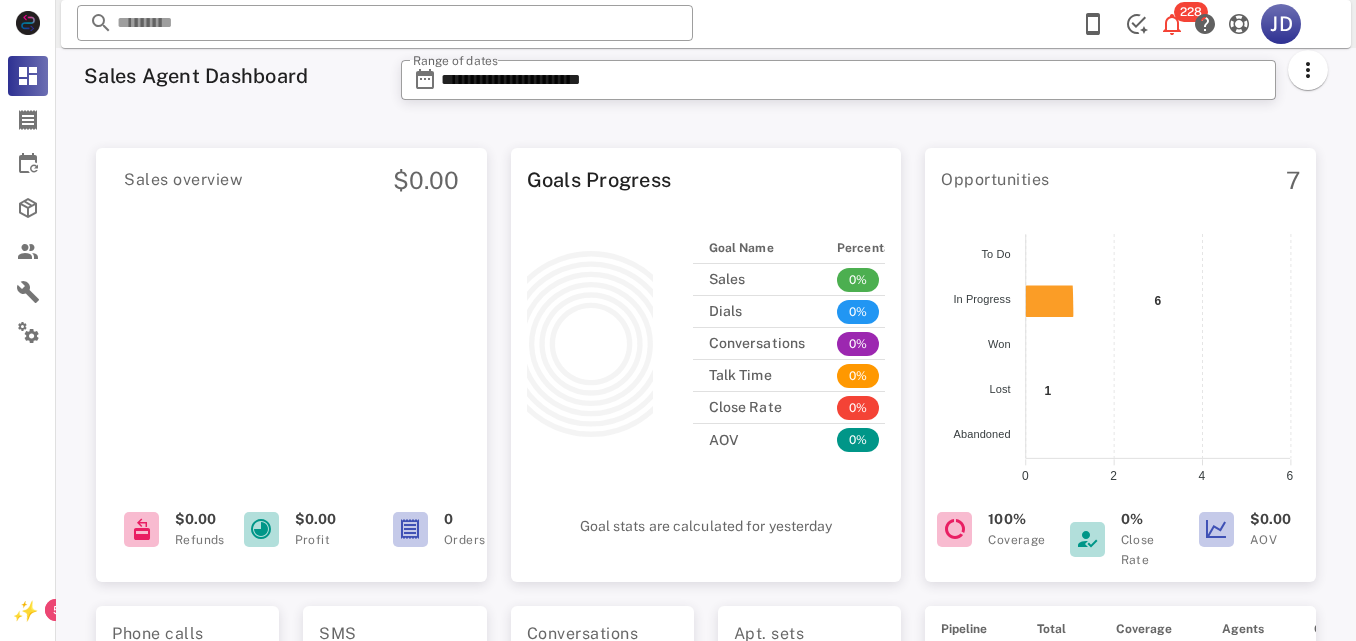 scroll, scrollTop: 0, scrollLeft: 0, axis: both 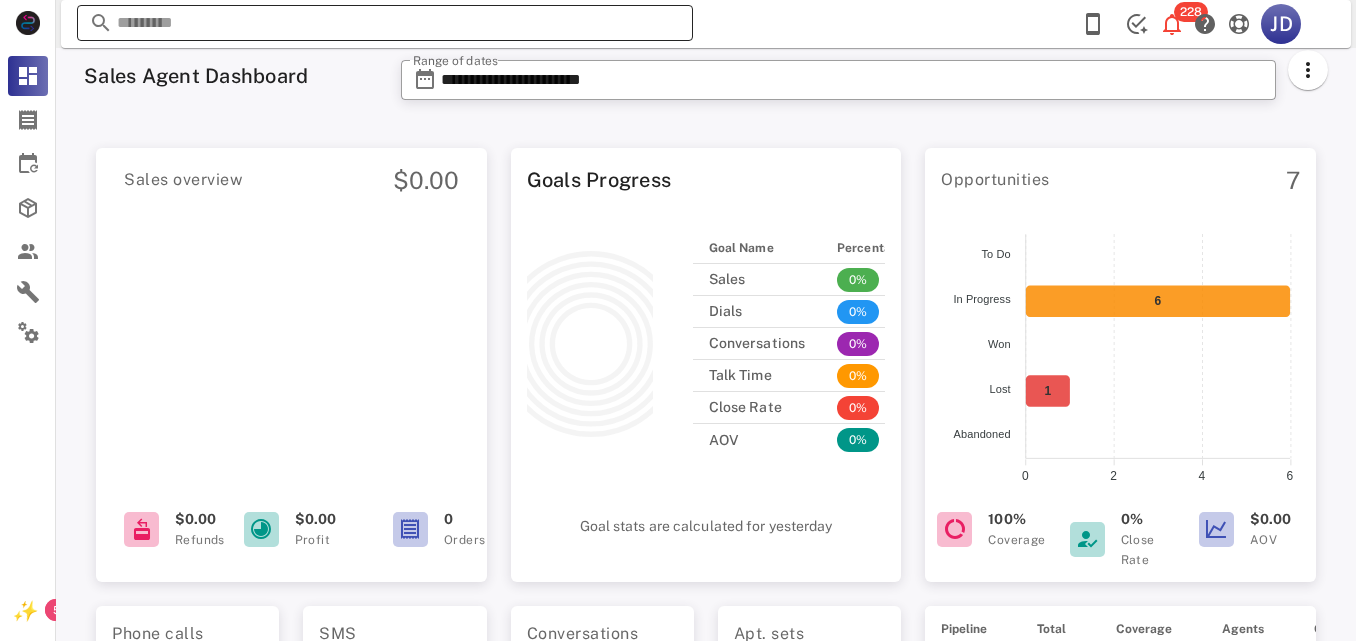 click at bounding box center (385, 23) 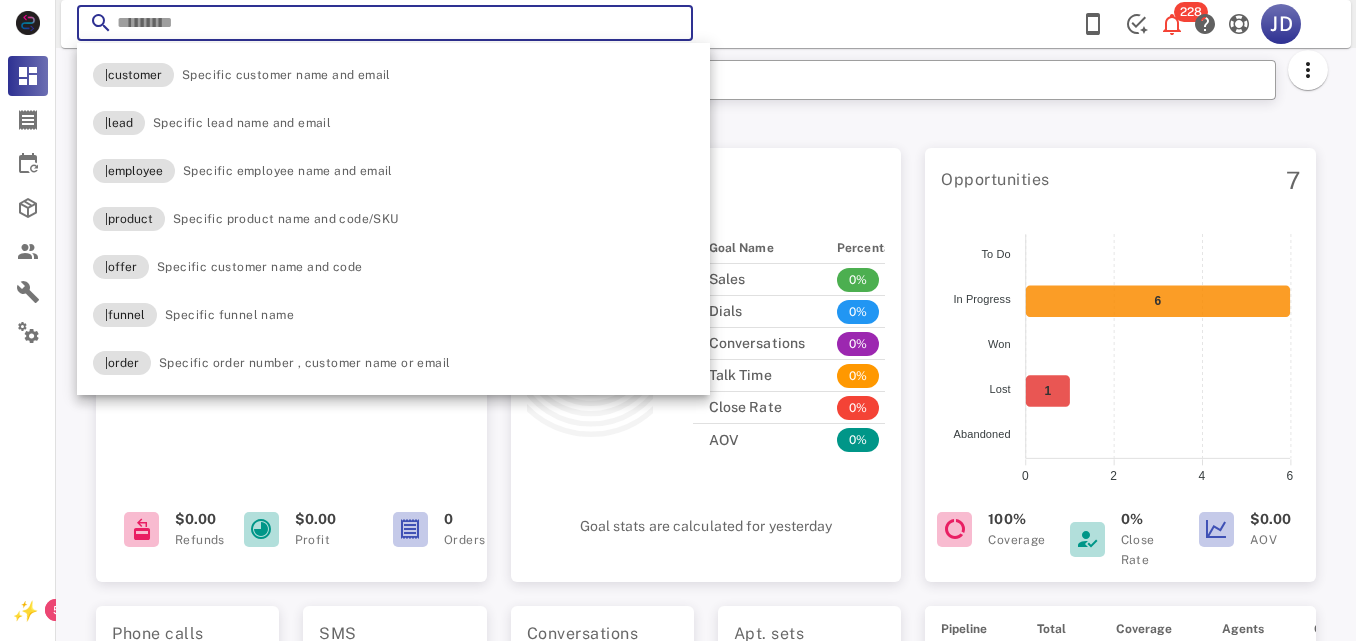 paste on "**********" 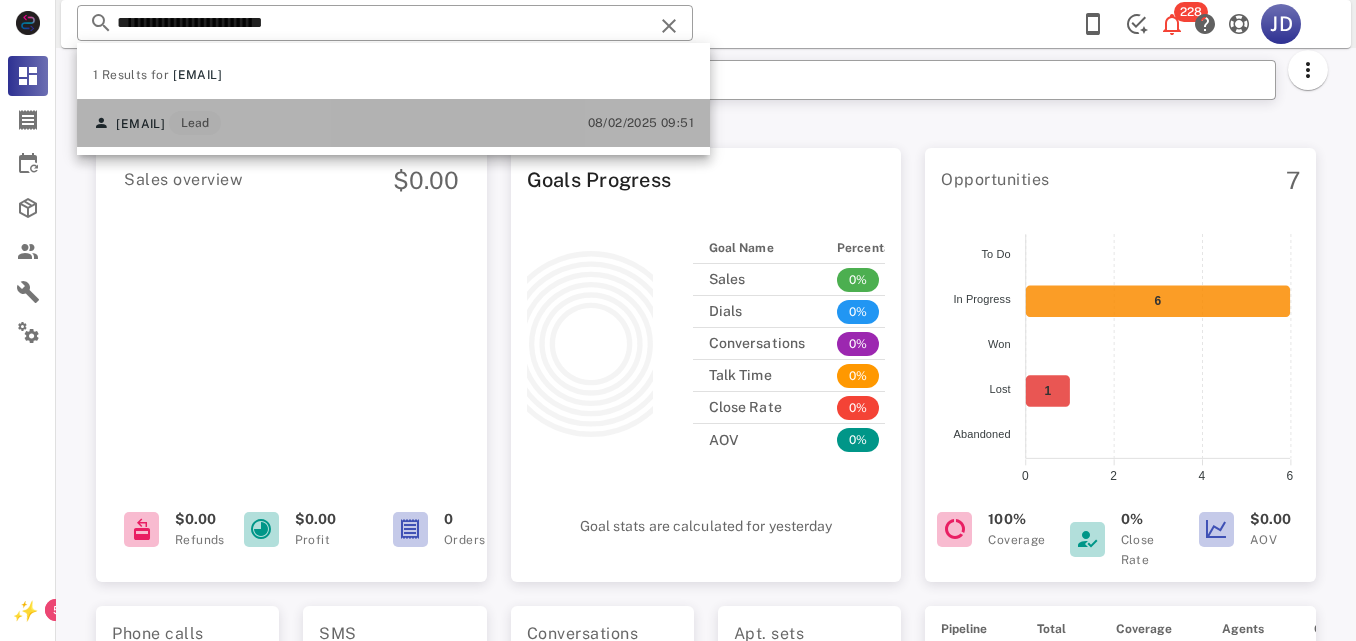 click on "[EMAIL] Lead [DATE] [TIME]" at bounding box center [393, 123] 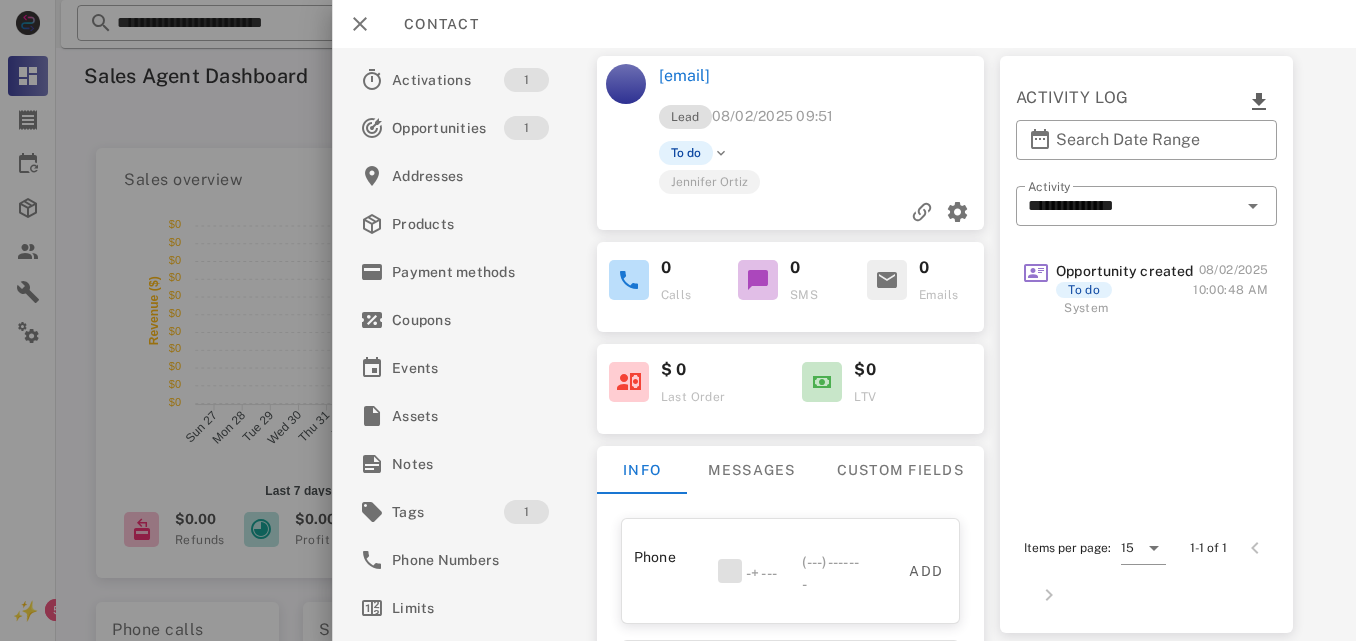 drag, startPoint x: 866, startPoint y: 72, endPoint x: 653, endPoint y: 68, distance: 213.03755 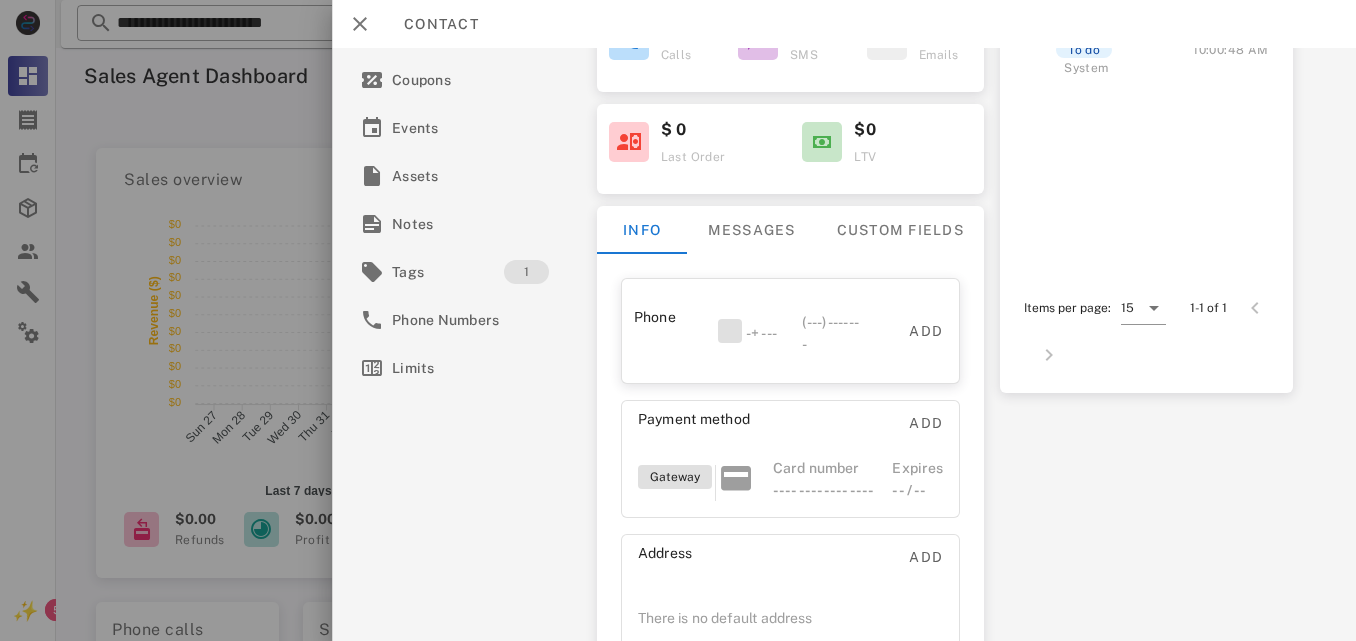 scroll, scrollTop: 285, scrollLeft: 0, axis: vertical 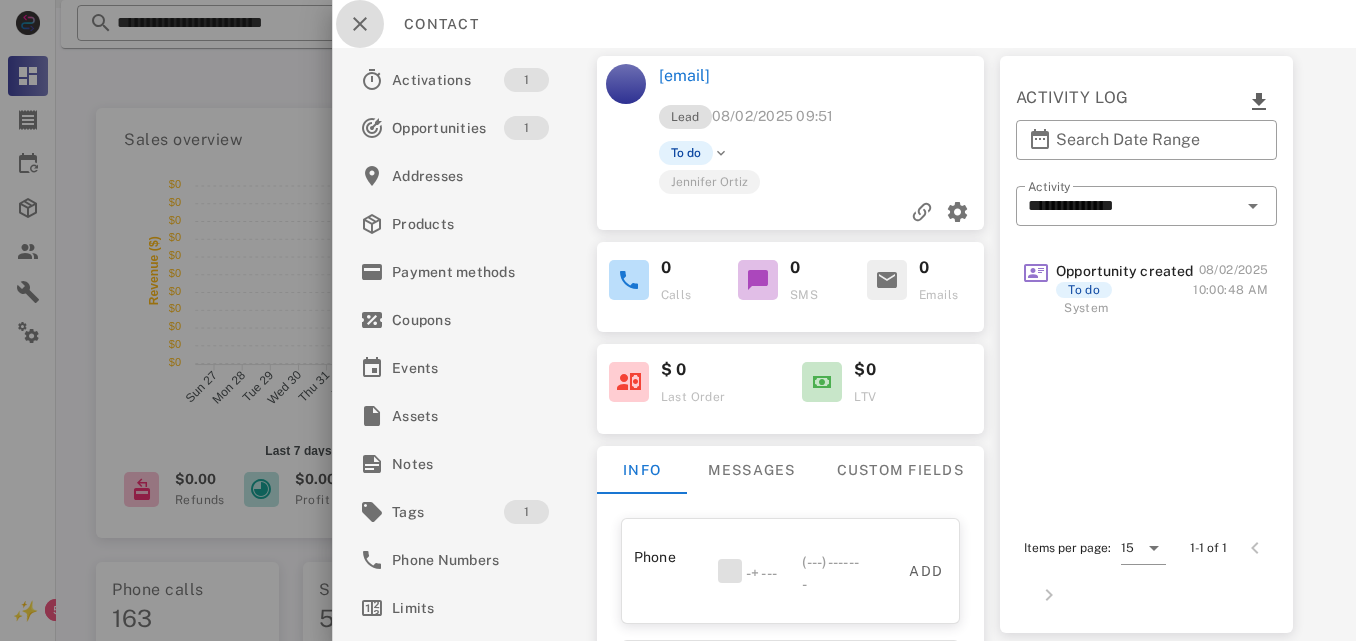 click at bounding box center (360, 24) 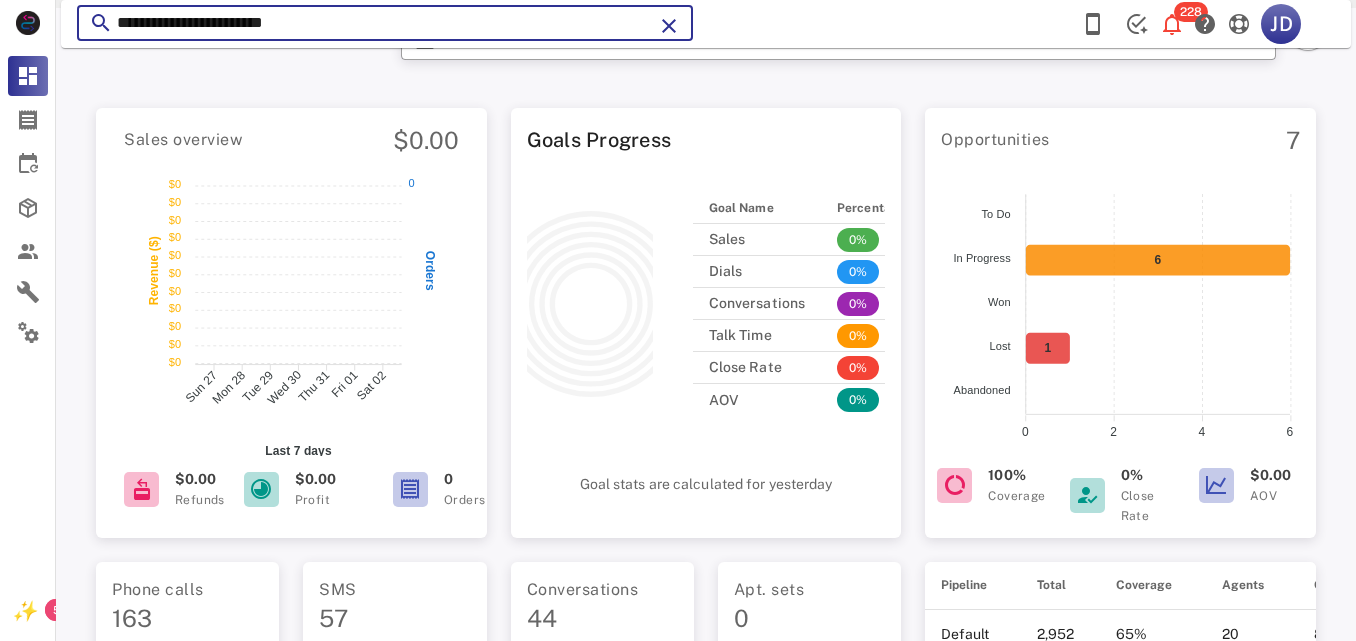 click on "**********" at bounding box center [385, 23] 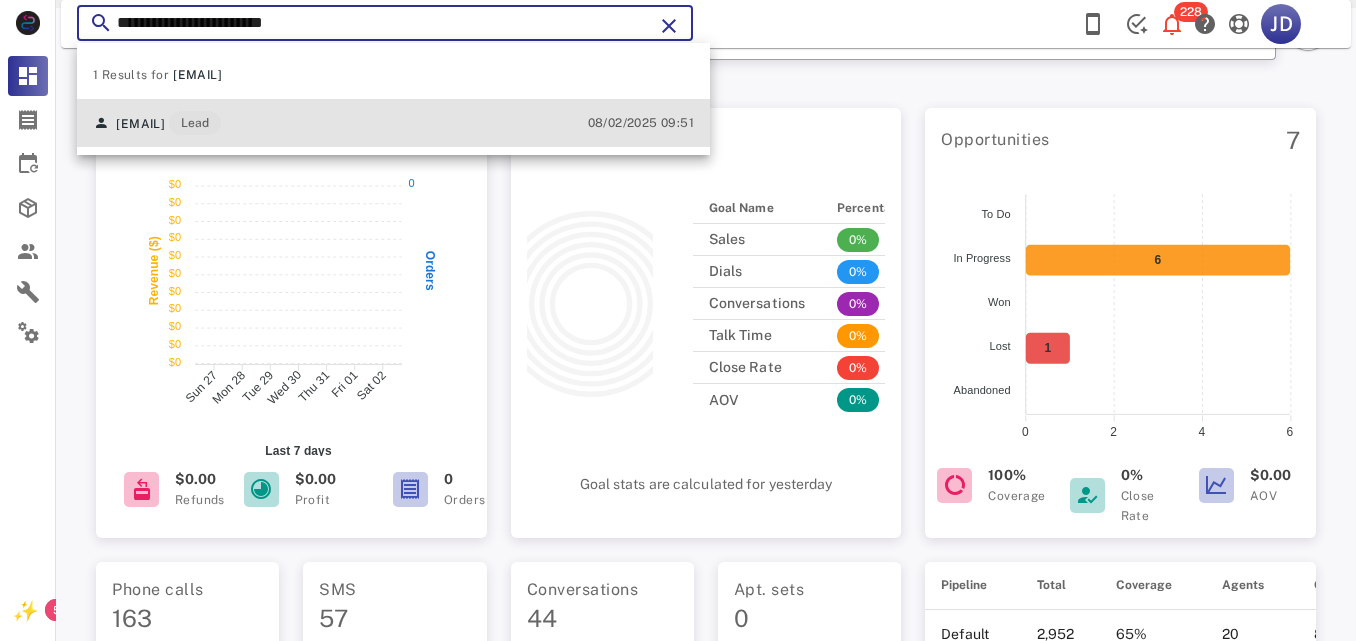 click on "[EMAIL] Lead [DATE] [TIME]" at bounding box center [393, 123] 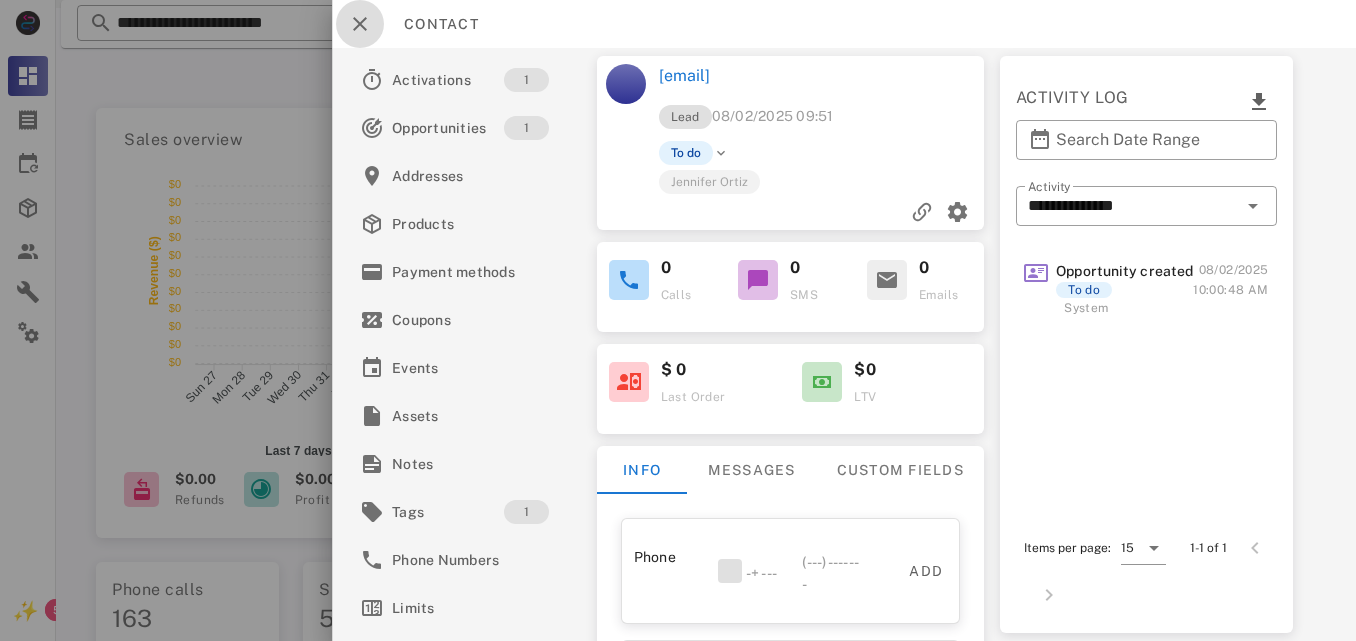 click at bounding box center [360, 24] 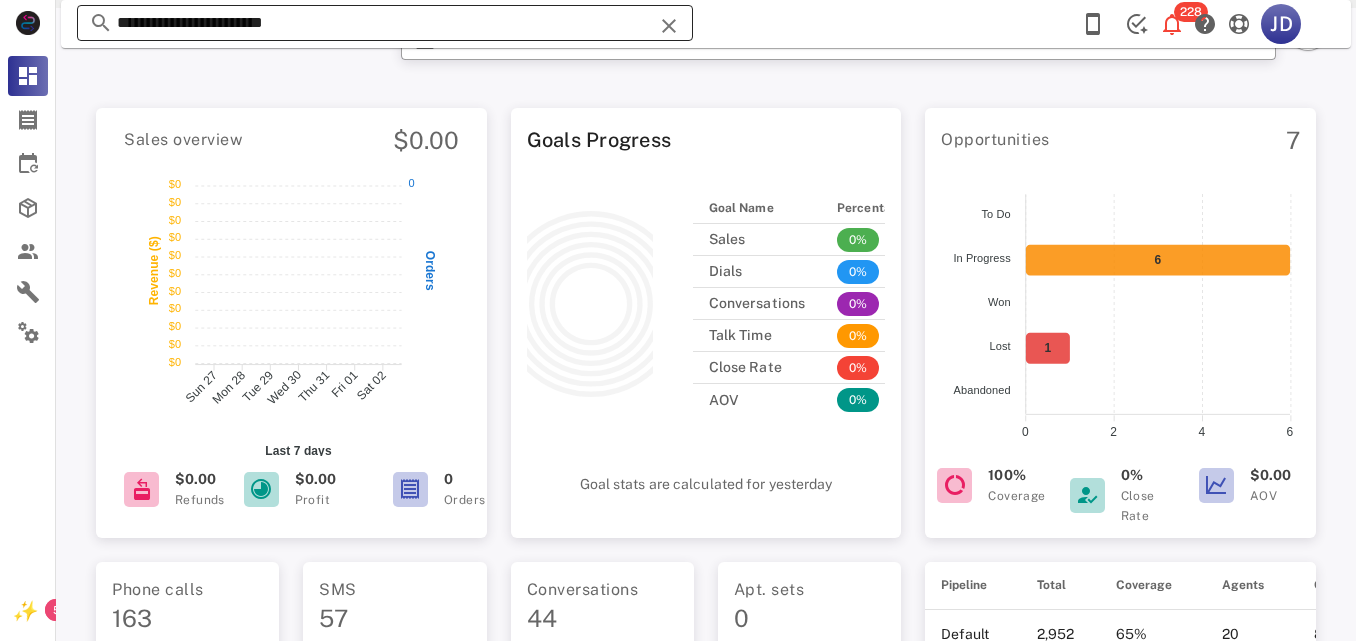 click on "**********" at bounding box center [385, 23] 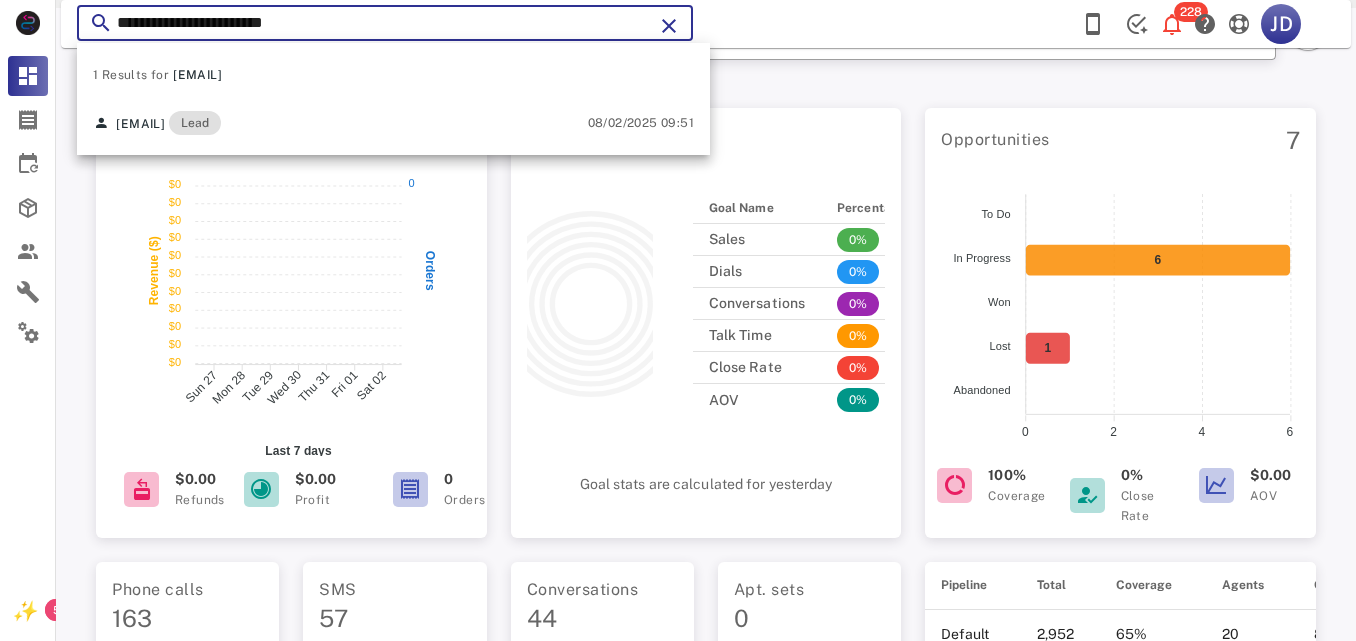 drag, startPoint x: 150, startPoint y: 36, endPoint x: 106, endPoint y: 30, distance: 44.407207 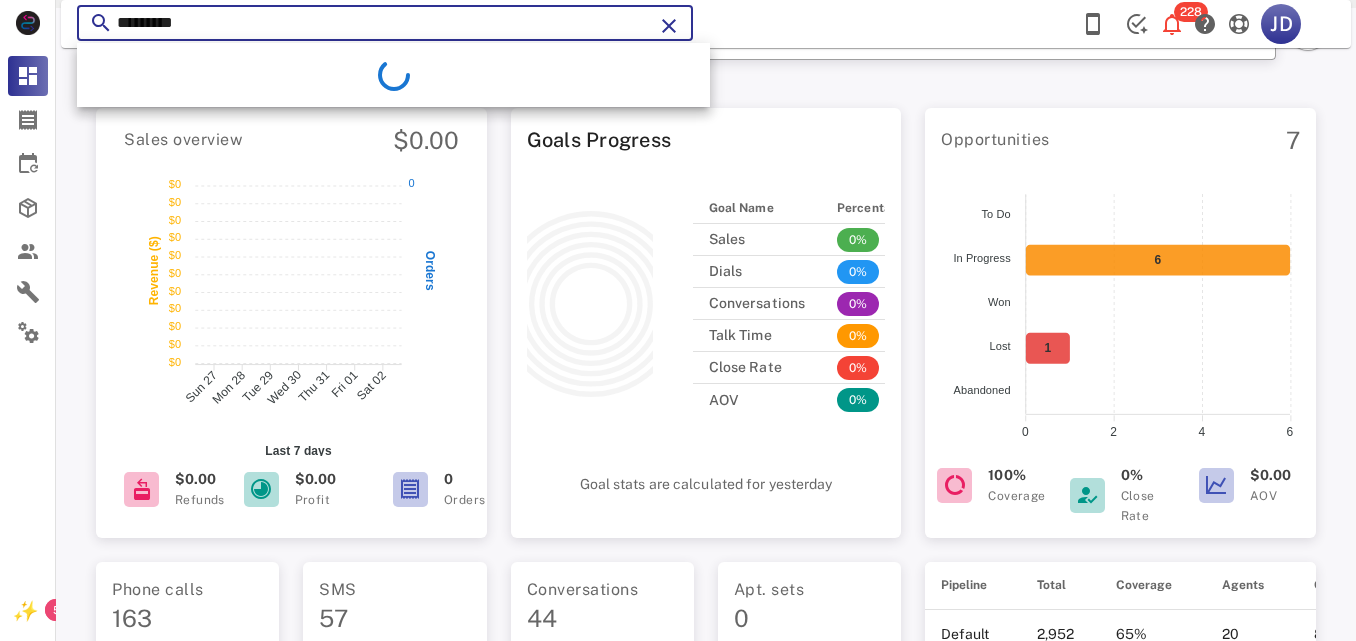 click on "*********" at bounding box center (385, 23) 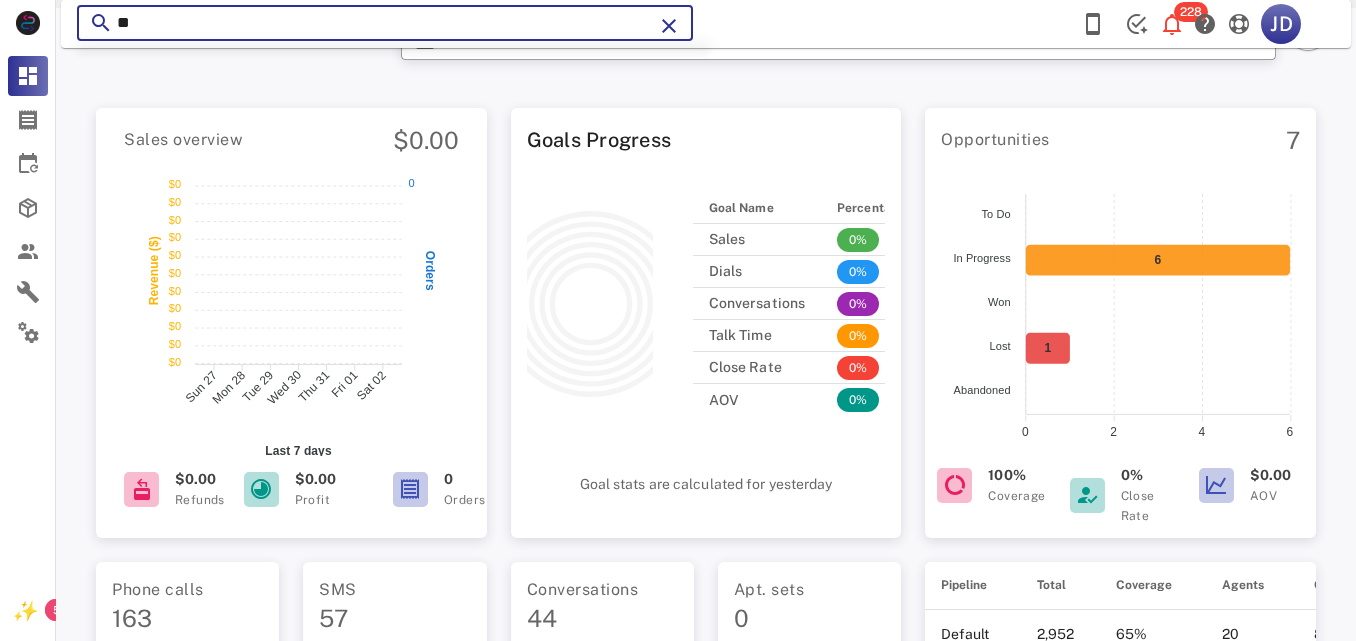 type on "*" 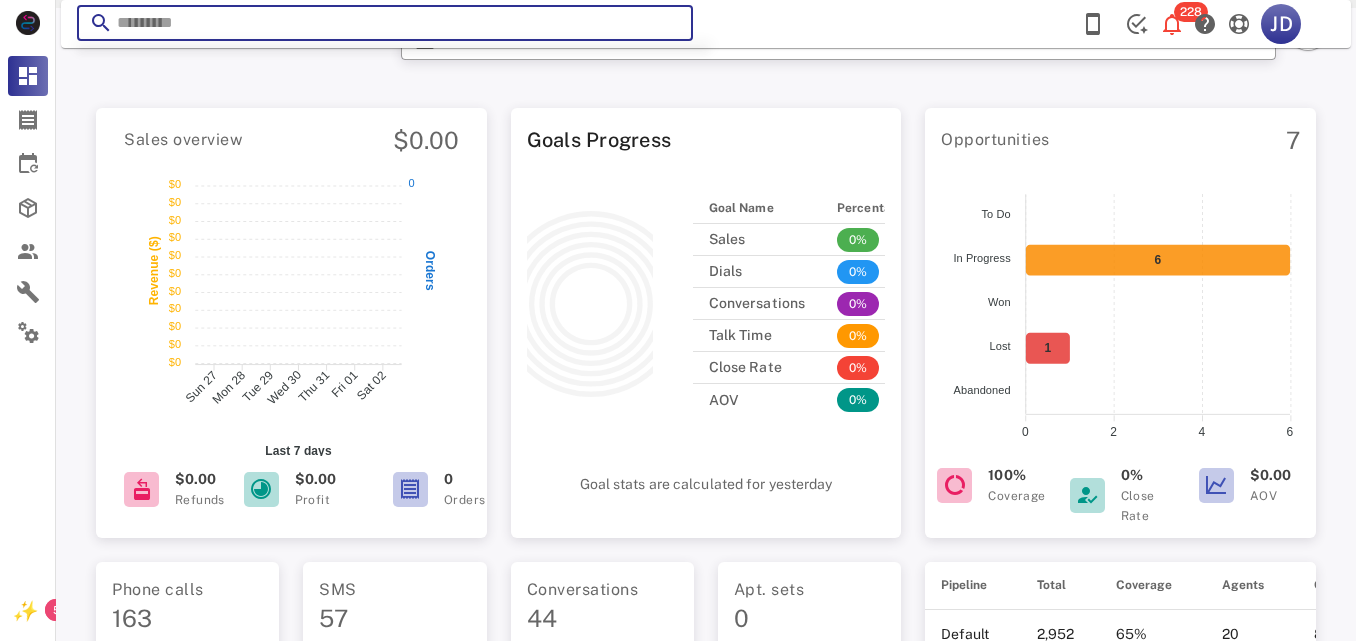 paste on "**********" 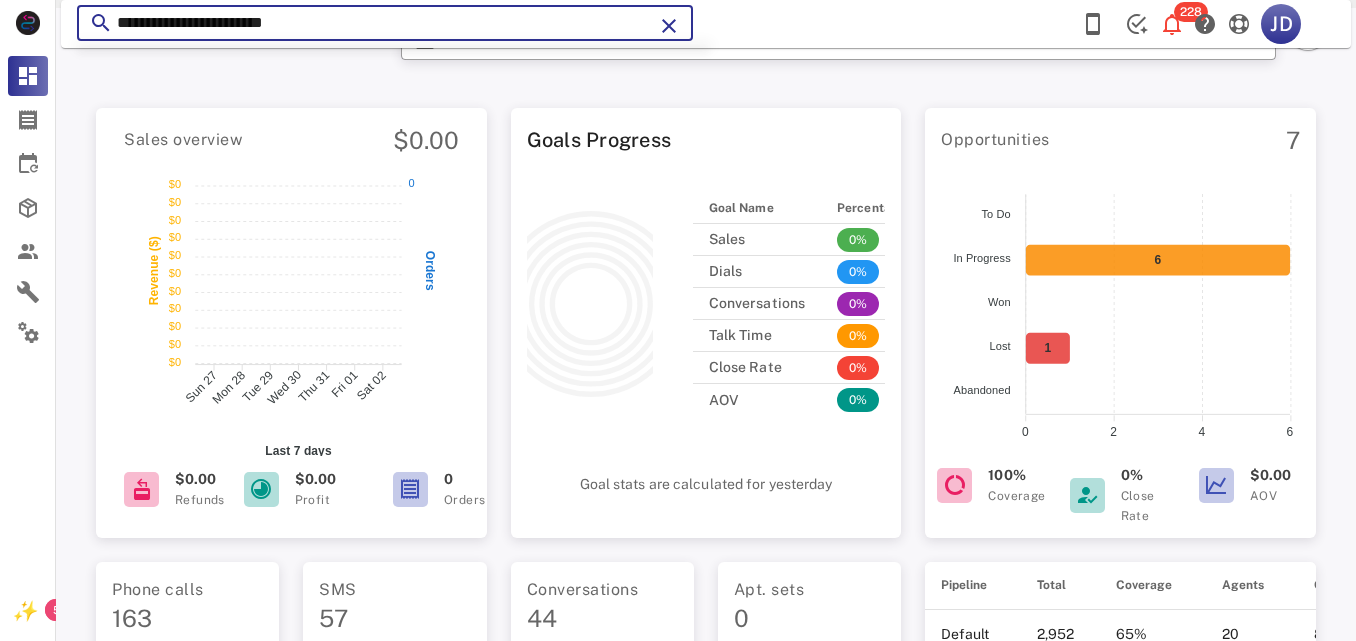 type on "**********" 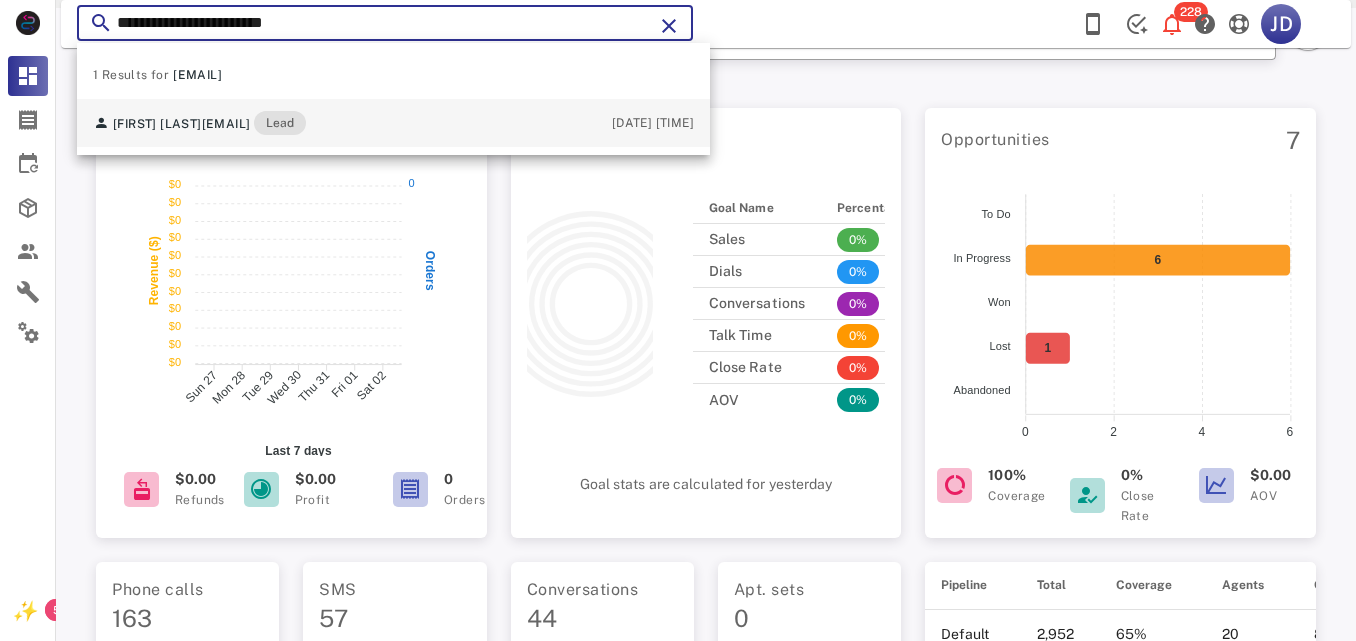 drag, startPoint x: 197, startPoint y: 21, endPoint x: 199, endPoint y: 109, distance: 88.02273 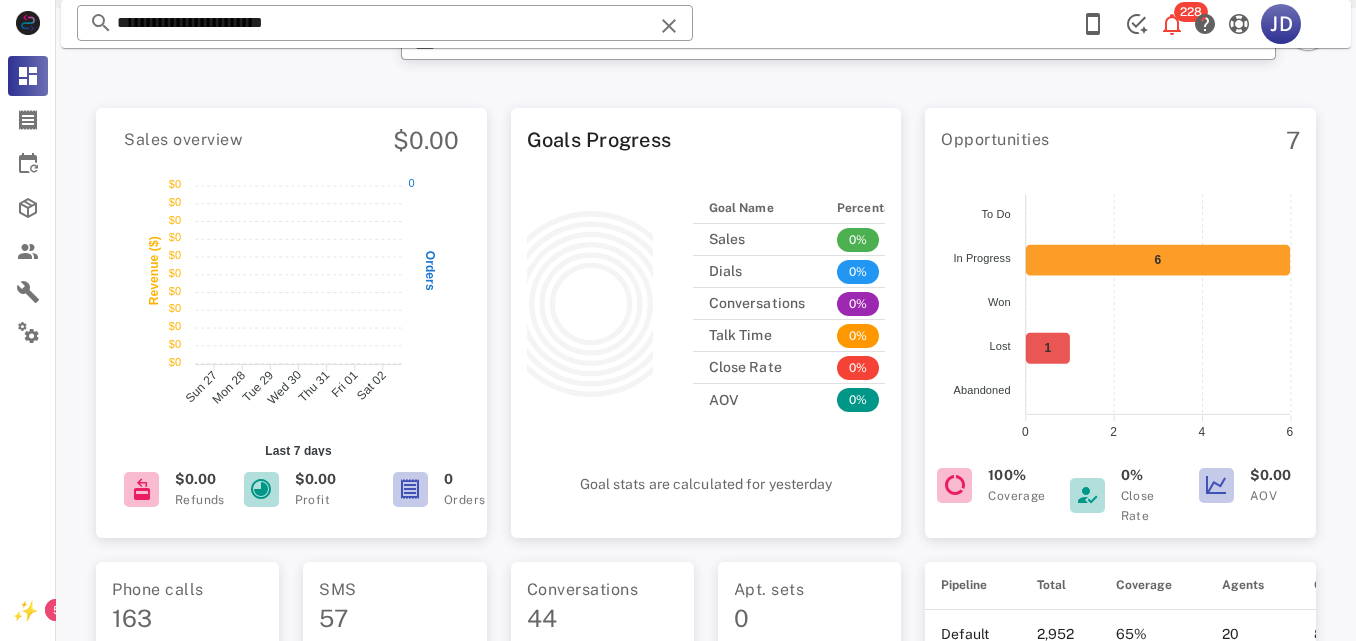 click on "Sales overview  $0.00 $0 $0 $0 $0 $0 $0 $0 $0 $0 $0 $0 $0 $0 $0 $0 $0 $0 $0 $0 $0 $0 $0 Revenue ($) Sun 27 Sun 27 Mon 28 Mon 28 Tue 29 Tue 29 Wed 30 Wed 30 Thu 31 Thu 31 Fri 01 Fri 01 Sat 02 Sat 02 Last 7 days 0 0 Orders $0.00 Refunds $0.00 Profit 0 Orders" at bounding box center [291, 323] 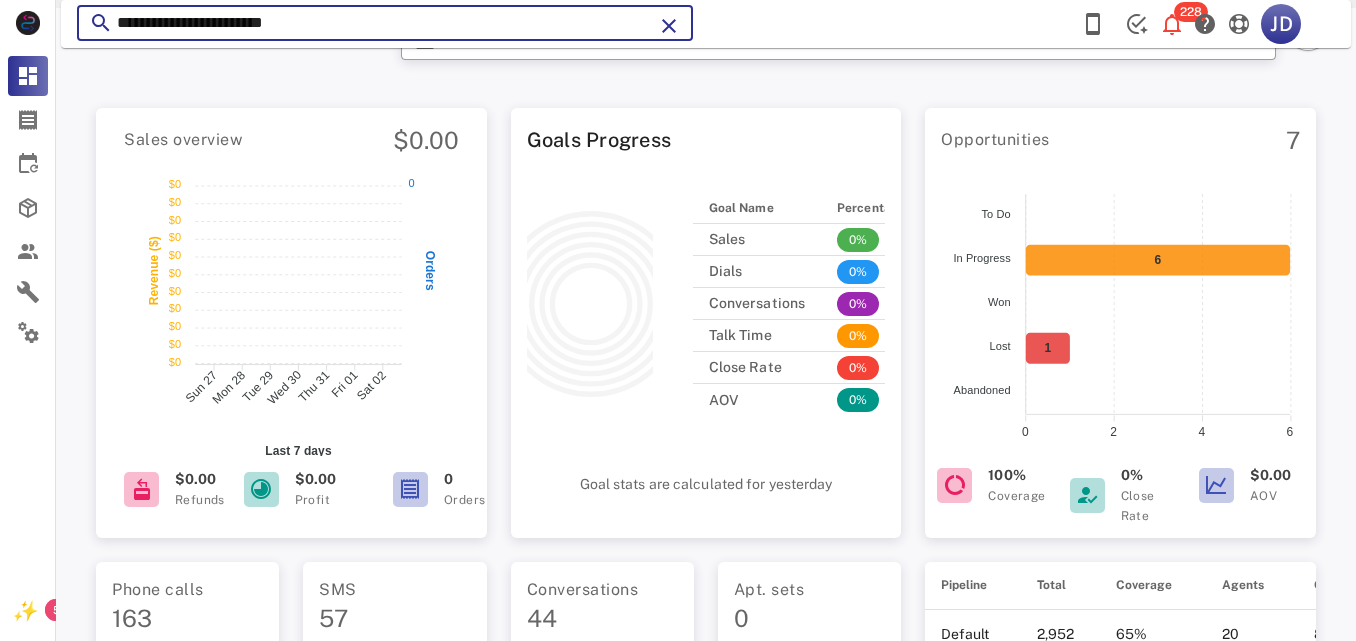 click on "**********" at bounding box center (385, 23) 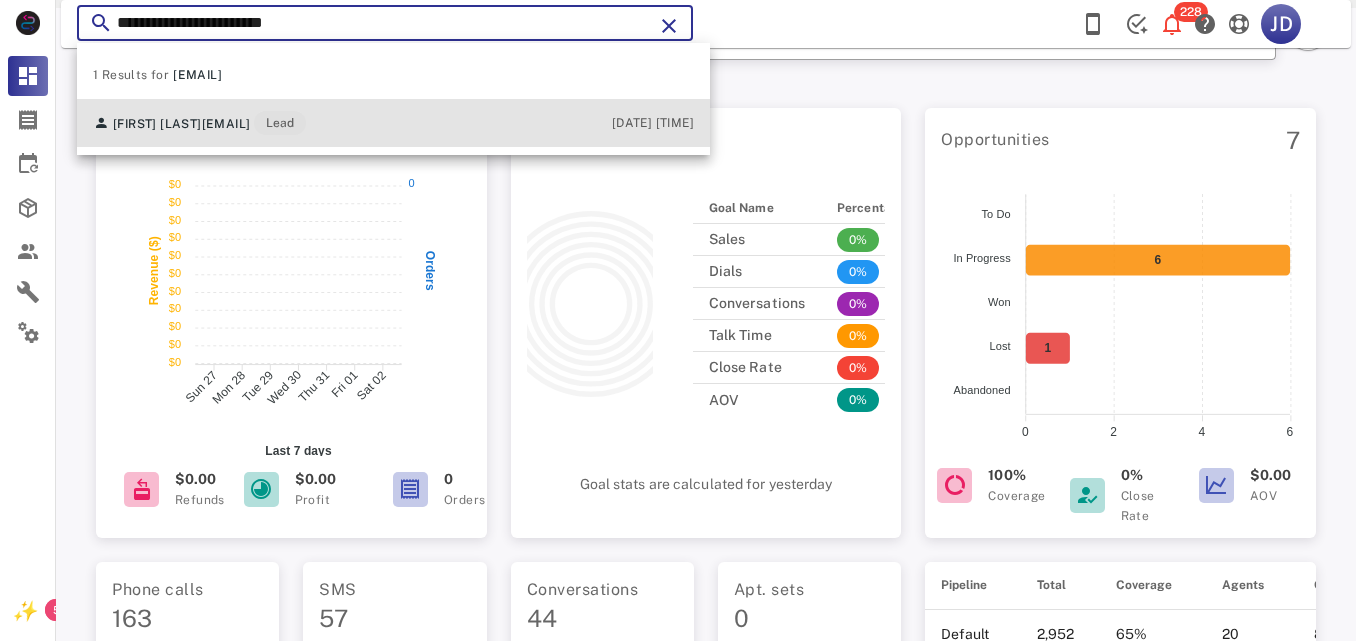 click on "[EMAIL]" at bounding box center [226, 124] 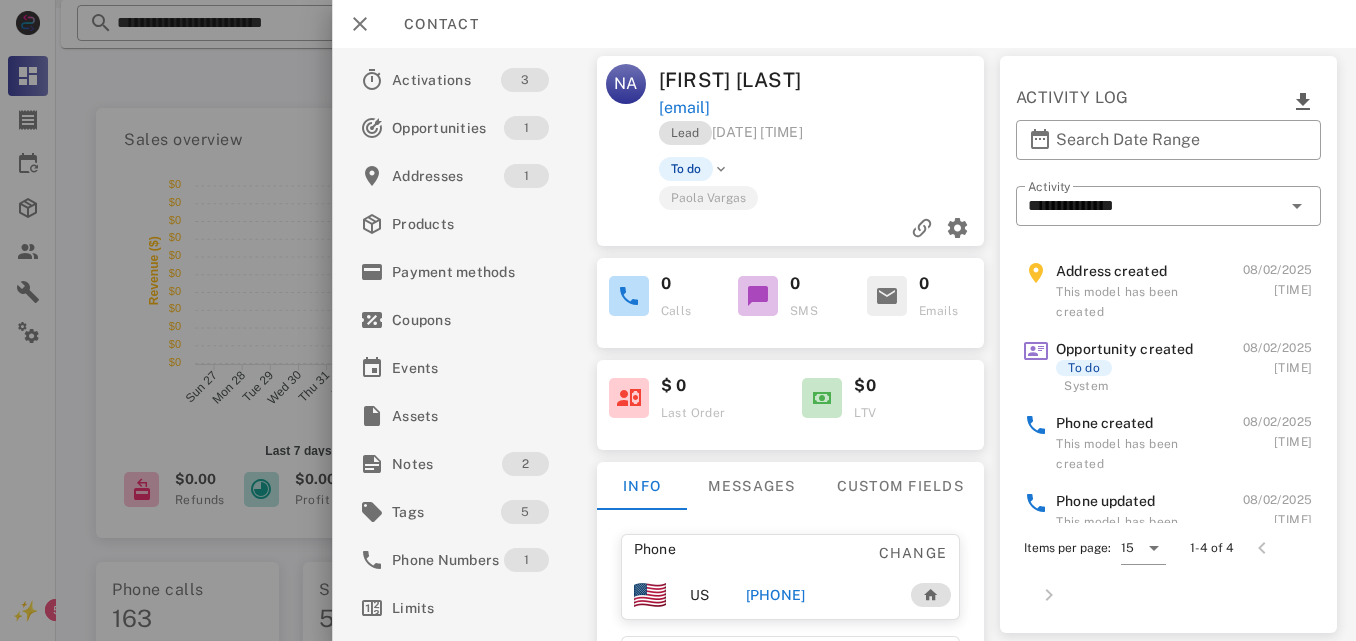 click on "[PHONE]" at bounding box center [775, 595] 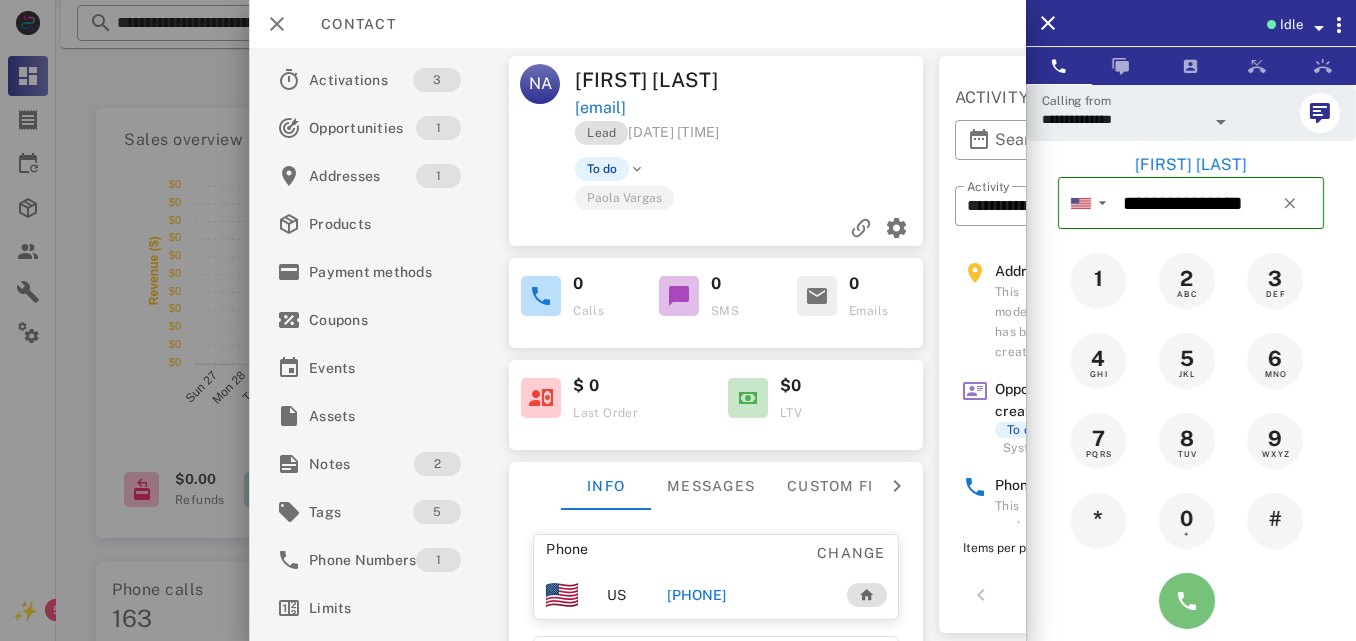 click at bounding box center (1187, 601) 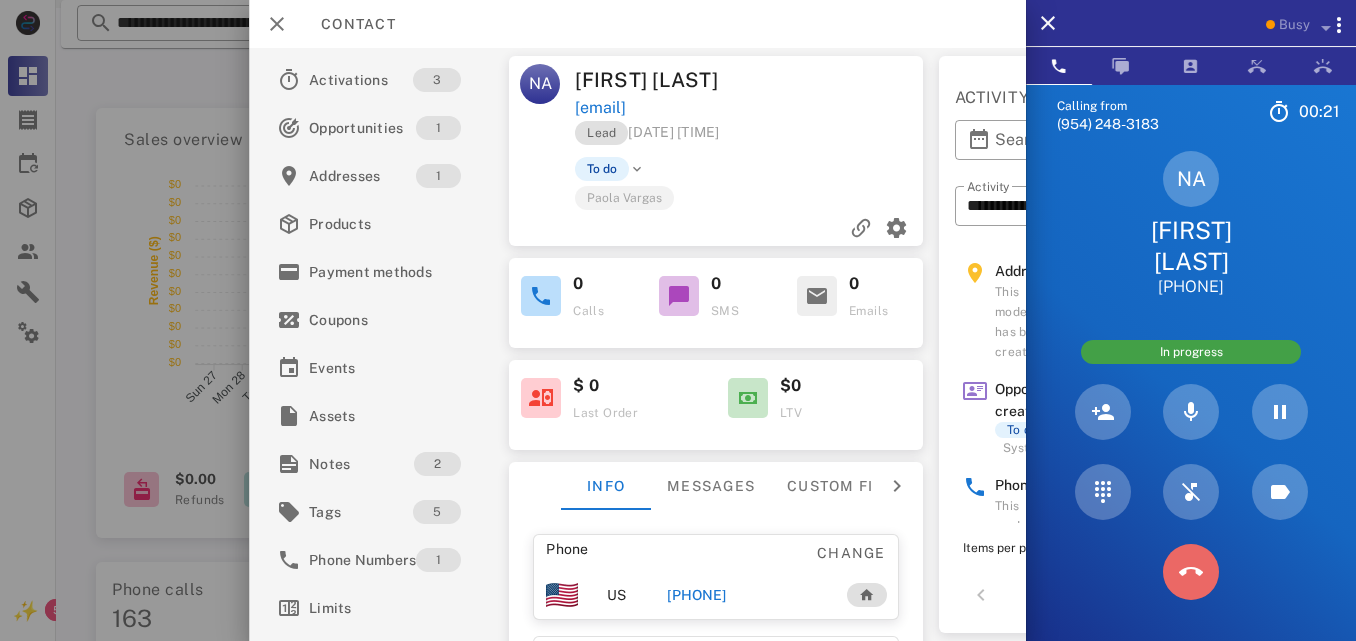 click at bounding box center [1191, 572] 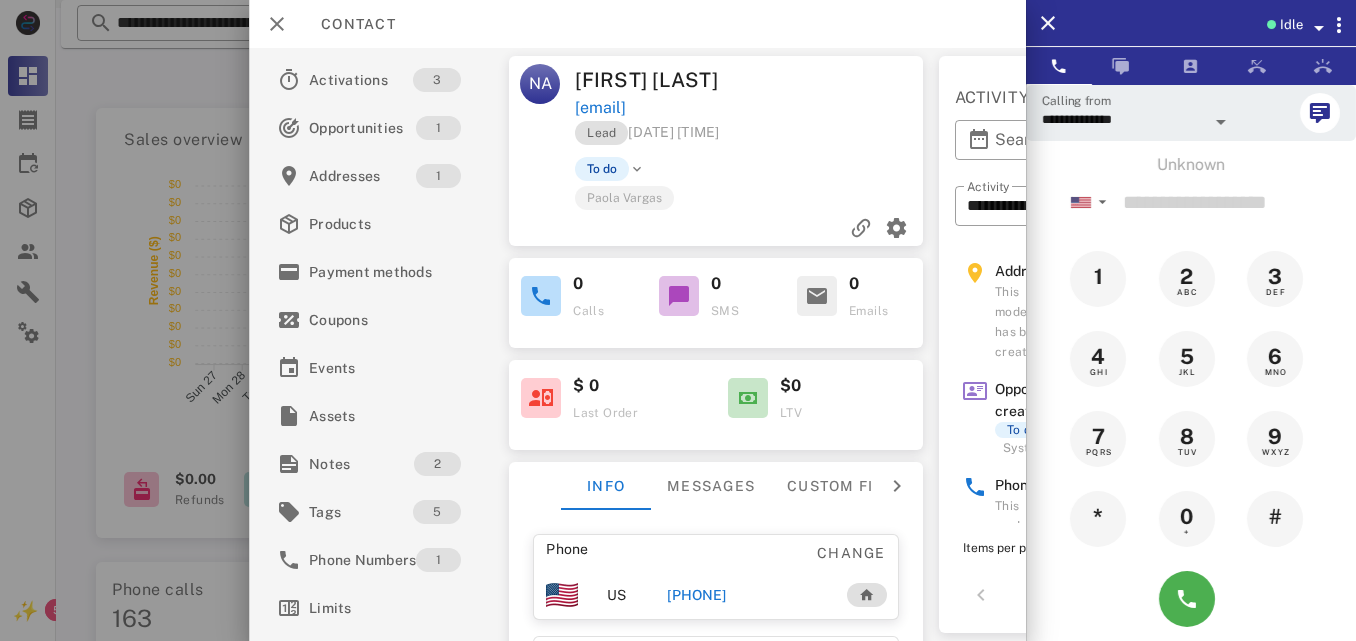 click on "[PHONE]" at bounding box center [696, 595] 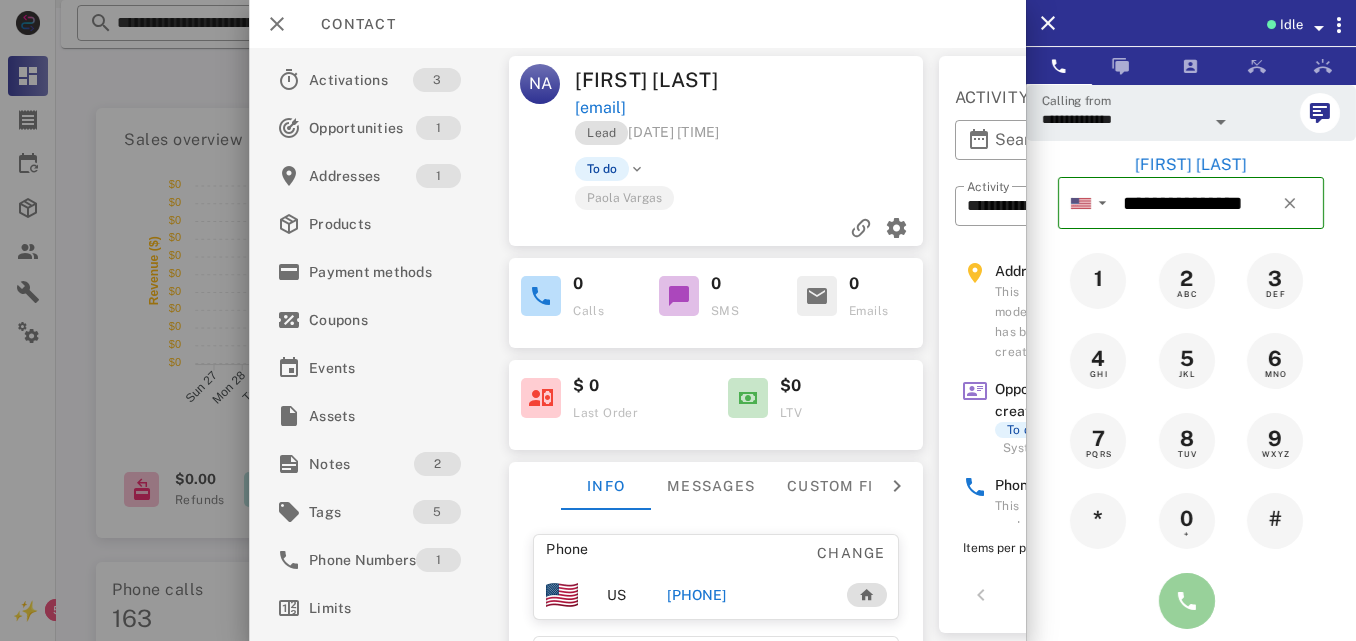 click at bounding box center (1187, 601) 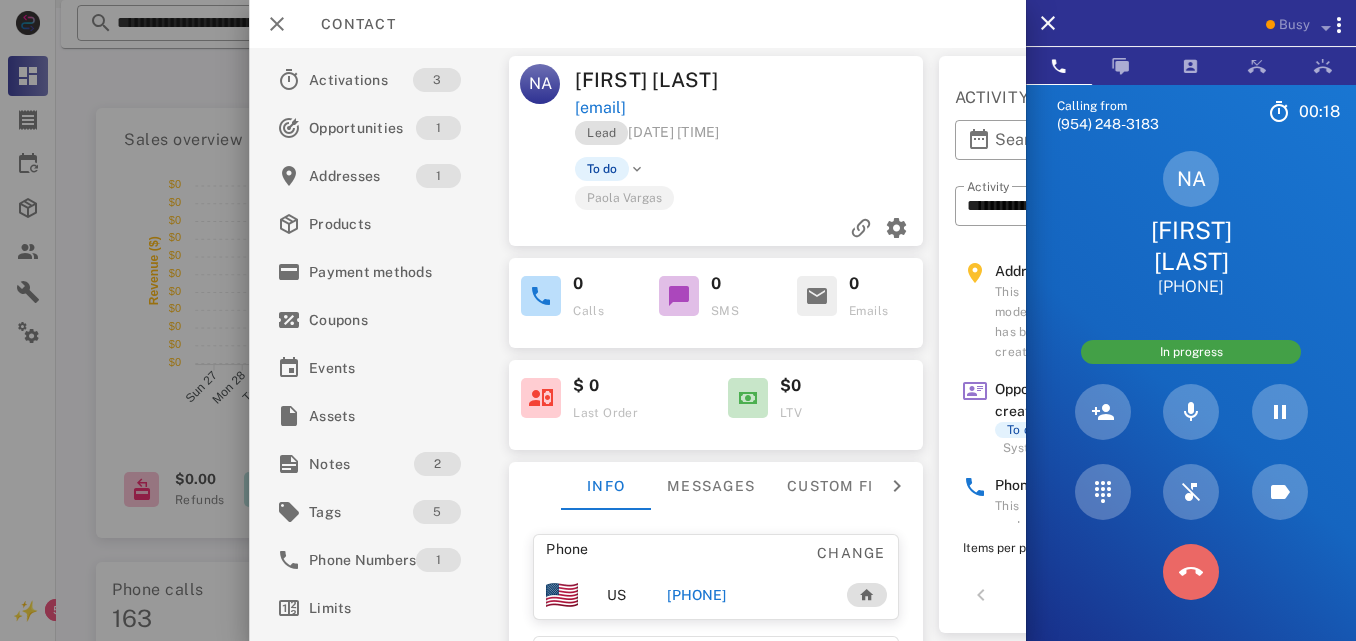 click at bounding box center (1191, 572) 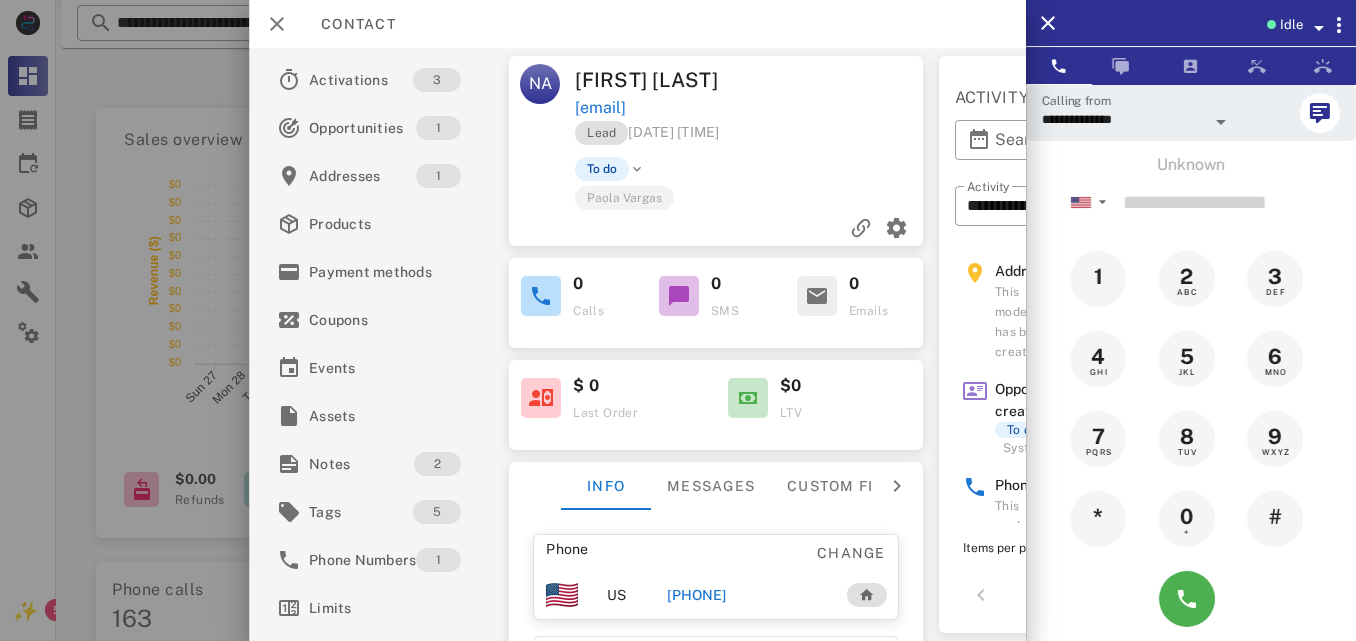 click on "[PHONE]" at bounding box center [696, 595] 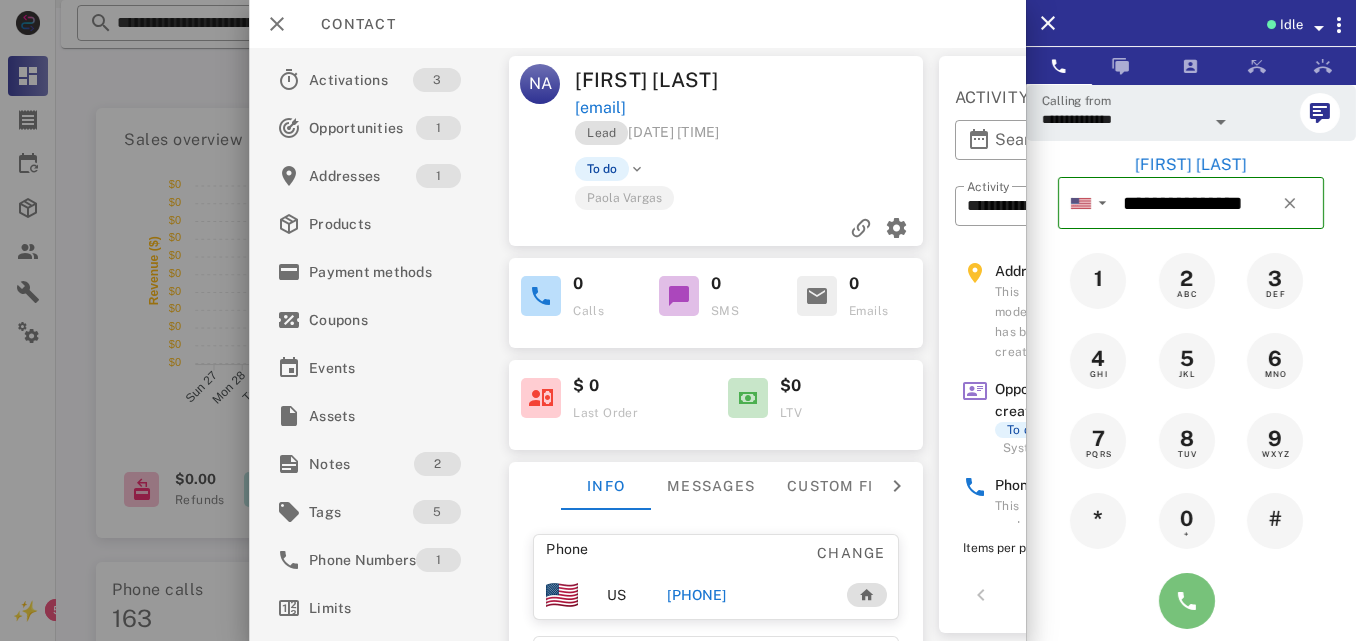 click at bounding box center (1187, 601) 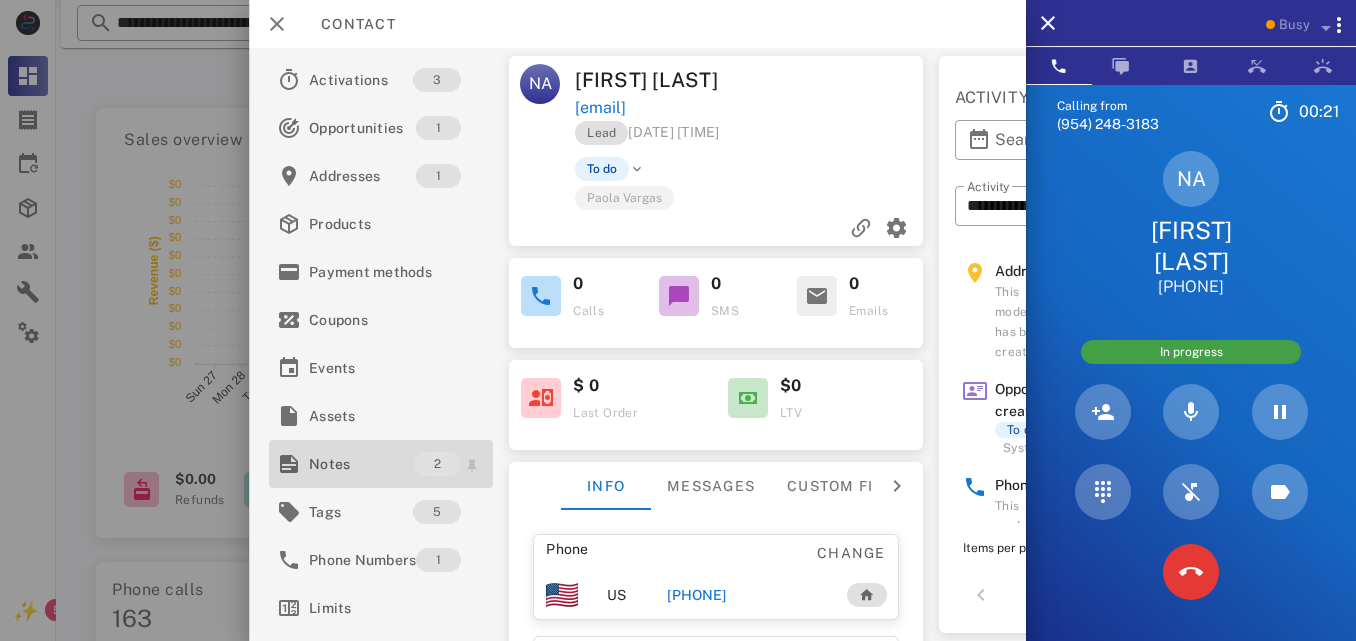 click on "Notes" at bounding box center [361, 464] 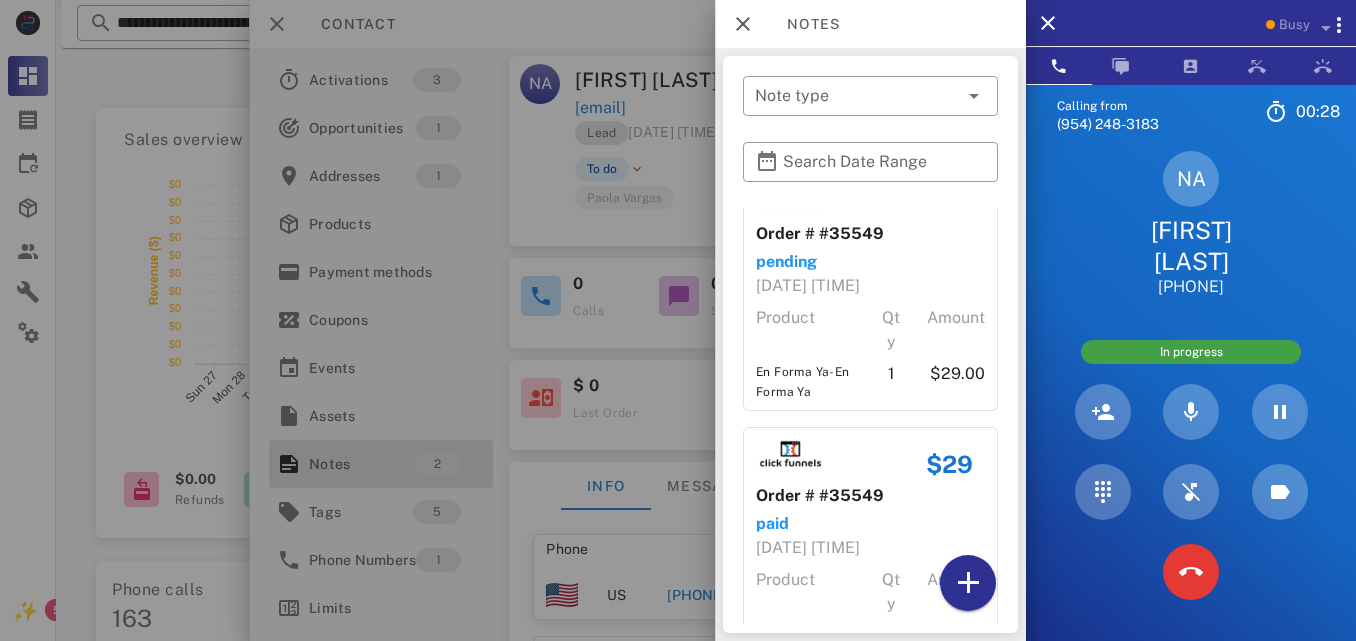 scroll, scrollTop: 0, scrollLeft: 0, axis: both 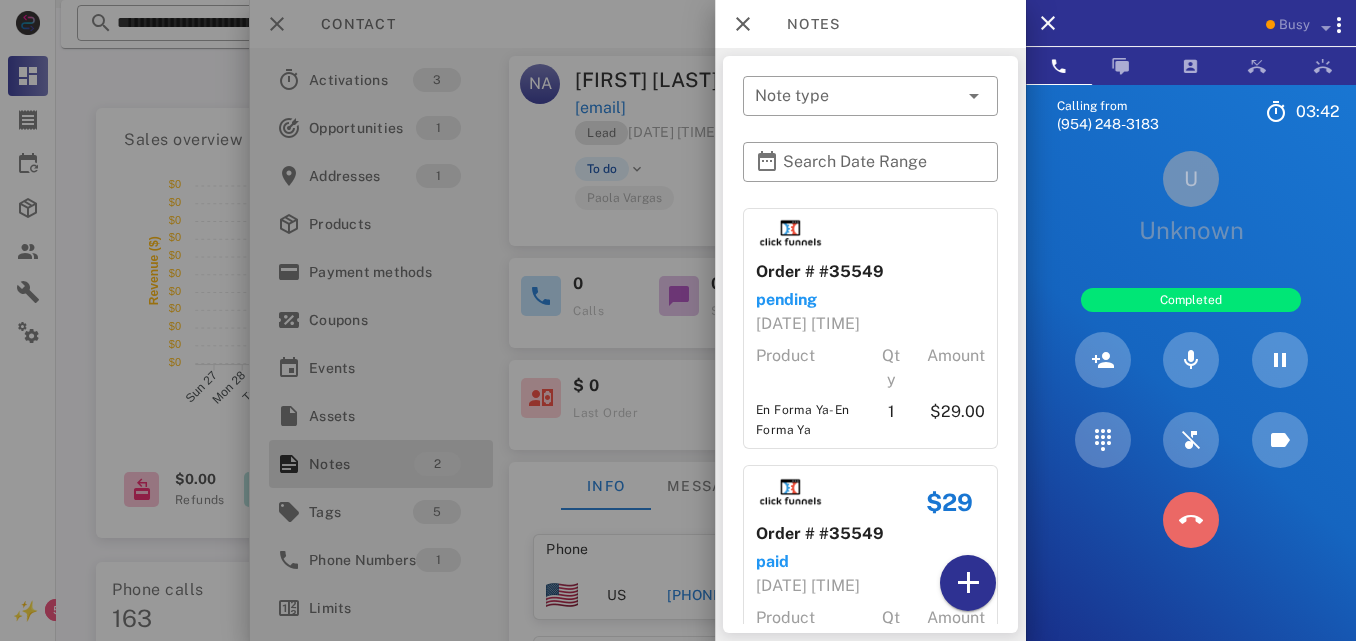 click at bounding box center [1191, 520] 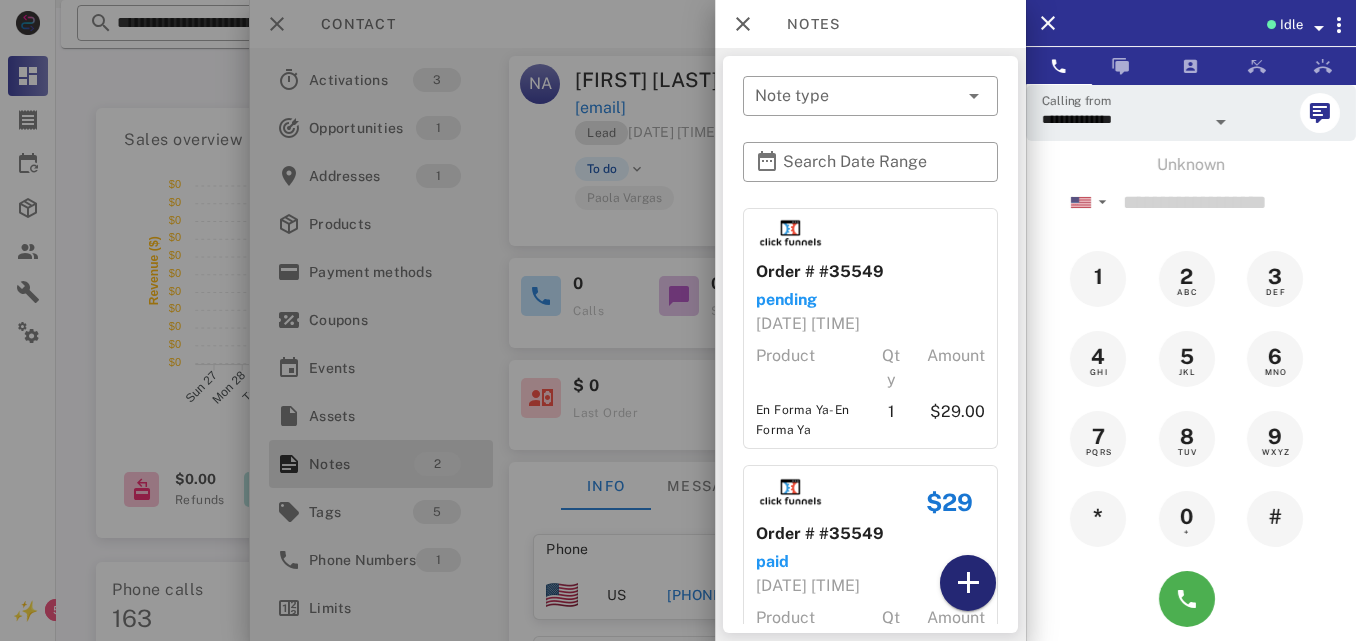 click at bounding box center [968, 583] 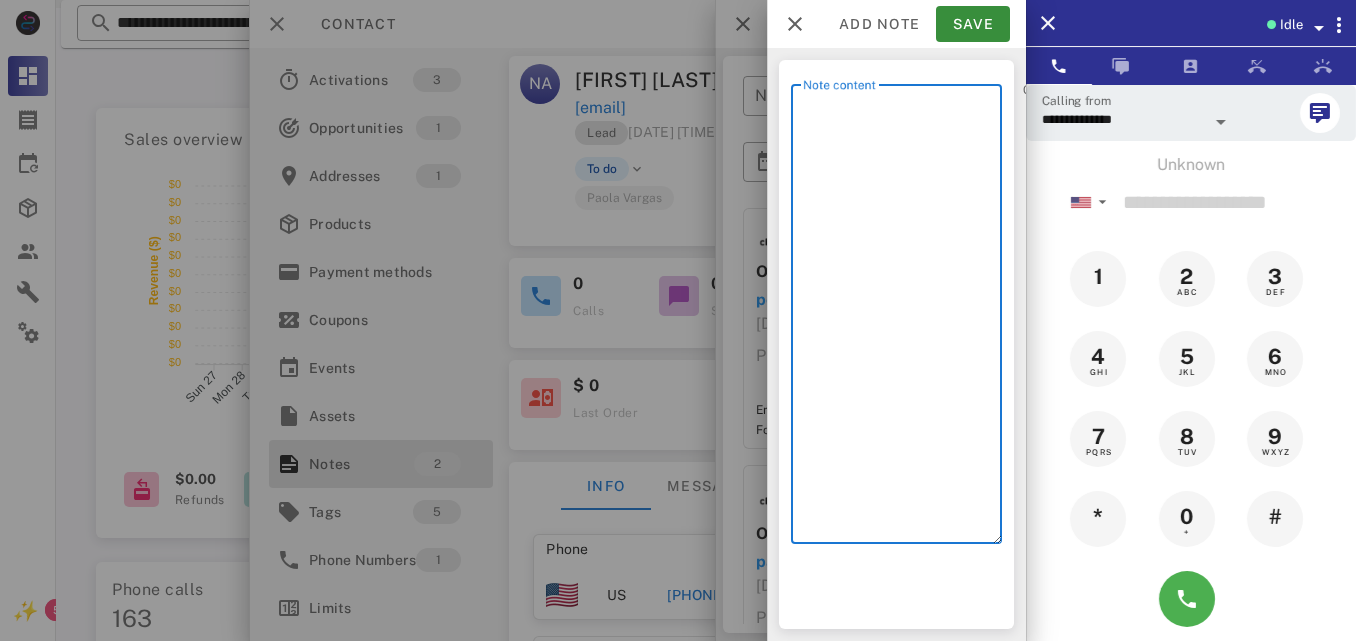 click on "Note content" at bounding box center [902, 319] 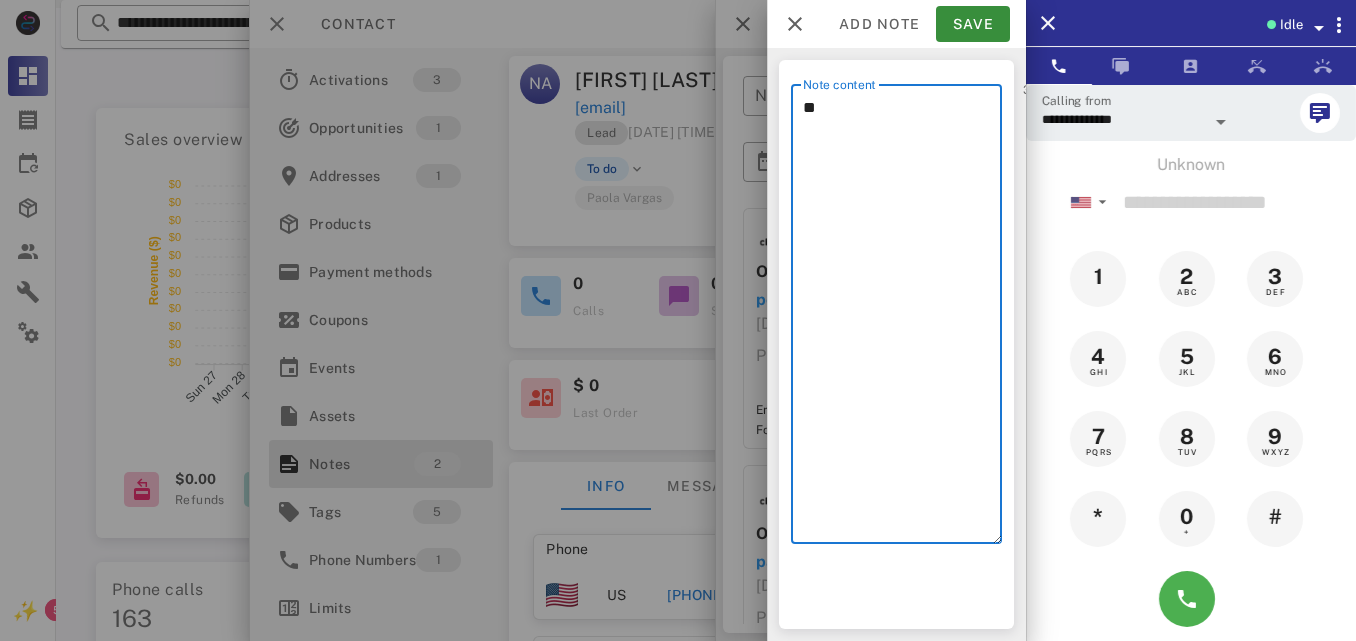 type on "*" 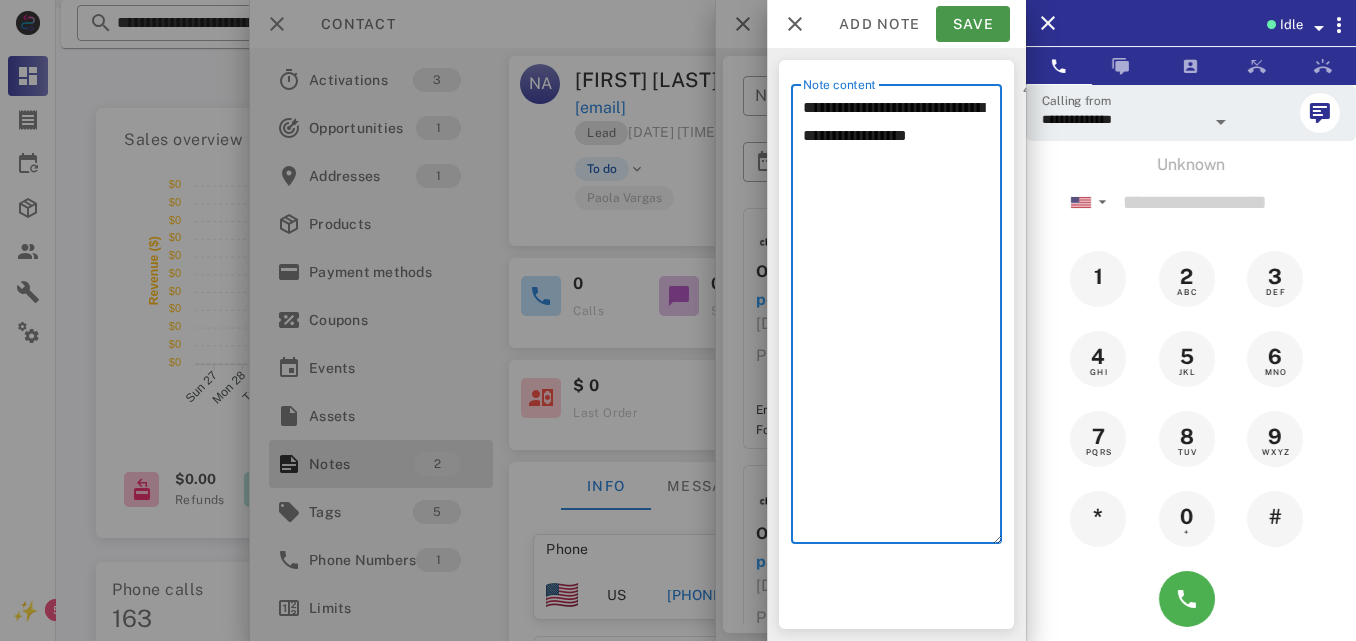type on "**********" 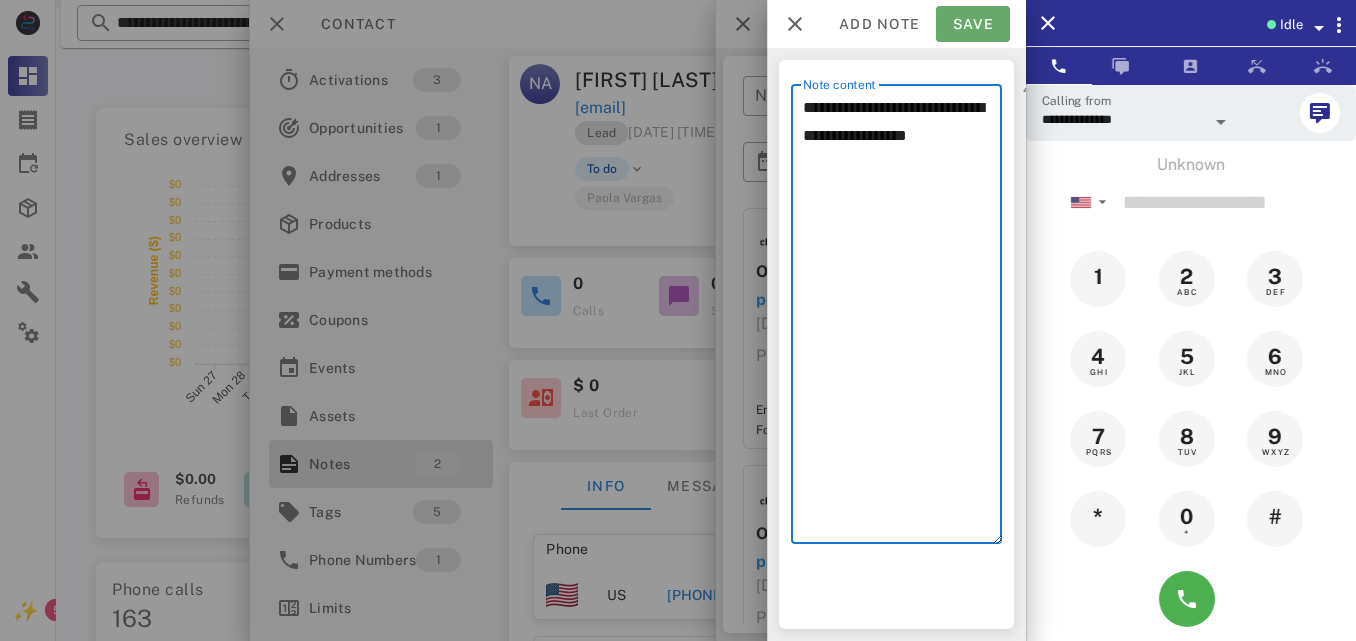 click on "Save" at bounding box center [973, 24] 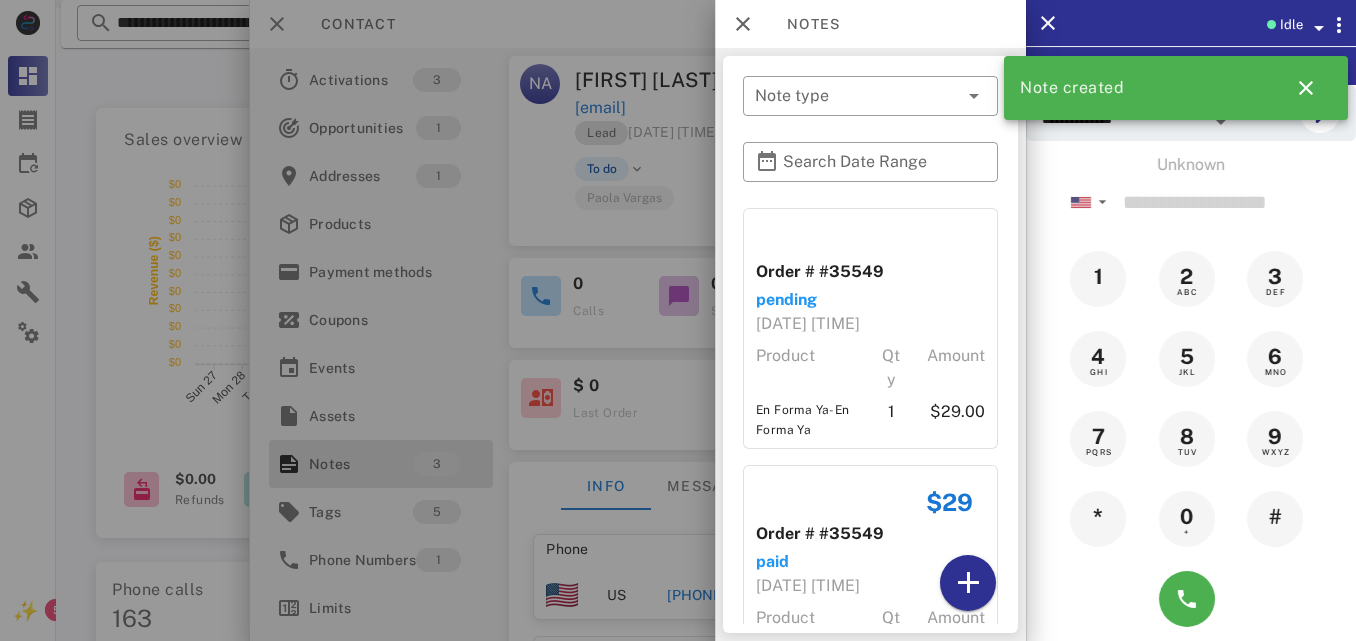 click at bounding box center [678, 320] 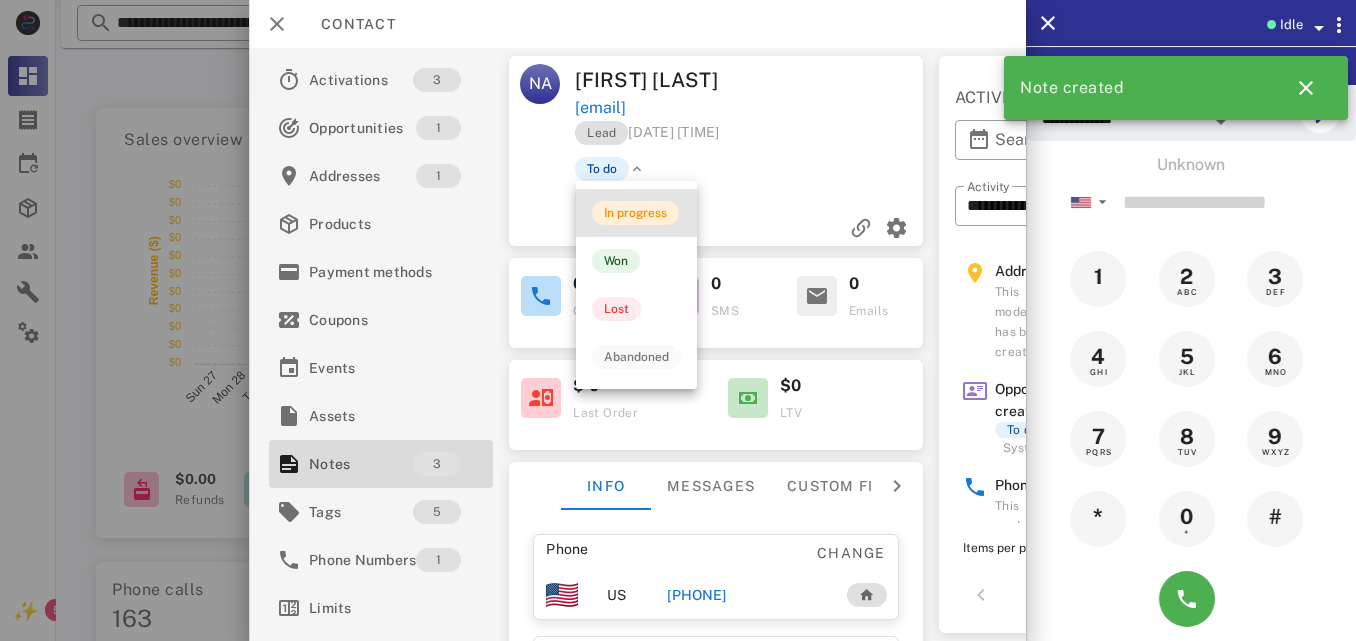 click on "In progress" at bounding box center (635, 213) 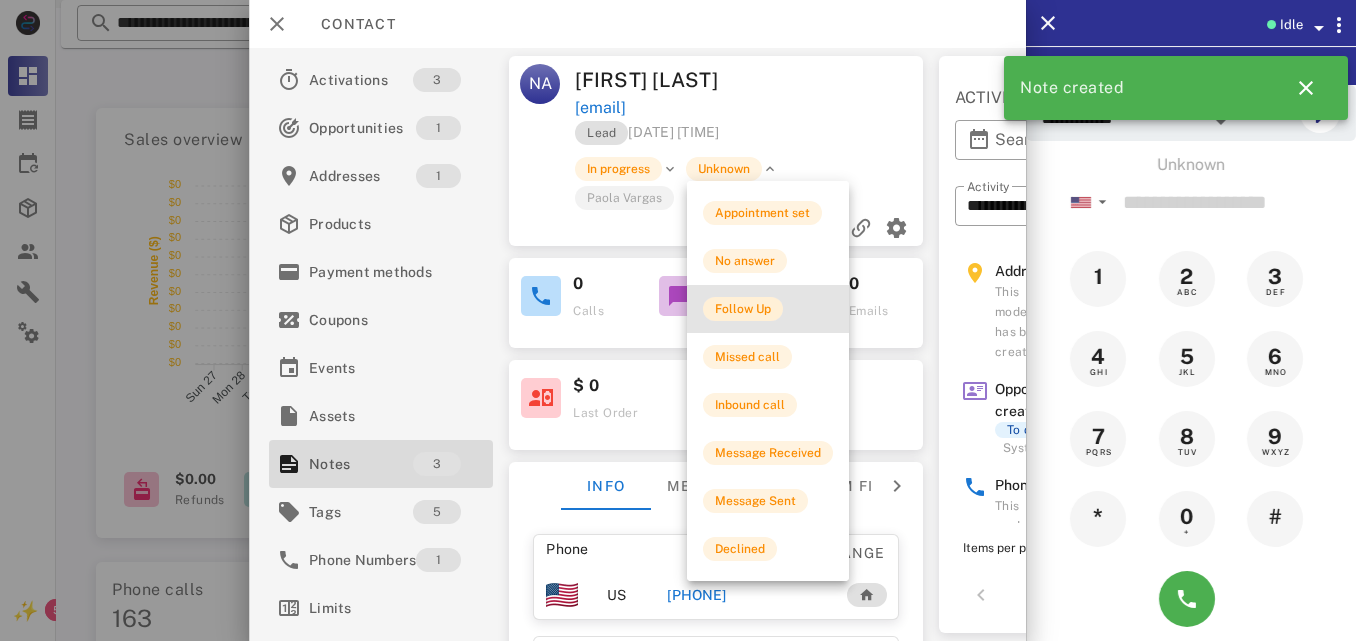 click on "Follow Up" at bounding box center [743, 309] 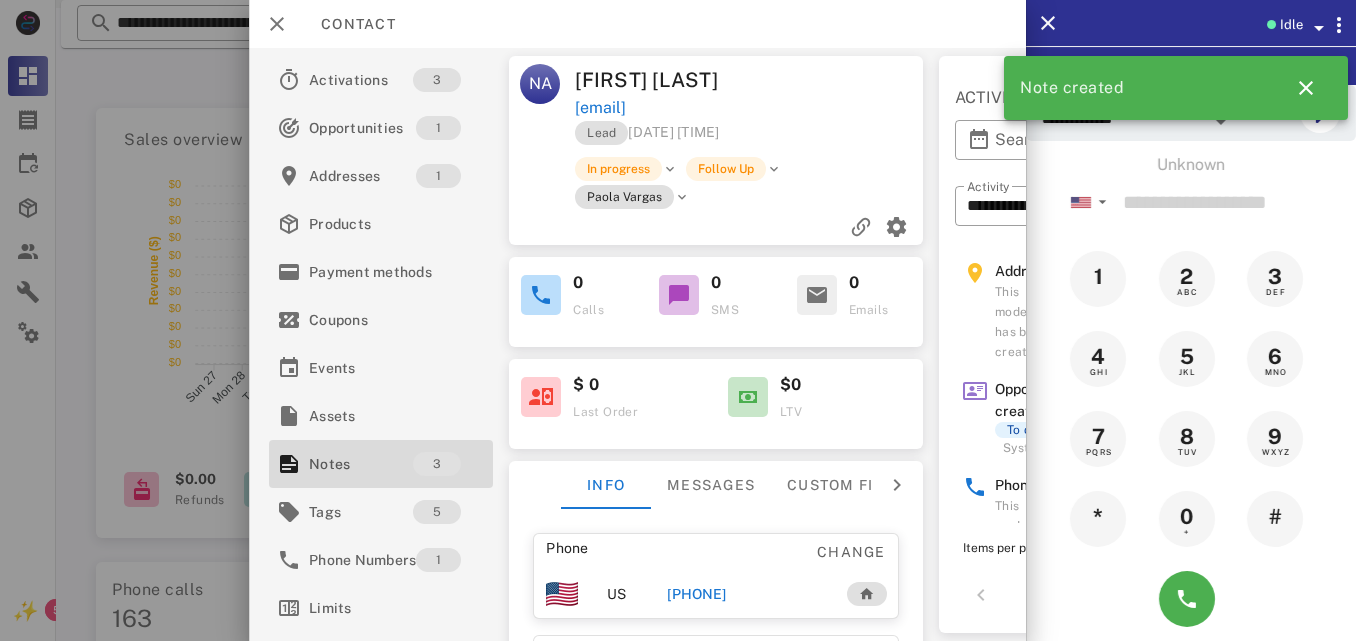 click at bounding box center (678, 320) 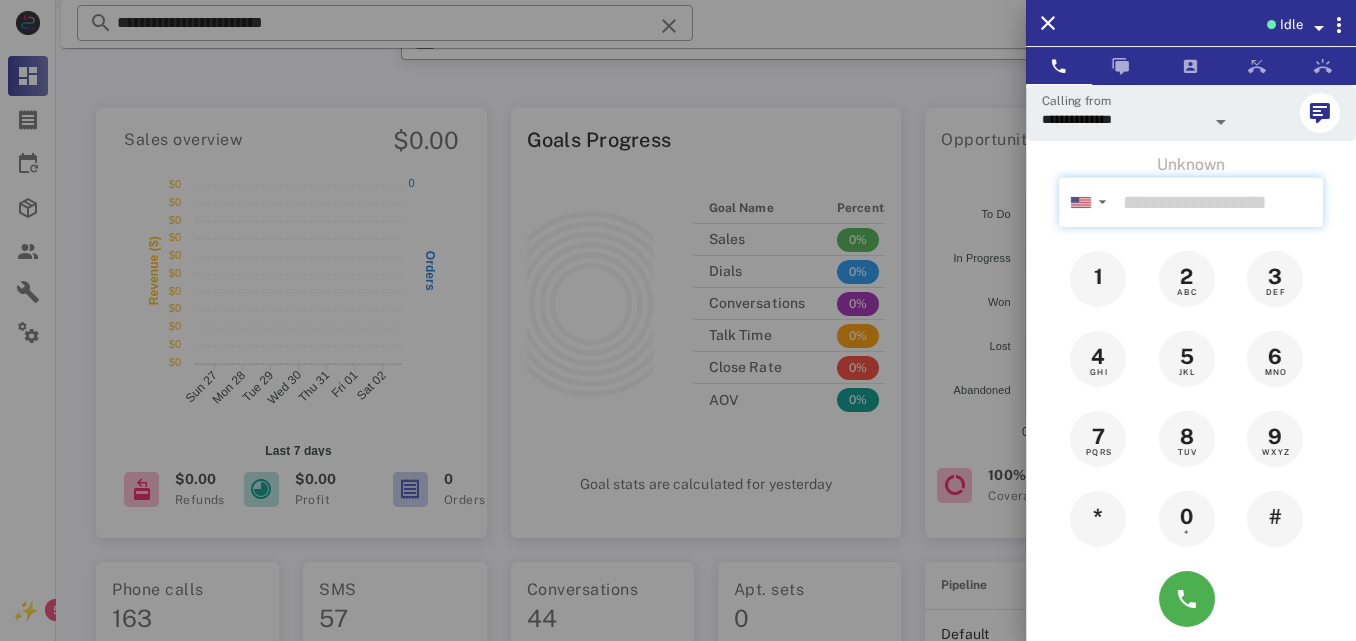 click at bounding box center (1219, 202) 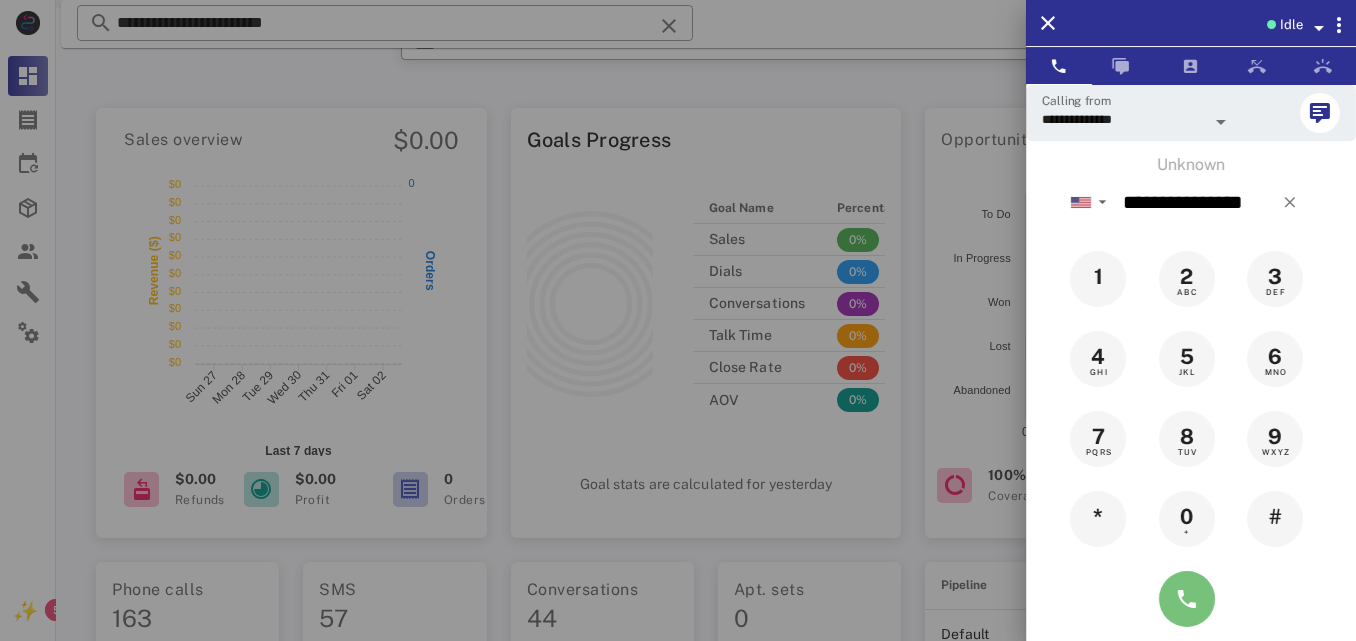click at bounding box center (1187, 599) 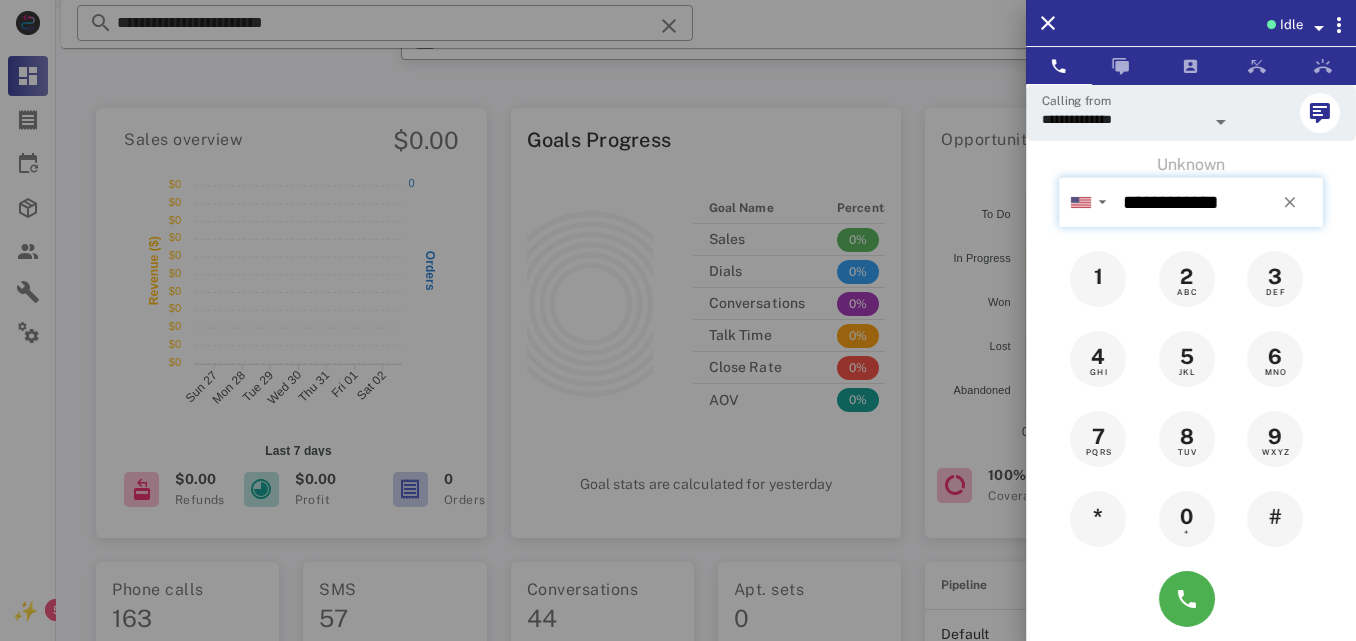 click on "**********" at bounding box center (1219, 202) 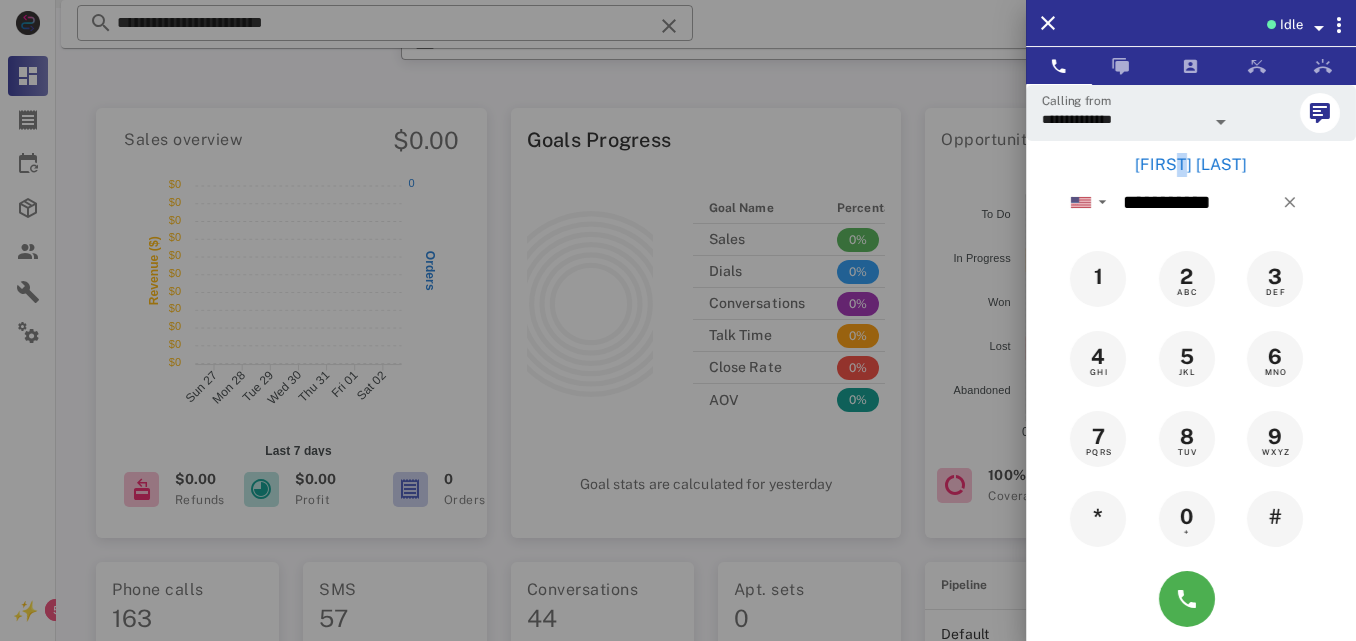 click on "[FIRST] [LAST]" at bounding box center [1191, 165] 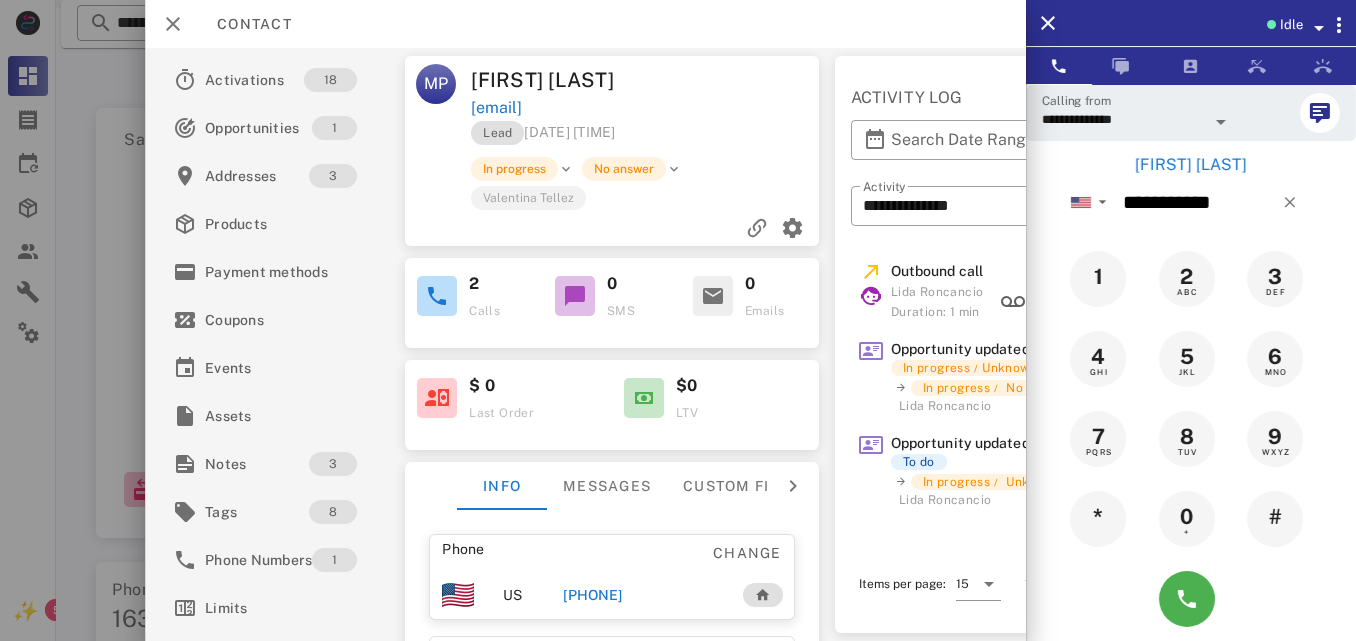 drag, startPoint x: 639, startPoint y: 595, endPoint x: 654, endPoint y: 569, distance: 30.016663 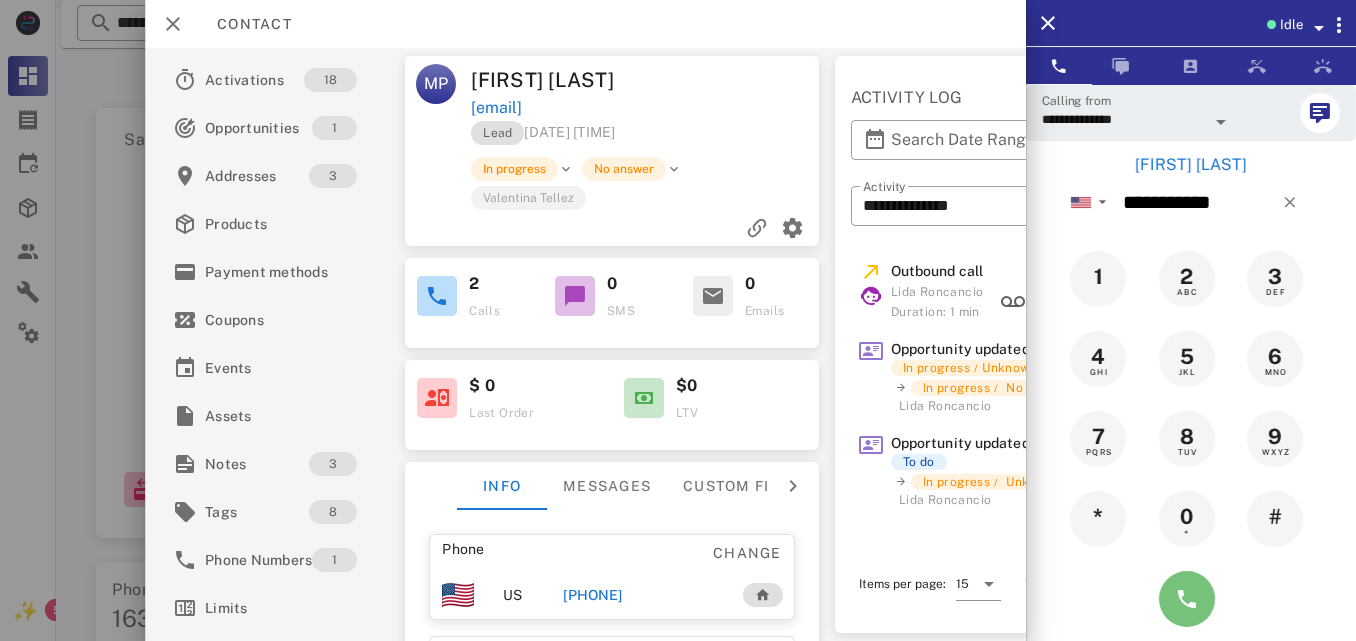click at bounding box center (1187, 599) 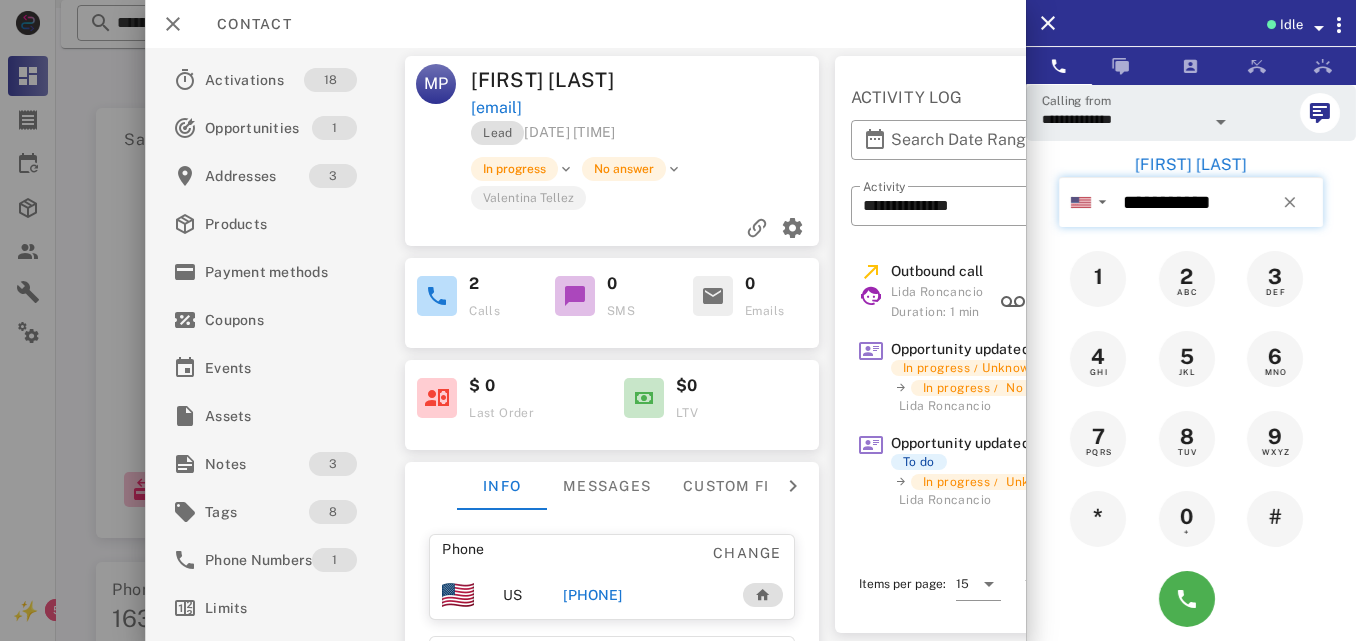 click on "**********" at bounding box center (1219, 202) 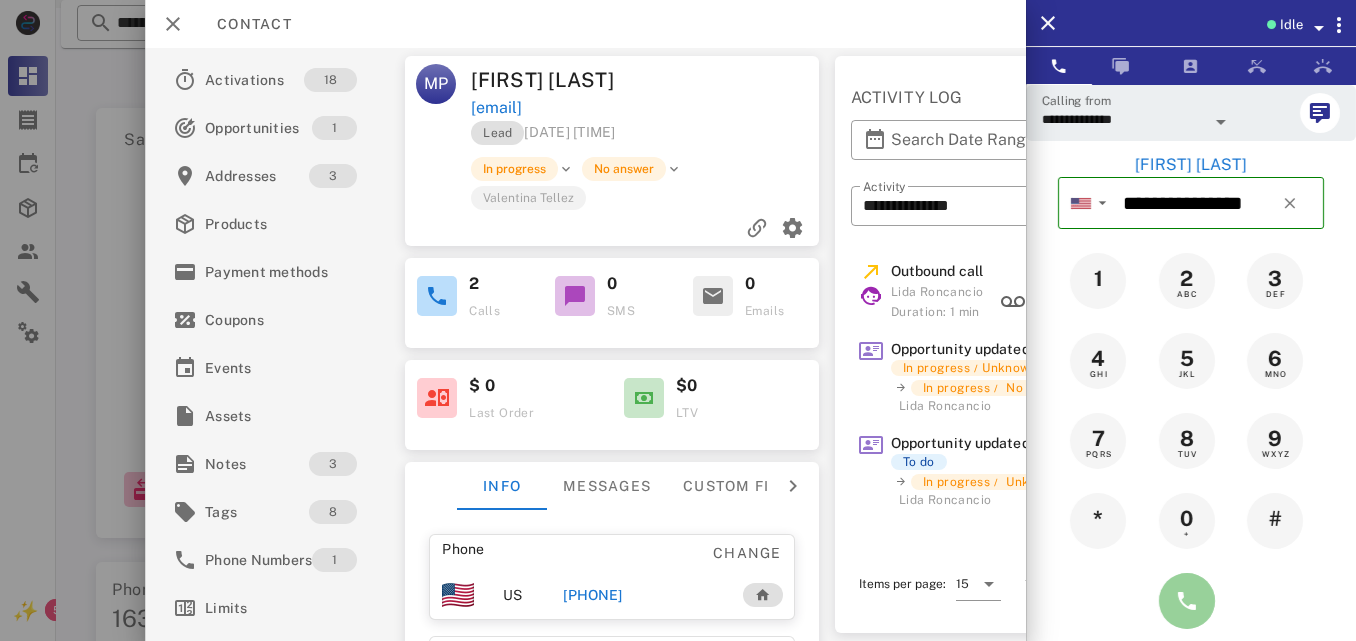click at bounding box center (1187, 601) 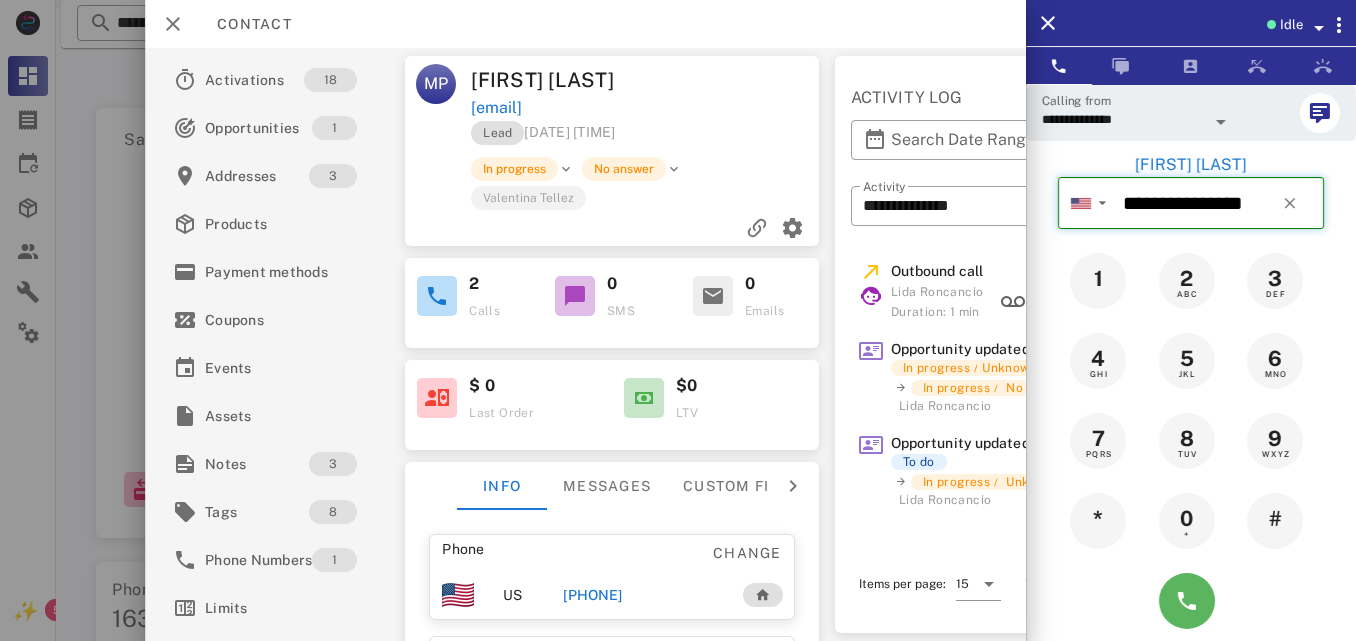 type on "**********" 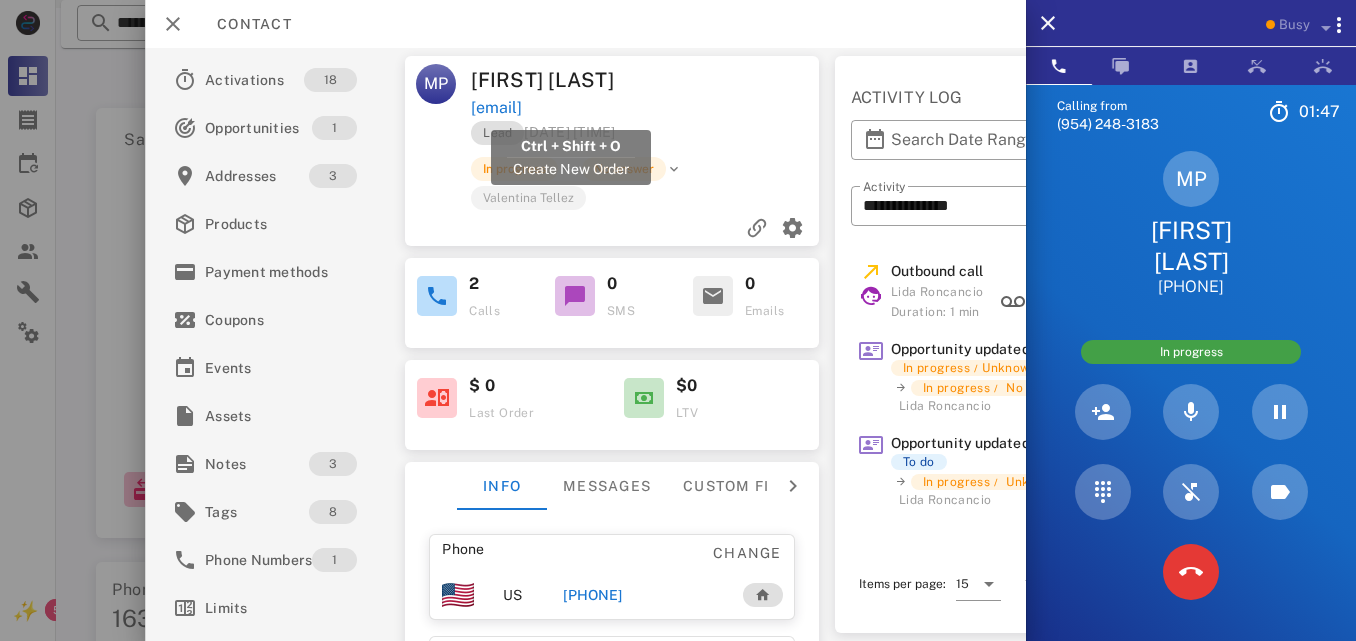 drag, startPoint x: 678, startPoint y: 100, endPoint x: 476, endPoint y: 111, distance: 202.29929 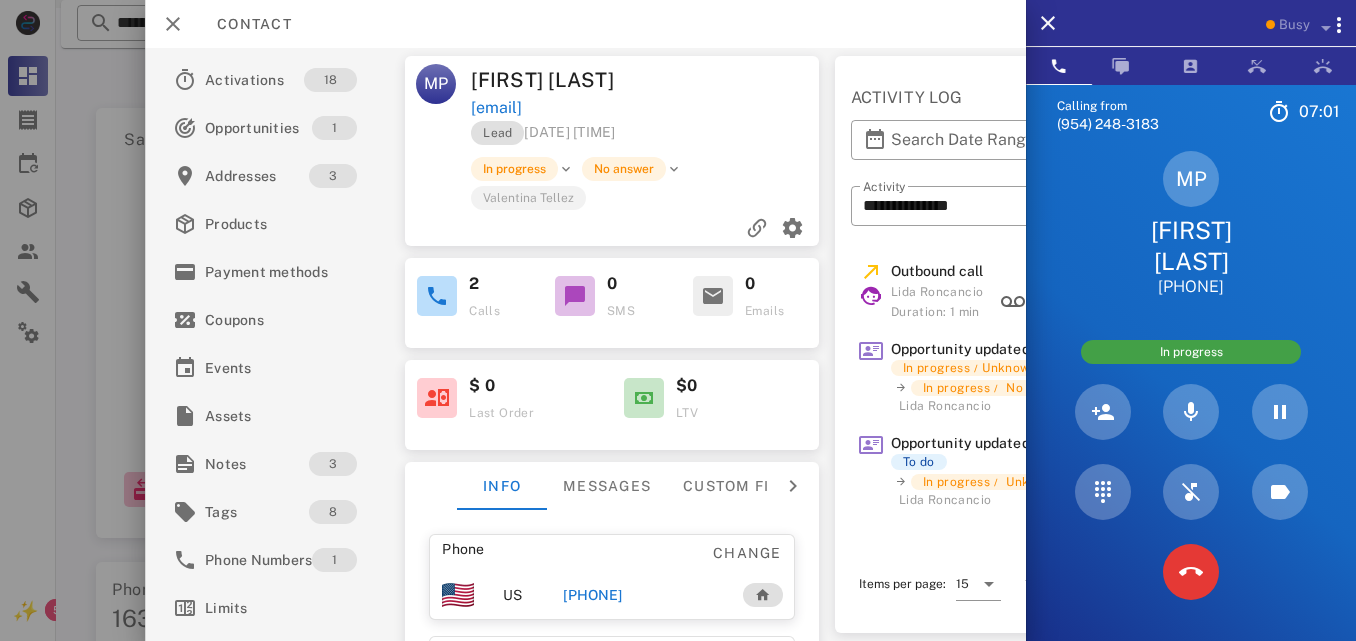 click on "[EMAIL]" at bounding box center (647, 108) 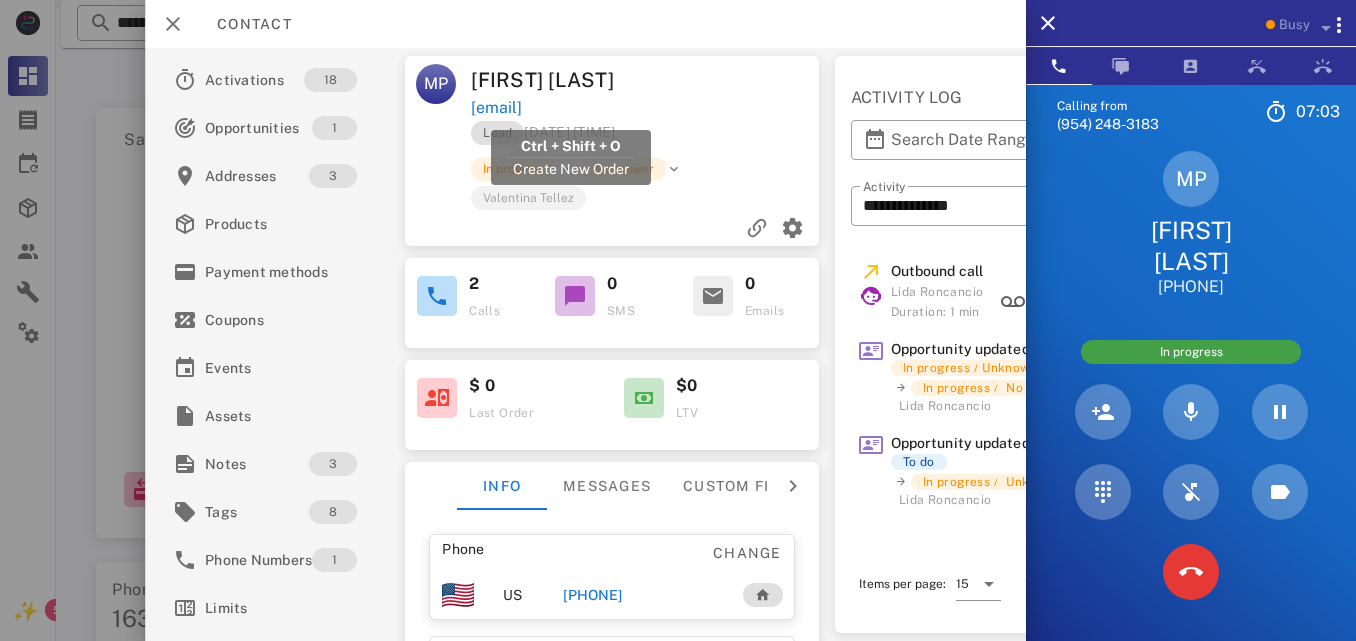 drag, startPoint x: 697, startPoint y: 110, endPoint x: 472, endPoint y: 112, distance: 225.0089 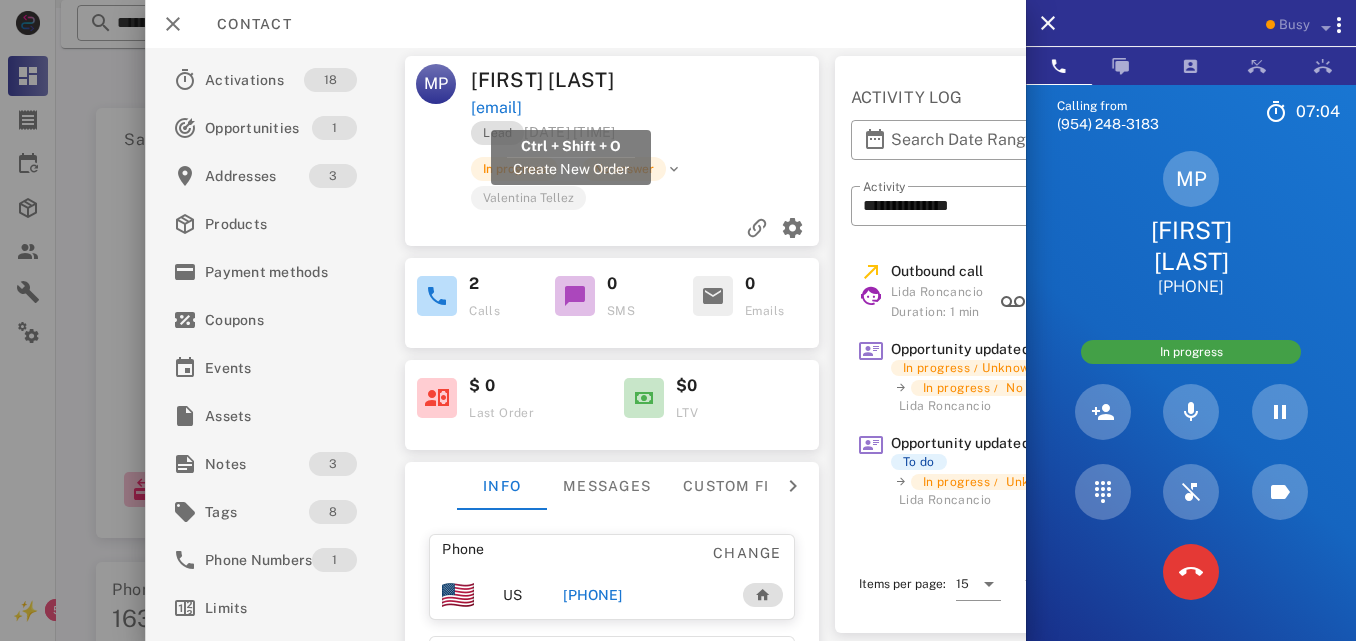 copy on "[EMAIL]" 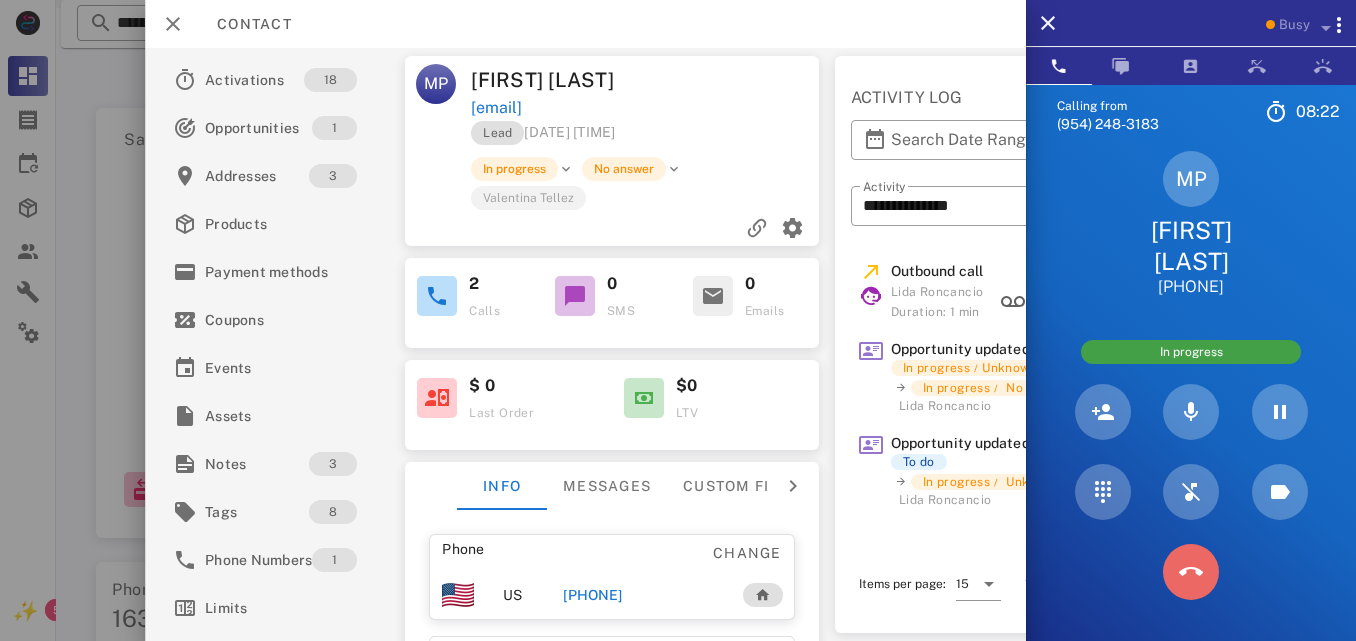 click at bounding box center (1191, 572) 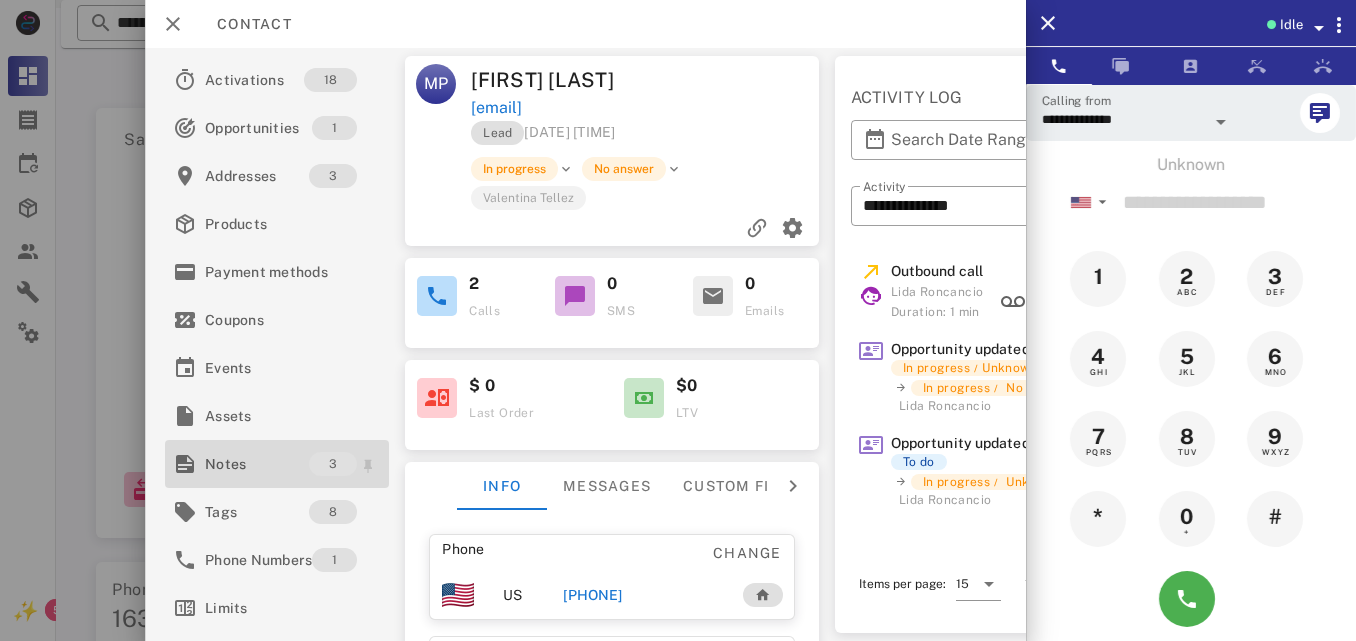 click on "Notes" at bounding box center (257, 464) 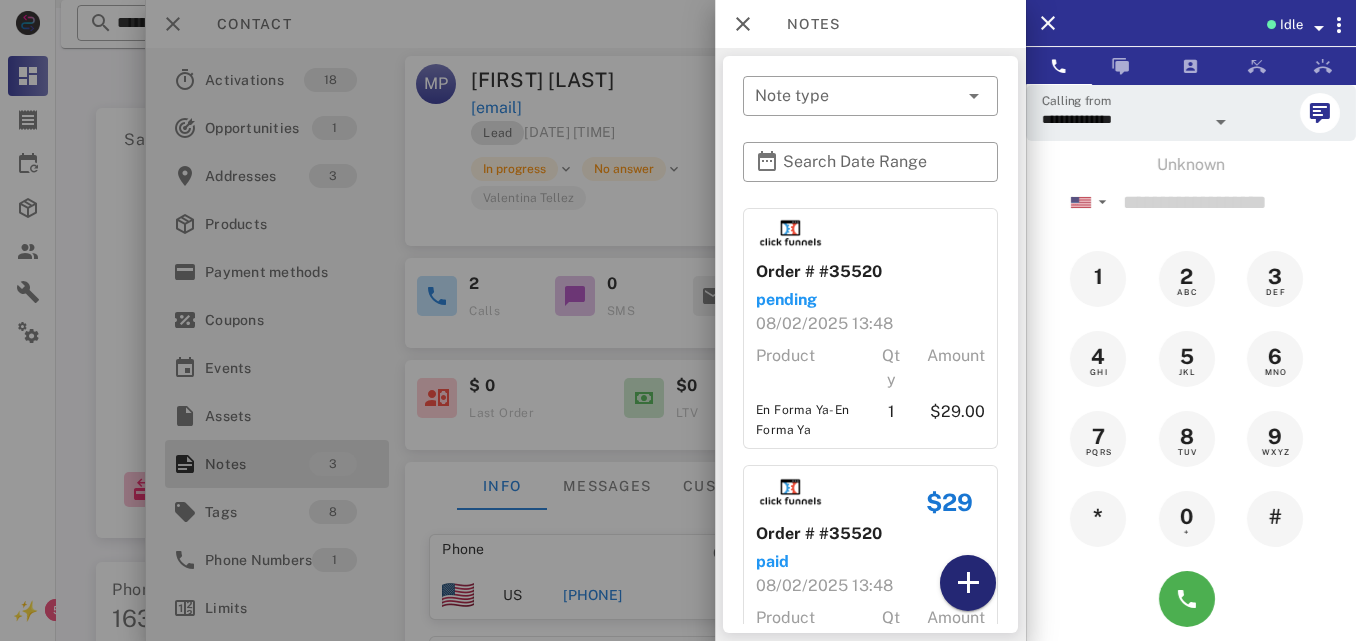 click at bounding box center [968, 583] 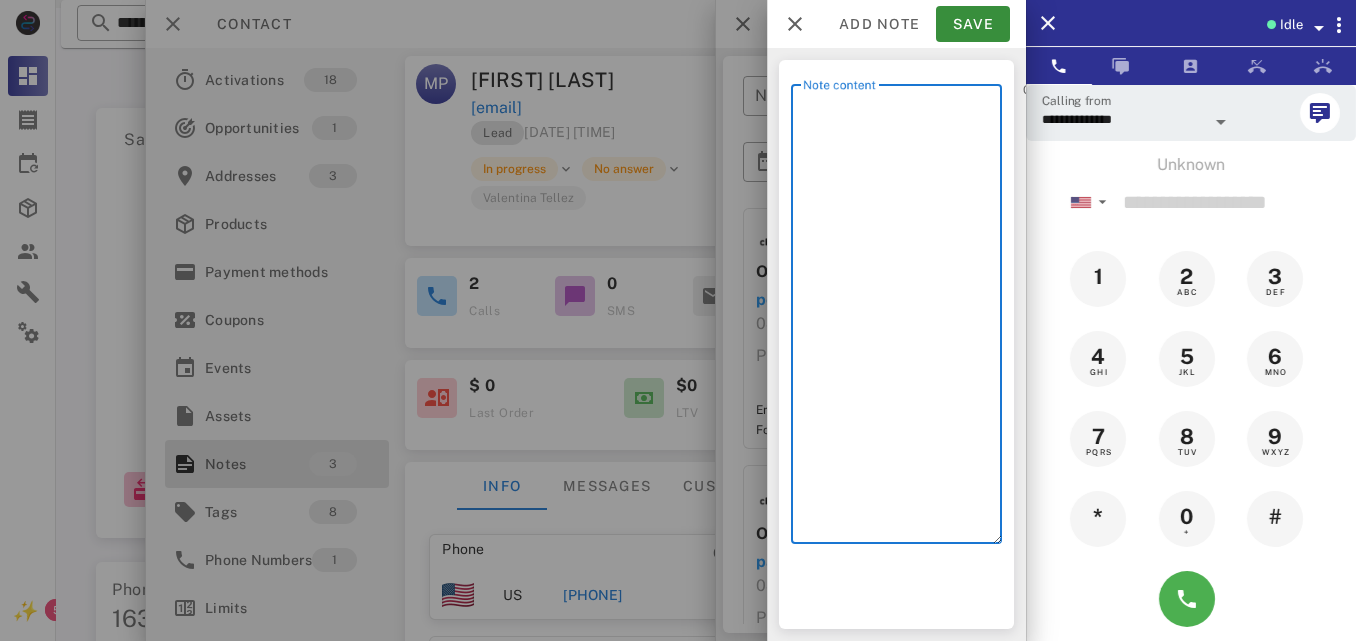 click on "Note content" at bounding box center (902, 319) 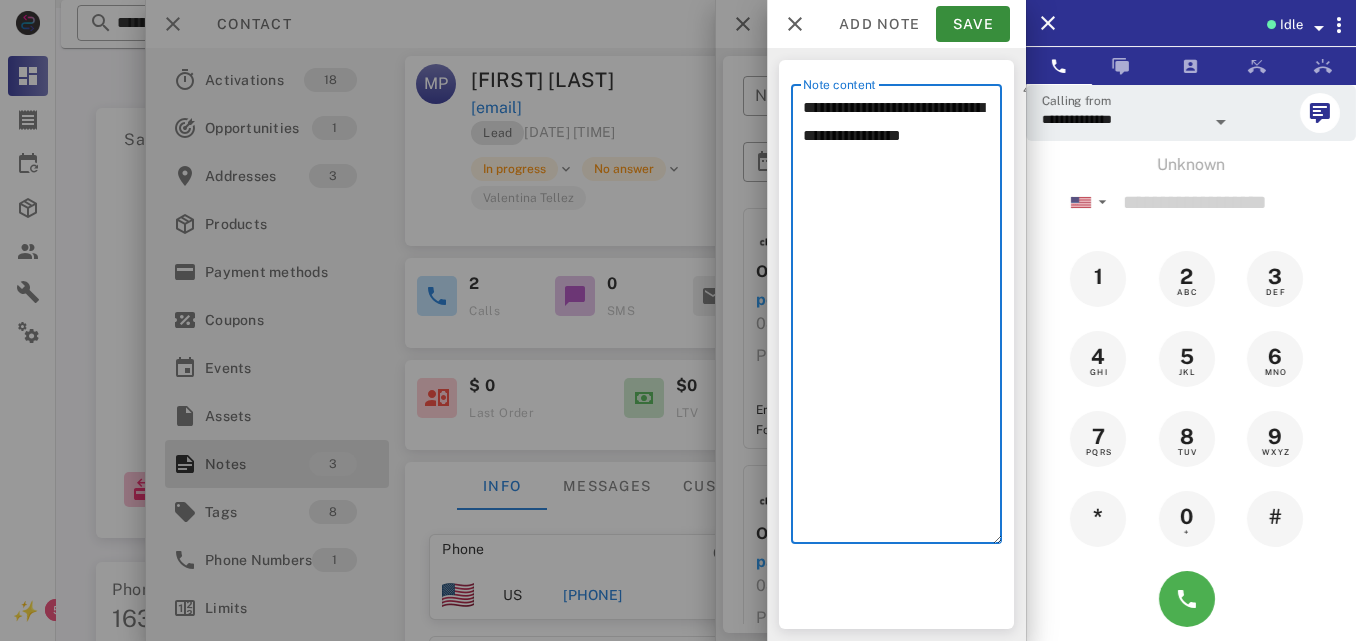 paste on "**********" 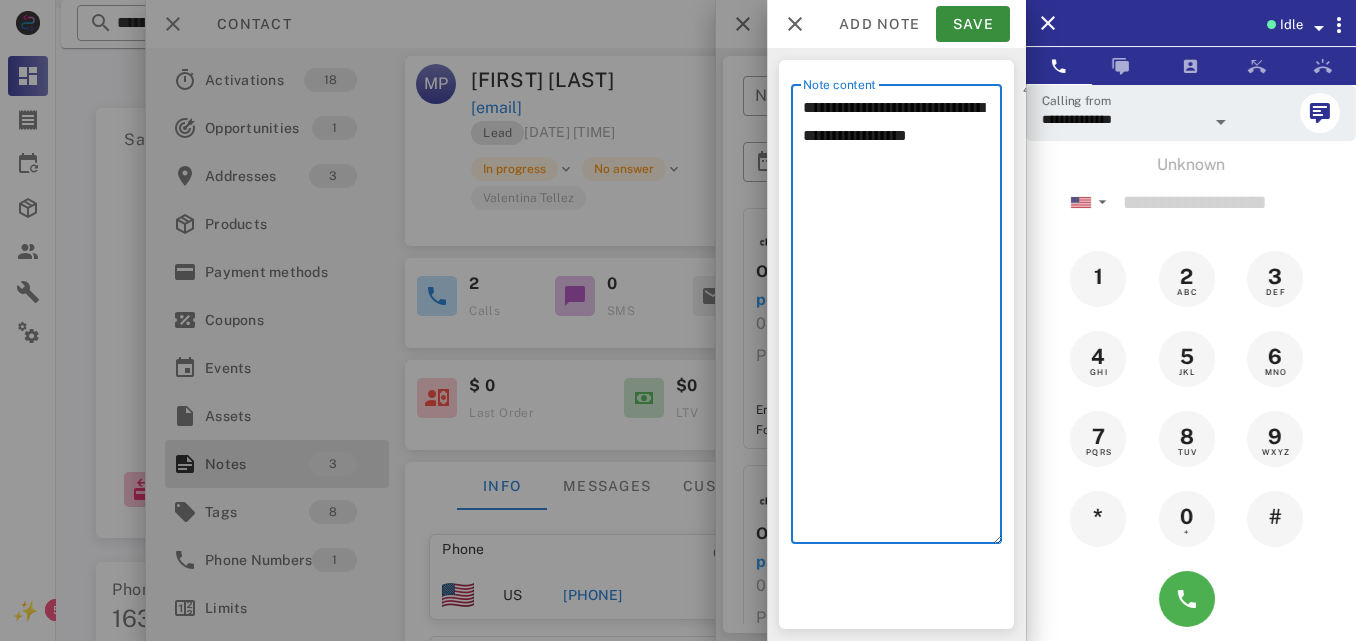 paste on "**********" 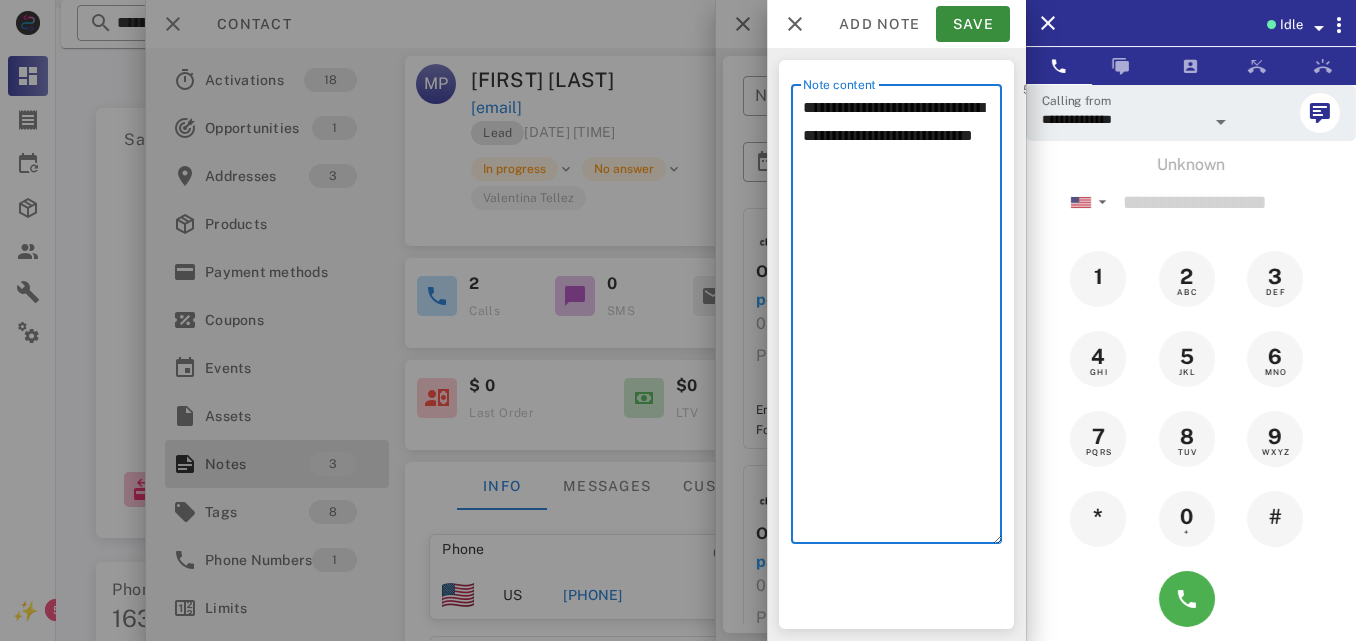 click on "**********" at bounding box center [902, 319] 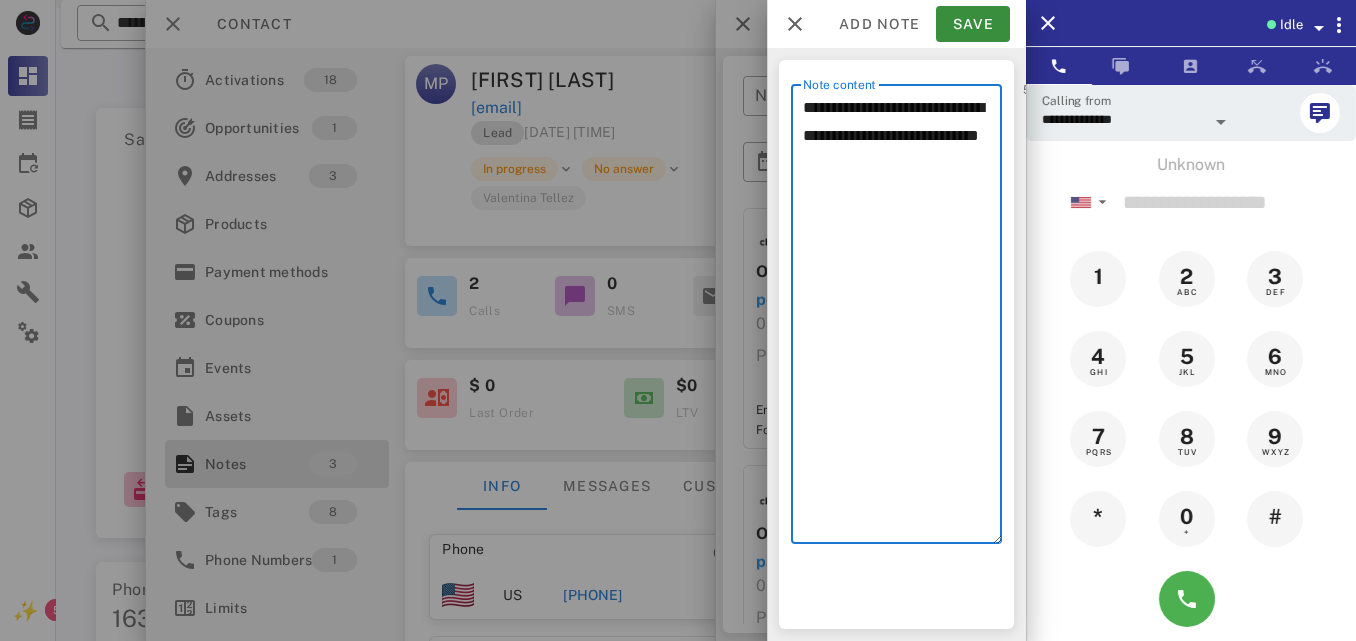 paste on "**********" 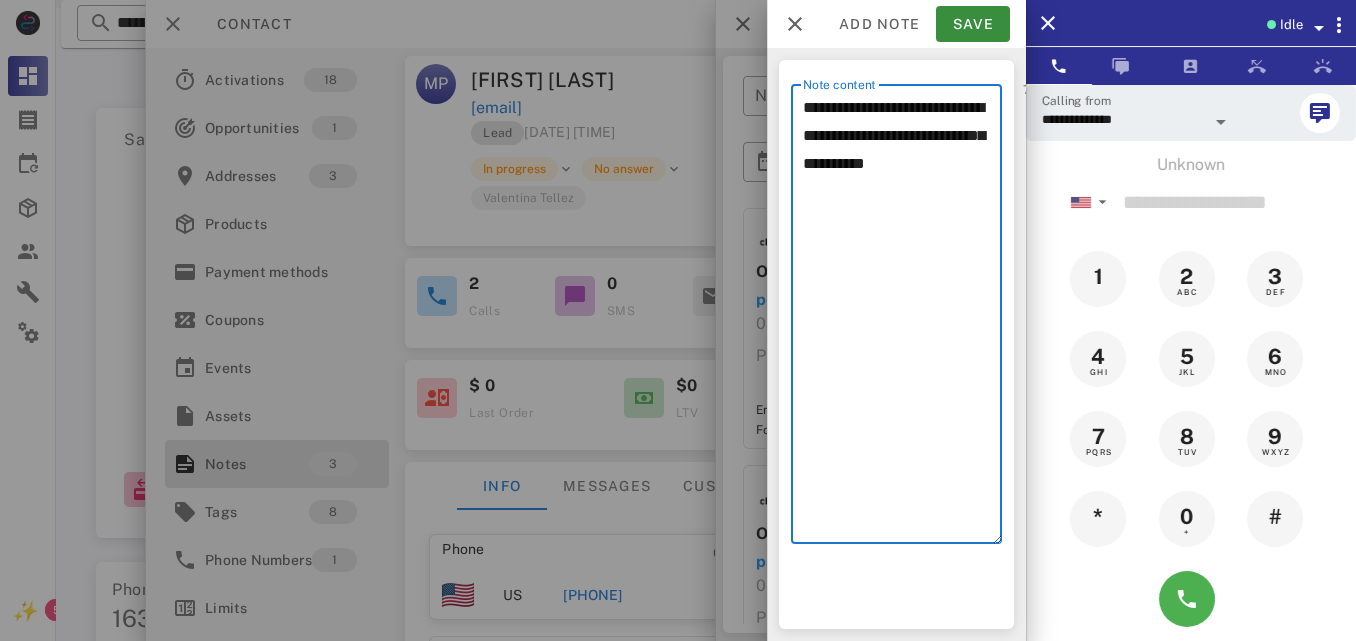 click on "**********" at bounding box center [902, 319] 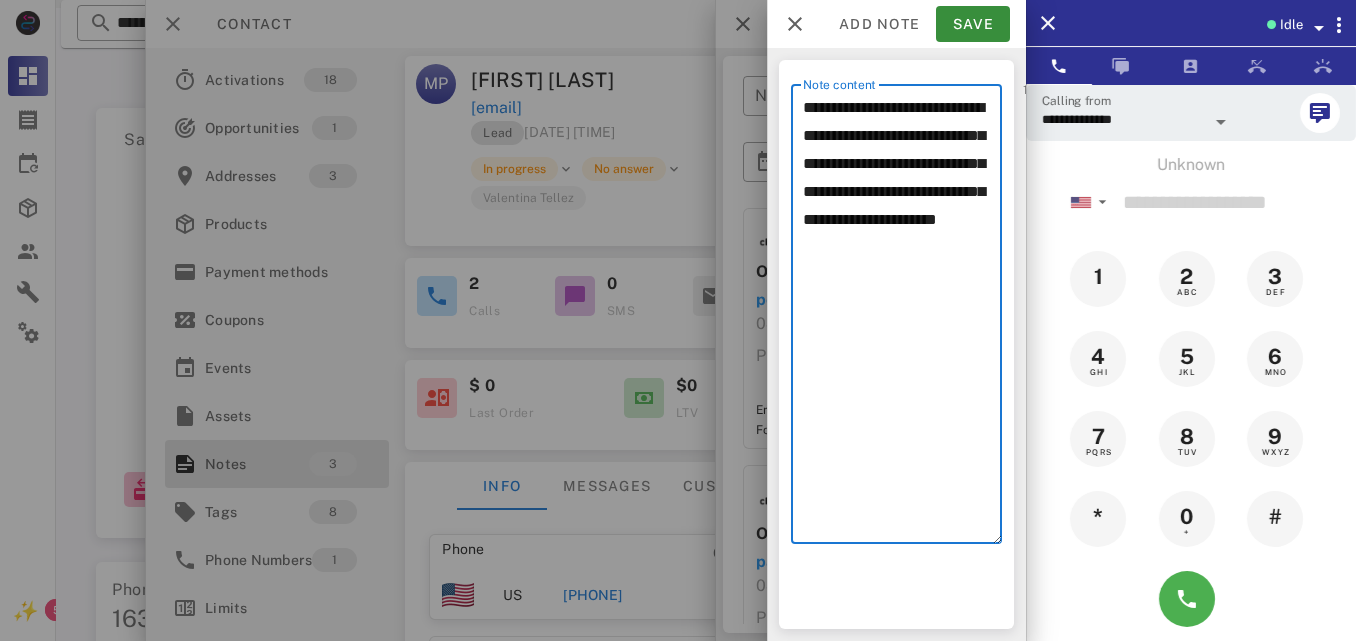 click on "**********" at bounding box center [902, 319] 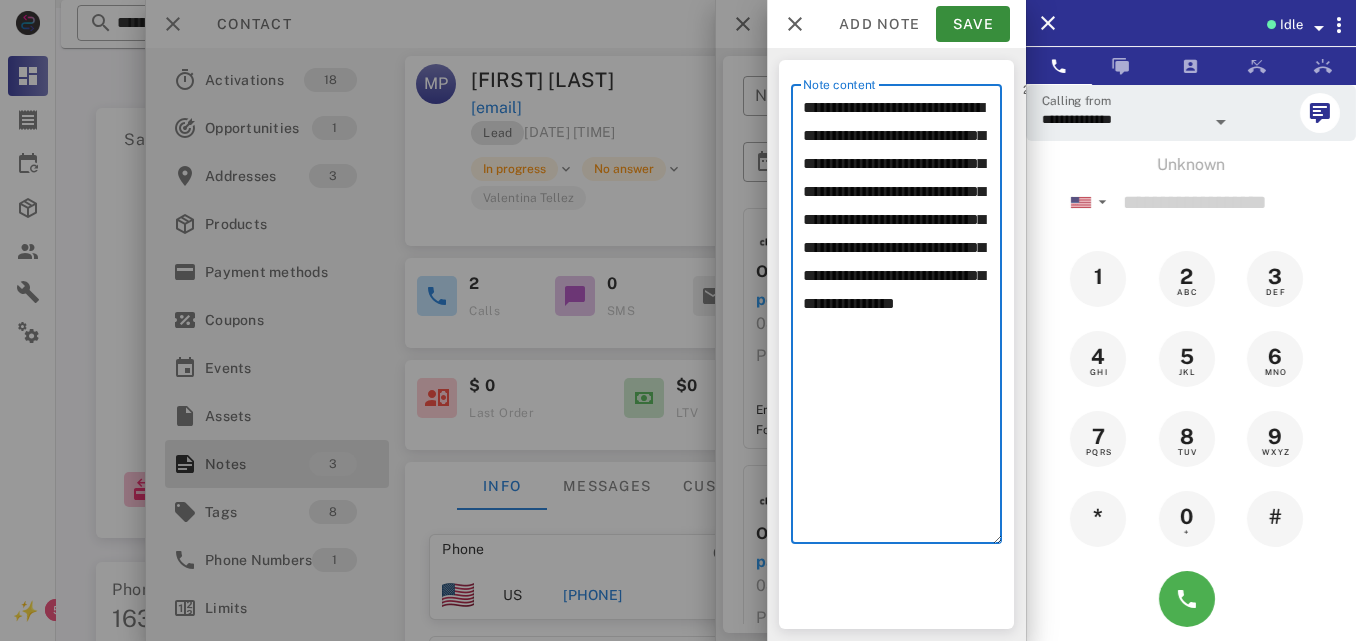 click on "**********" at bounding box center [902, 319] 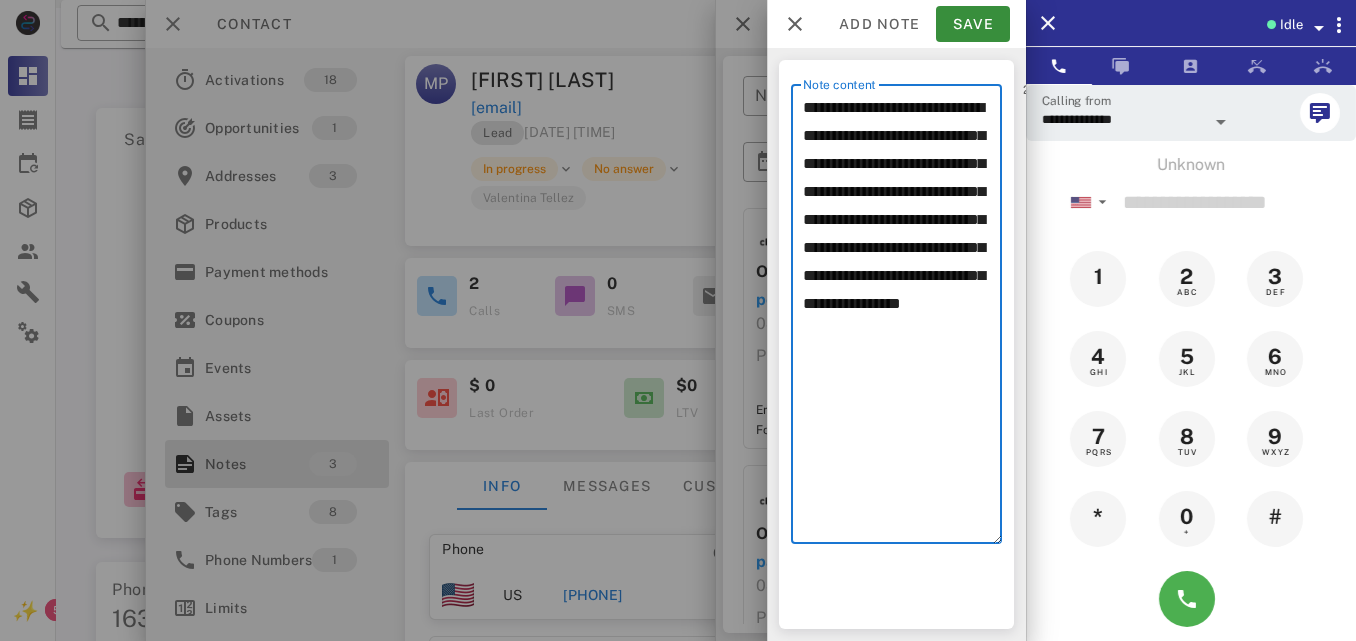 click on "**********" at bounding box center (902, 319) 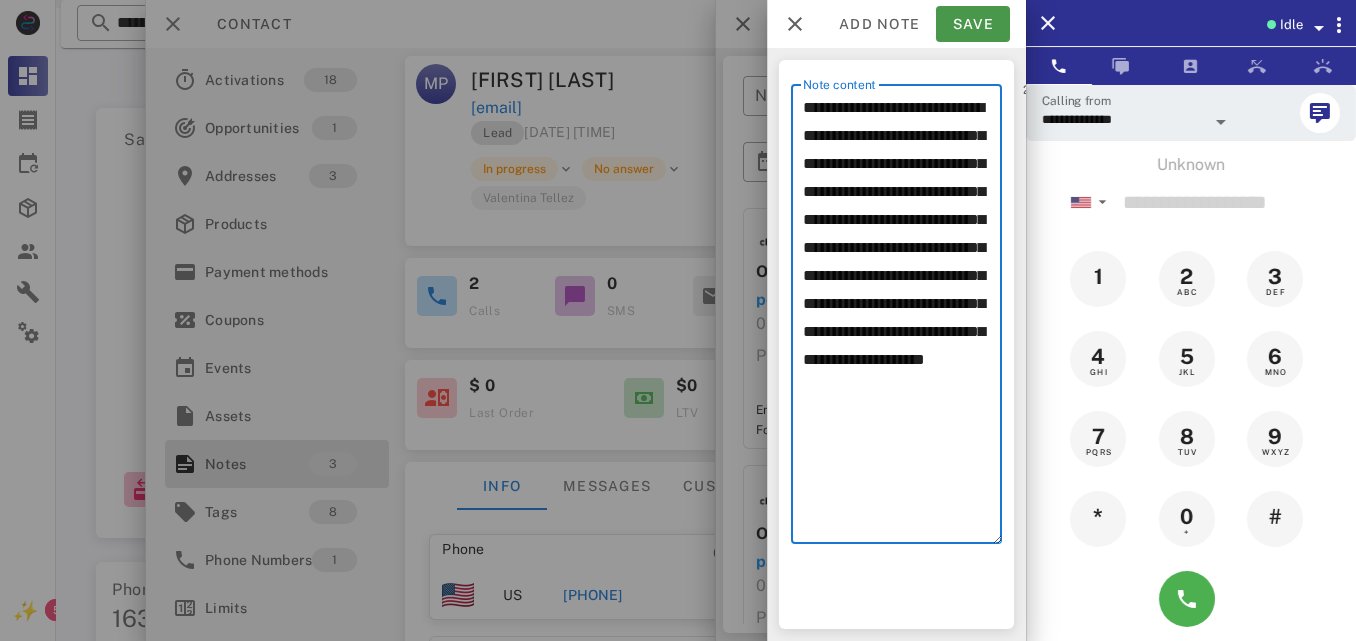 type on "**********" 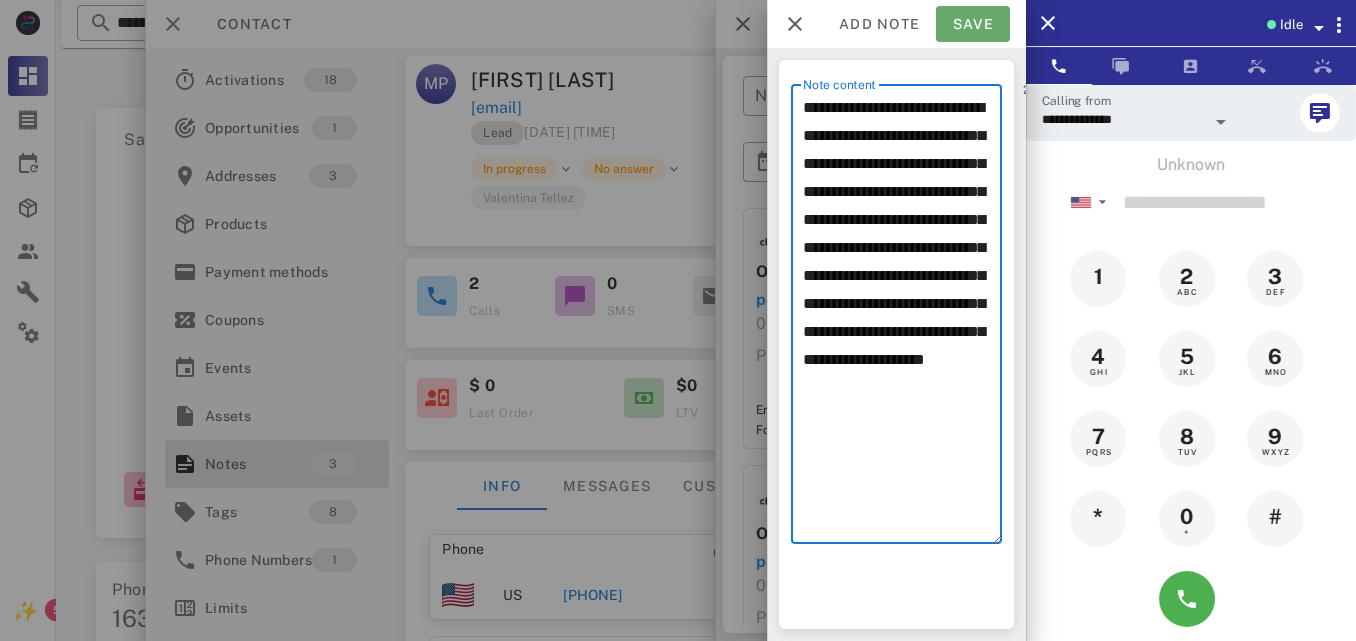 click on "Save" at bounding box center (973, 24) 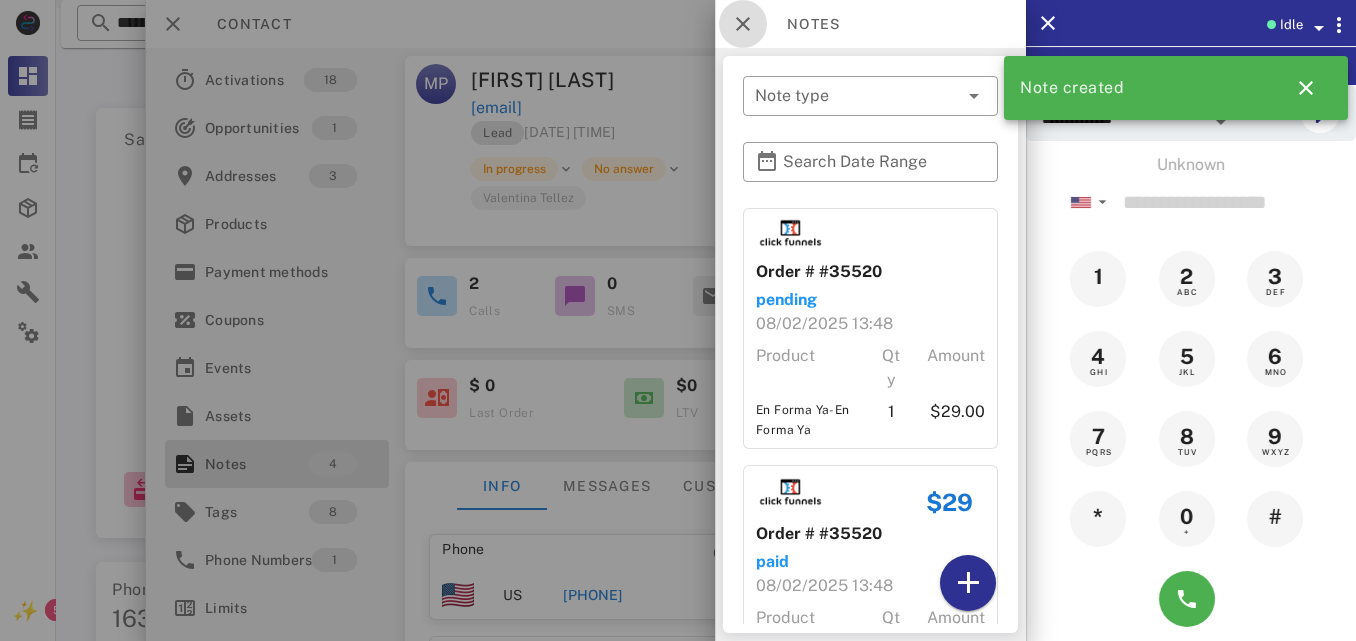 click at bounding box center (743, 24) 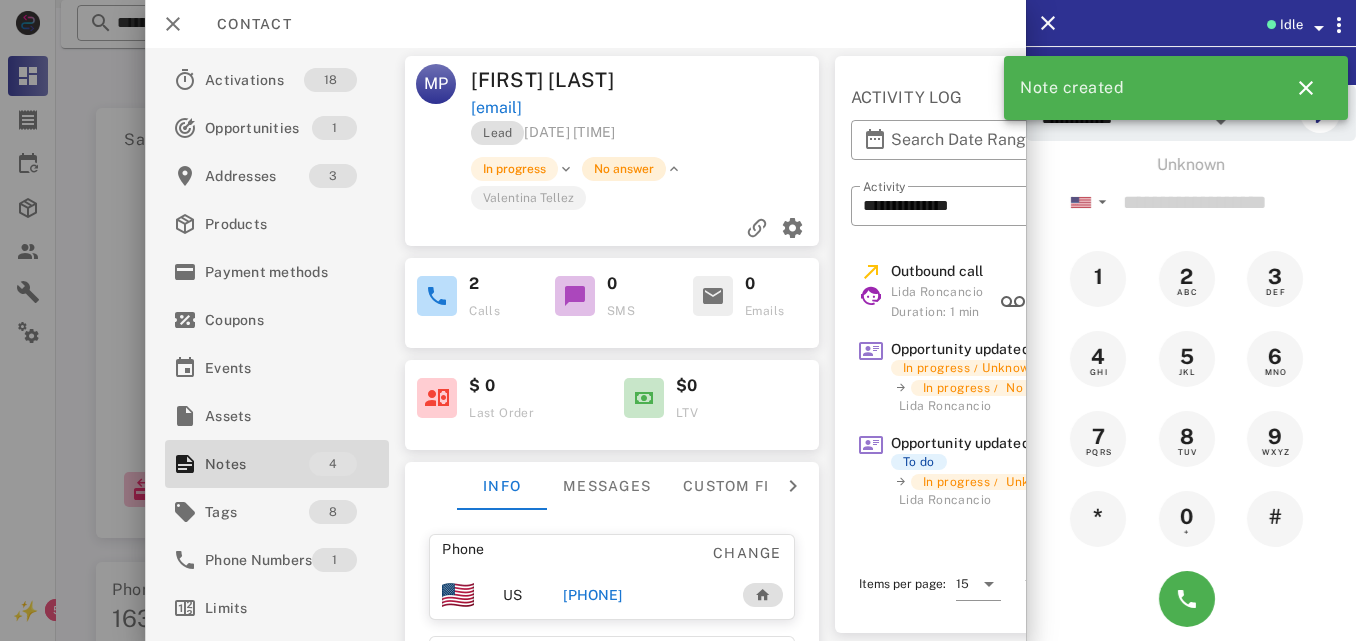 click on "No answer" at bounding box center [625, 169] 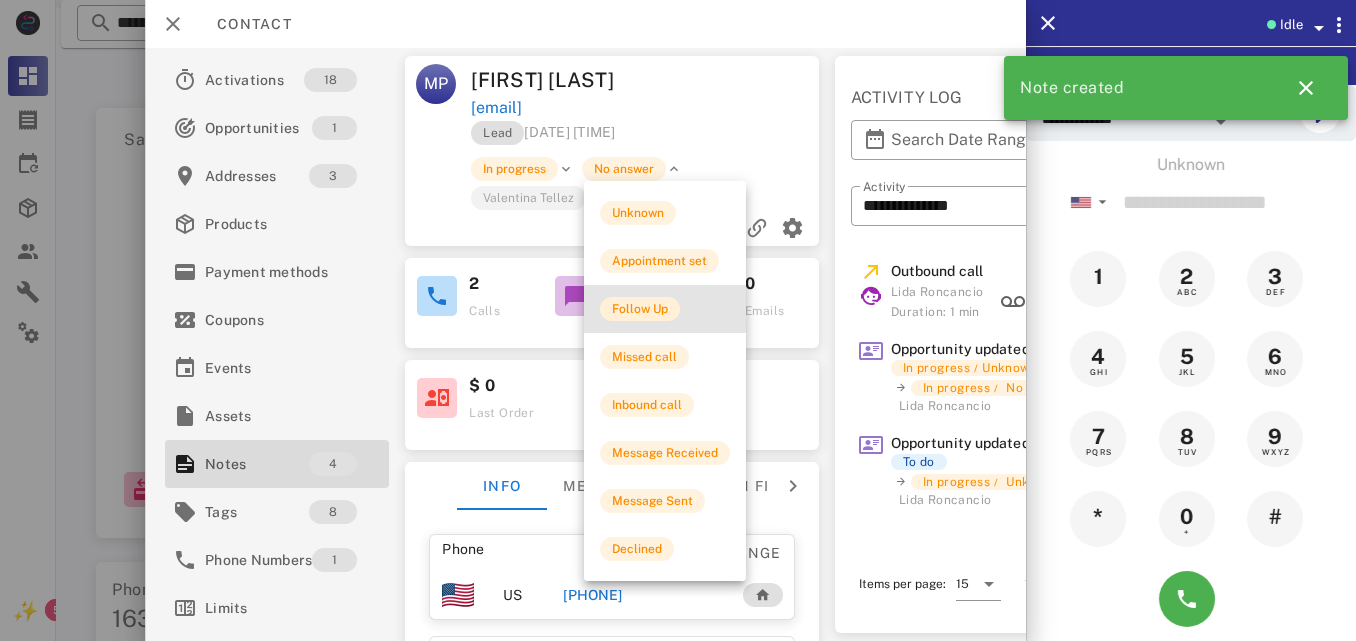 click on "Follow Up" at bounding box center [640, 309] 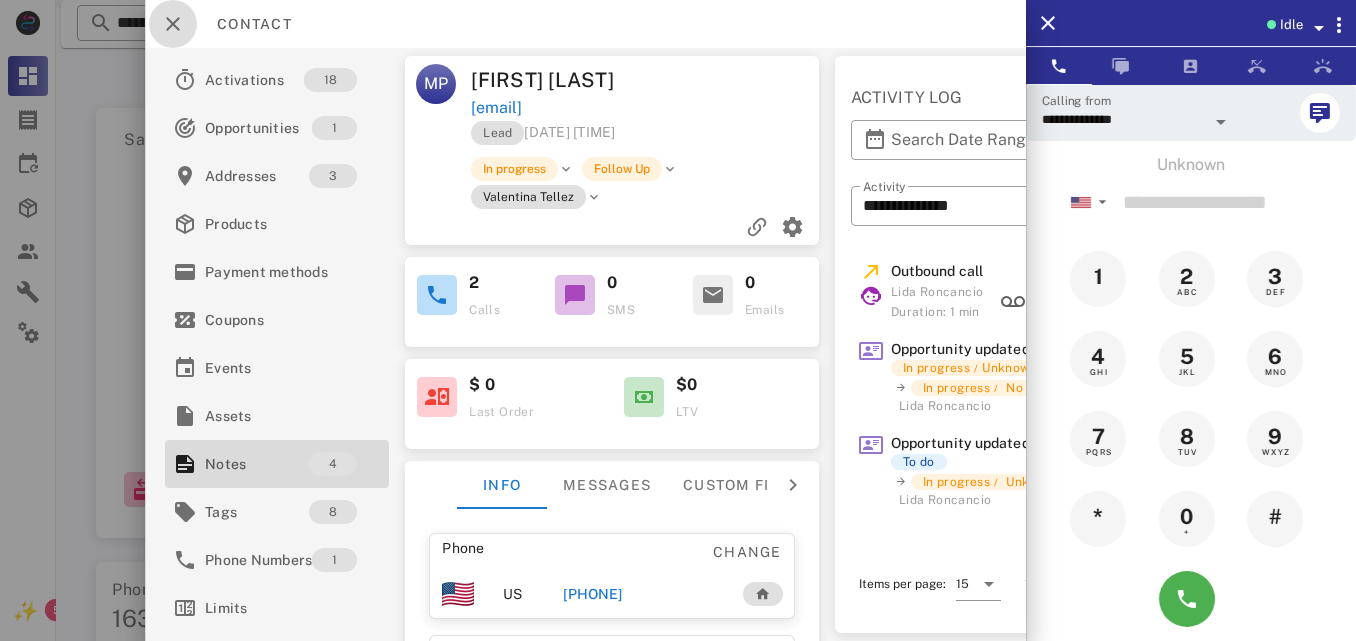 click at bounding box center (173, 24) 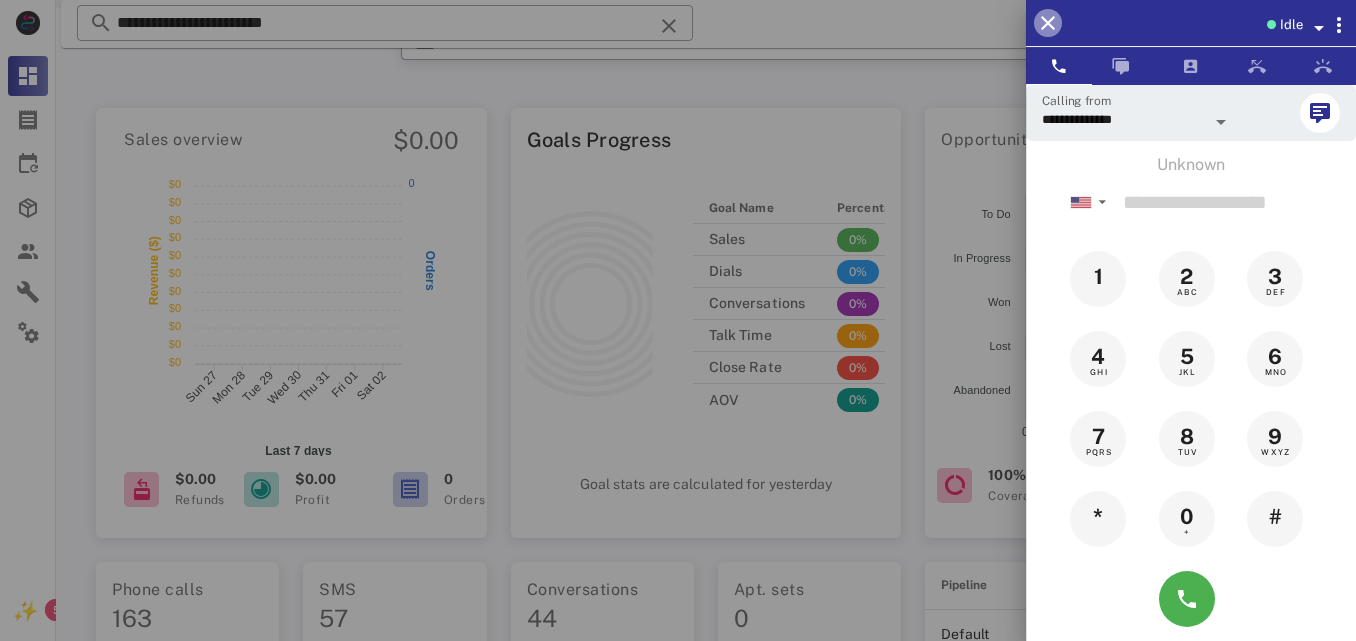 click at bounding box center [1048, 23] 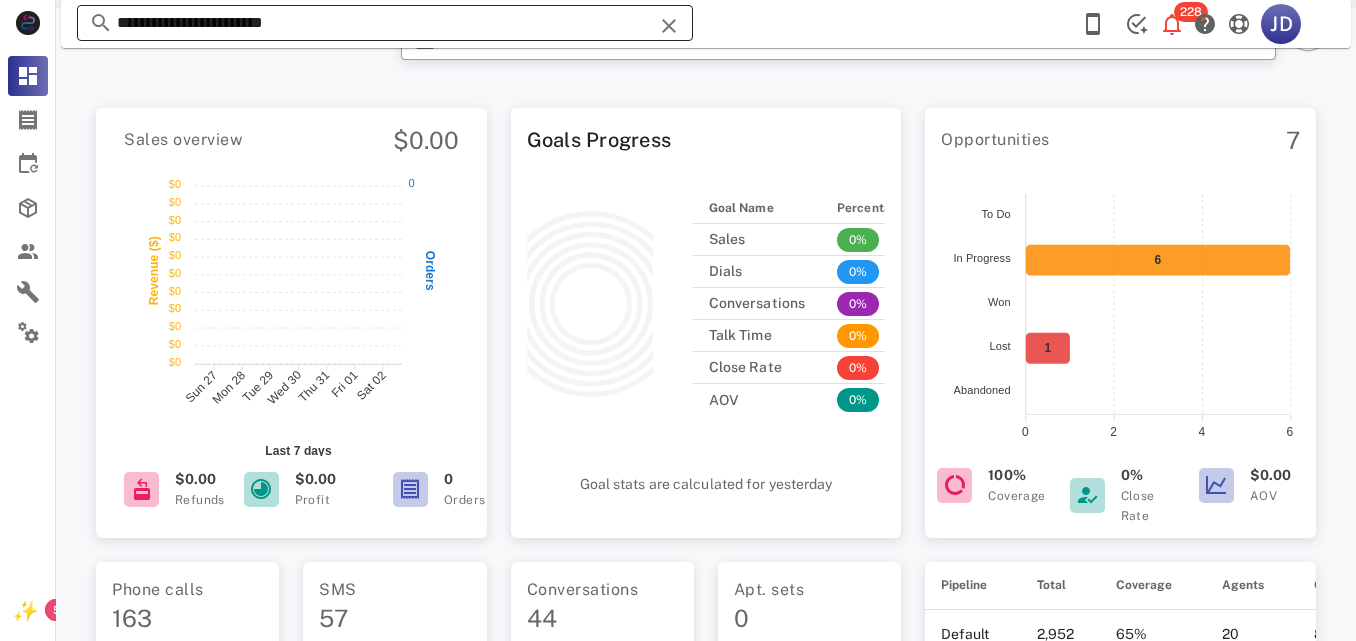 click on "**********" at bounding box center [385, 23] 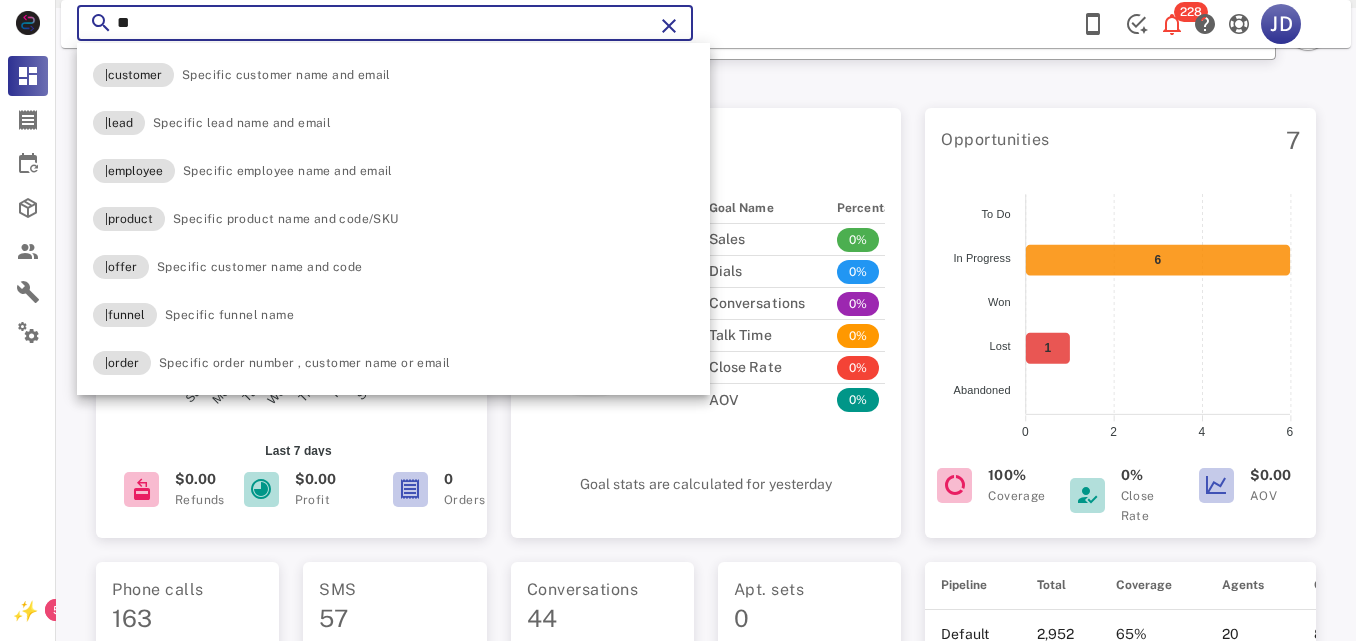 type on "*" 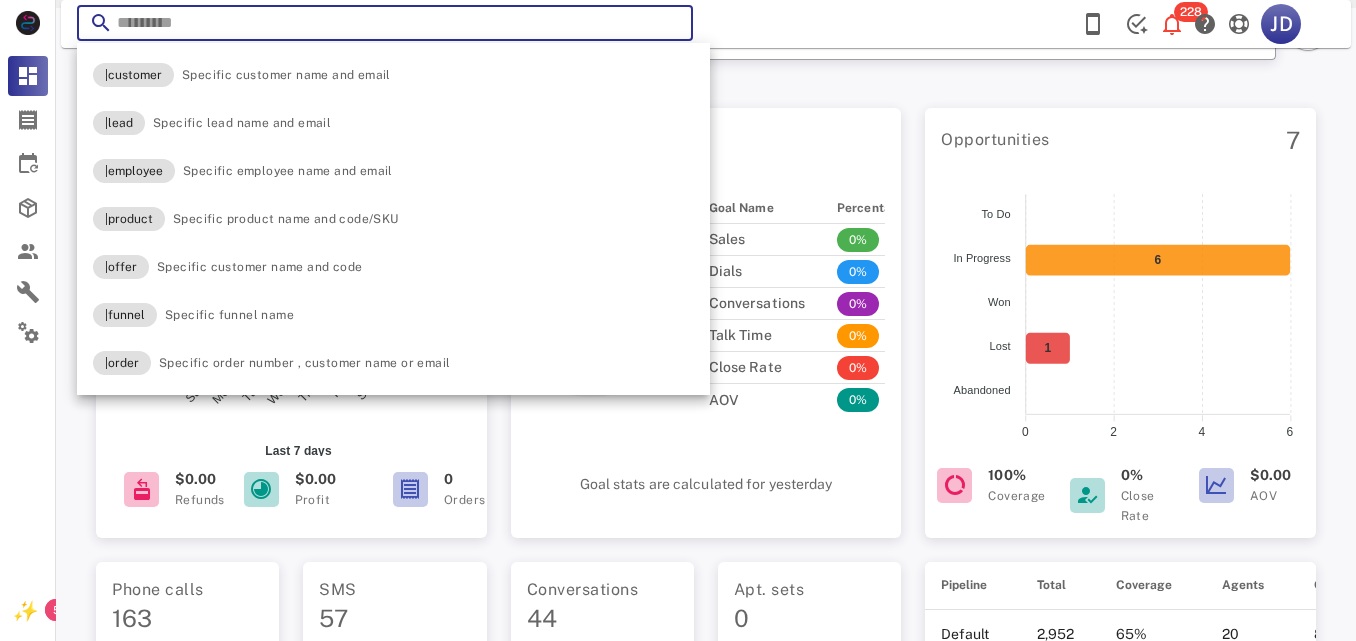 type on "*" 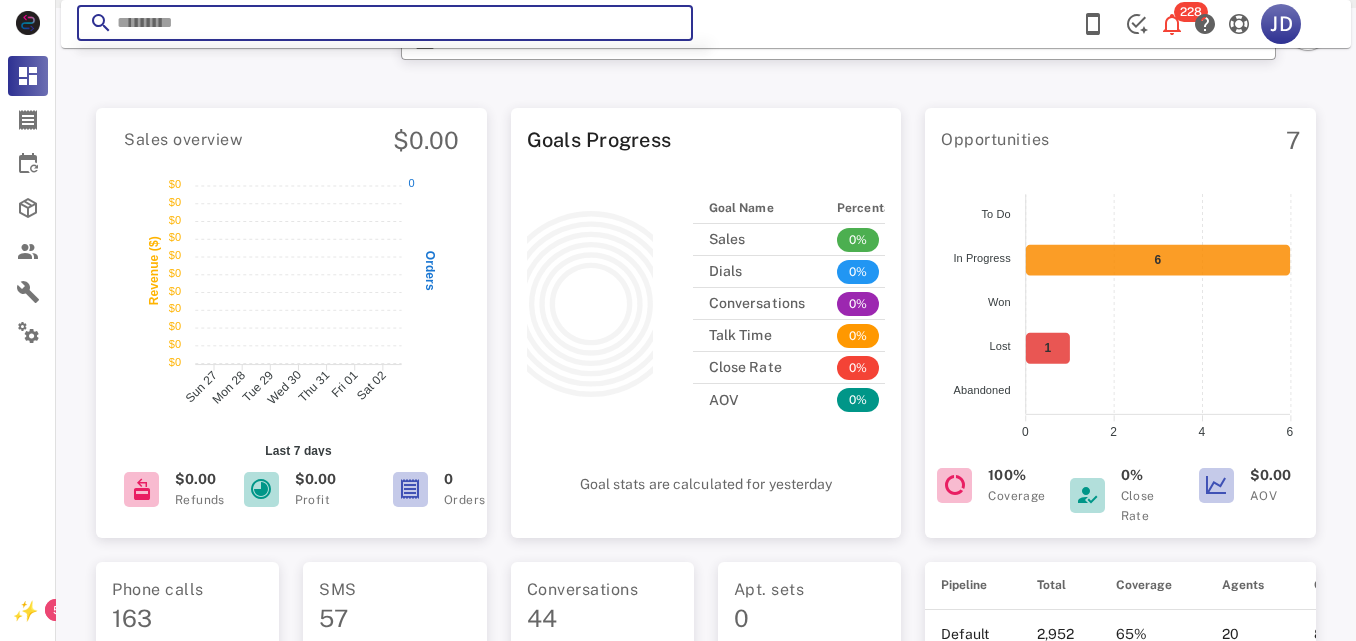 paste on "**********" 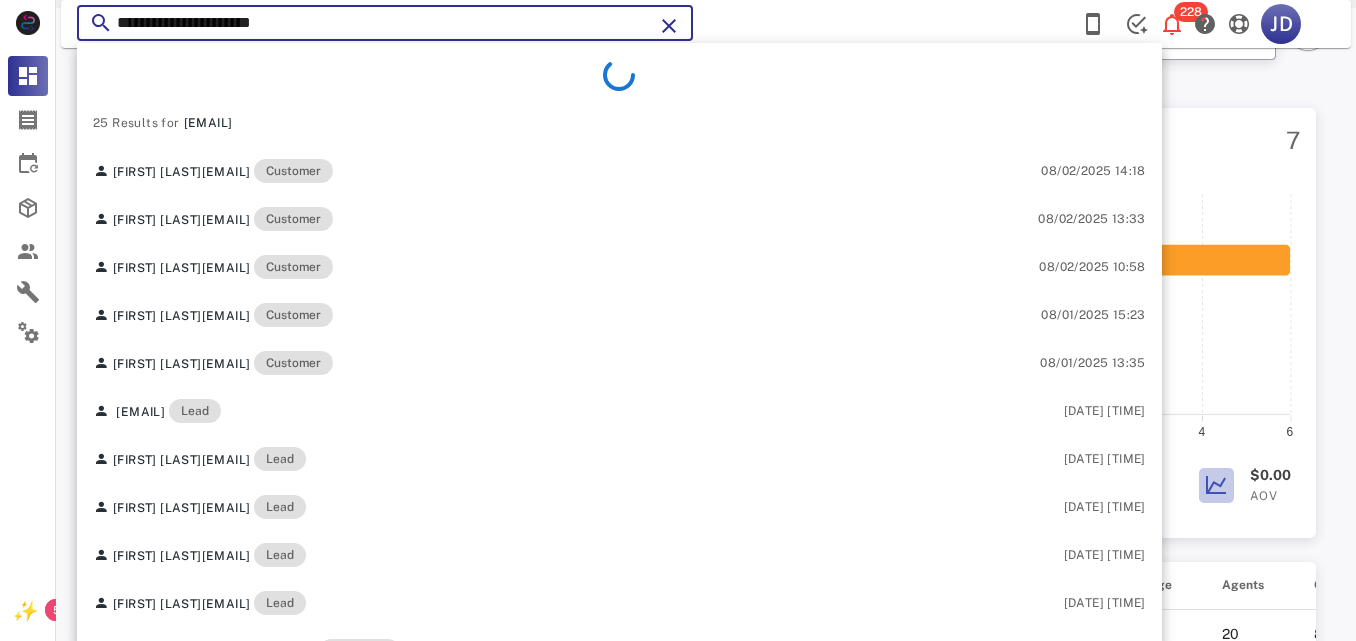 type on "**********" 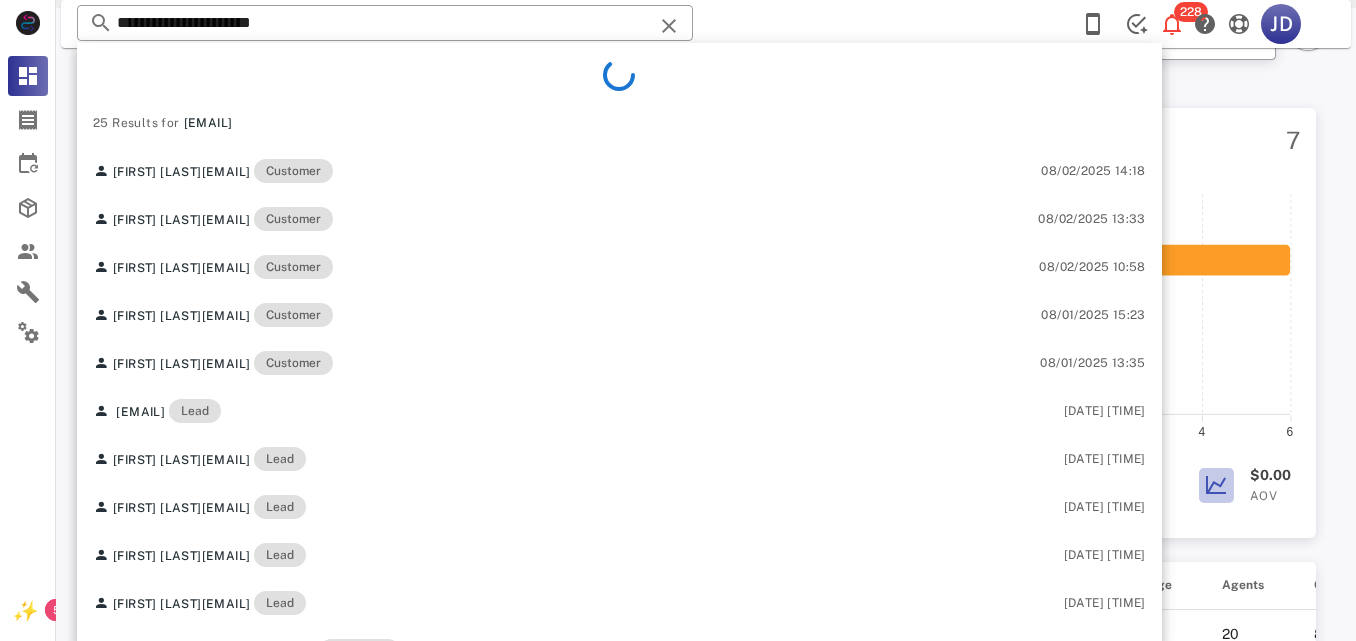 click at bounding box center [619, 75] 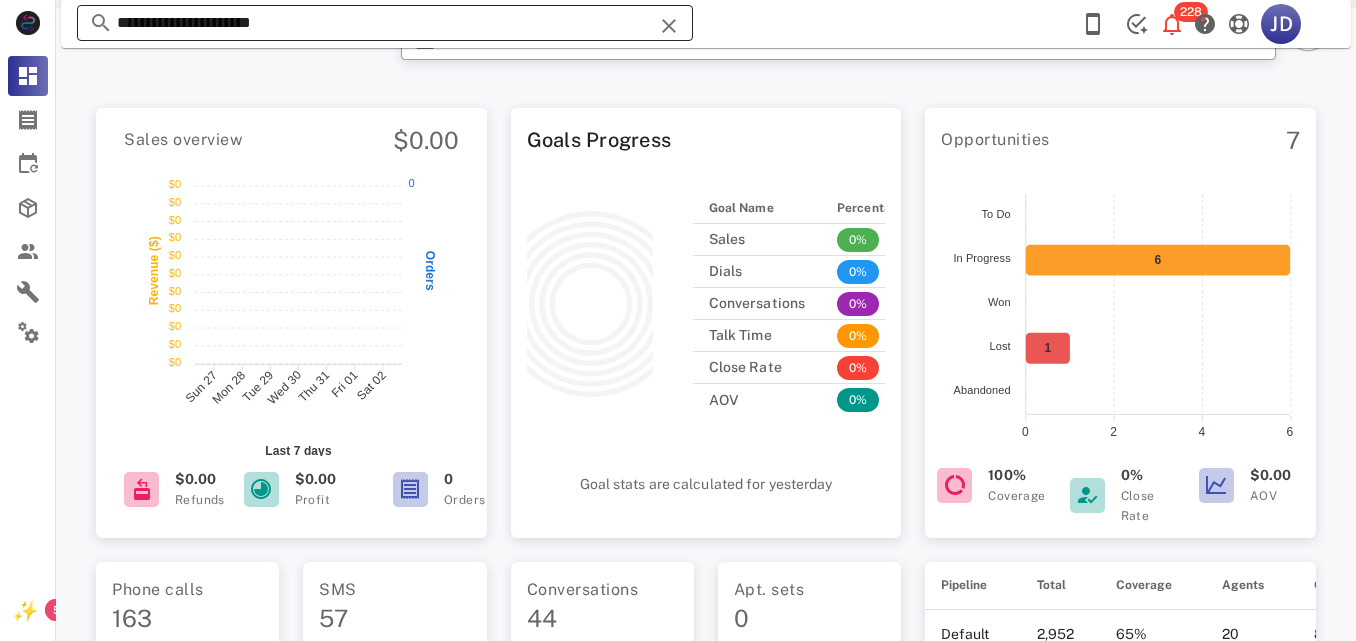 click on "**********" at bounding box center (385, 23) 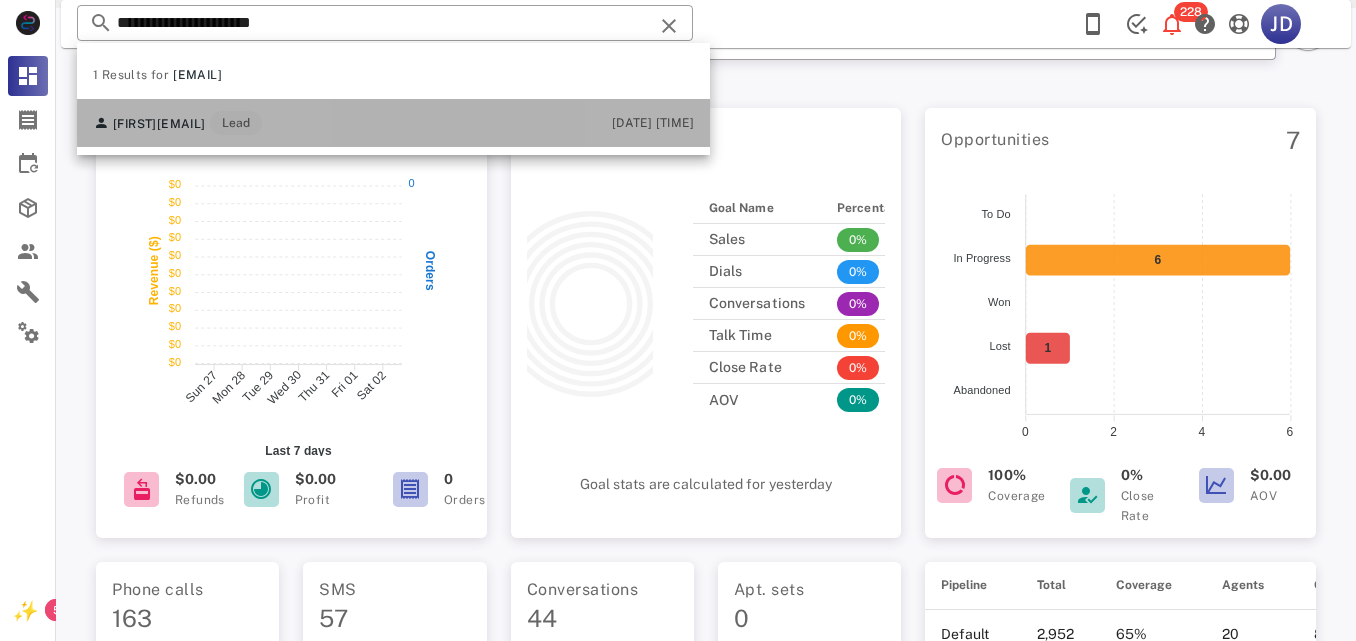 click on "[FIRST] [EMAIL] Lead" at bounding box center [177, 123] 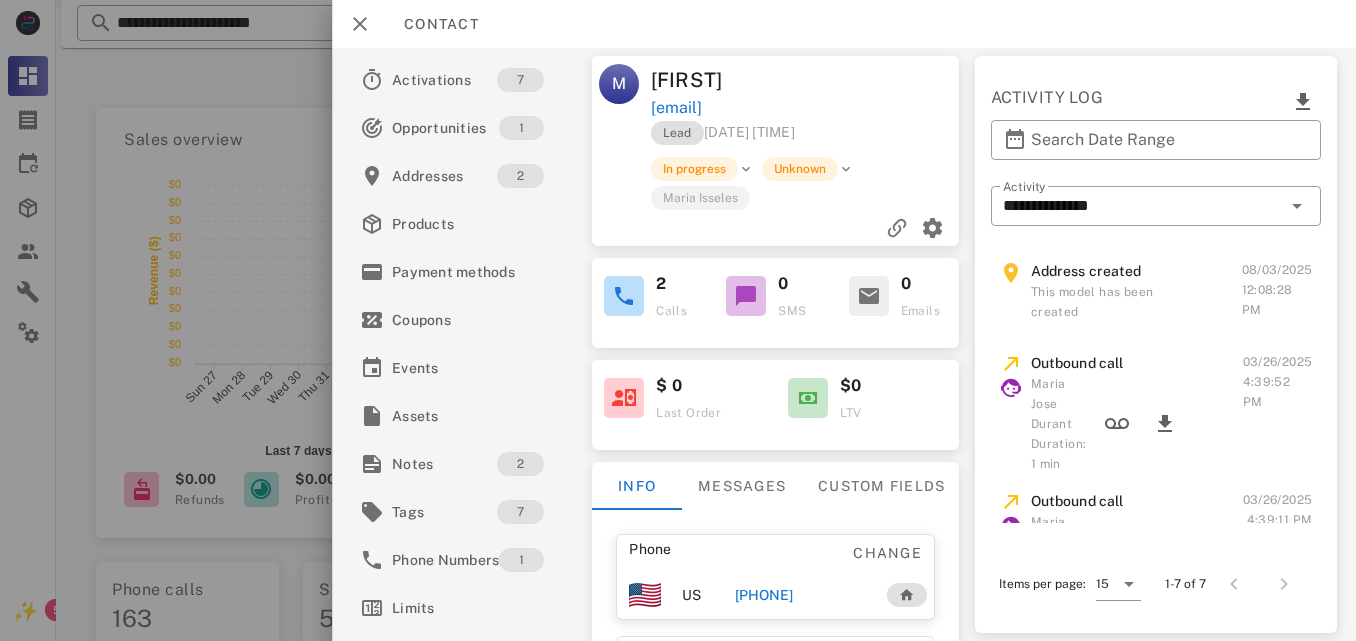 click on "[PHONE]" at bounding box center (763, 595) 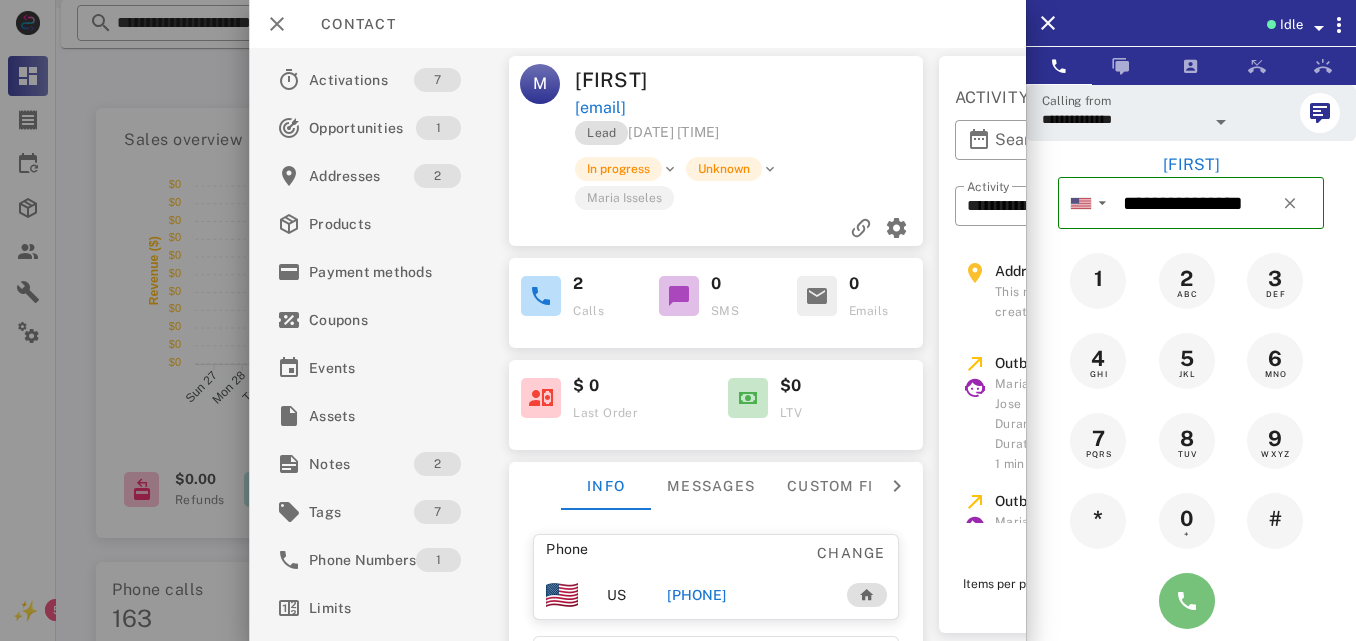 click at bounding box center [1187, 601] 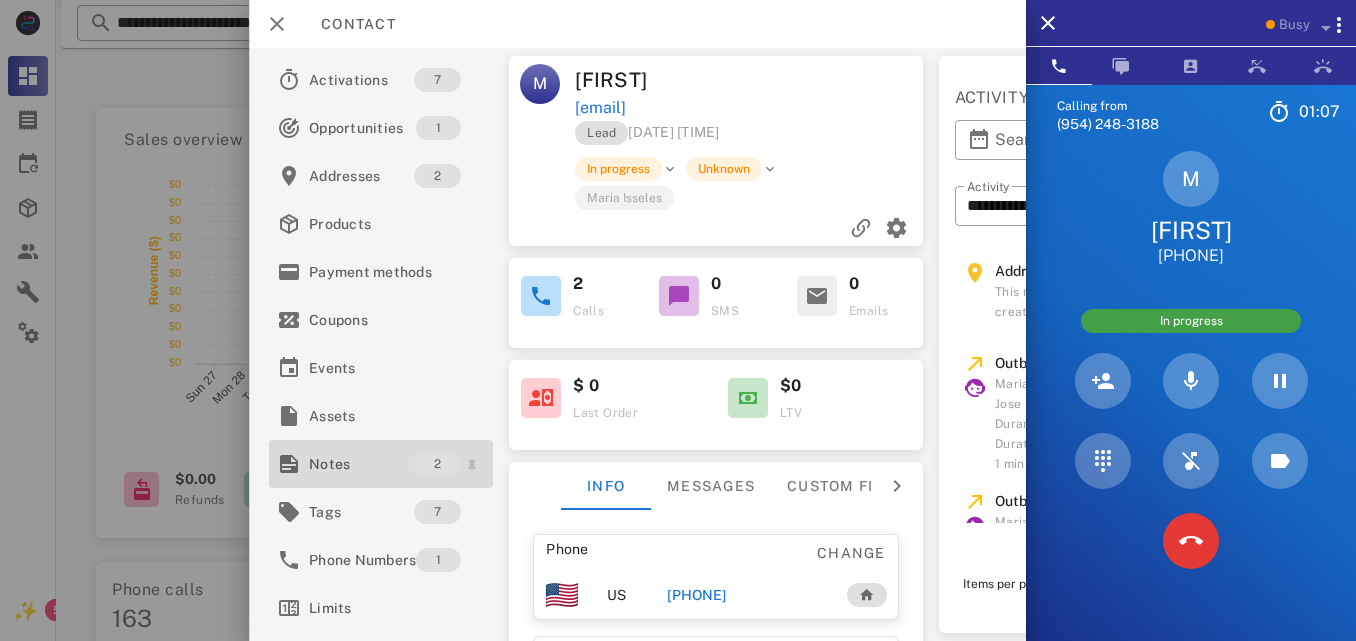 click on "Notes" at bounding box center (361, 464) 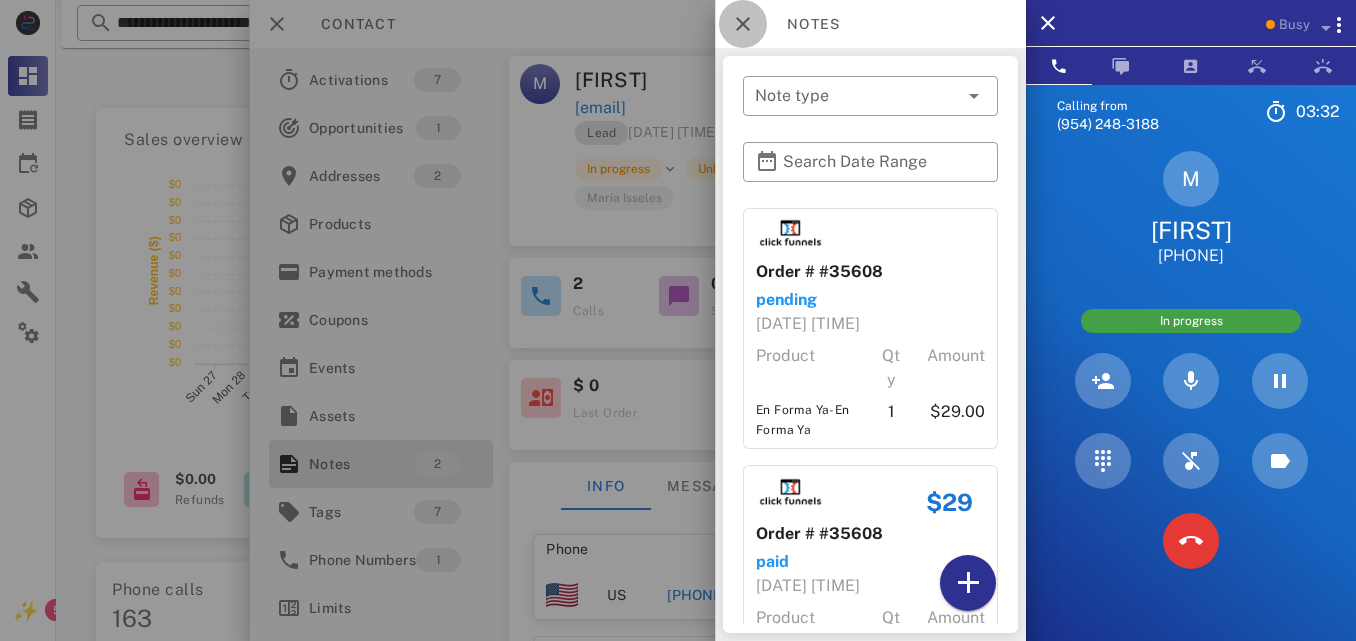 click at bounding box center (743, 24) 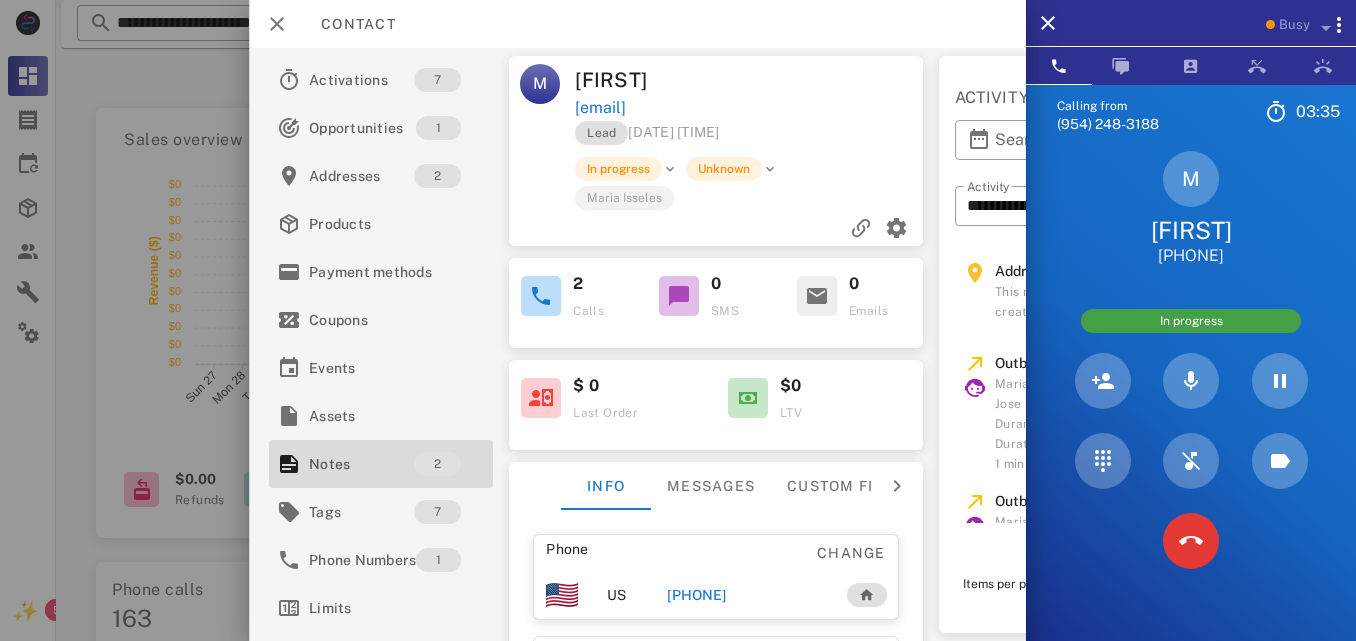 drag, startPoint x: 791, startPoint y: 111, endPoint x: 575, endPoint y: 117, distance: 216.08331 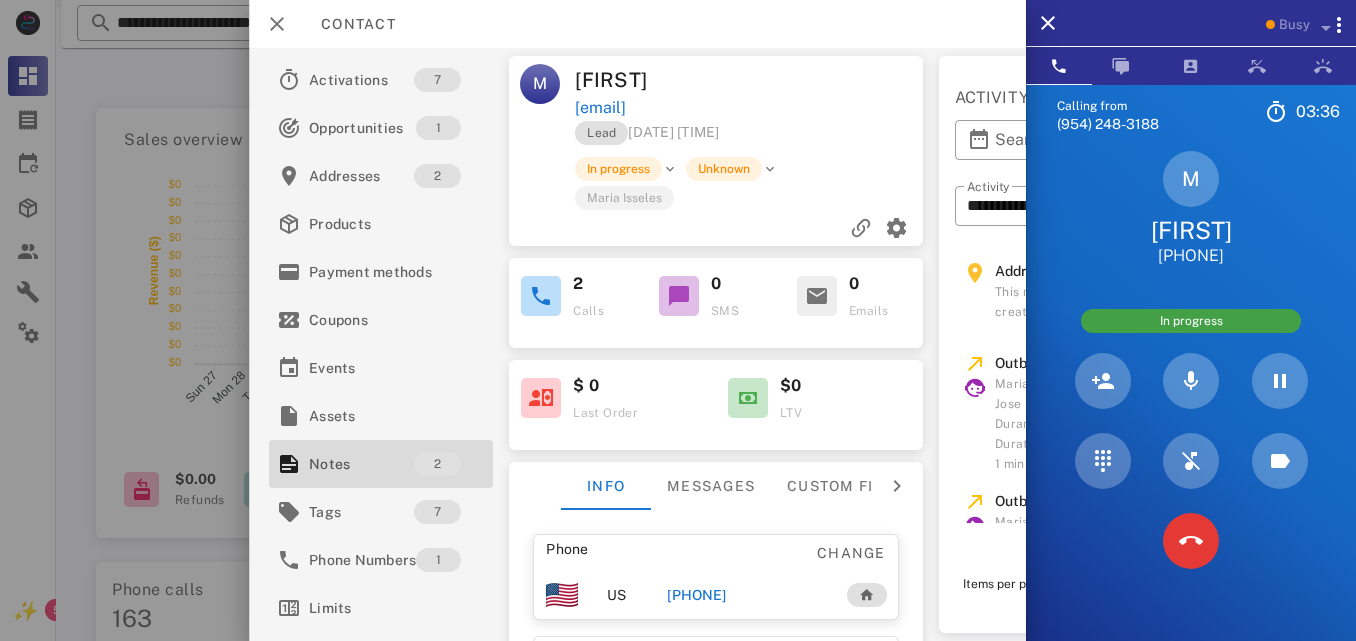 click on "Lead [DATE] [TIME] In progress Unknown [LAST]" at bounding box center (716, 183) 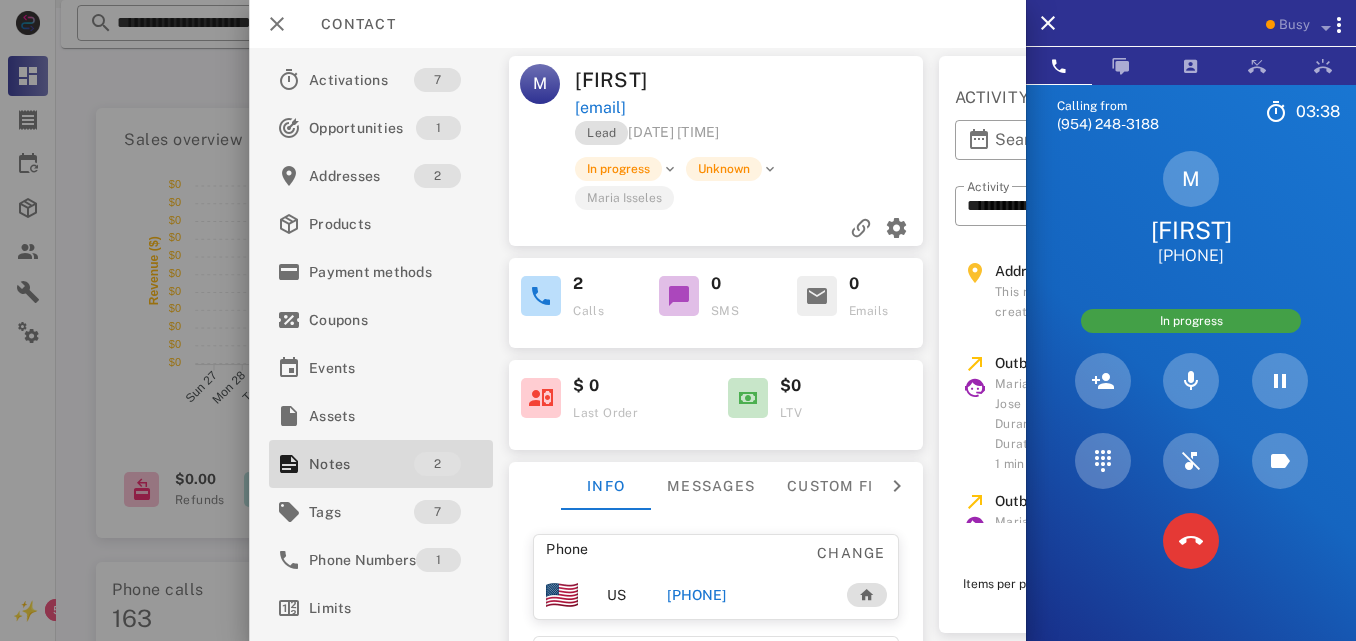 click on "Contact" at bounding box center [637, 24] 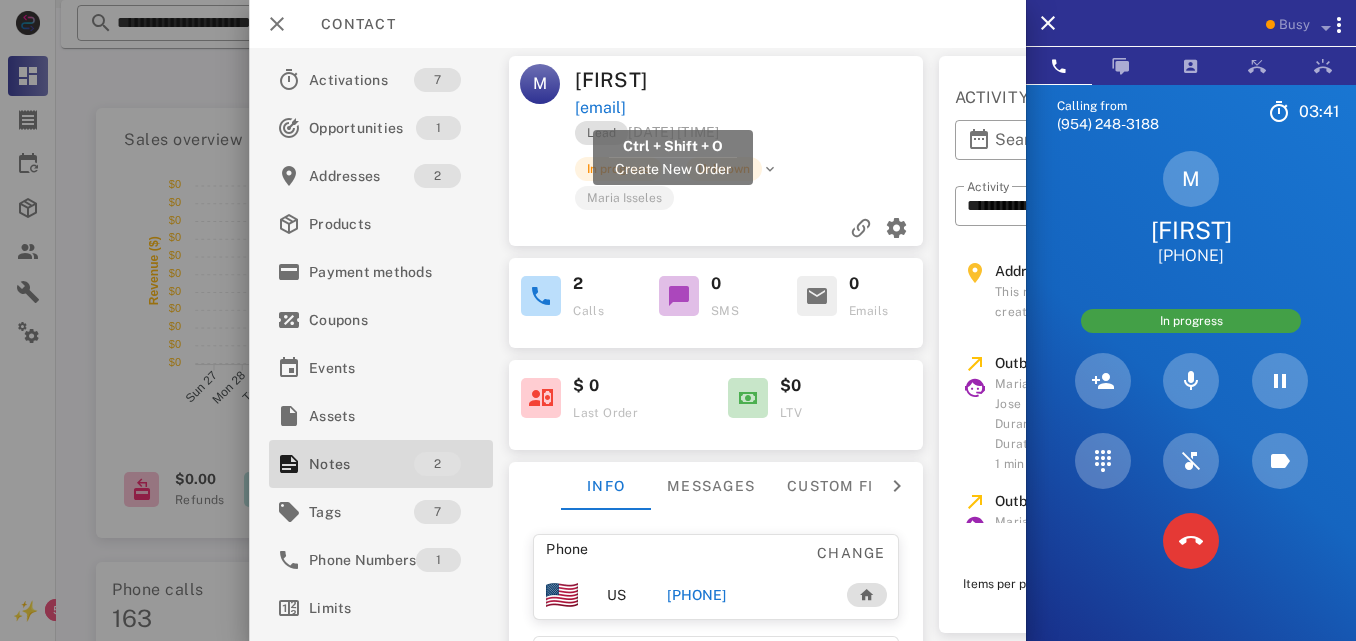 drag, startPoint x: 798, startPoint y: 111, endPoint x: 576, endPoint y: 115, distance: 222.03603 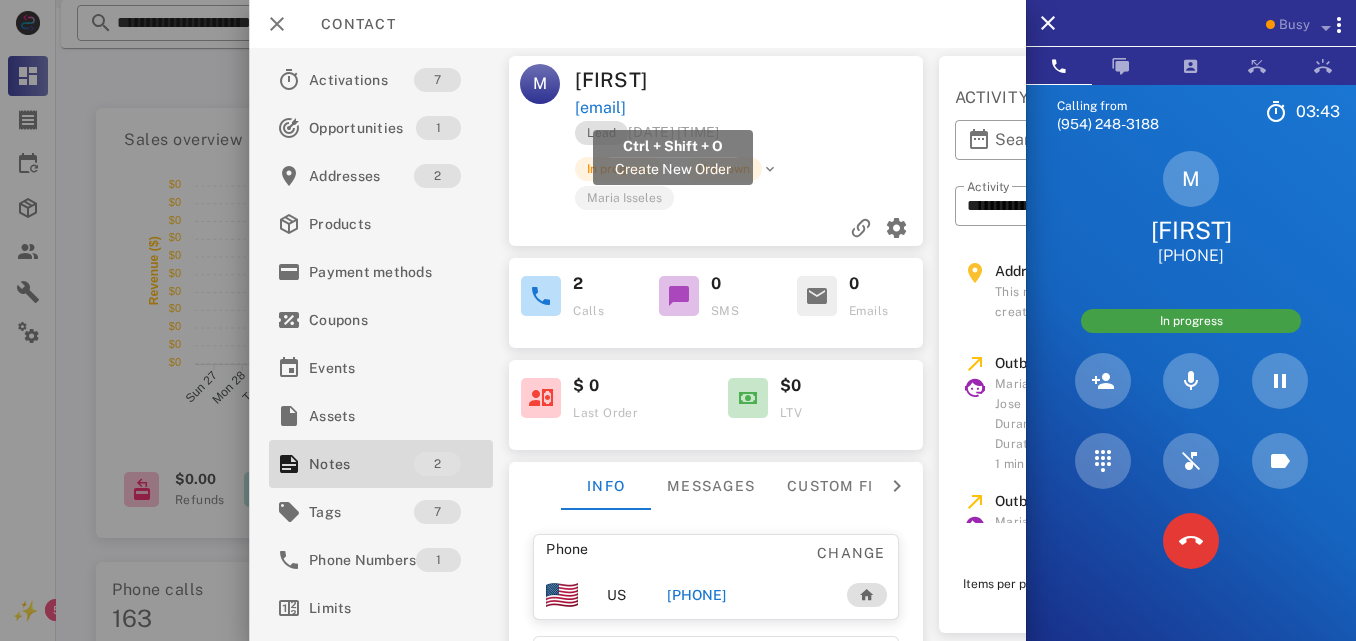 copy on "[EMAIL]" 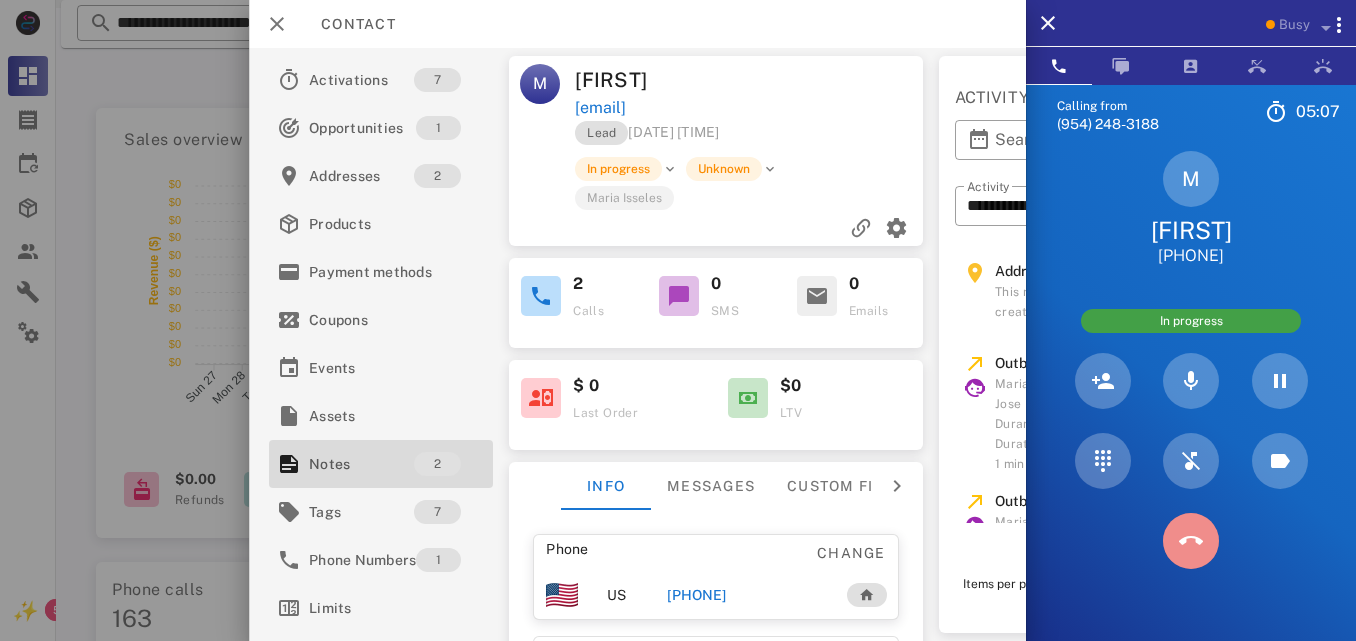 click at bounding box center [1191, 541] 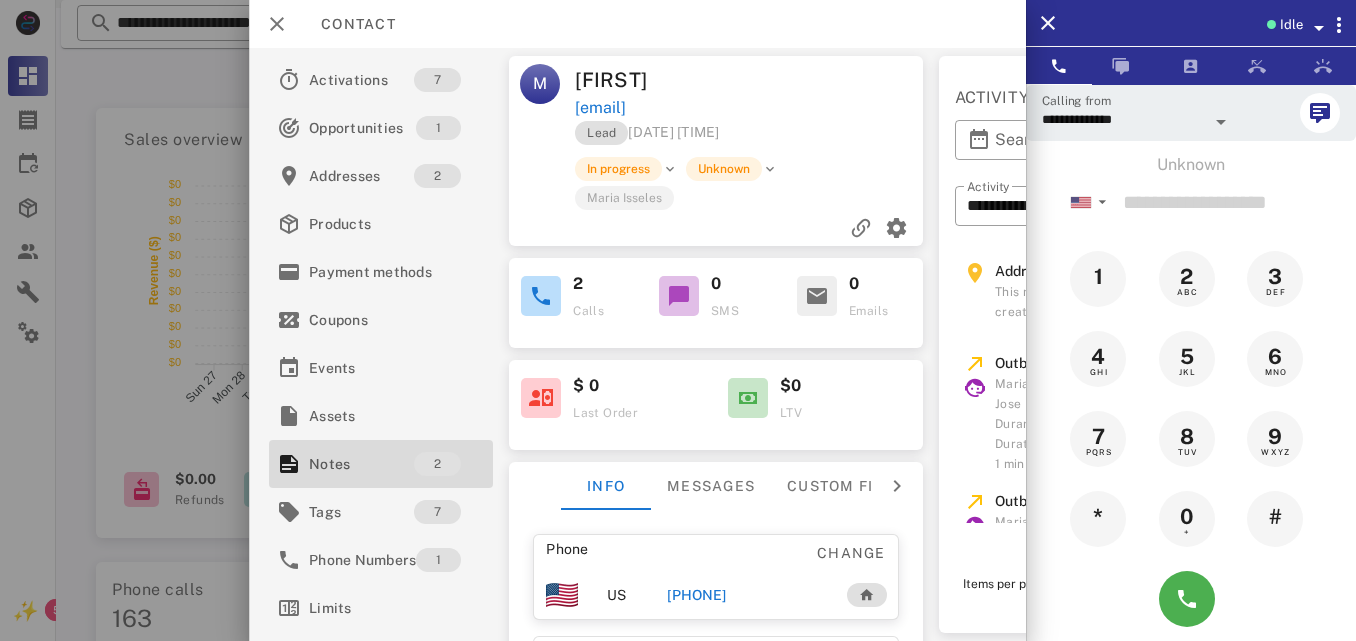 click on "[PHONE]" at bounding box center [696, 595] 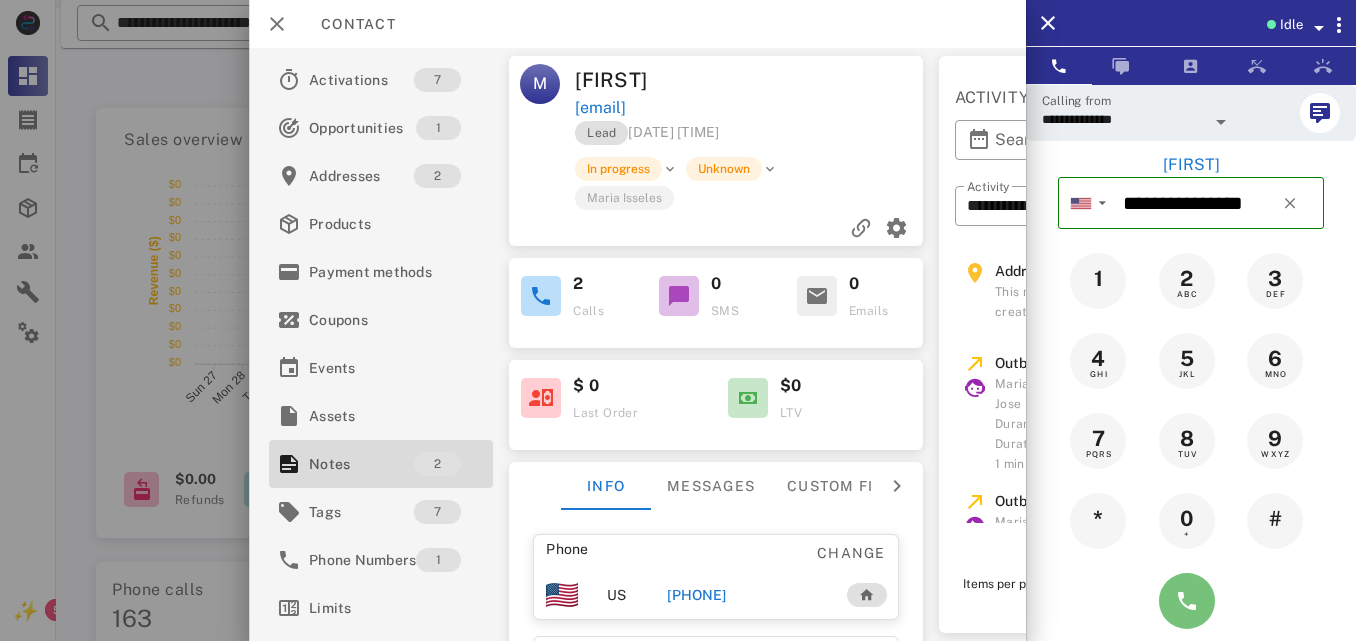 click at bounding box center (1187, 601) 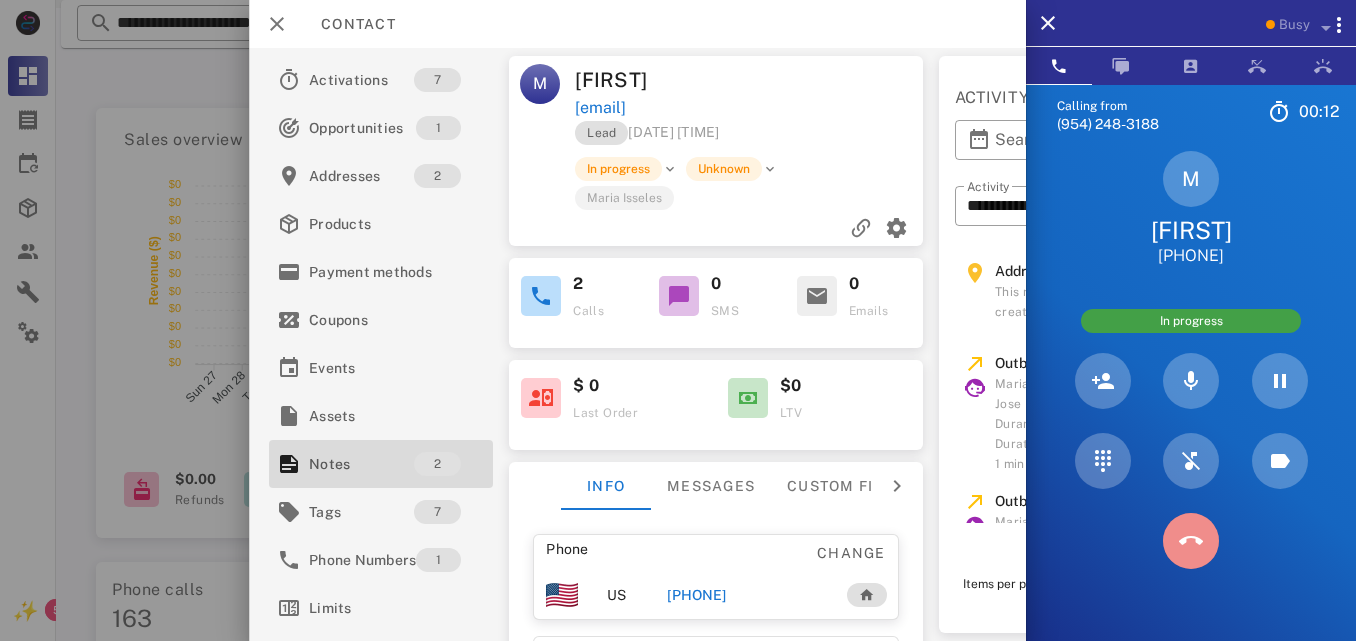 click at bounding box center [1191, 541] 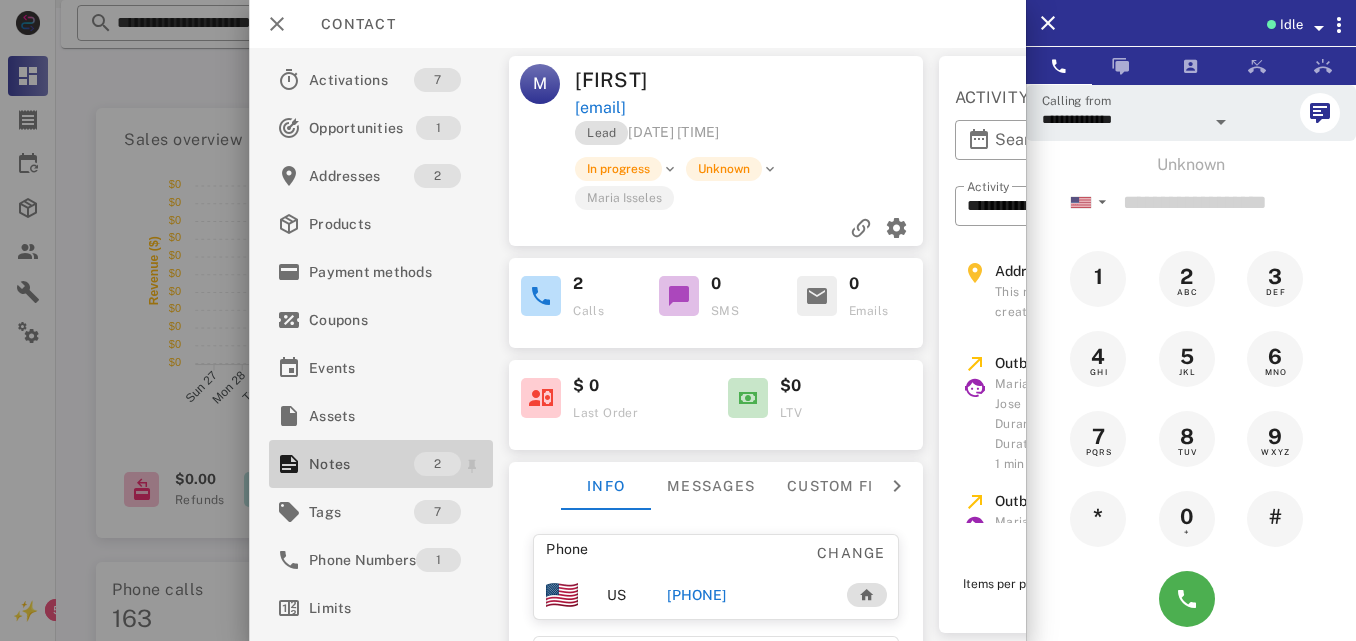 click on "Notes" at bounding box center [361, 464] 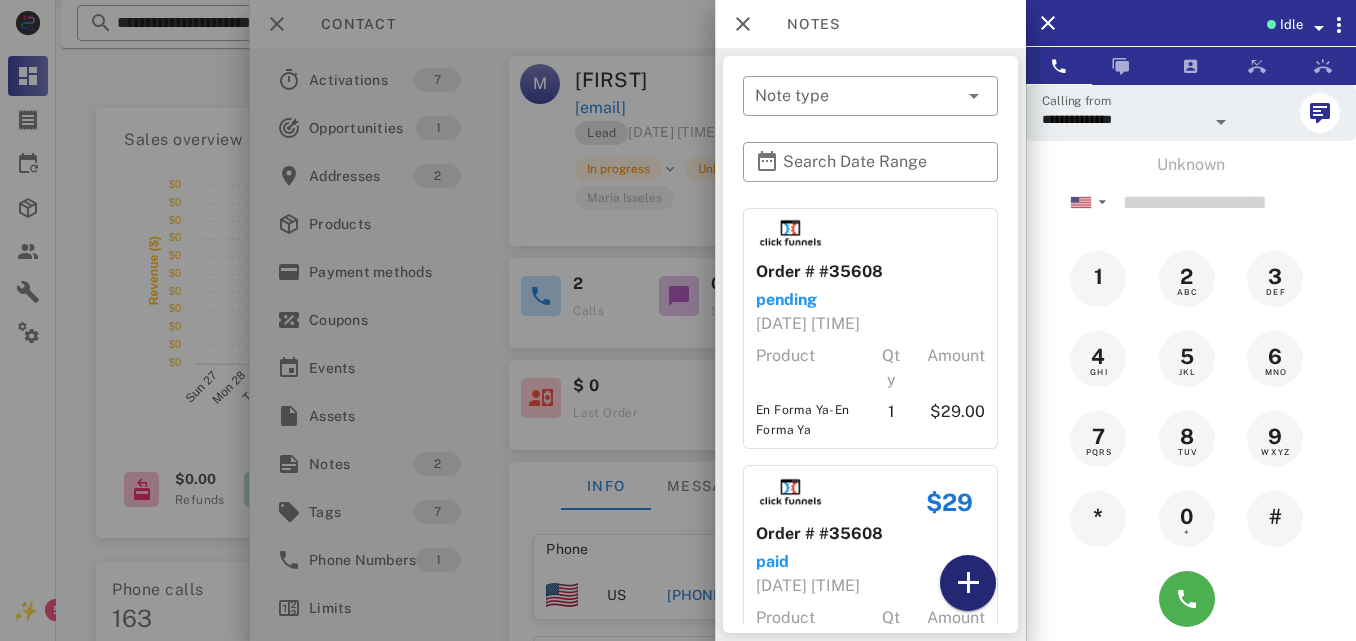 click at bounding box center [968, 583] 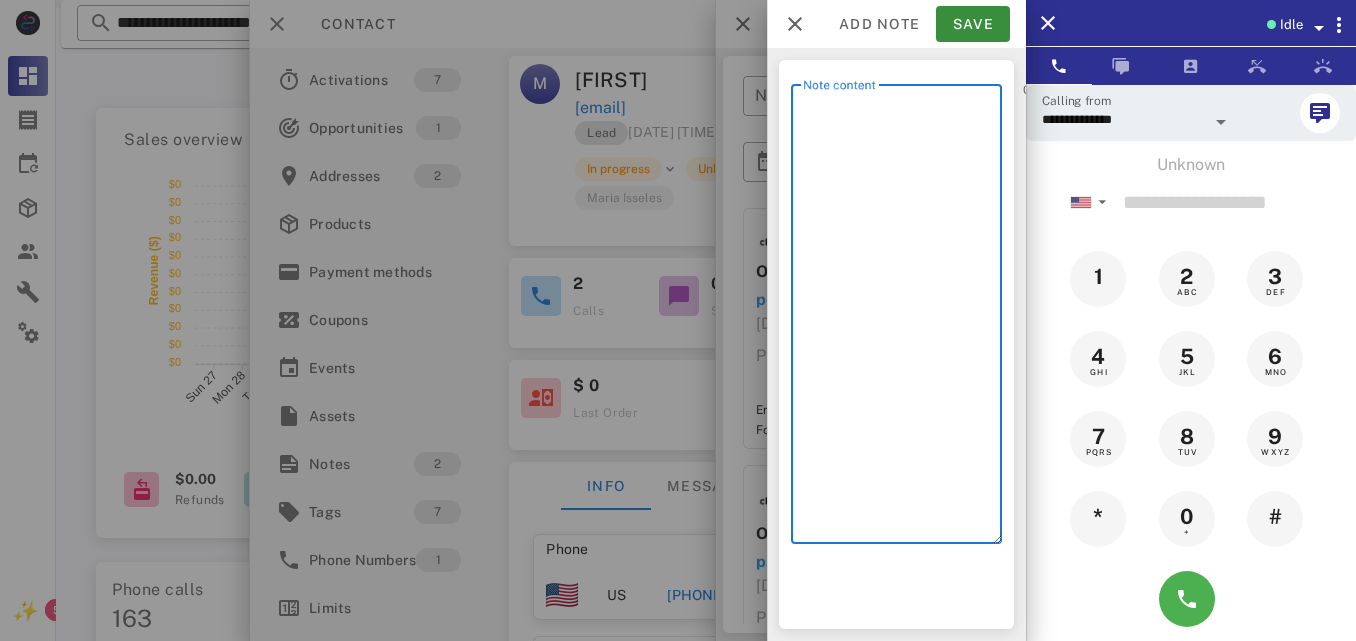 click on "Note content" at bounding box center (902, 319) 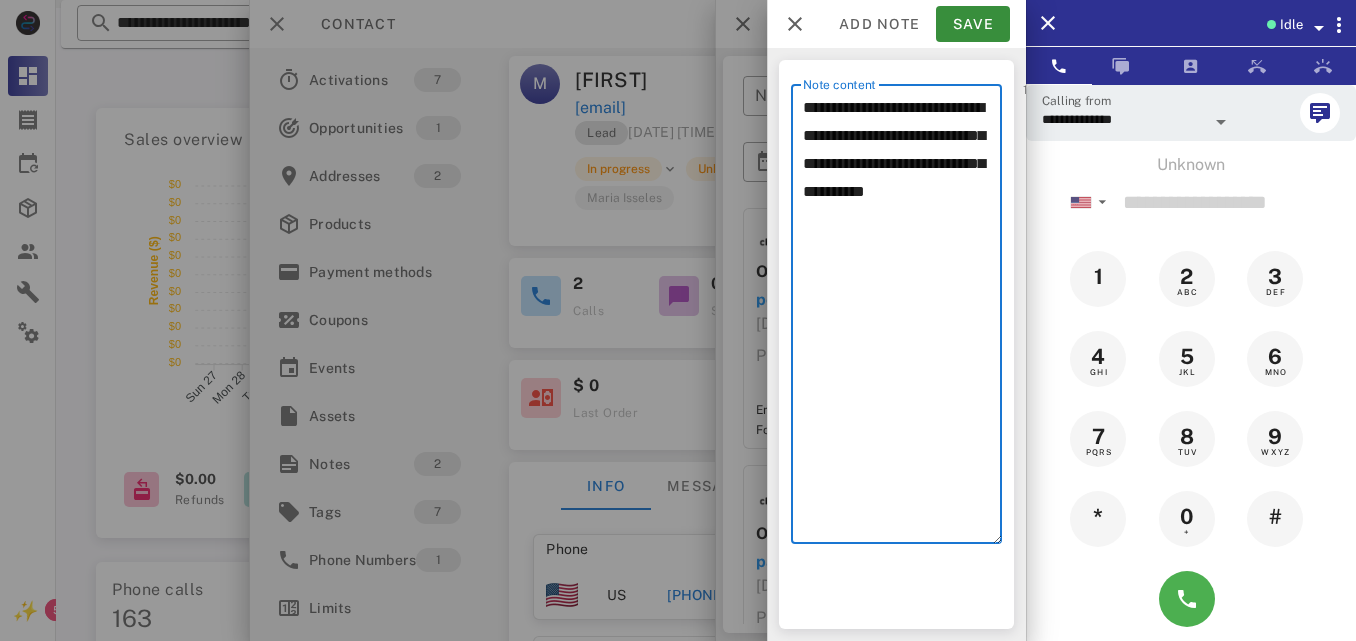 click on "**********" at bounding box center [902, 319] 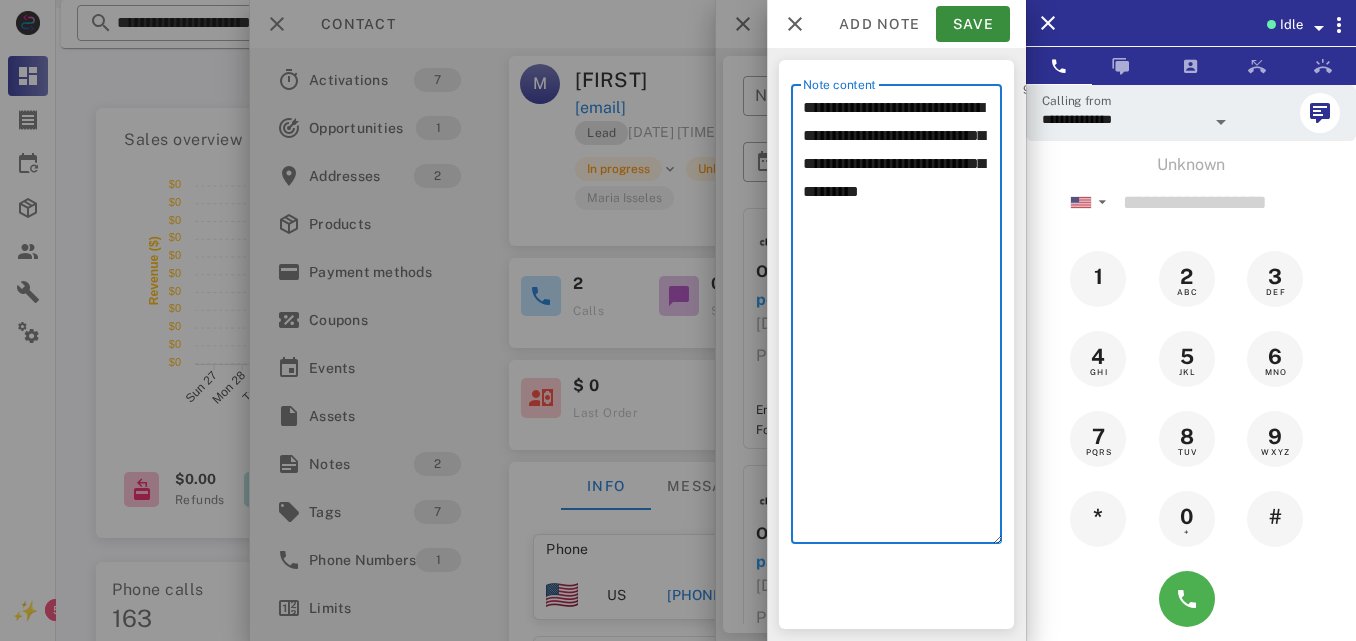 click on "**********" at bounding box center (902, 319) 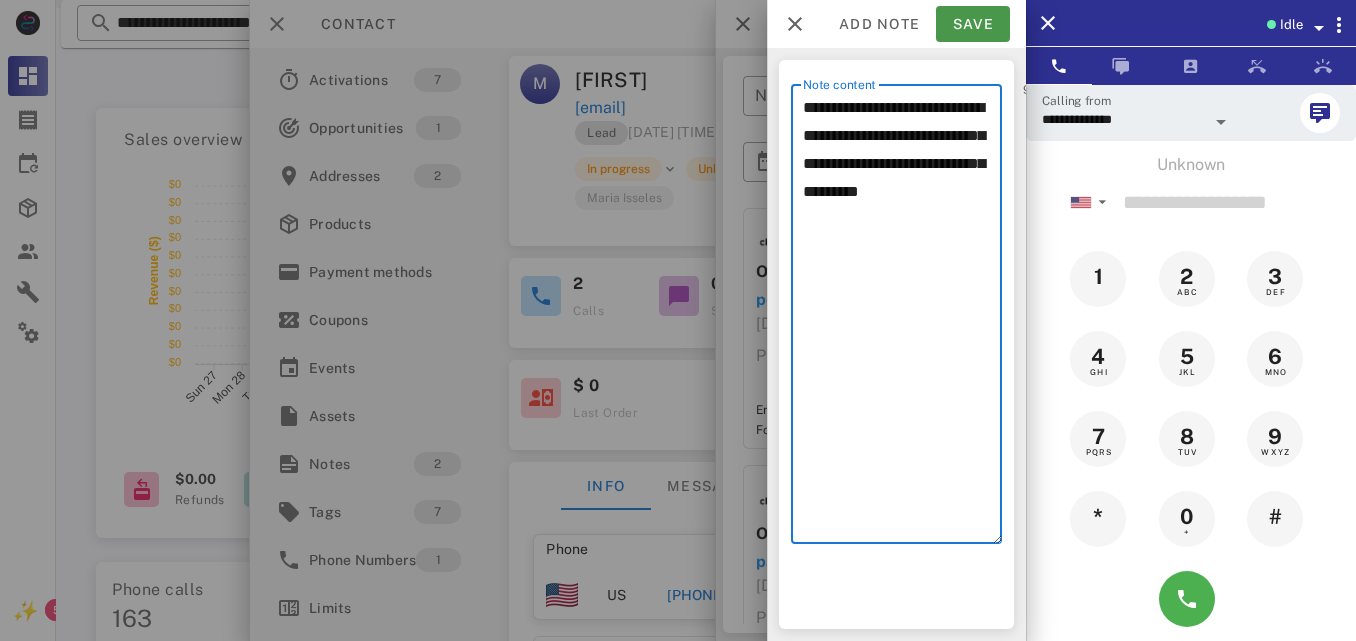 type on "**********" 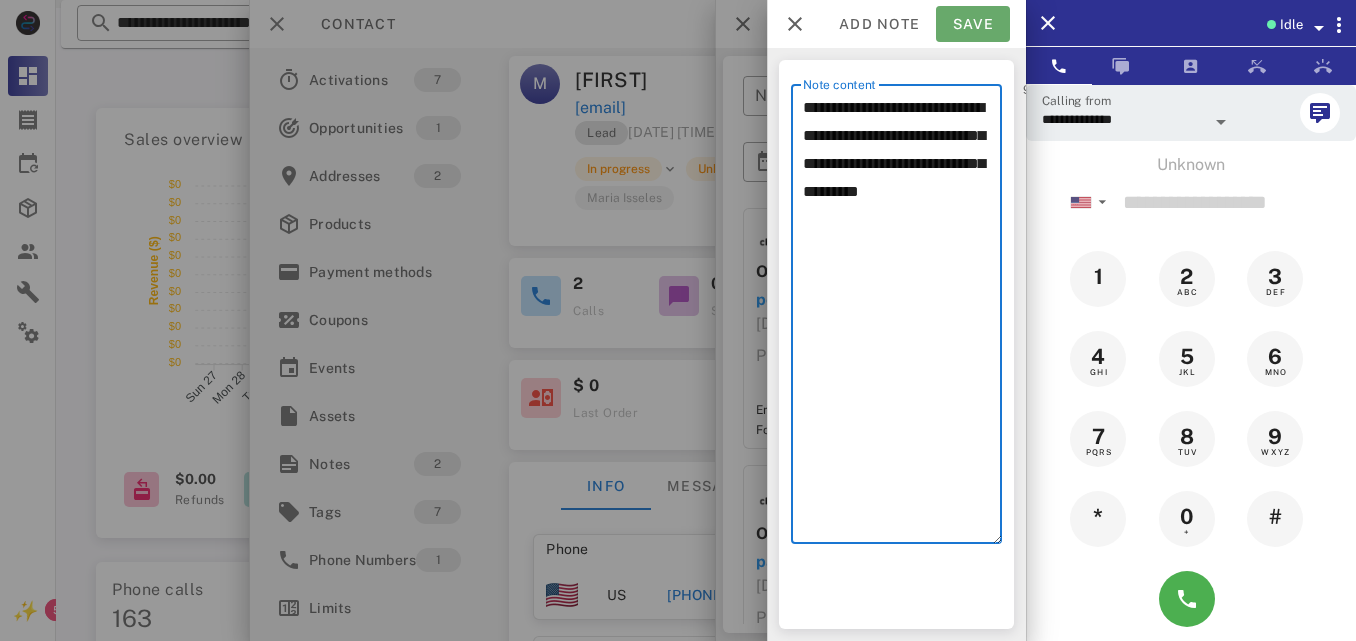 click on "Save" at bounding box center [973, 24] 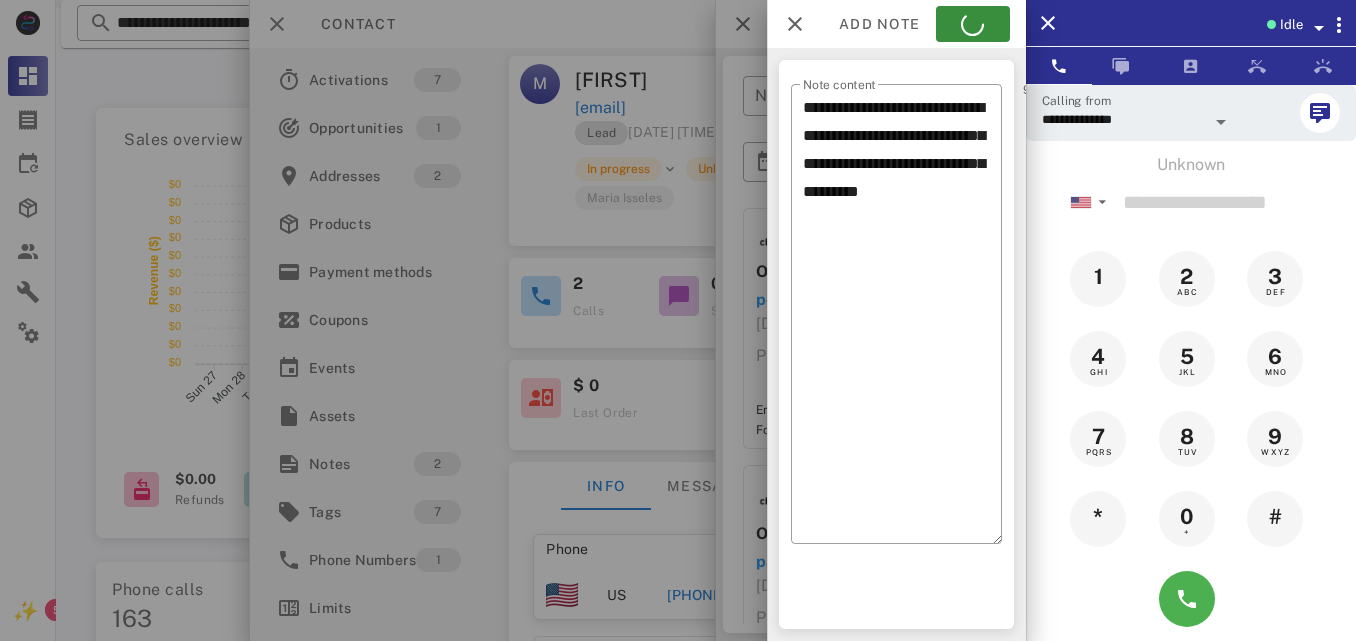 click at bounding box center [678, 320] 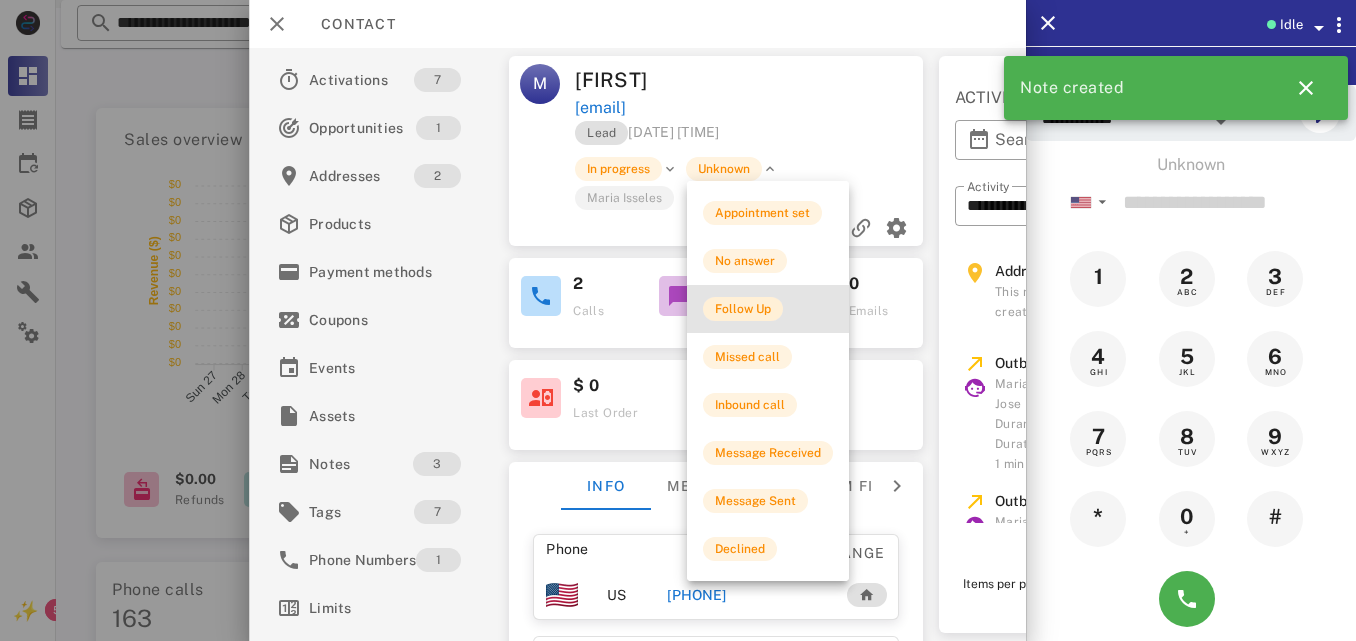 click on "Follow Up" at bounding box center [743, 309] 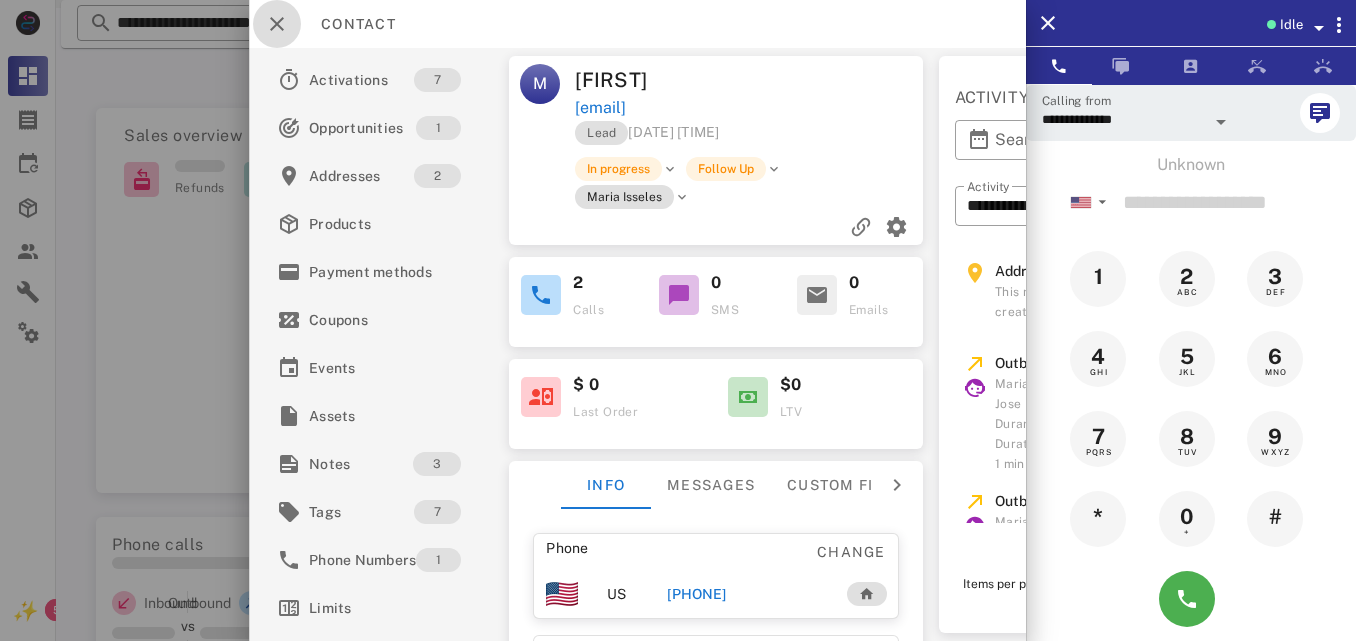 click at bounding box center (277, 24) 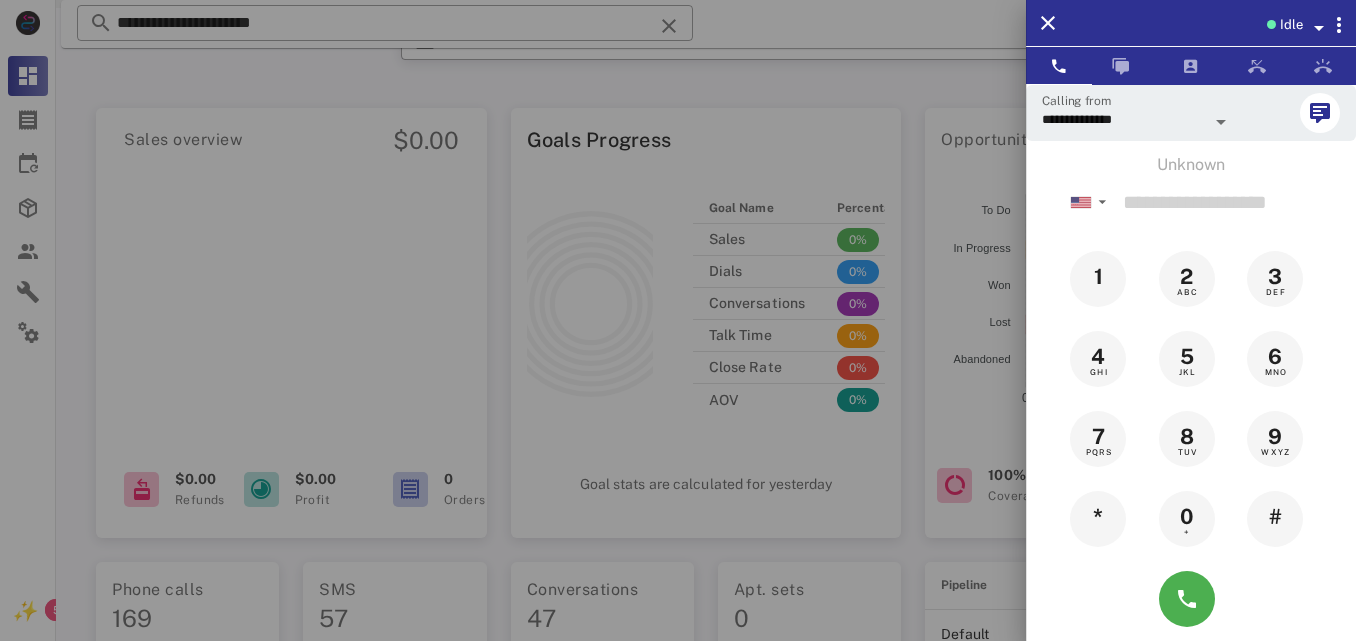 click at bounding box center [678, 320] 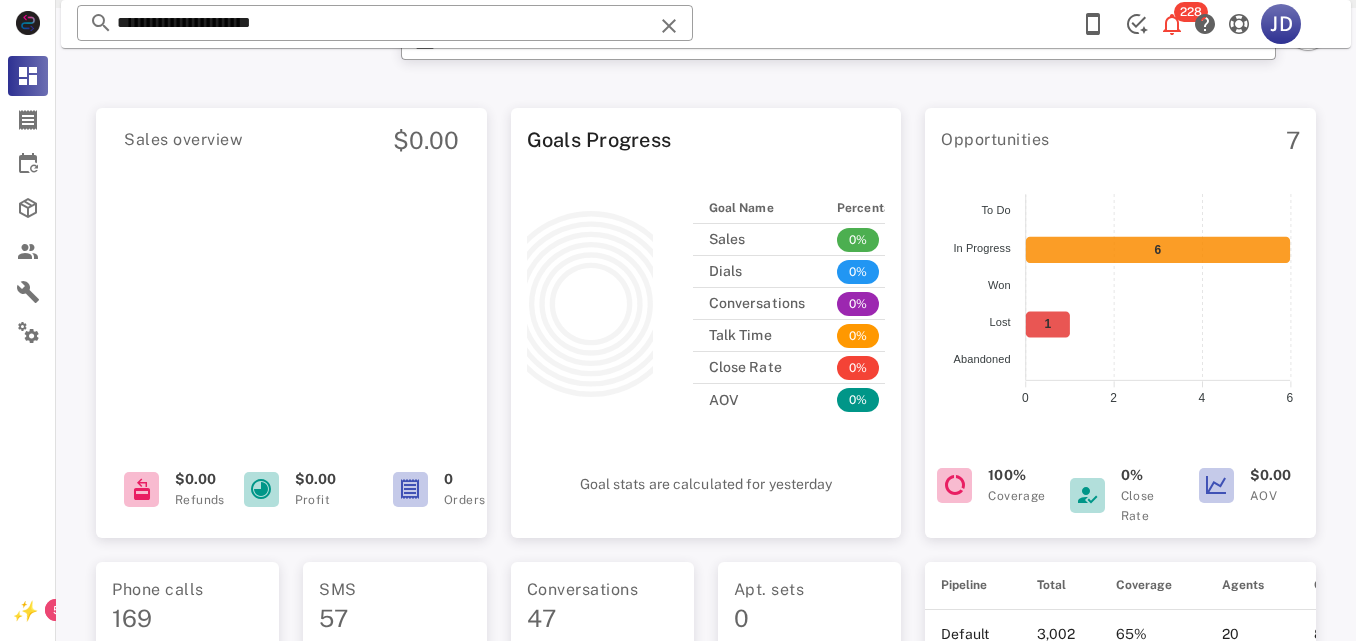 click on "**********" at bounding box center [385, 23] 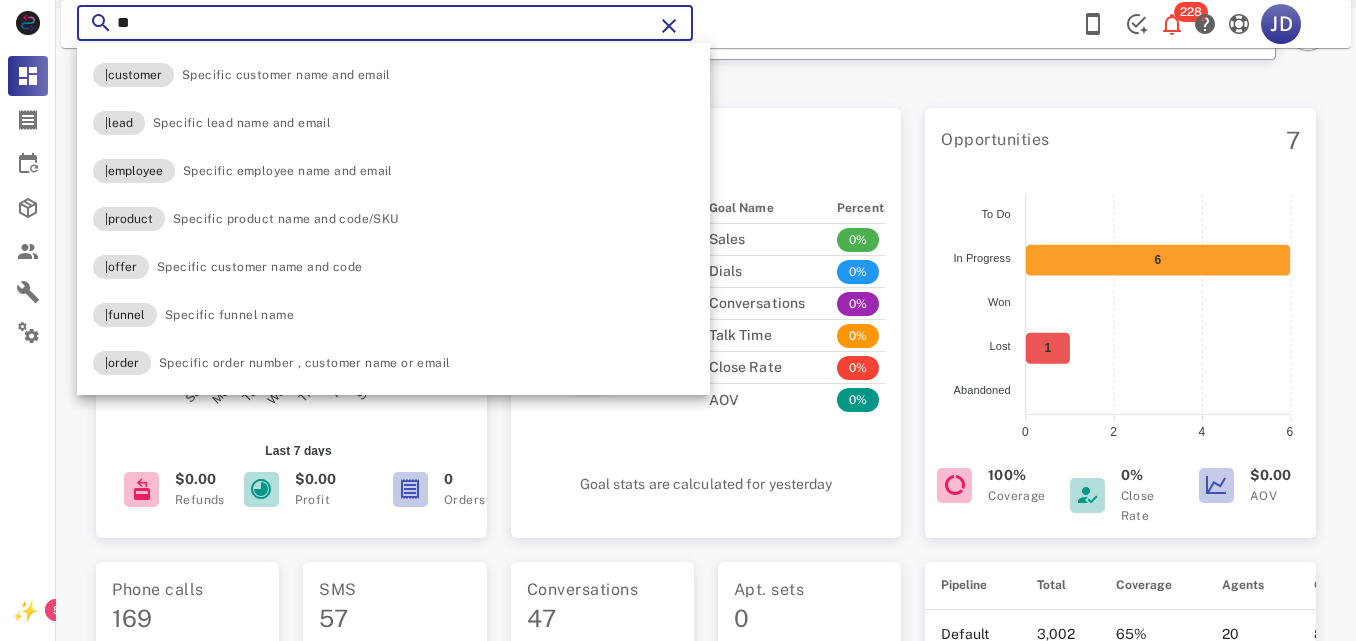 type on "*" 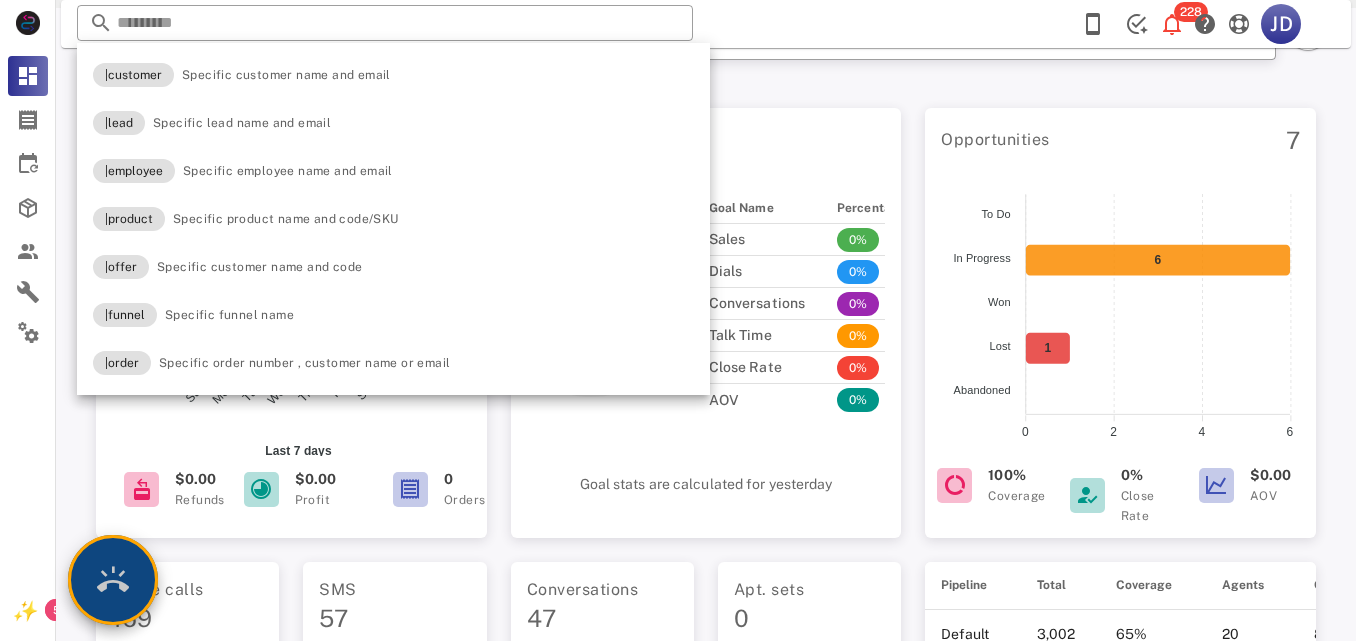 click at bounding box center (113, 580) 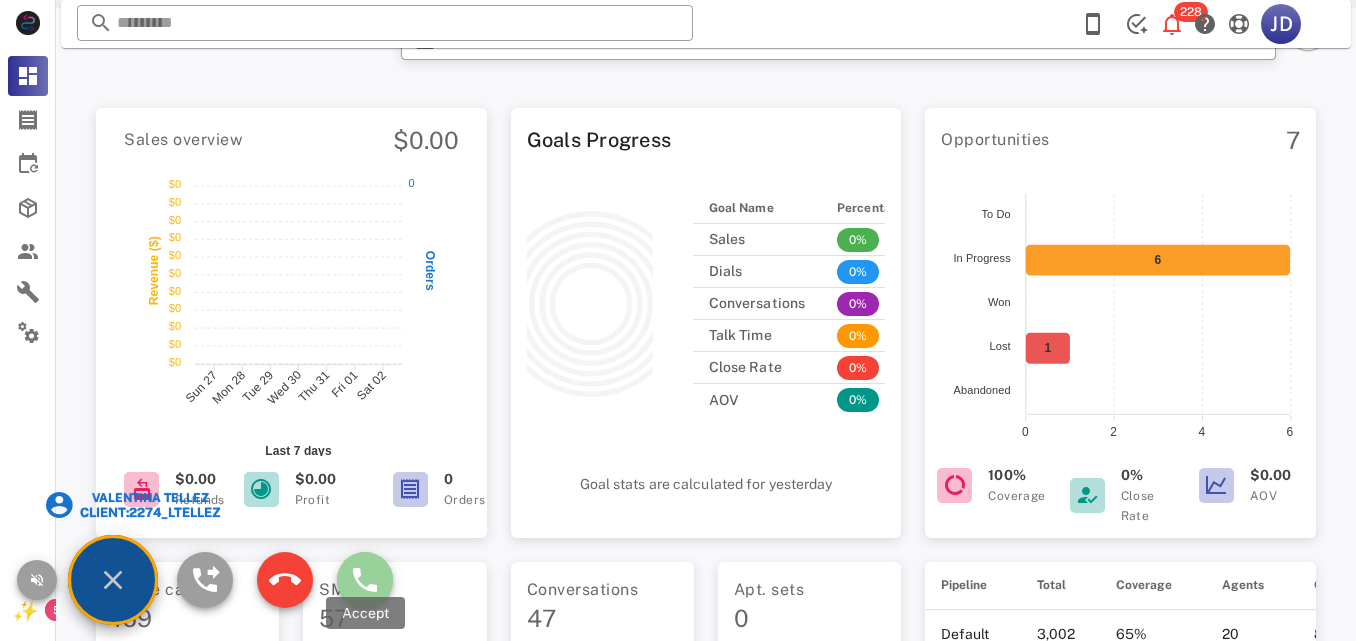 click at bounding box center (365, 580) 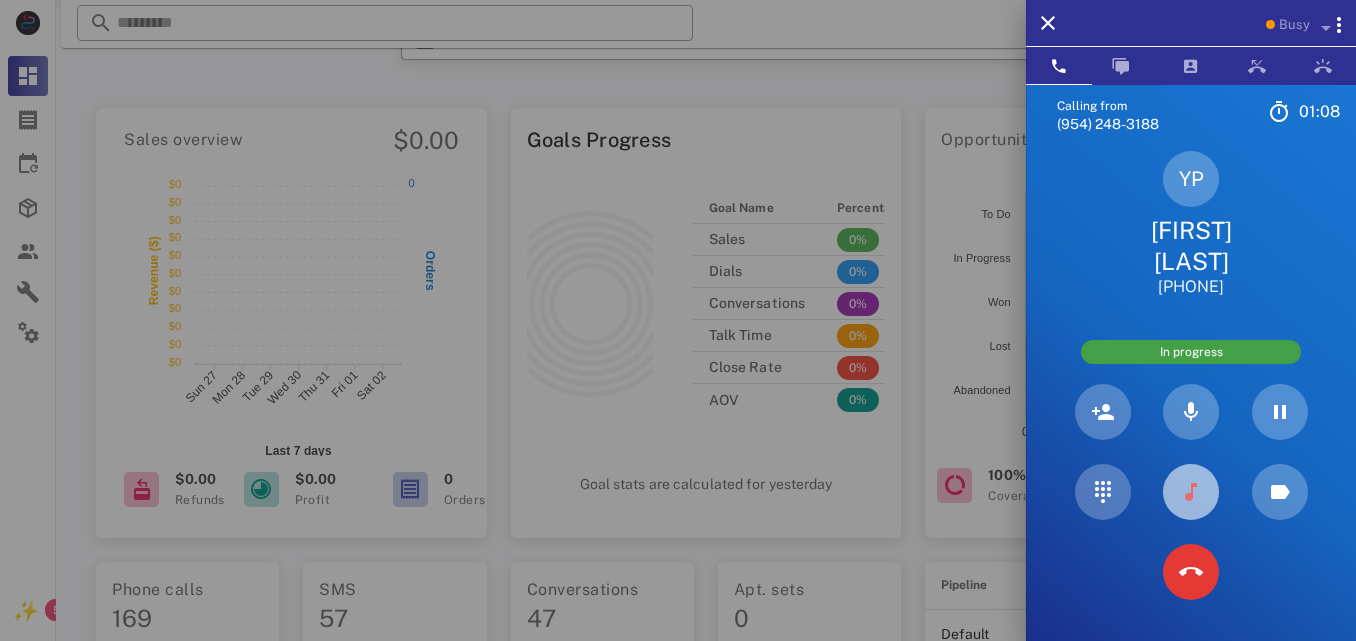 click at bounding box center (1191, 492) 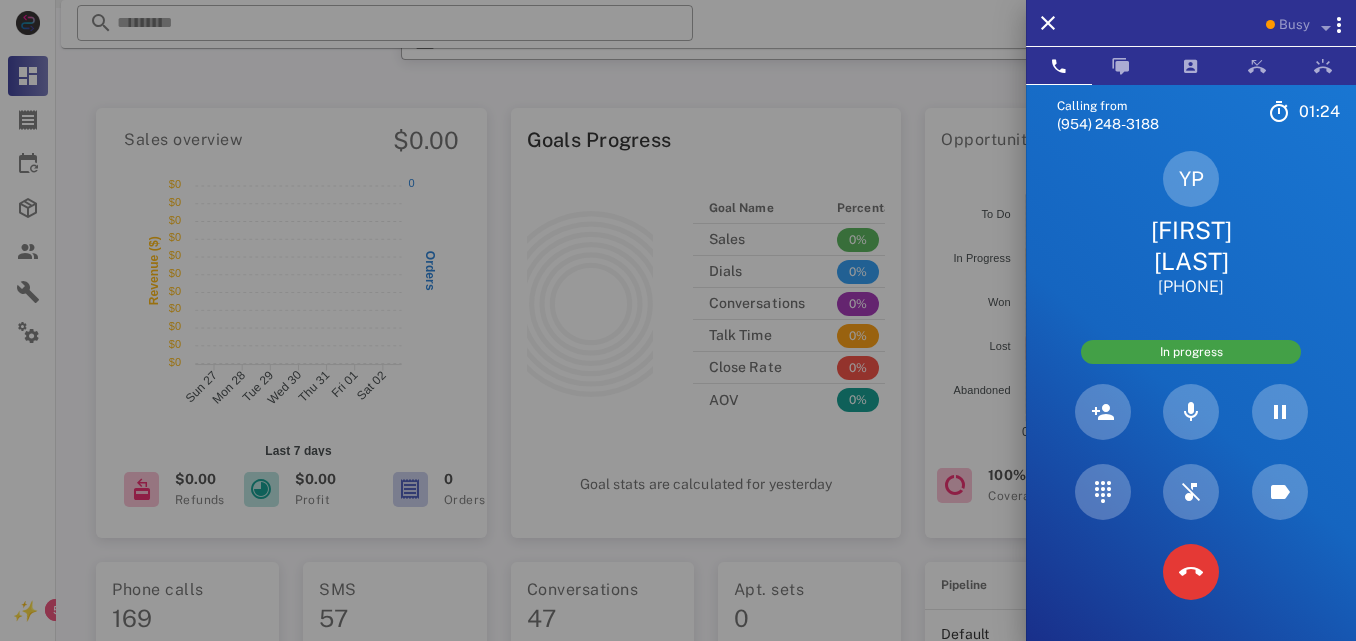 click on "[FIRST] [LAST]" at bounding box center [1191, 246] 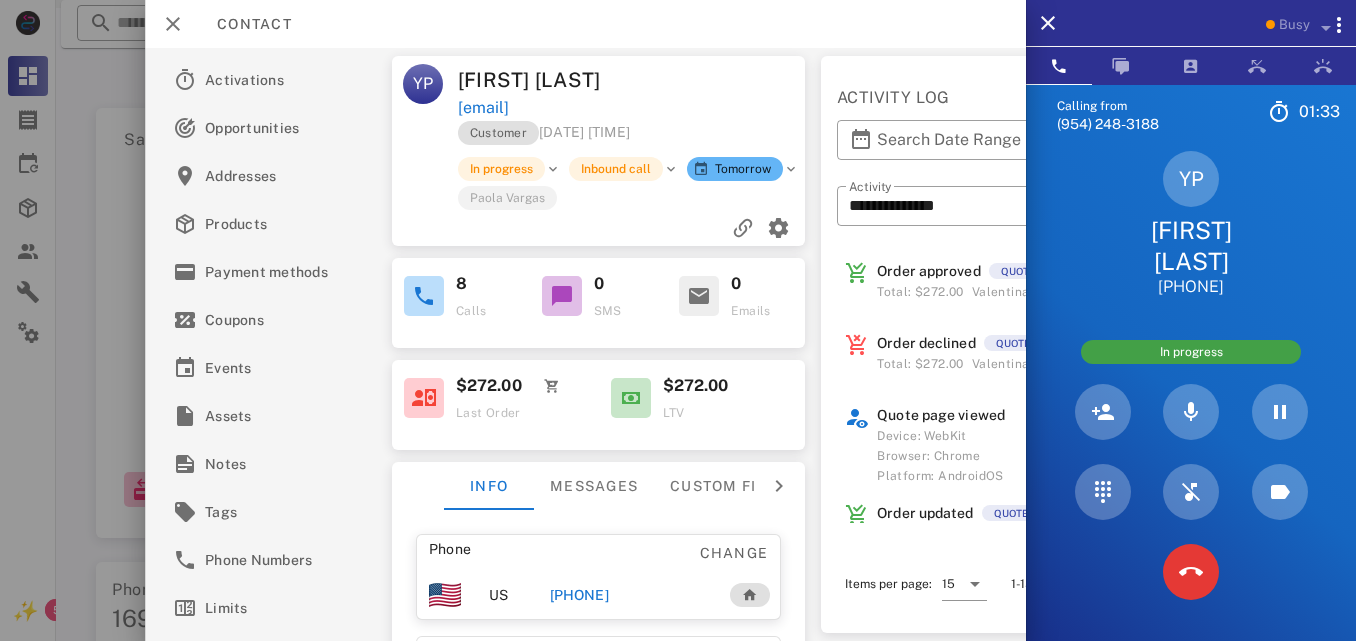 drag, startPoint x: 626, startPoint y: 110, endPoint x: 454, endPoint y: 105, distance: 172.07266 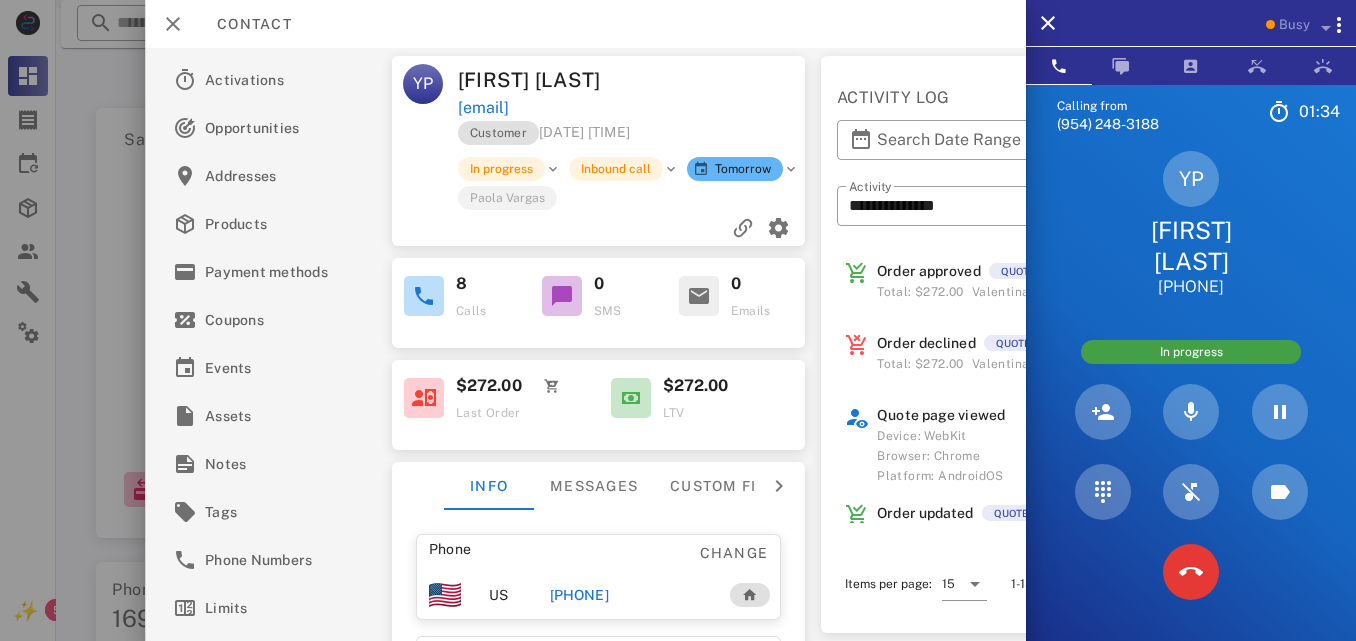 click on "**********" at bounding box center (585, 344) 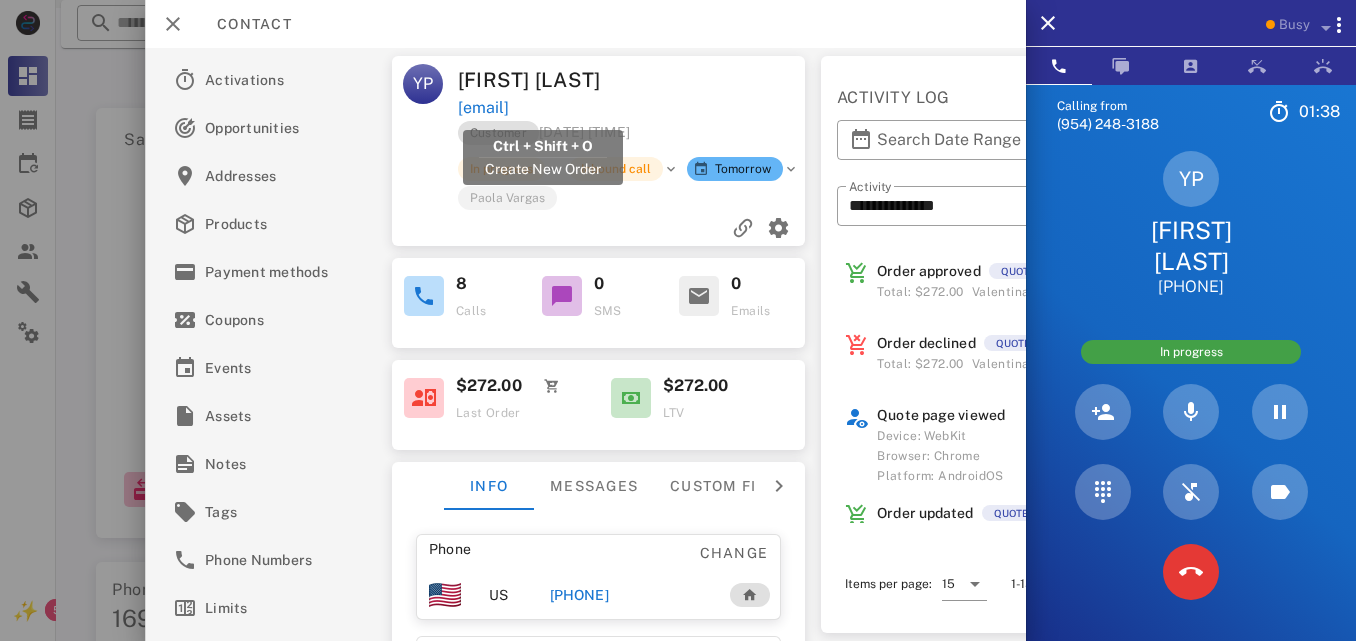 drag, startPoint x: 626, startPoint y: 109, endPoint x: 458, endPoint y: 112, distance: 168.02678 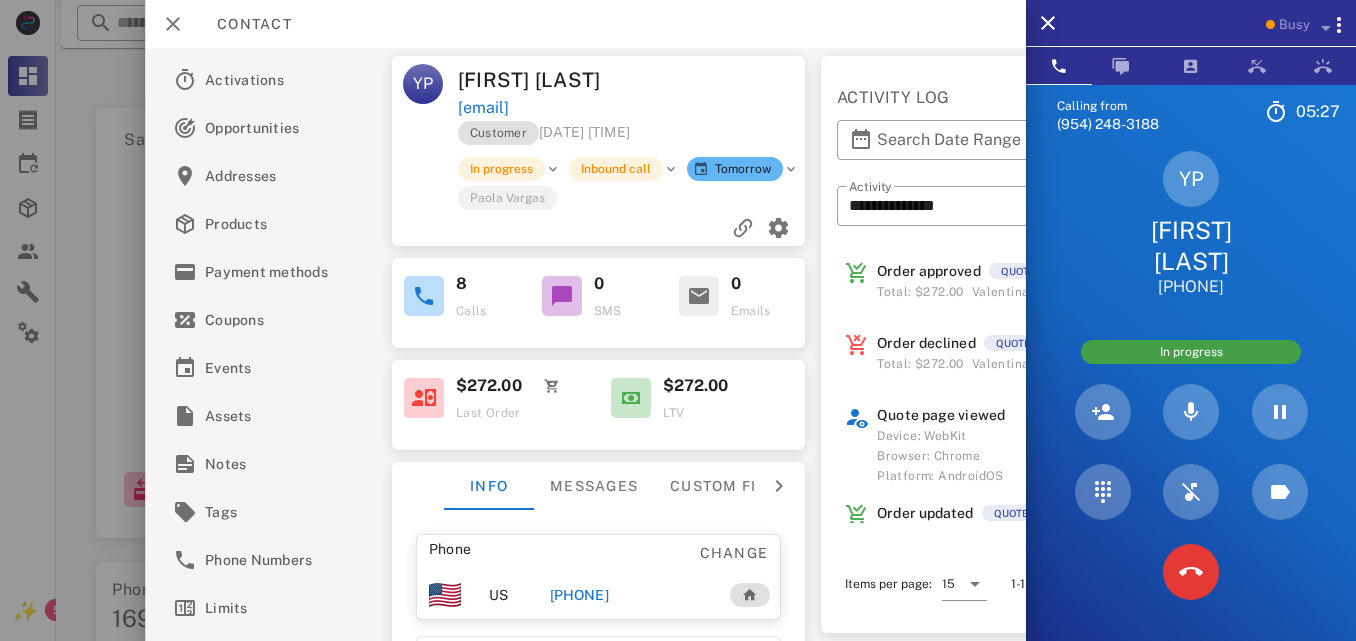 click on "[EMAIL]" at bounding box center [633, 108] 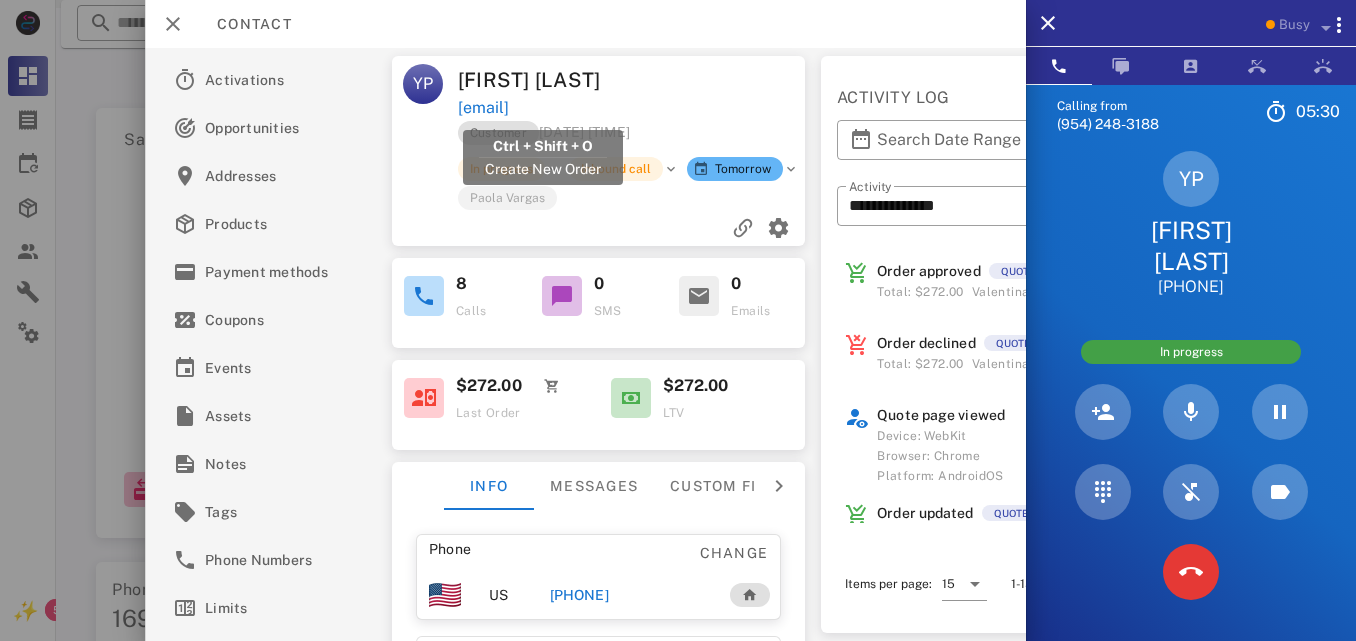 drag, startPoint x: 669, startPoint y: 105, endPoint x: 458, endPoint y: 119, distance: 211.46394 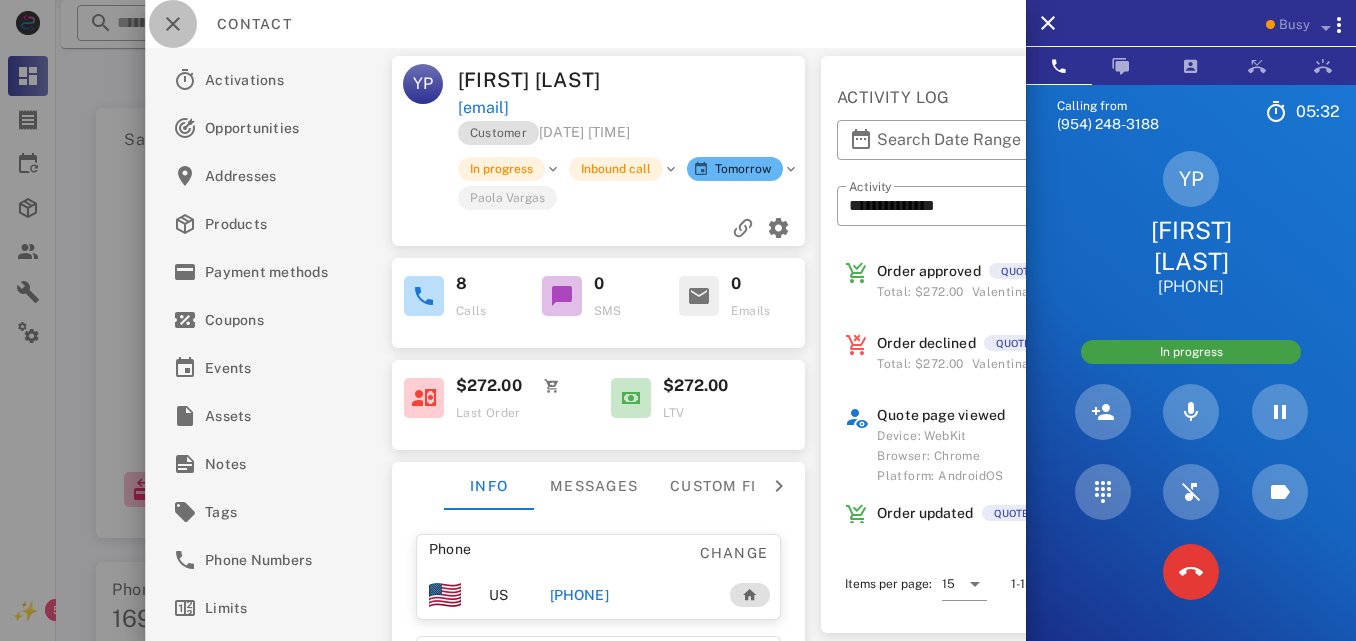 click at bounding box center [173, 24] 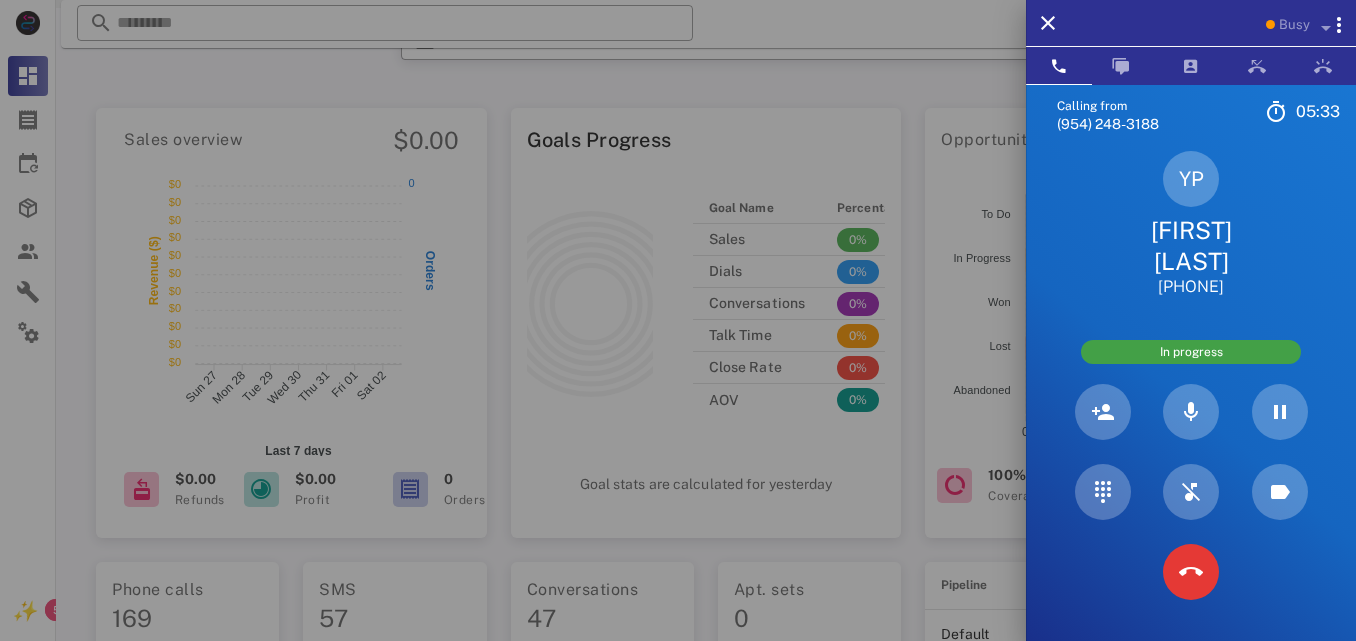 click at bounding box center (678, 320) 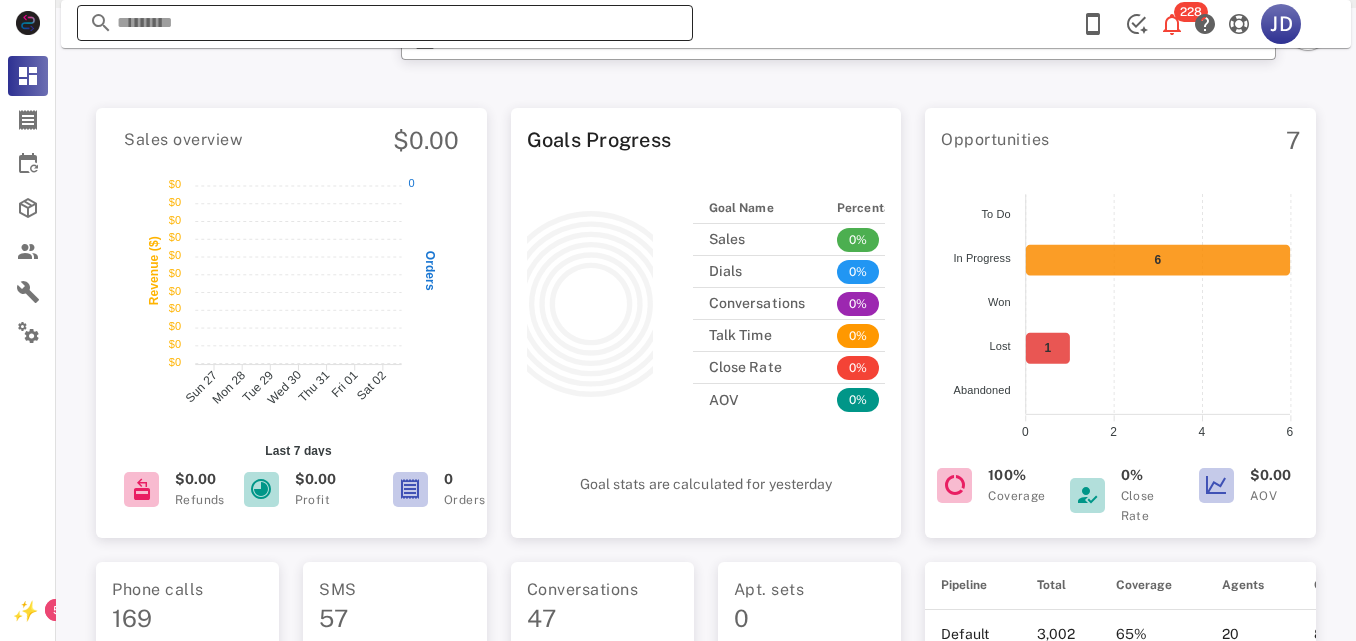 click at bounding box center [385, 23] 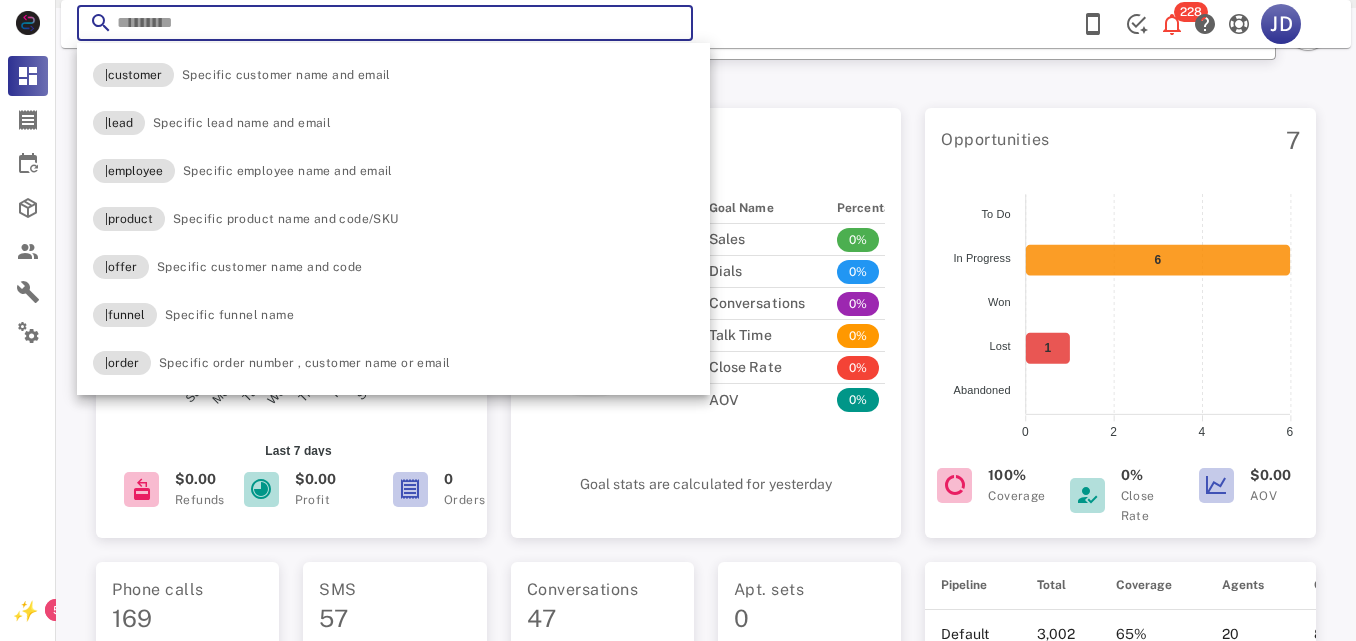 paste on "**********" 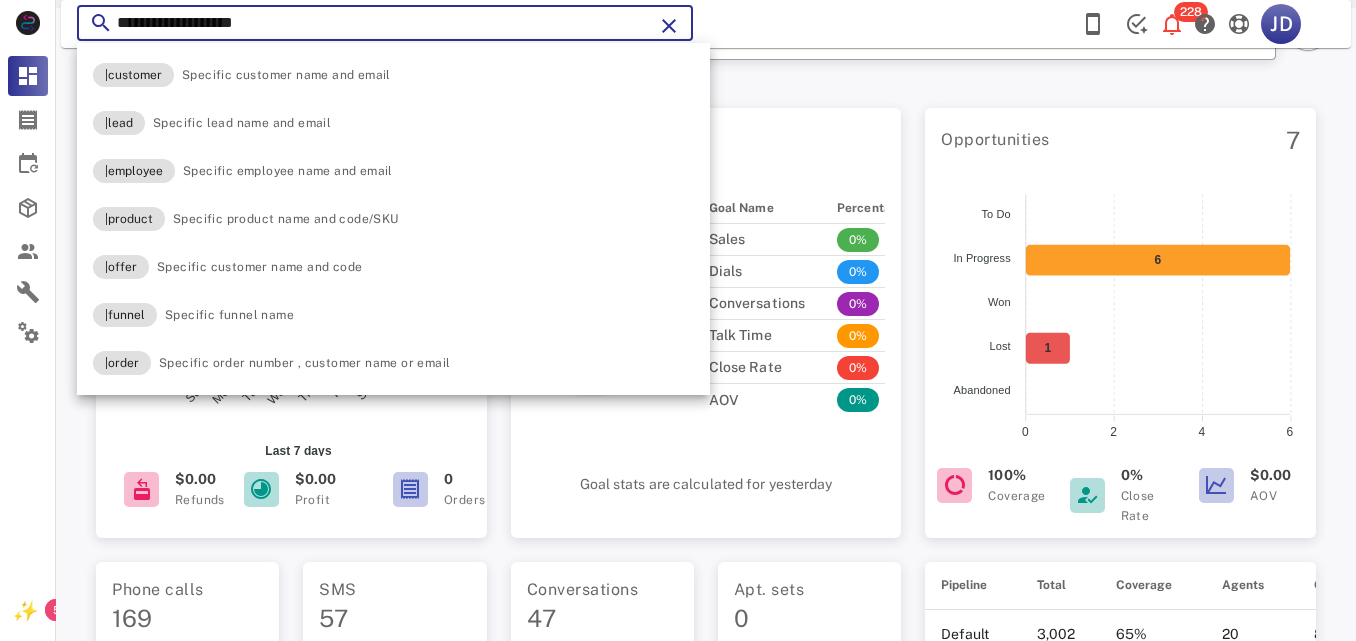 type on "**********" 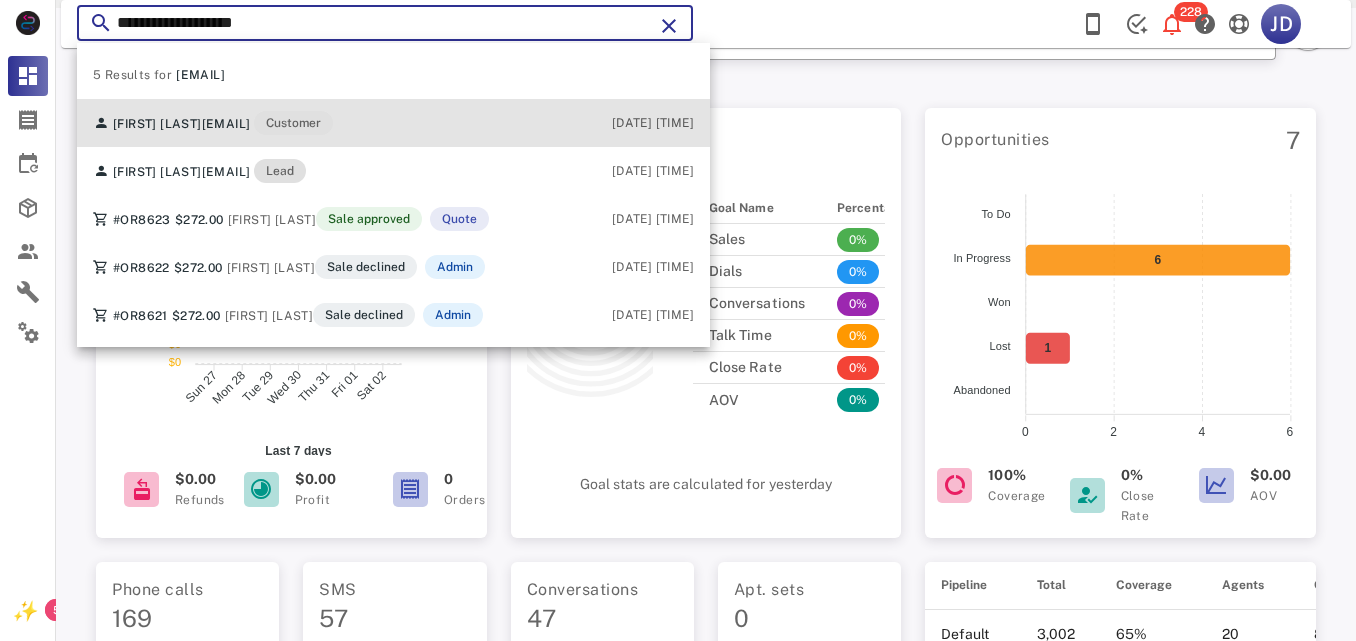 click on "[EMAIL]" at bounding box center (226, 124) 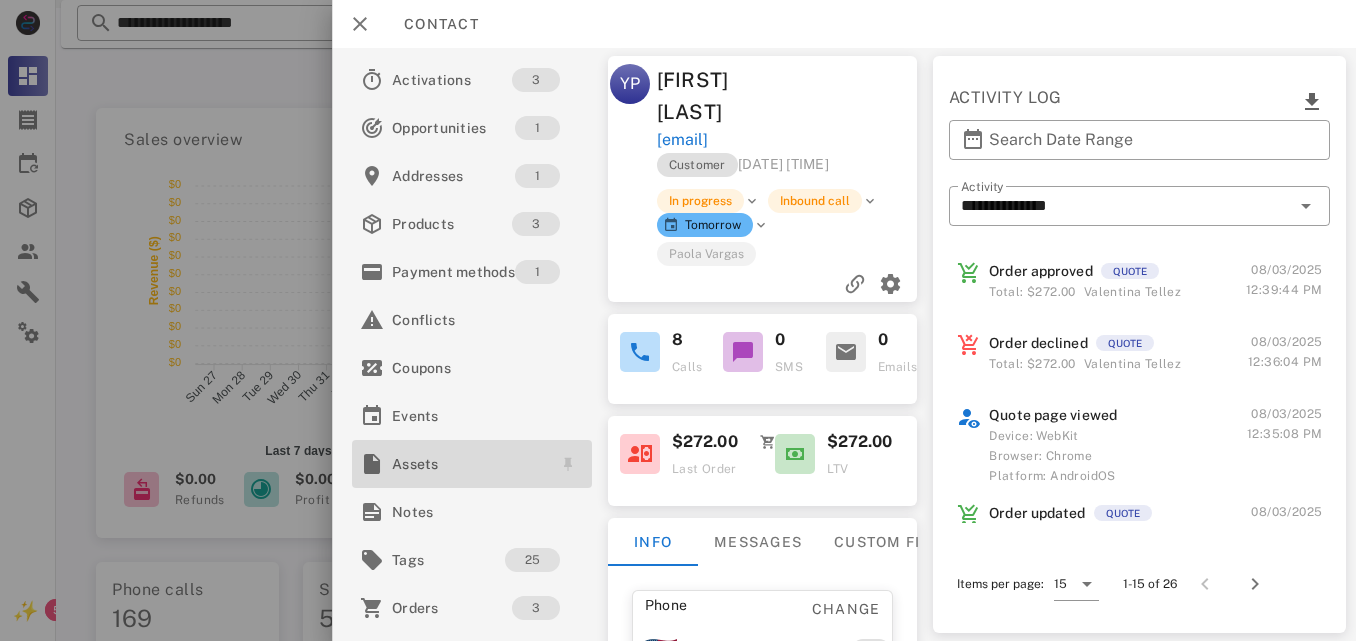 click on "Assets" at bounding box center [468, 464] 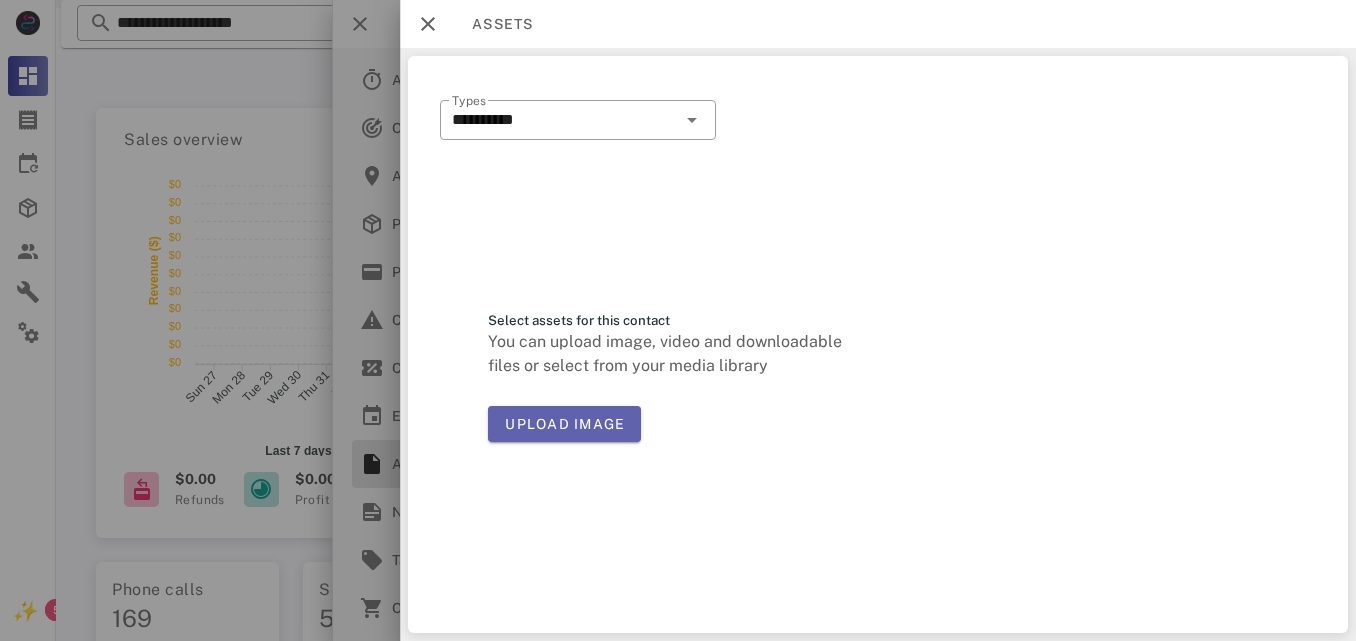 click on "Upload image" at bounding box center [564, 424] 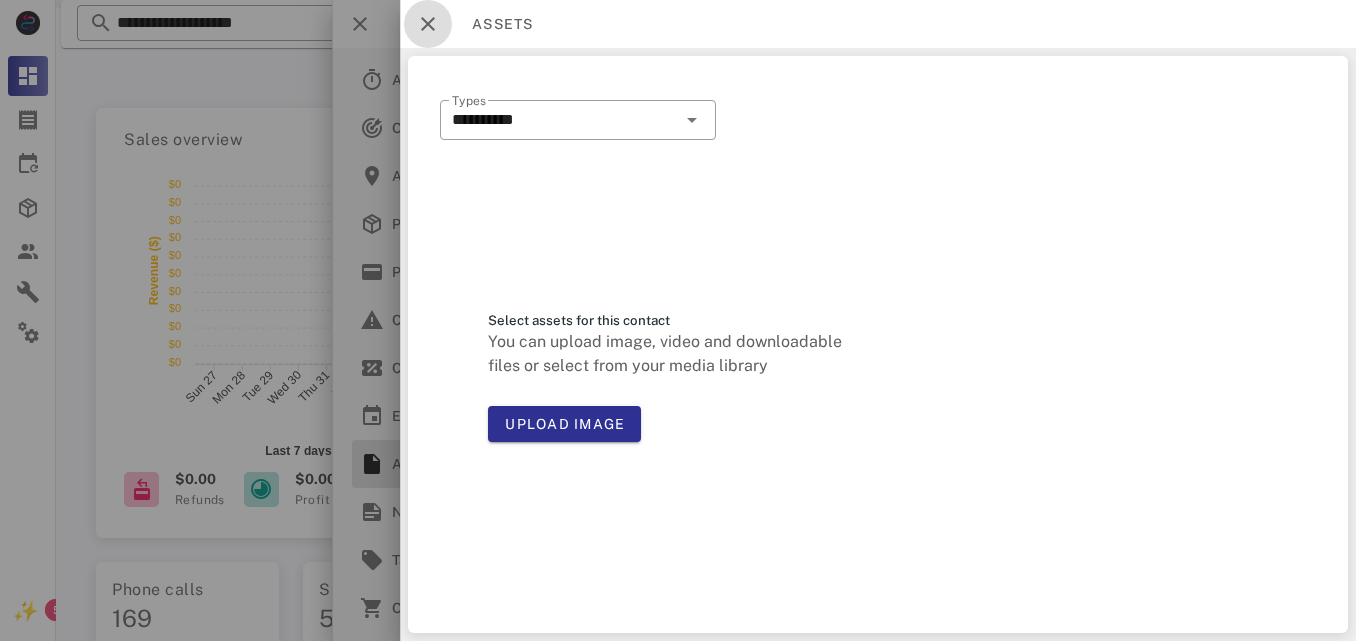 click at bounding box center [428, 24] 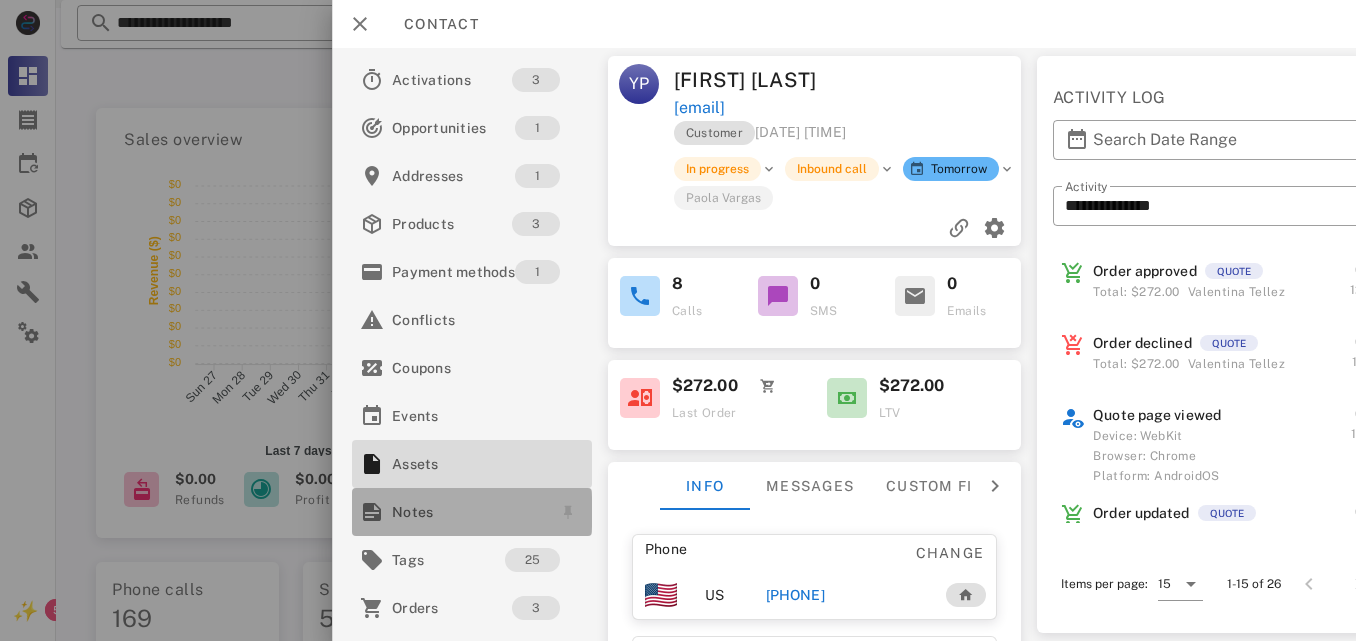 click on "Notes" at bounding box center [468, 512] 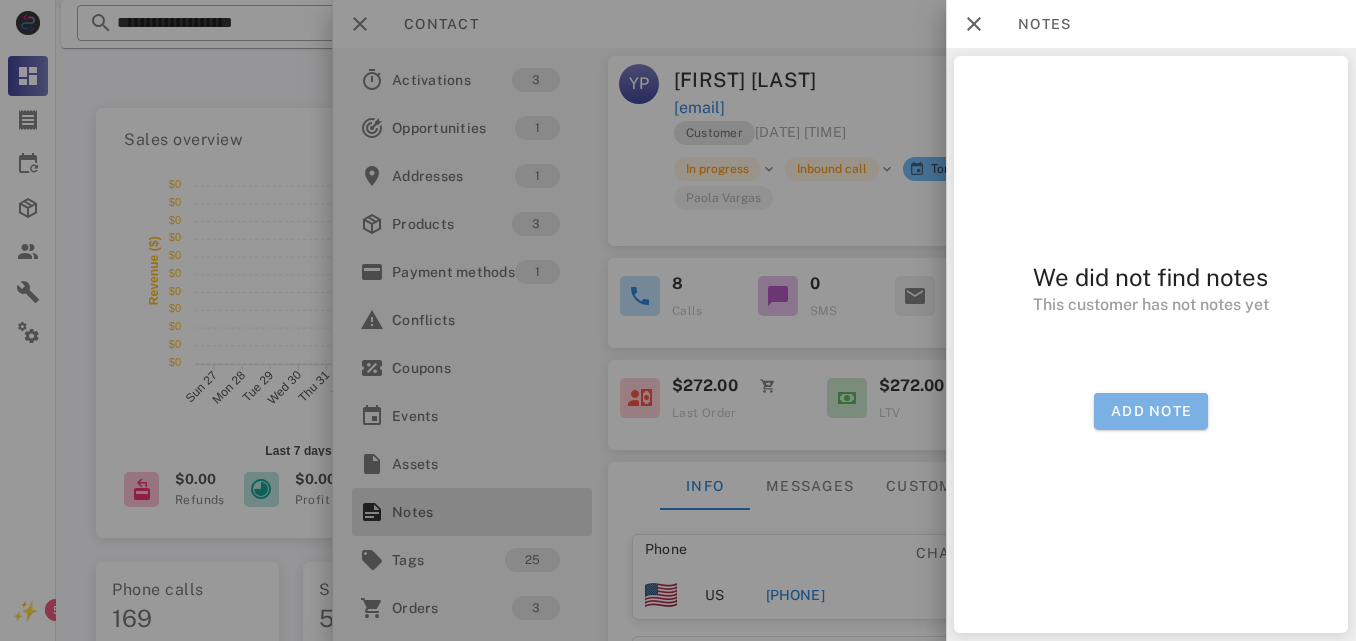 click on "Add note" at bounding box center (1151, 411) 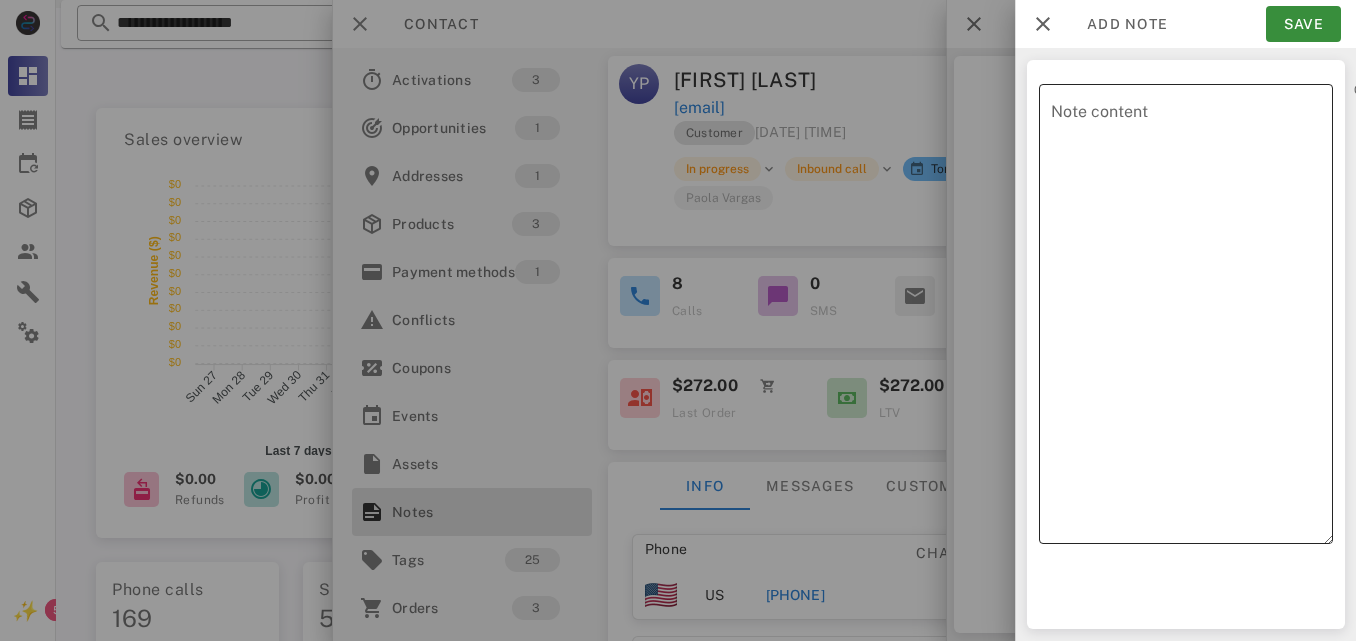click on "Note content" at bounding box center [1192, 319] 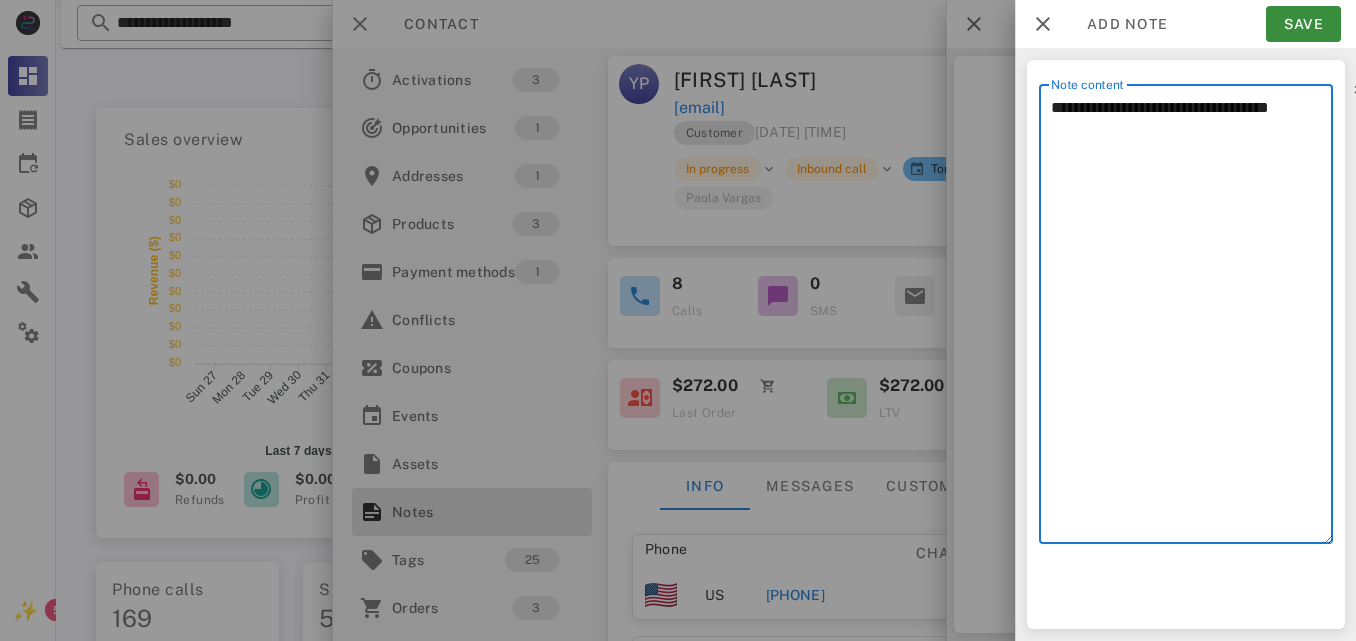 type on "**********" 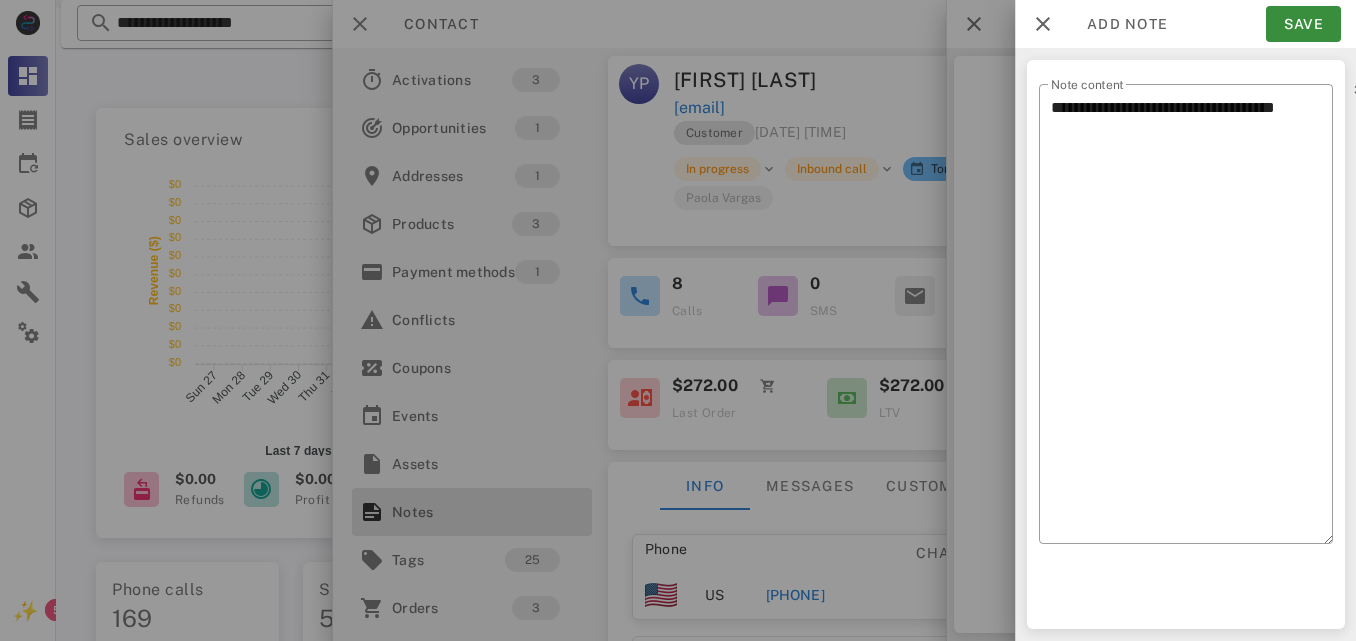 click at bounding box center (678, 320) 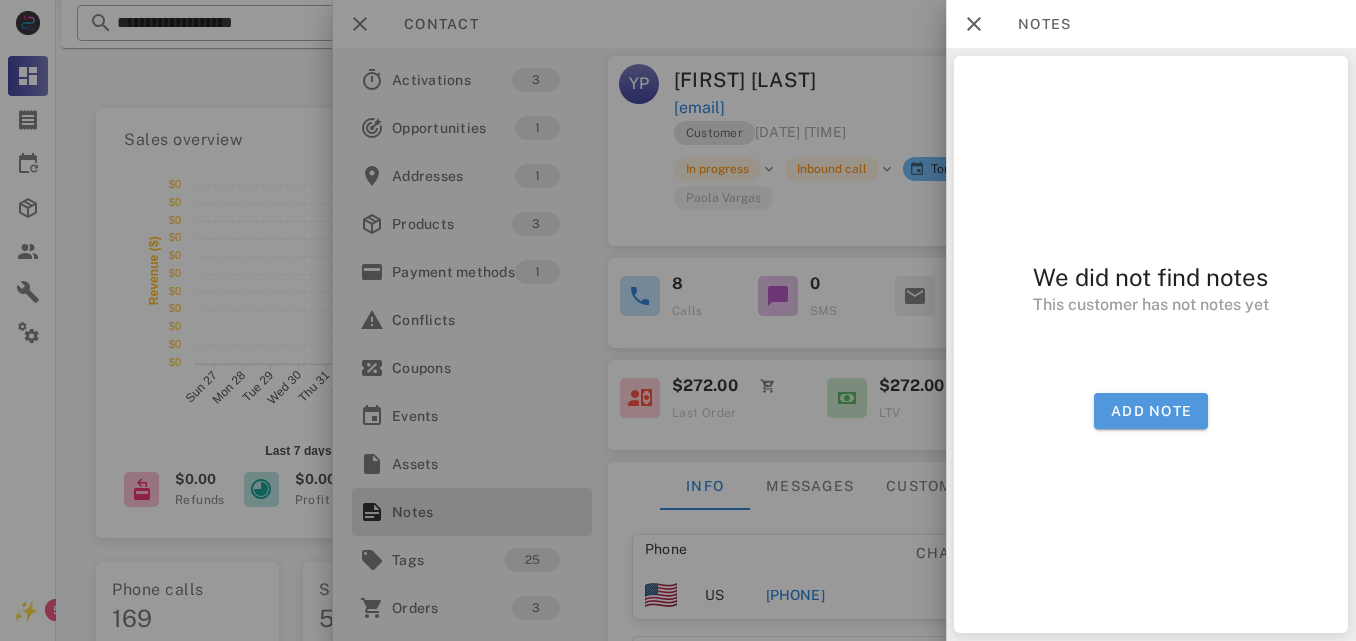 click on "Add note" at bounding box center [1151, 411] 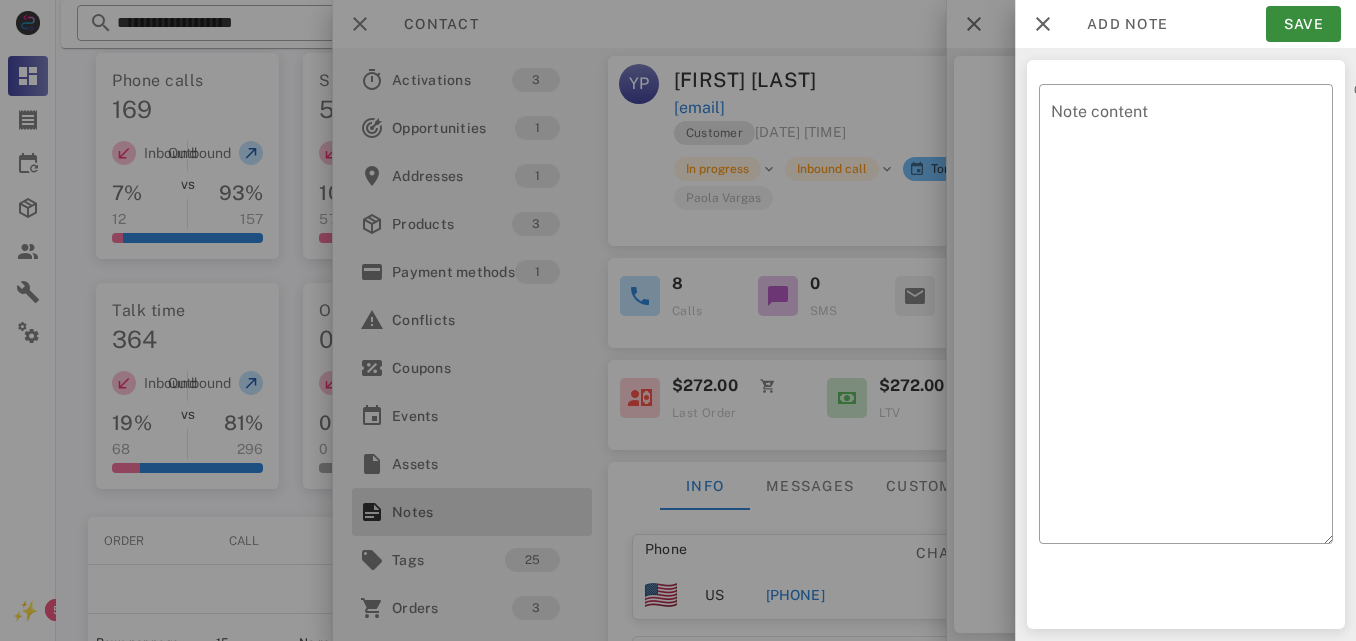 scroll, scrollTop: 600, scrollLeft: 0, axis: vertical 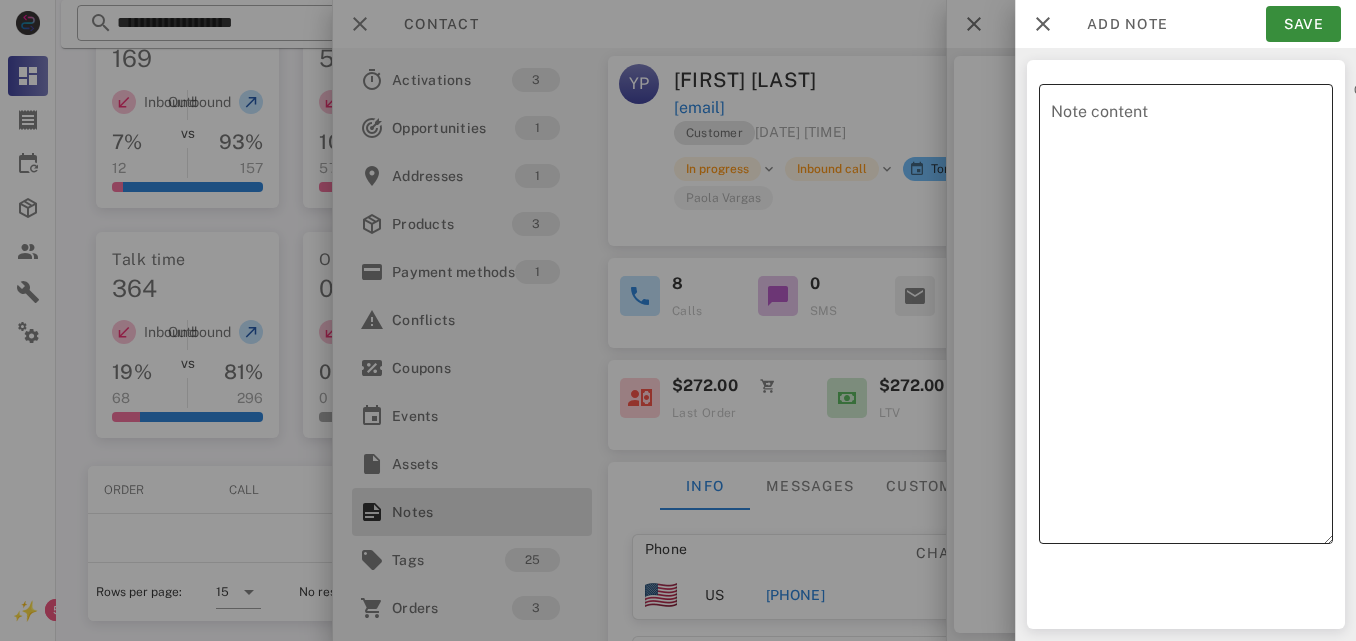 click on "Note content" at bounding box center (1192, 319) 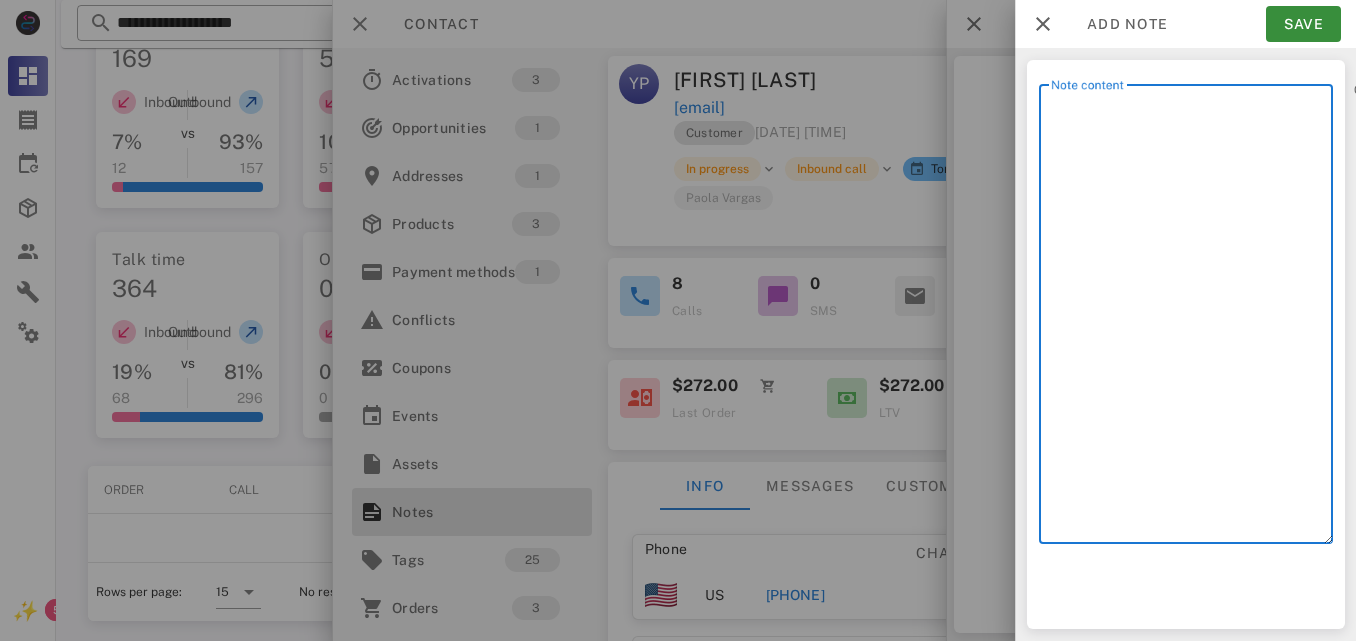 click on "Note content" at bounding box center [1192, 319] 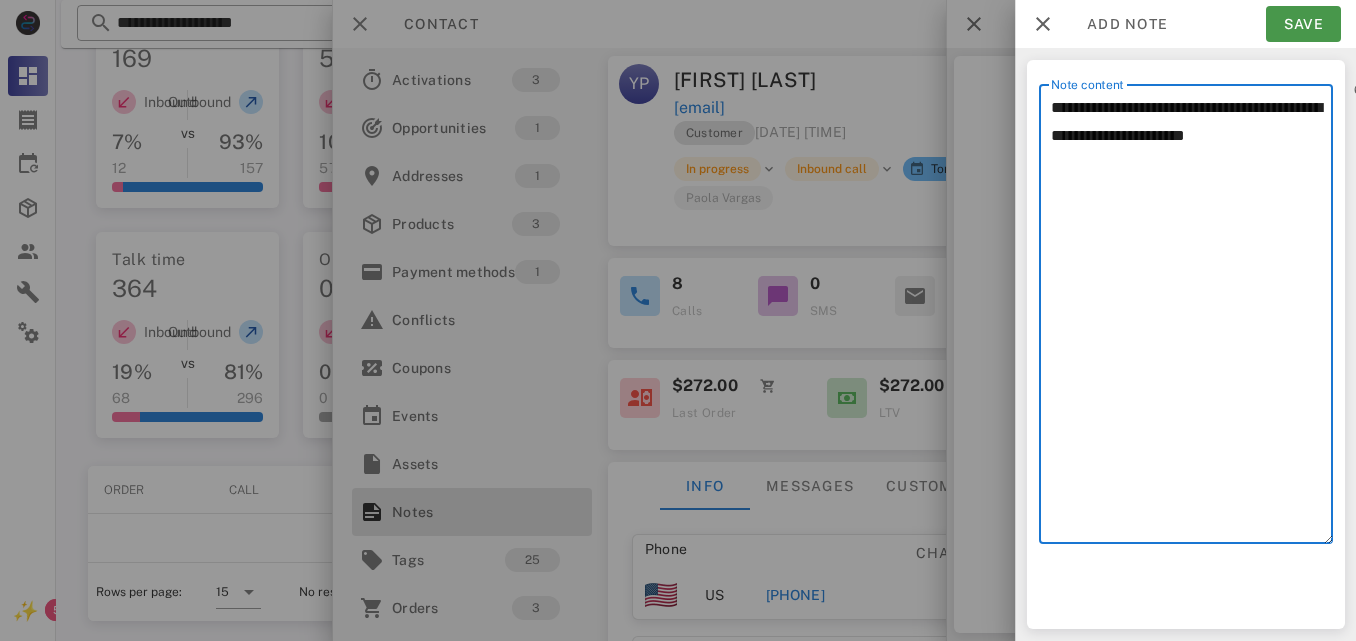 type on "**********" 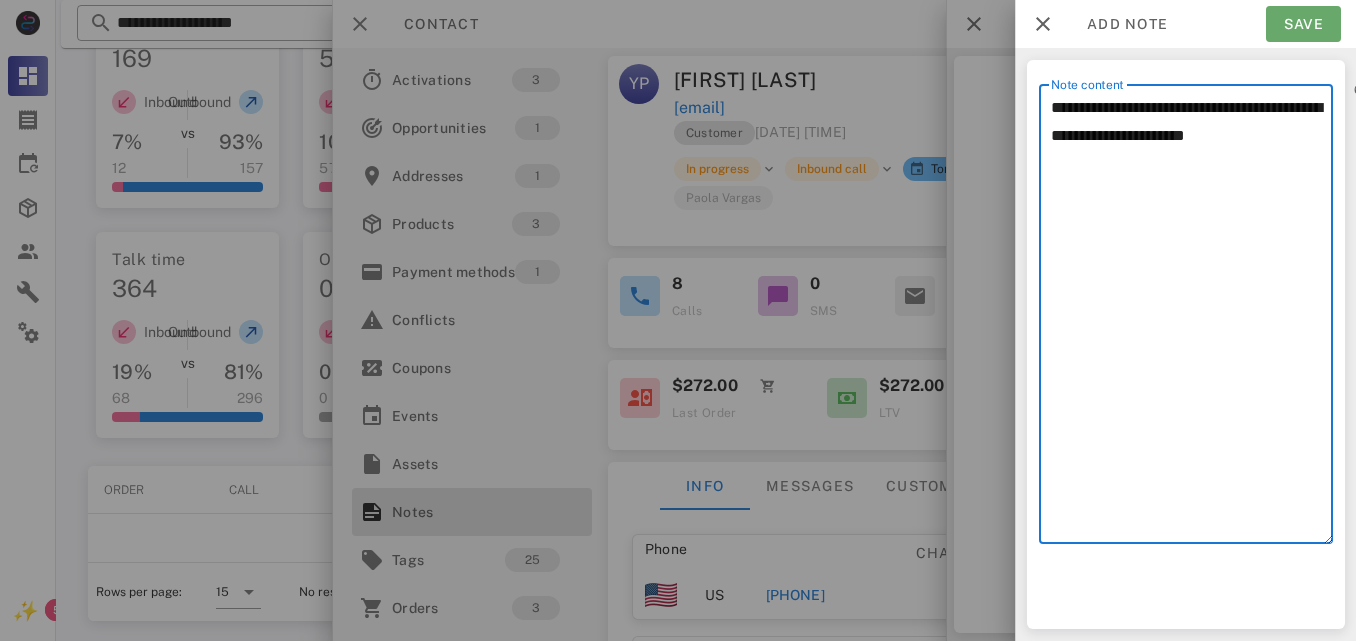 click on "Save" at bounding box center (1303, 24) 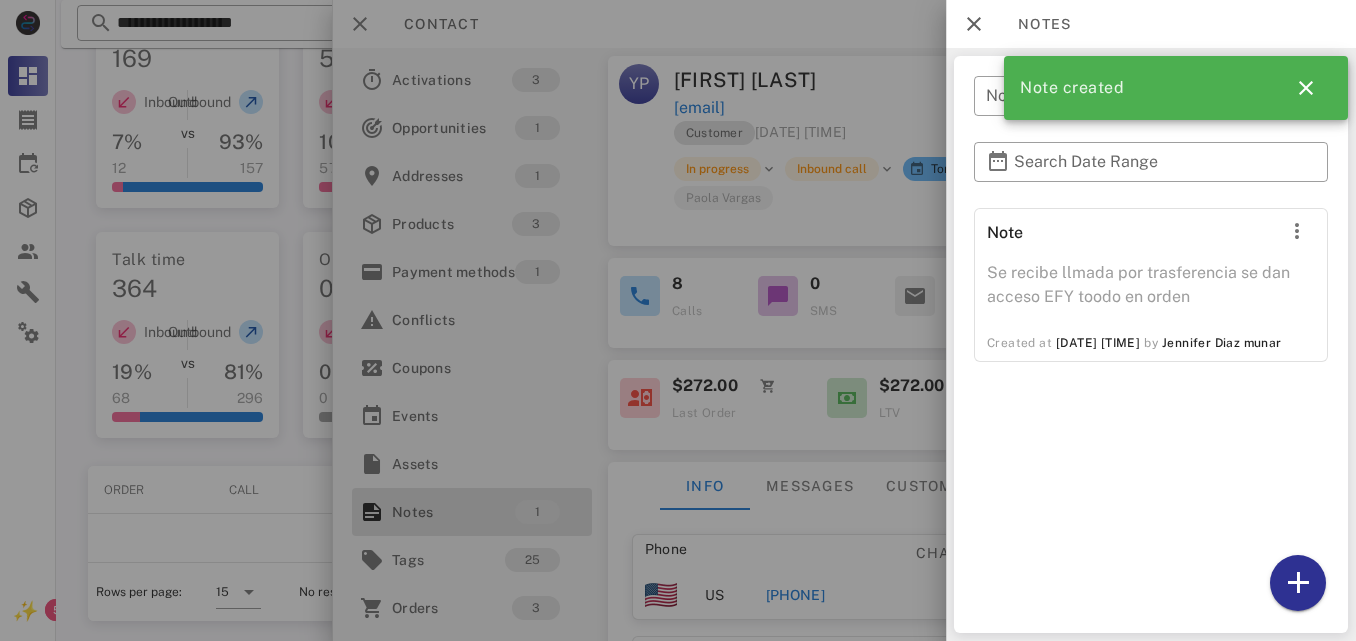 click at bounding box center (678, 320) 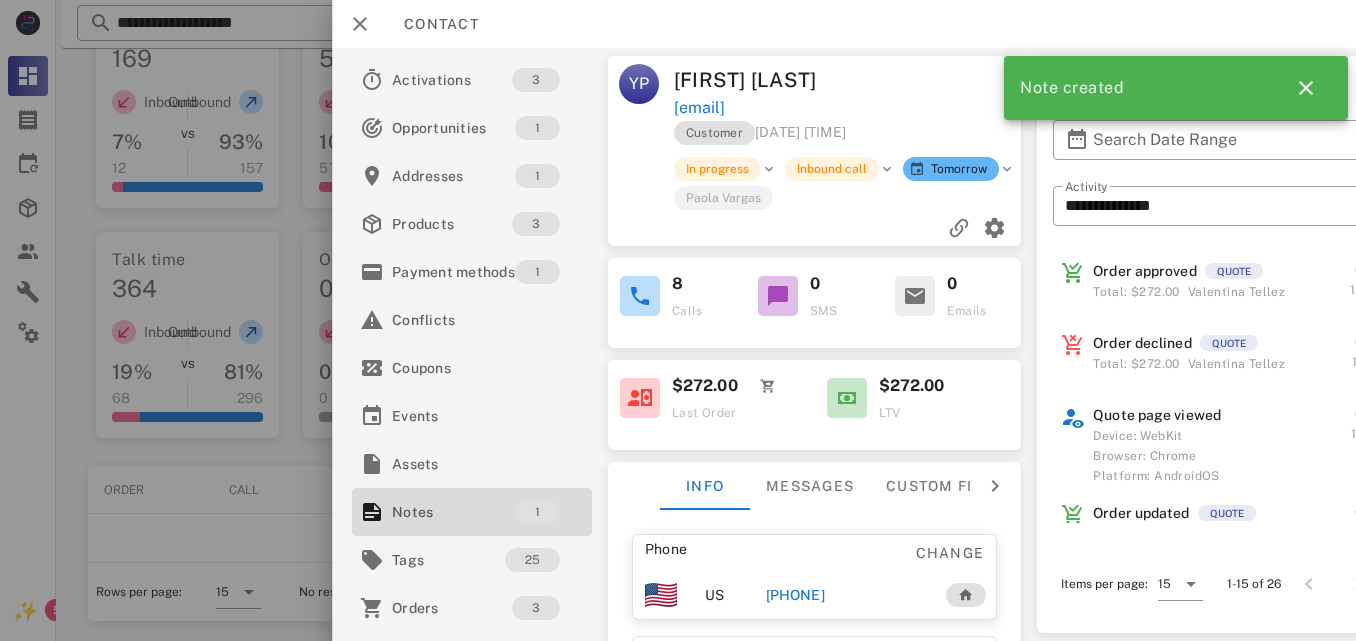 click on "In progress Inbound call Tomorrow [FIRST] [LAST]" at bounding box center [884, 183] 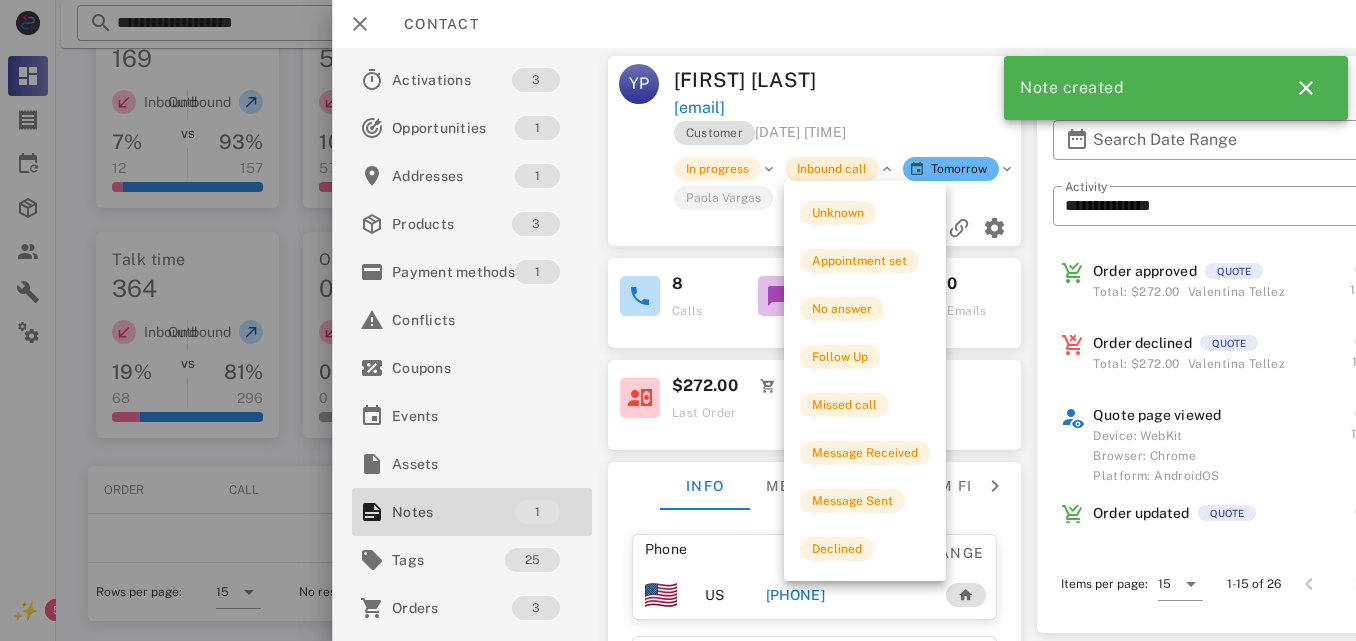 click on "Inbound call" at bounding box center [831, 169] 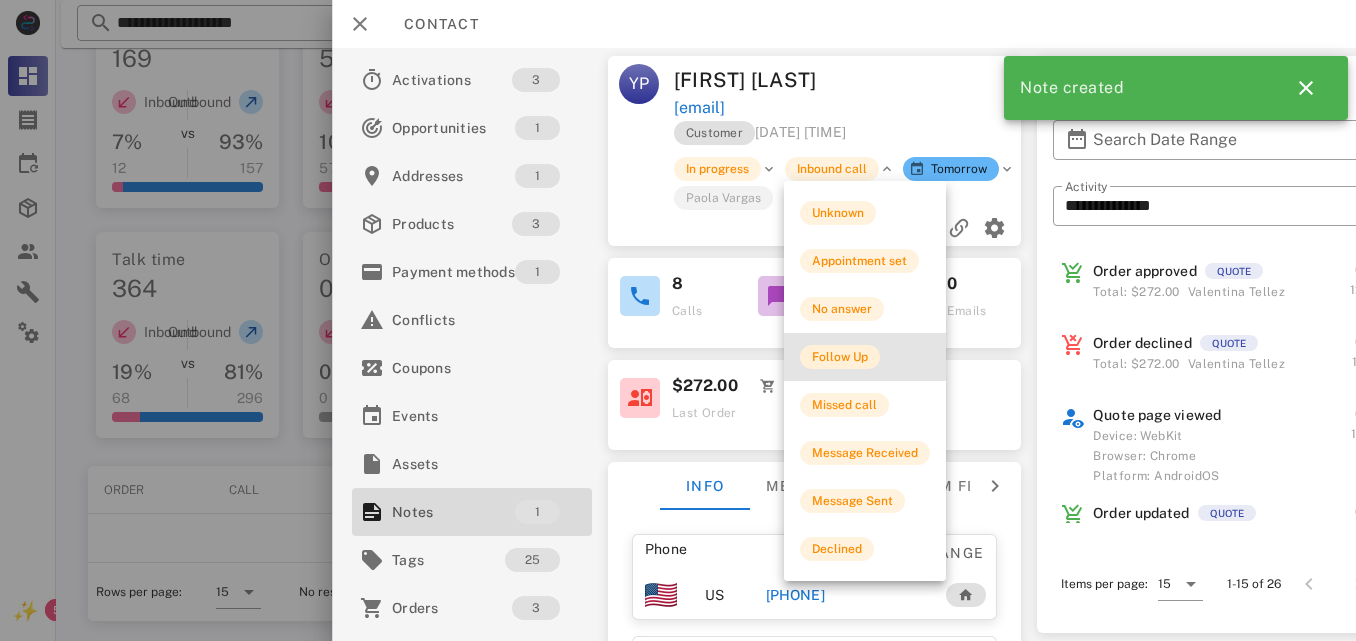 click on "Follow Up" at bounding box center (840, 357) 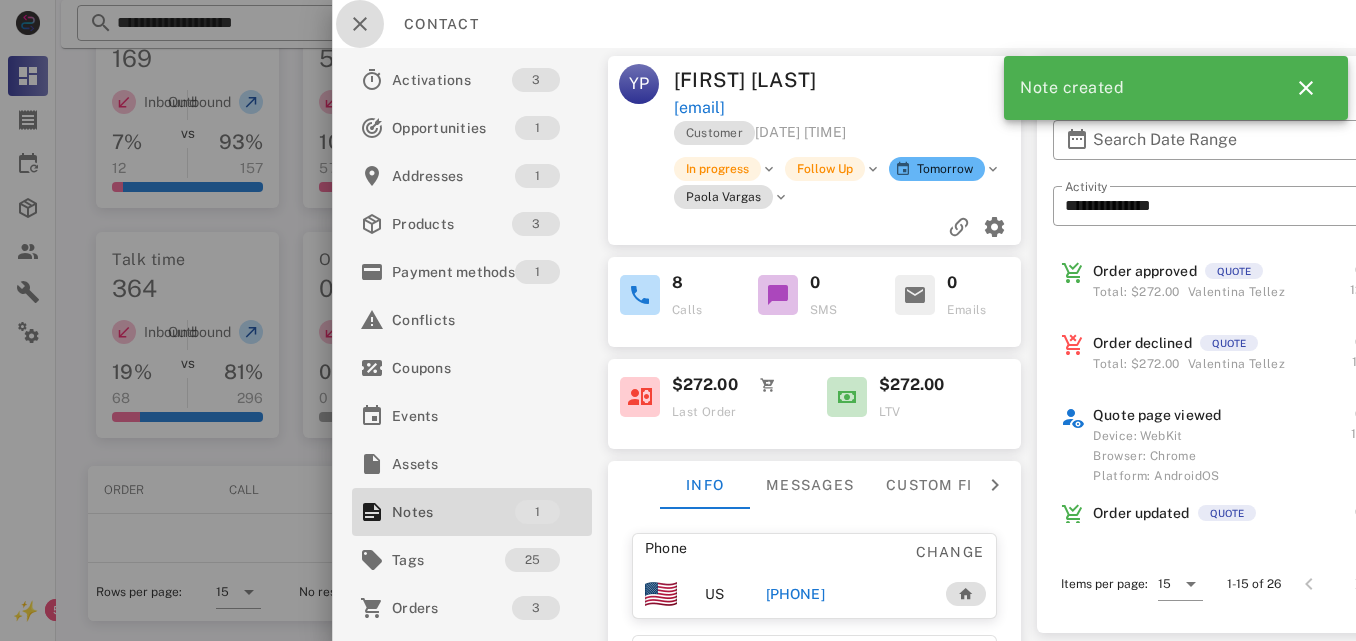 click at bounding box center [360, 24] 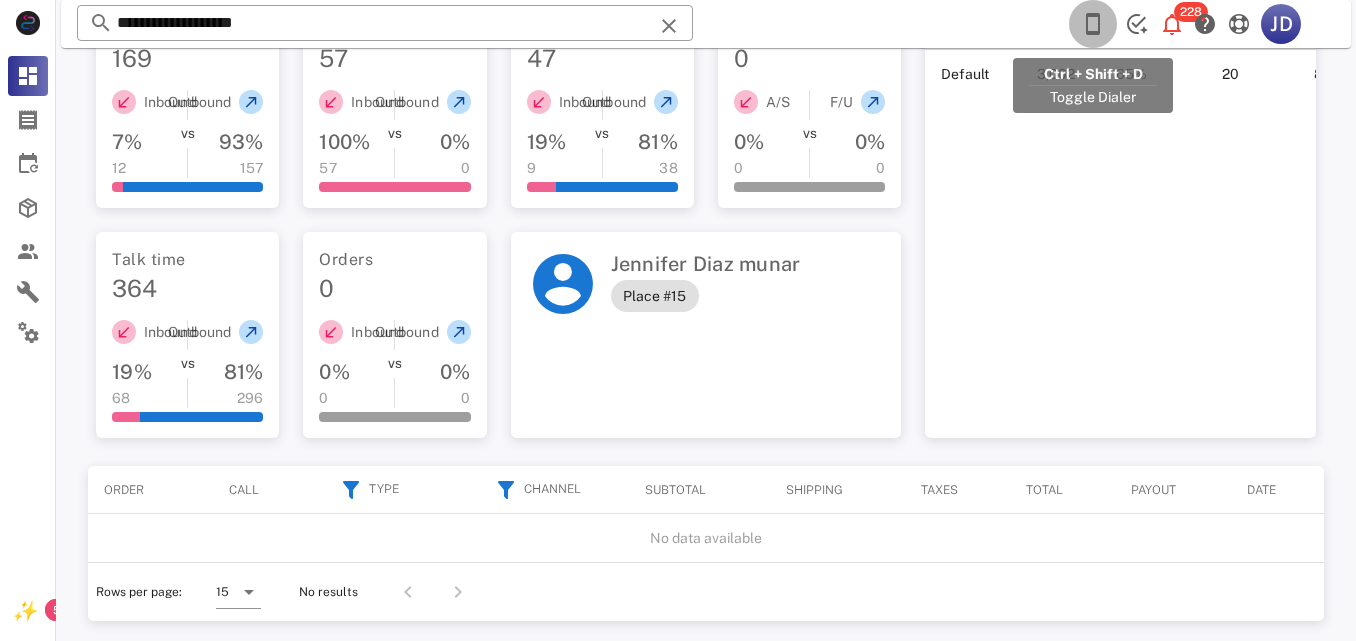 click at bounding box center (1093, 24) 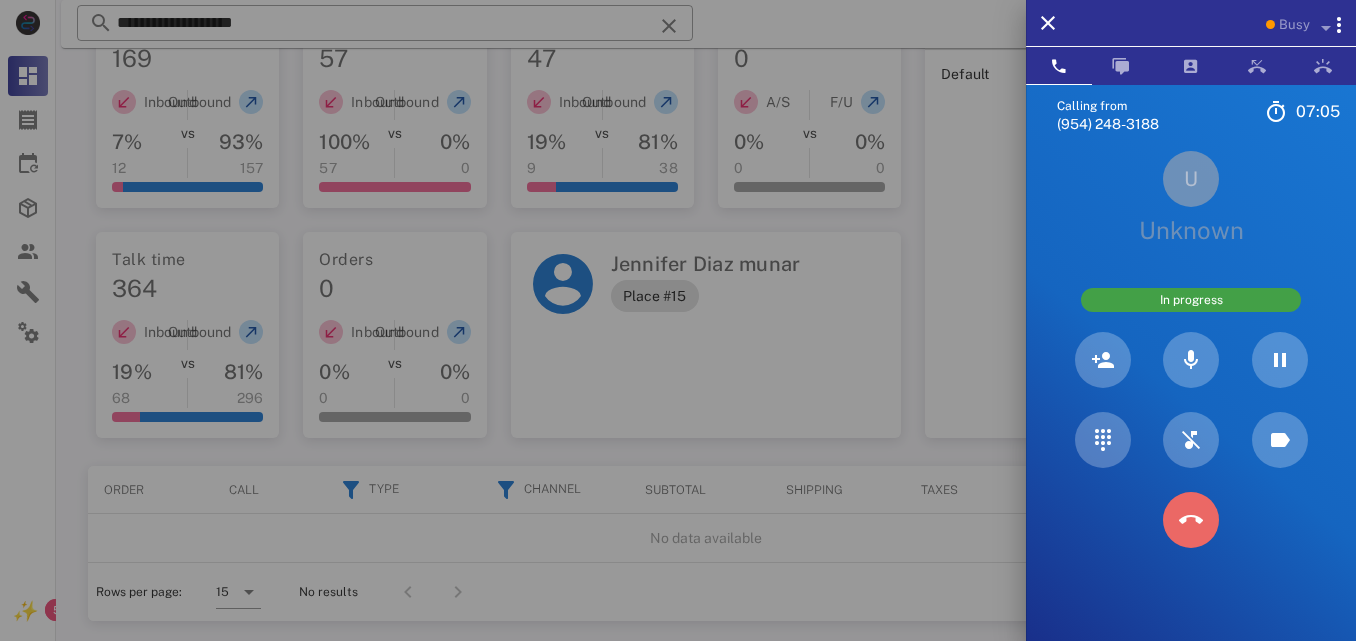 click at bounding box center [1191, 520] 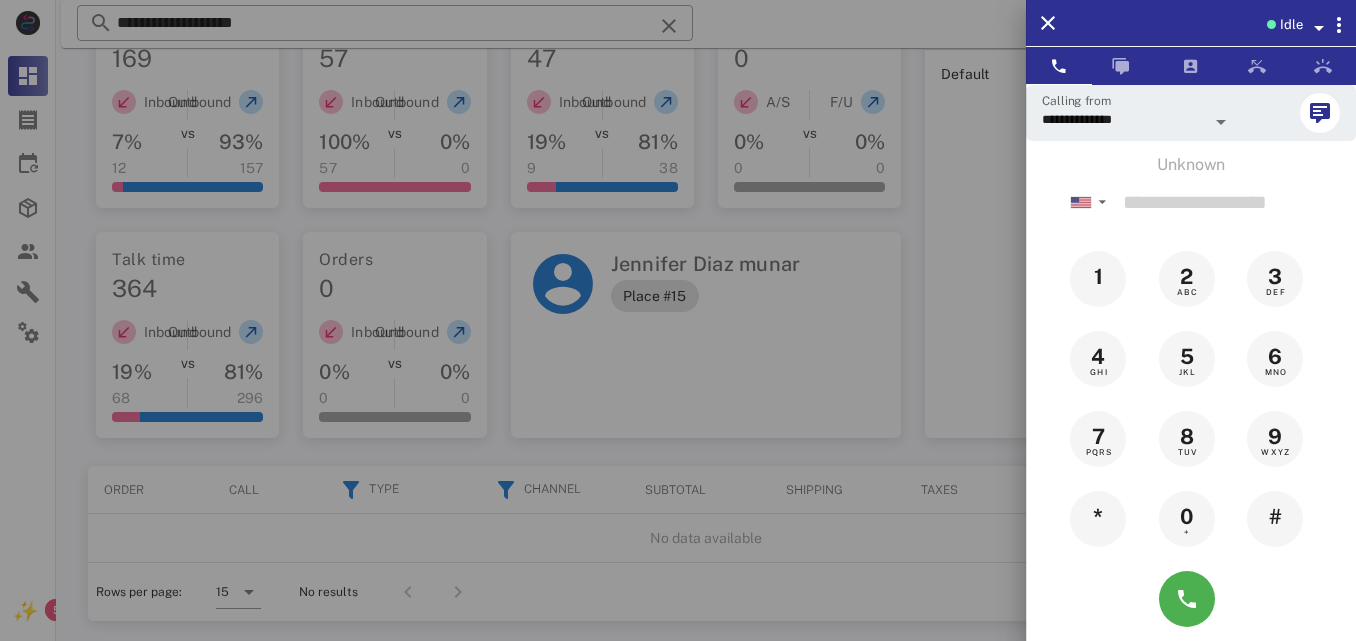 click at bounding box center [678, 320] 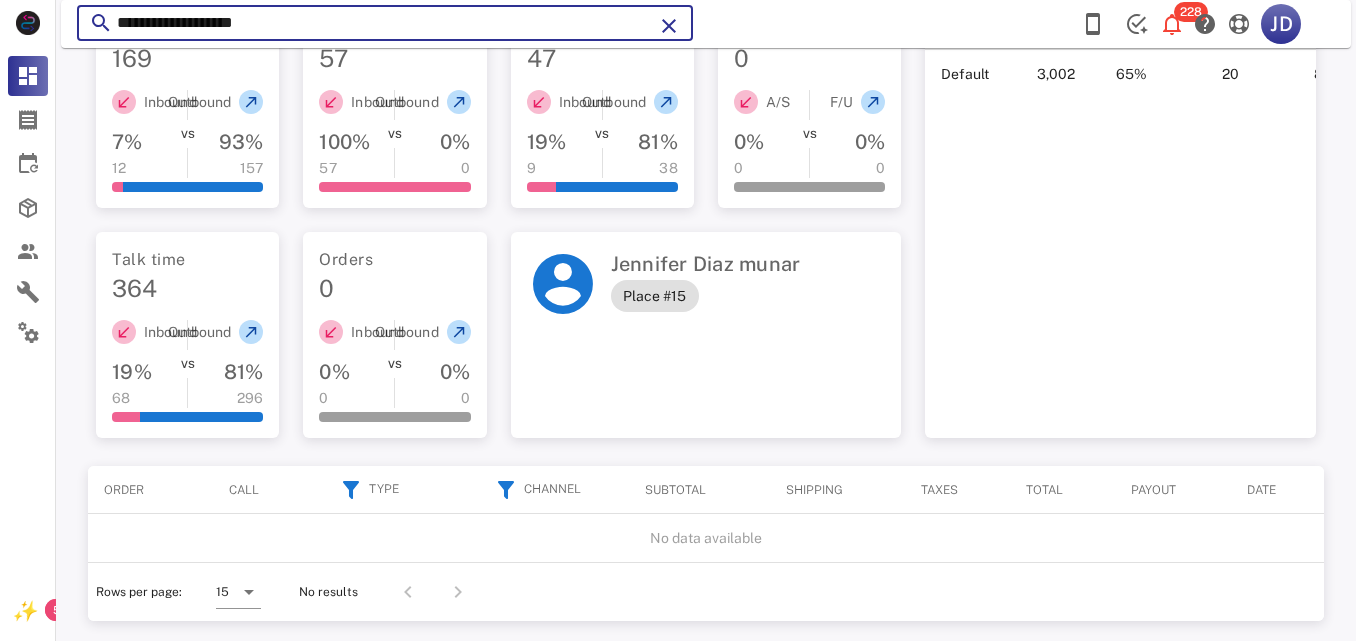 drag, startPoint x: 428, startPoint y: 31, endPoint x: 92, endPoint y: 45, distance: 336.29153 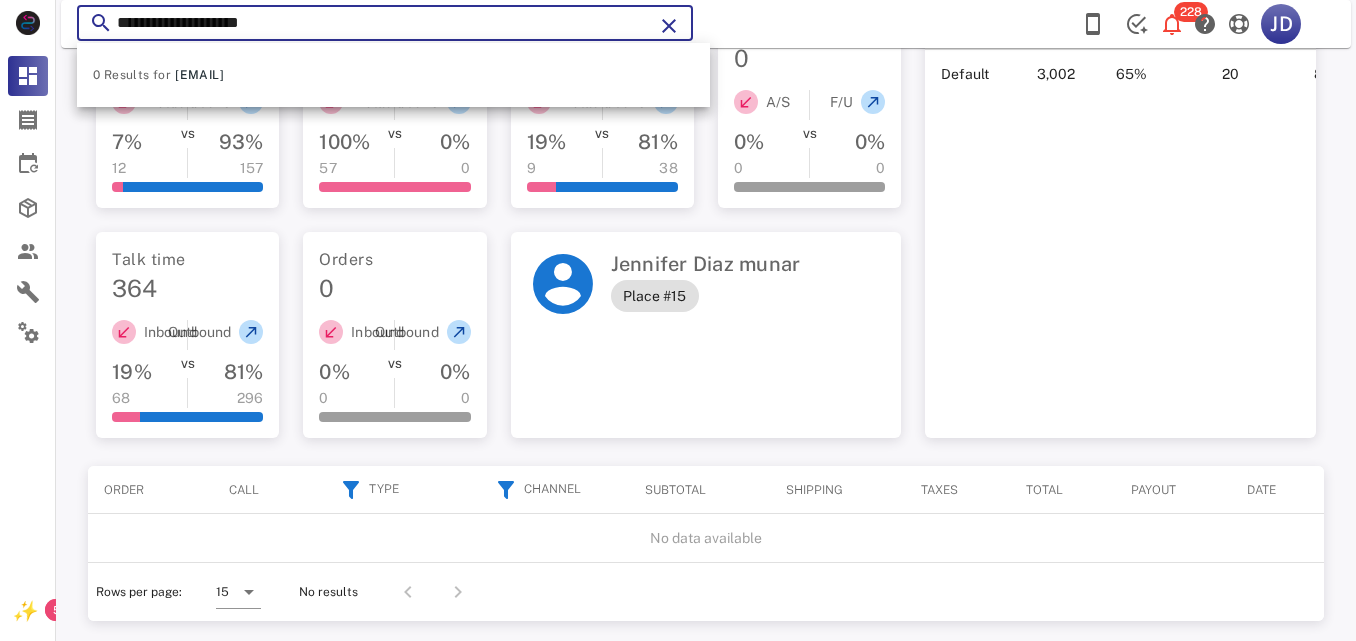 drag, startPoint x: 309, startPoint y: 14, endPoint x: 60, endPoint y: 8, distance: 249.07228 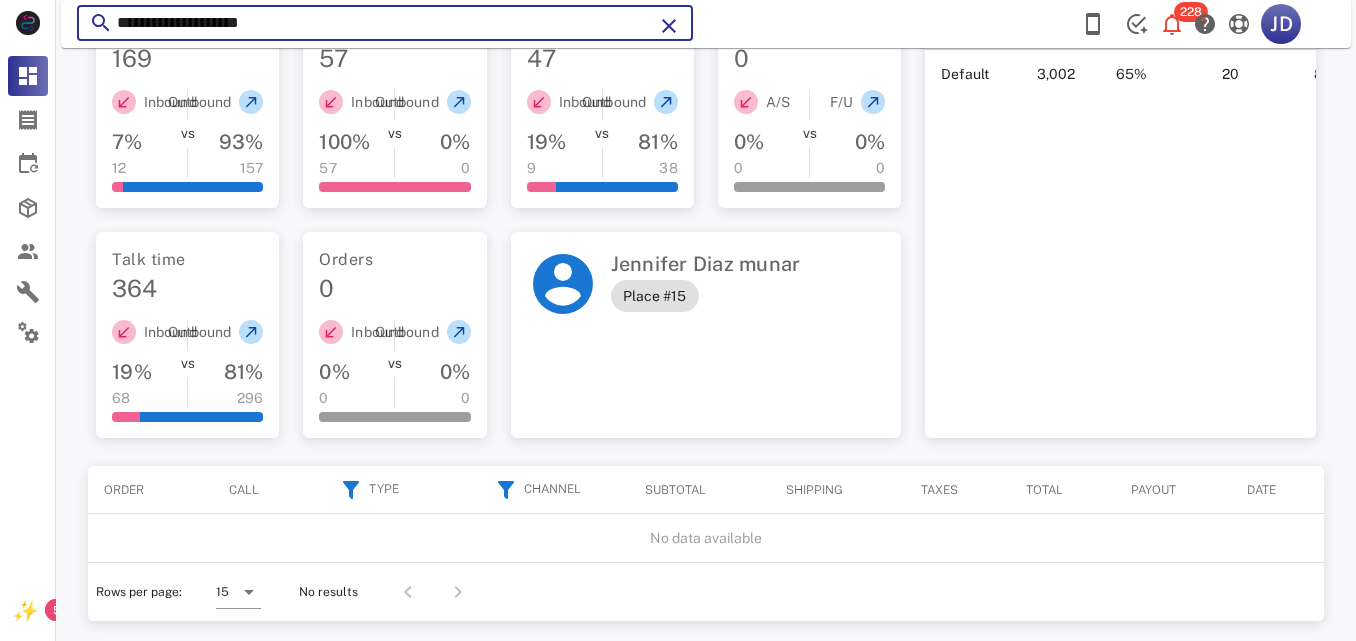 paste on "**" 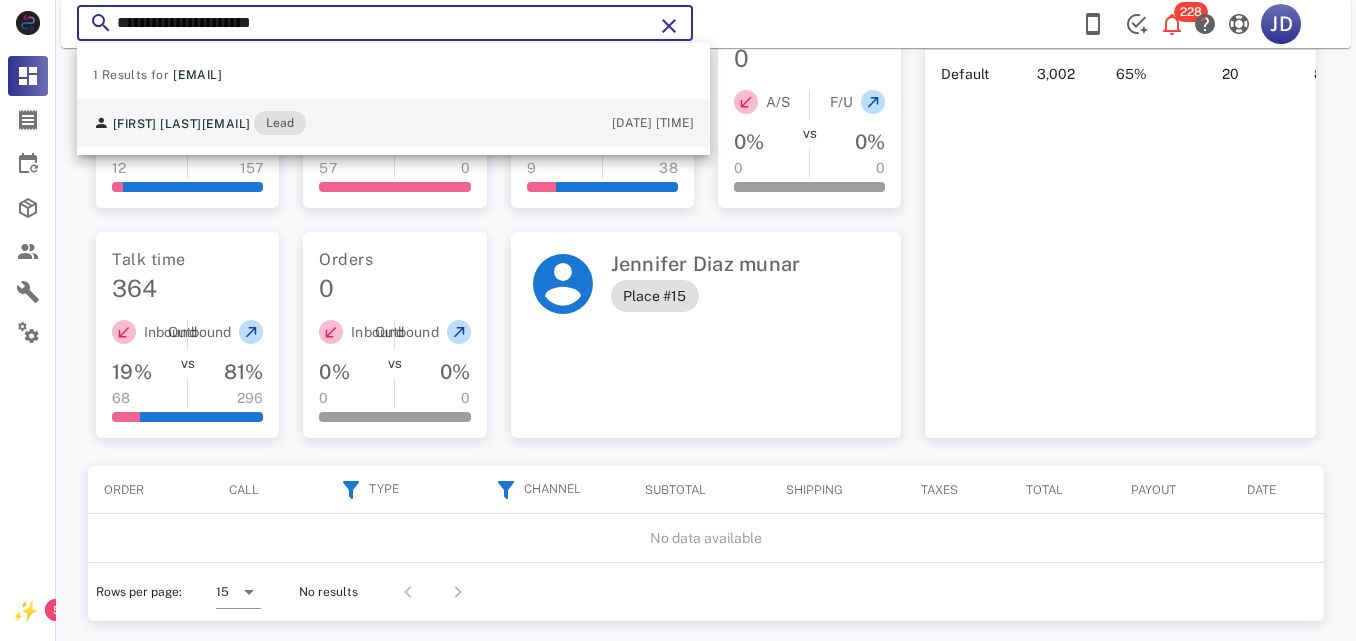 type on "**********" 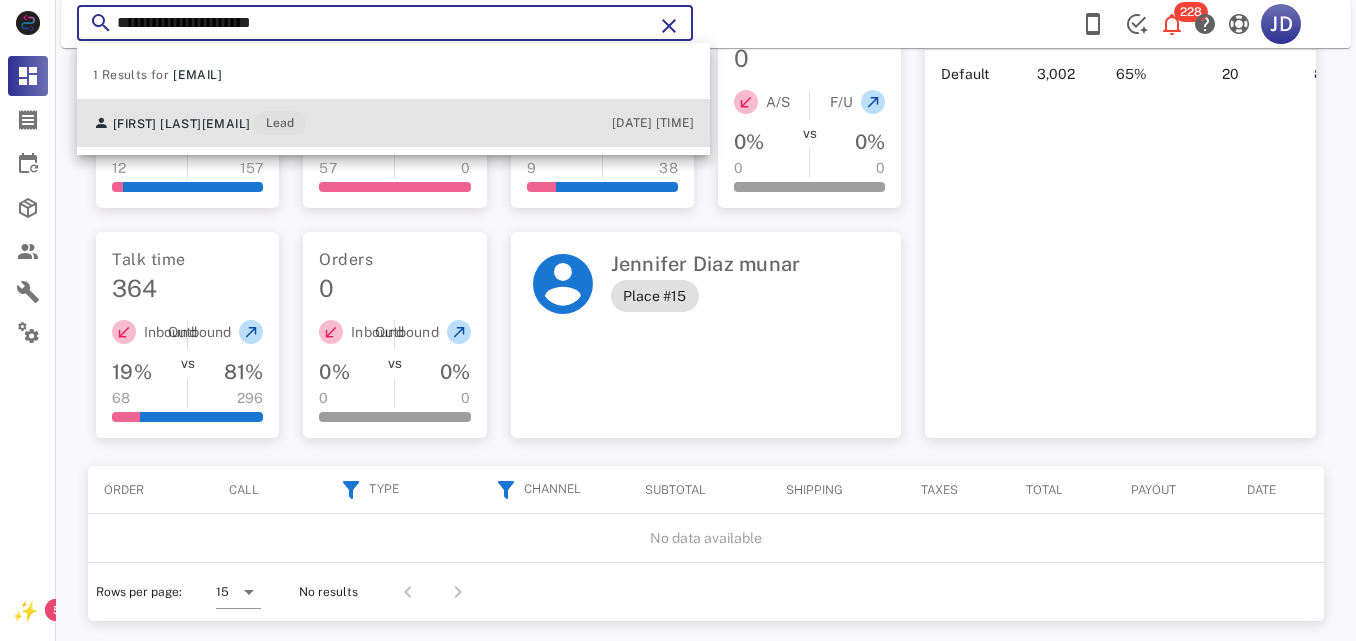 click on "[FIRST] [LAST] [EMAIL] Lead" at bounding box center (199, 123) 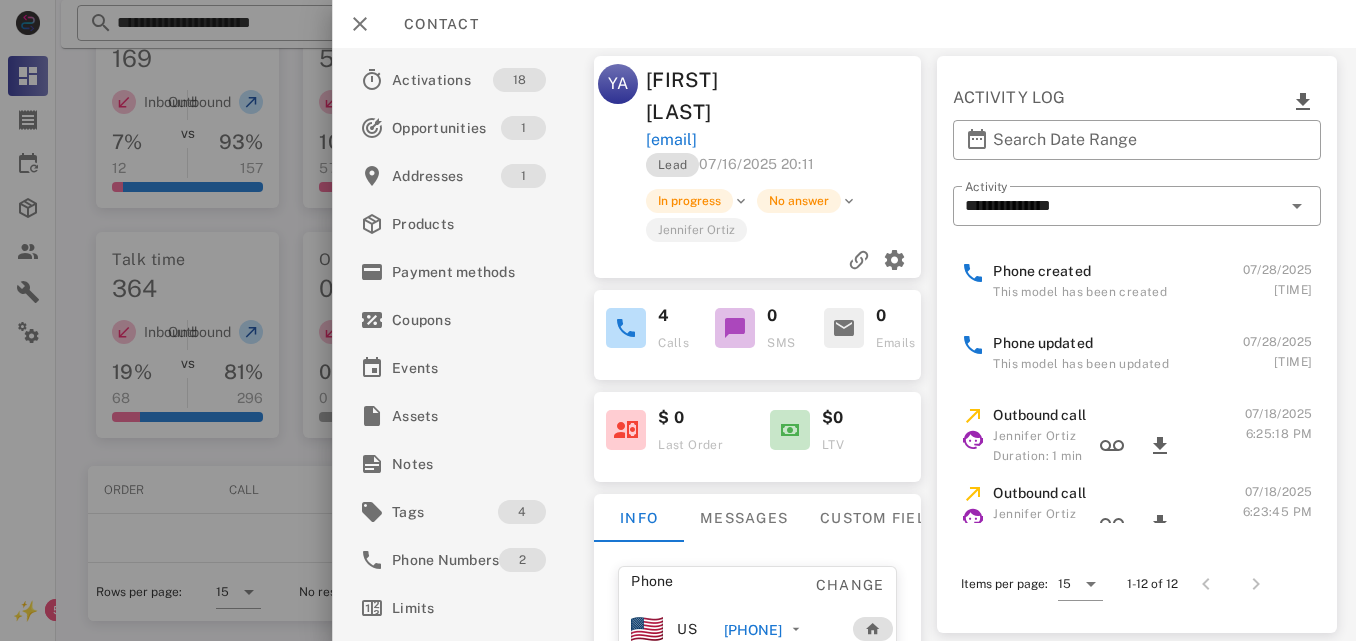 click on "[PHONE]" at bounding box center (752, 630) 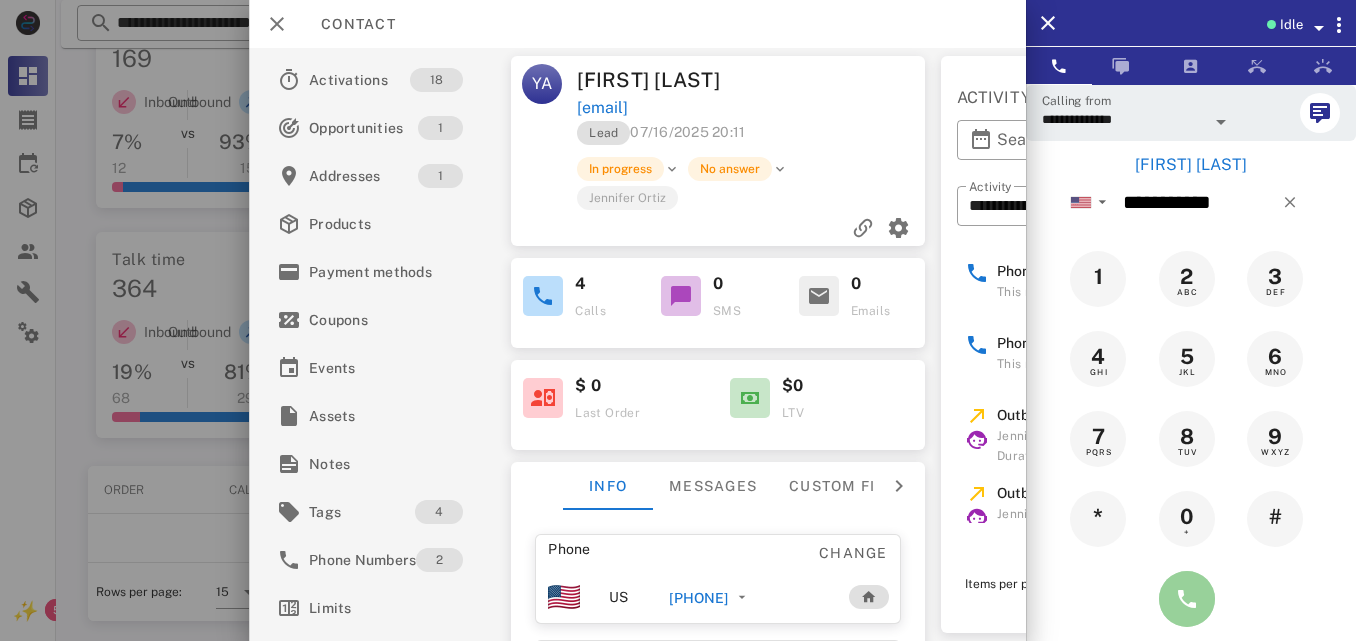 click at bounding box center (1187, 599) 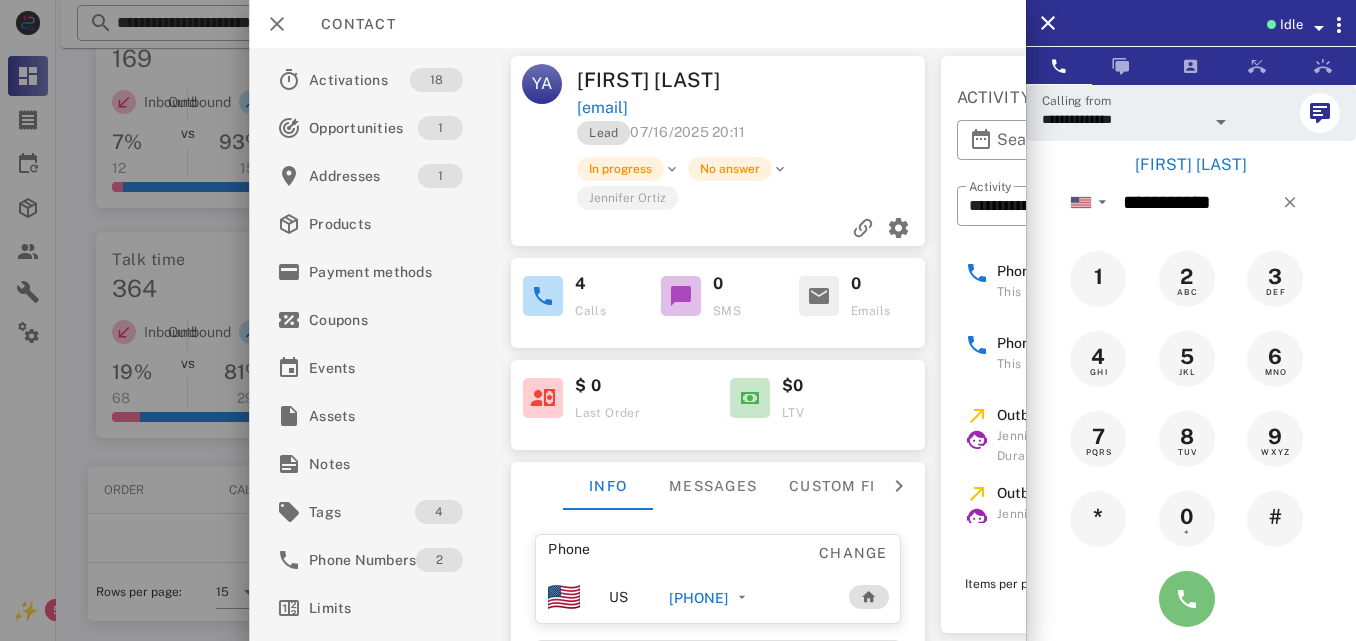 type on "**********" 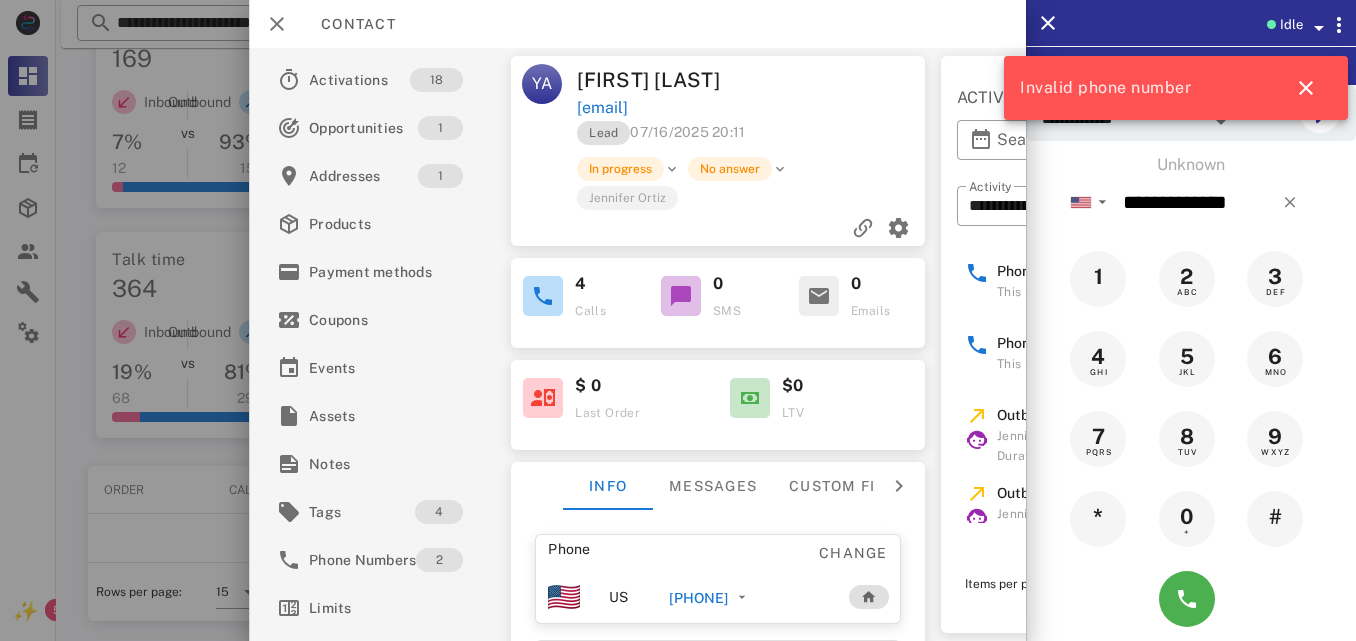 drag, startPoint x: 1058, startPoint y: 448, endPoint x: 1137, endPoint y: 627, distance: 195.65787 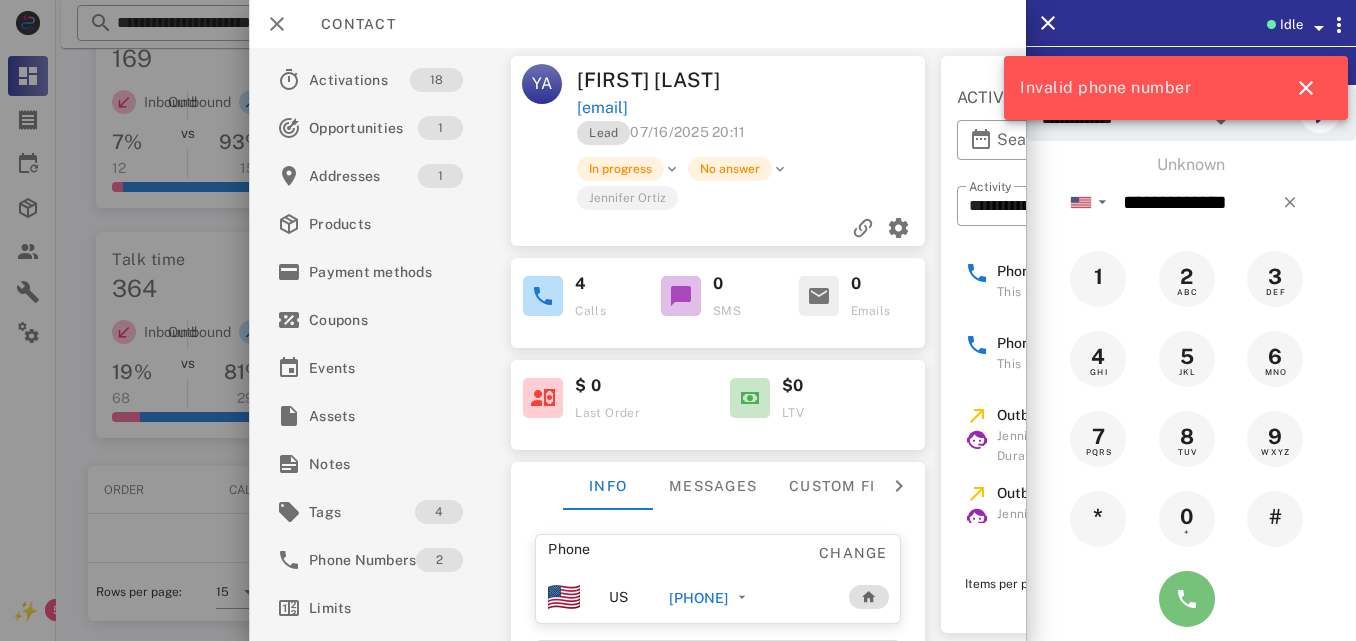 click at bounding box center [1187, 599] 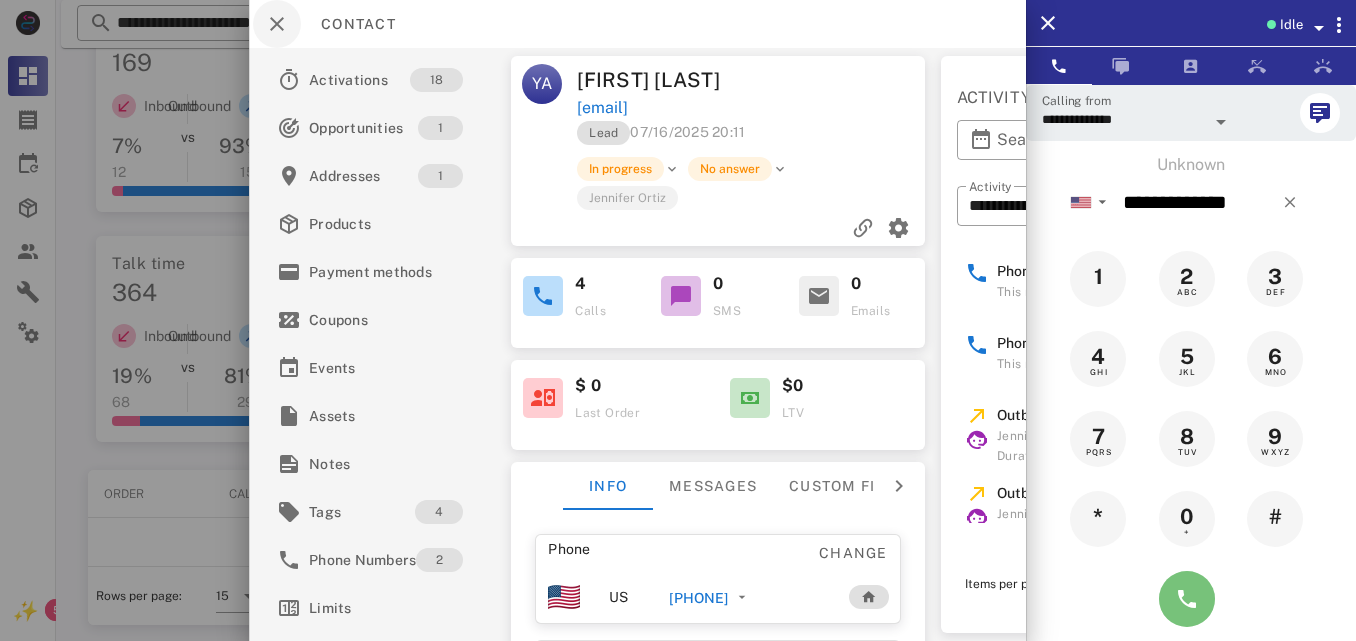 scroll, scrollTop: 604, scrollLeft: 0, axis: vertical 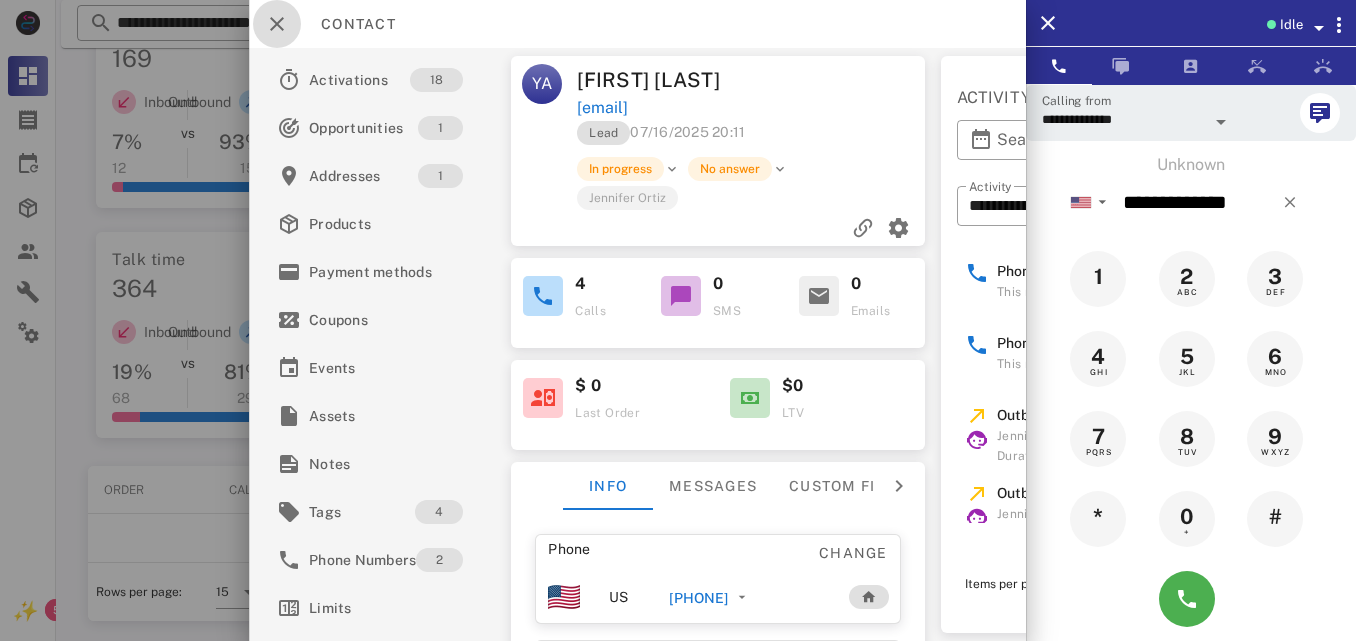 click at bounding box center [277, 24] 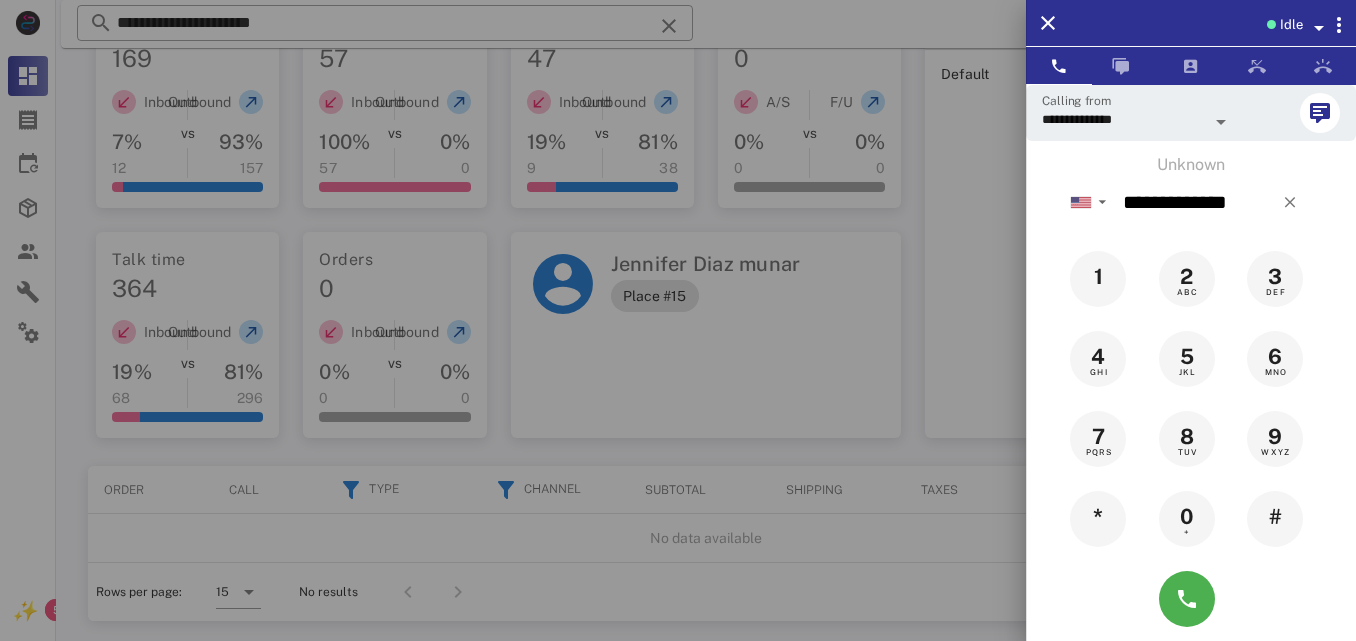 click at bounding box center (678, 320) 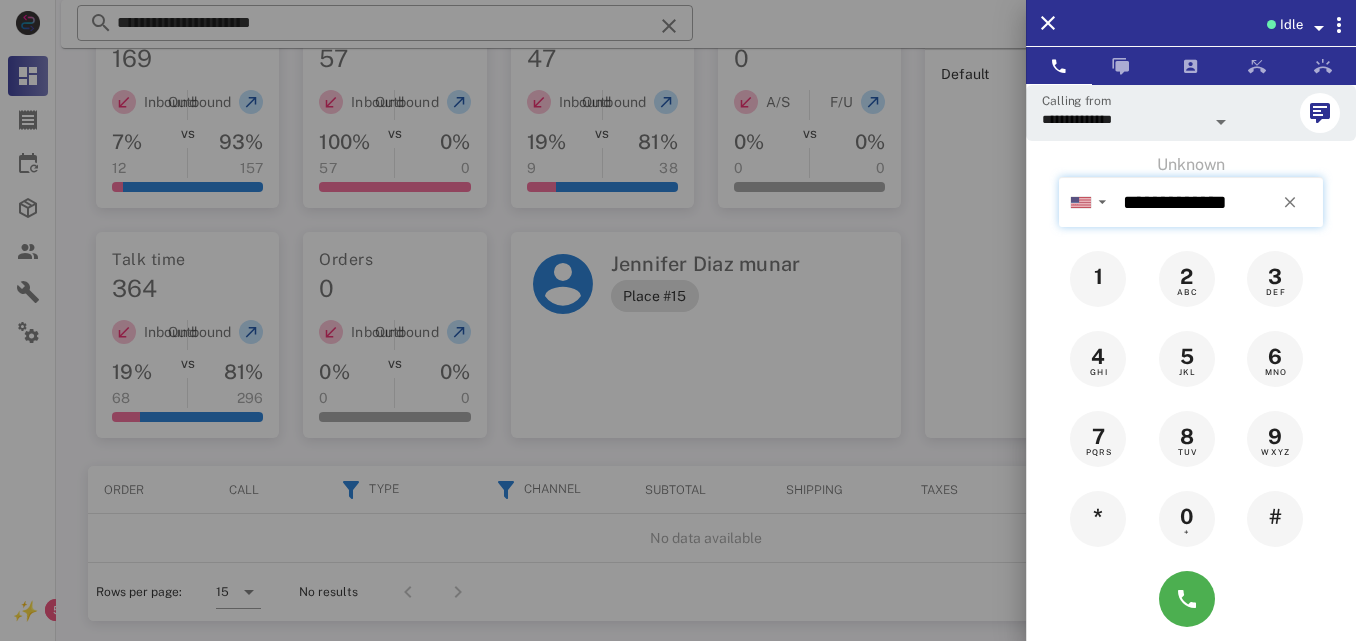 type 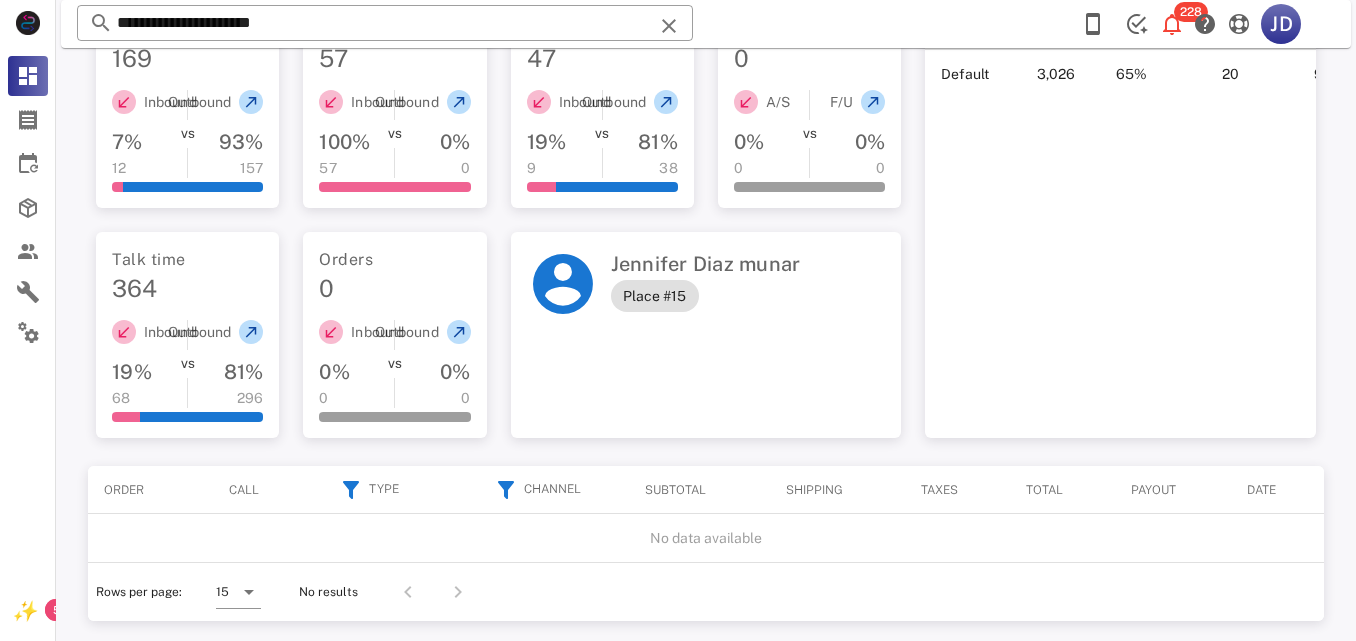 click on "**********" at bounding box center [385, 23] 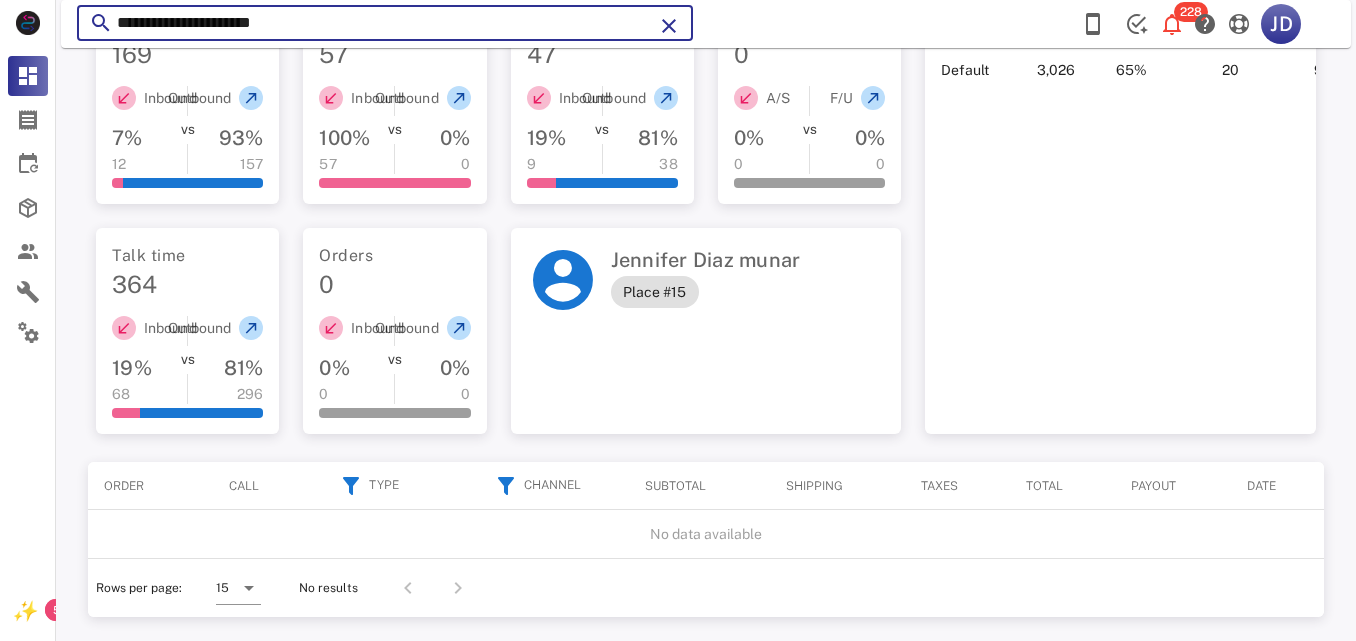 scroll, scrollTop: 600, scrollLeft: 0, axis: vertical 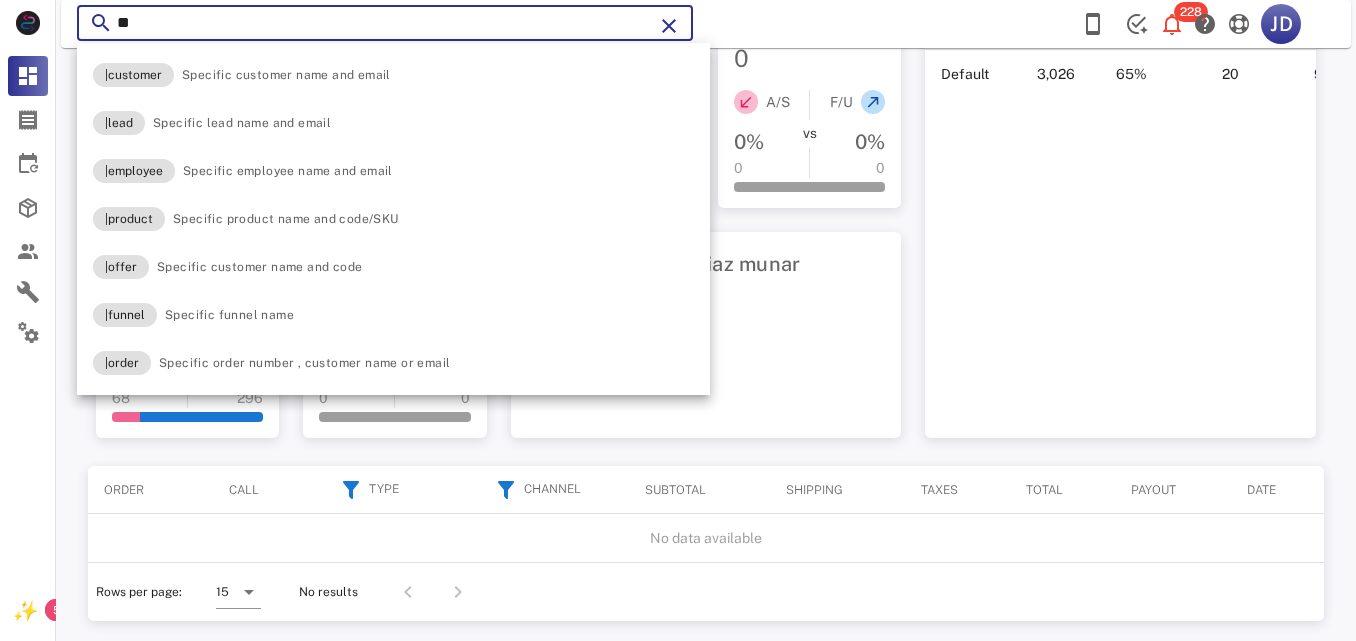 type on "*" 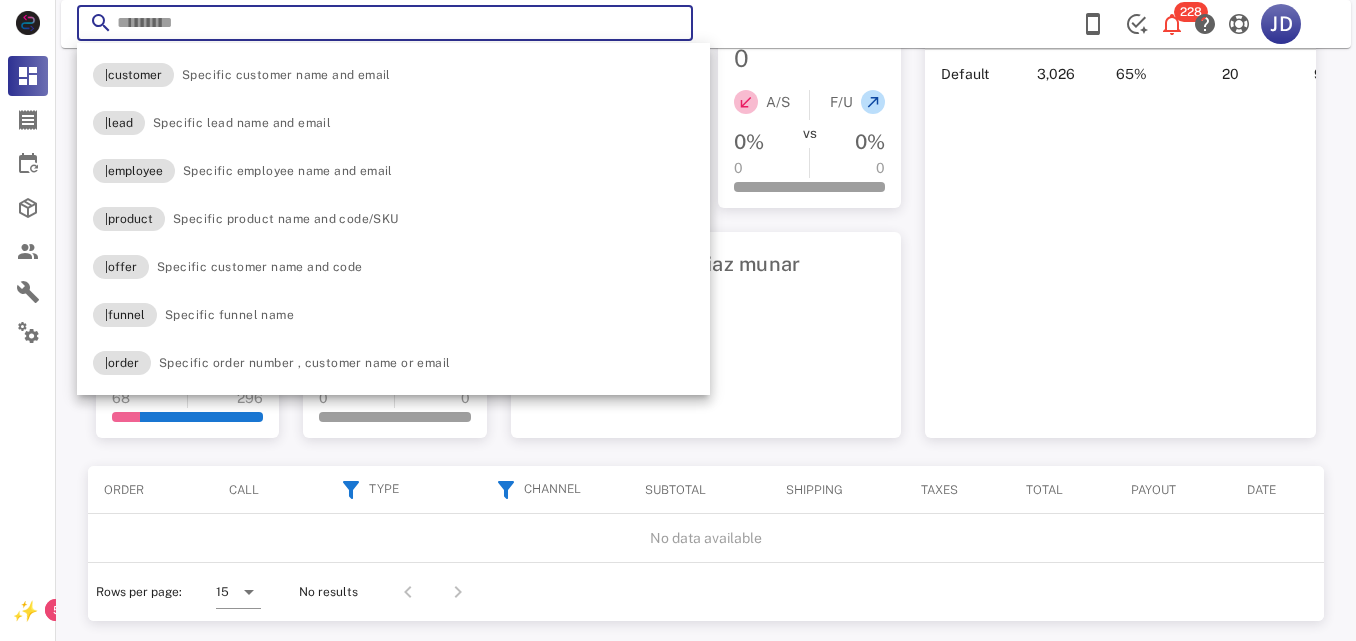 click at bounding box center (385, 23) 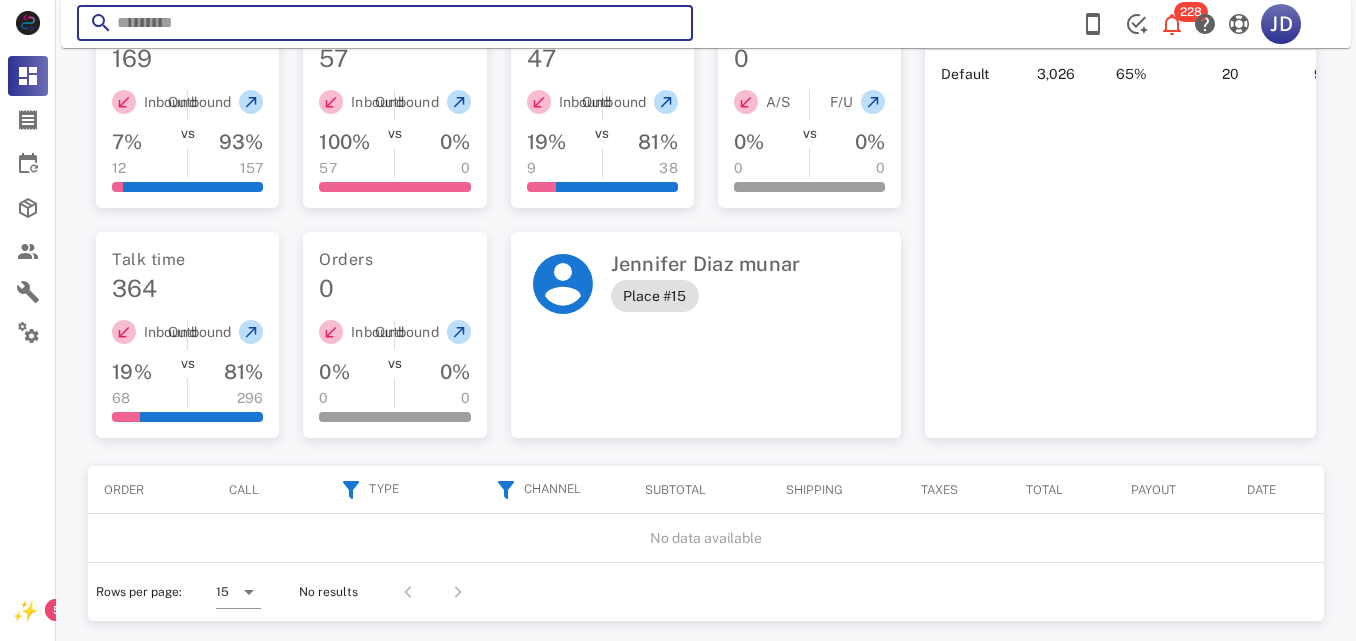 paste on "**********" 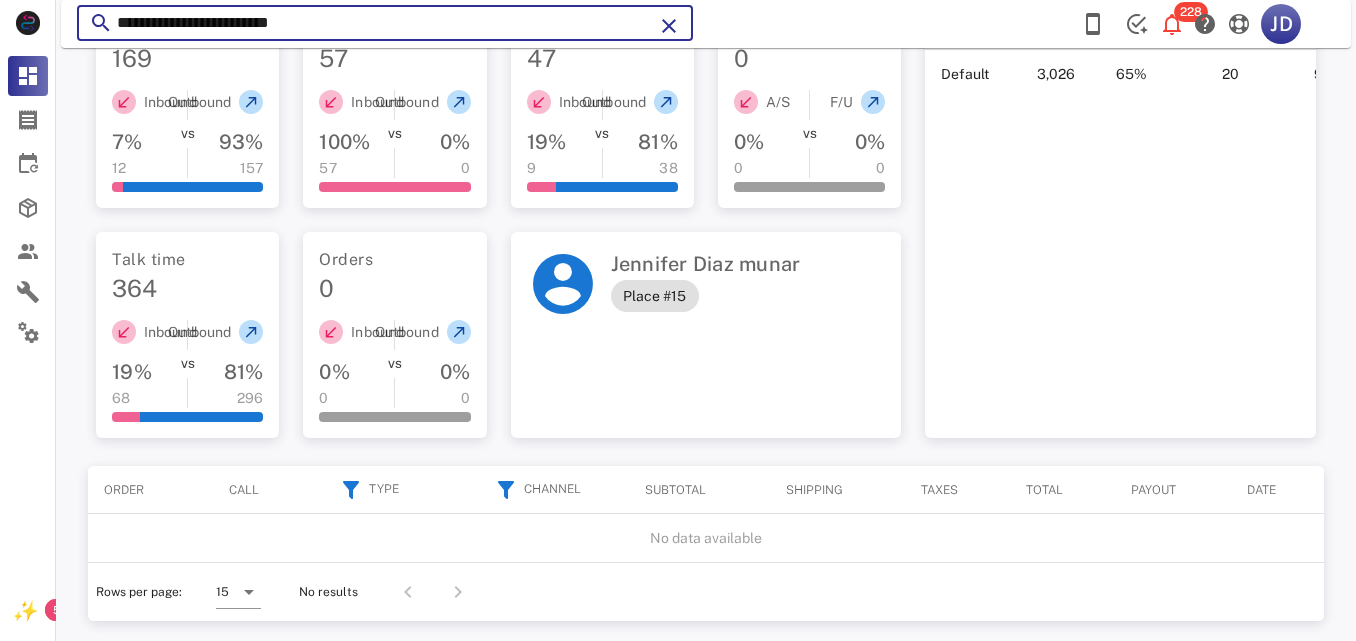 type on "**********" 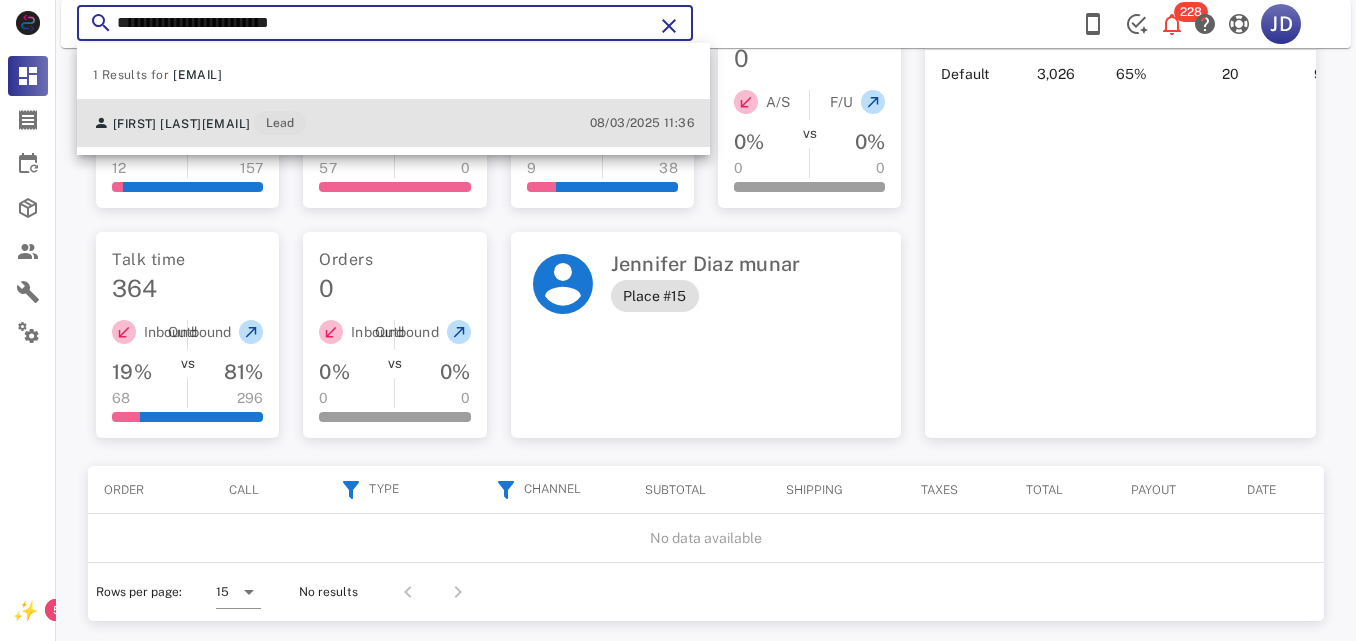 click on "[EMAIL]" at bounding box center (226, 124) 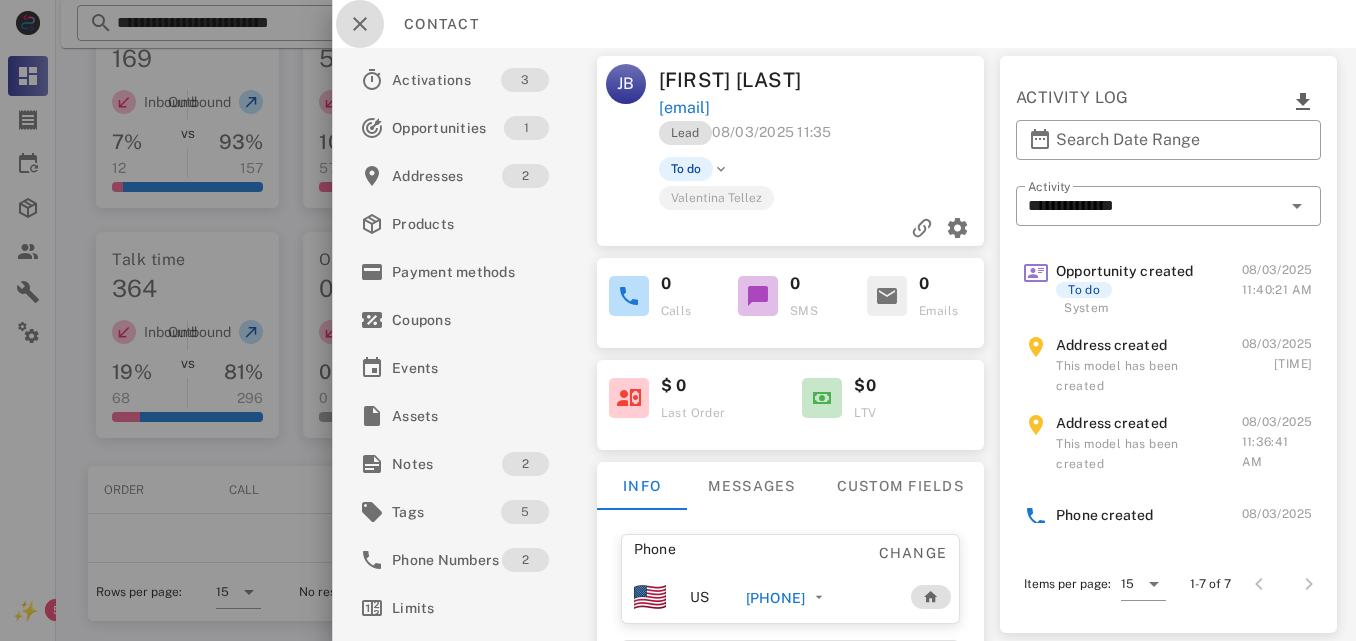 click at bounding box center [360, 24] 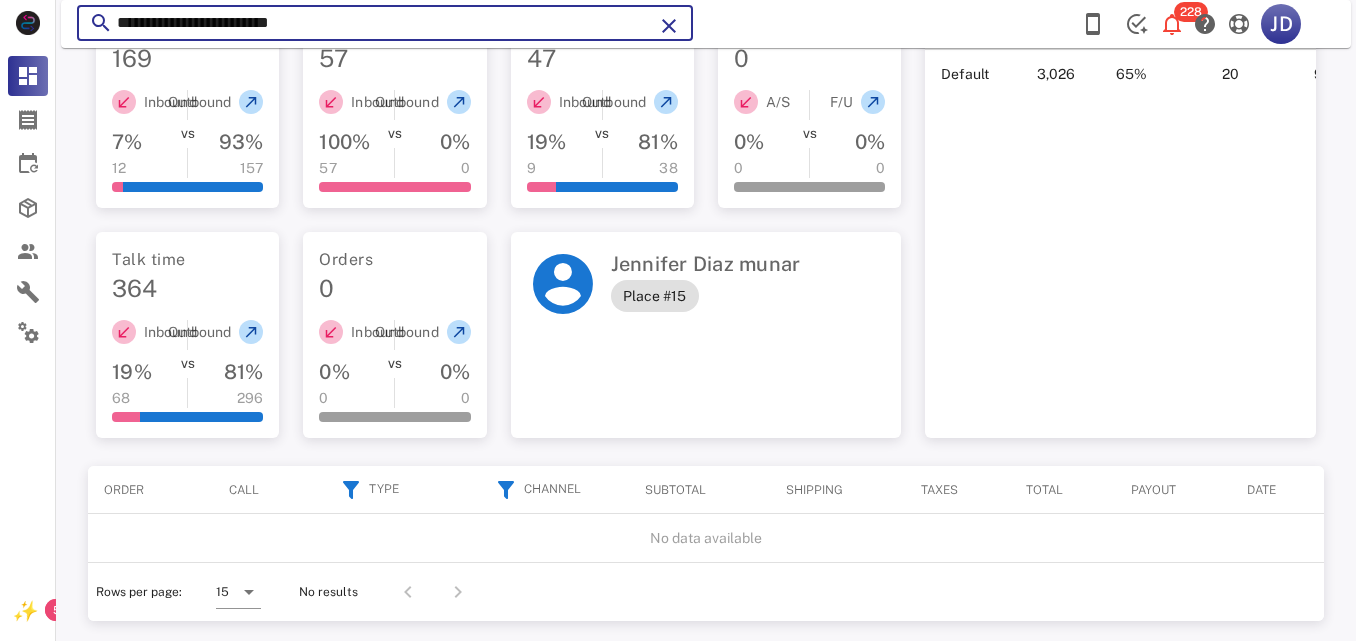 drag, startPoint x: 365, startPoint y: 21, endPoint x: 103, endPoint y: 16, distance: 262.0477 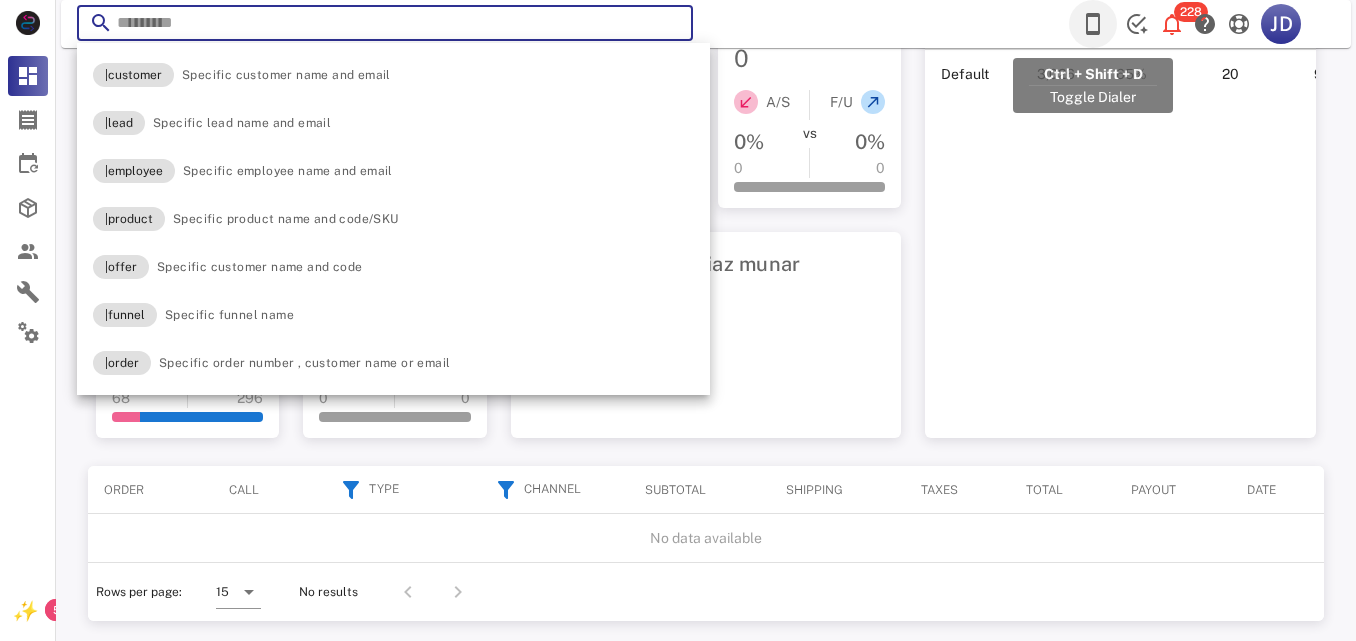 type 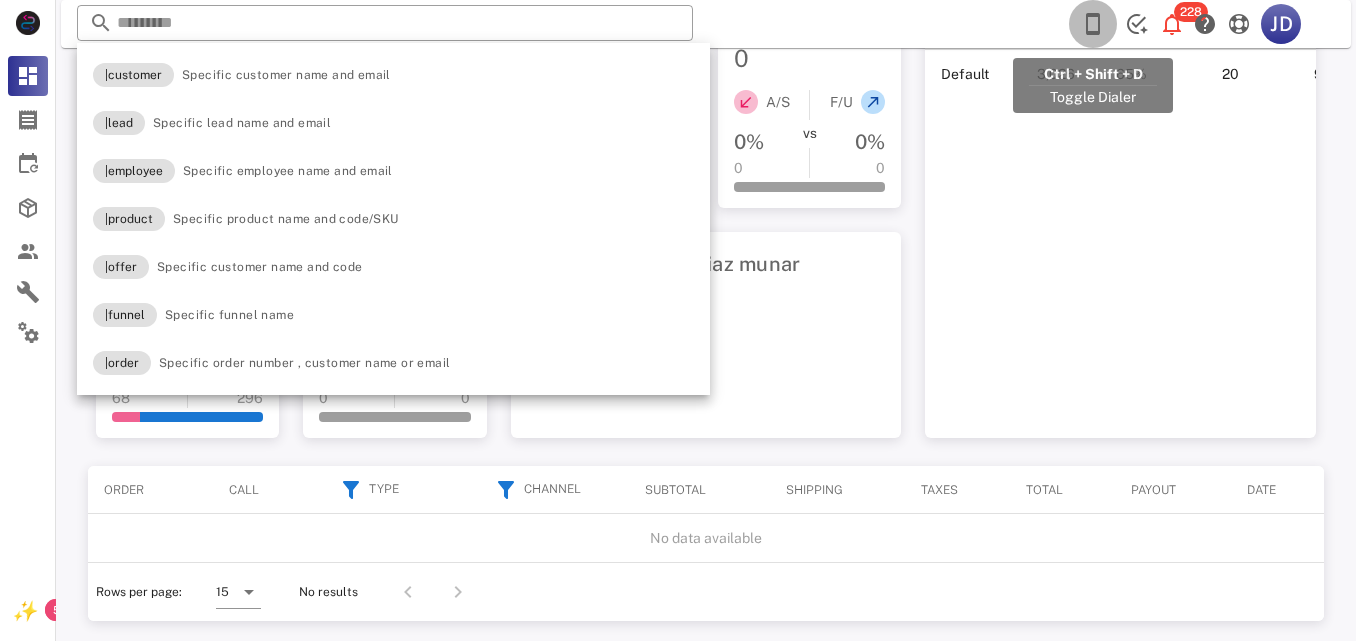 click at bounding box center [1093, 24] 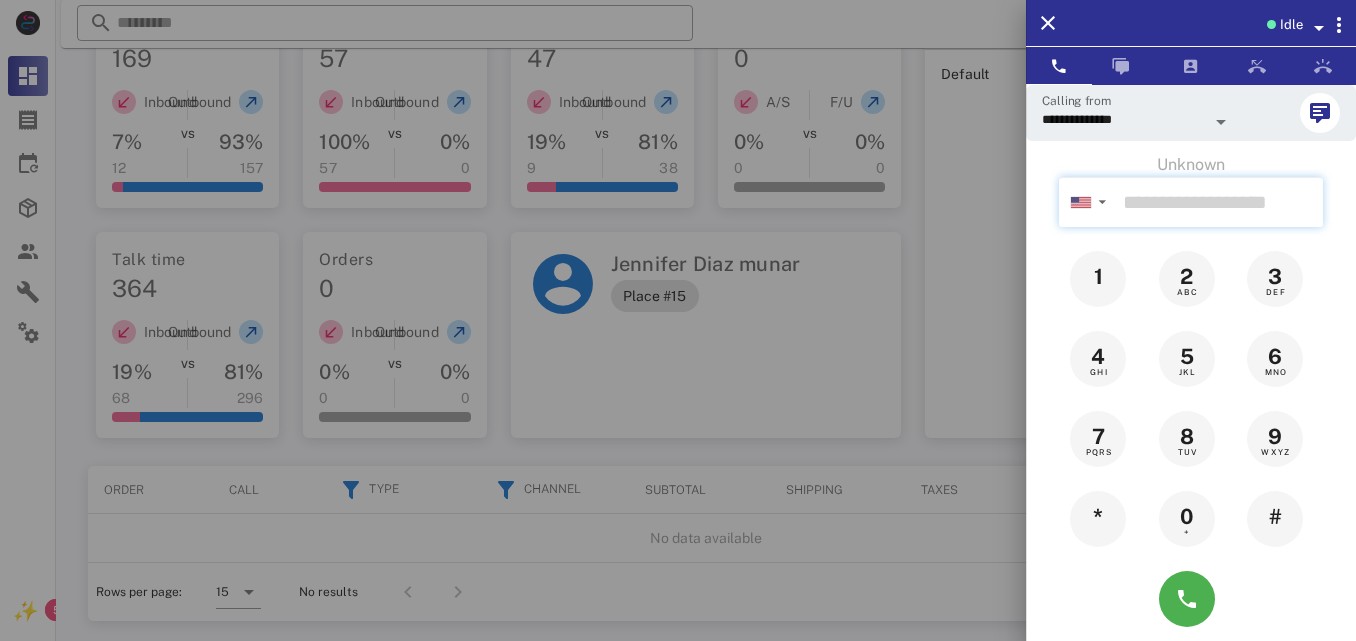 click at bounding box center (1219, 202) 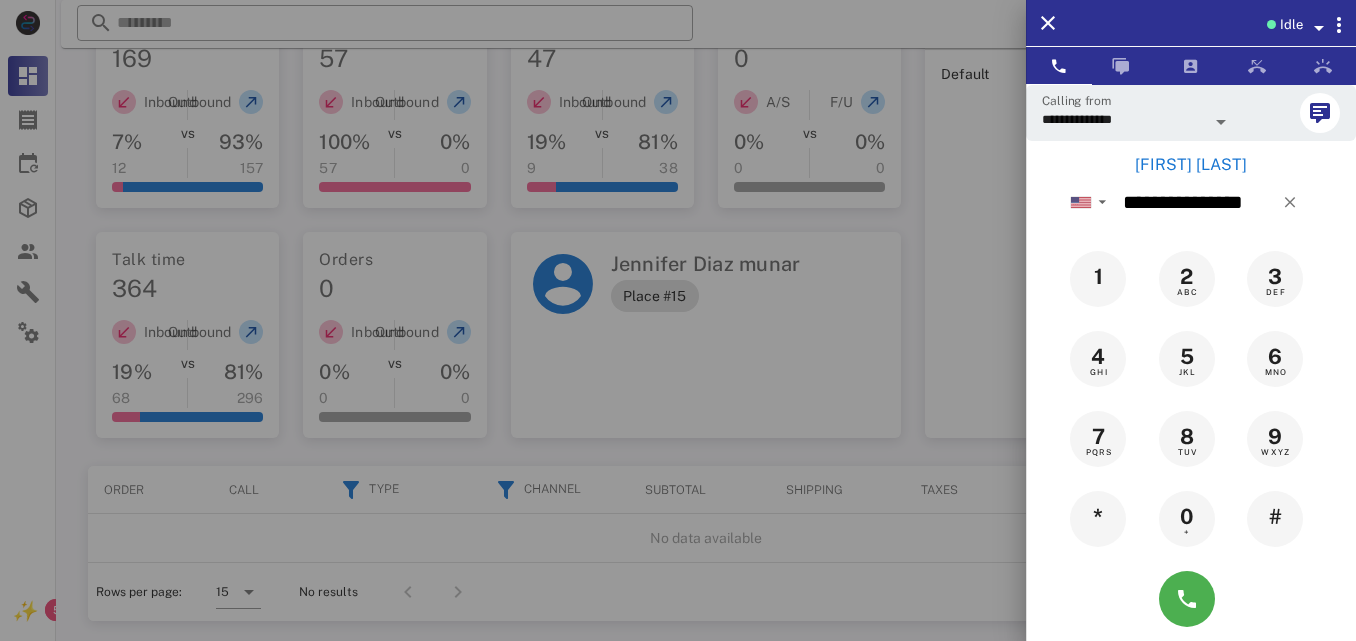 click on "[FIRST] [LAST]" at bounding box center [1191, 165] 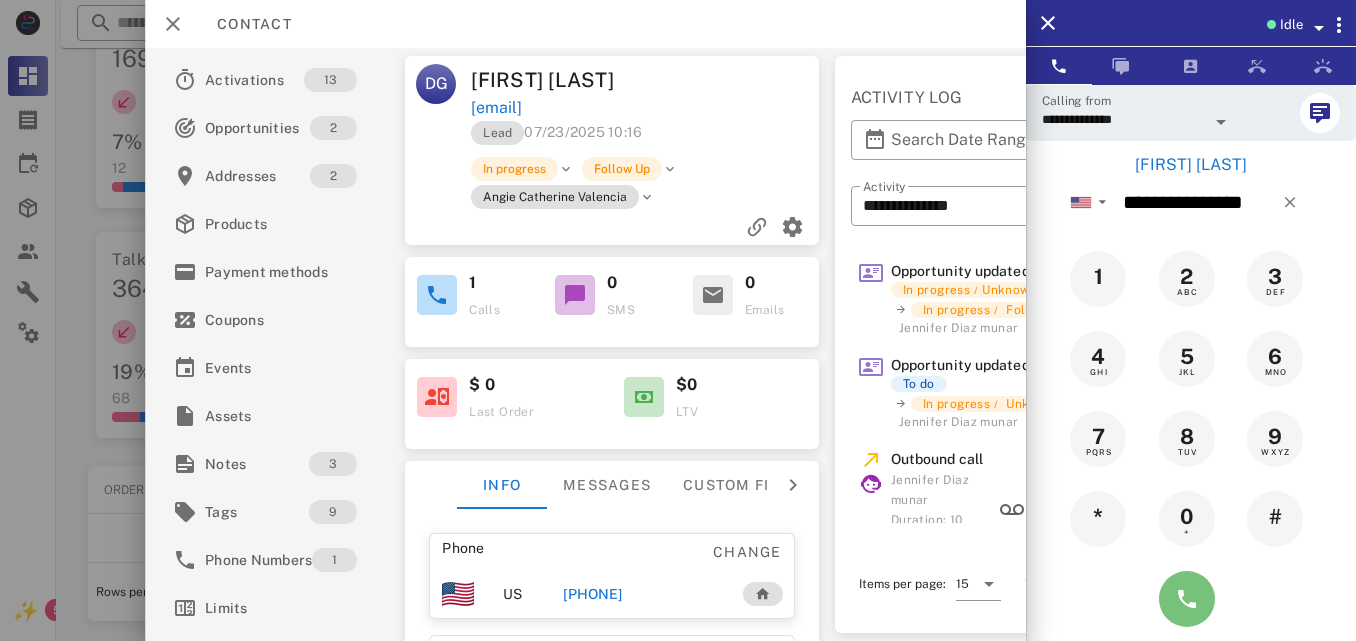 click at bounding box center (1187, 599) 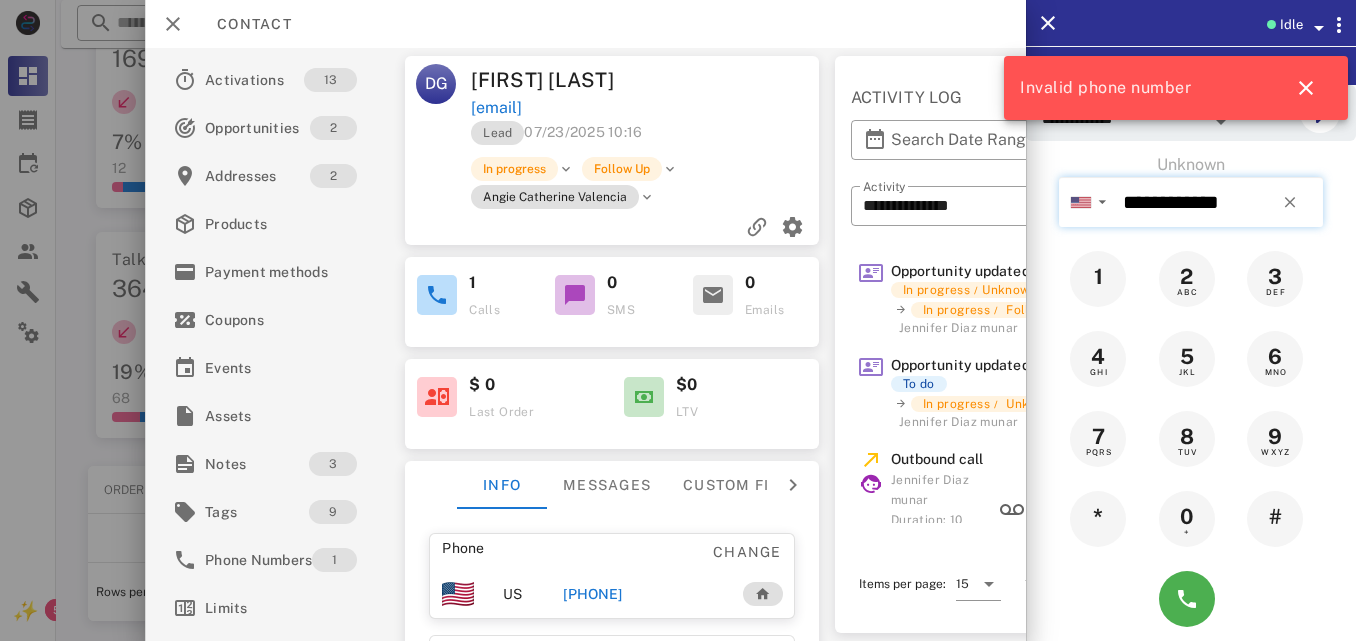 click on "**********" at bounding box center [1219, 202] 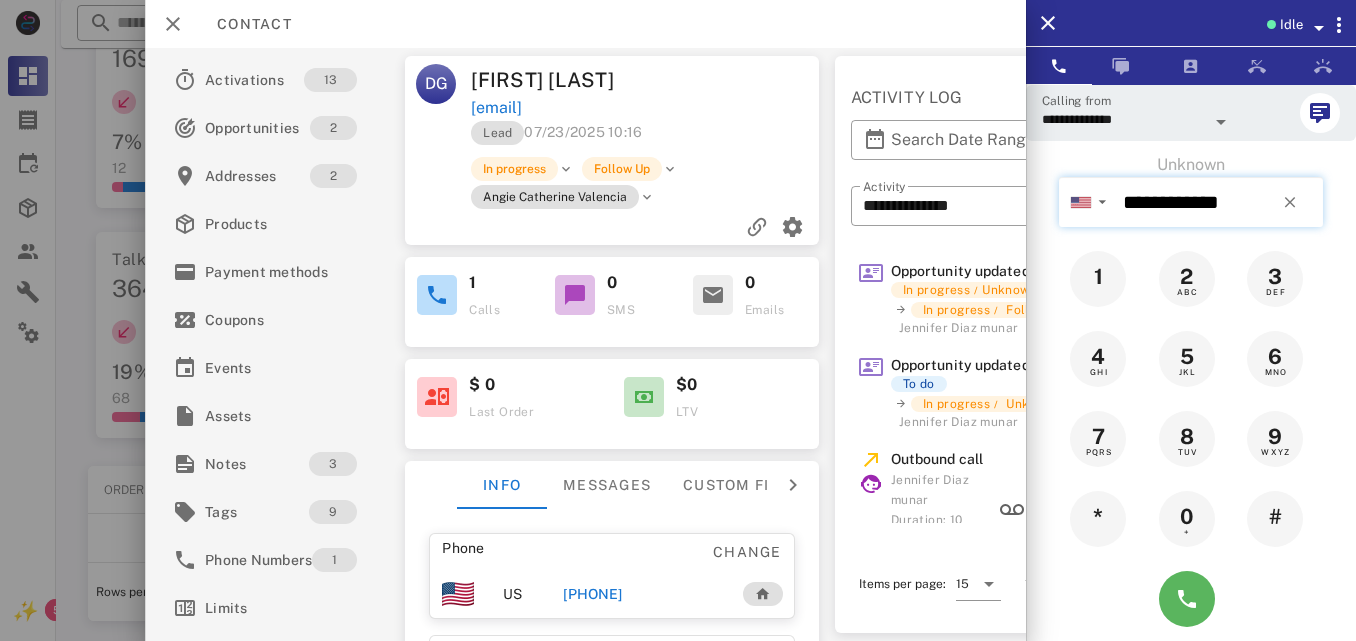 type on "**********" 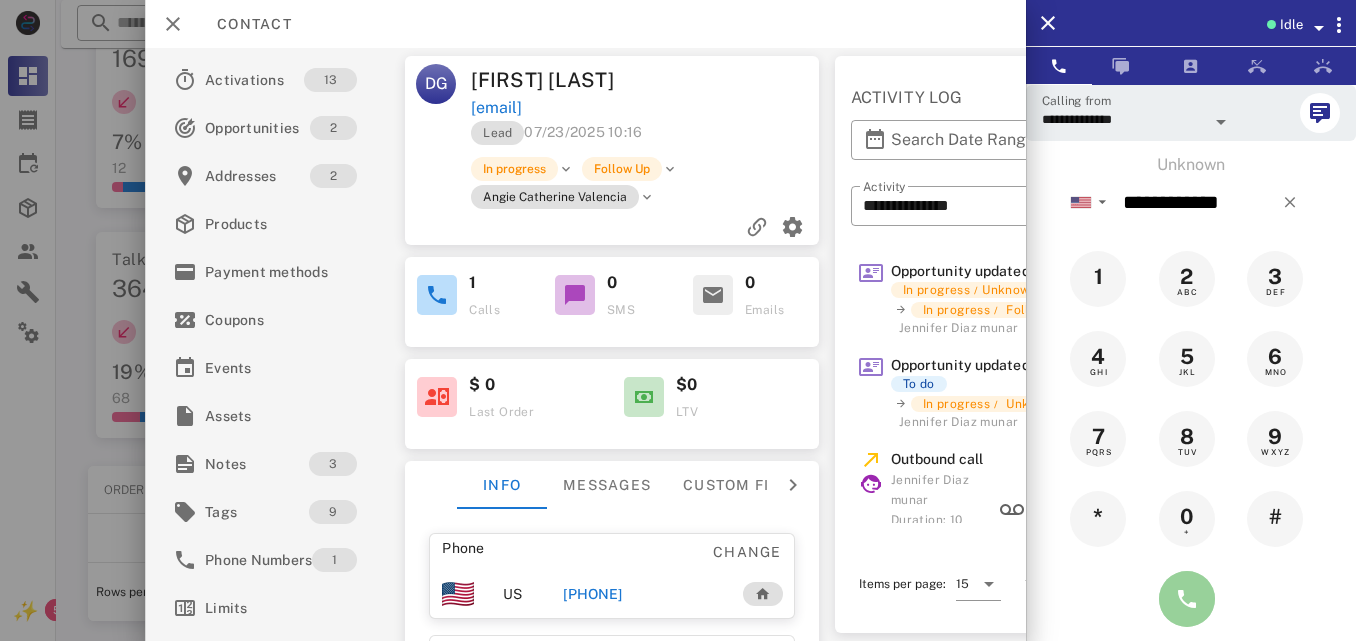 click at bounding box center (1187, 599) 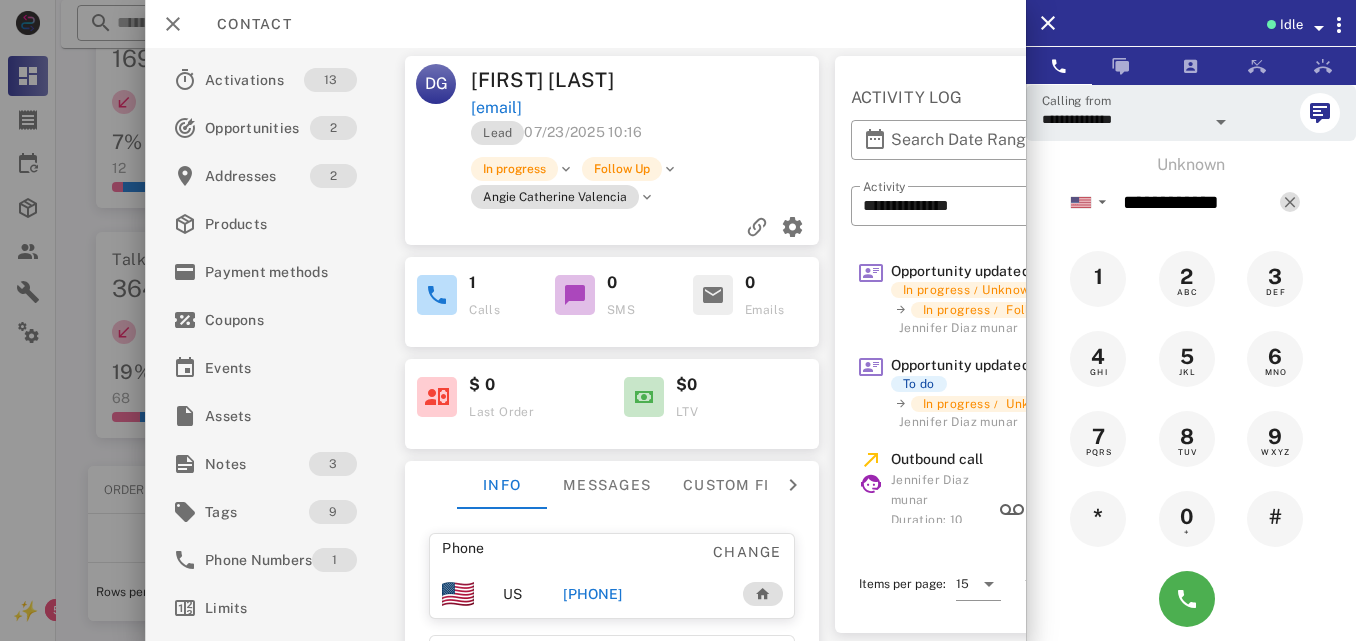 click at bounding box center (1290, 202) 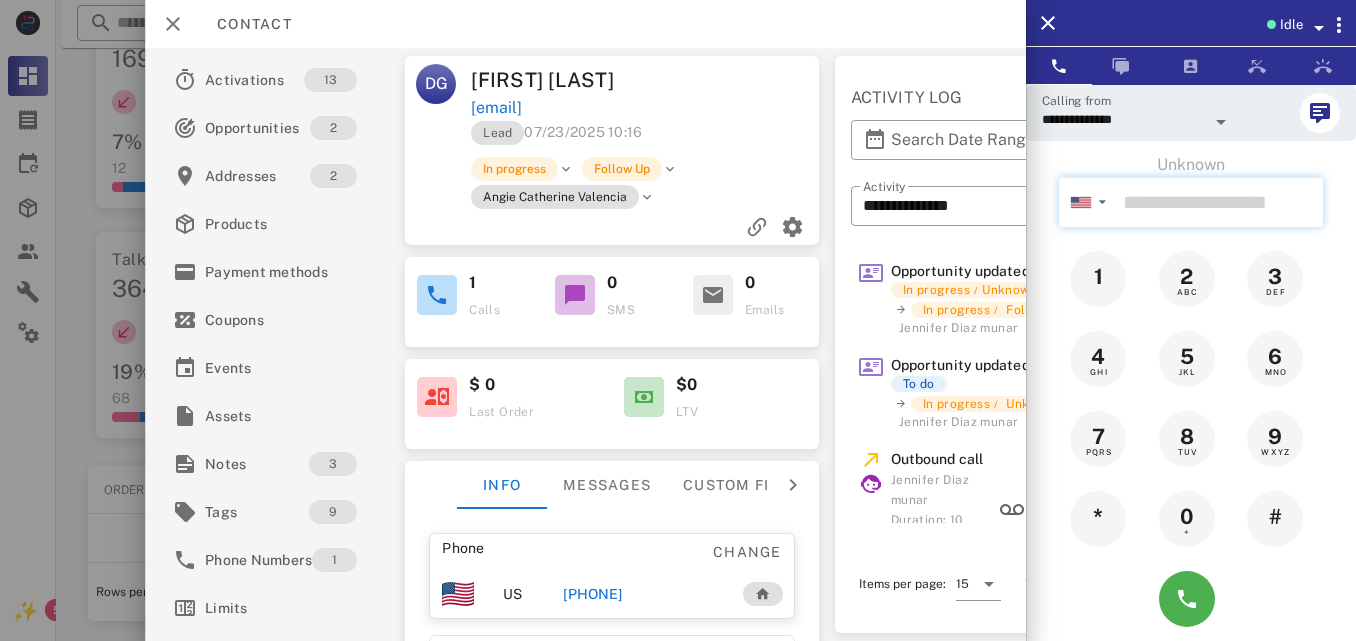 click at bounding box center [1219, 202] 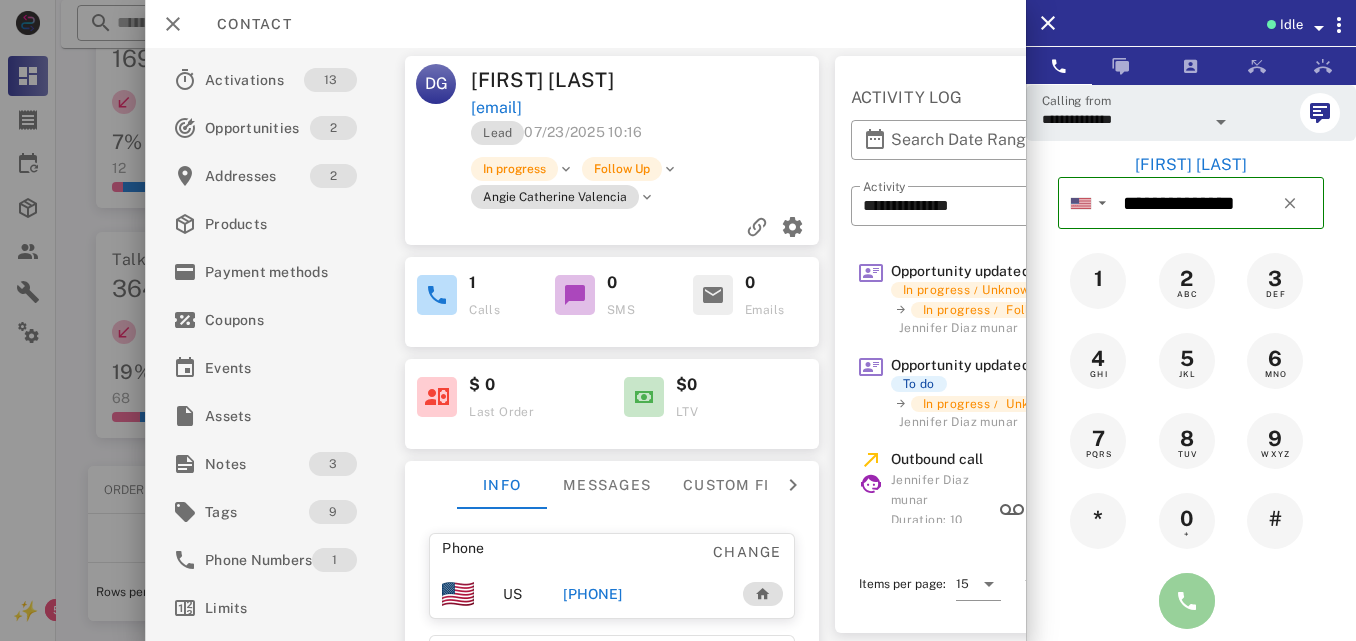 click at bounding box center (1187, 601) 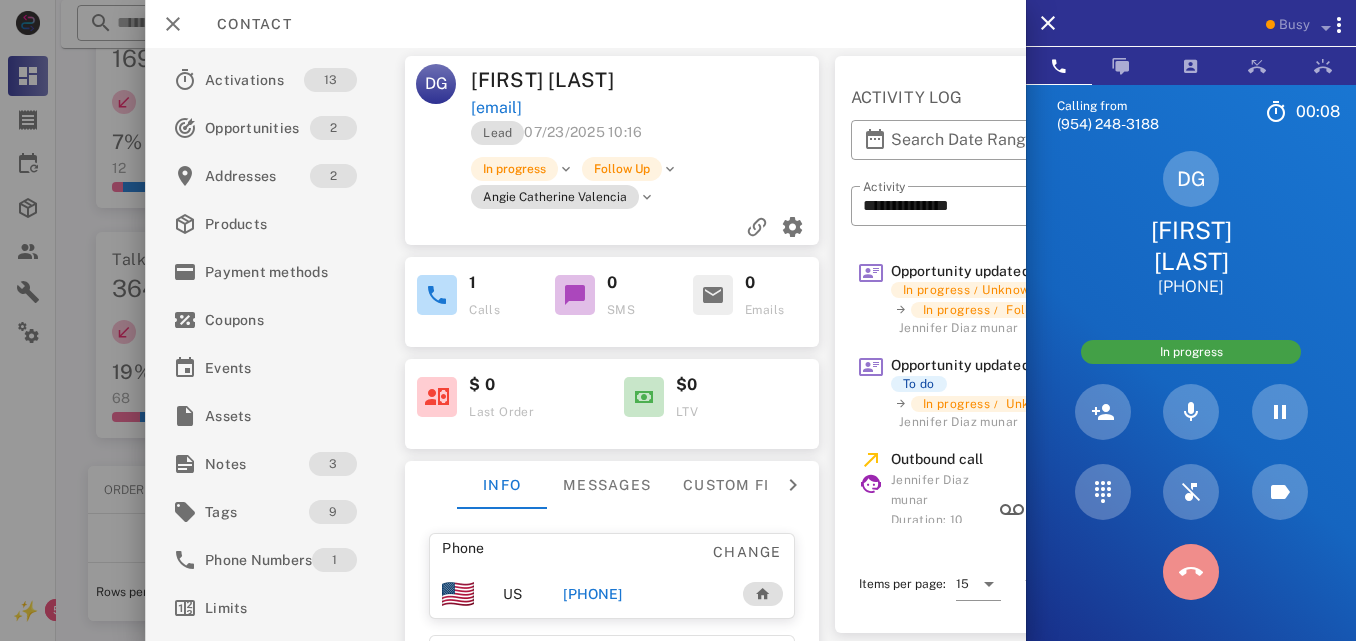 click at bounding box center (1191, 572) 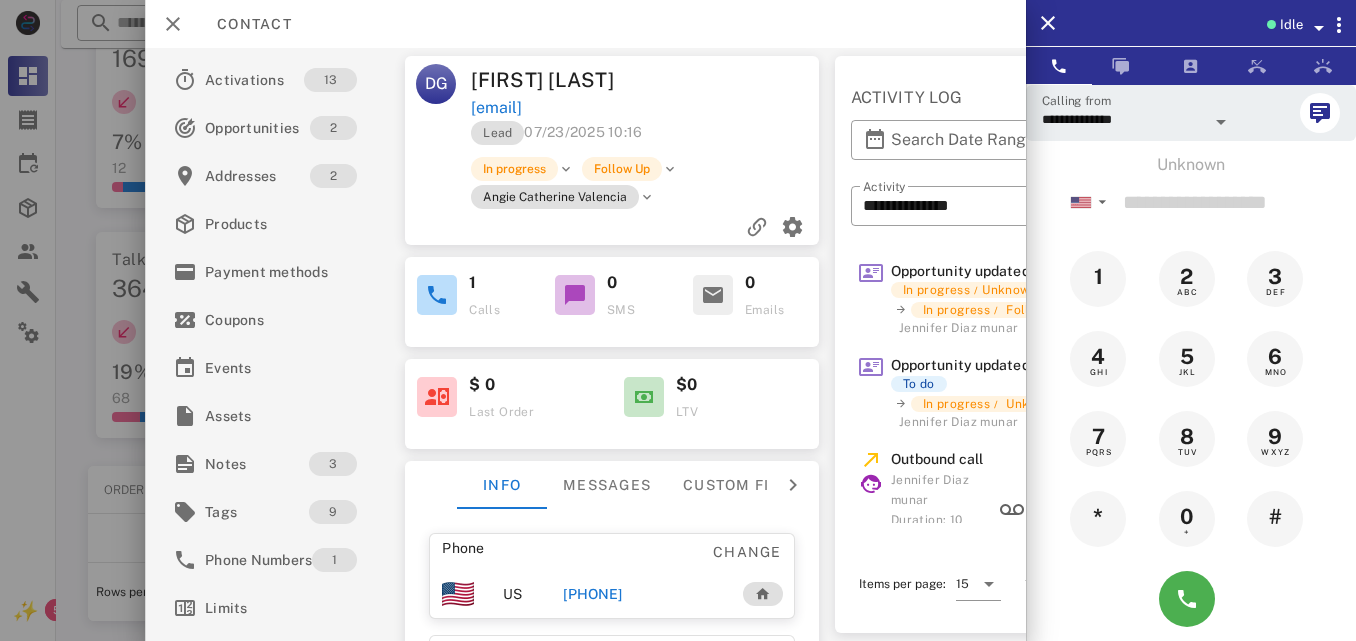 click on "[PHONE]" at bounding box center [593, 594] 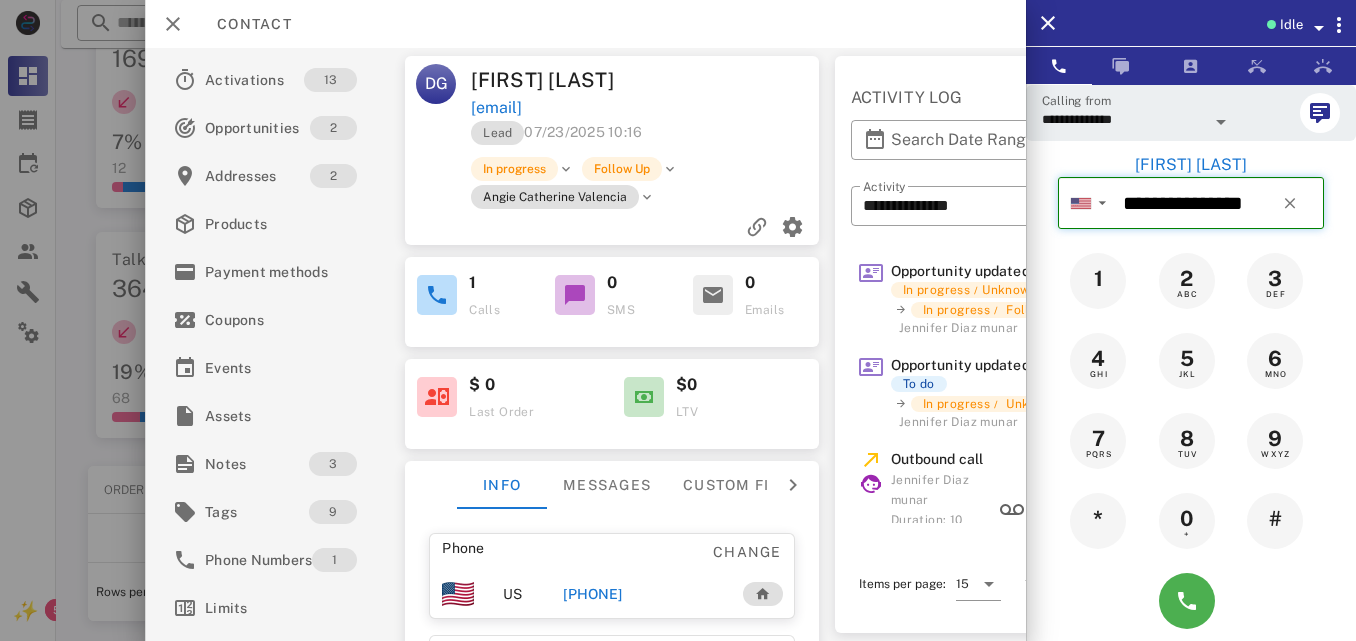 click on "**********" at bounding box center (1219, 203) 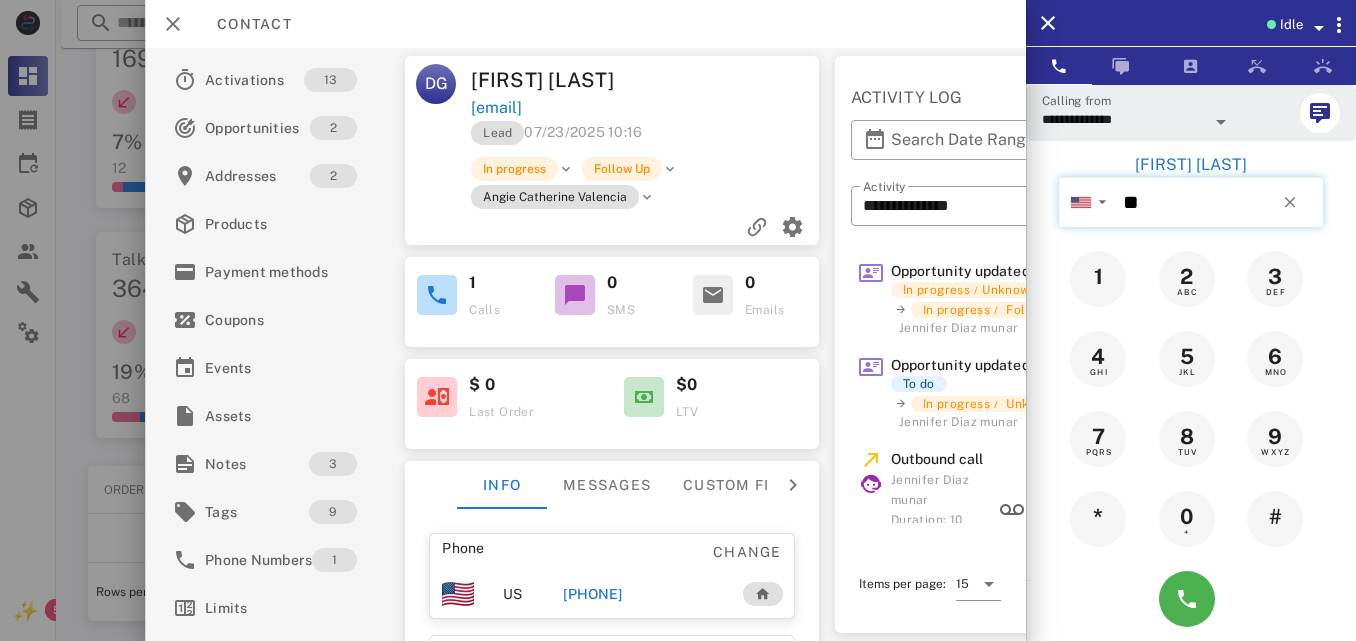 type on "*" 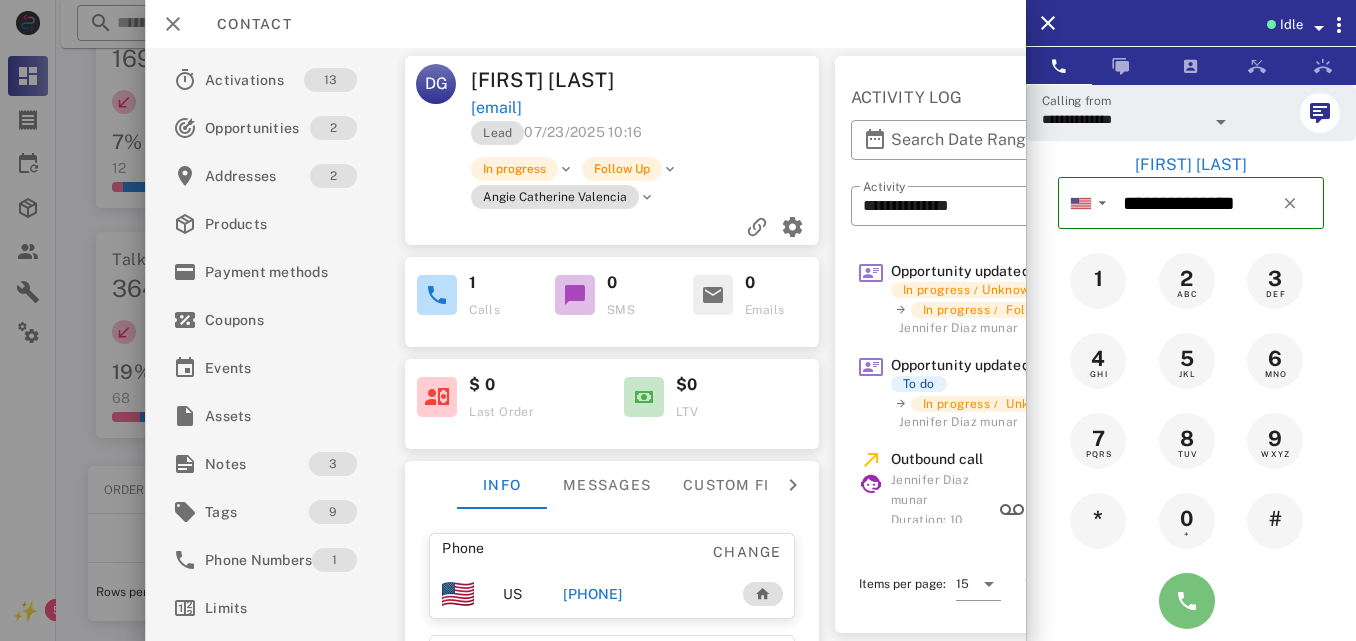 click at bounding box center [1187, 601] 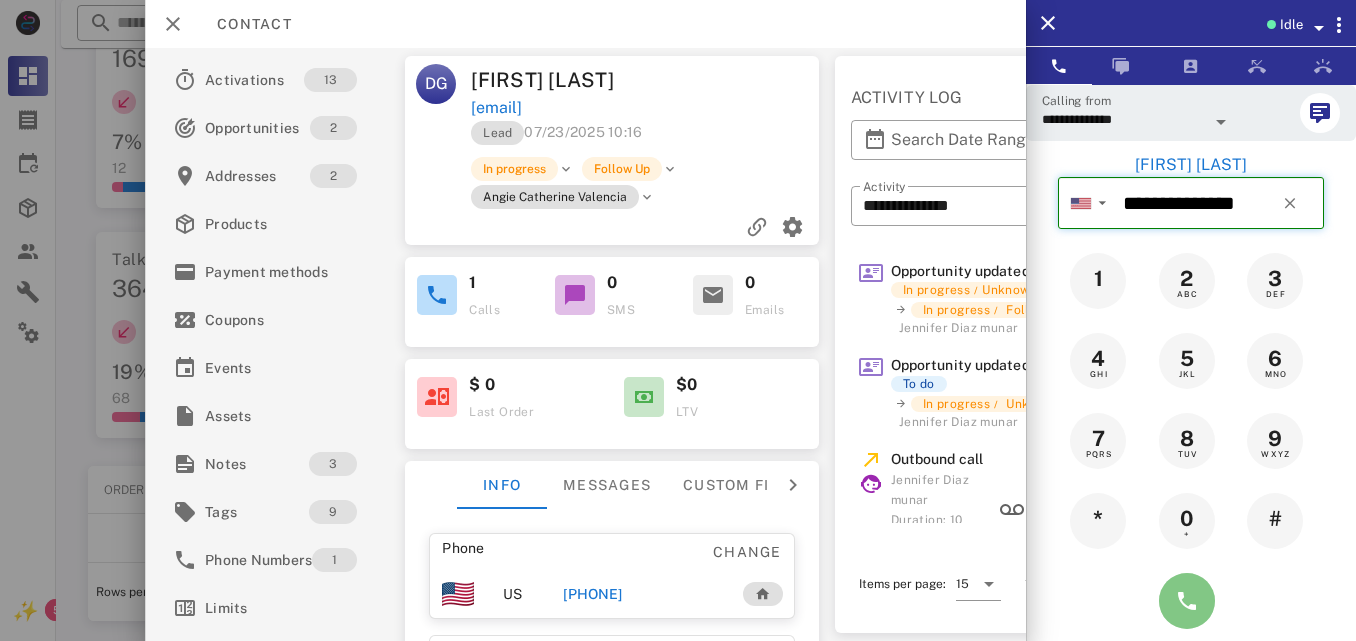 type on "**********" 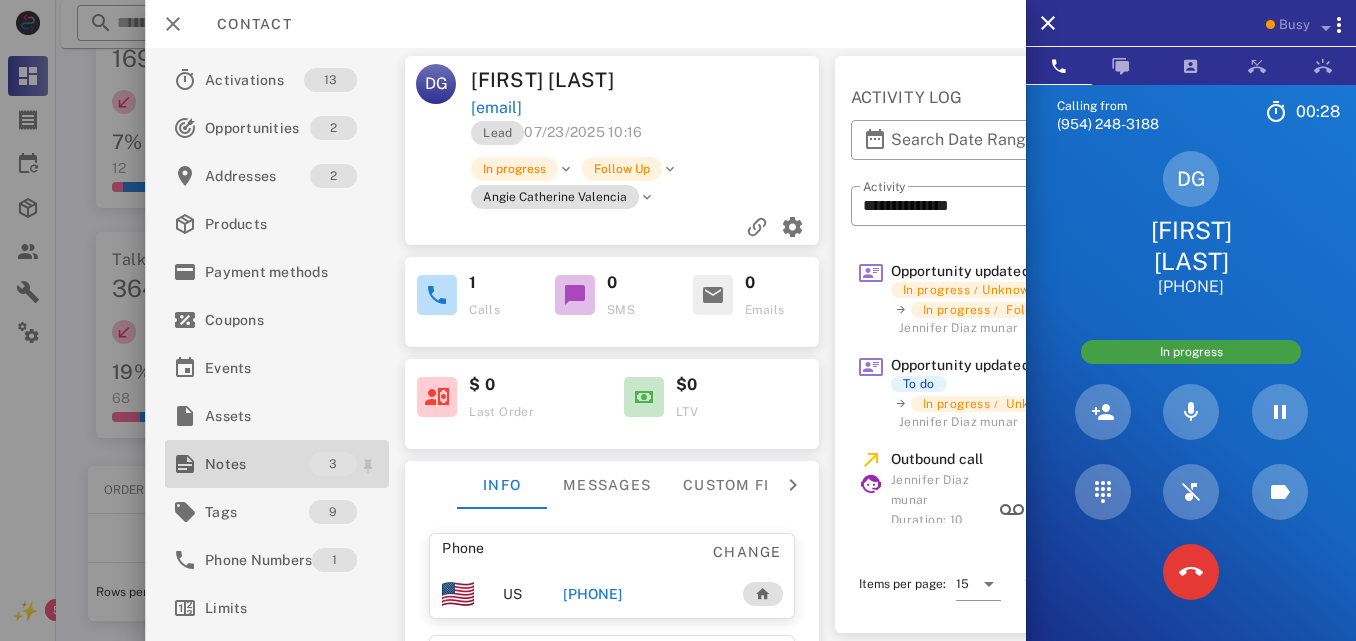 click on "Notes" at bounding box center [257, 464] 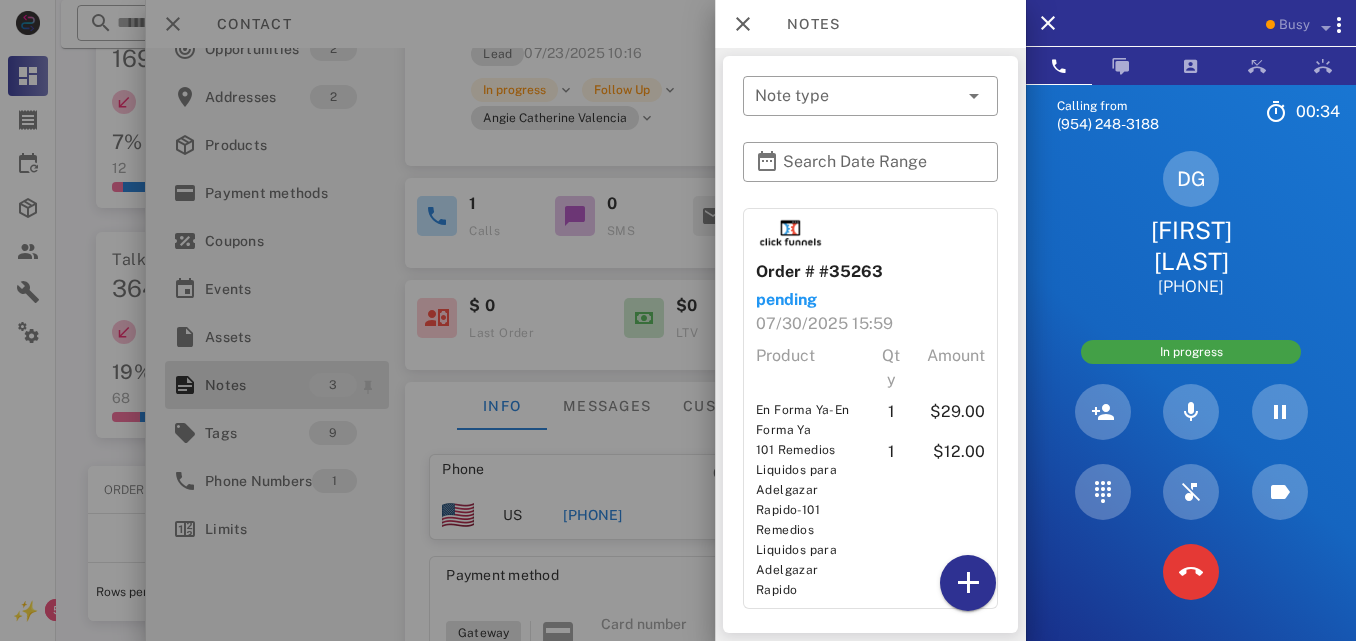 scroll, scrollTop: 80, scrollLeft: 0, axis: vertical 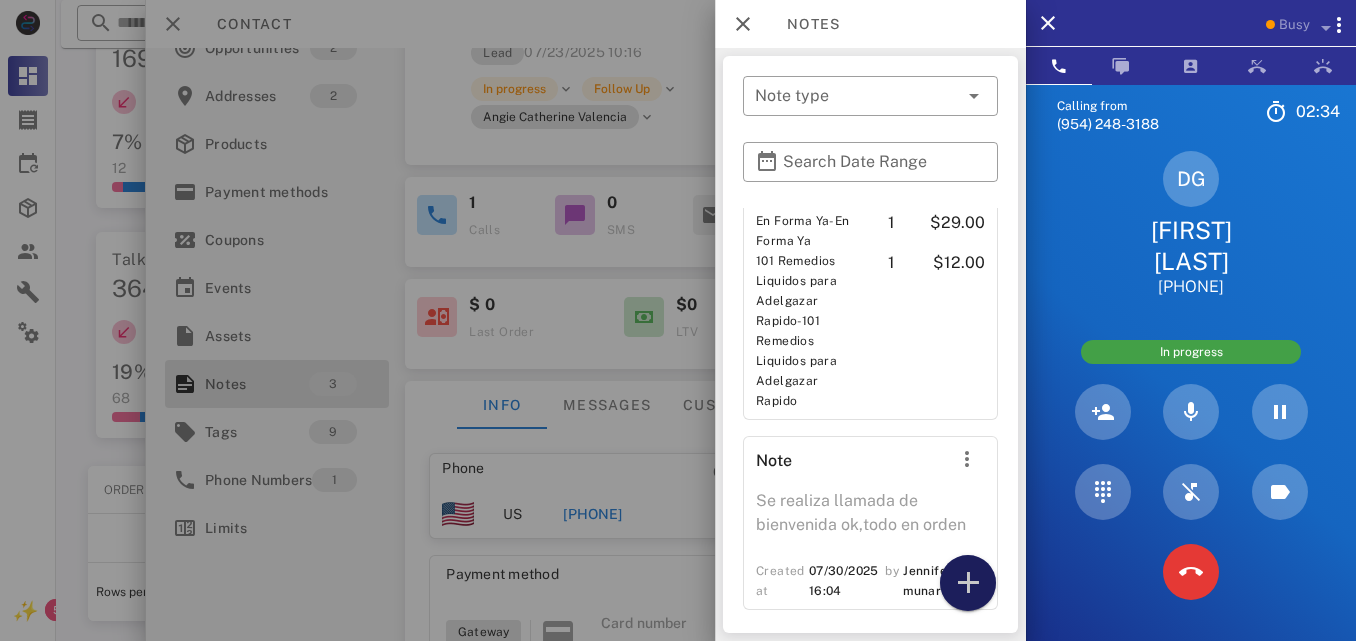 click at bounding box center (968, 583) 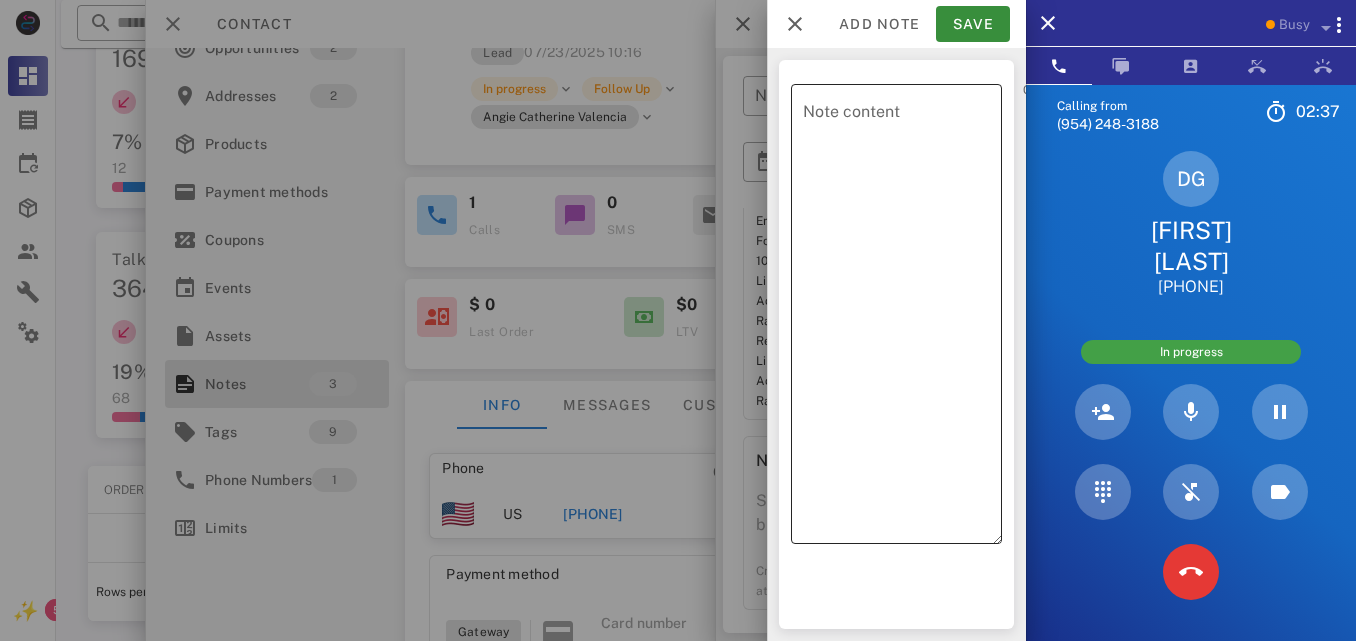 click on "Note content" at bounding box center (902, 319) 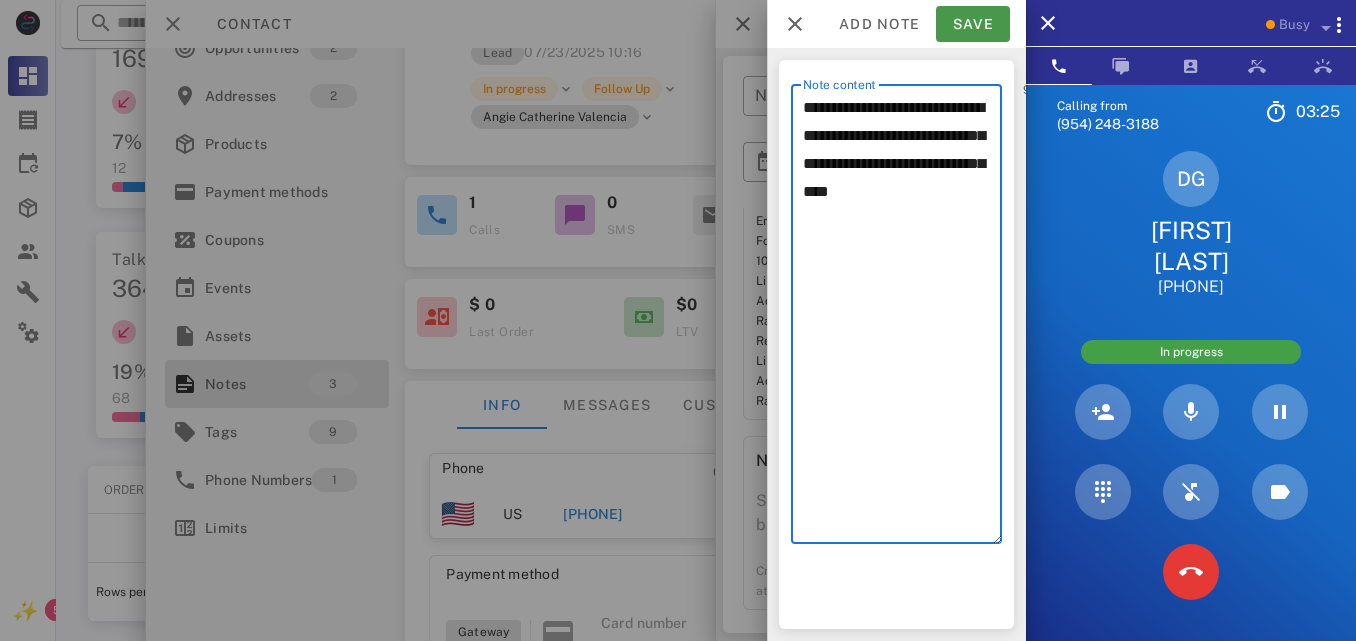 type on "**********" 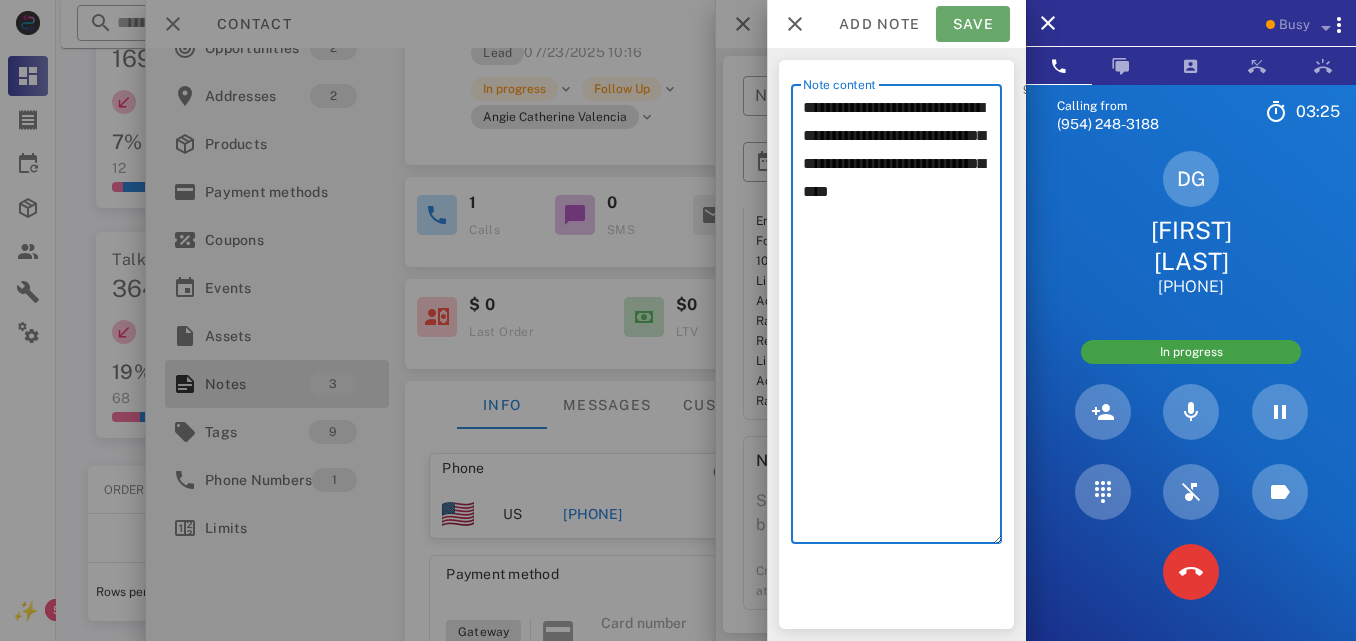 click on "Save" at bounding box center (973, 24) 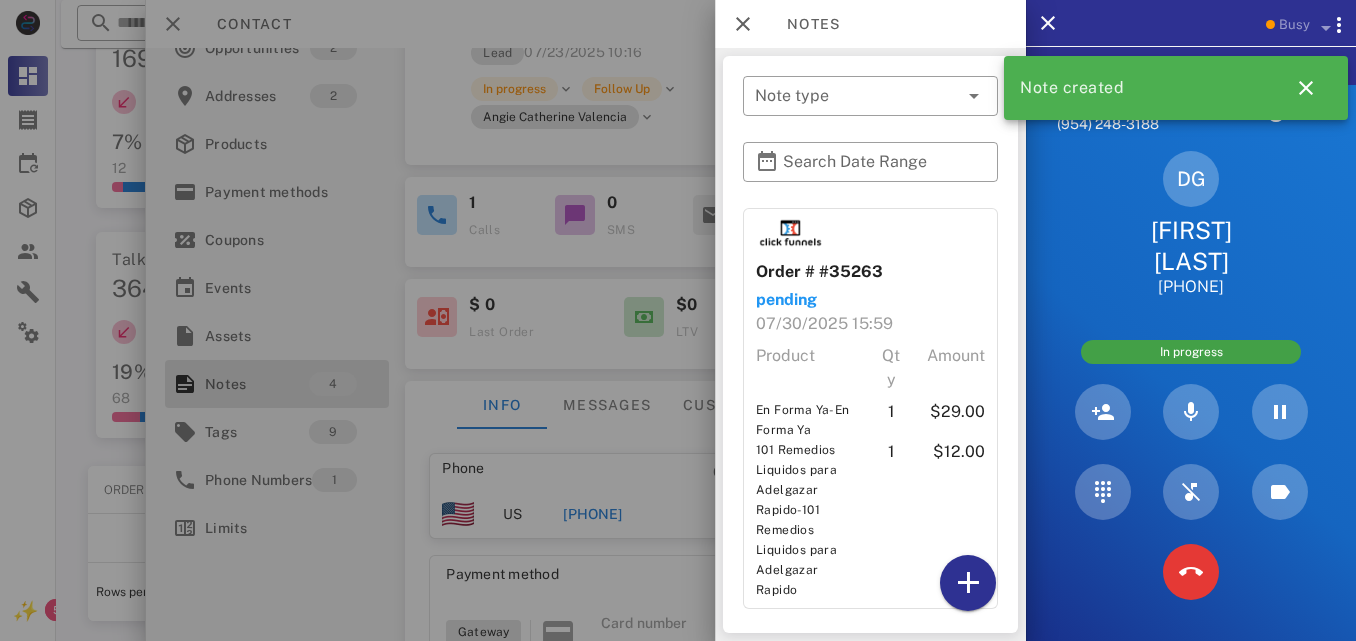 click at bounding box center (678, 320) 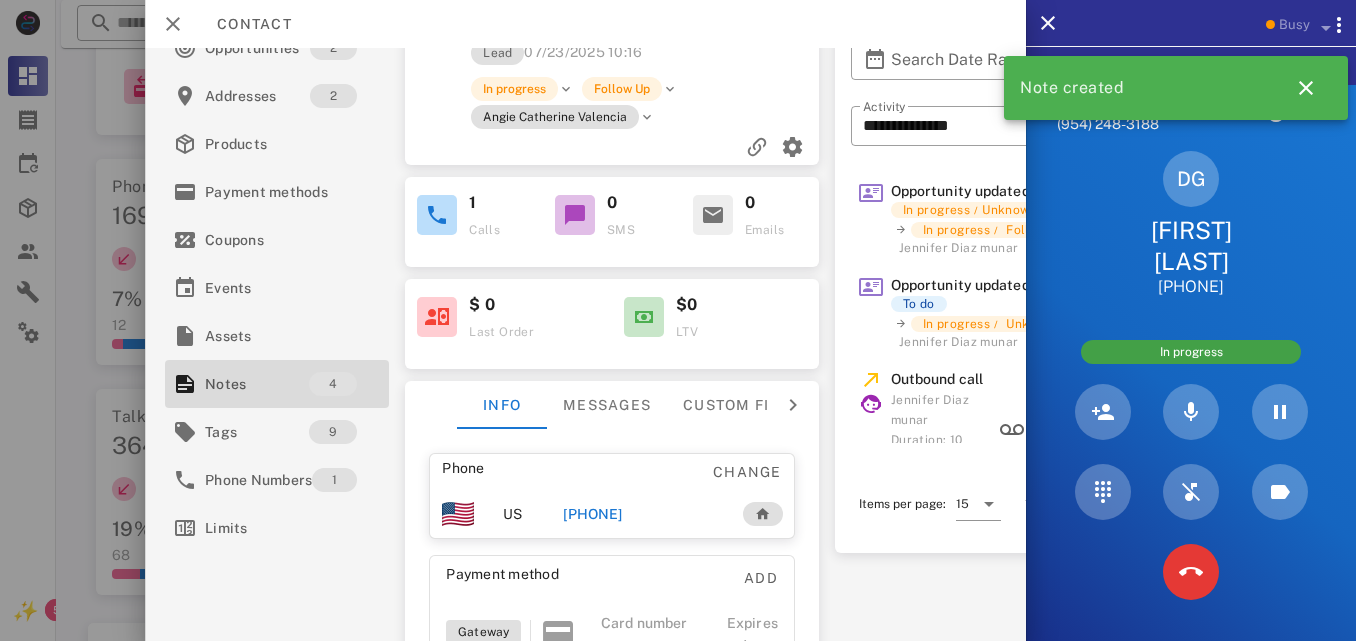scroll, scrollTop: 440, scrollLeft: 0, axis: vertical 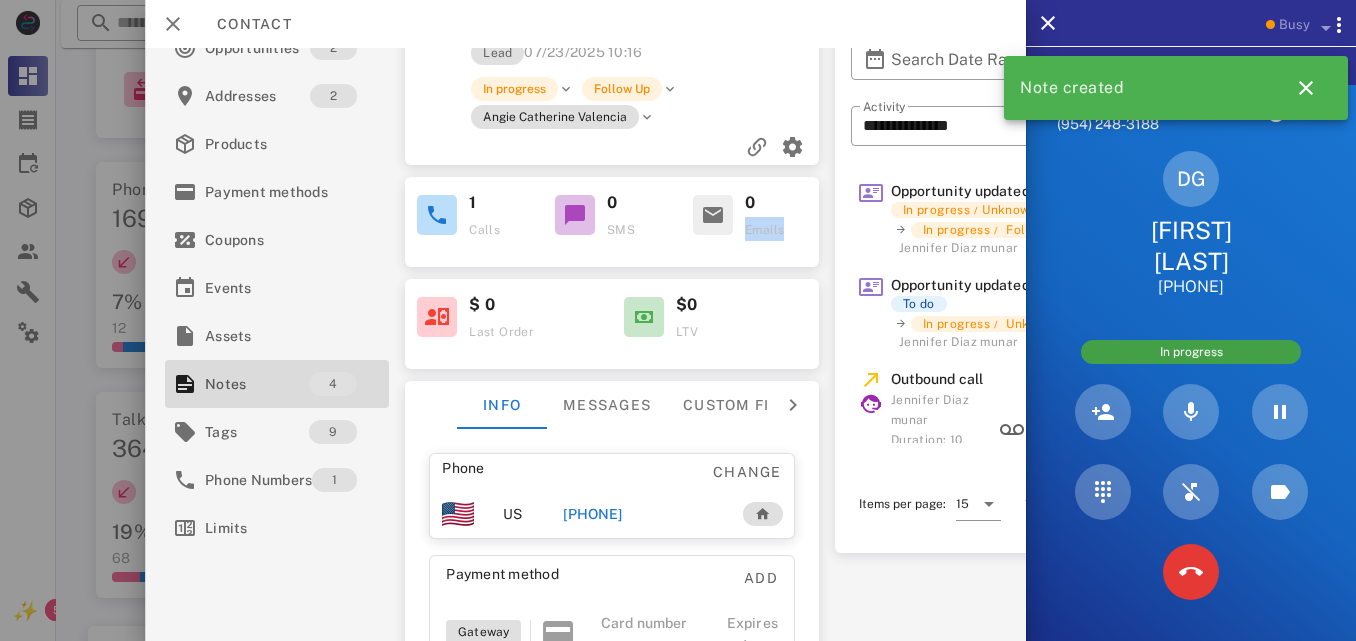 drag, startPoint x: 828, startPoint y: 231, endPoint x: 821, endPoint y: 191, distance: 40.60788 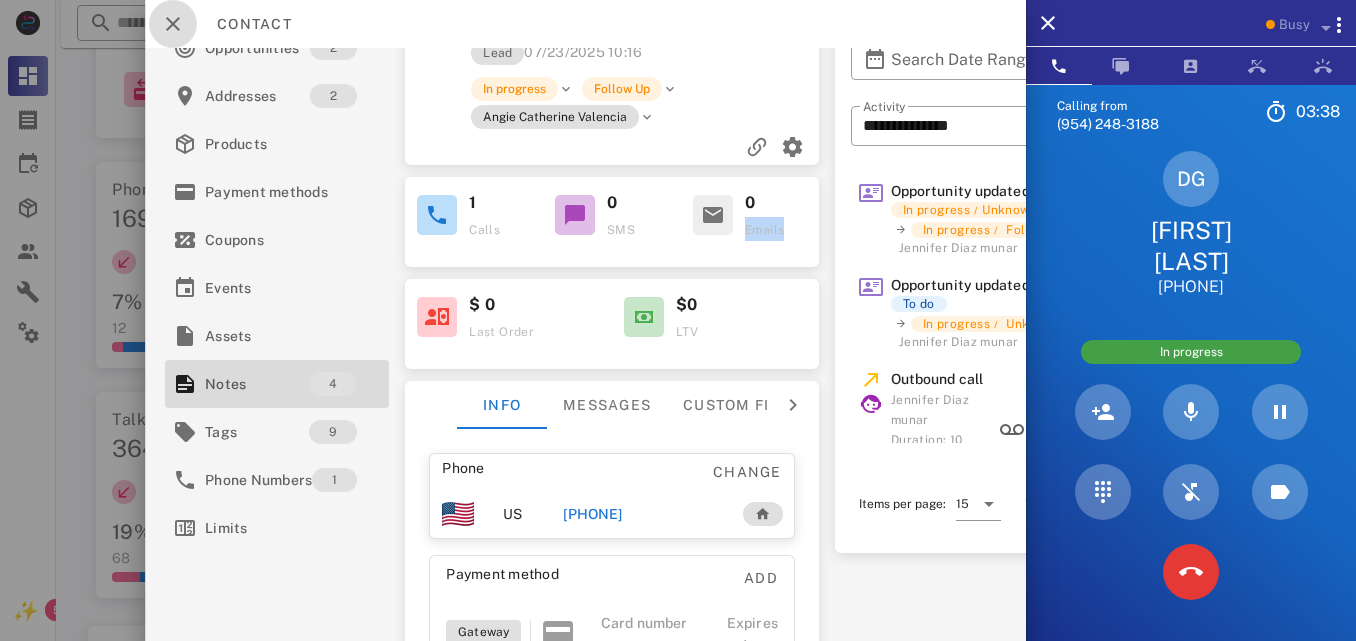 click at bounding box center [173, 24] 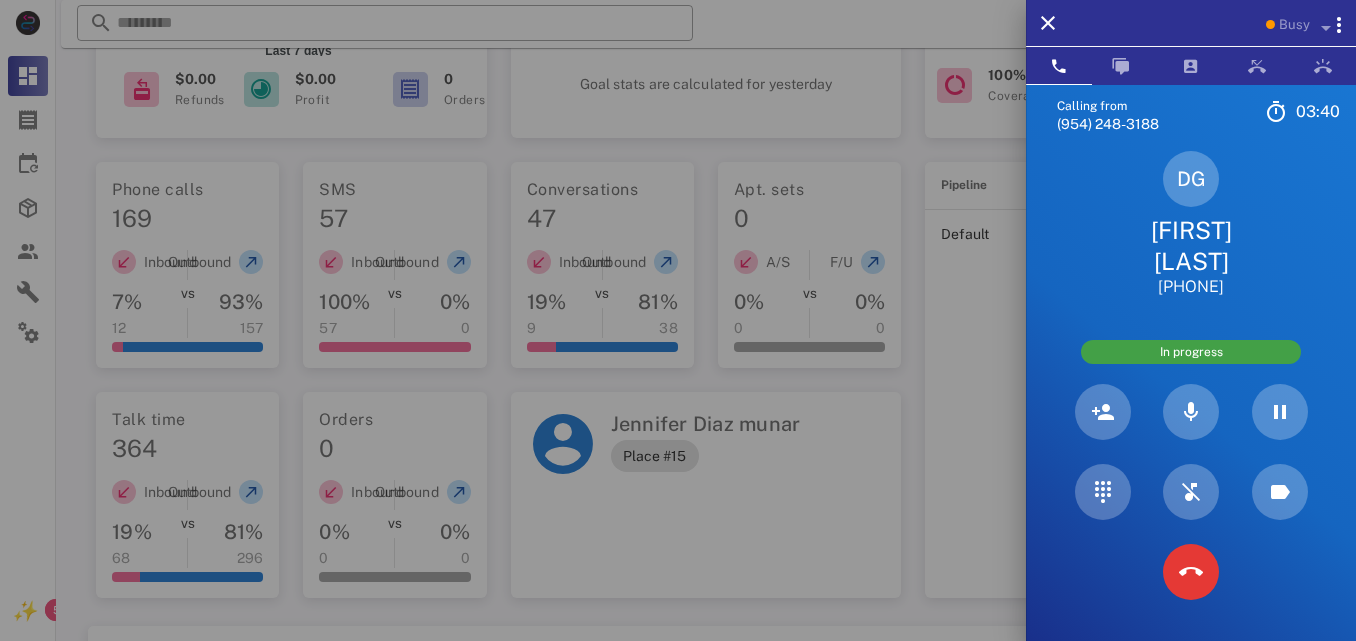 click on "[FIRST] [LAST]" at bounding box center (1191, 246) 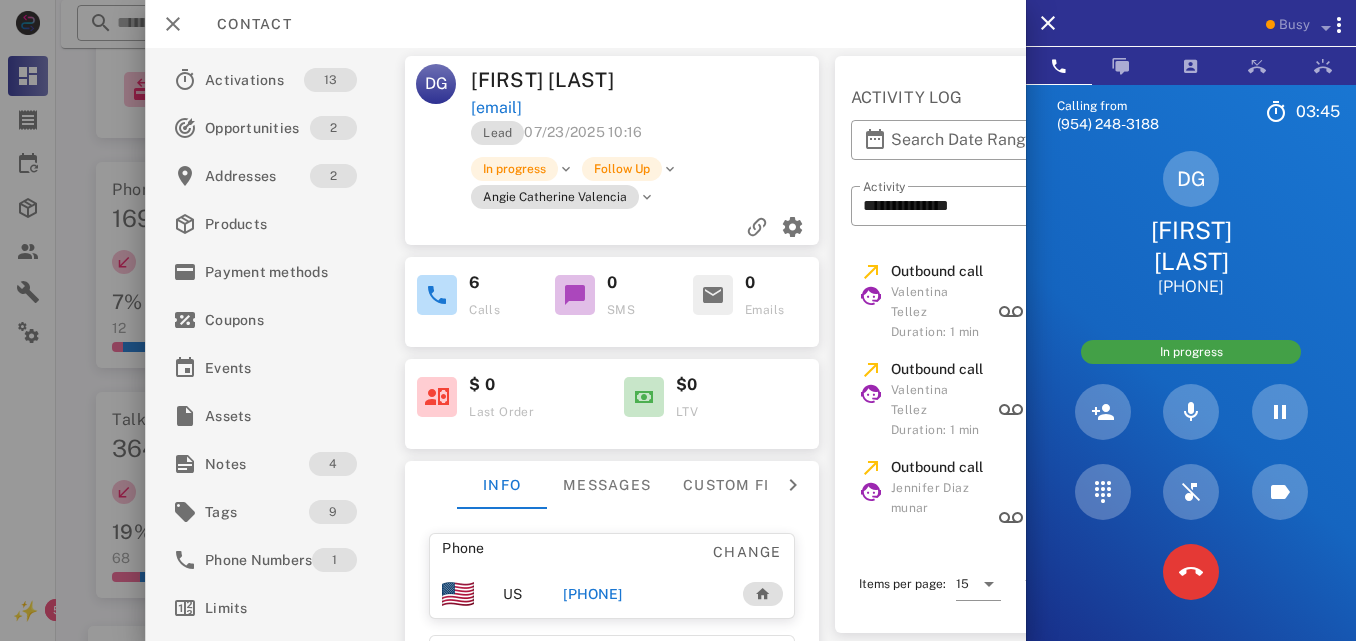 click on "Lead   [DATE] [TIME]" at bounding box center (647, 138) 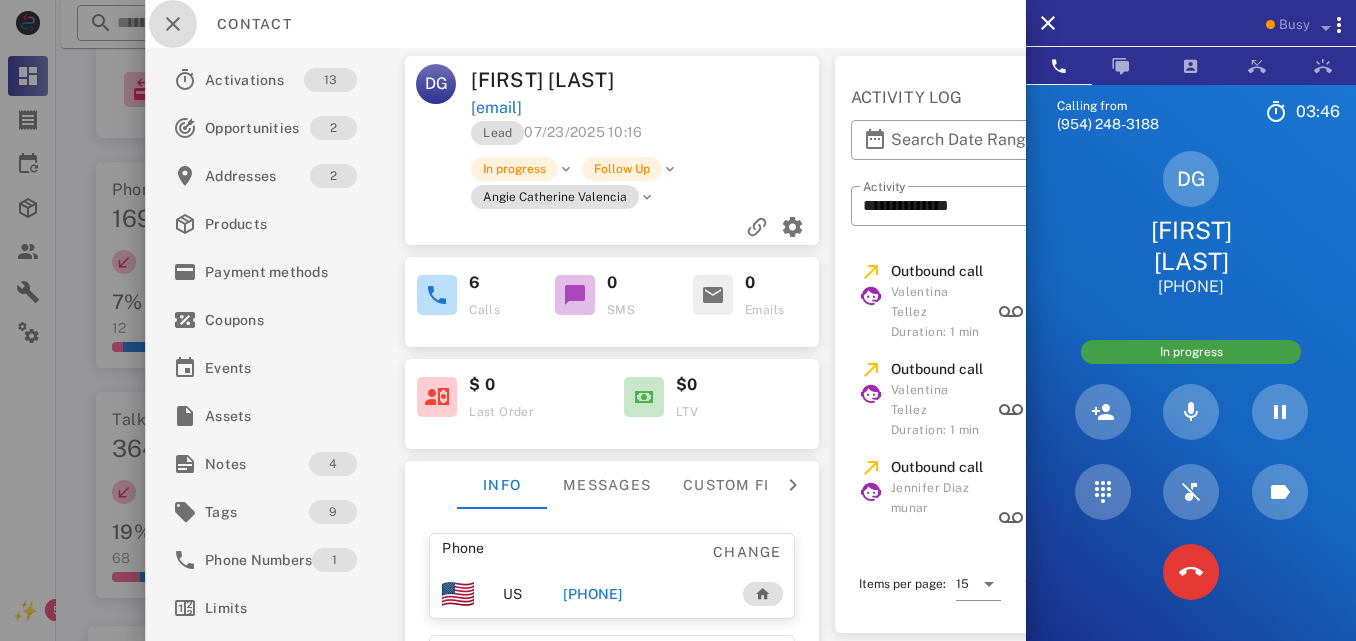 click at bounding box center [173, 24] 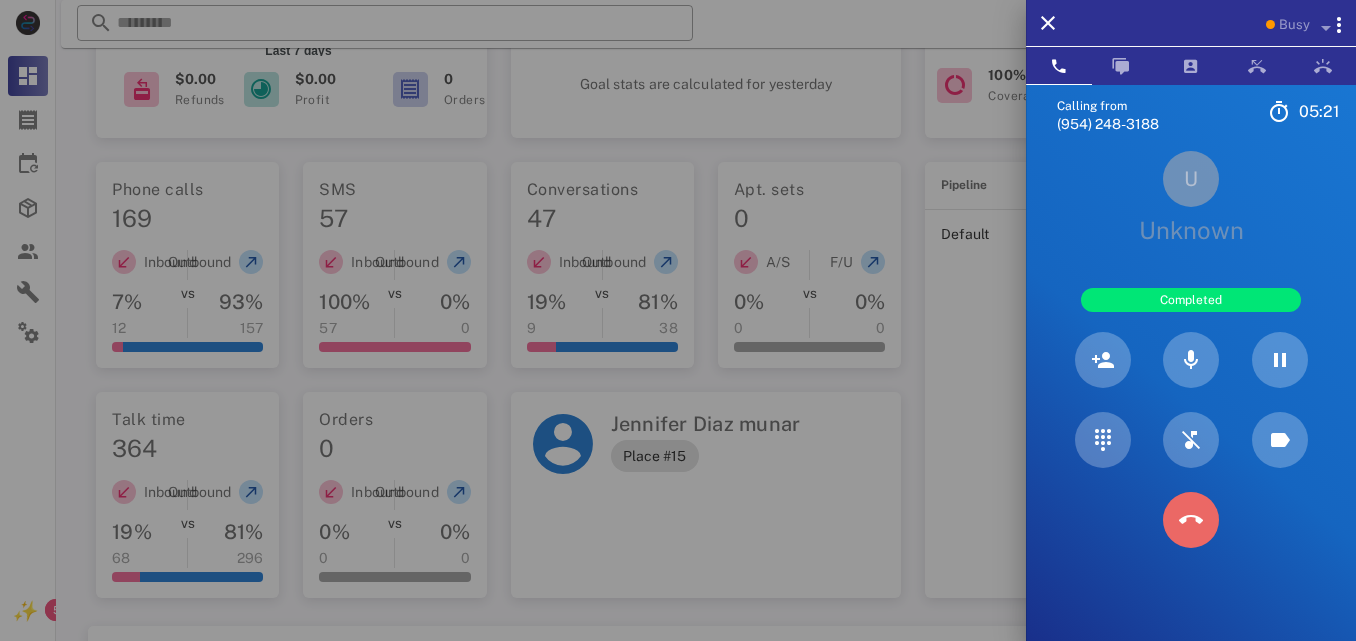 click at bounding box center (1191, 520) 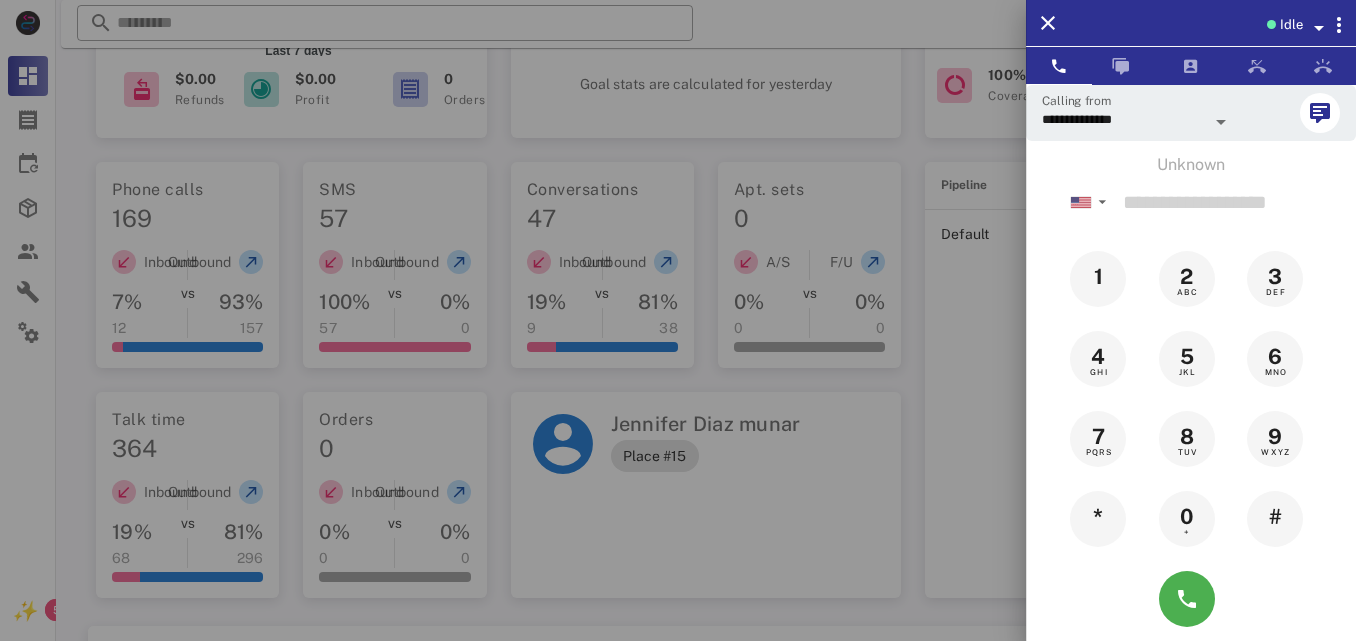 click at bounding box center [678, 320] 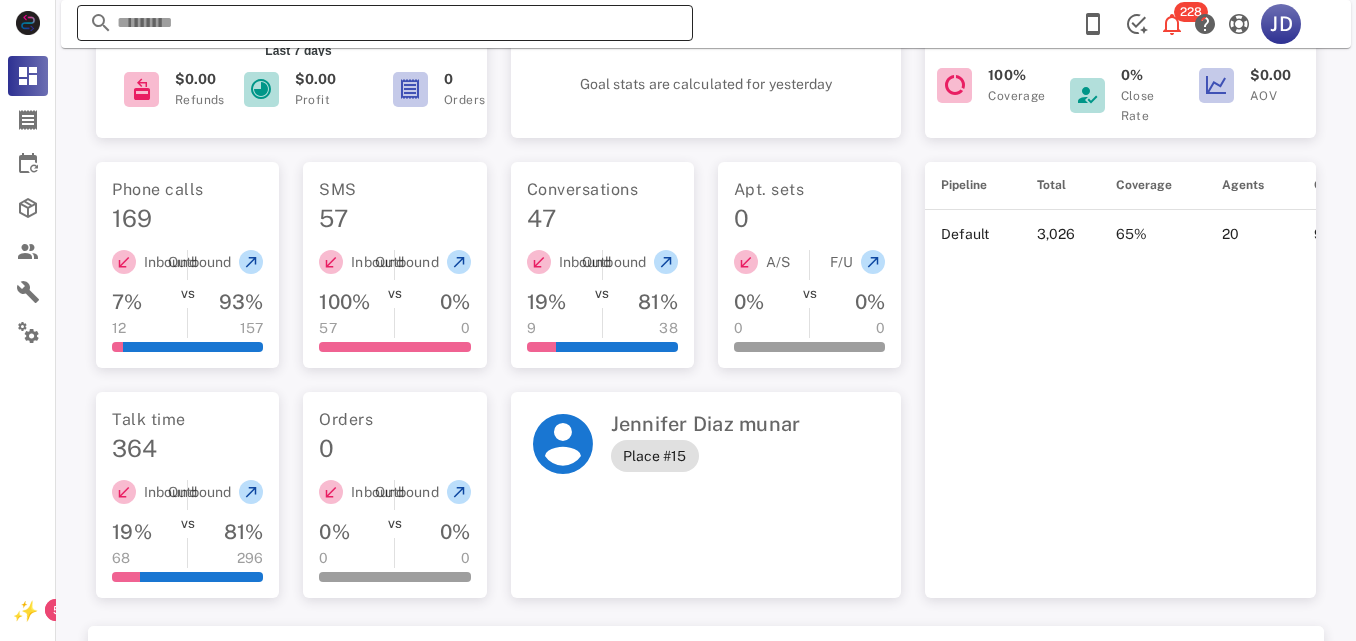 click at bounding box center (385, 23) 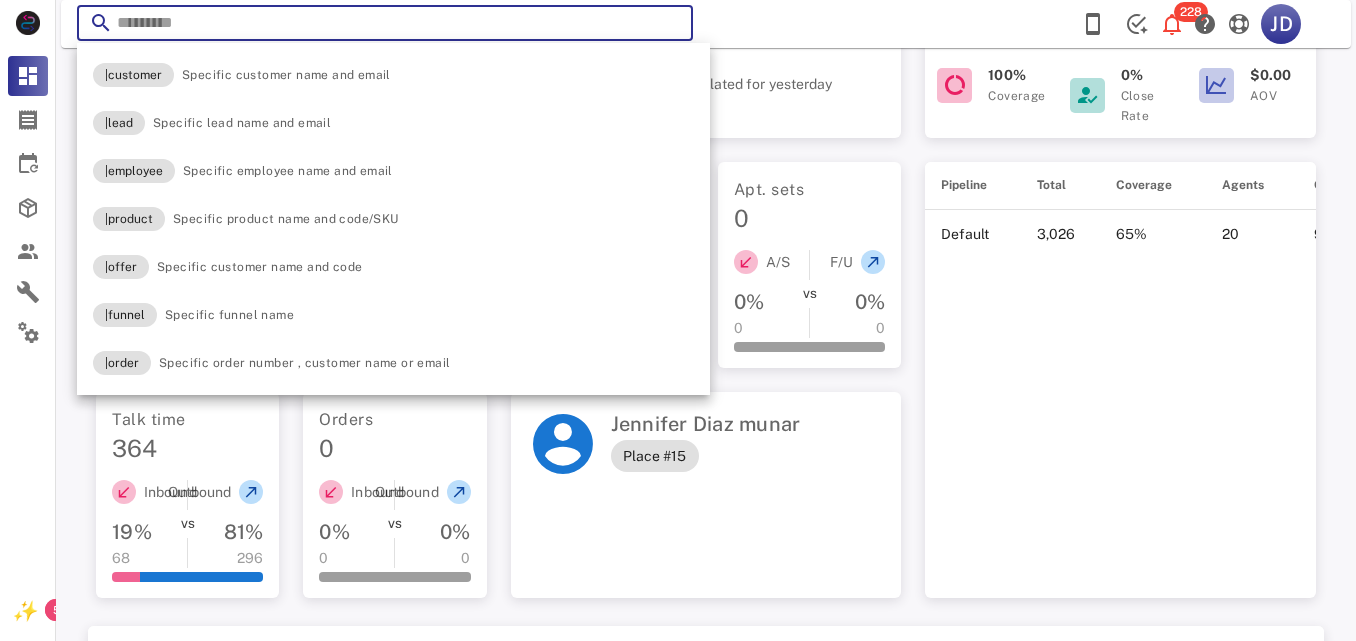 paste on "**********" 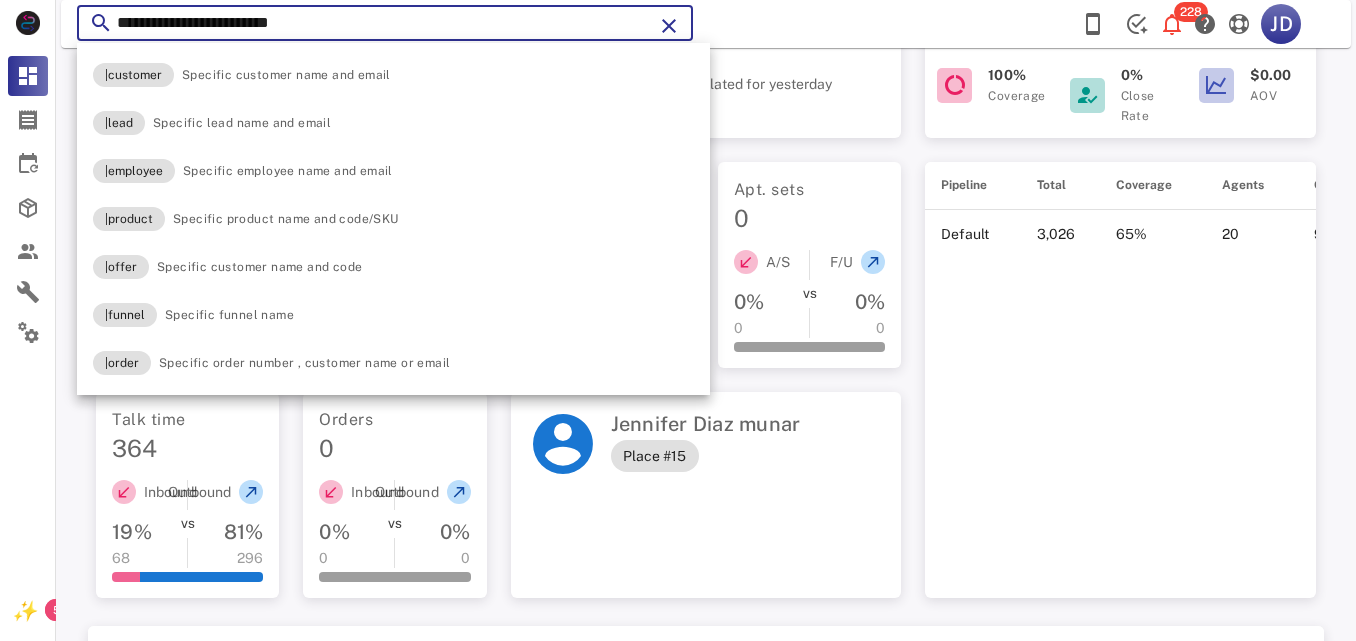 type on "**********" 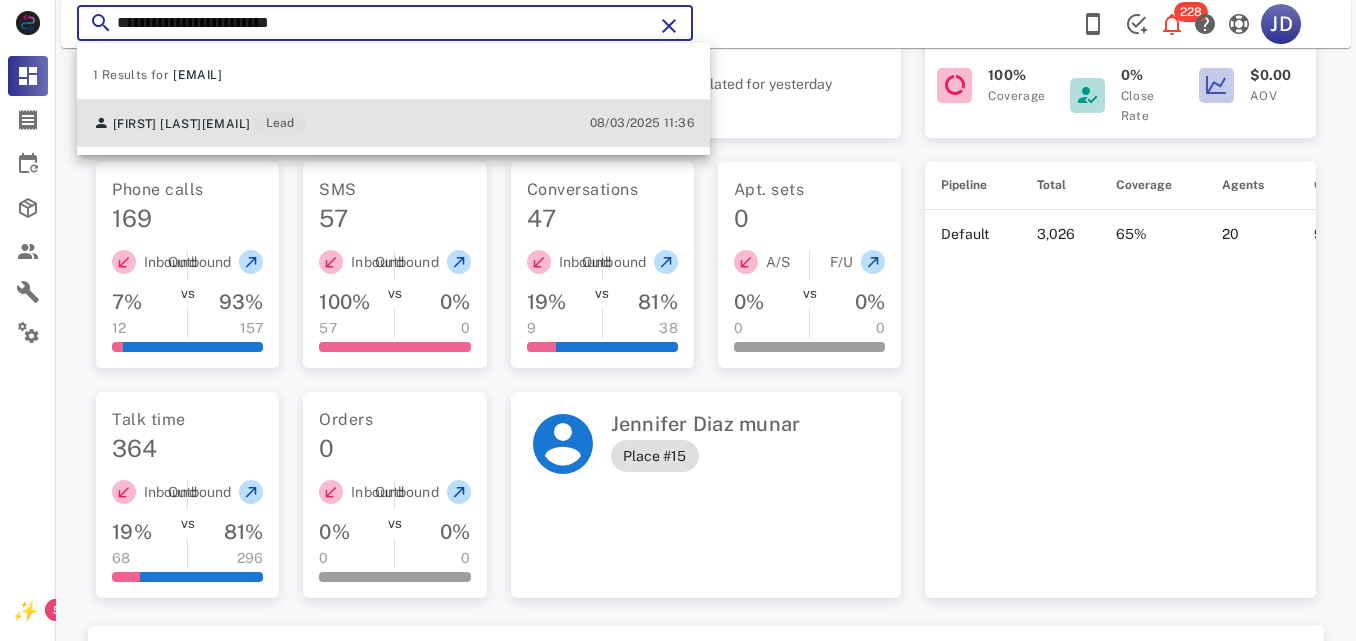 click on "[EMAIL]" at bounding box center (226, 124) 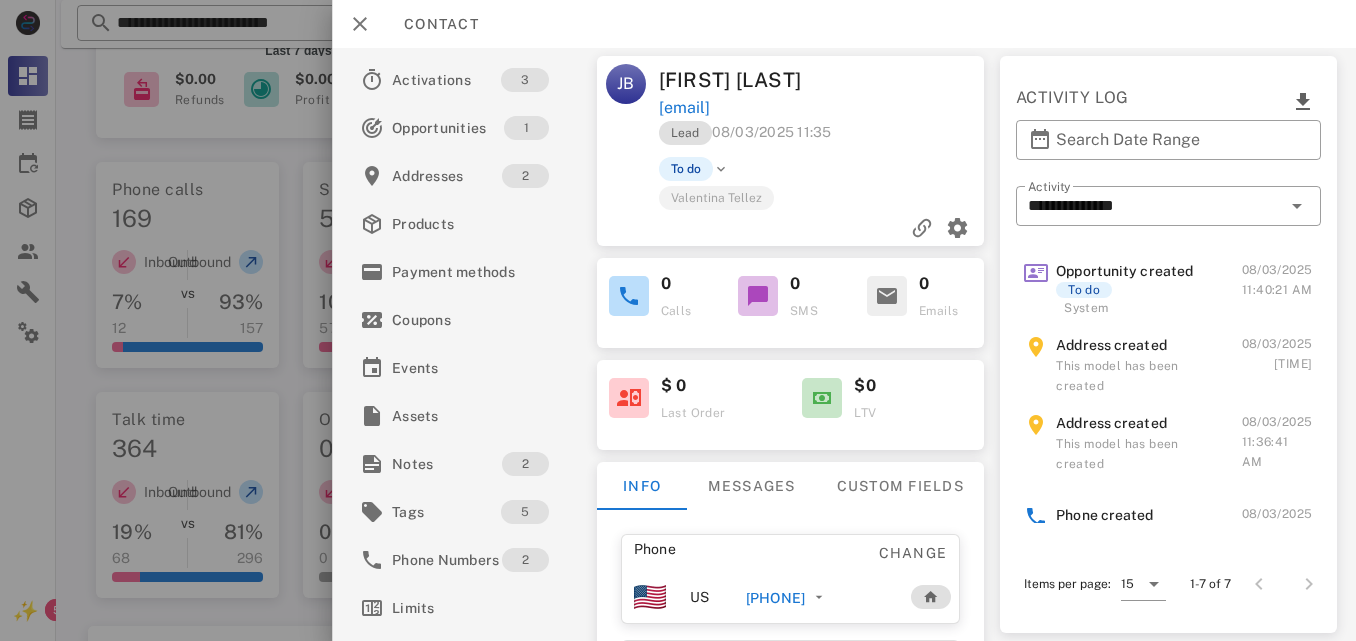 click on "[PHONE]" at bounding box center (775, 598) 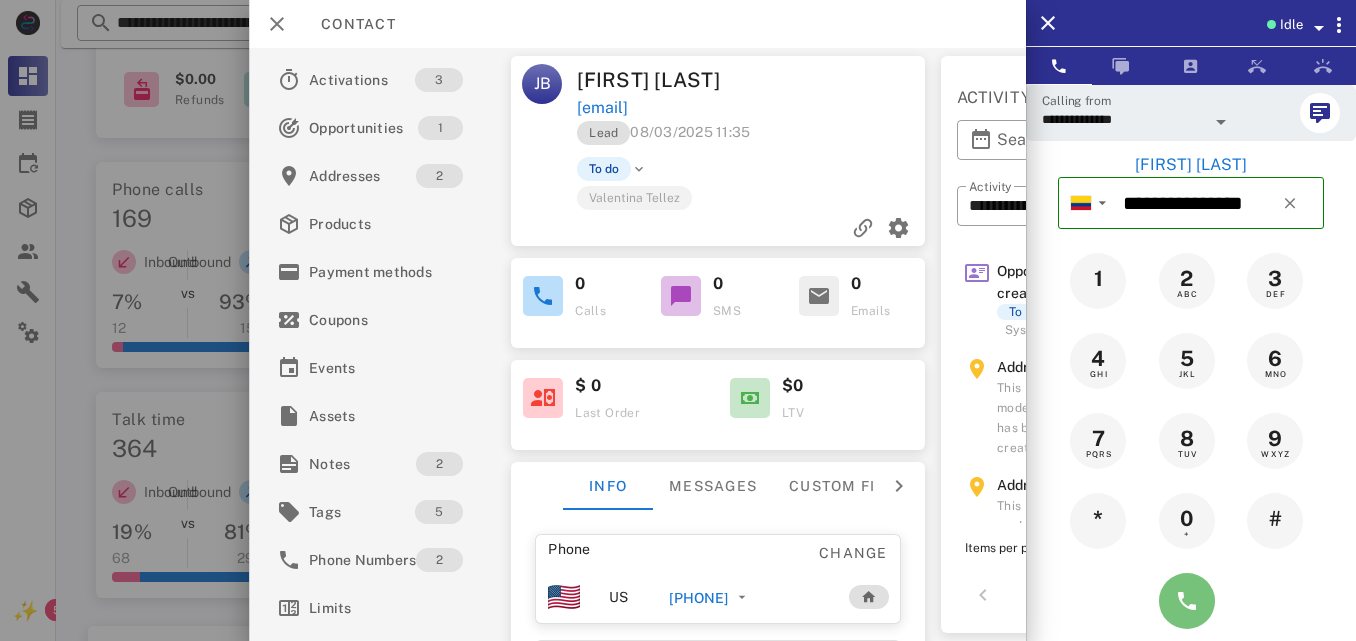 click at bounding box center (1187, 601) 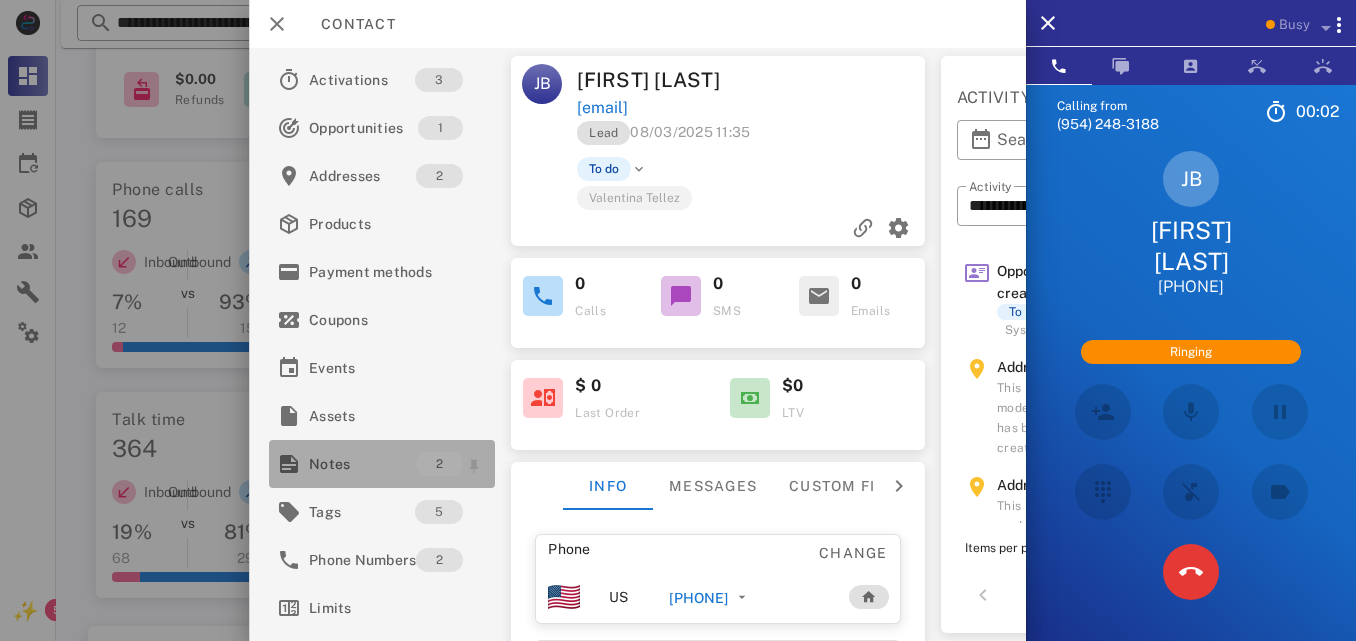 click on "Notes" at bounding box center (362, 464) 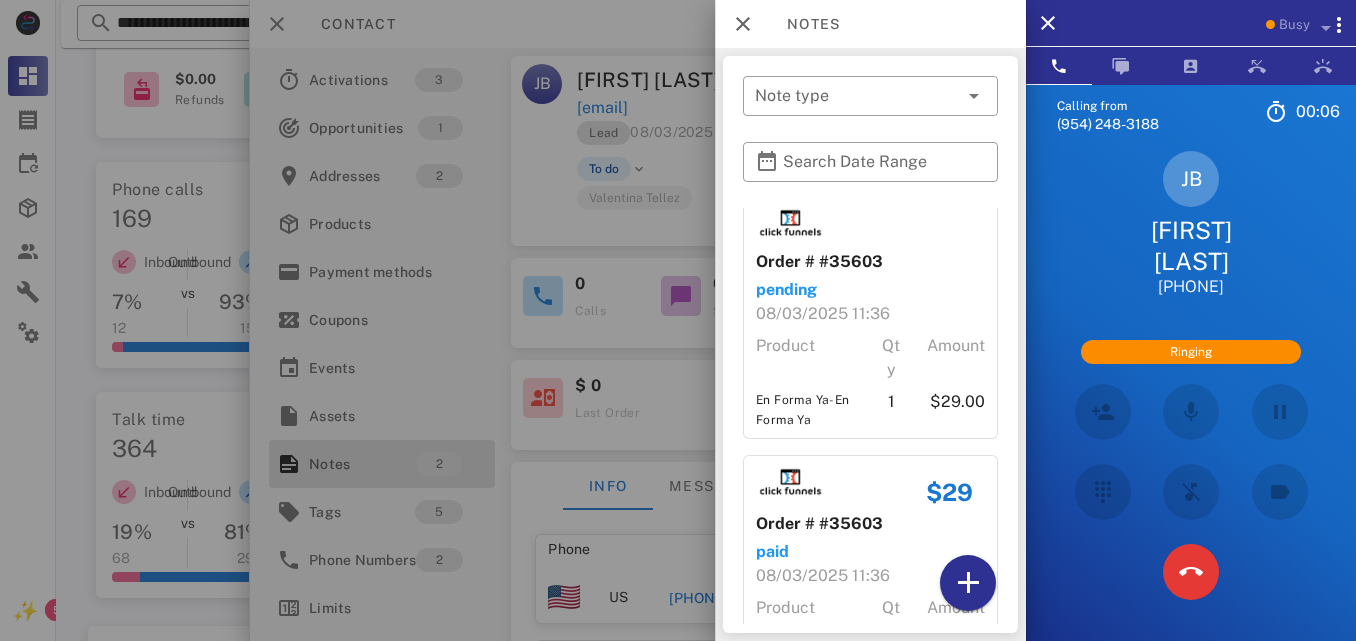 scroll, scrollTop: 5, scrollLeft: 0, axis: vertical 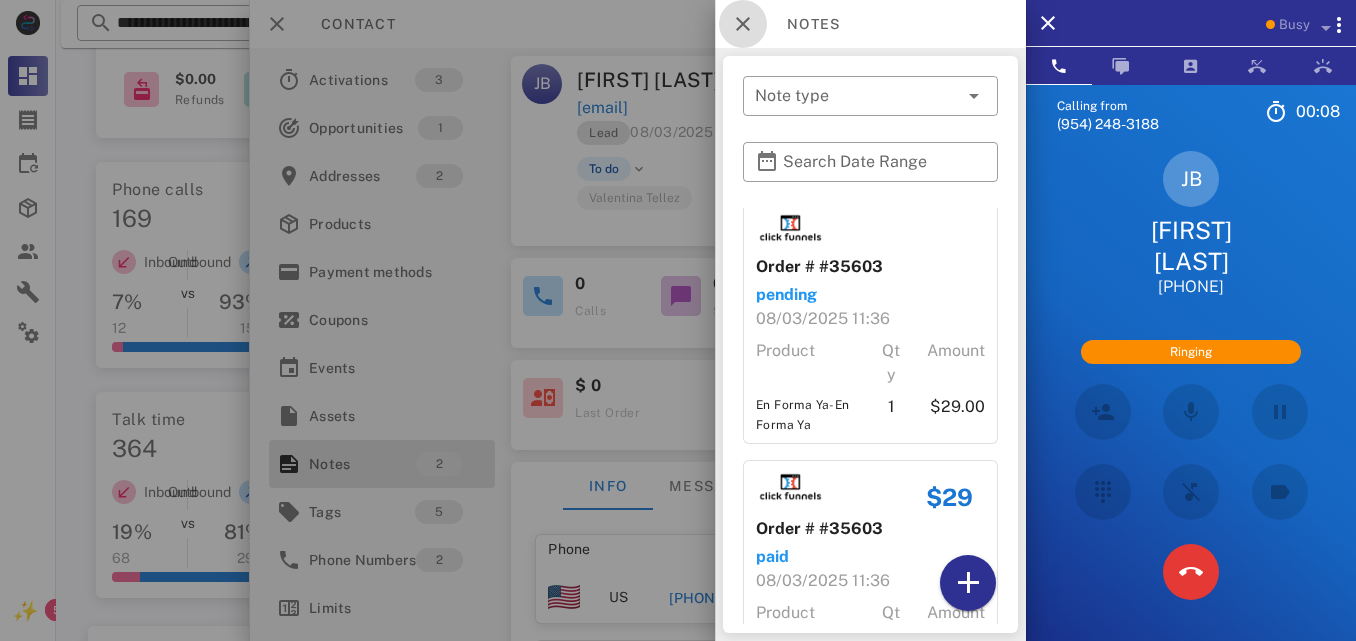 click at bounding box center (743, 24) 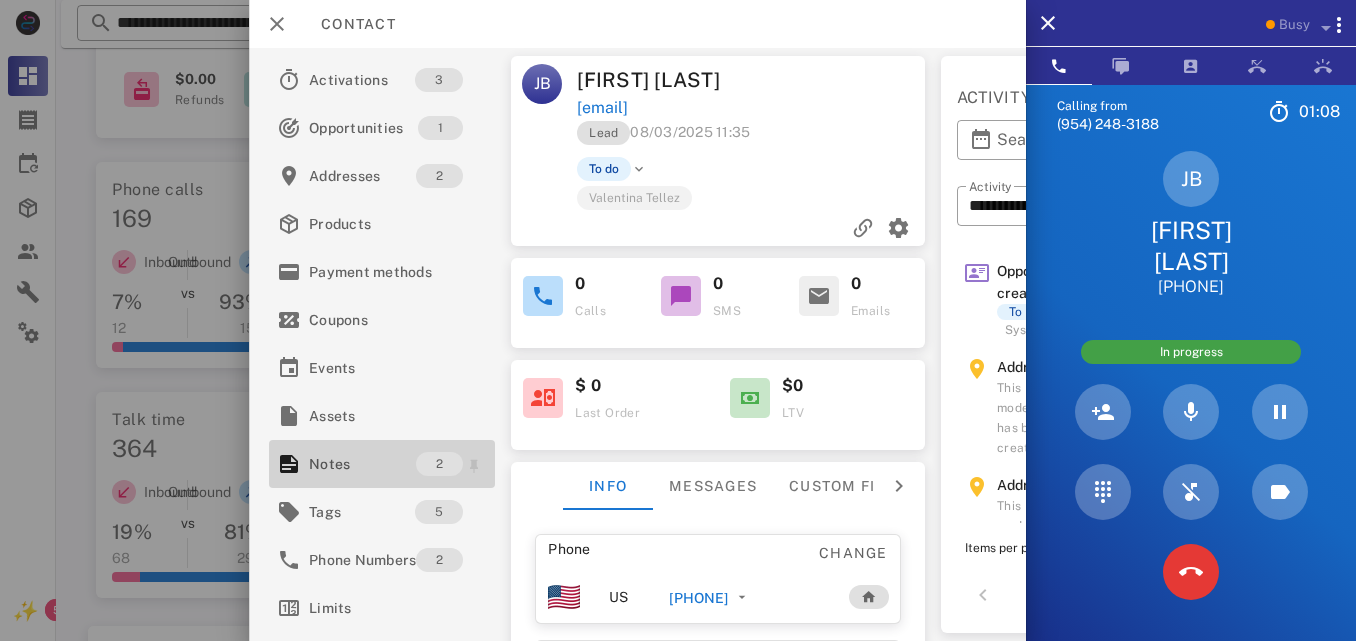 click on "Notes" at bounding box center (362, 464) 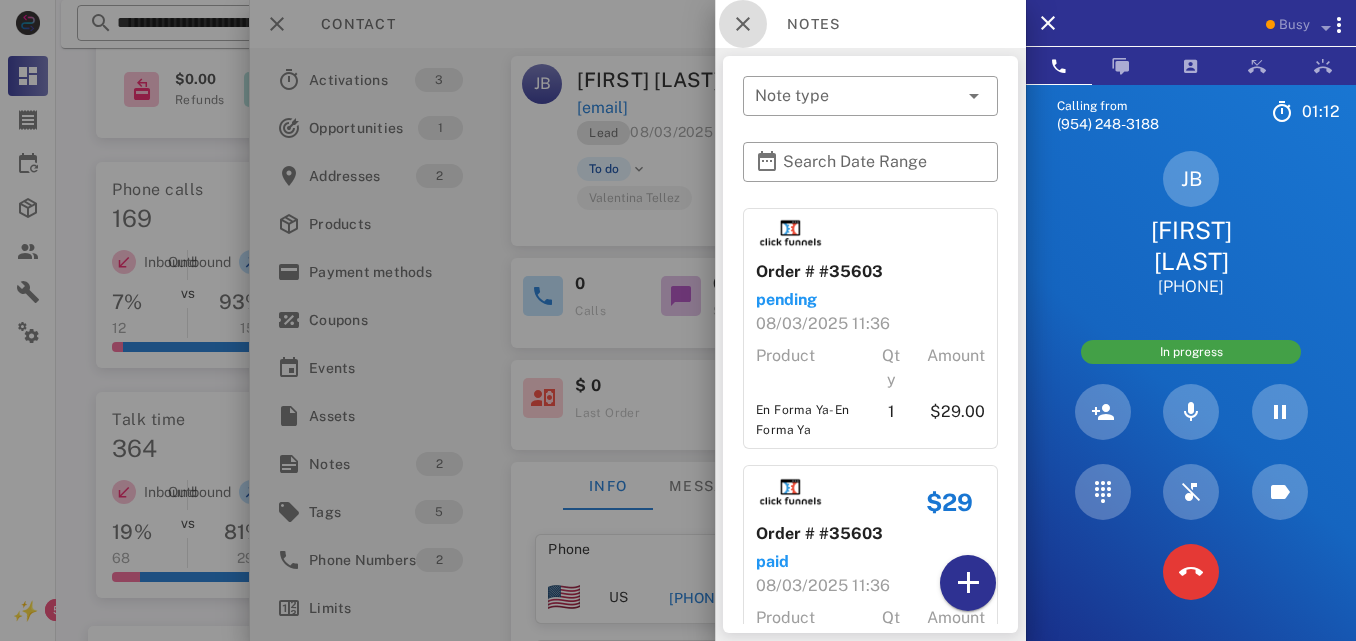 click at bounding box center [743, 24] 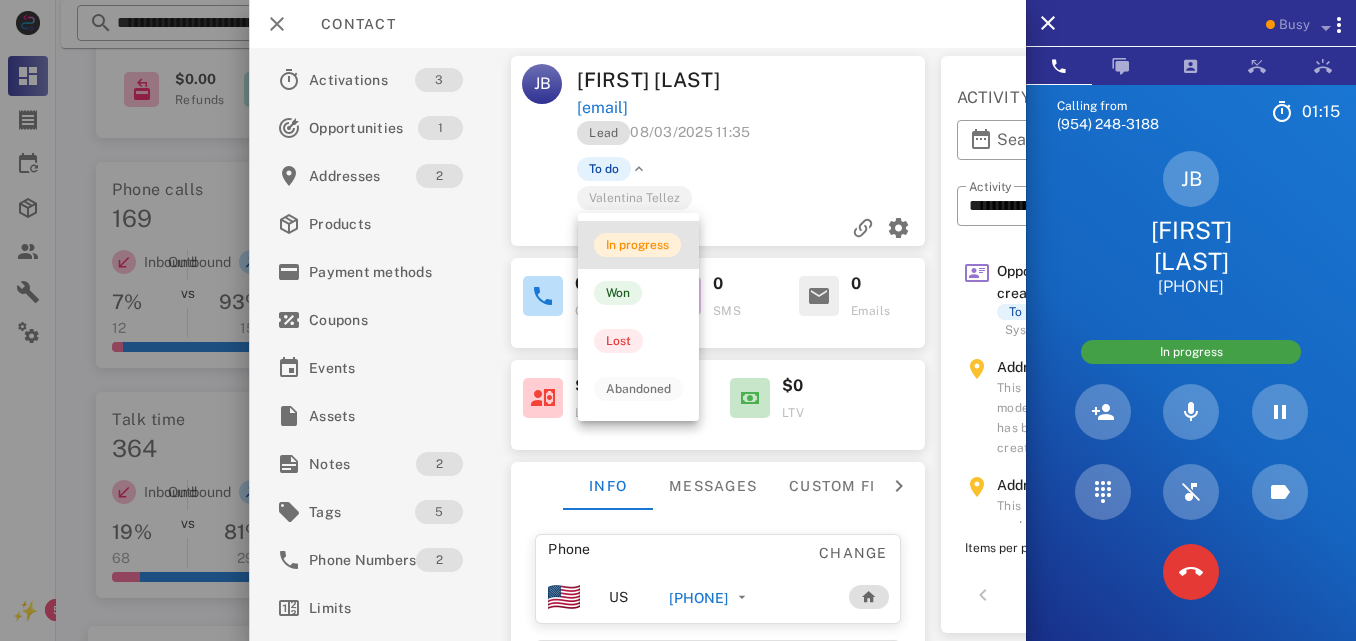 click on "In progress" at bounding box center (637, 245) 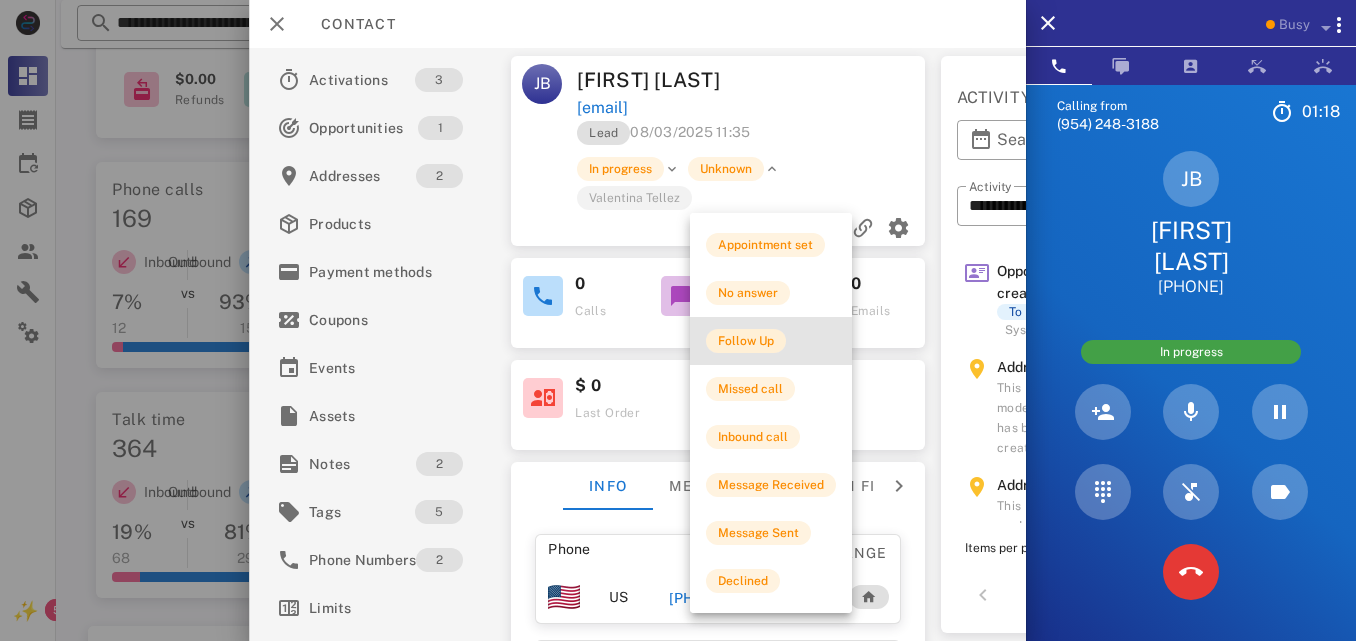 click on "Follow Up" at bounding box center [746, 341] 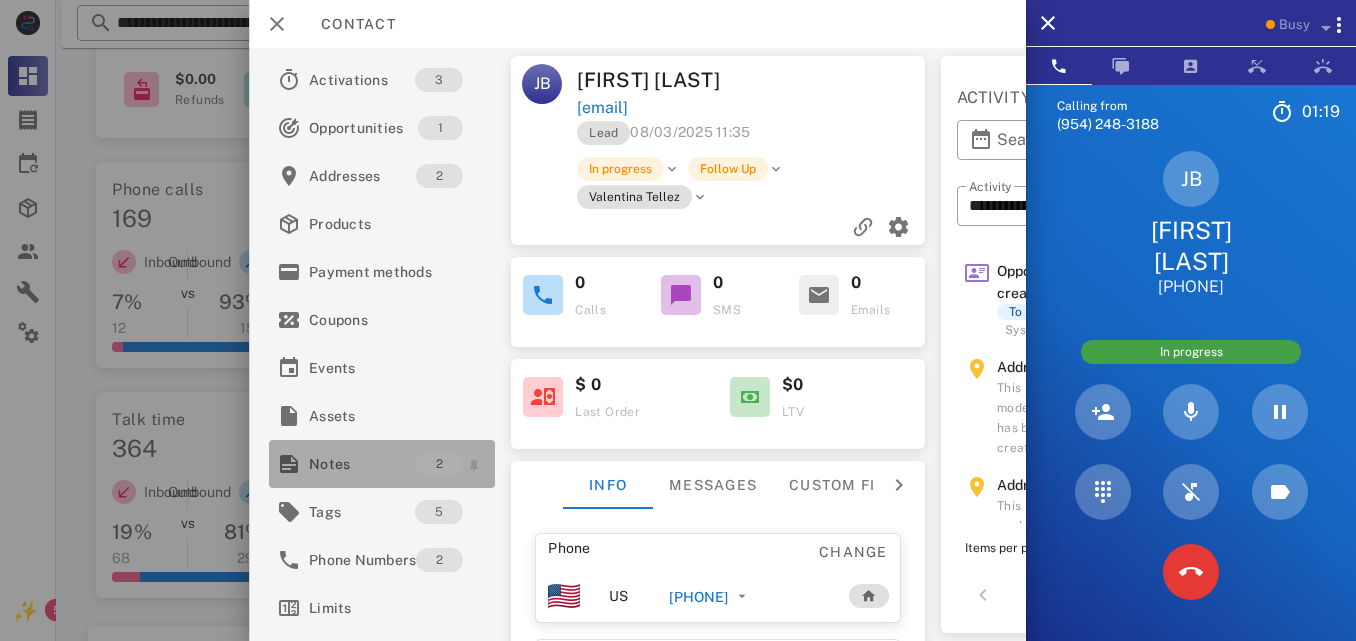 click on "Notes" at bounding box center (362, 464) 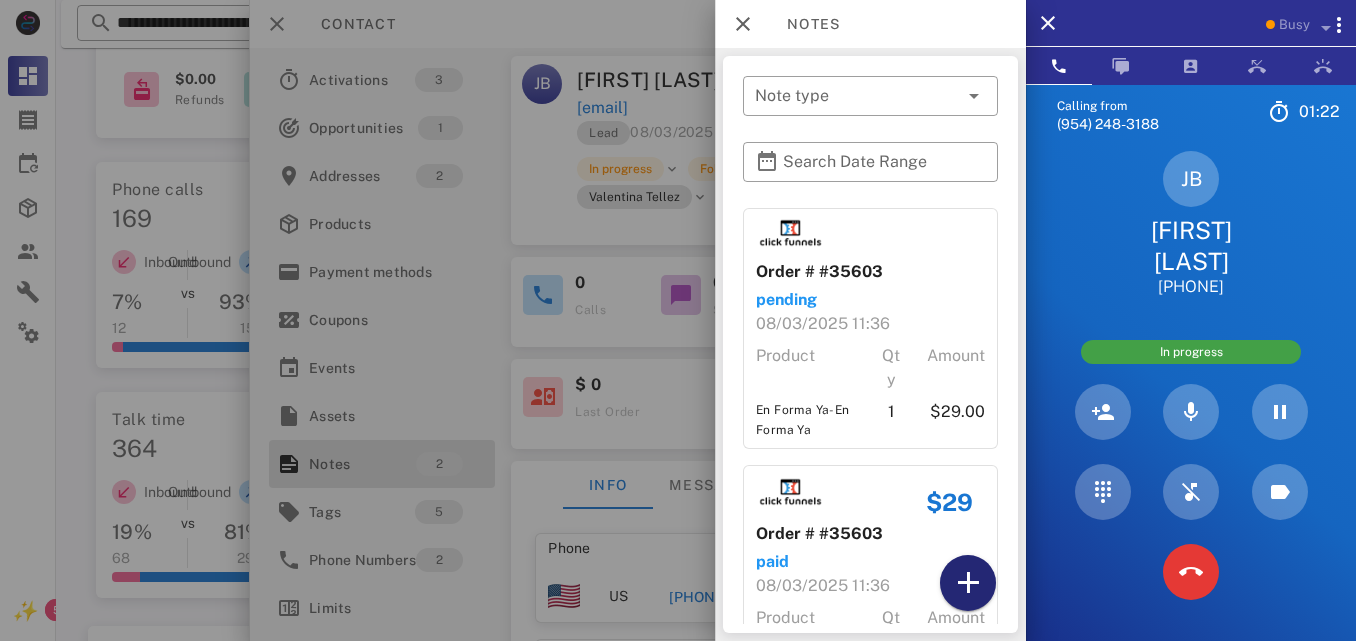 click at bounding box center (968, 583) 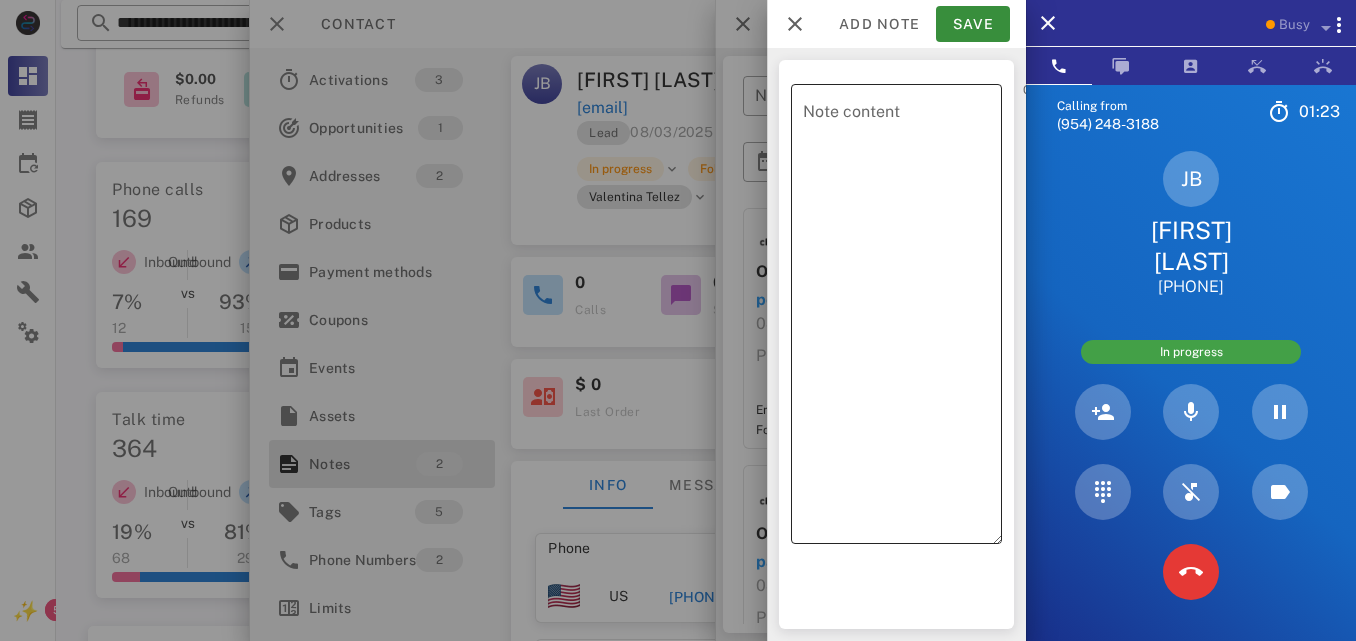 click on "Note content" at bounding box center (902, 319) 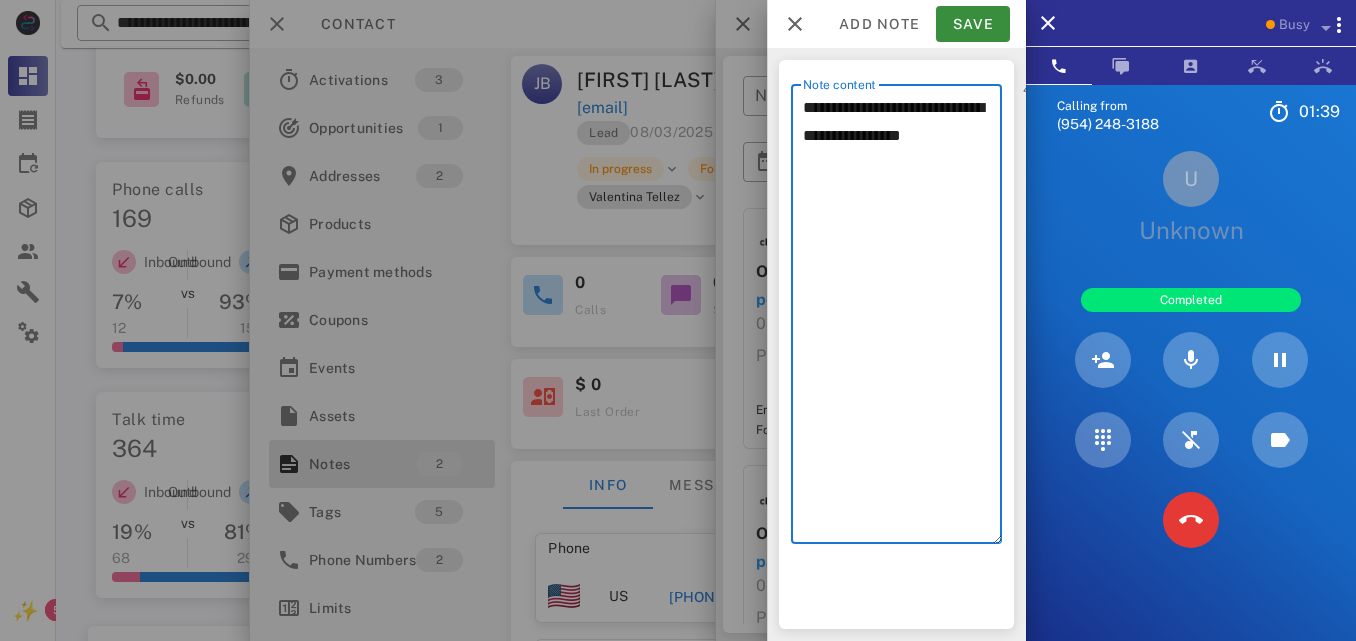 click on "**********" at bounding box center (902, 319) 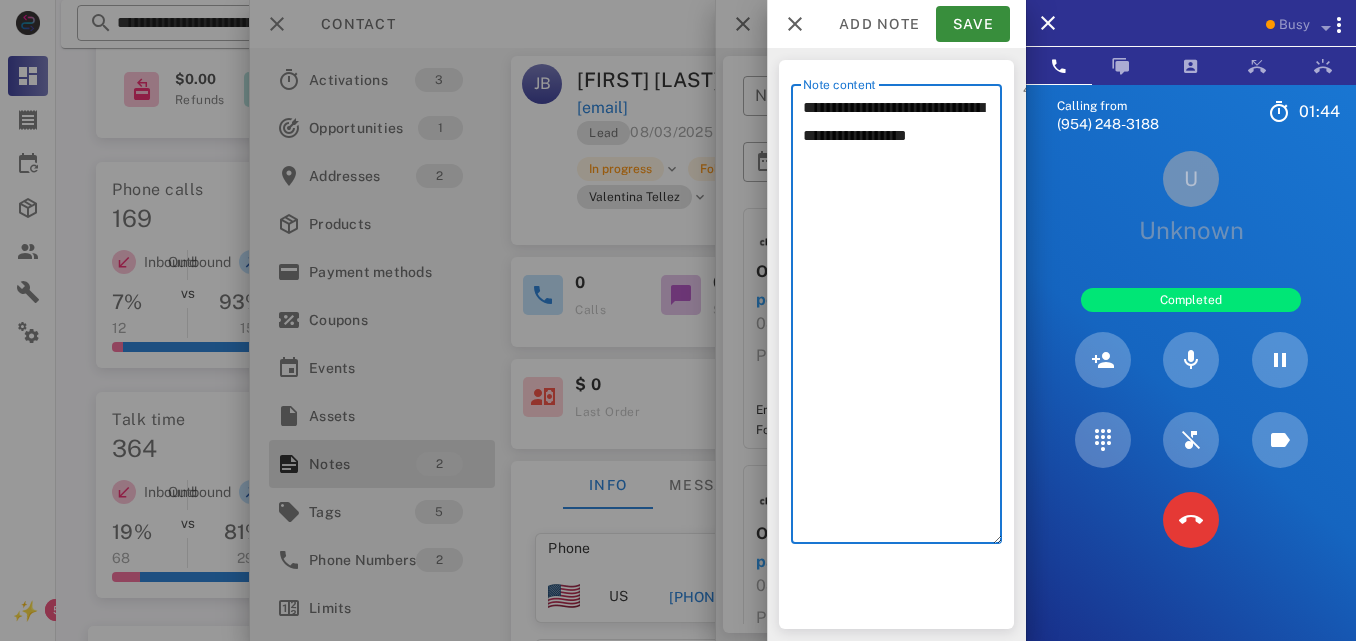 click on "**********" at bounding box center (902, 319) 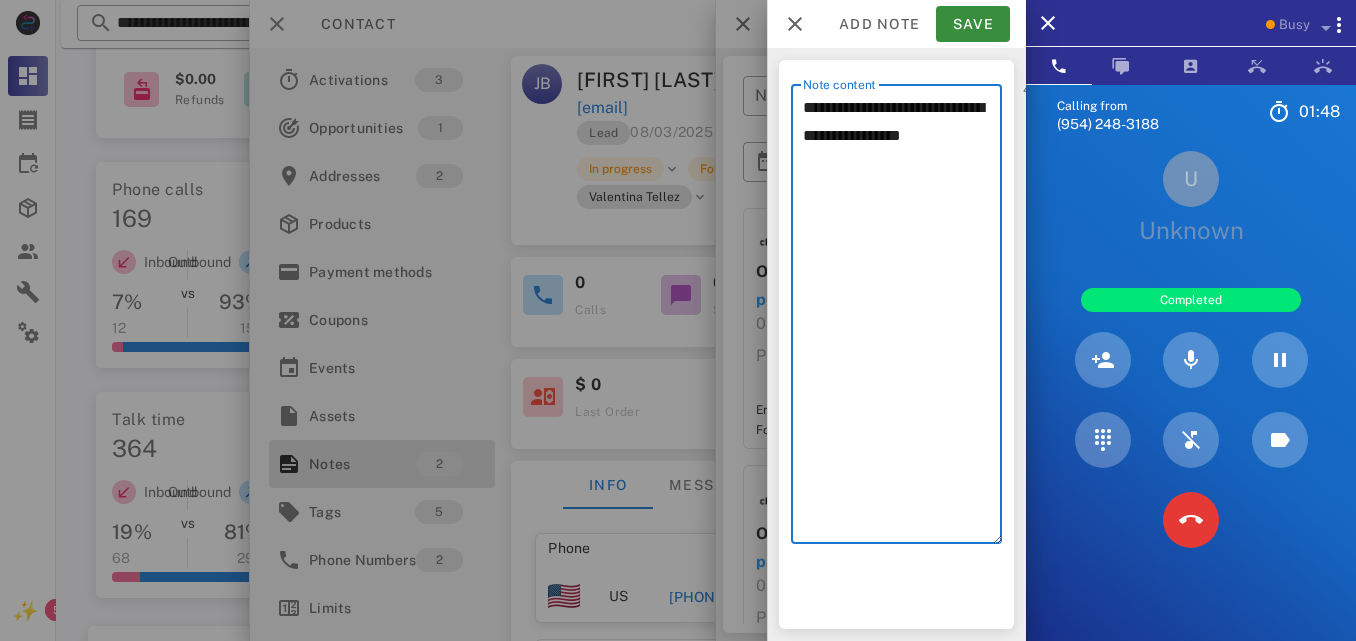 click on "**********" at bounding box center (902, 319) 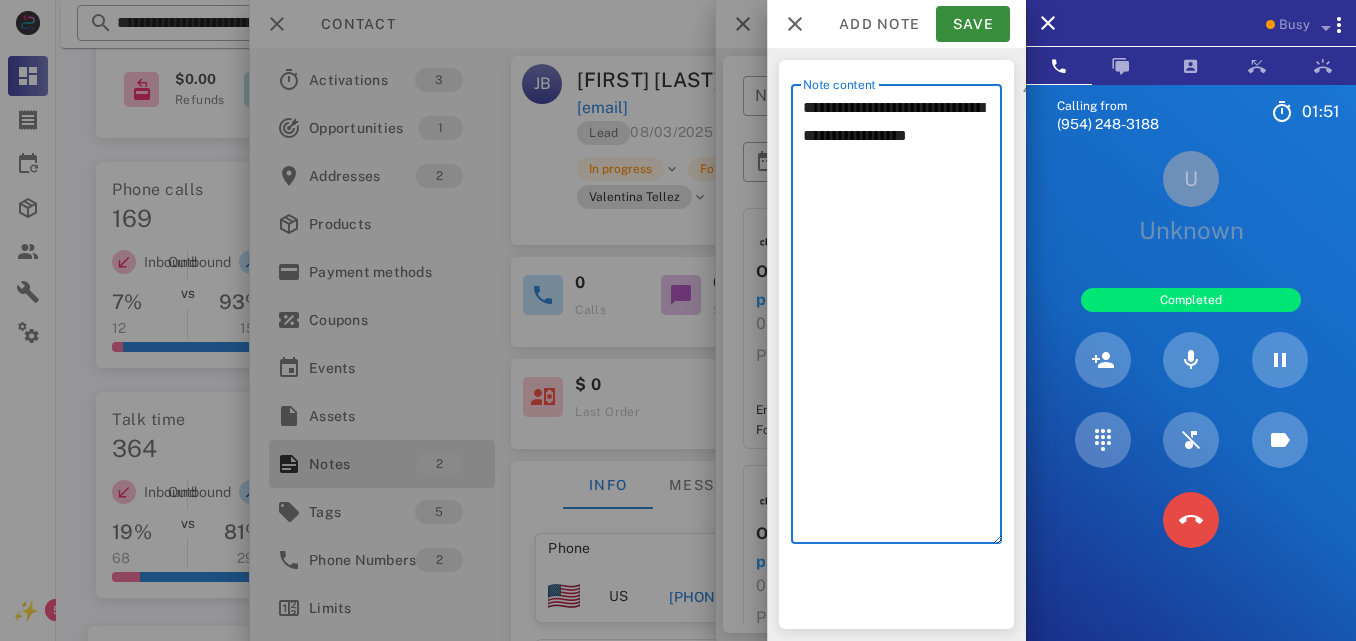 type on "**********" 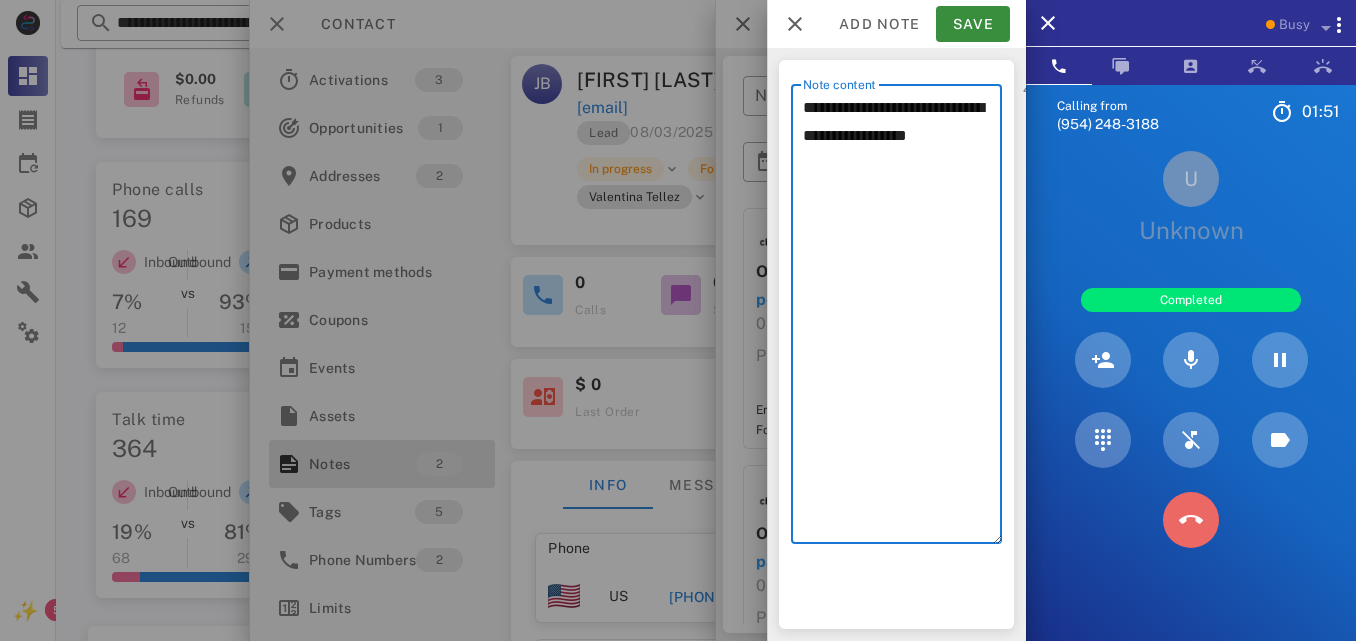 click at bounding box center [1191, 520] 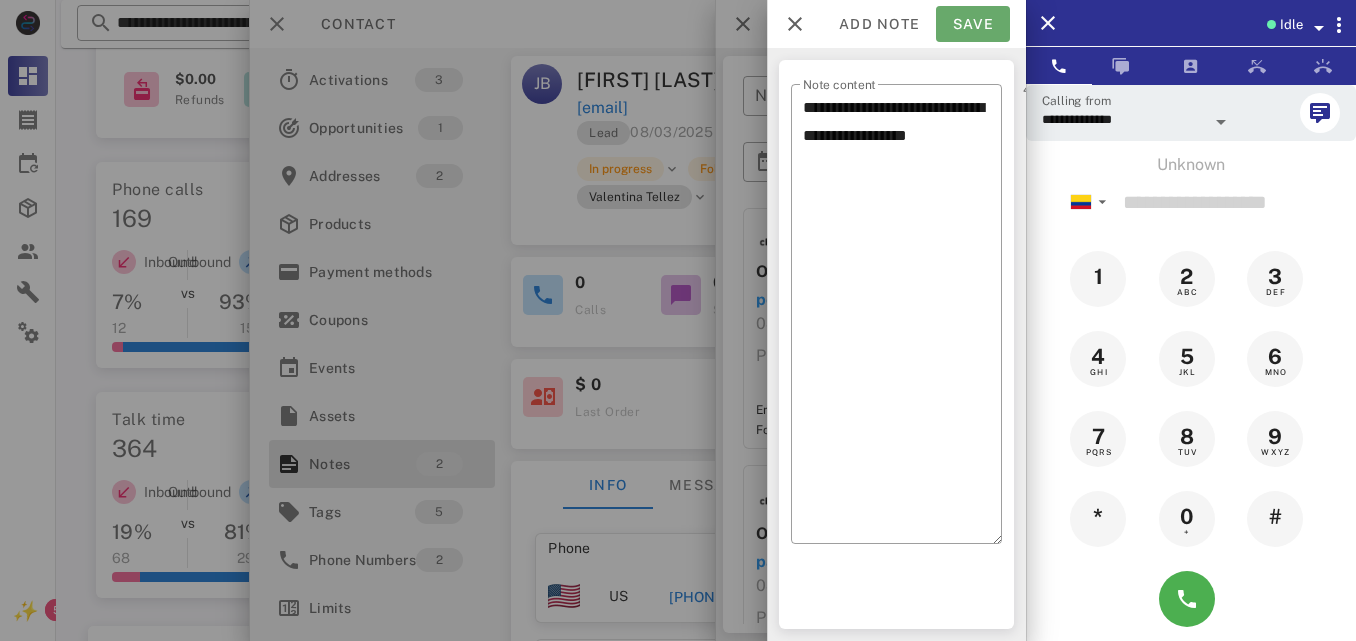 click on "Save" at bounding box center (973, 24) 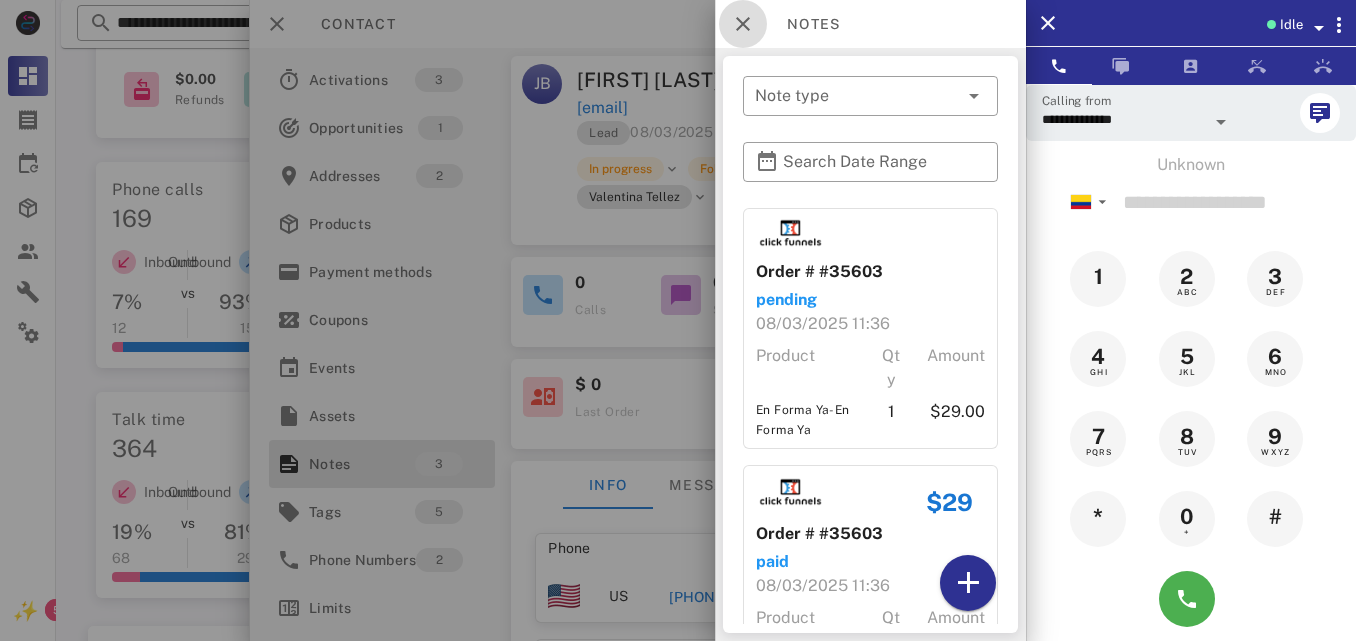 click at bounding box center [743, 24] 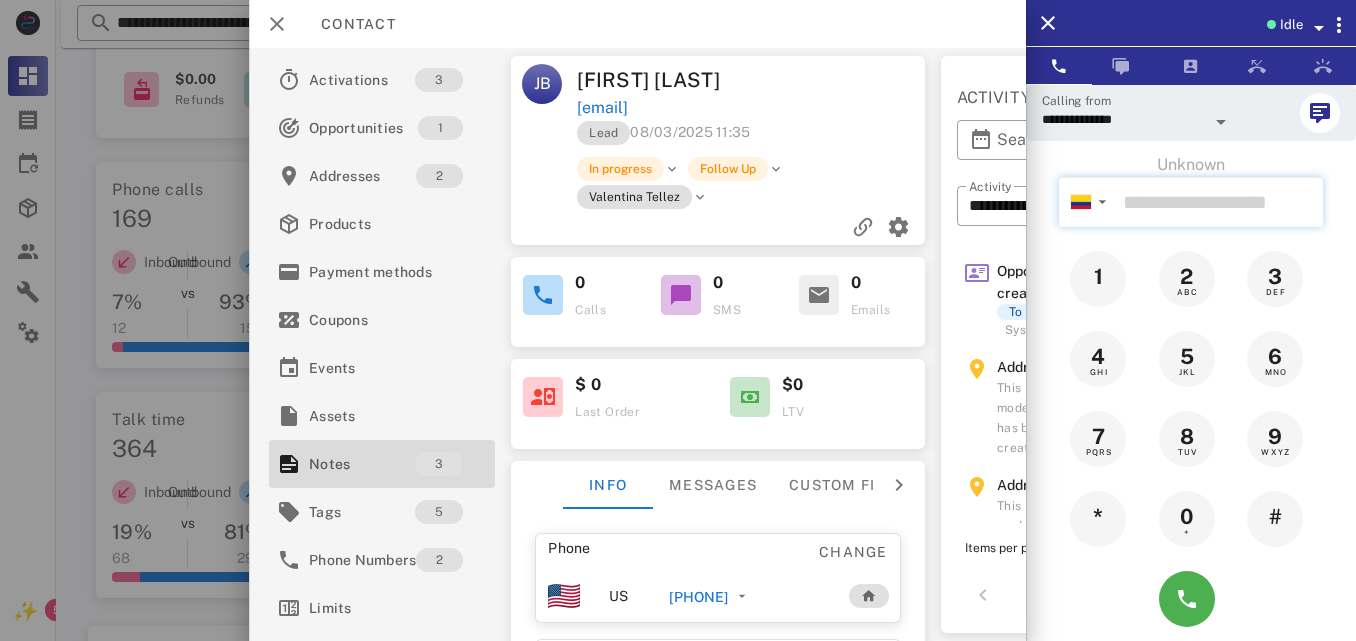 click at bounding box center (1219, 202) 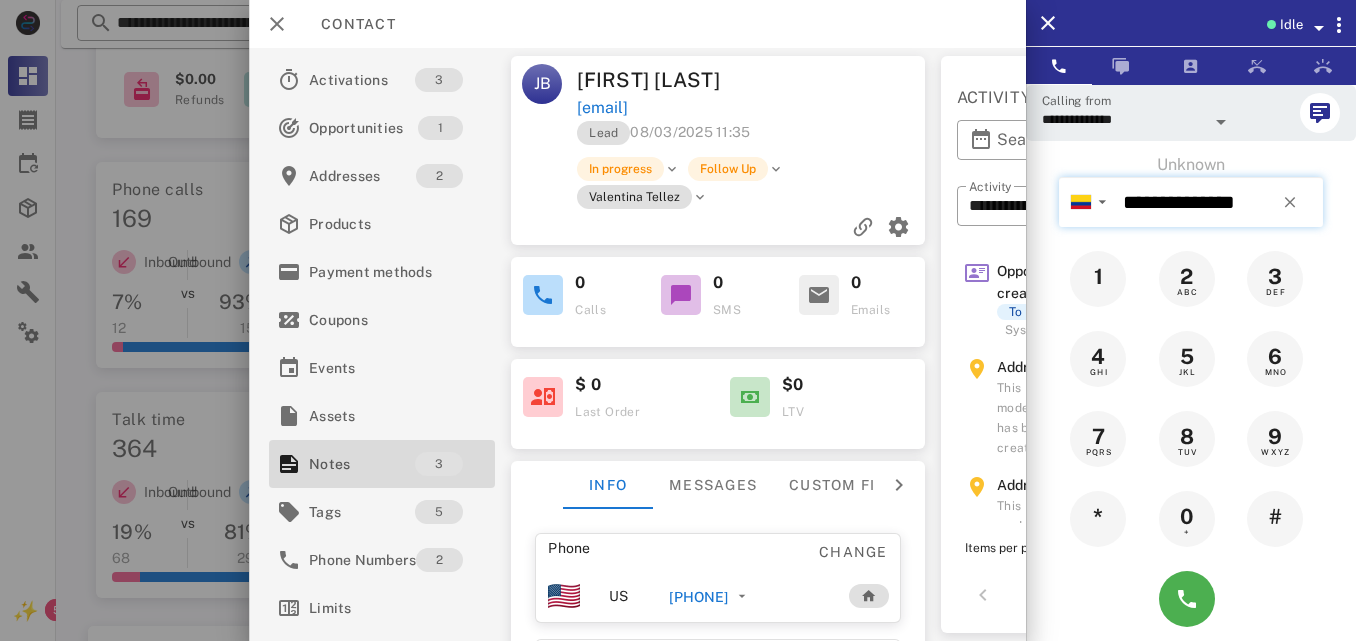 click on "**********" at bounding box center (1219, 202) 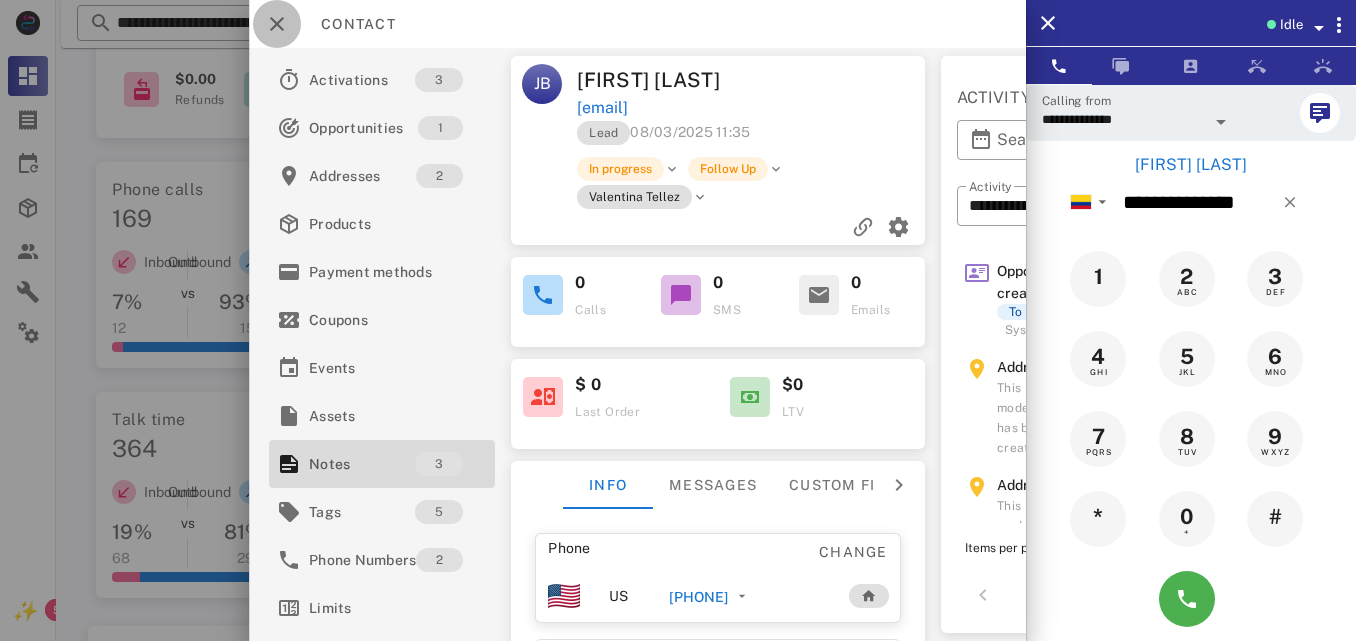 click at bounding box center (277, 24) 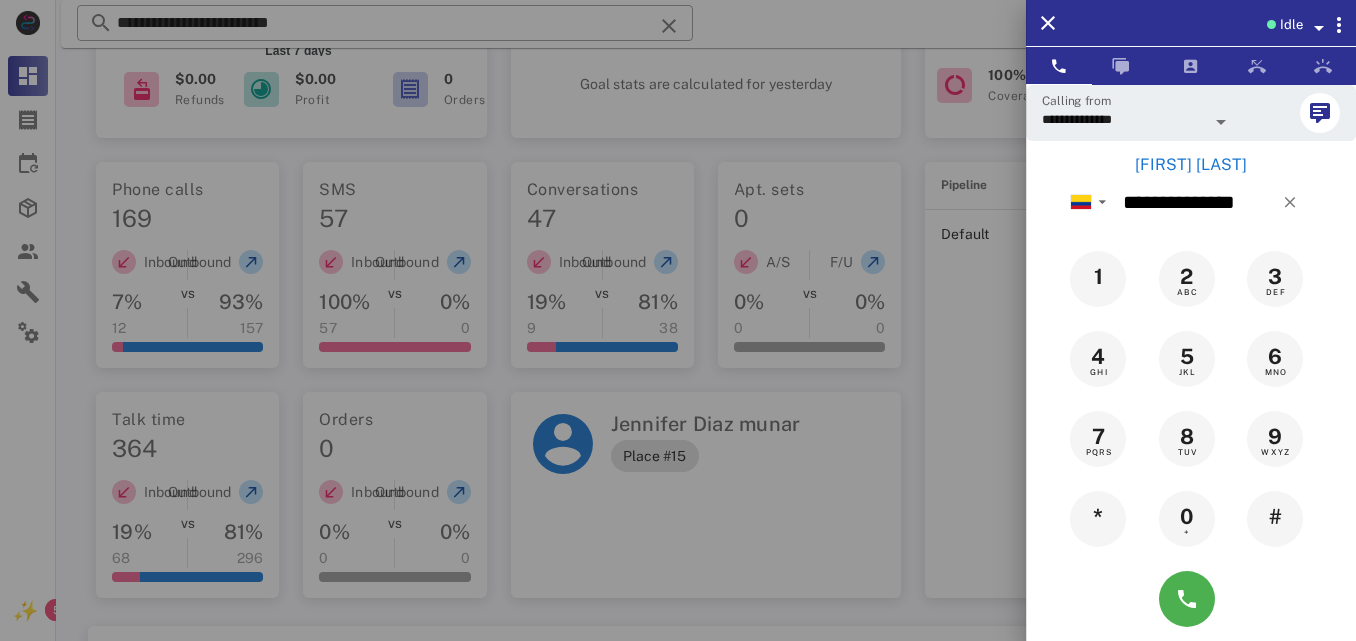 click on "[FIRST] [LAST]" at bounding box center (1191, 165) 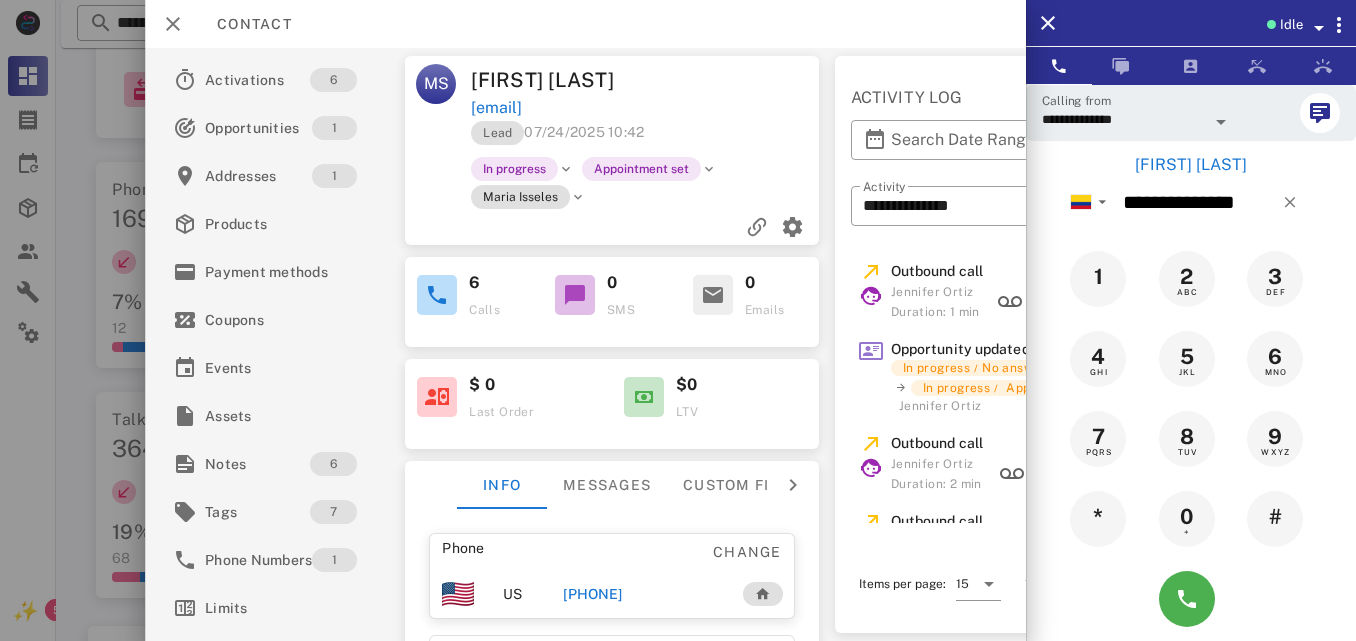 click on "[PHONE]" at bounding box center [593, 594] 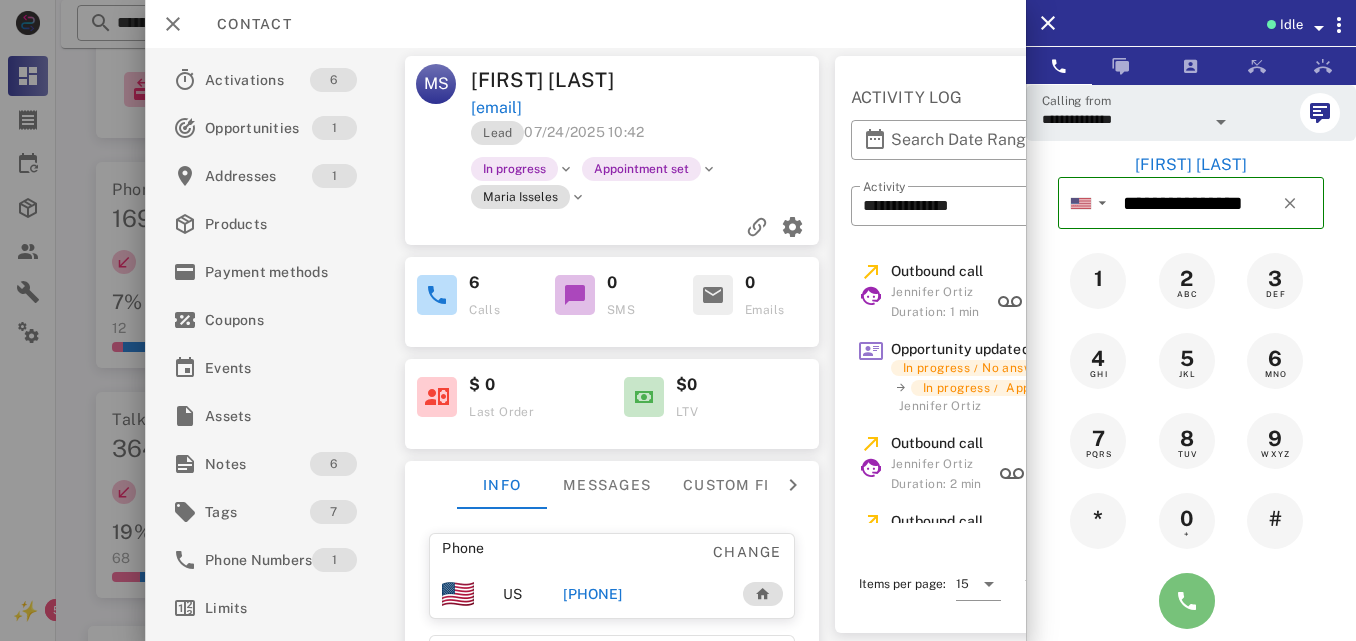 click at bounding box center [1187, 601] 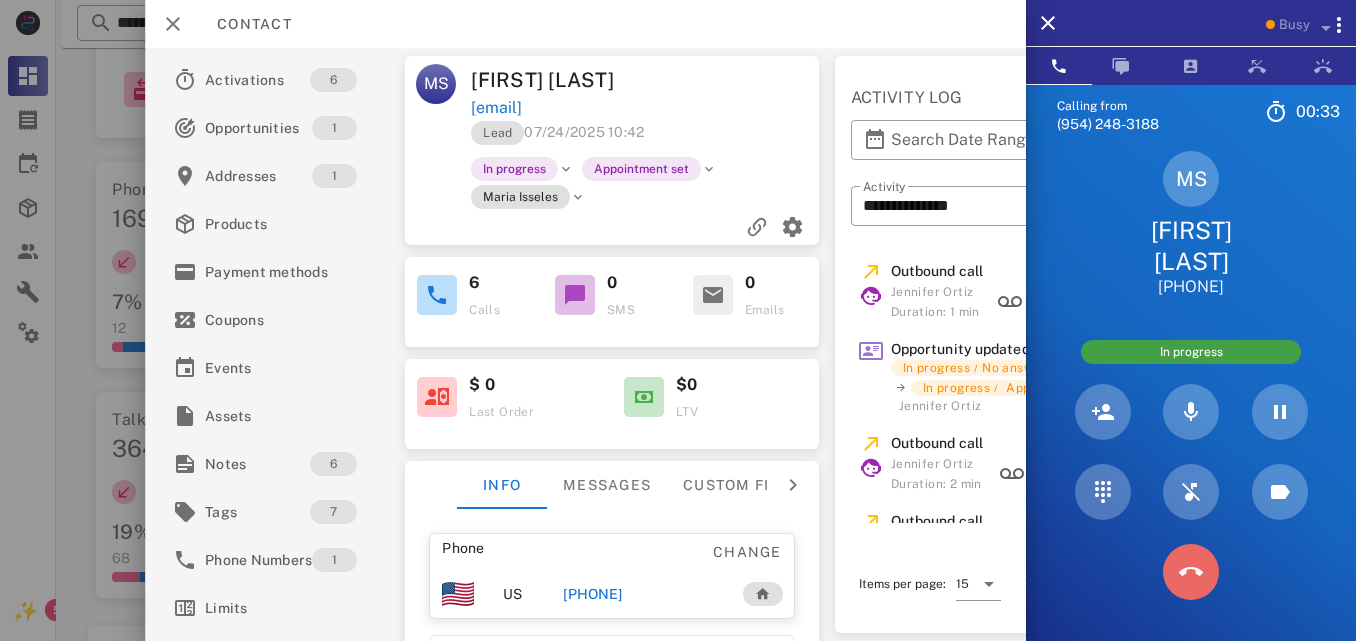 click at bounding box center [1191, 572] 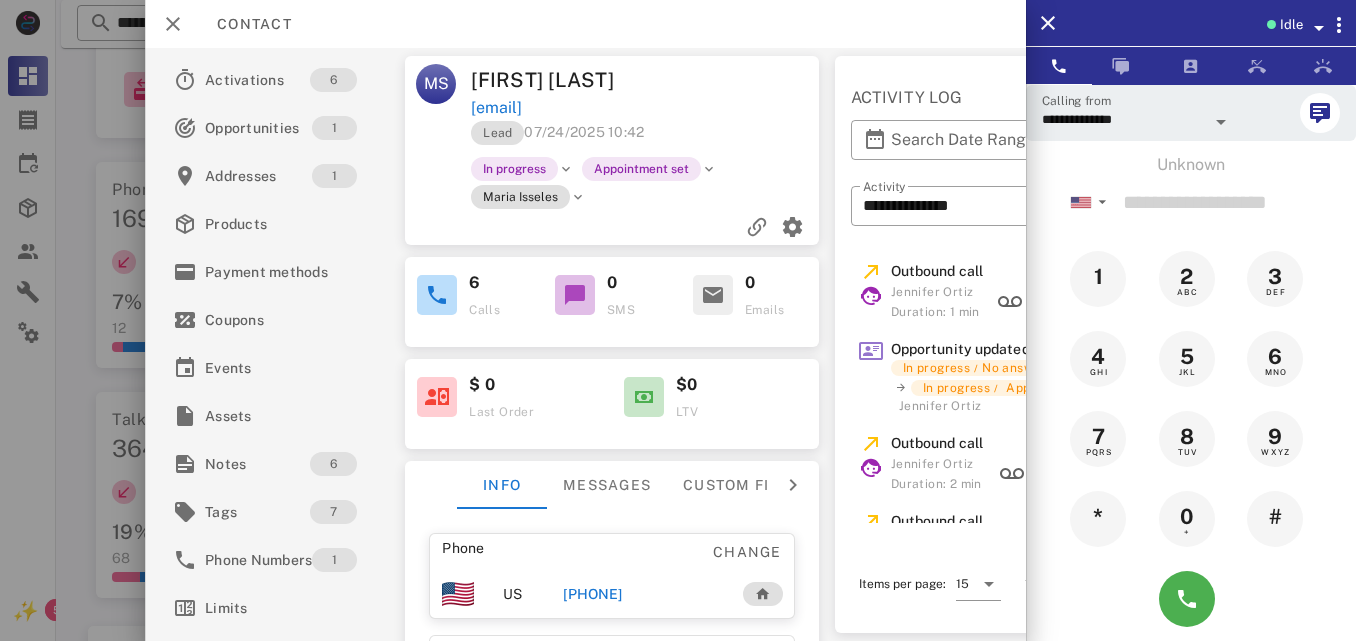 click on "[PHONE]" at bounding box center [593, 594] 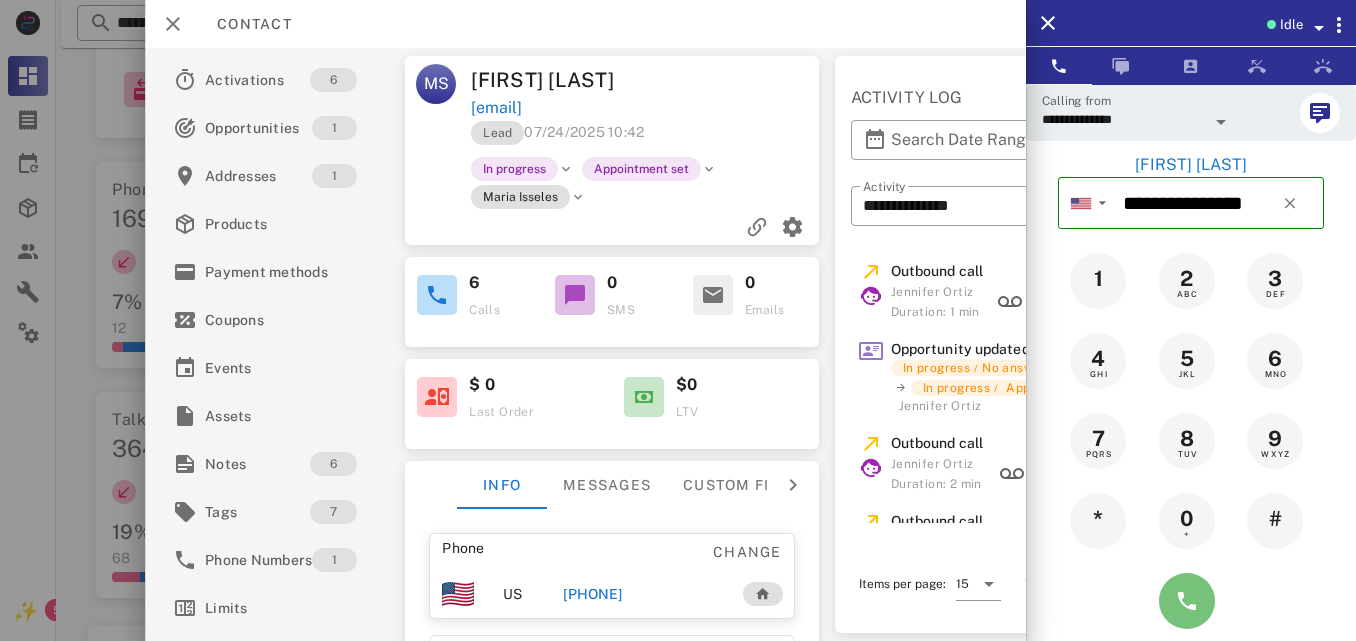 click at bounding box center [1187, 601] 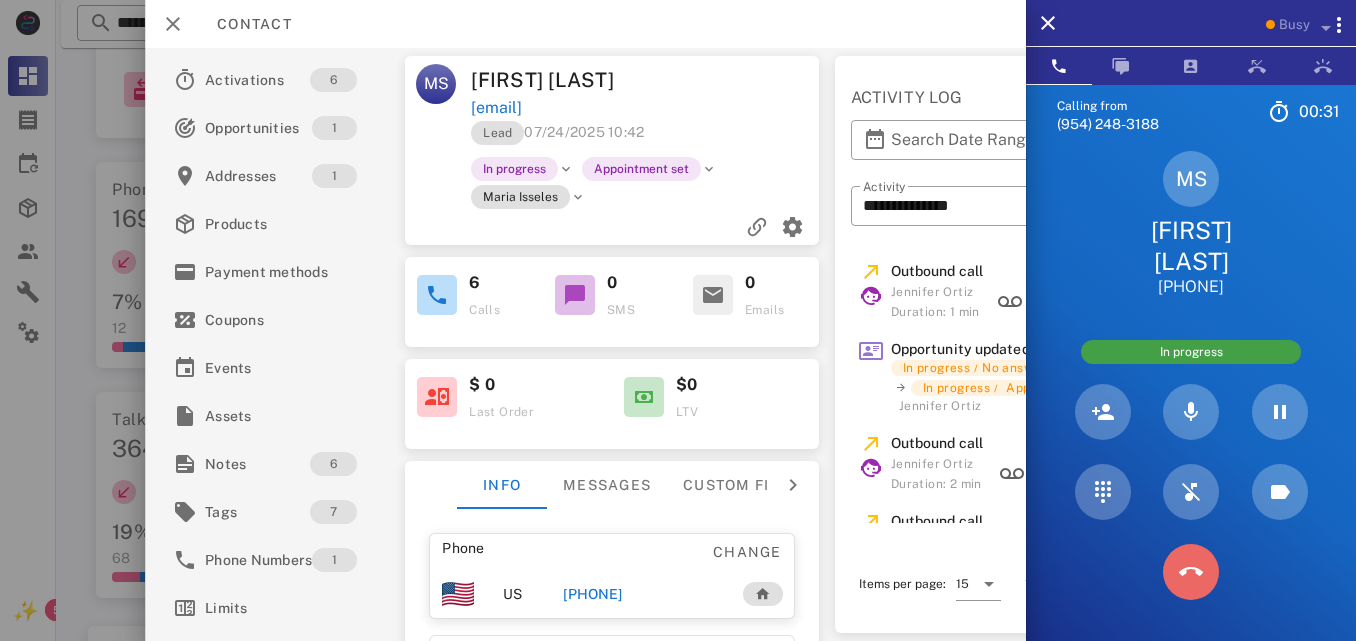 click at bounding box center [1191, 572] 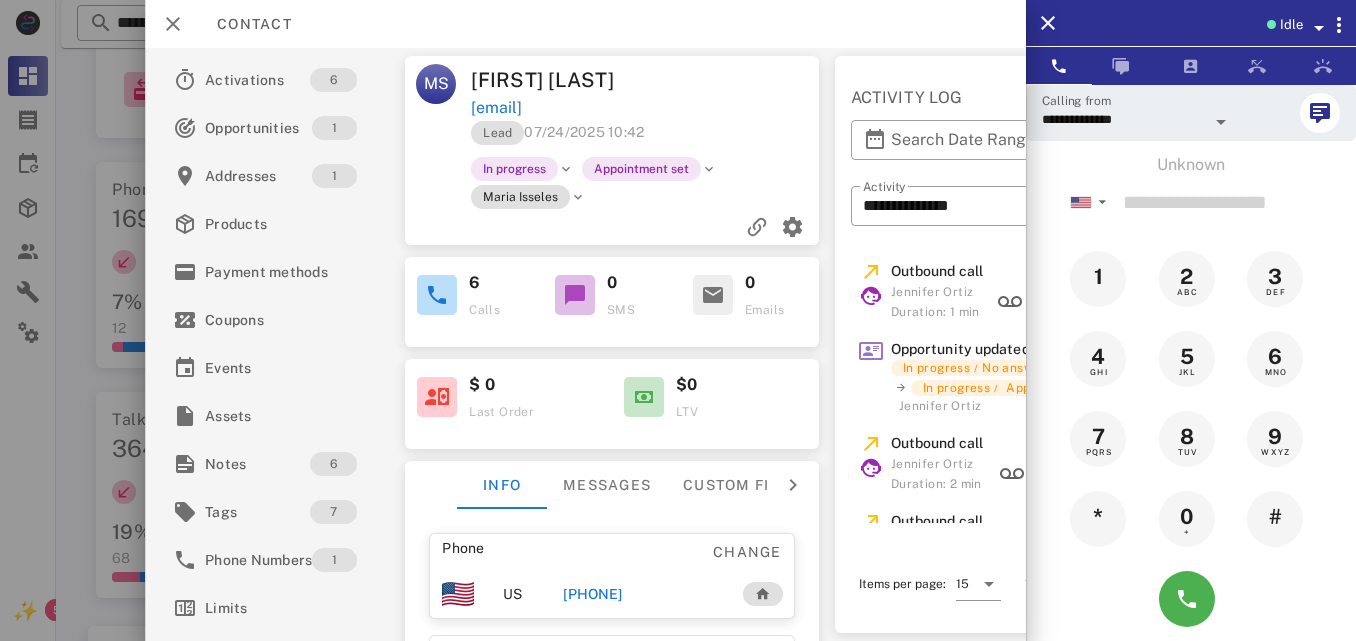 click on "[PHONE]" at bounding box center [593, 594] 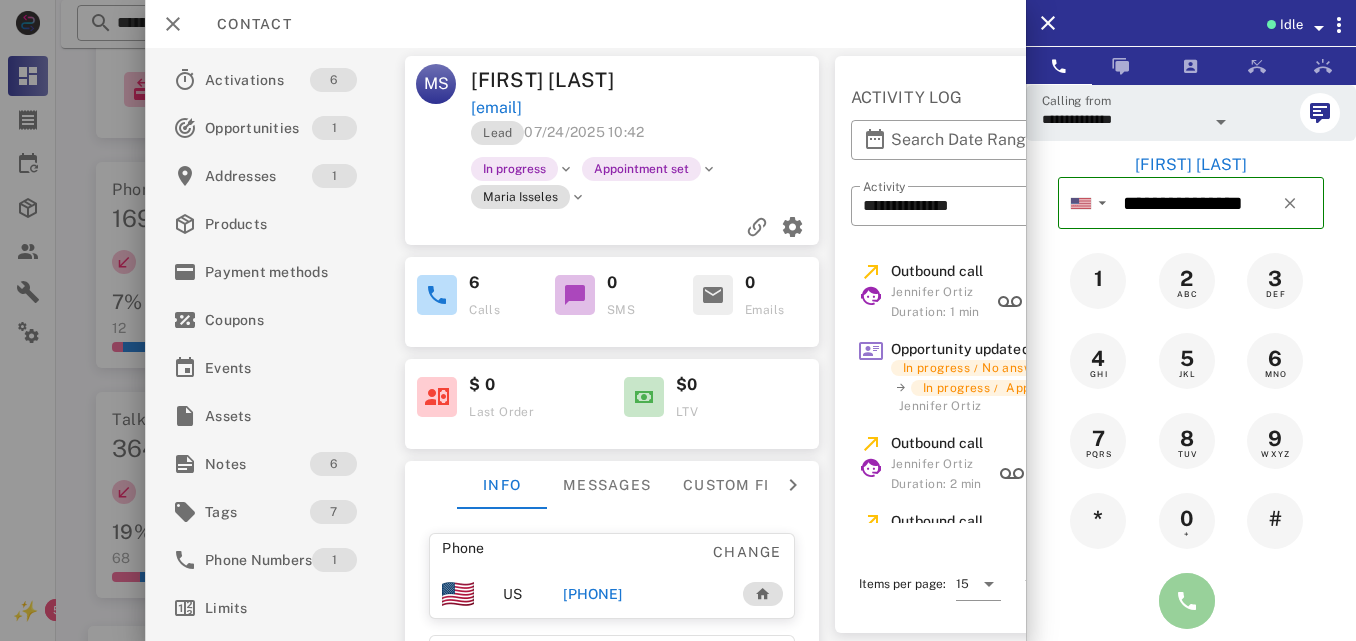 click at bounding box center [1187, 601] 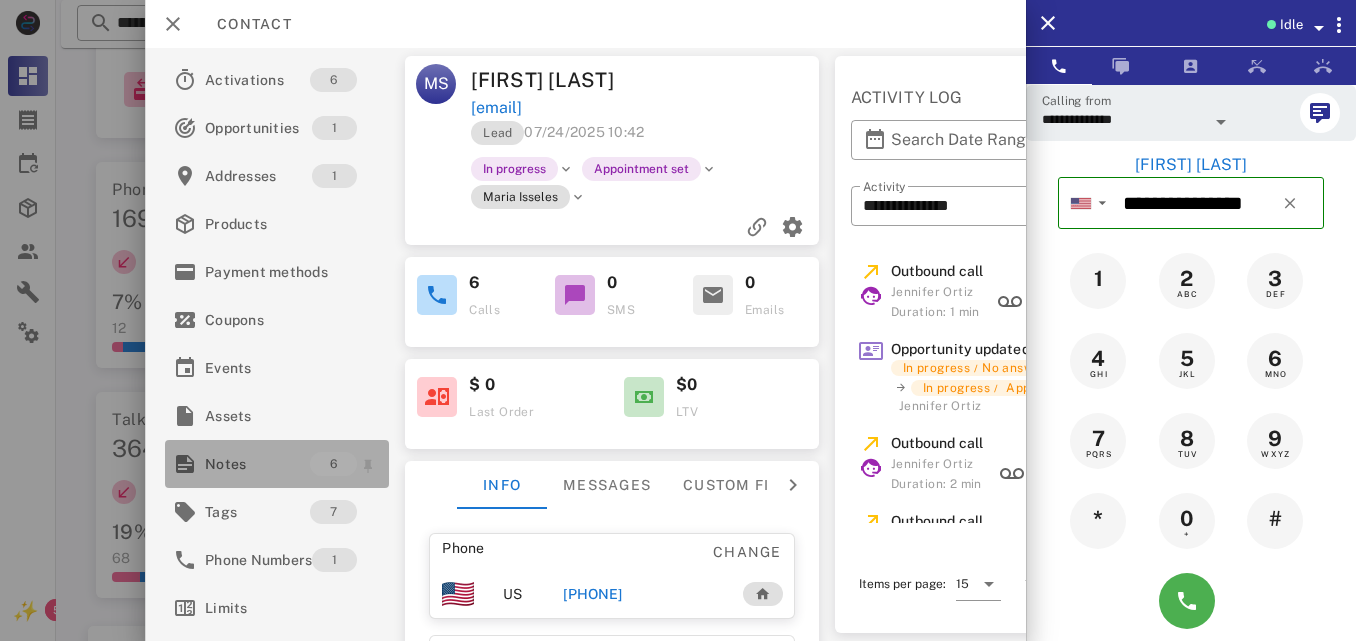 click on "Notes" at bounding box center (257, 464) 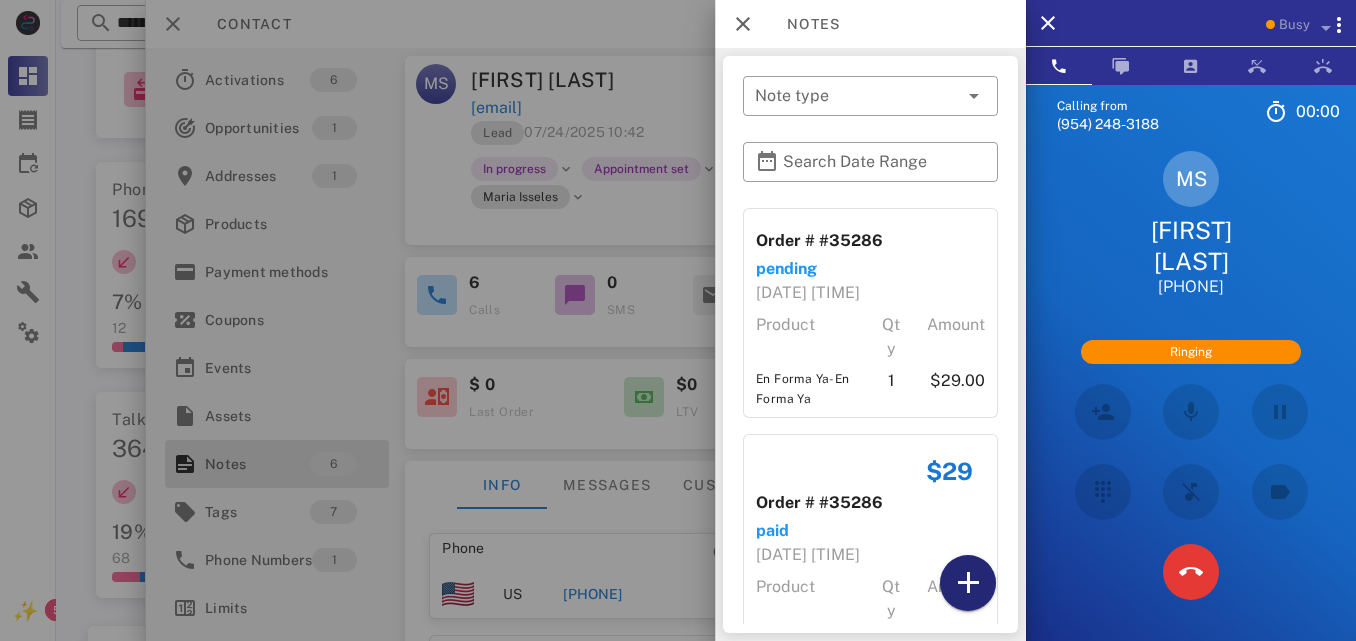 click at bounding box center (968, 583) 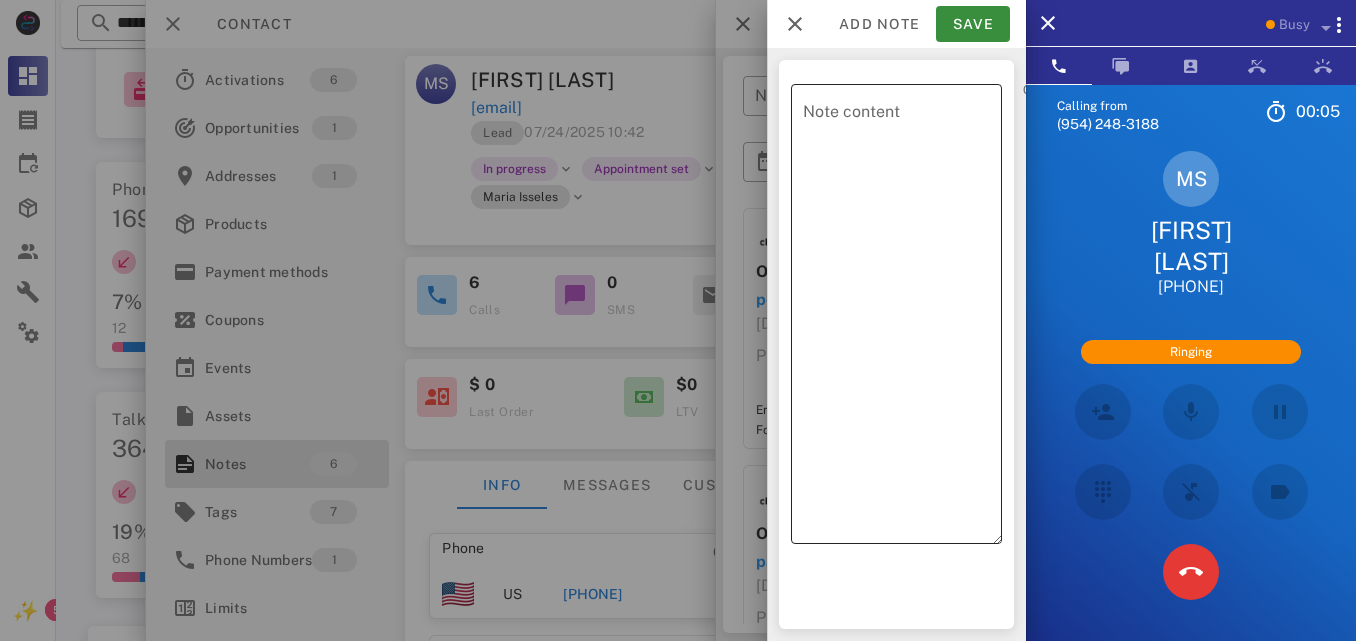 click on "Note content" at bounding box center [902, 319] 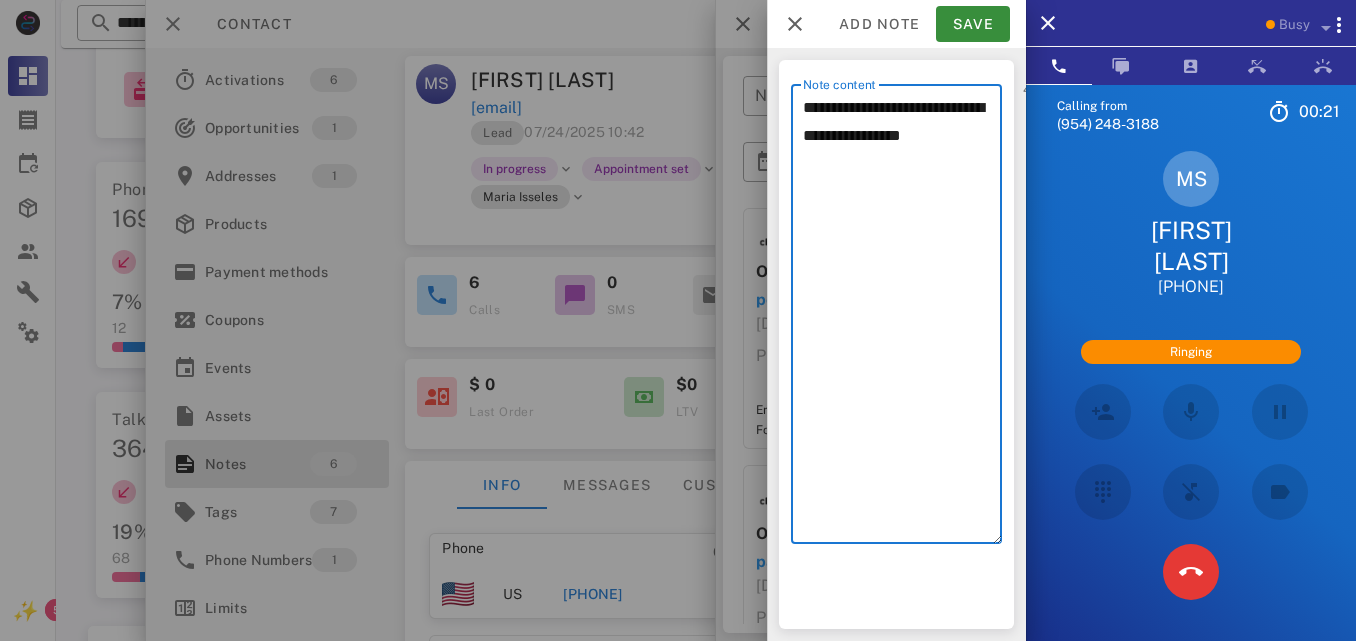 click on "**********" at bounding box center [902, 319] 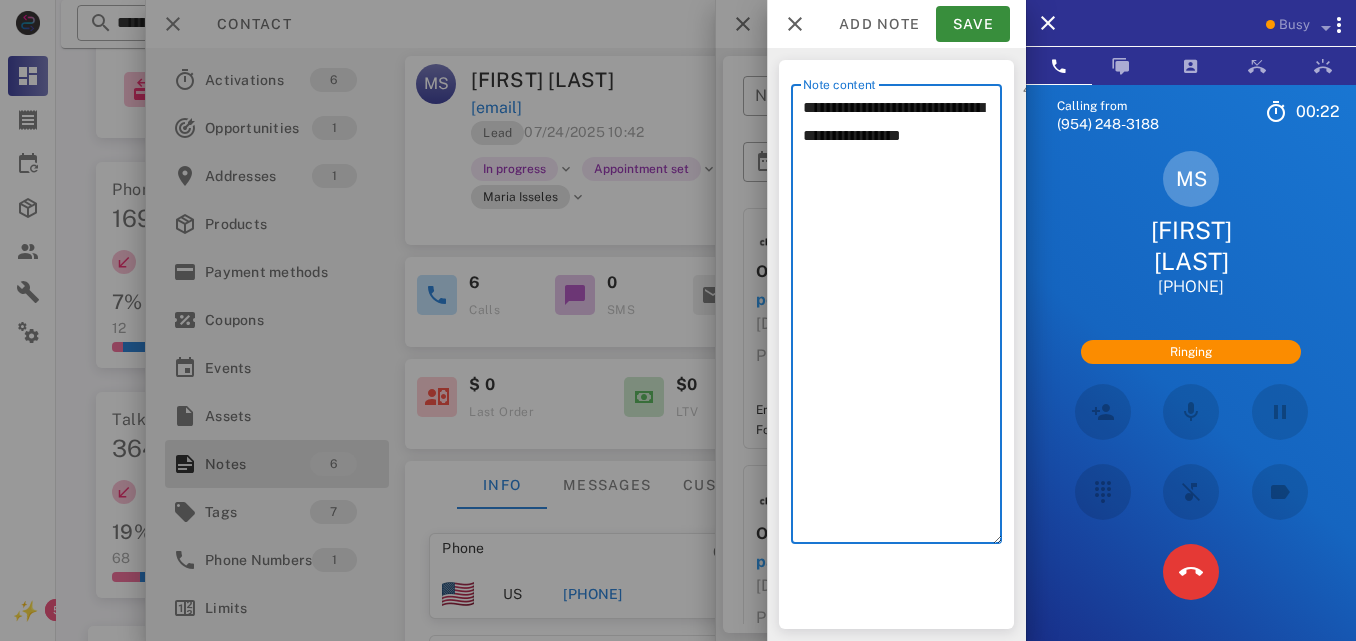 click on "**********" at bounding box center (902, 319) 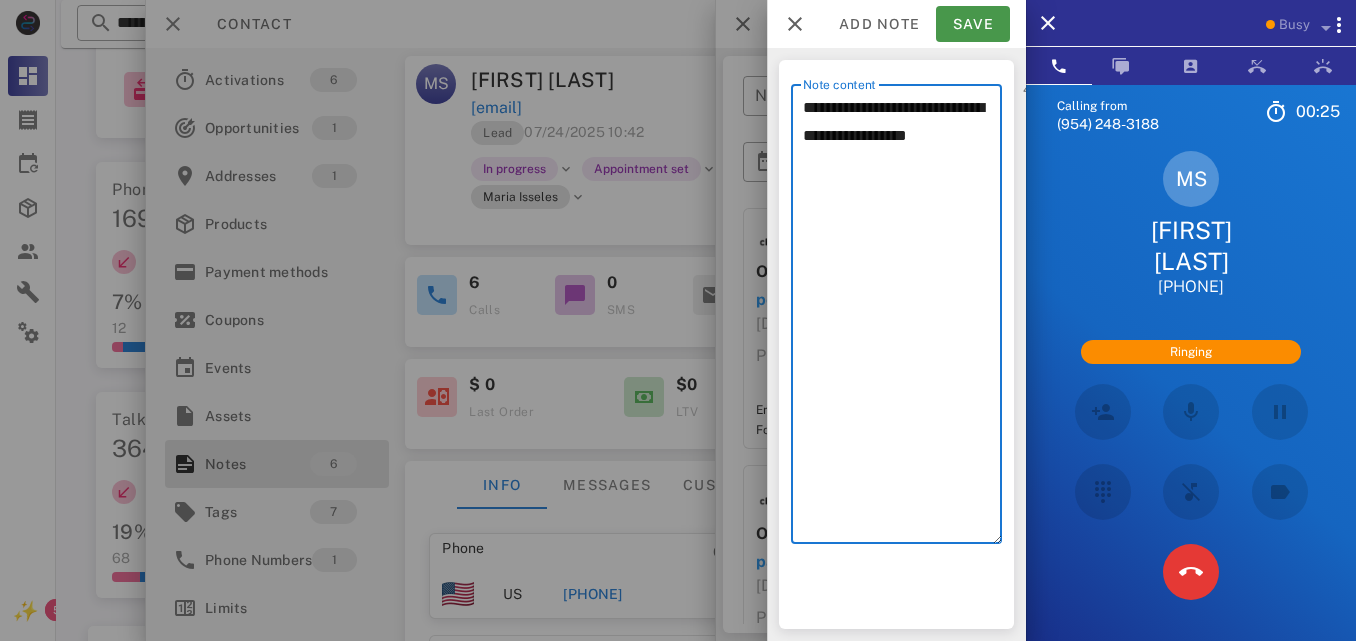 type on "**********" 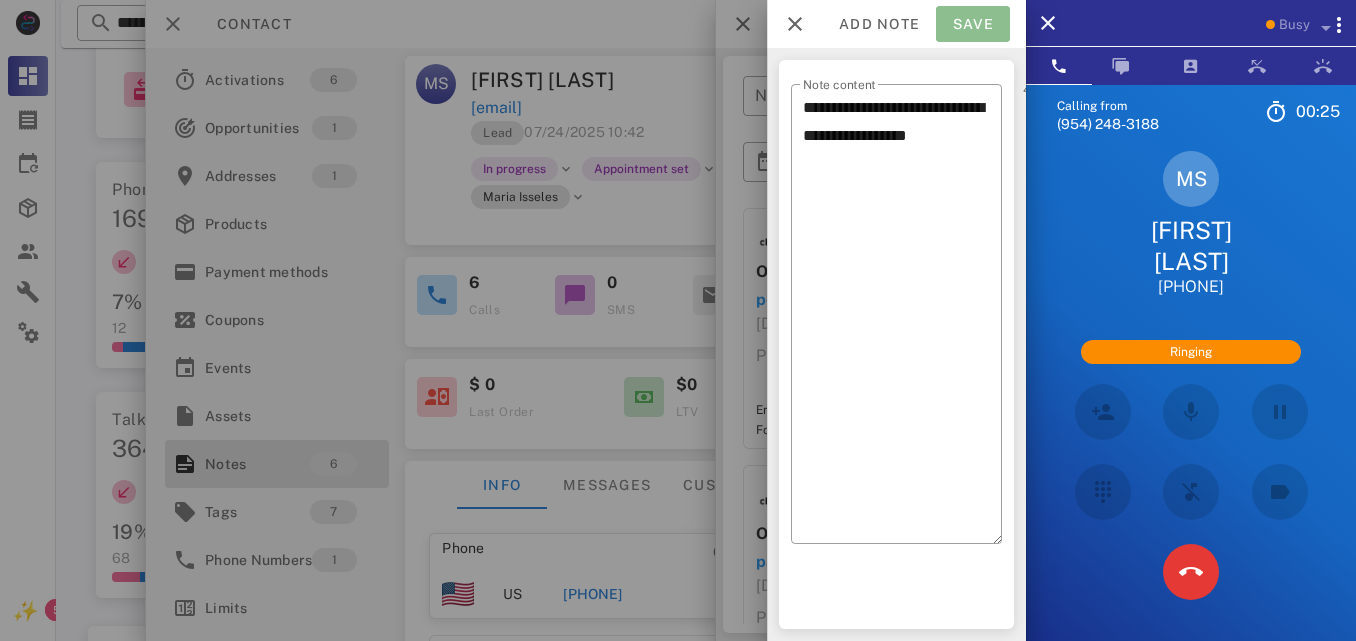 click on "Save" at bounding box center [973, 24] 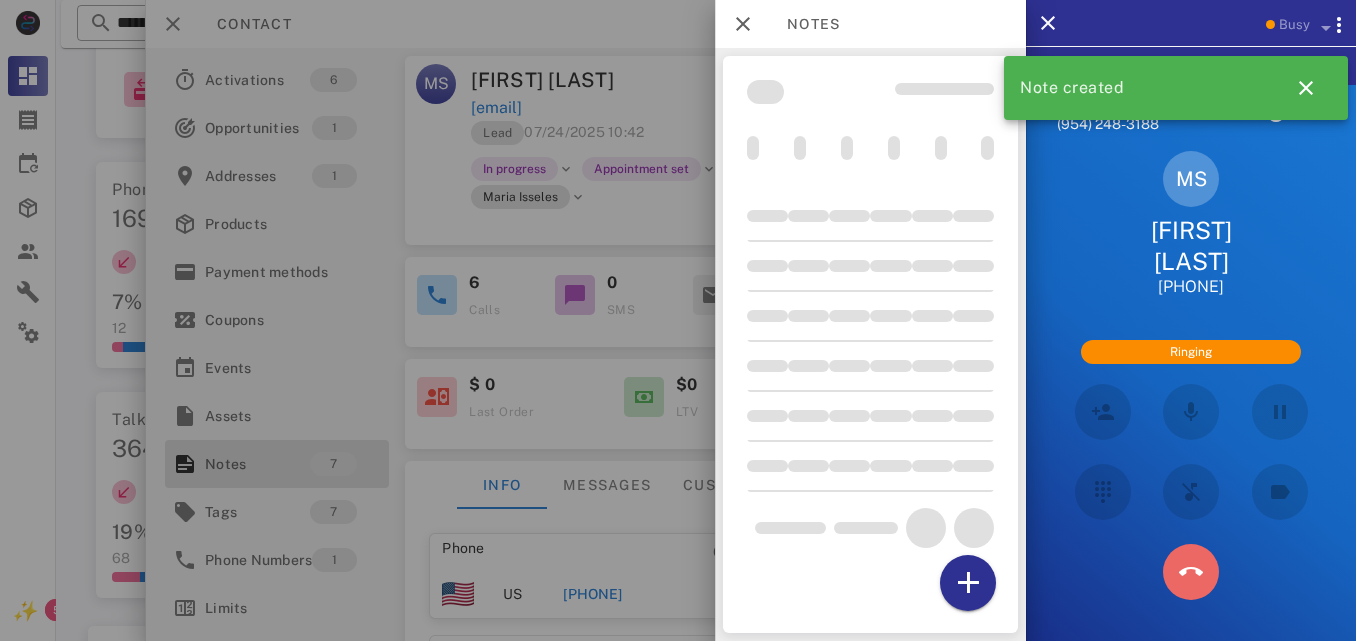 click at bounding box center [1191, 572] 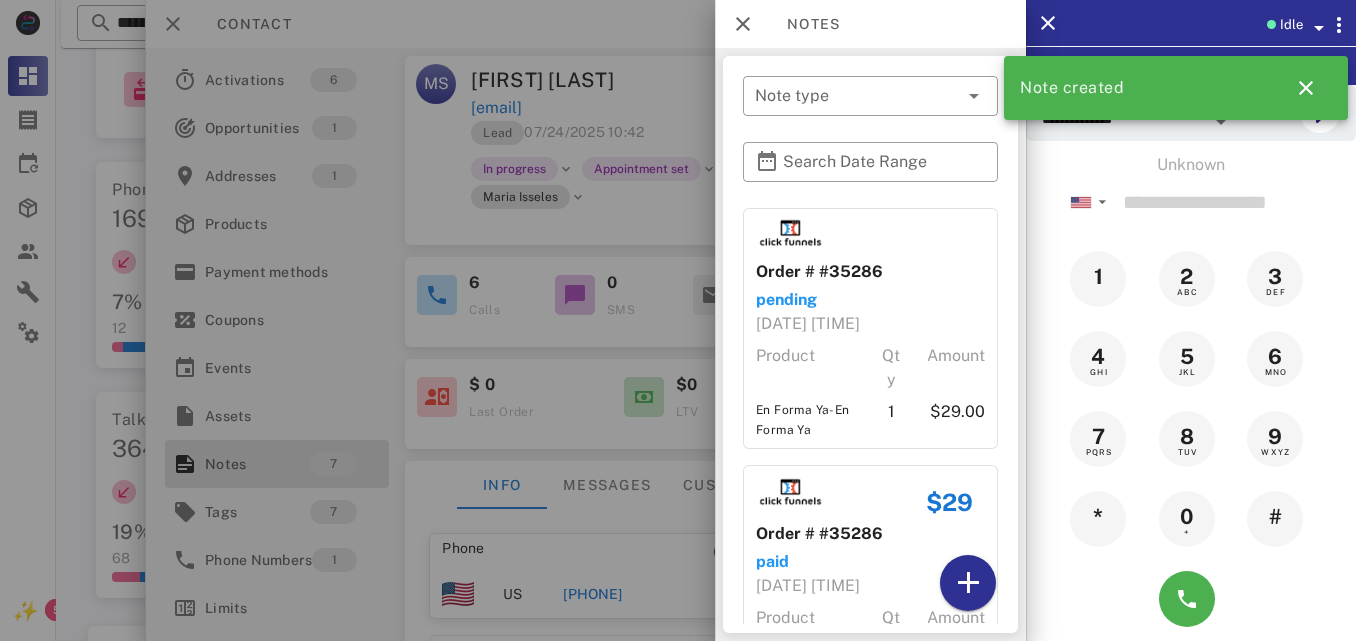 click at bounding box center [678, 320] 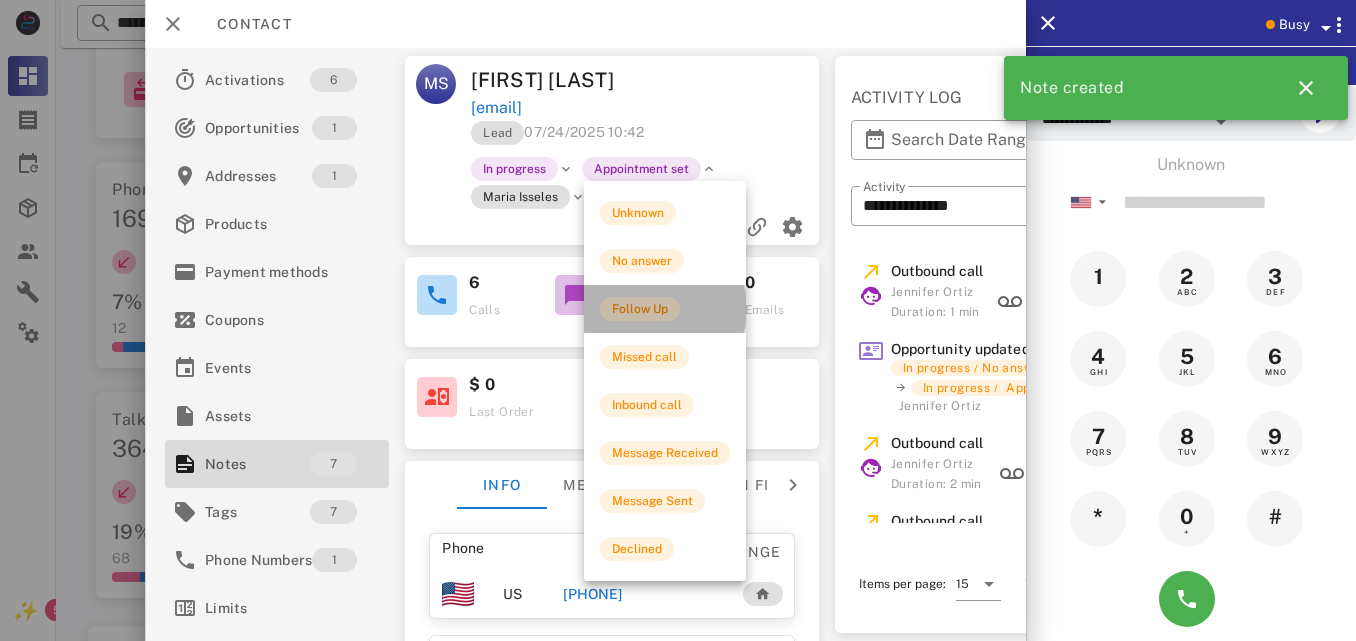 click on "Follow Up" at bounding box center (640, 309) 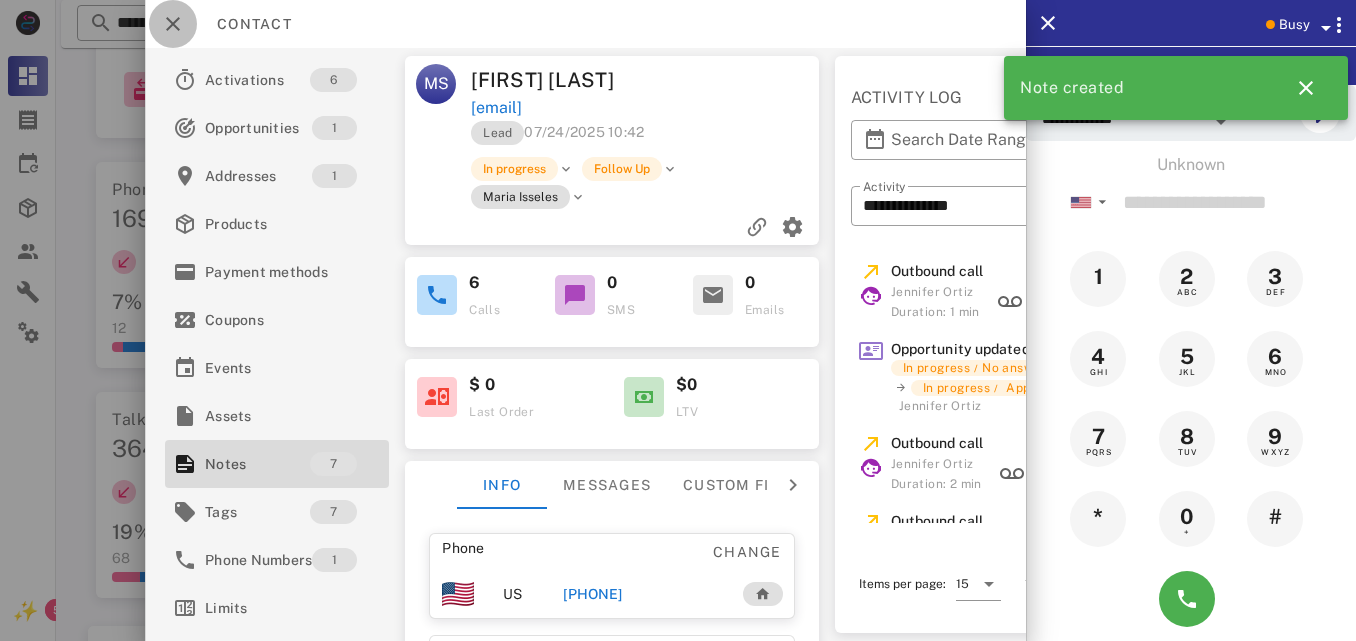 click at bounding box center (173, 24) 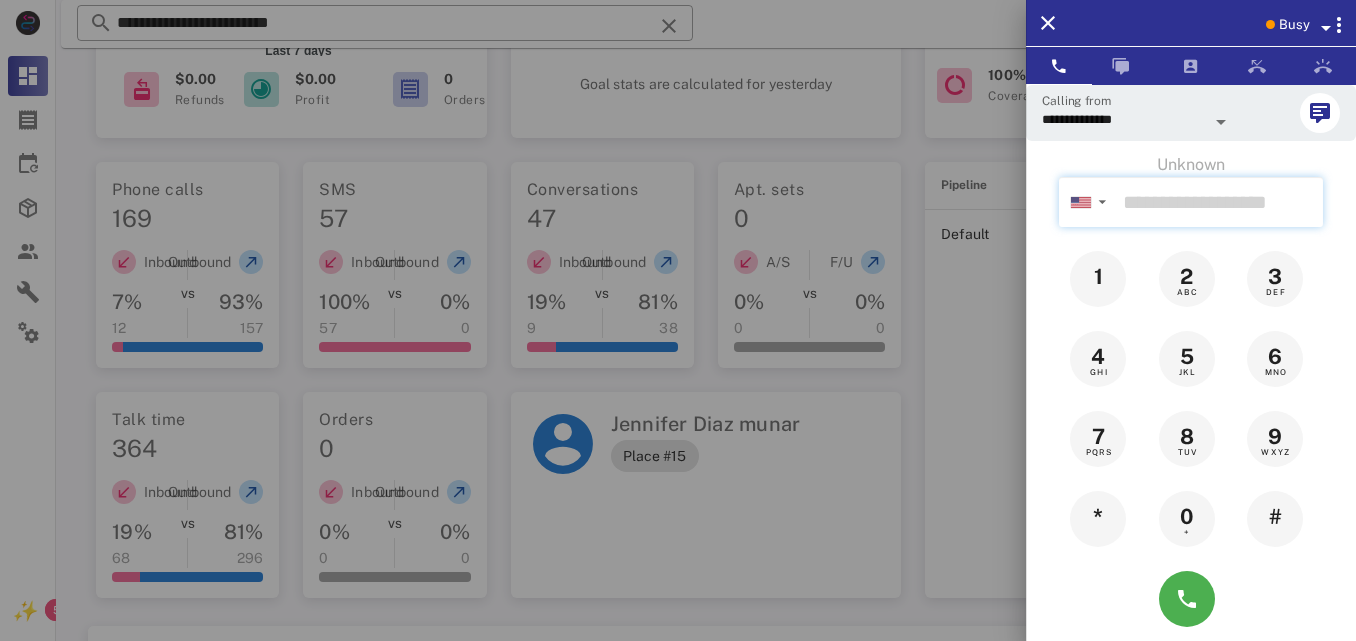 click at bounding box center [1219, 202] 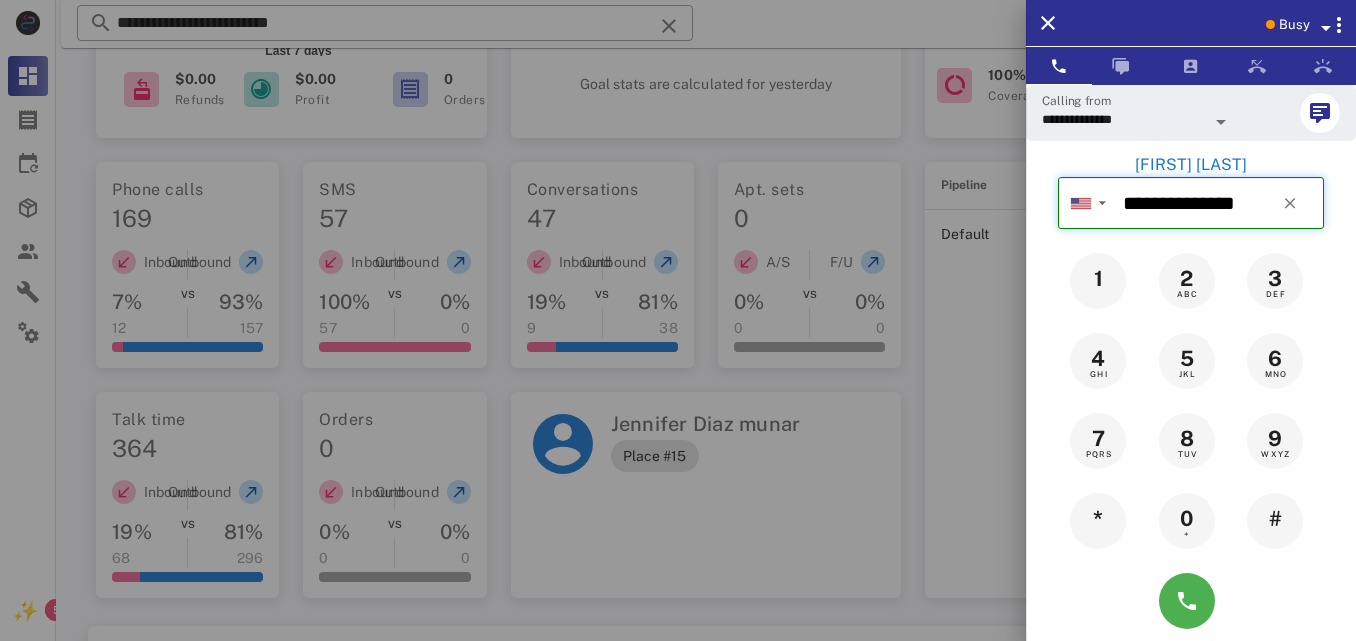 type on "**********" 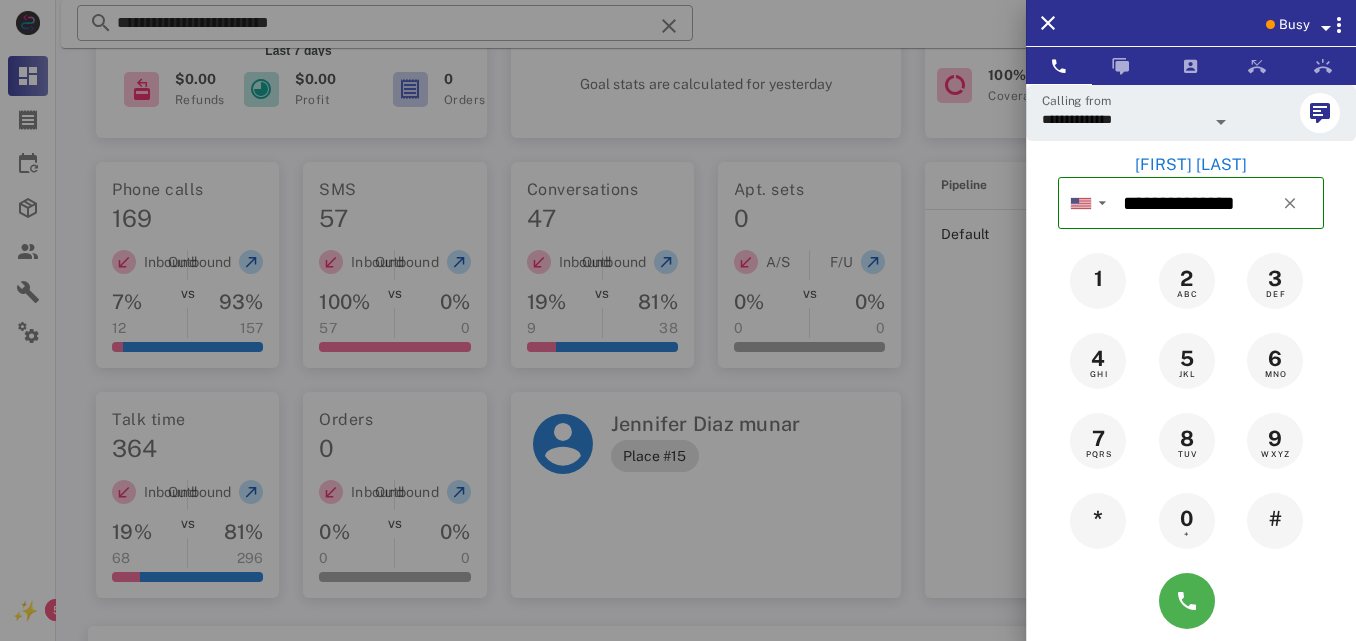 click on "[FIRST] [LAST]" at bounding box center [1191, 165] 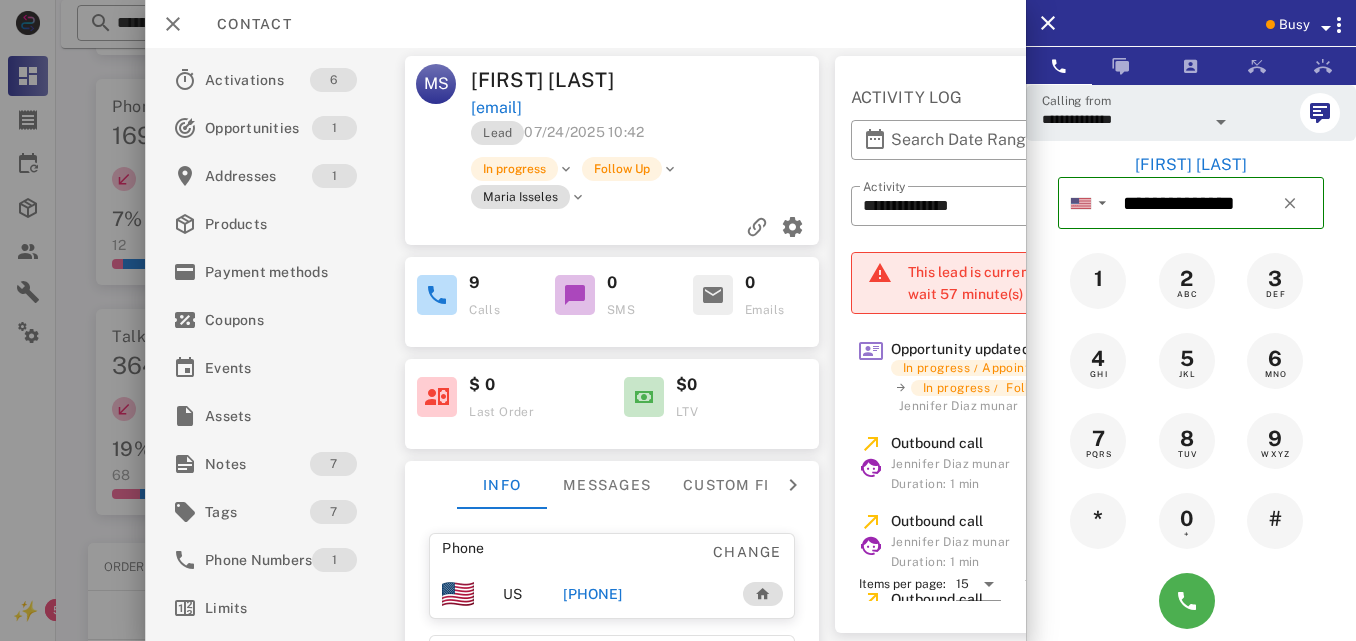 scroll, scrollTop: 560, scrollLeft: 0, axis: vertical 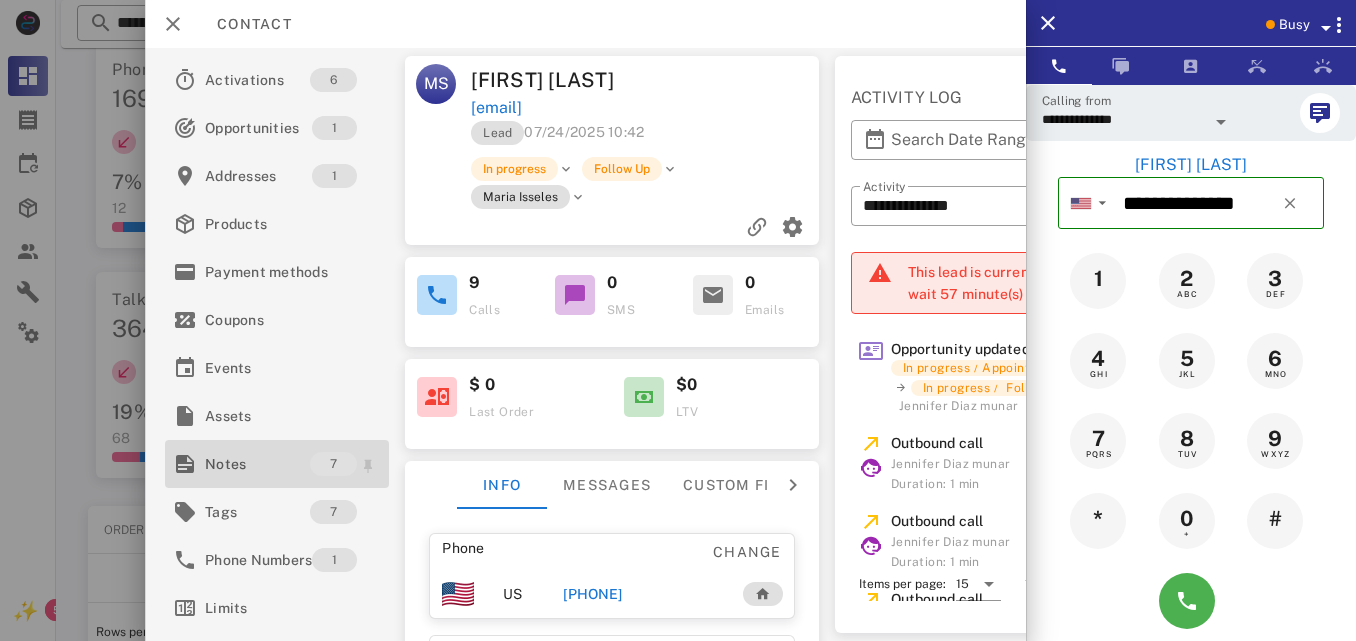click on "Notes" at bounding box center [257, 464] 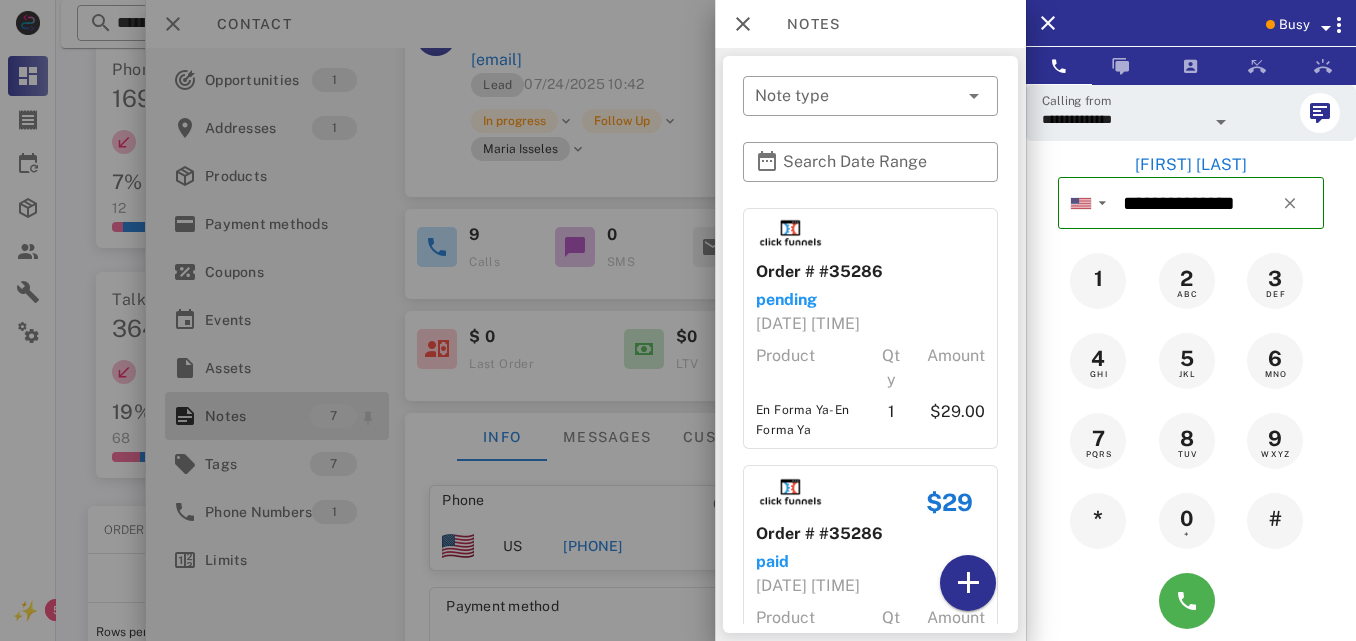 scroll, scrollTop: 80, scrollLeft: 0, axis: vertical 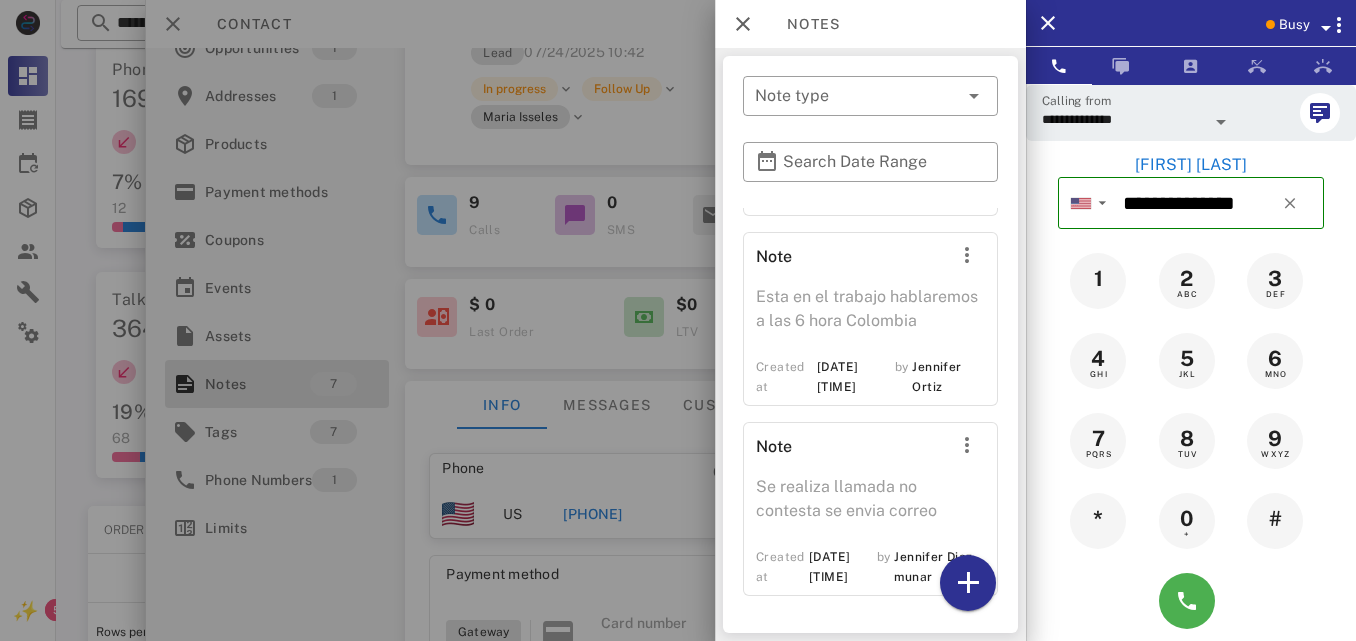 click at bounding box center (678, 320) 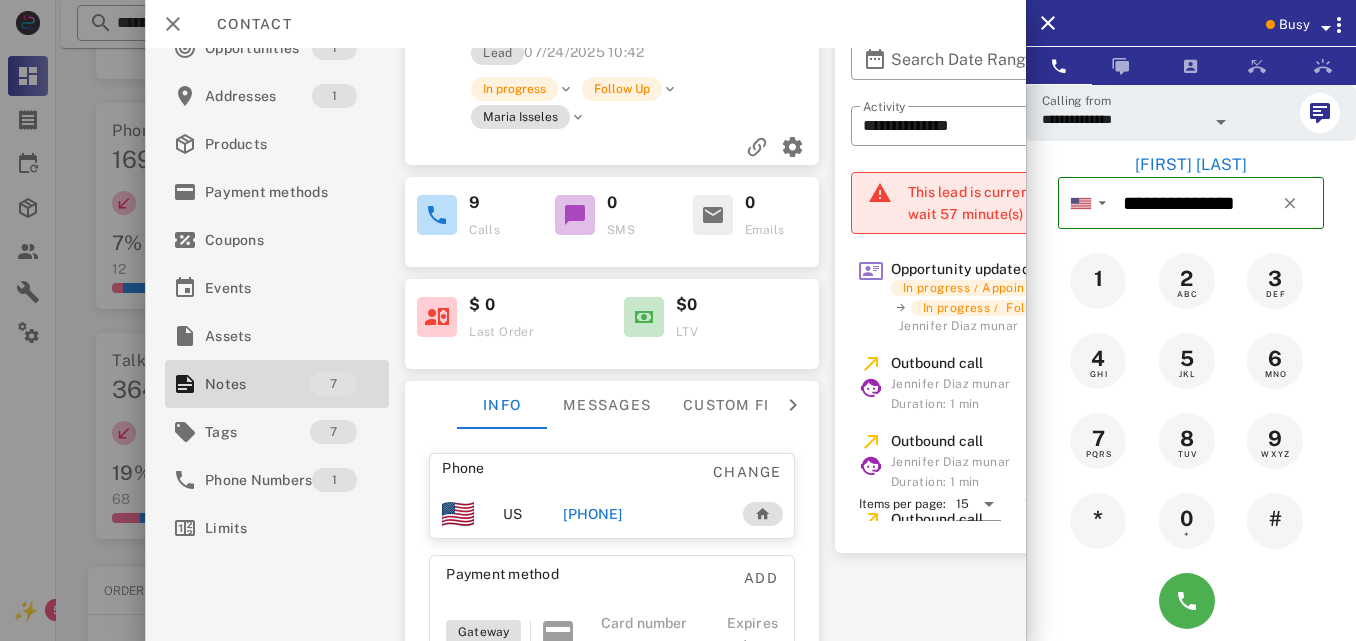 scroll, scrollTop: 440, scrollLeft: 0, axis: vertical 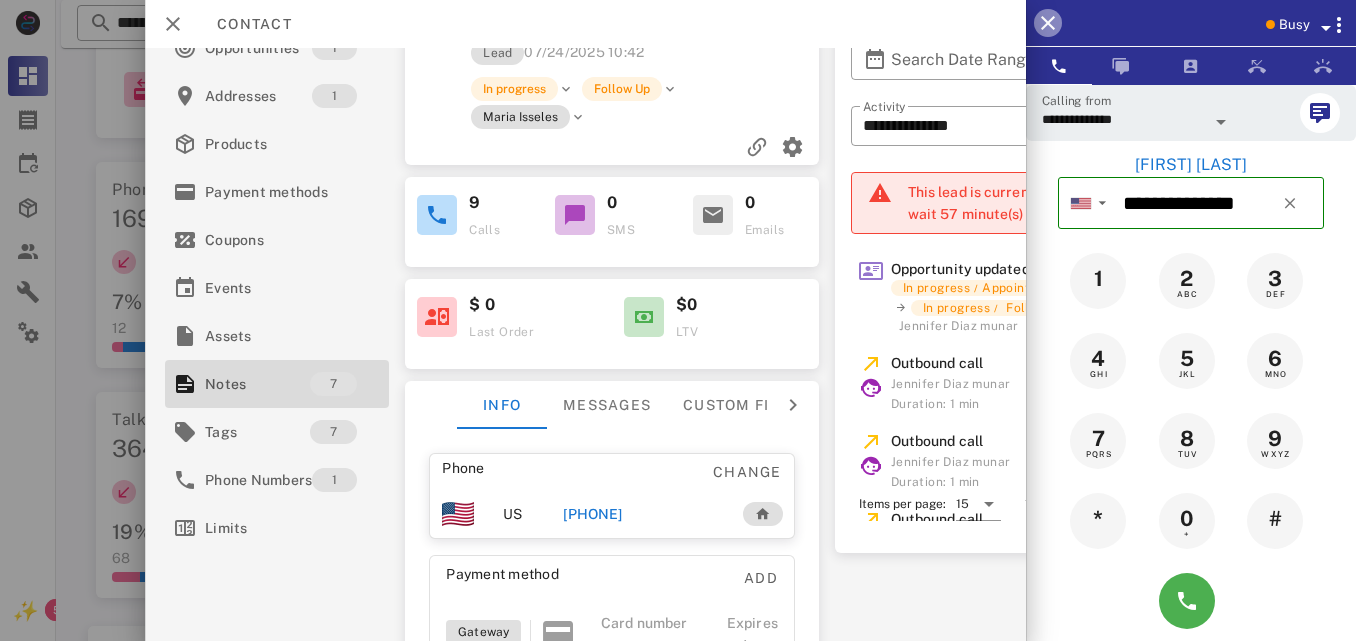 click at bounding box center (1048, 23) 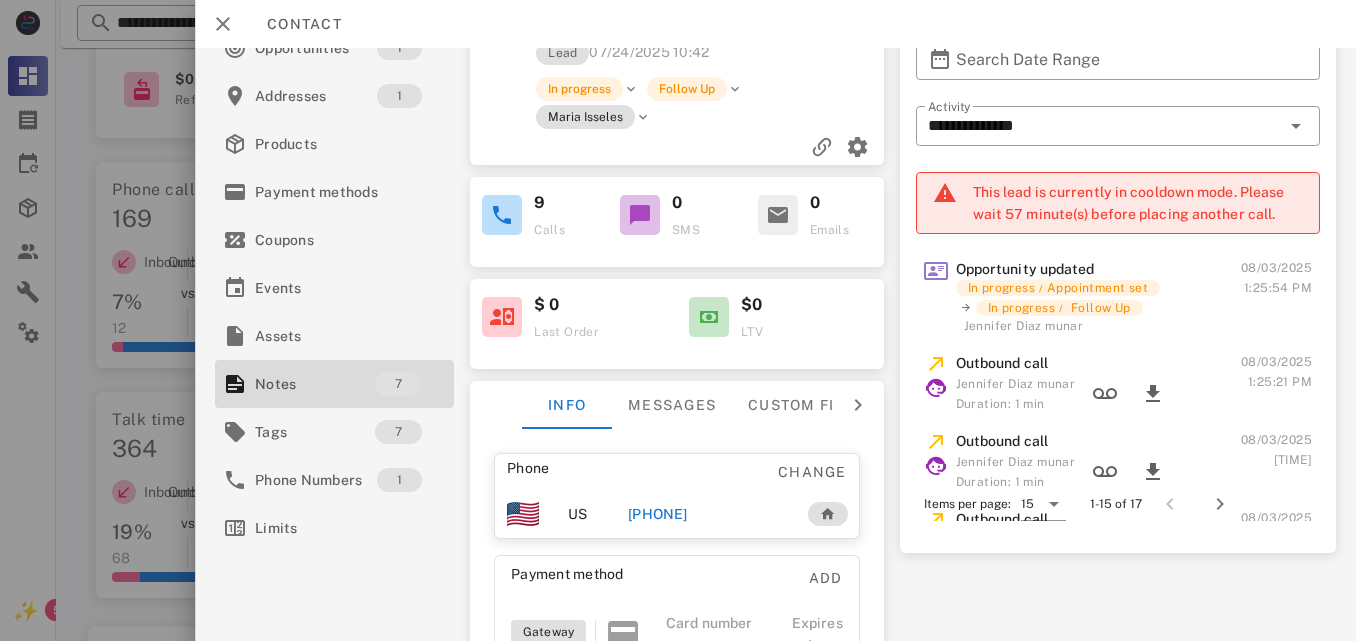 drag, startPoint x: 451, startPoint y: 84, endPoint x: 448, endPoint y: 135, distance: 51.088158 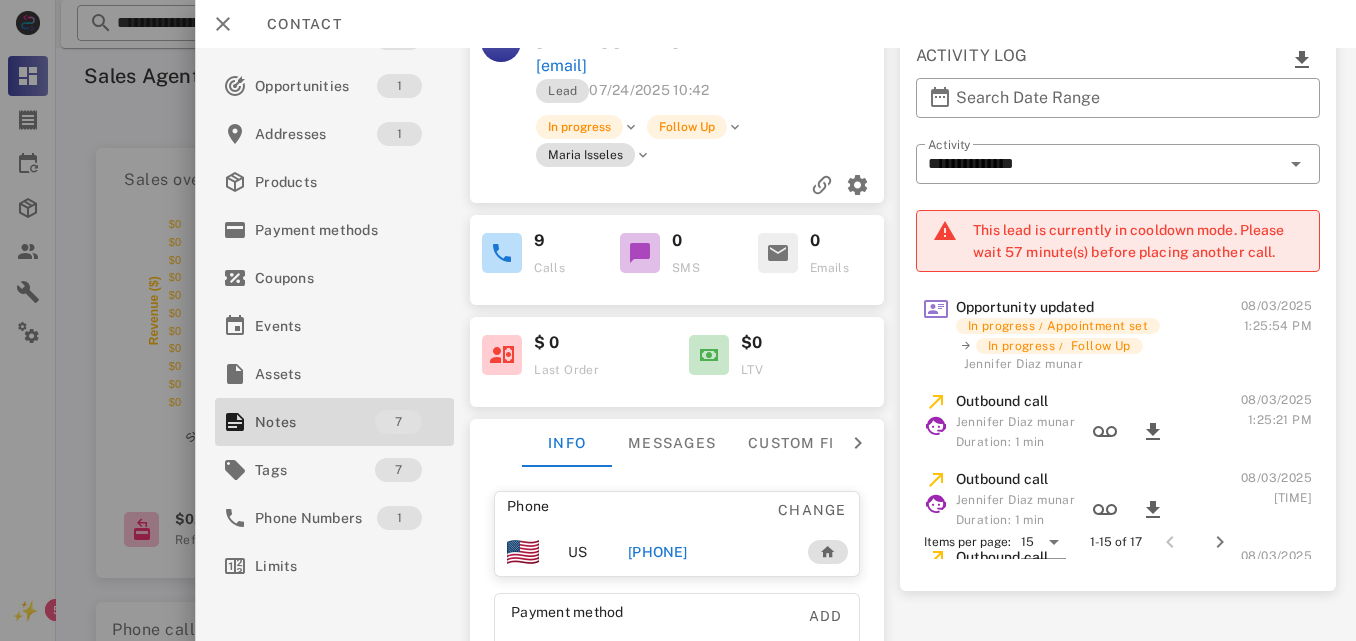 scroll, scrollTop: 0, scrollLeft: 0, axis: both 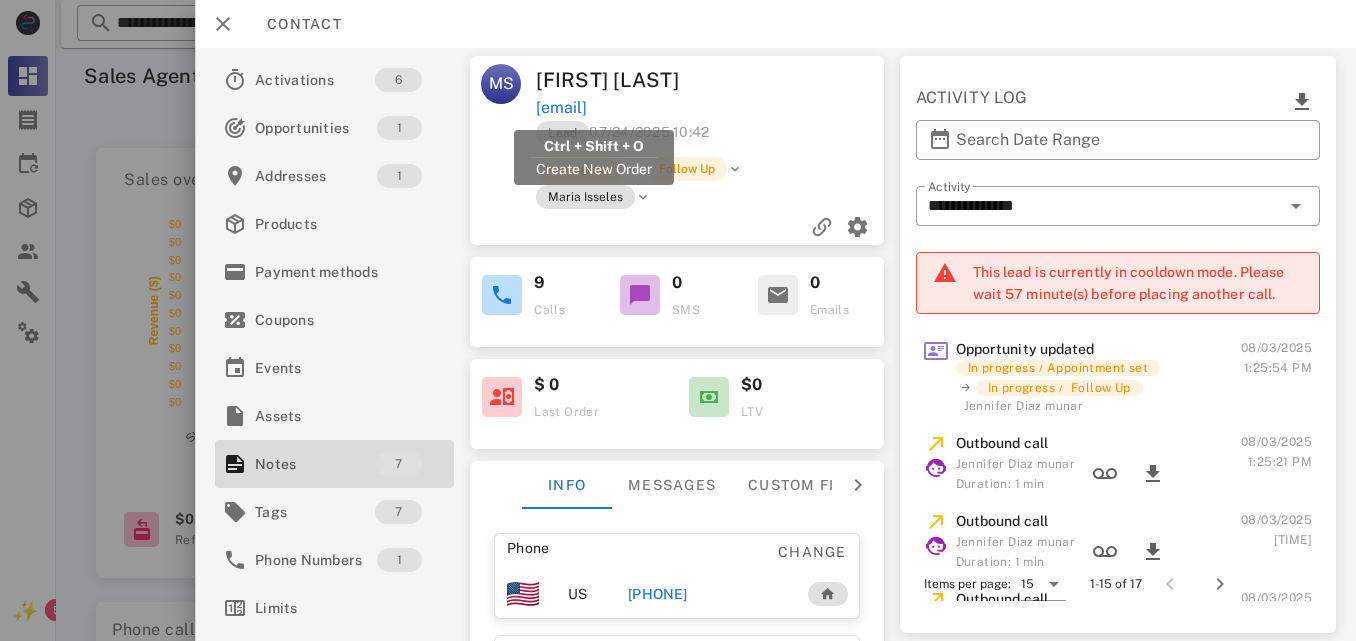 drag, startPoint x: 671, startPoint y: 108, endPoint x: 524, endPoint y: 108, distance: 147 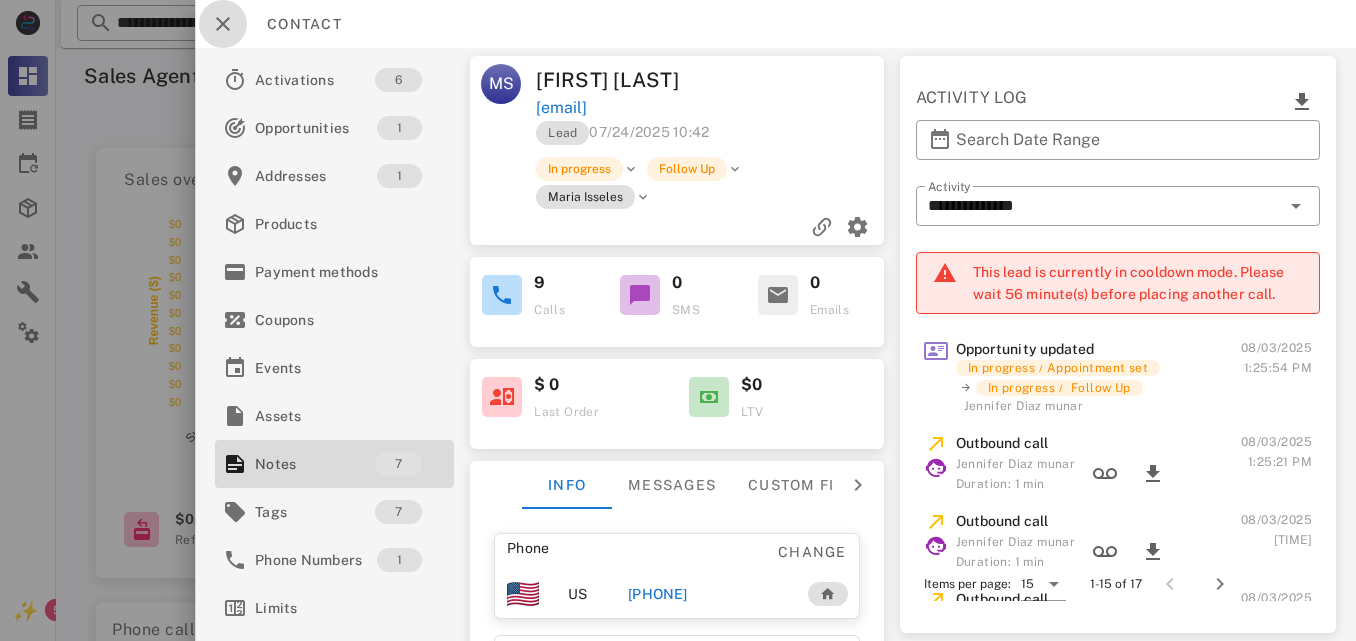 click at bounding box center (223, 24) 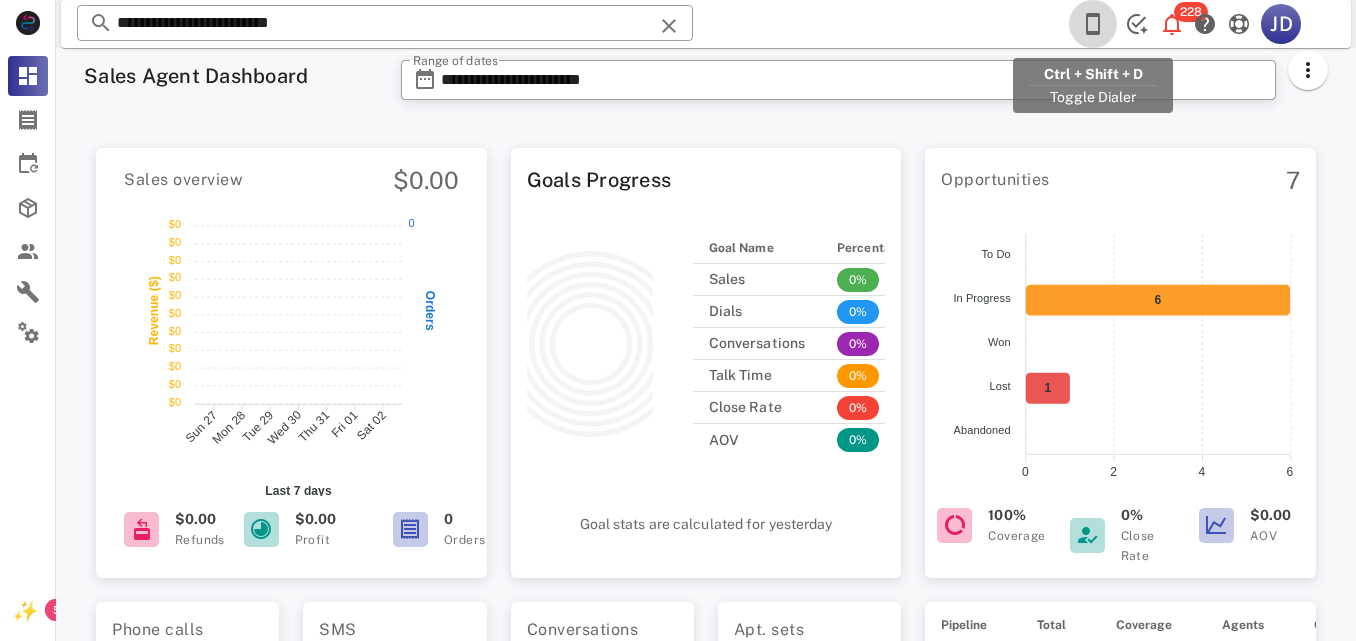 click at bounding box center [1093, 24] 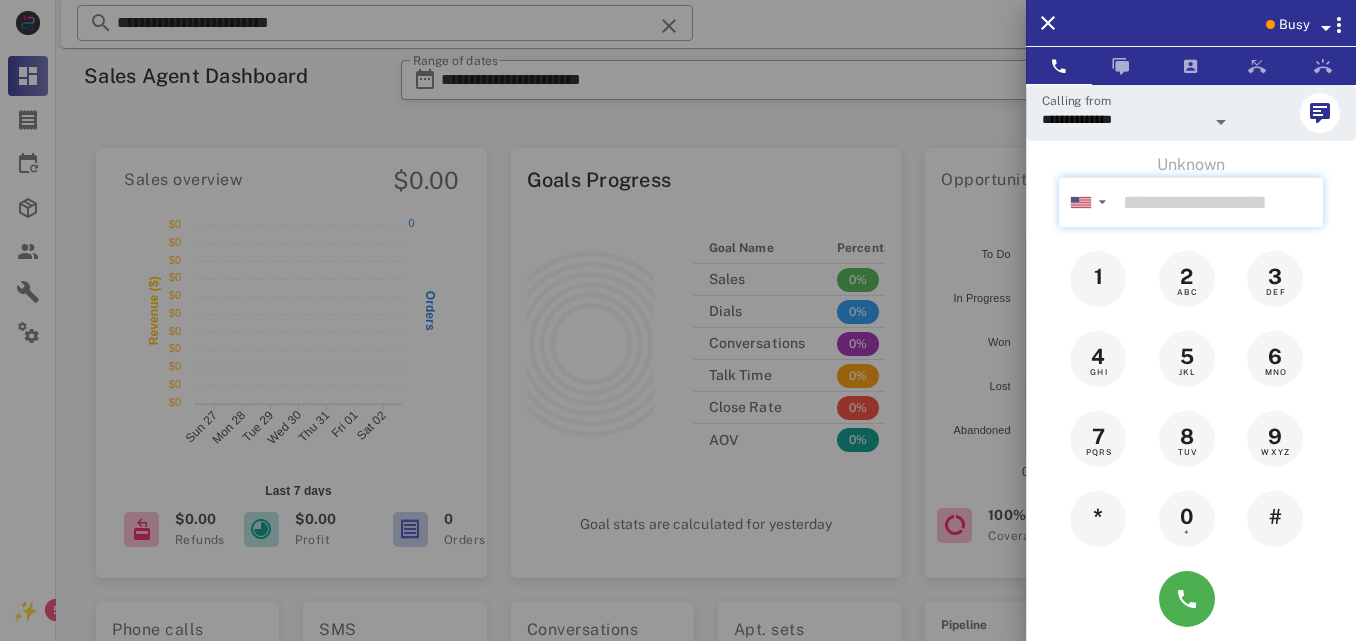 click at bounding box center [1219, 202] 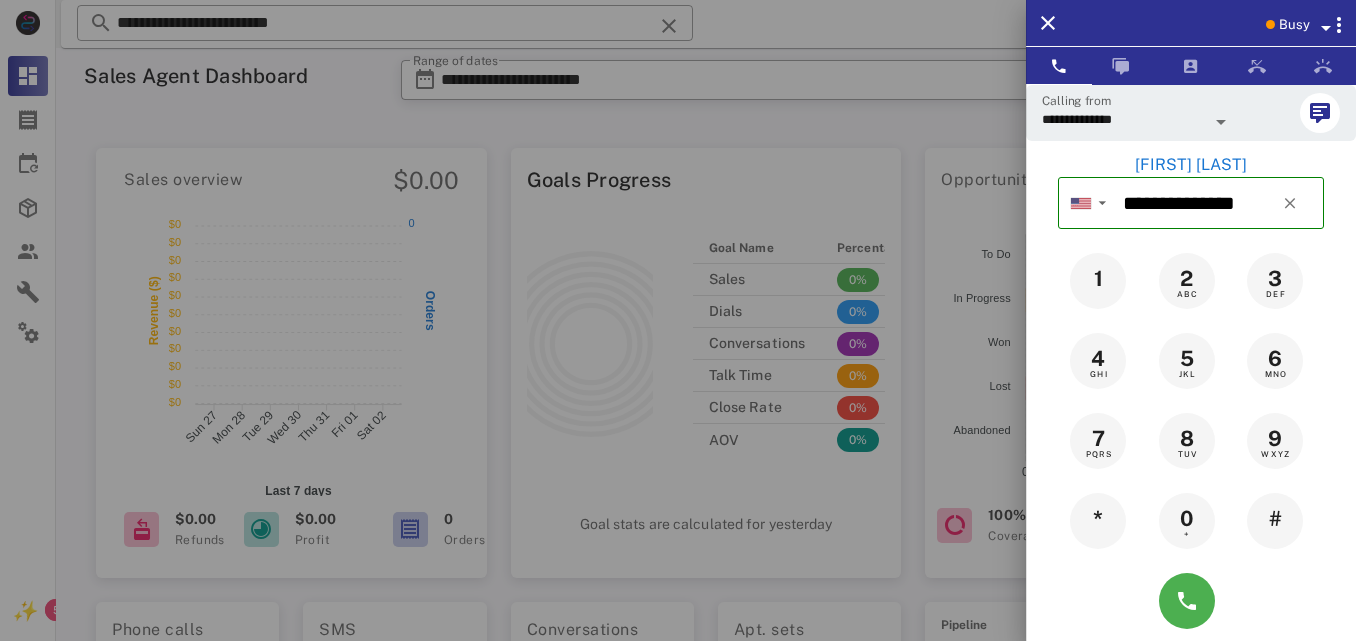 click on "[FIRST] [LAST]" at bounding box center (1191, 165) 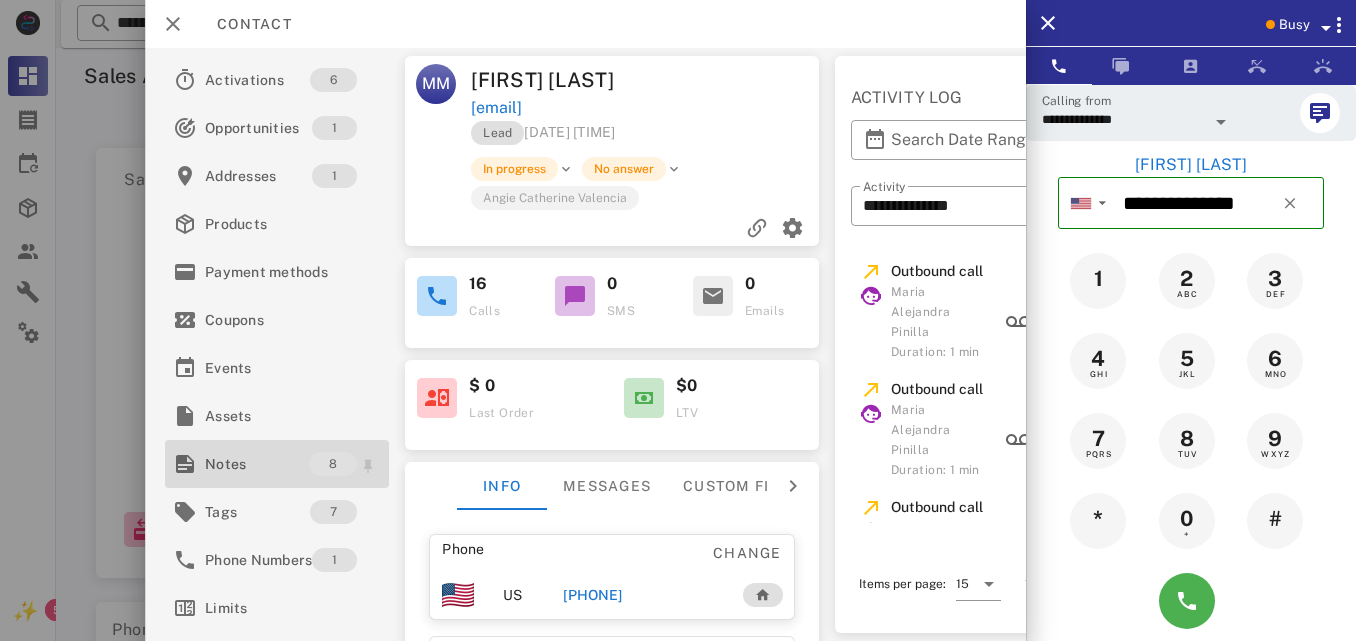 click on "Notes" at bounding box center (257, 464) 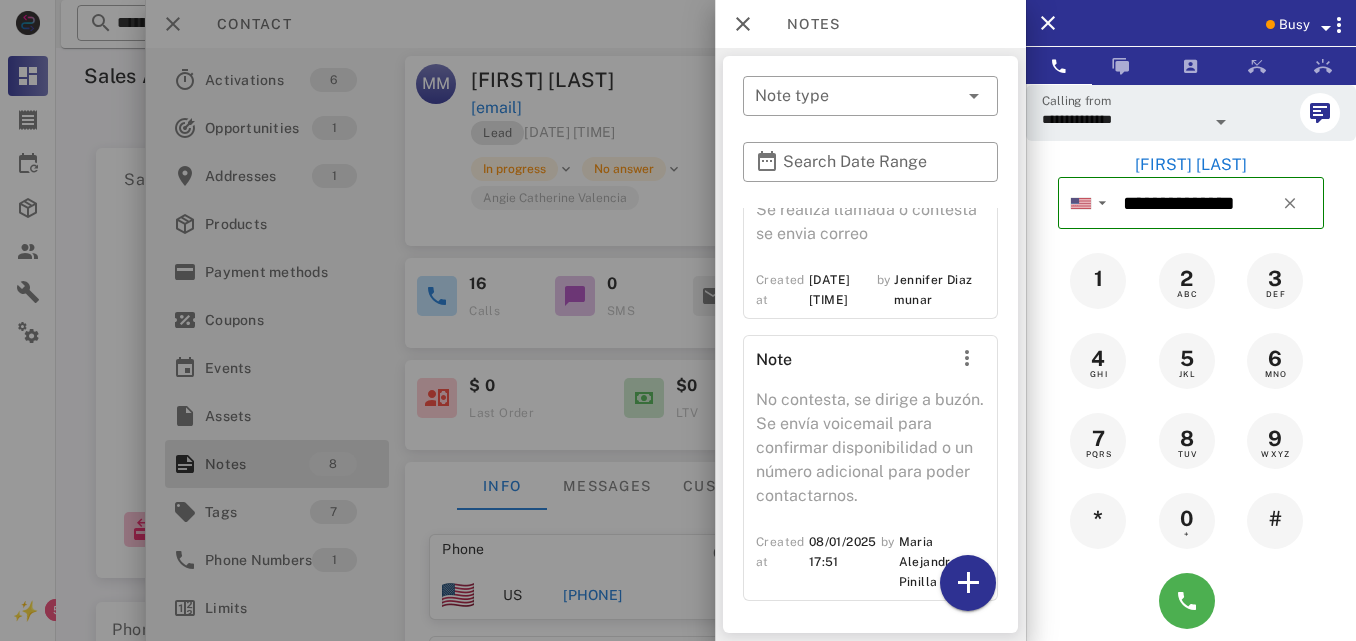 scroll, scrollTop: 1627, scrollLeft: 0, axis: vertical 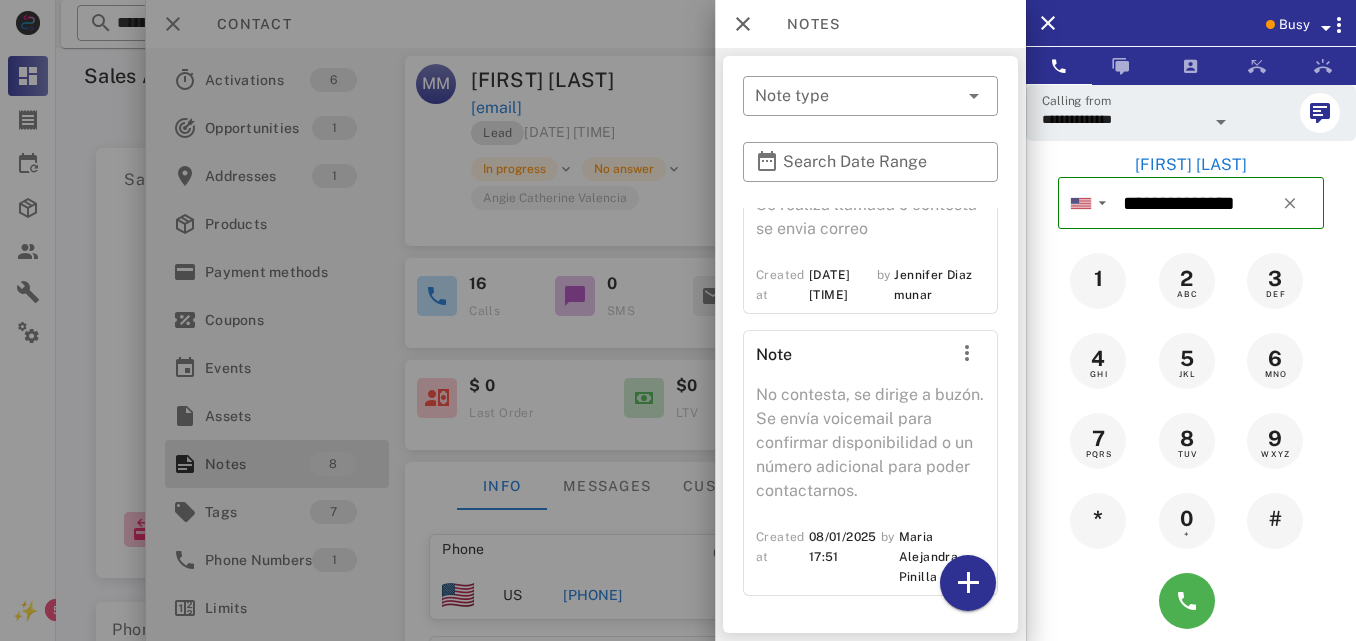 click at bounding box center [678, 320] 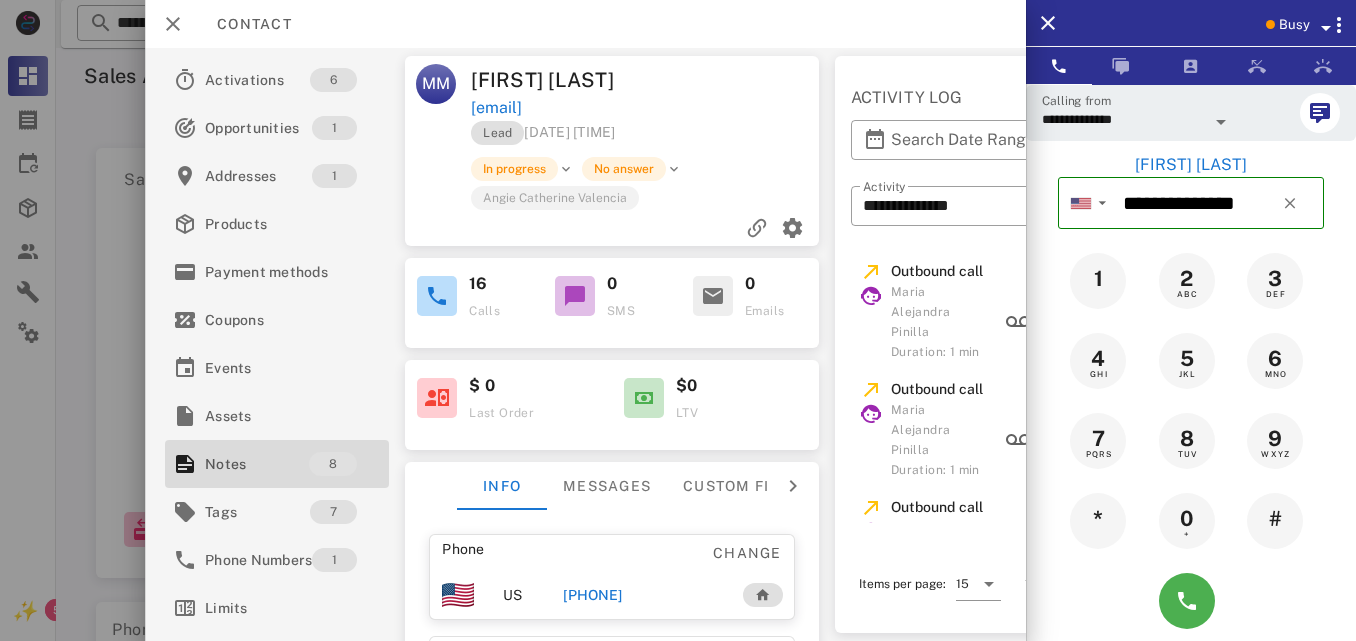 click on "[PHONE]" at bounding box center [593, 595] 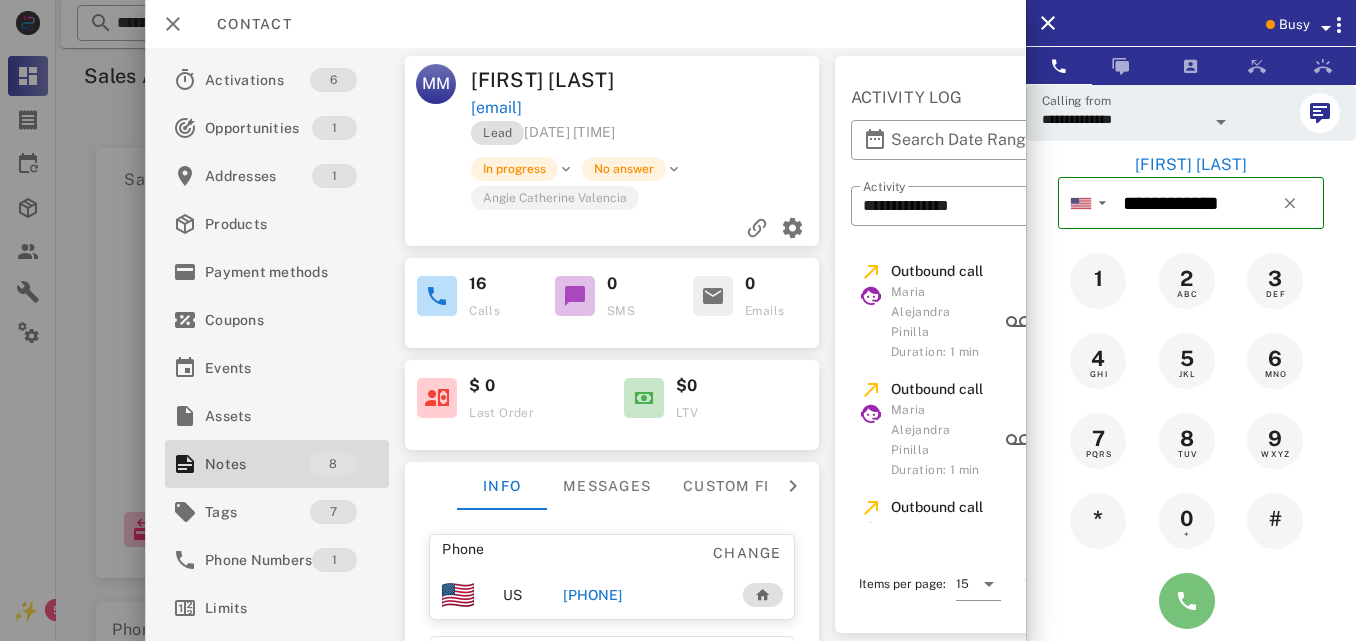 click at bounding box center (1187, 601) 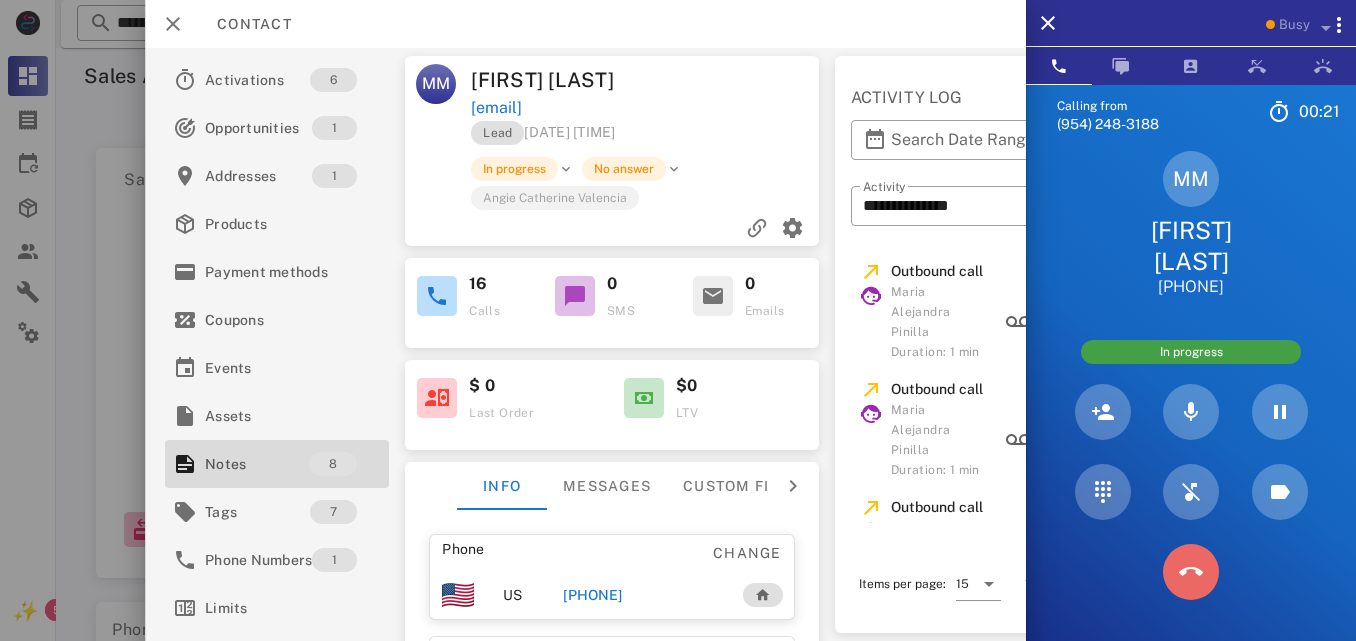 click at bounding box center [1191, 572] 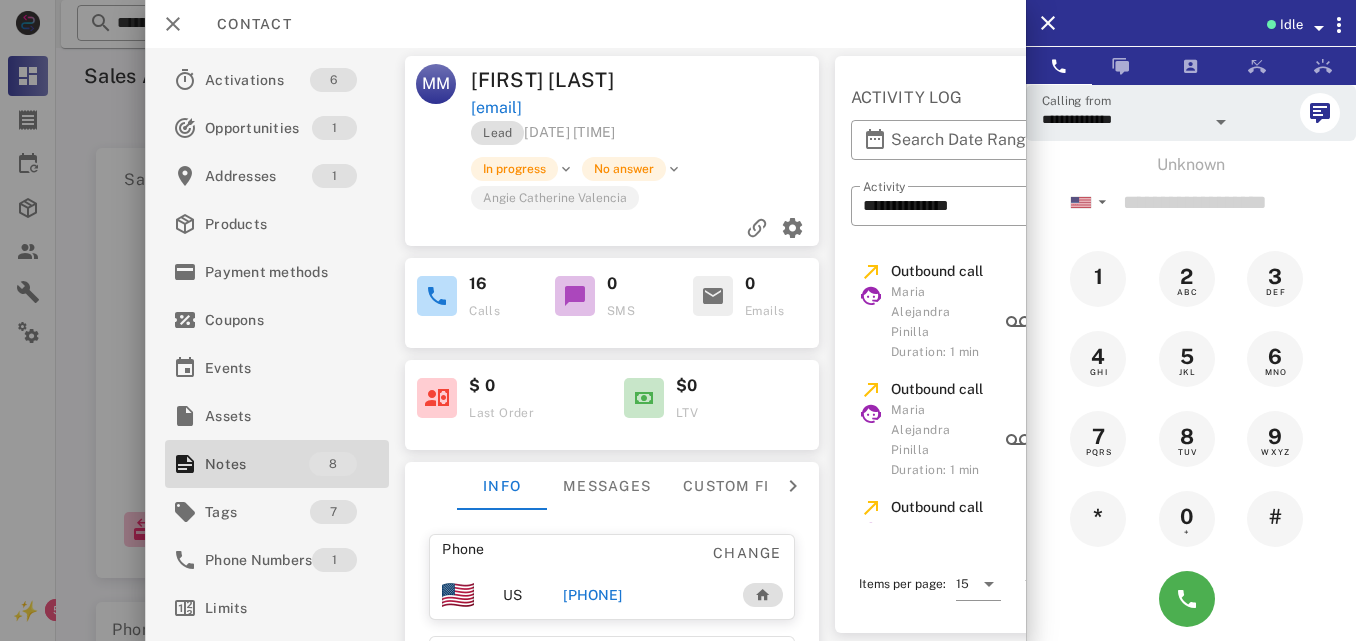 click on "[PHONE]" at bounding box center (593, 595) 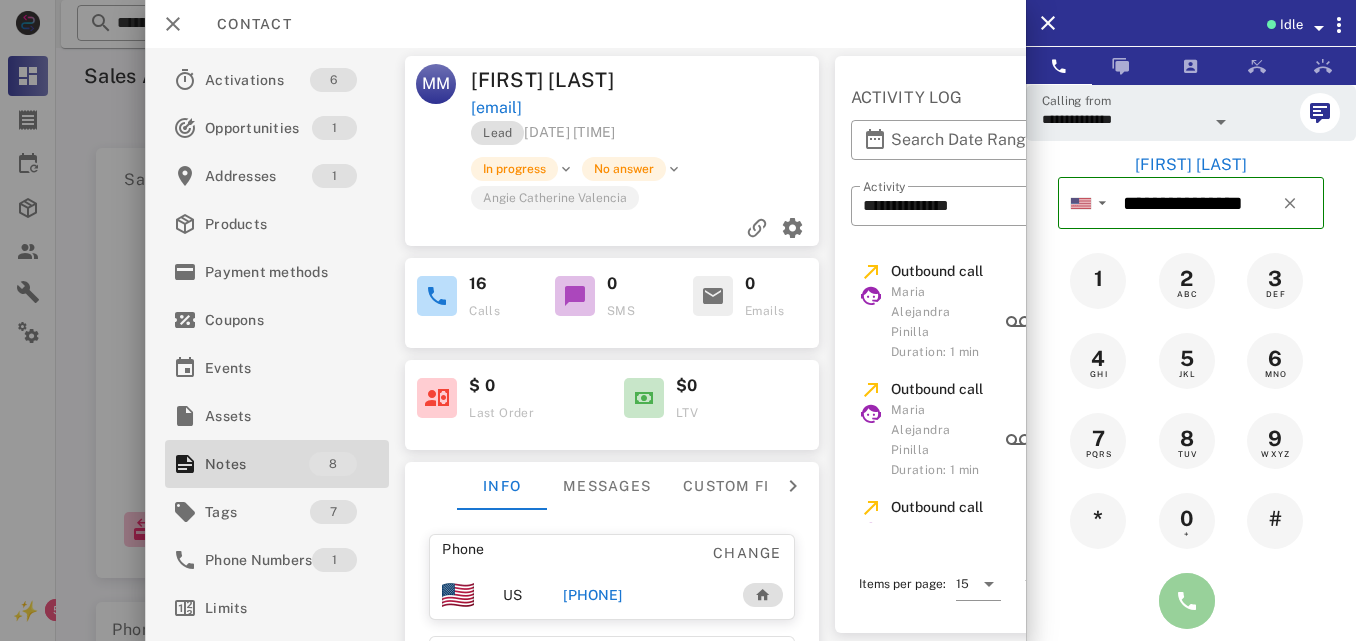 click at bounding box center [1187, 601] 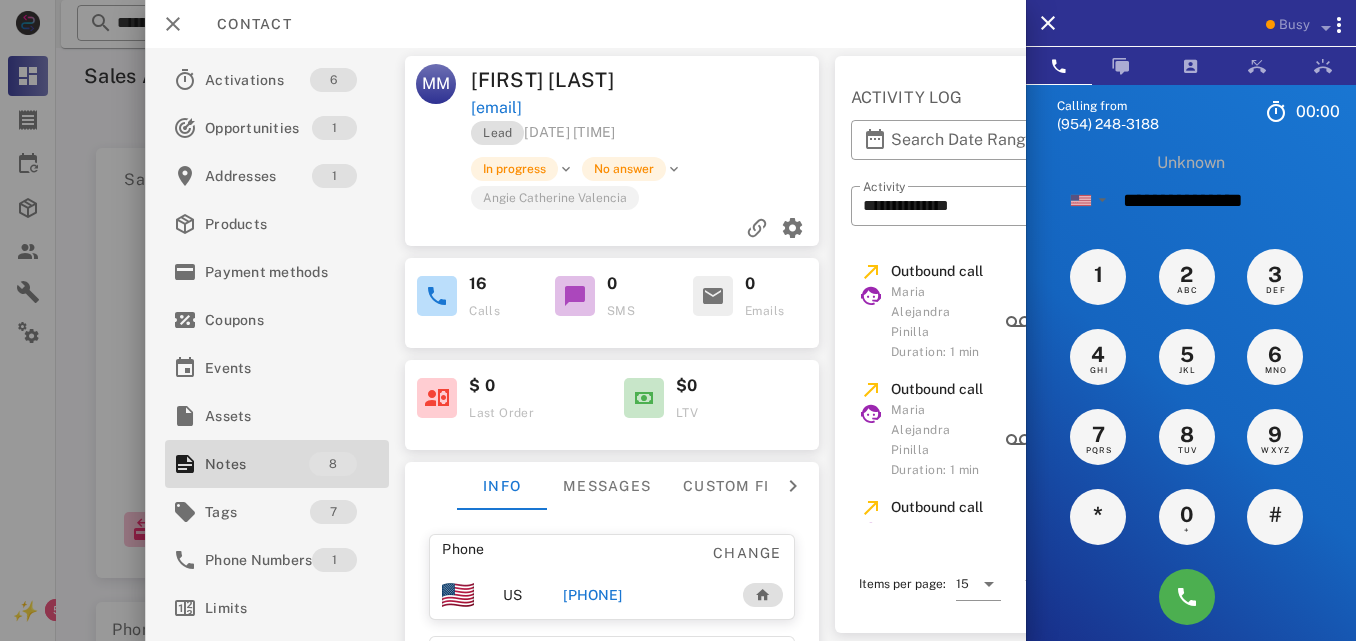 type 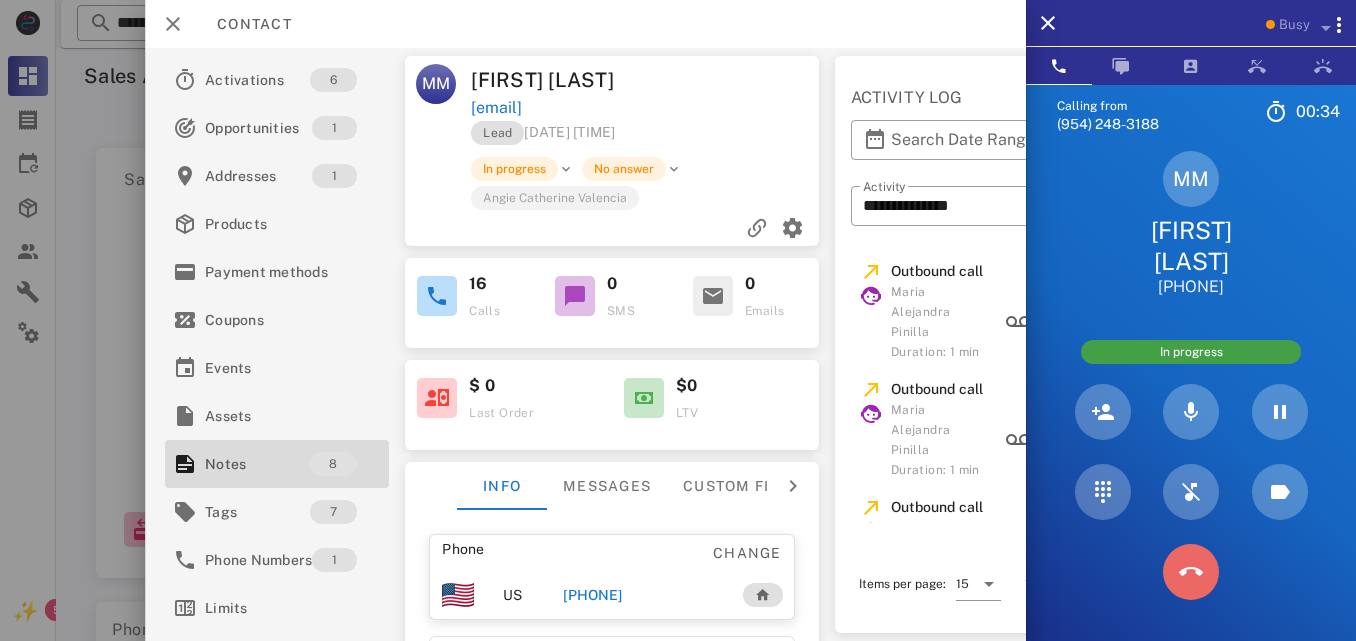 click at bounding box center [1191, 572] 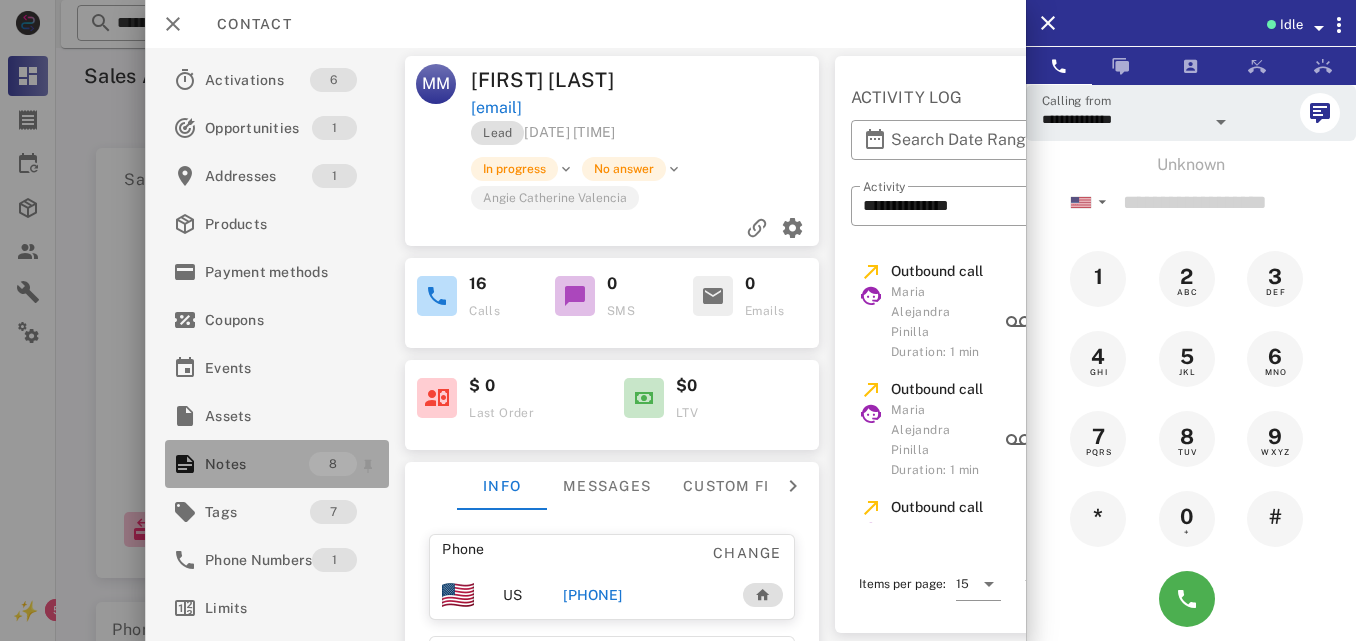 click on "Notes" at bounding box center (257, 464) 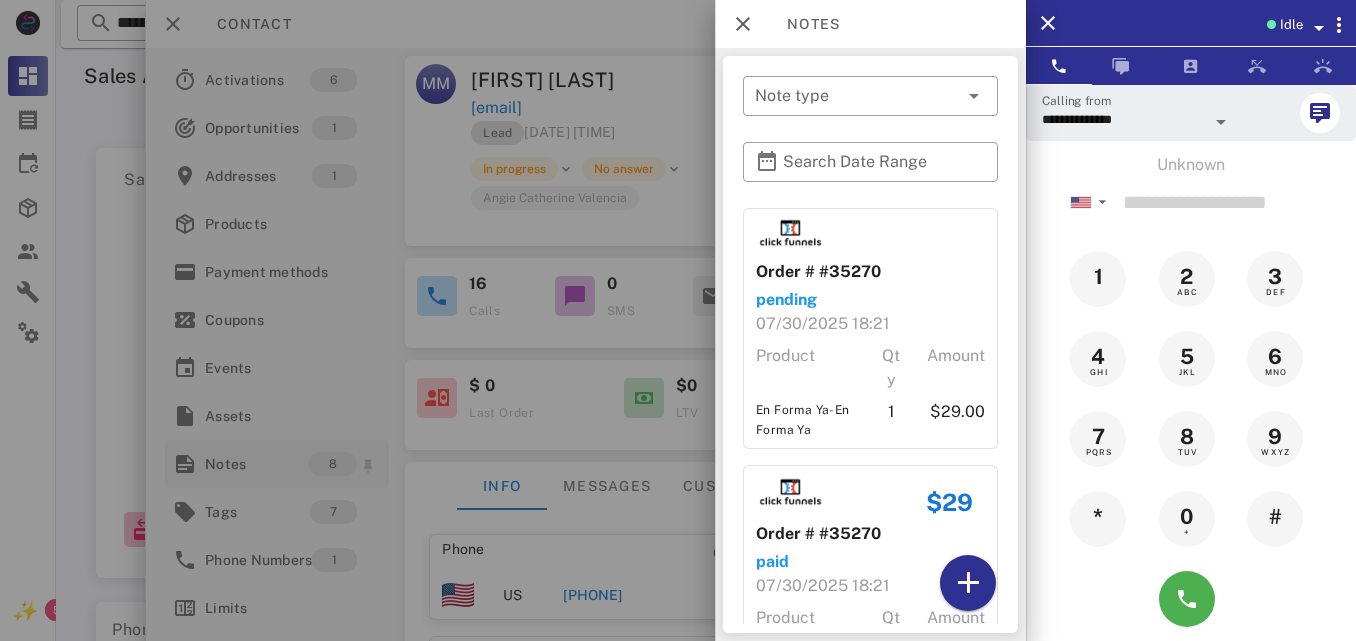 click at bounding box center [678, 320] 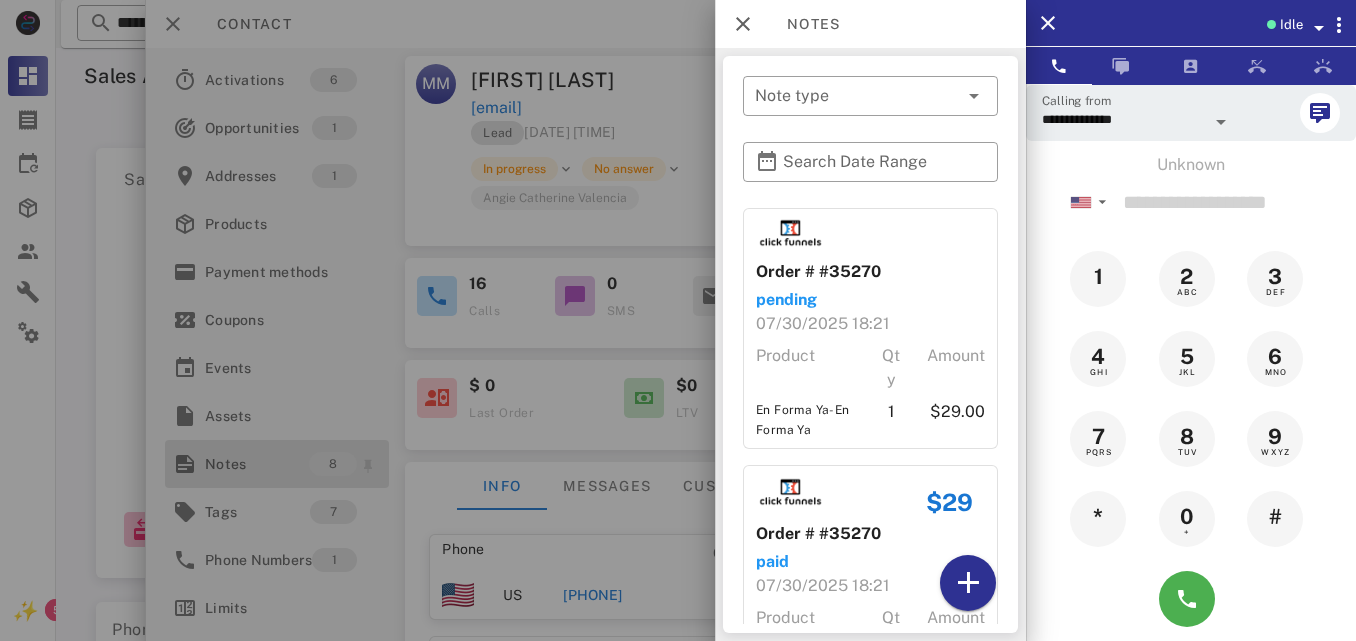 click on "Notes" at bounding box center (257, 464) 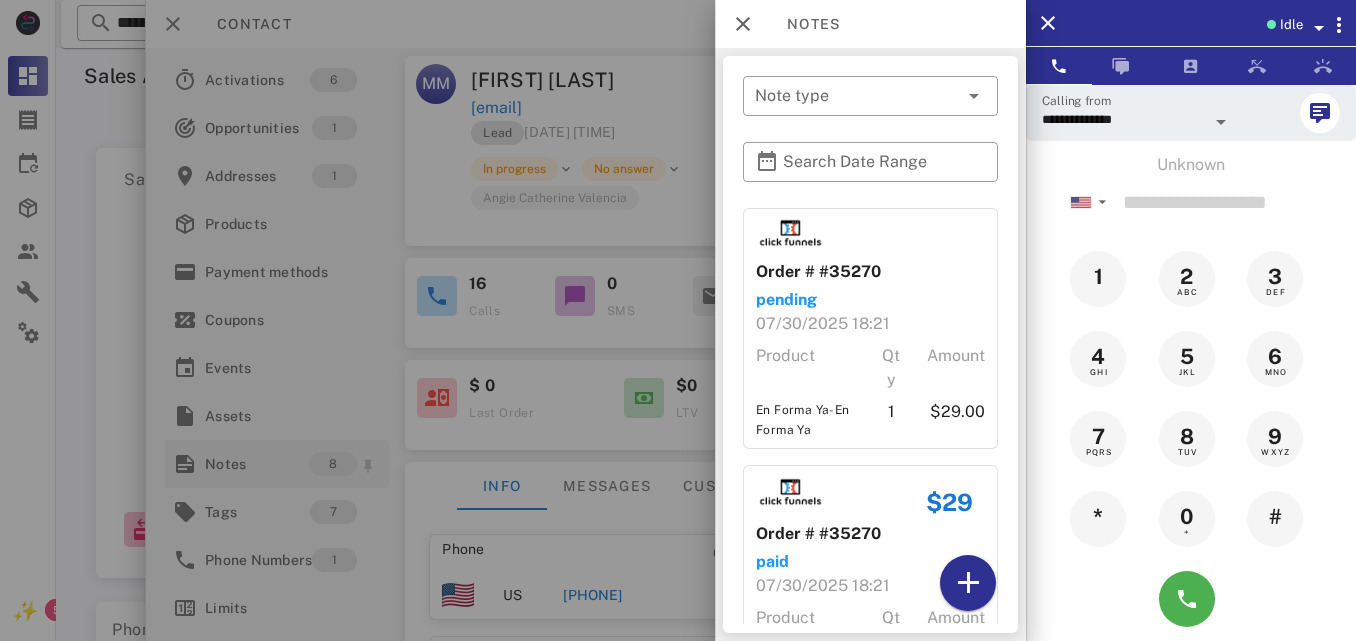 click at bounding box center [678, 320] 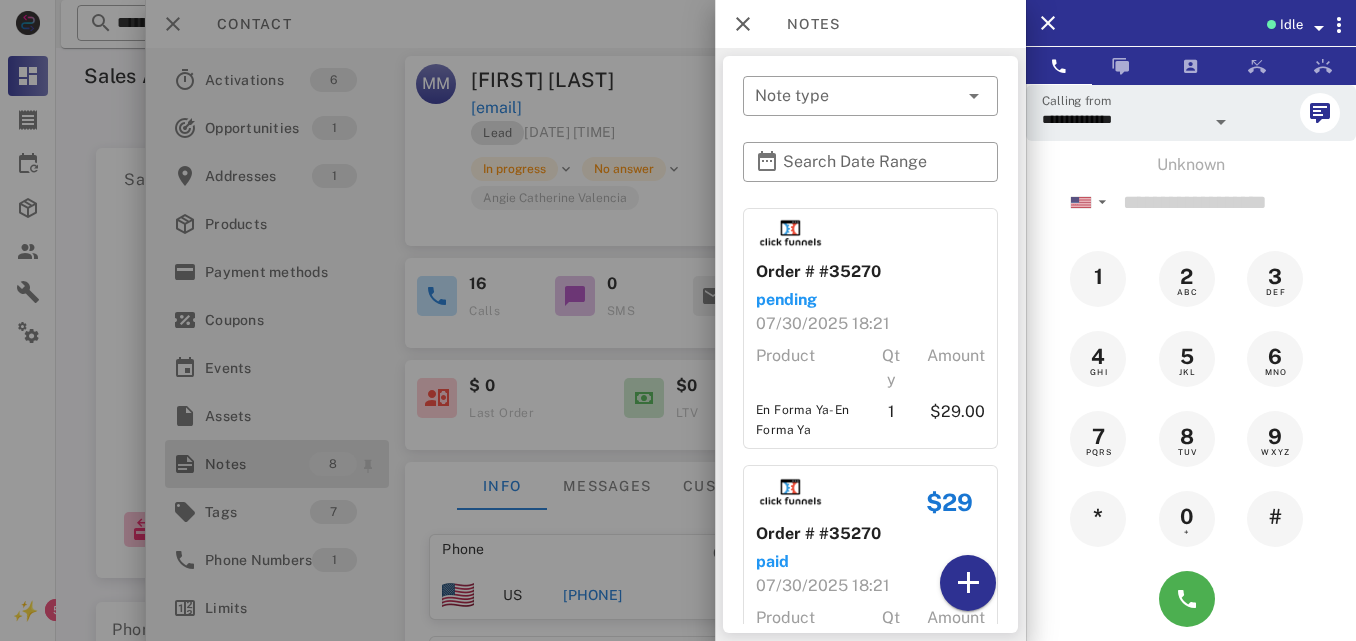 click on "Notes" at bounding box center (257, 464) 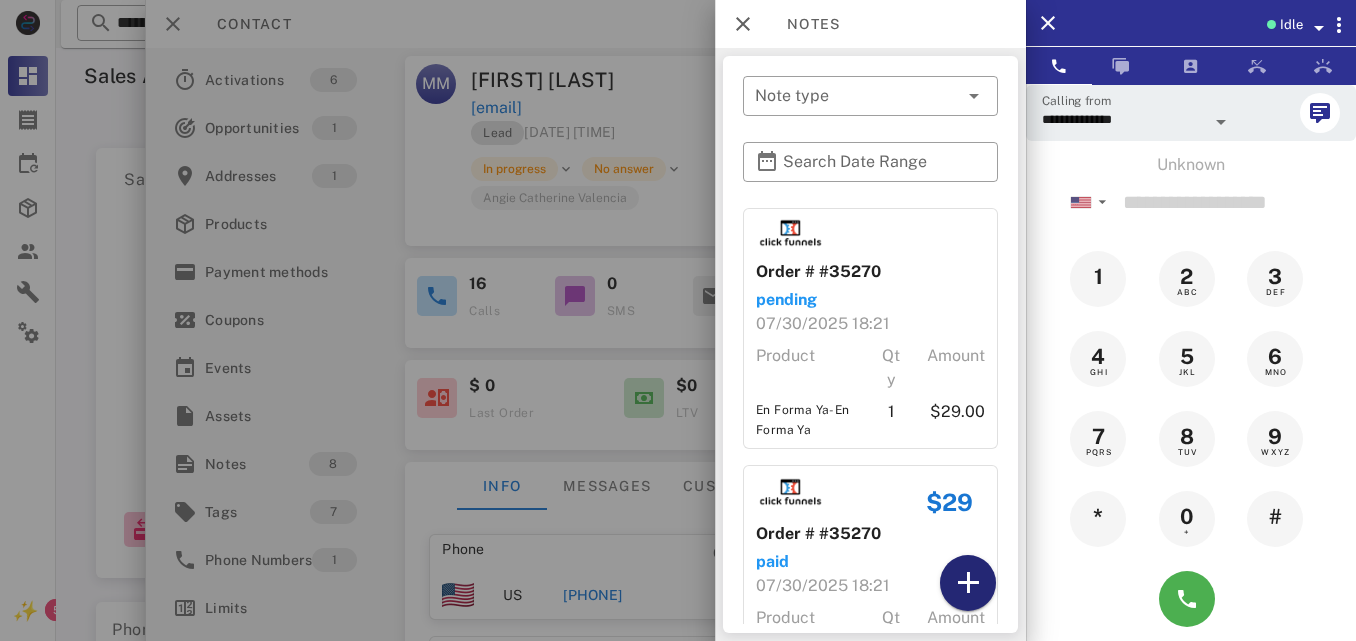 click at bounding box center [968, 583] 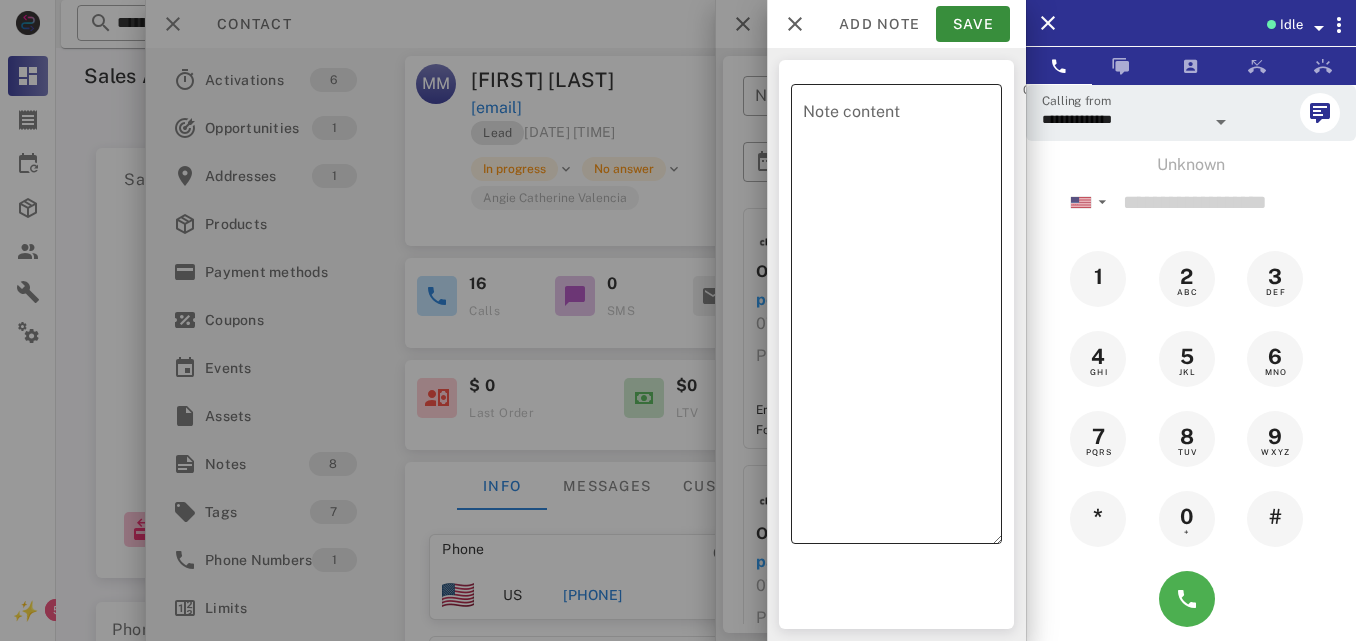 click on "Note content" at bounding box center [902, 319] 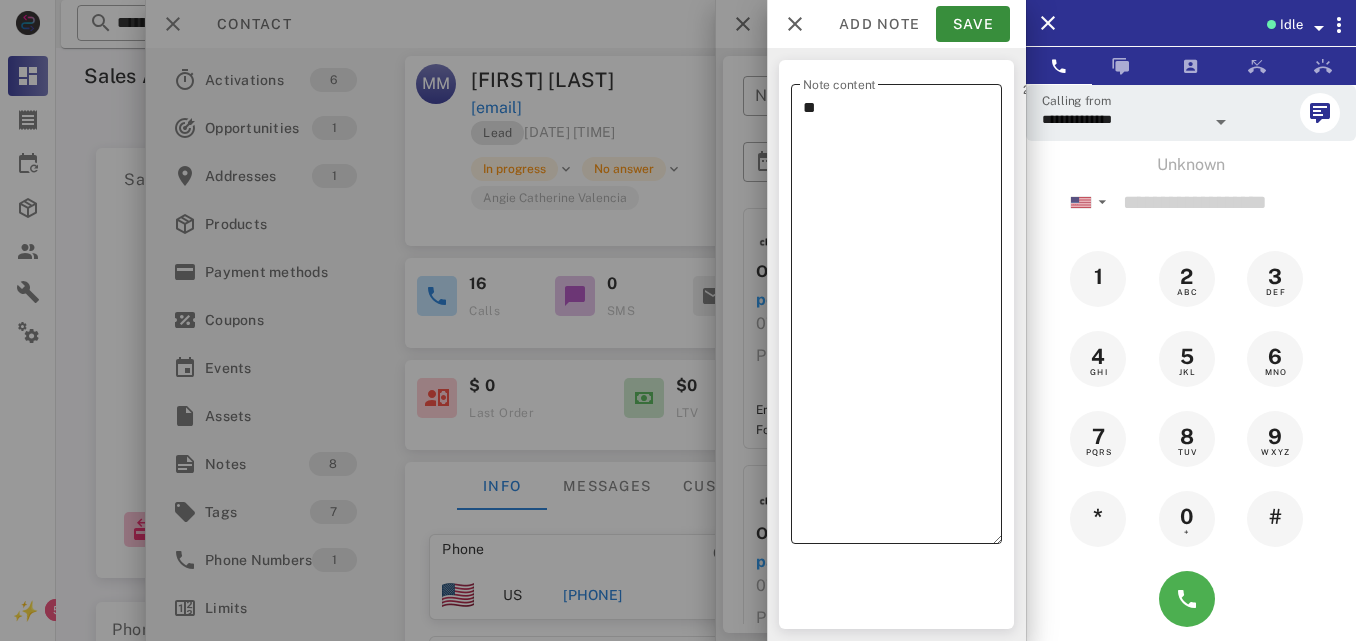 drag, startPoint x: 948, startPoint y: 194, endPoint x: 808, endPoint y: 155, distance: 145.33066 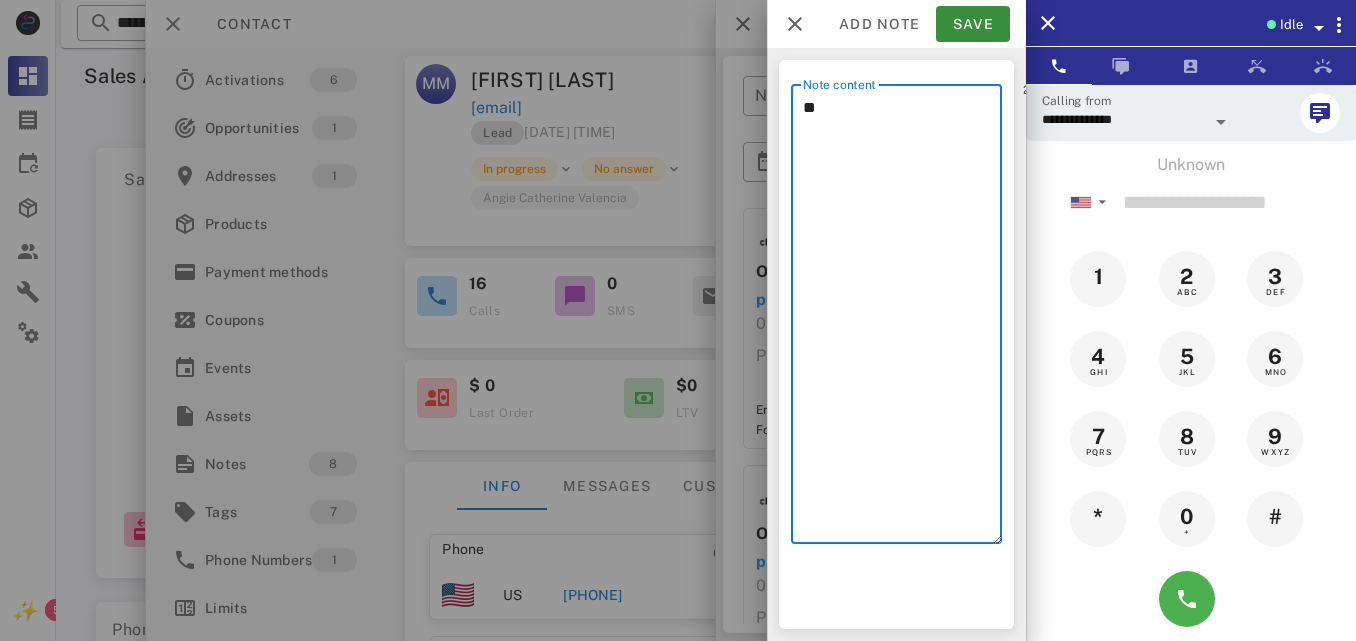 click on "**" at bounding box center [902, 319] 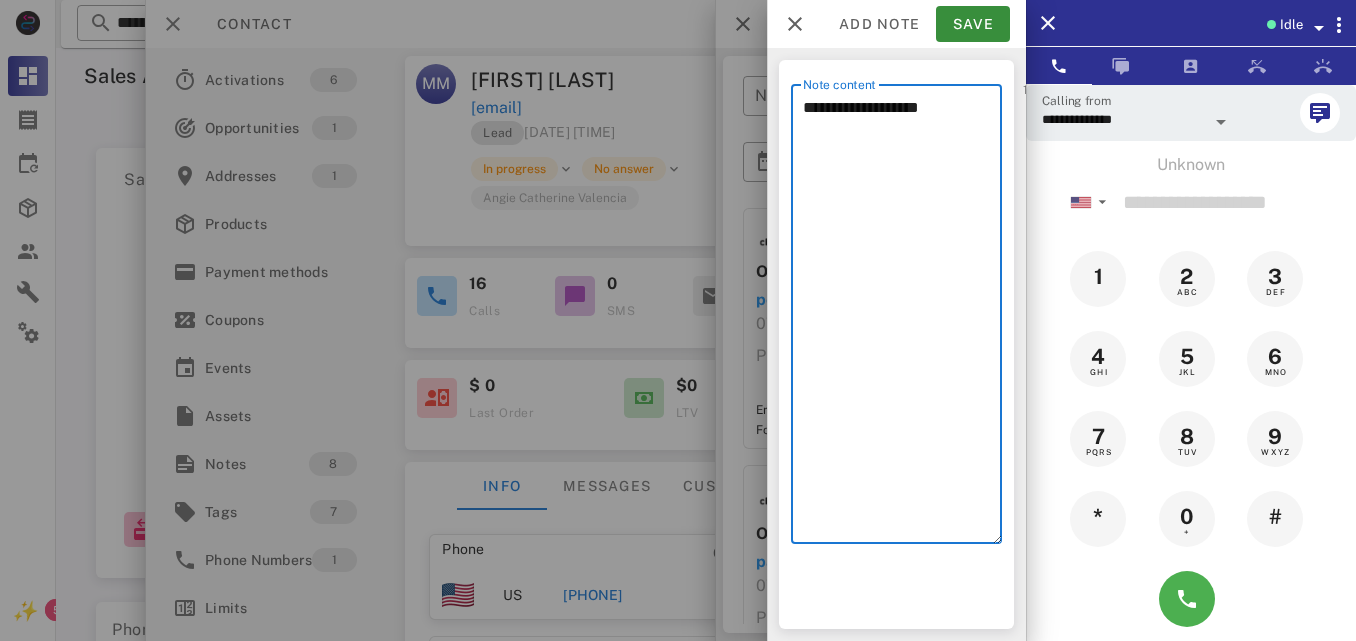 type on "**********" 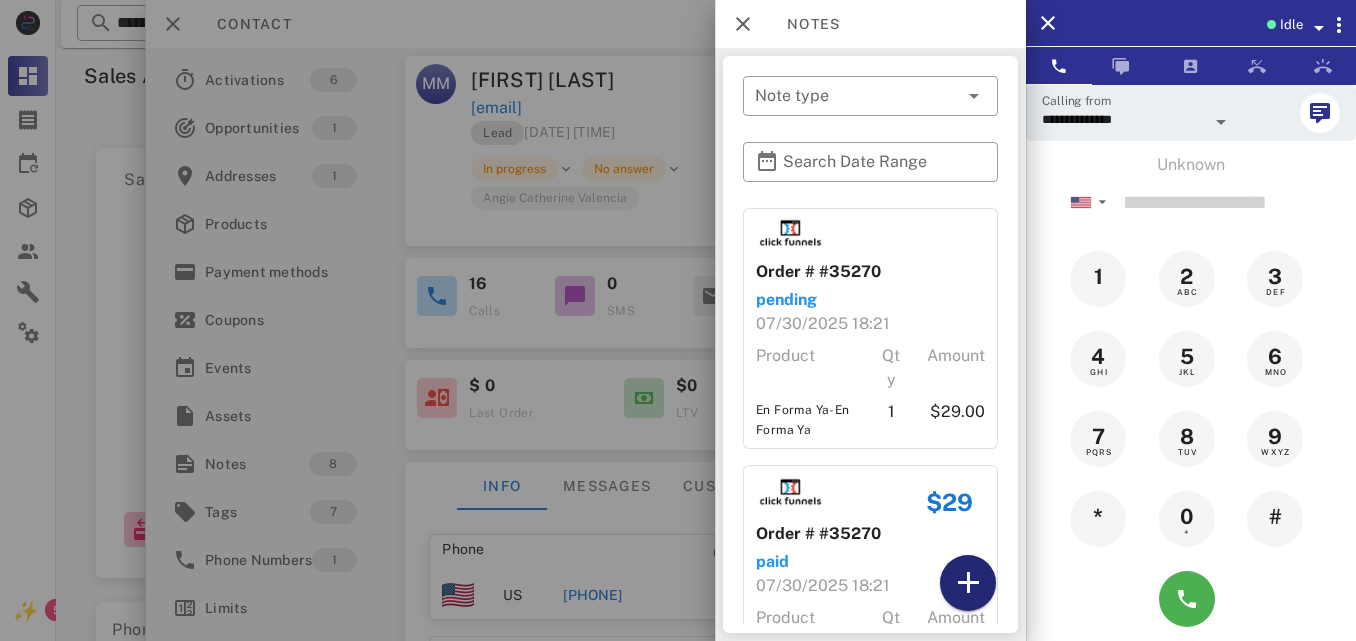 click at bounding box center (968, 583) 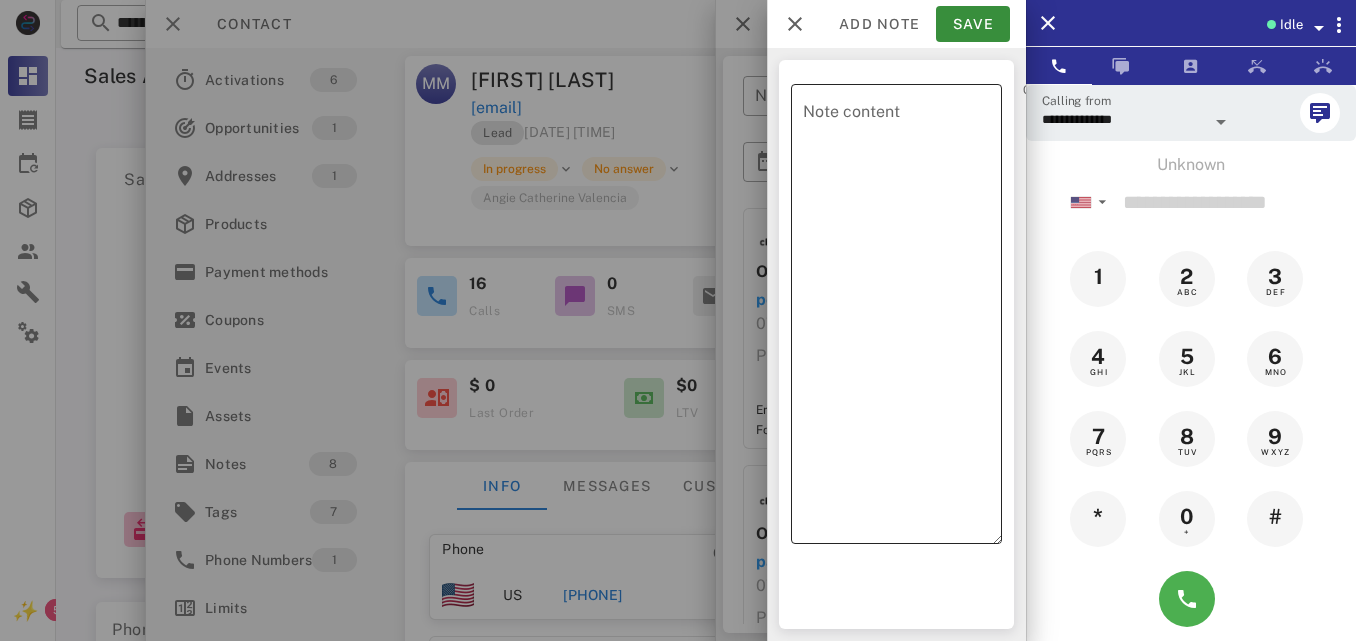 click on "Note content" at bounding box center [902, 319] 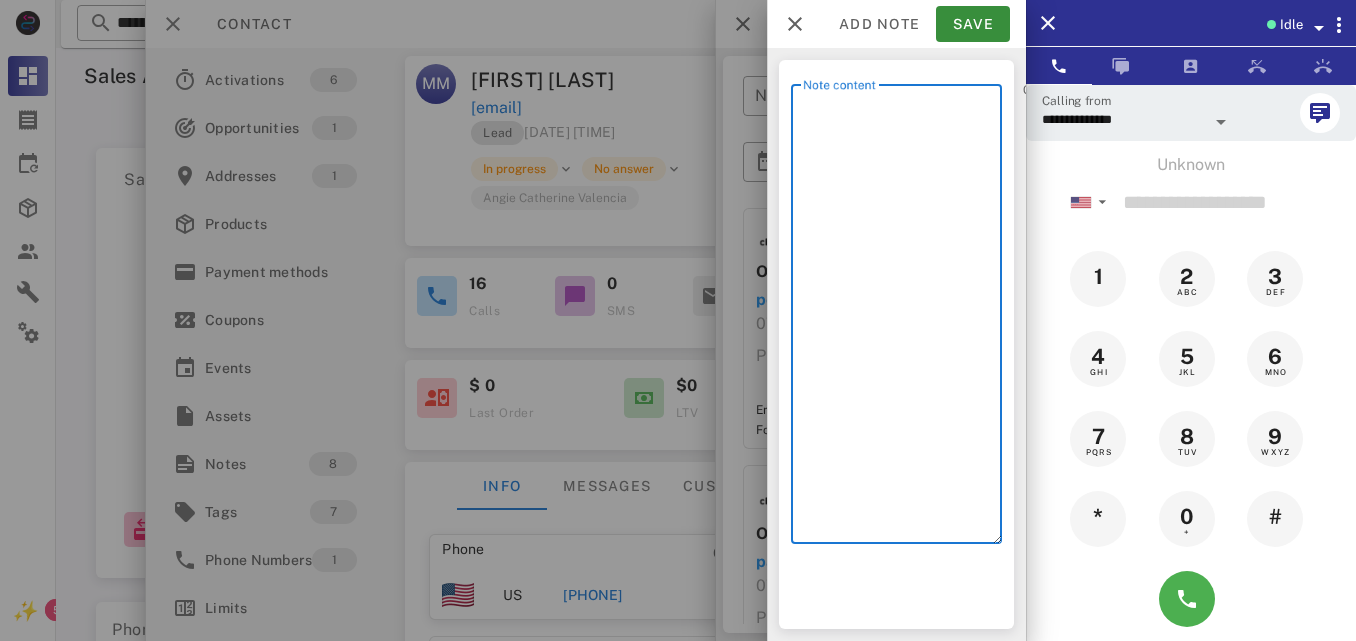 click on "Note content" at bounding box center [902, 319] 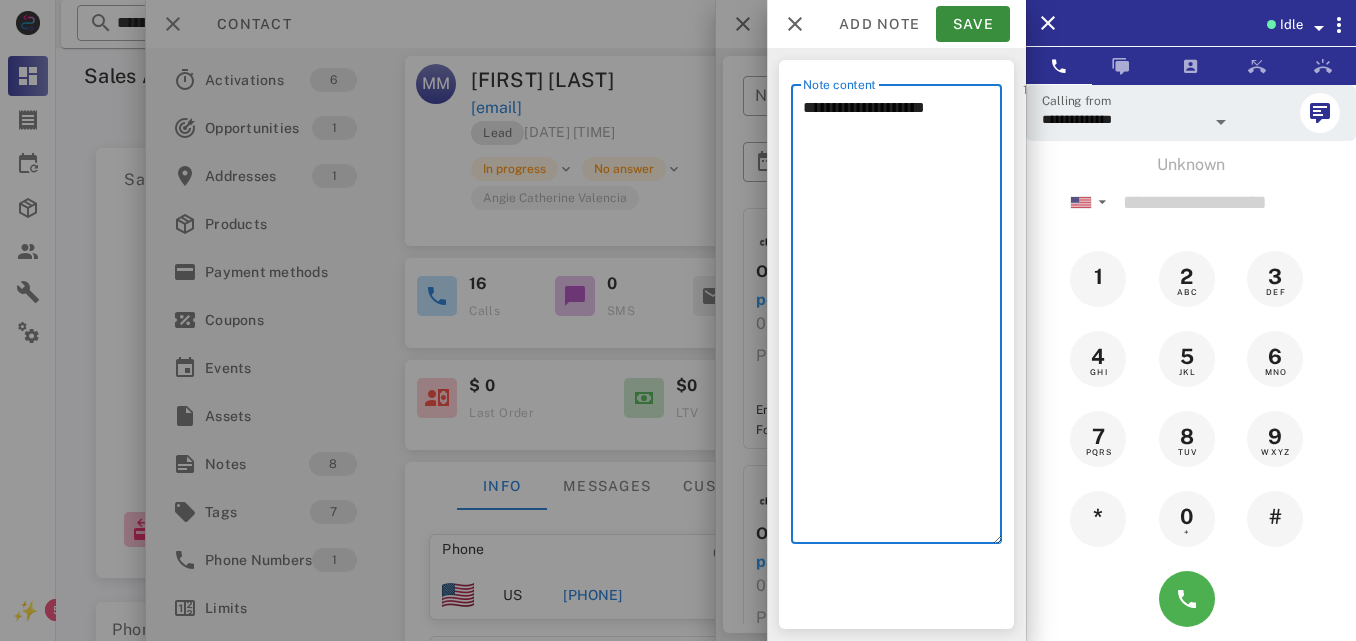 click on "**********" at bounding box center [902, 319] 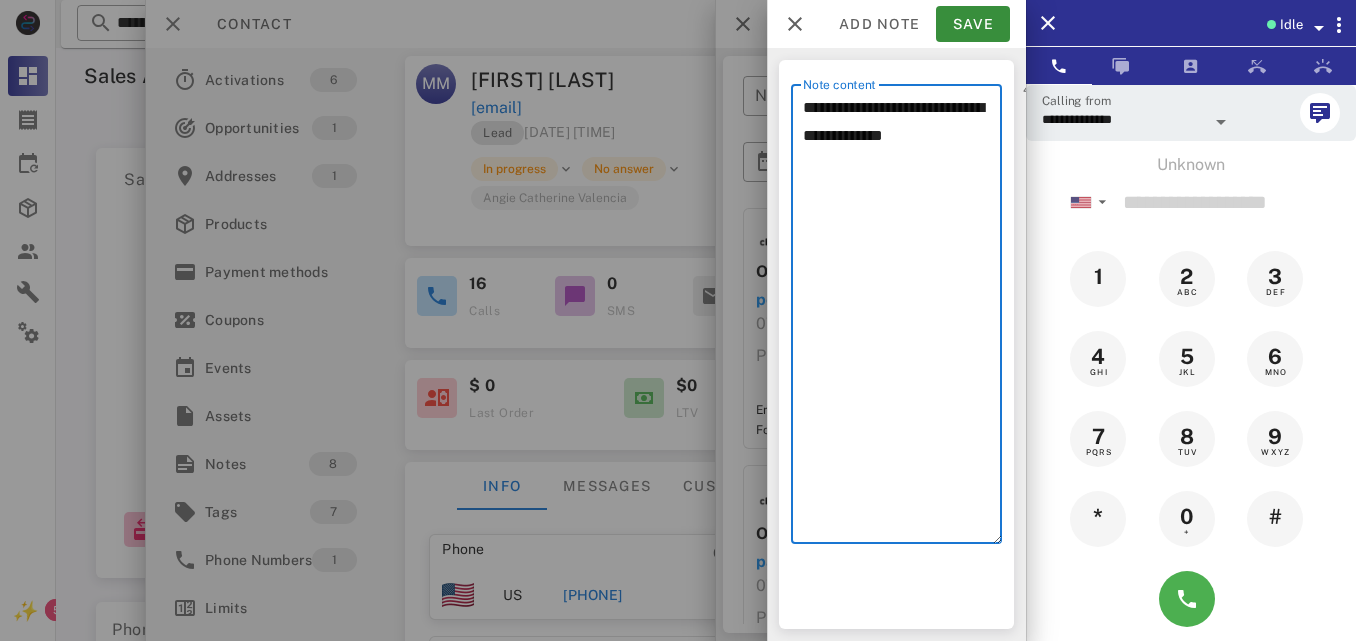 click on "**********" at bounding box center [902, 319] 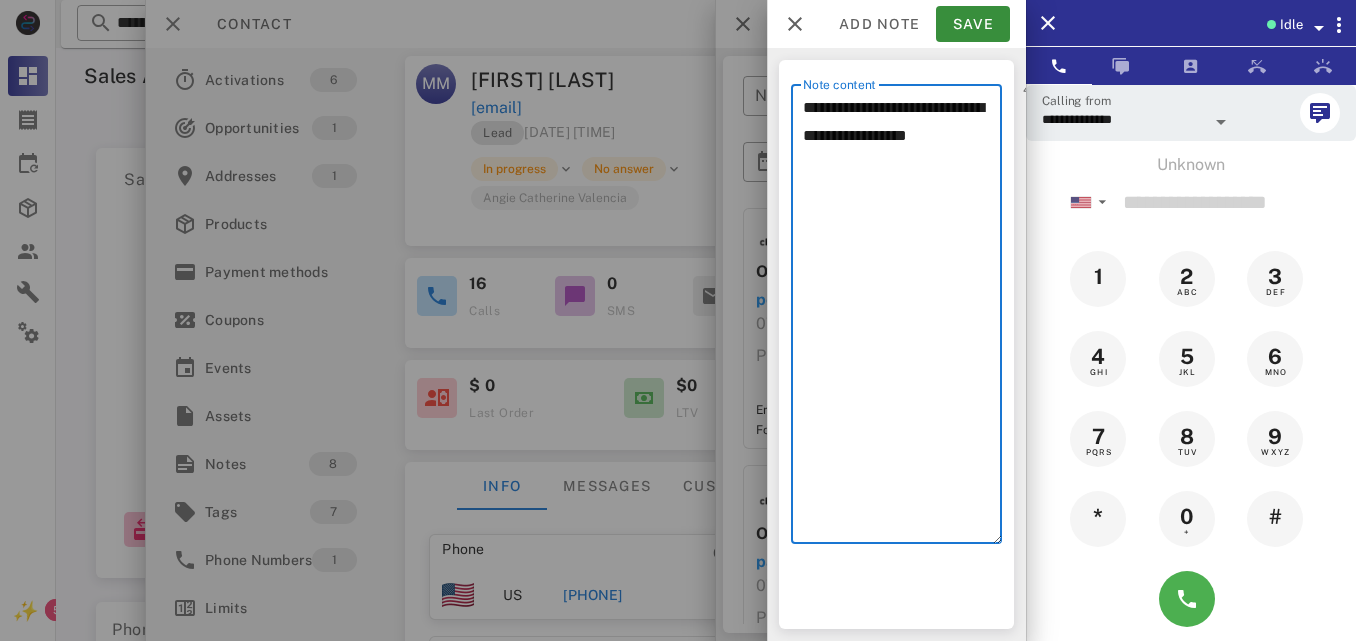 click on "**********" at bounding box center [902, 319] 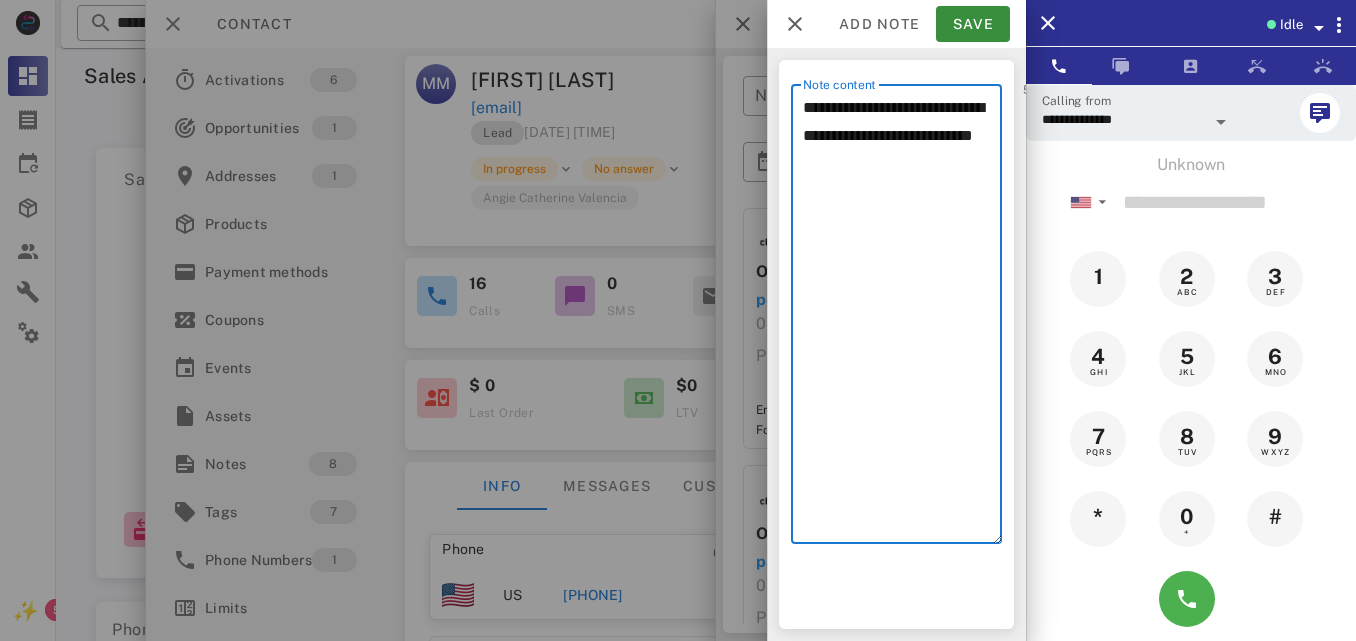 click on "**********" at bounding box center [902, 319] 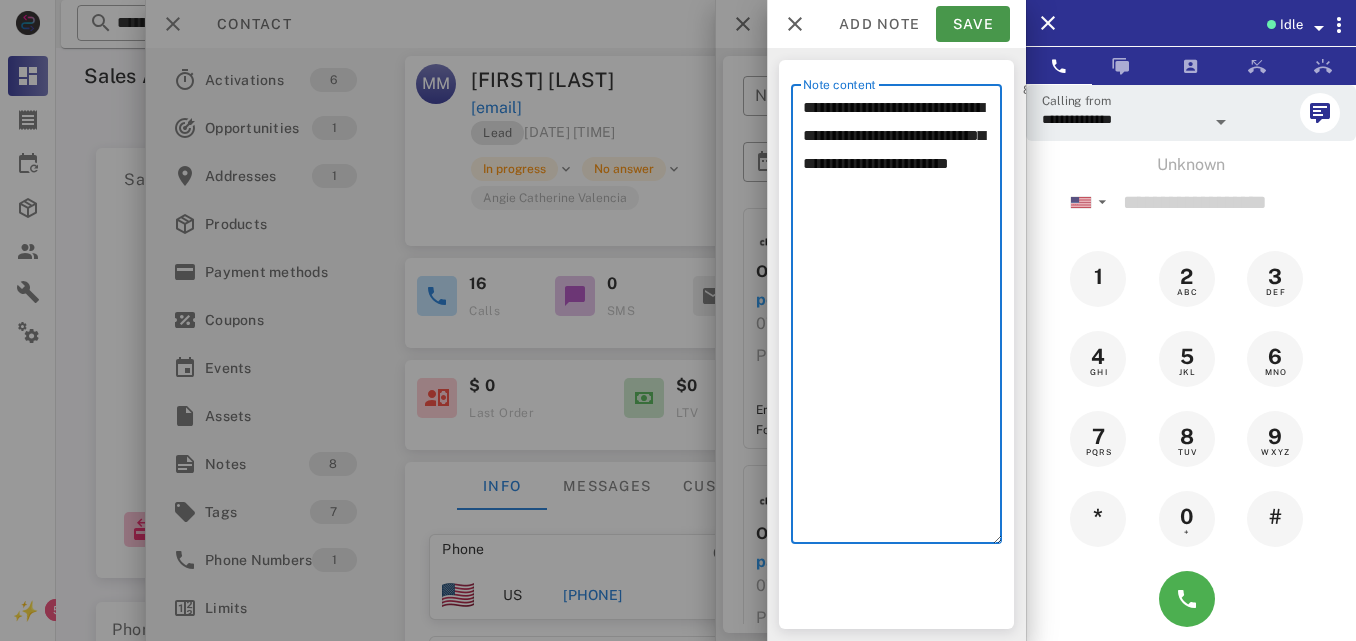 type on "**********" 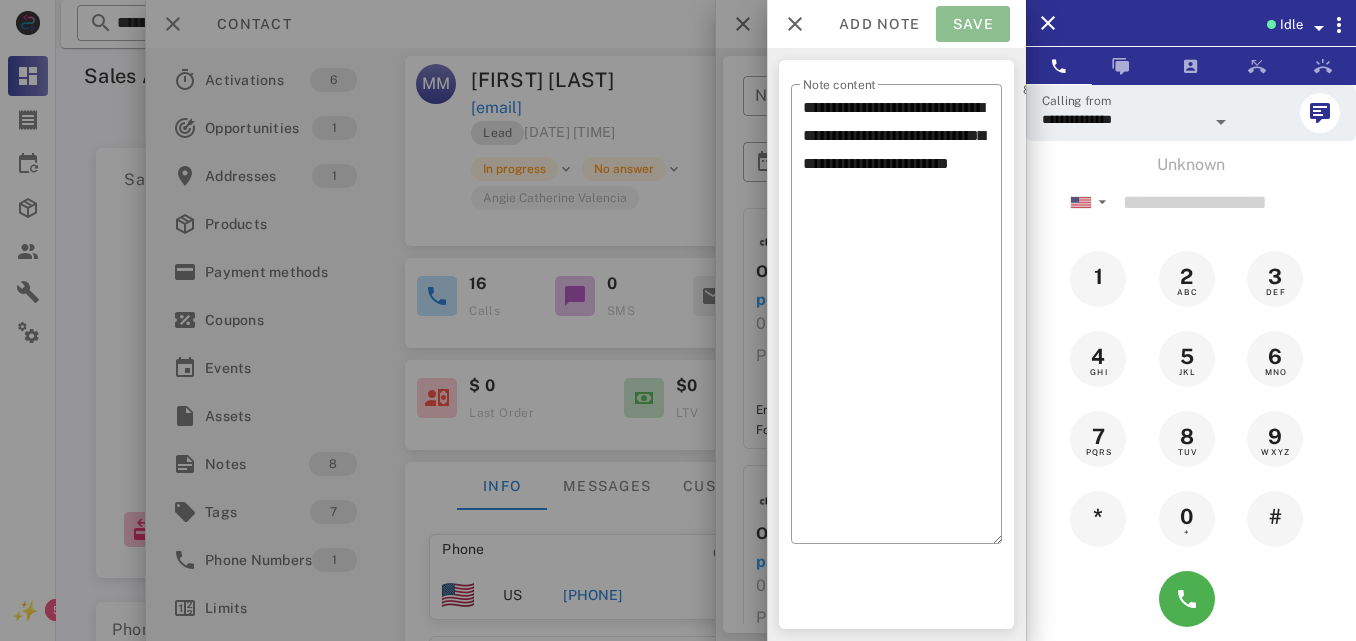 click on "Save" at bounding box center [973, 24] 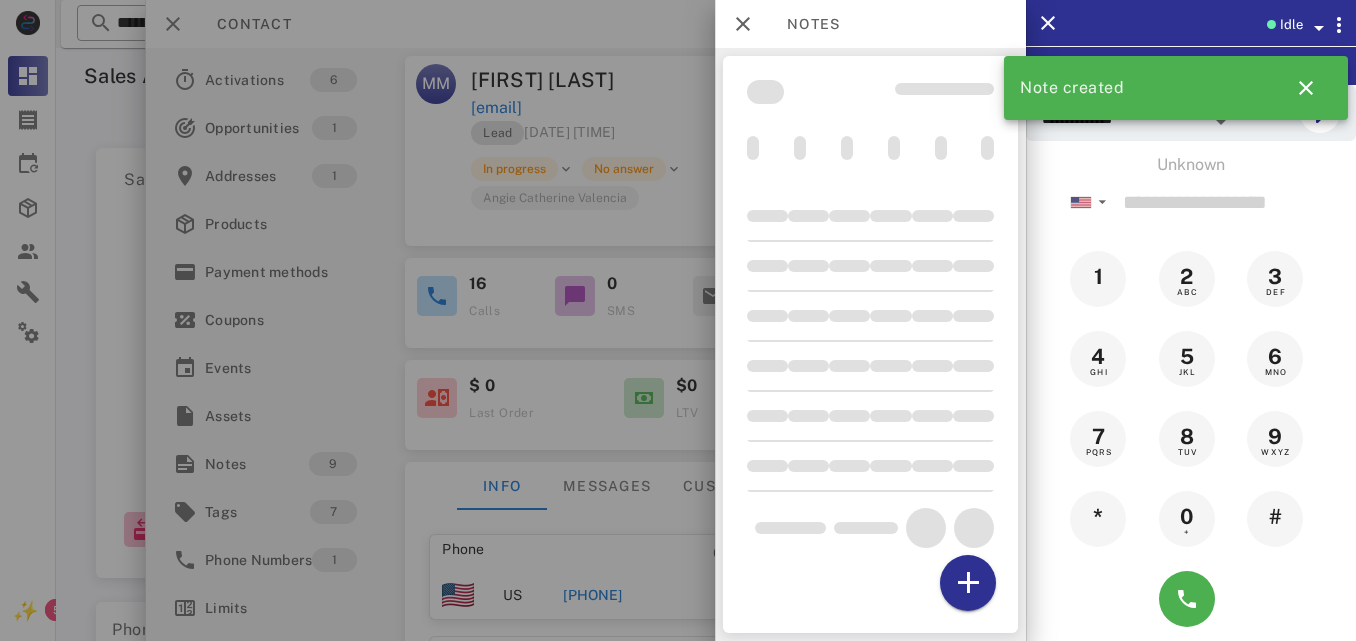 click at bounding box center (678, 320) 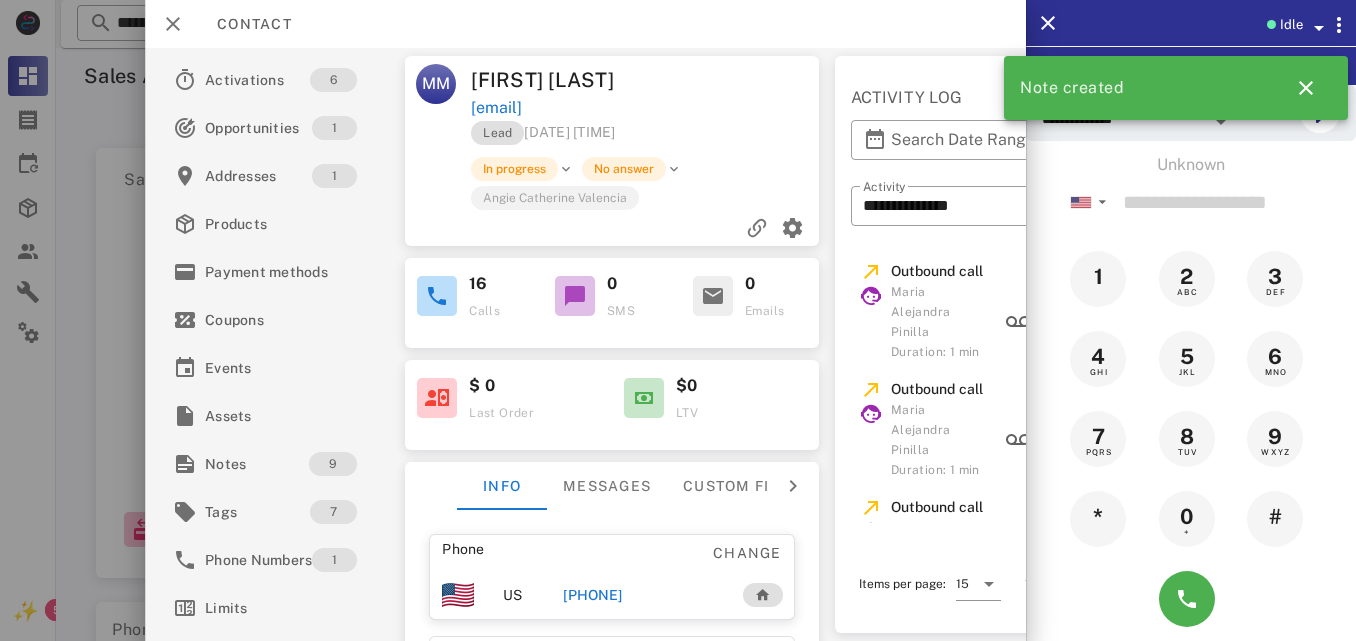 click at bounding box center (736, 80) 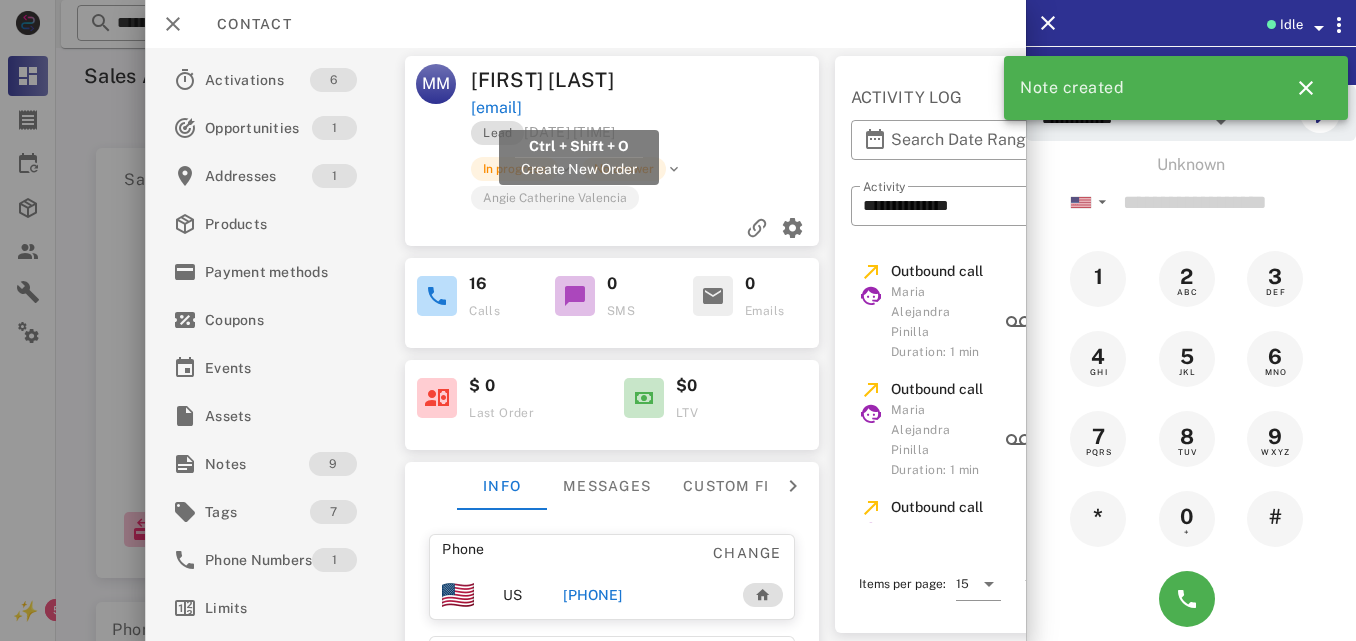 drag, startPoint x: 697, startPoint y: 103, endPoint x: 474, endPoint y: 107, distance: 223.03587 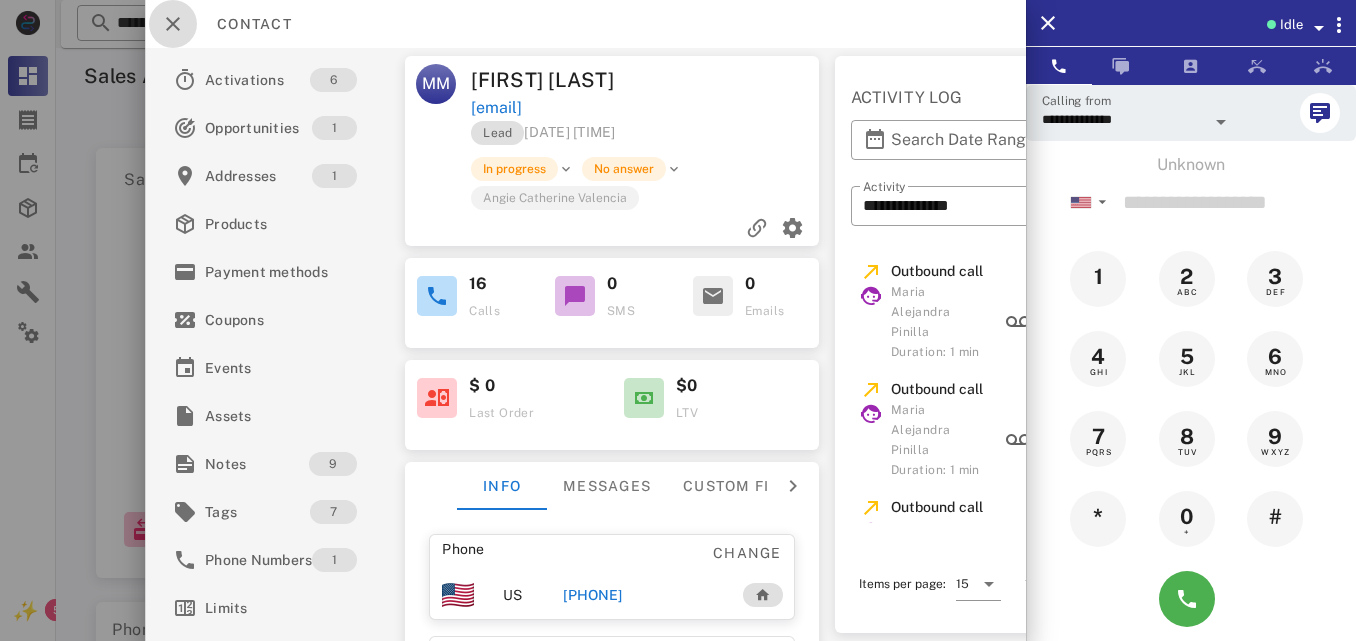 click at bounding box center [173, 24] 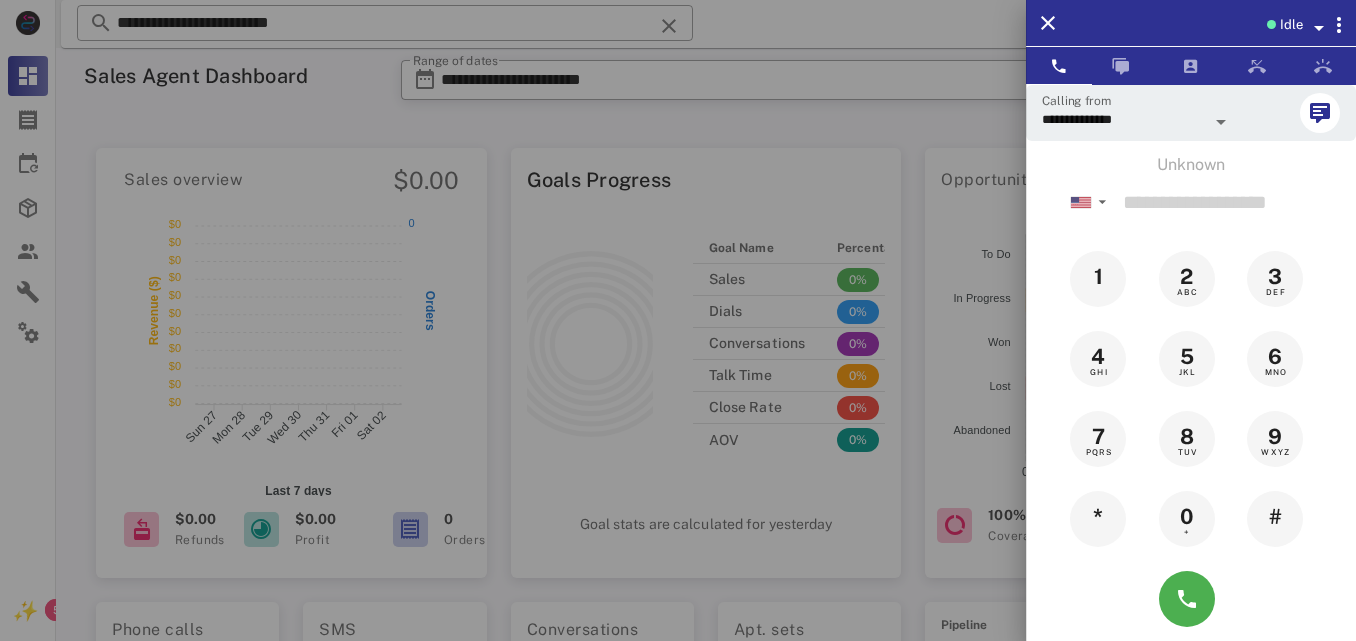 click at bounding box center [678, 320] 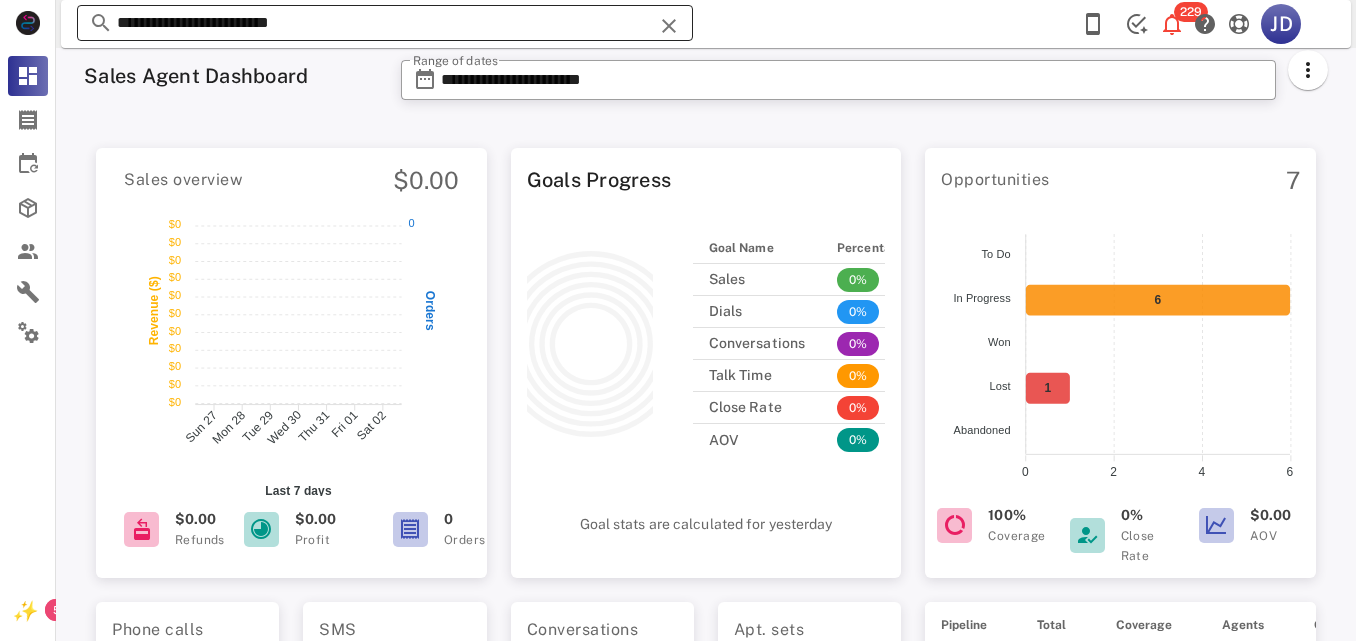 click on "**********" at bounding box center [385, 23] 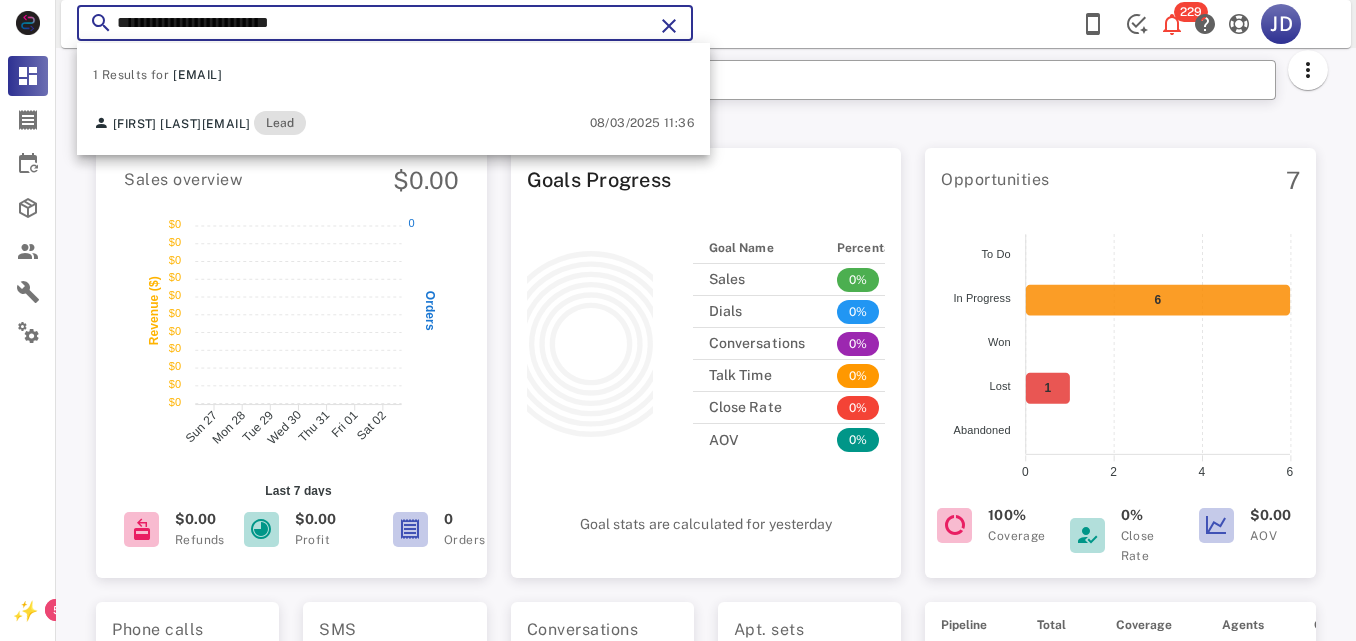 drag, startPoint x: 371, startPoint y: 13, endPoint x: 86, endPoint y: 31, distance: 285.56784 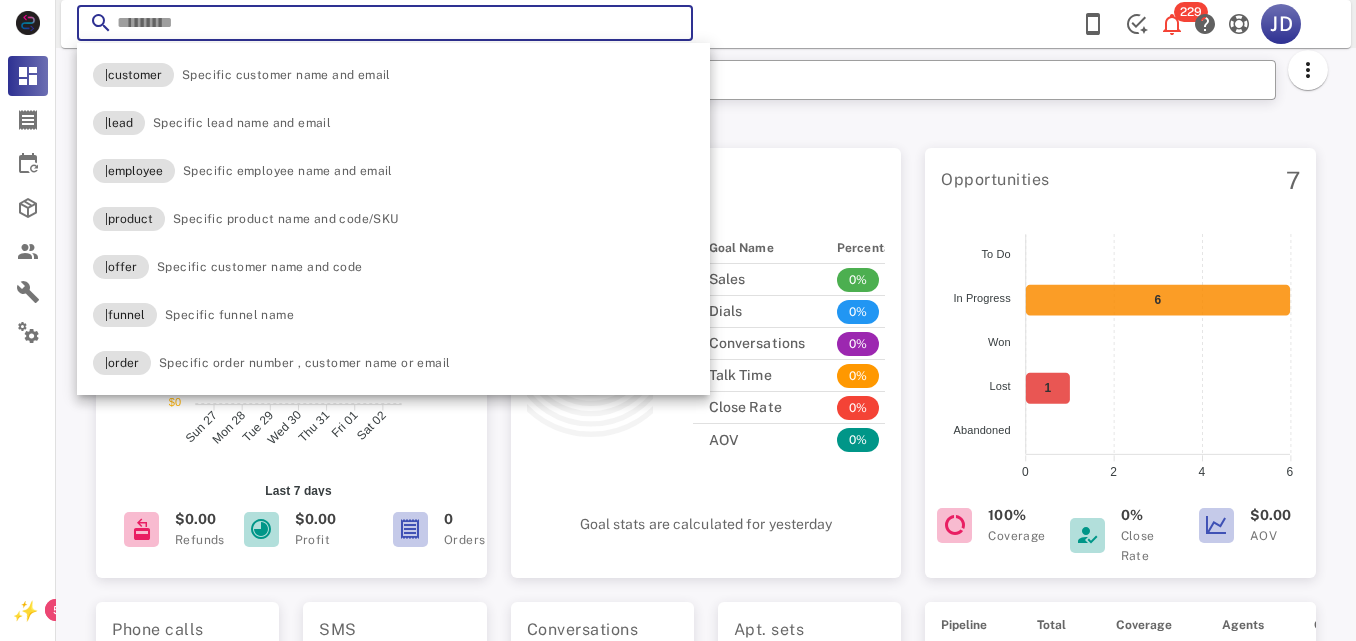 paste on "**********" 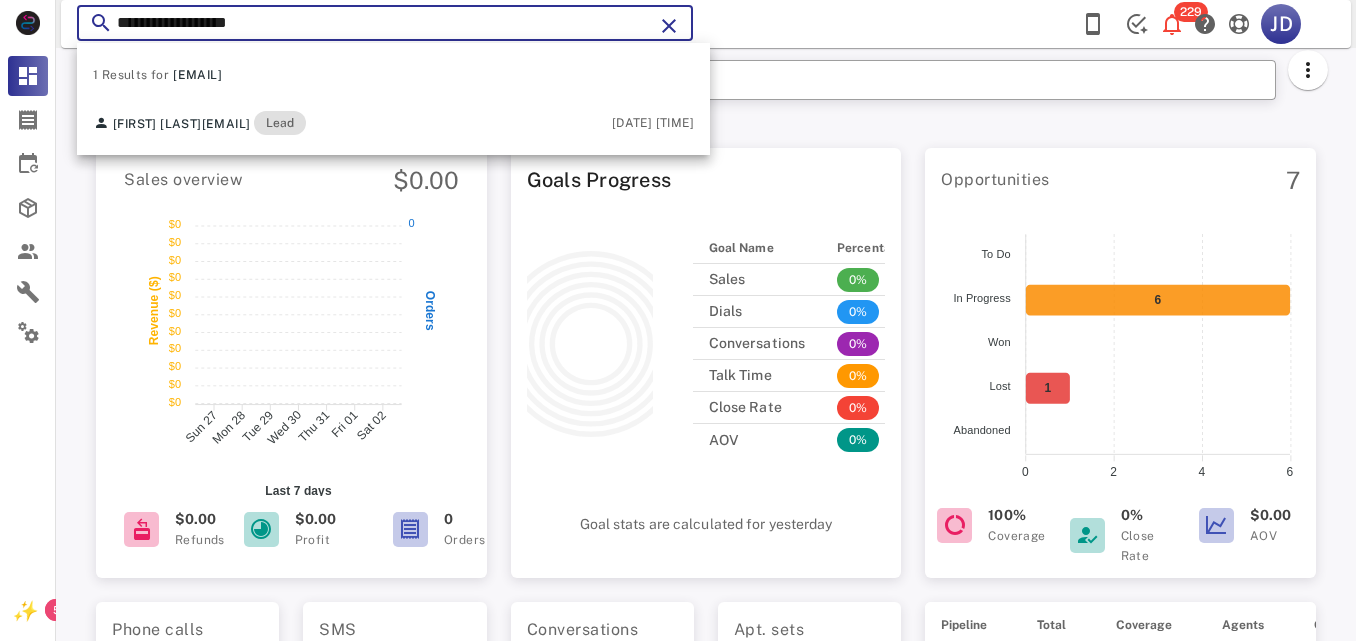 type on "**********" 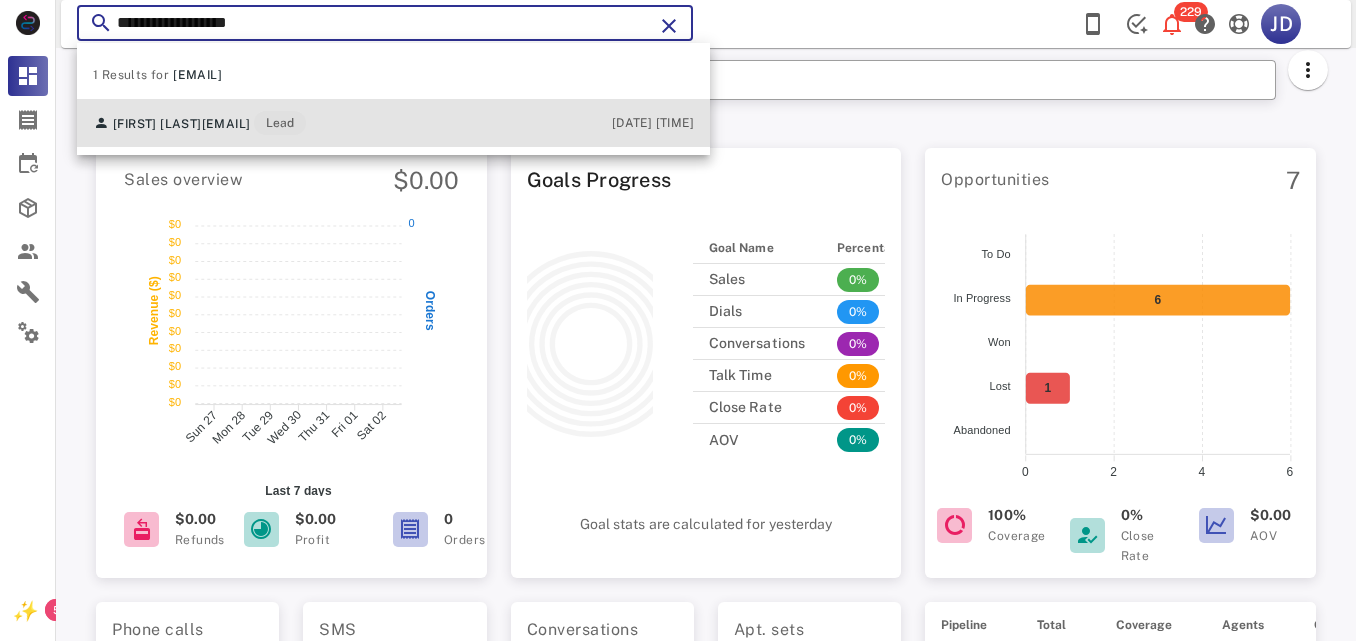 click on "[FIRST] [LAST]   [EMAIL]   Lead" at bounding box center [199, 123] 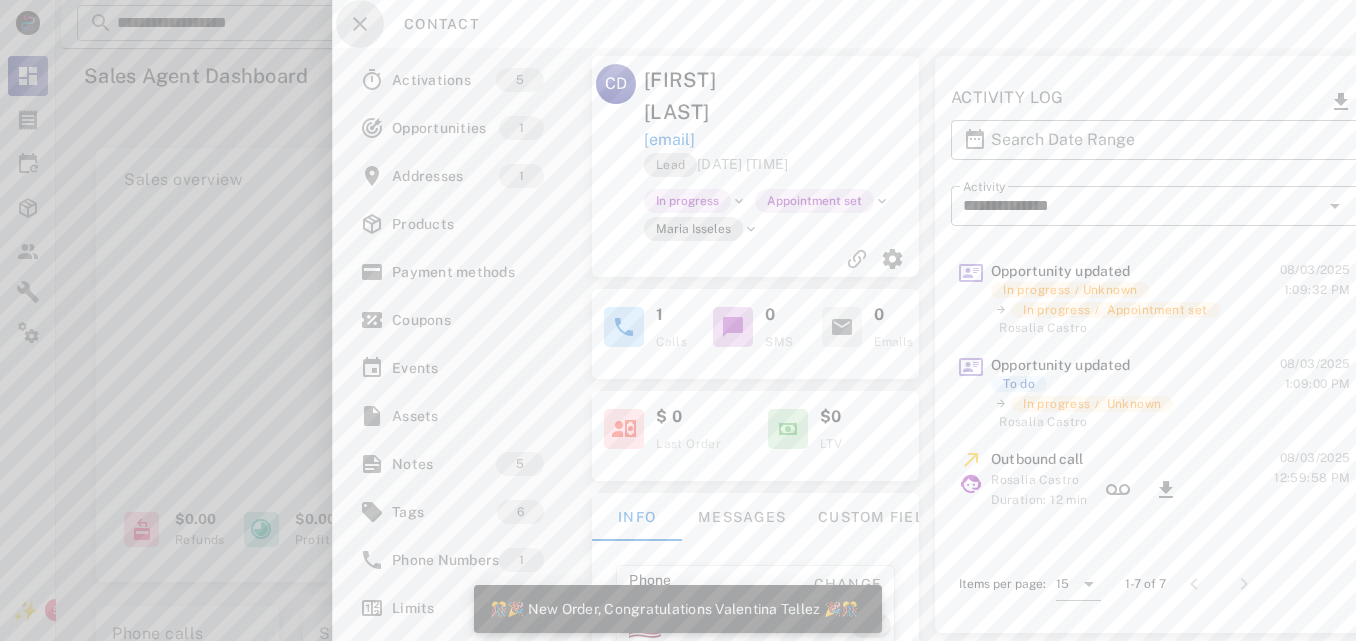 click at bounding box center [360, 24] 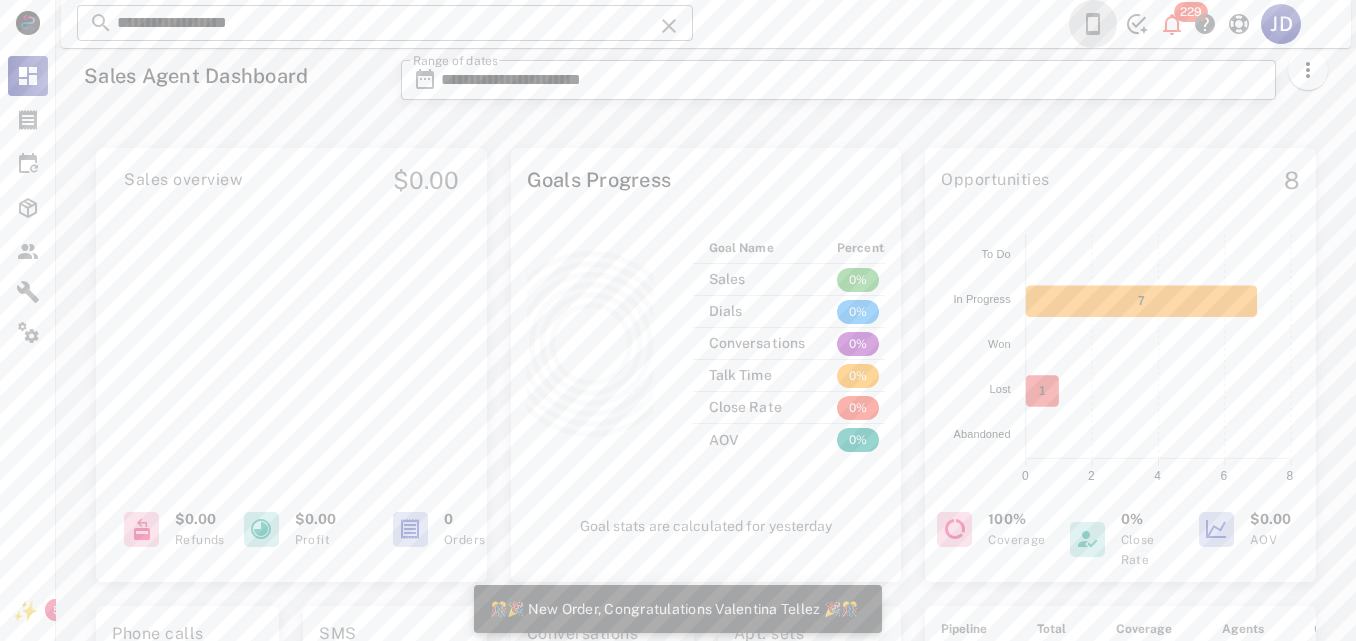 click at bounding box center [1093, 24] 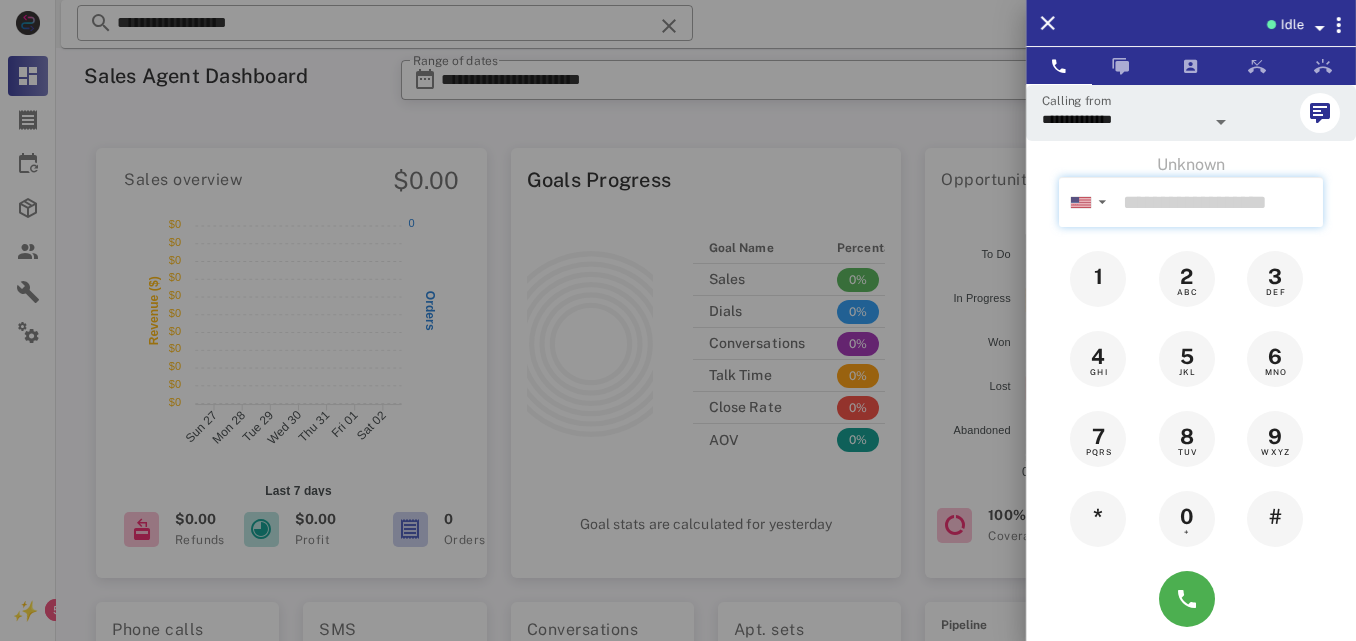 click at bounding box center [1219, 202] 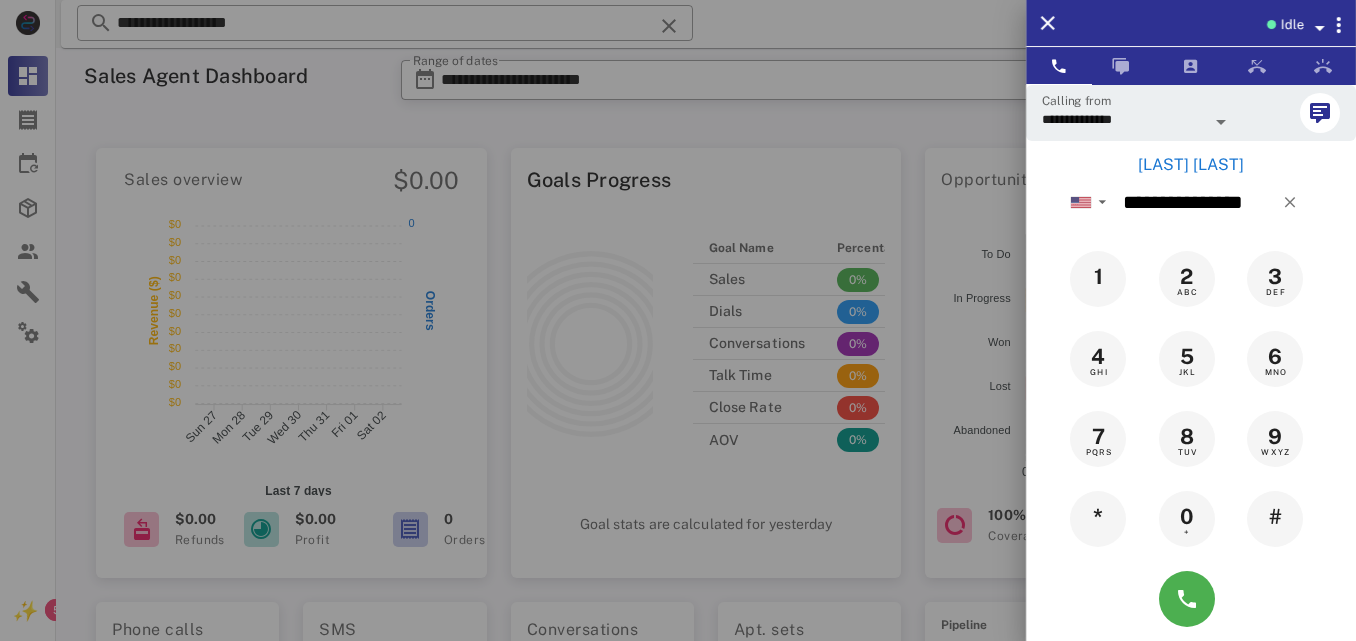 click on "[LAST] [LAST]" at bounding box center (1191, 165) 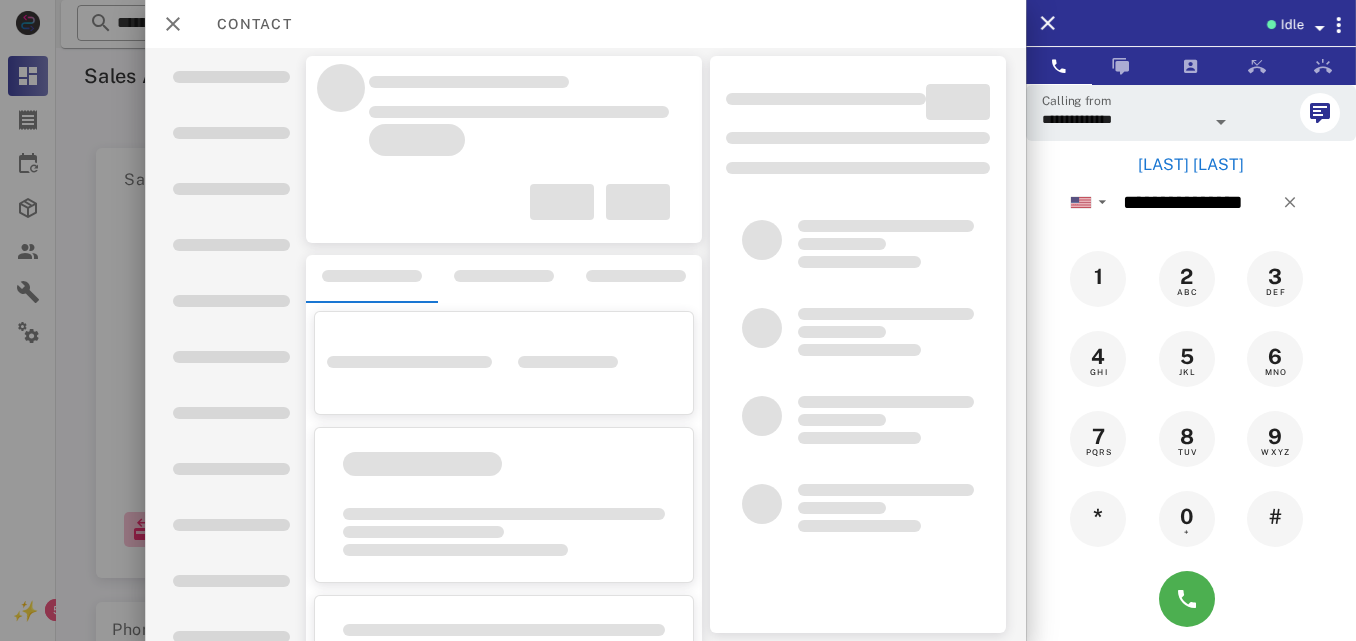 click on "**********" at bounding box center [706, 48] 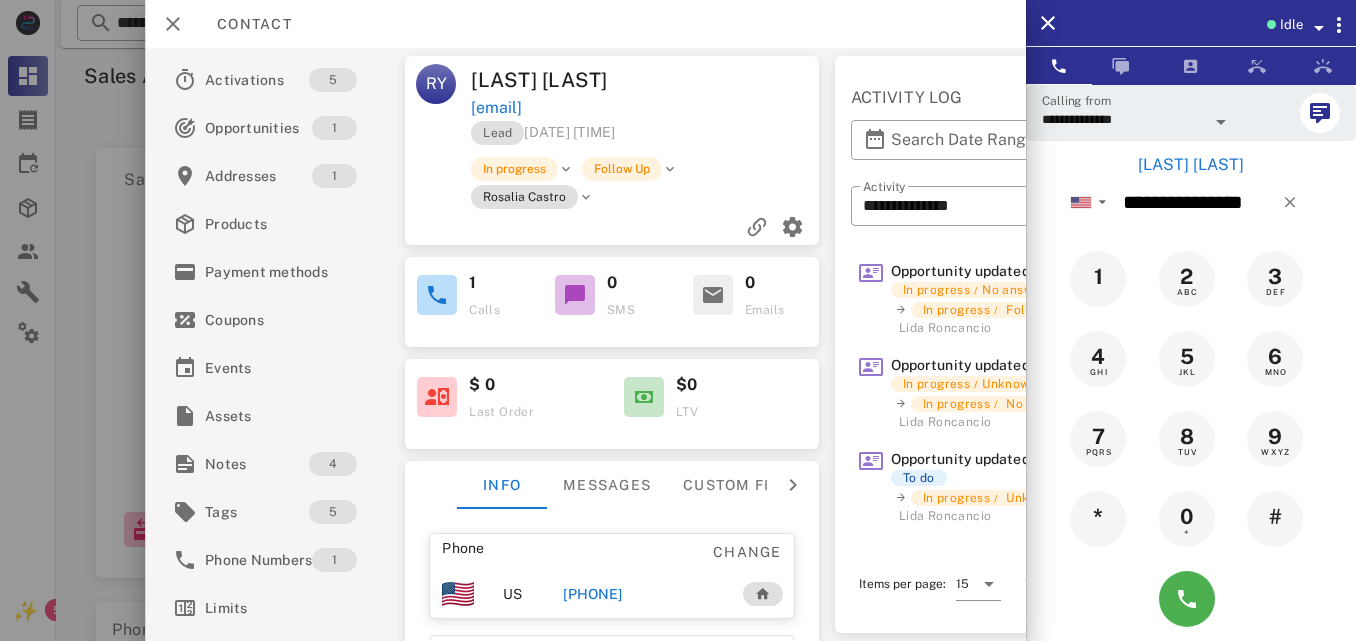 click on "0 SMS" at bounding box center (638, 295) 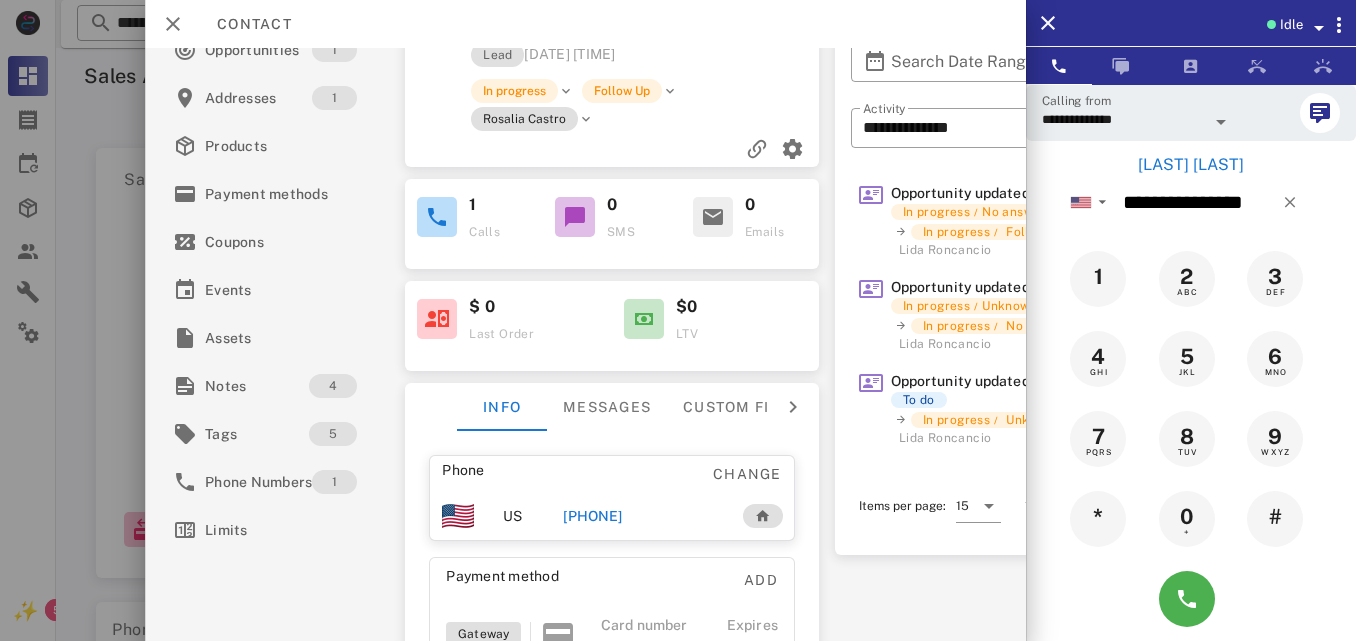 scroll, scrollTop: 80, scrollLeft: 0, axis: vertical 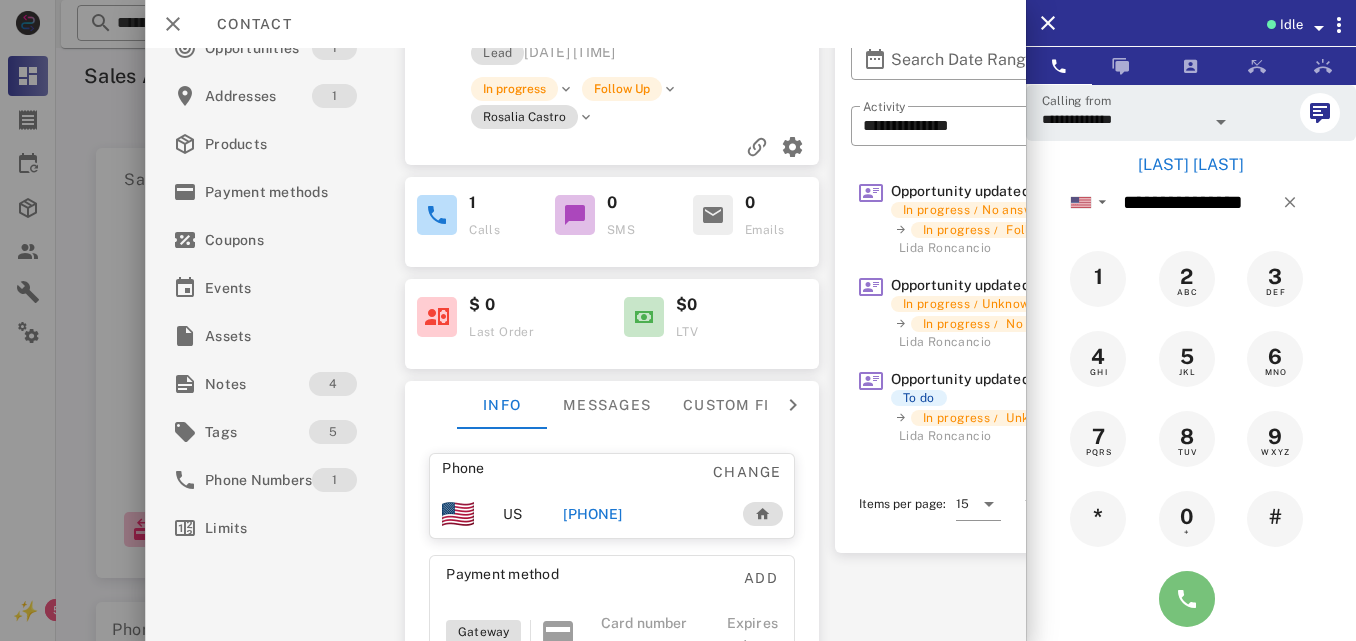 click at bounding box center [1187, 599] 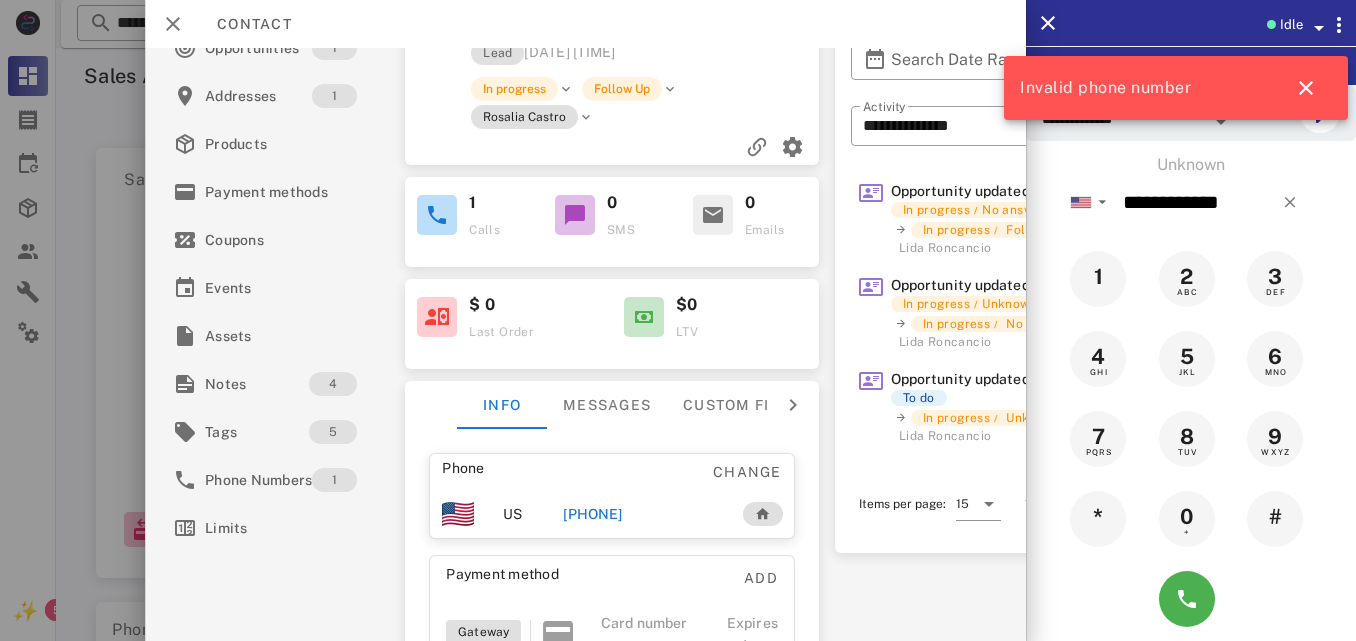 click on "[PHONE]" at bounding box center (593, 514) 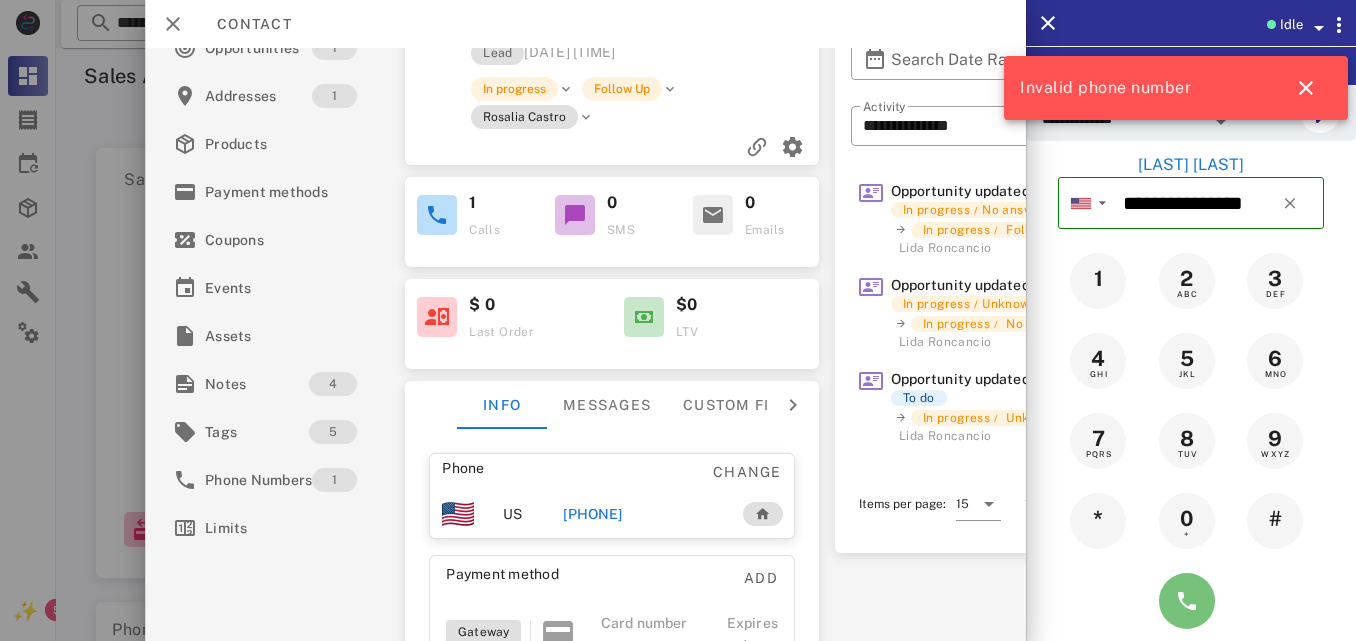 click at bounding box center [1187, 601] 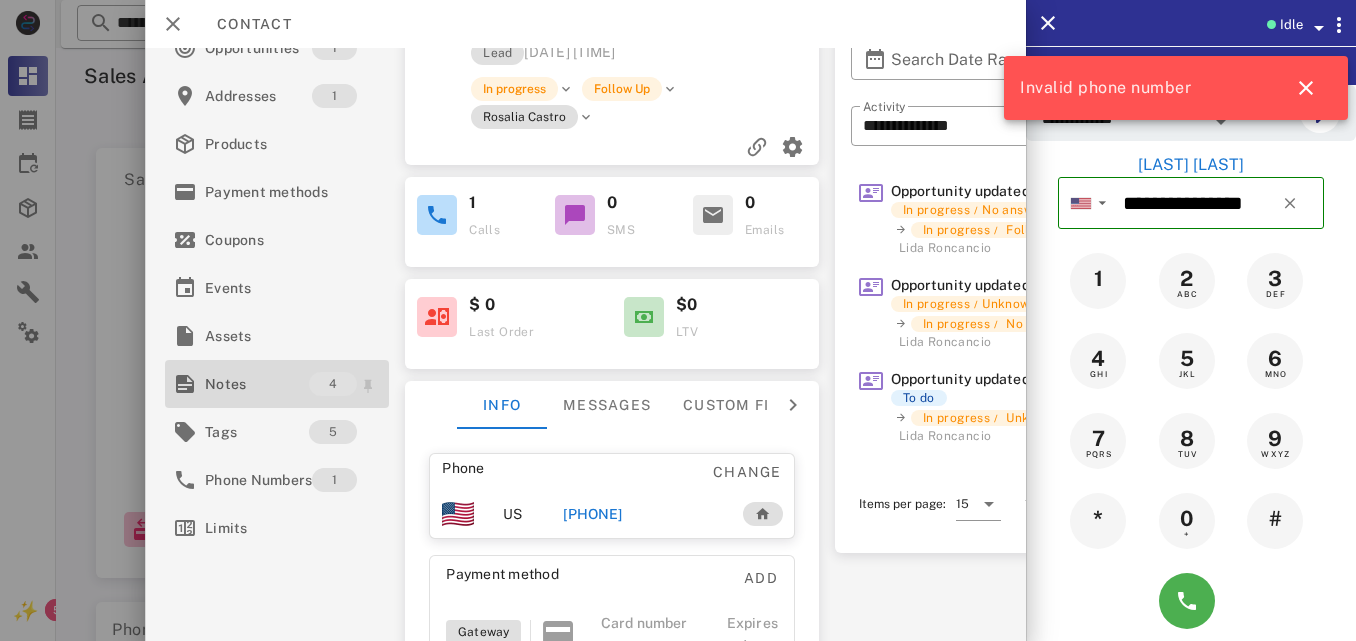 click on "Notes" at bounding box center (257, 384) 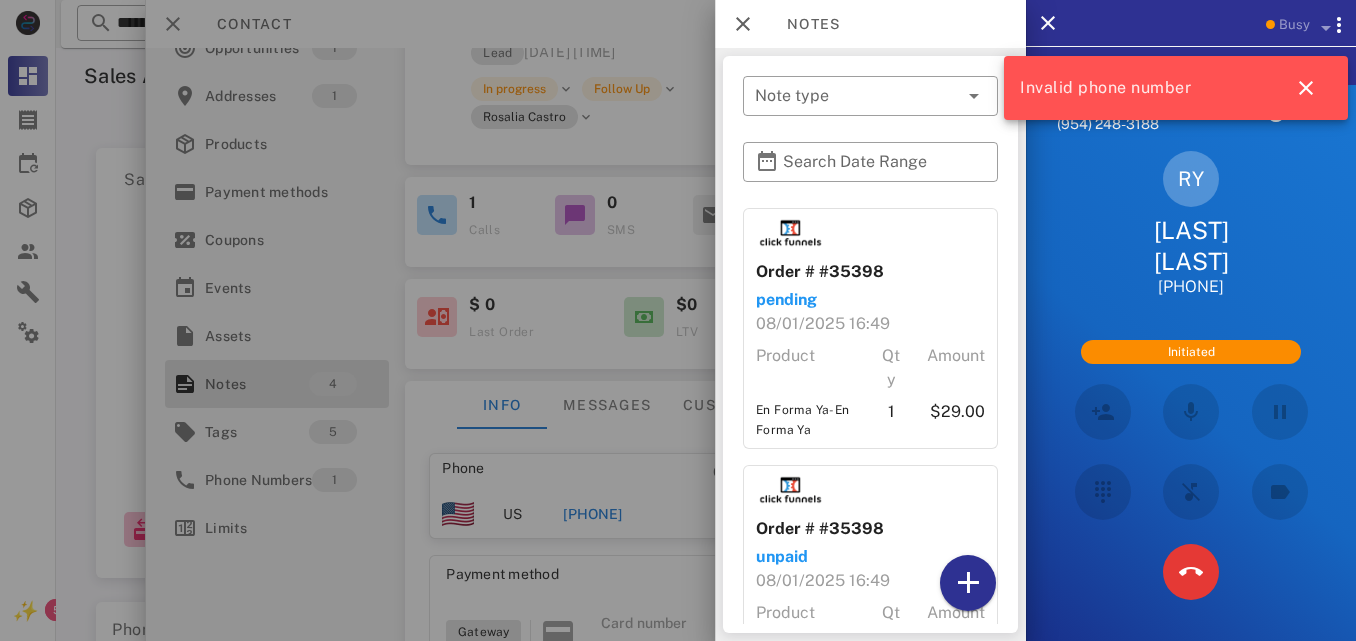 drag, startPoint x: 1010, startPoint y: 312, endPoint x: 1008, endPoint y: 344, distance: 32.06244 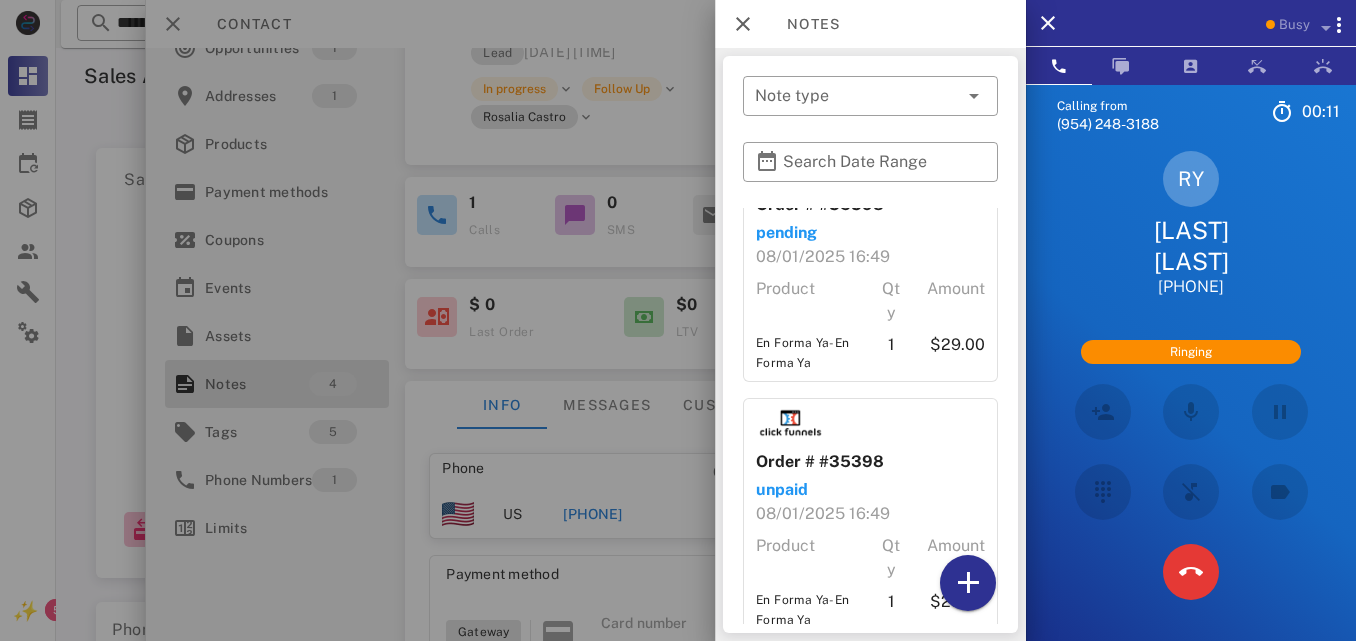 scroll, scrollTop: 0, scrollLeft: 0, axis: both 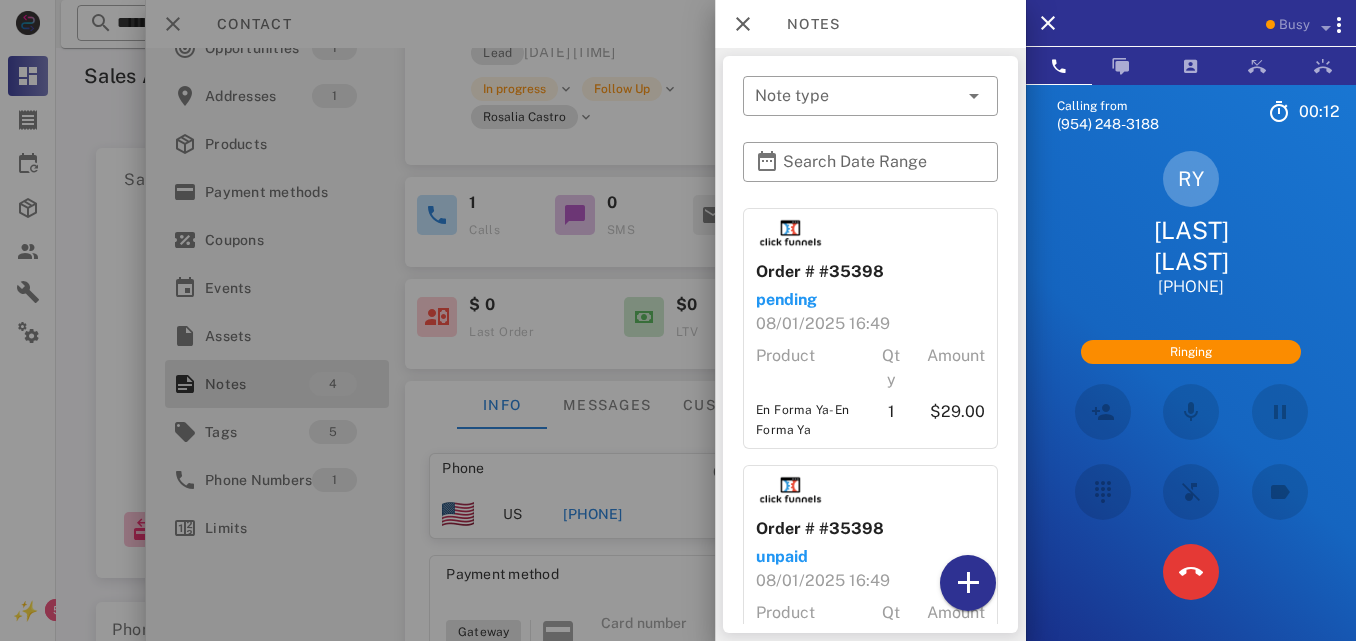click on "Order # #35398" at bounding box center (870, 272) 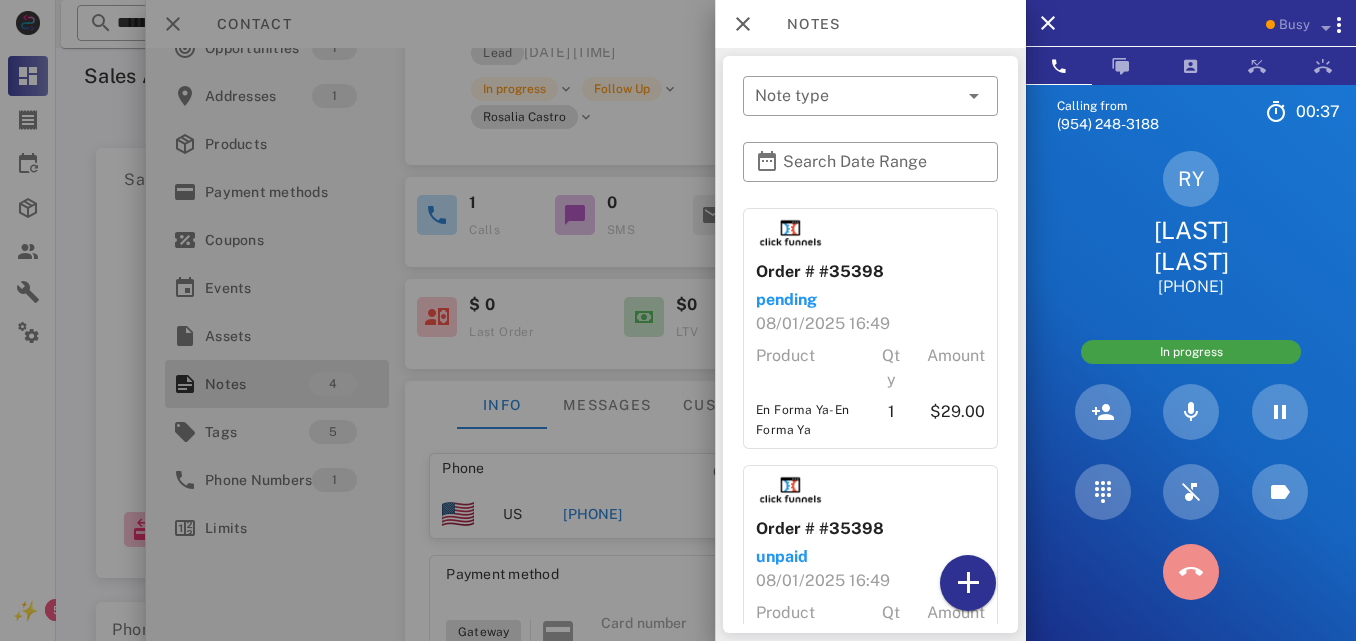 click at bounding box center (1191, 572) 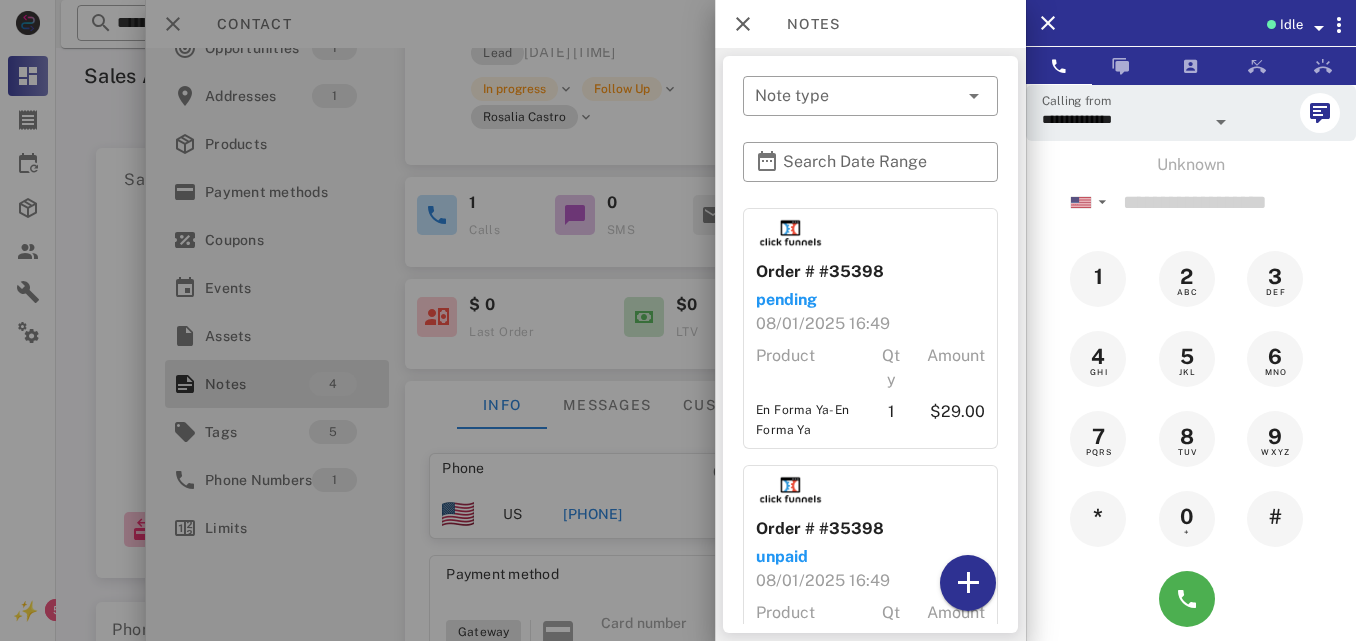 click at bounding box center (678, 320) 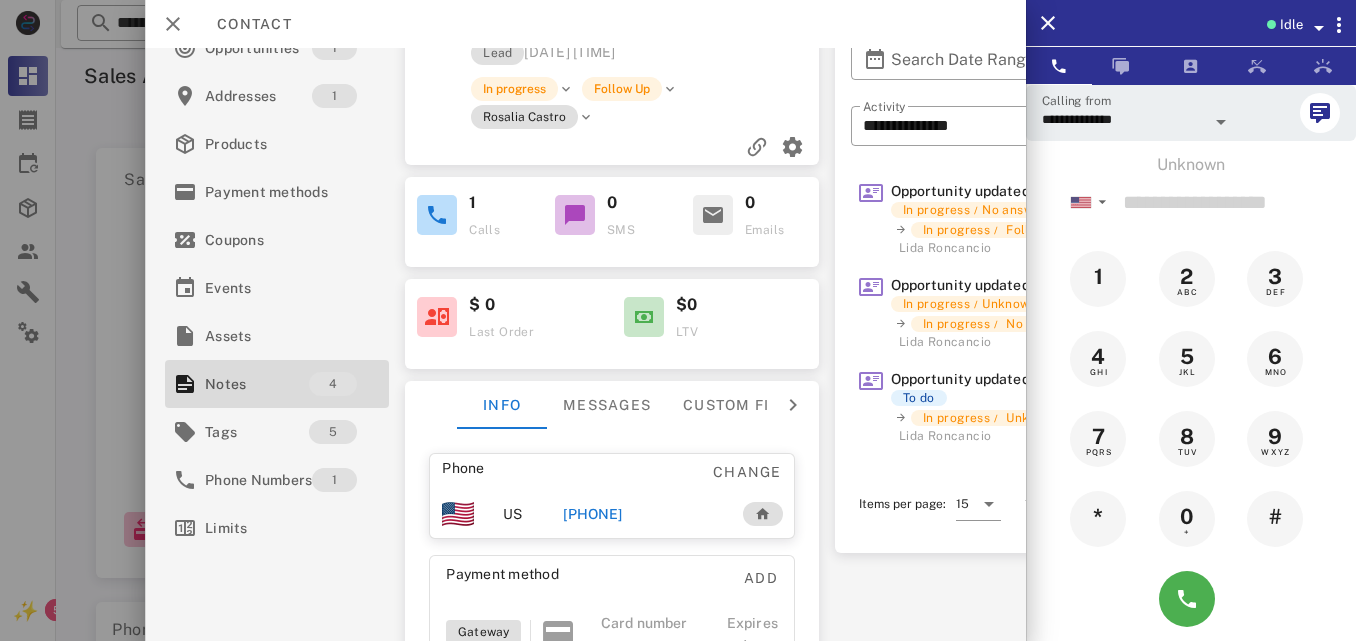 click on "[PHONE]" at bounding box center (593, 514) 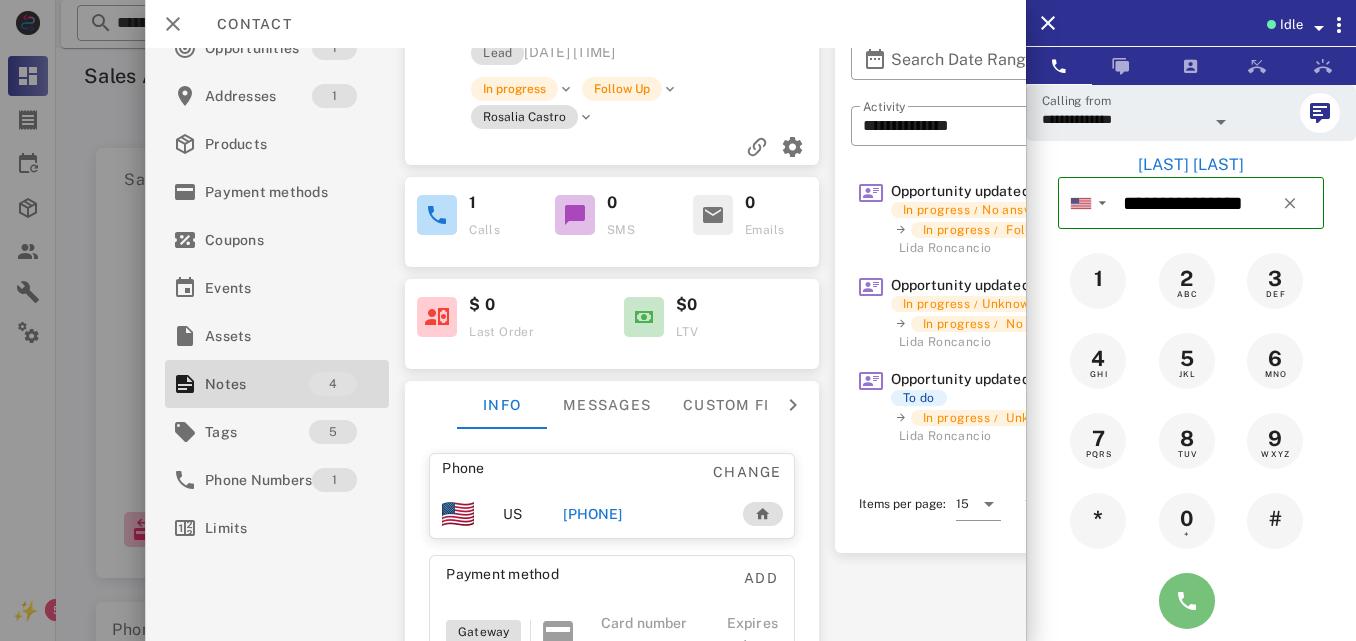 click at bounding box center [1187, 601] 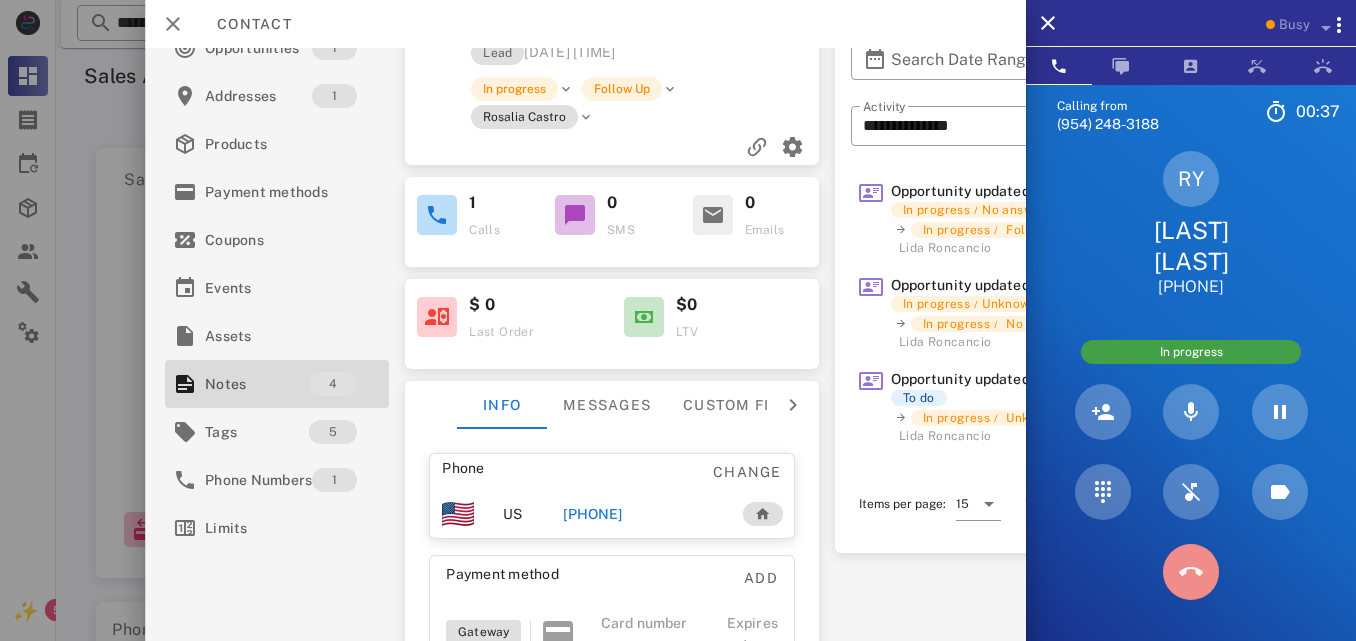 click at bounding box center [1191, 572] 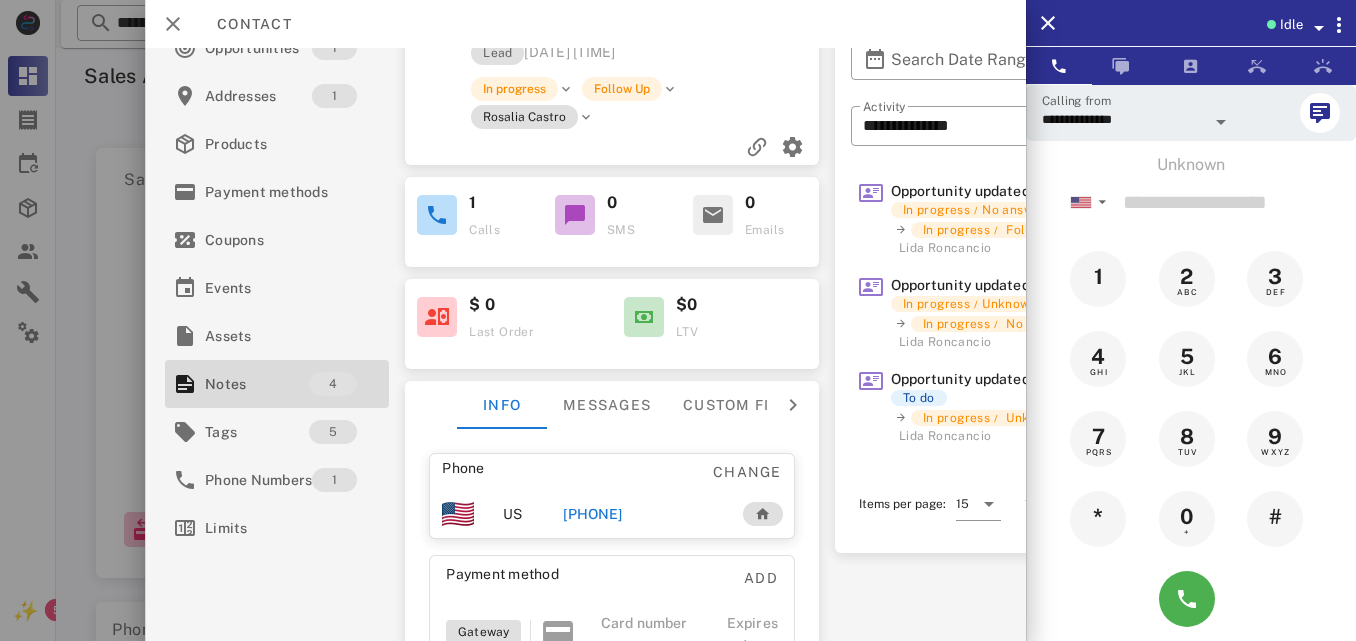 click on "[PHONE]" at bounding box center (593, 514) 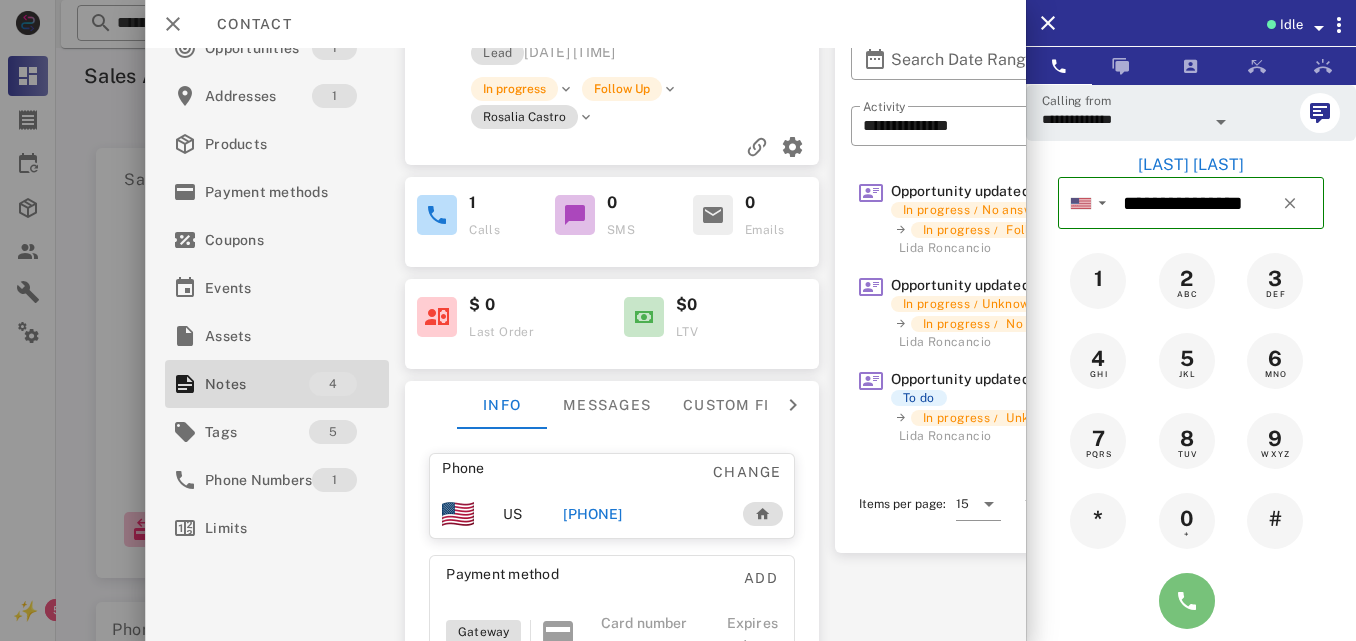 click at bounding box center [1187, 601] 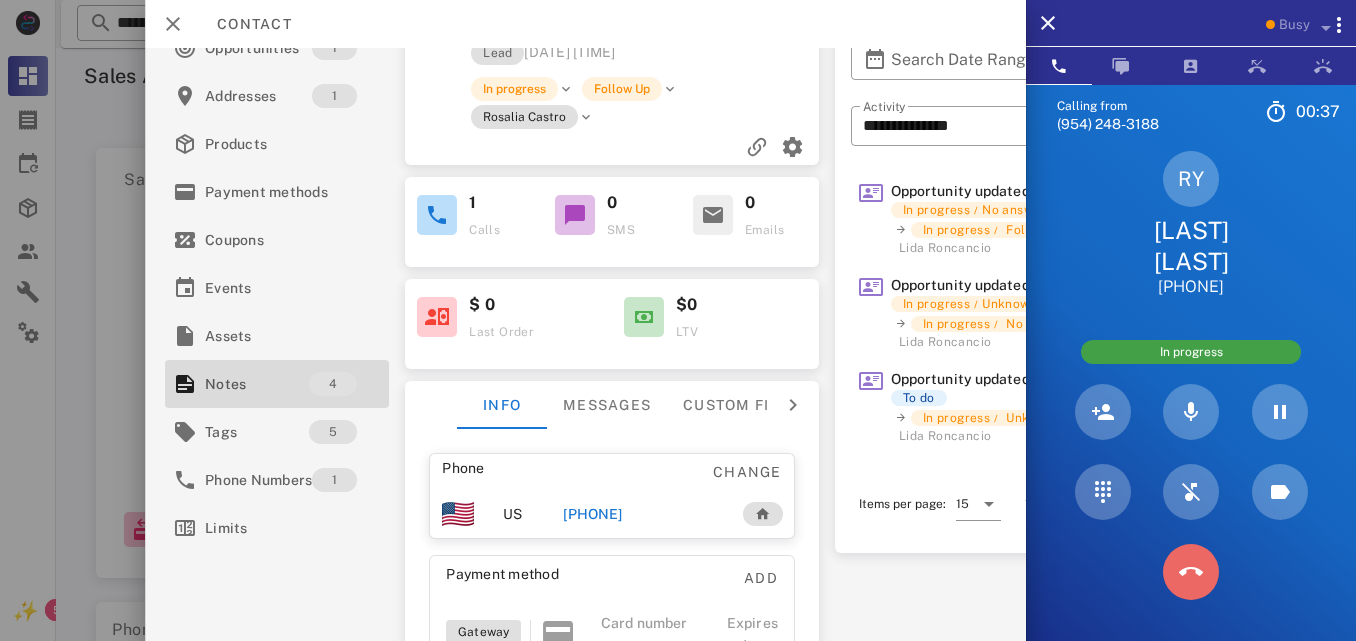 click at bounding box center [1191, 572] 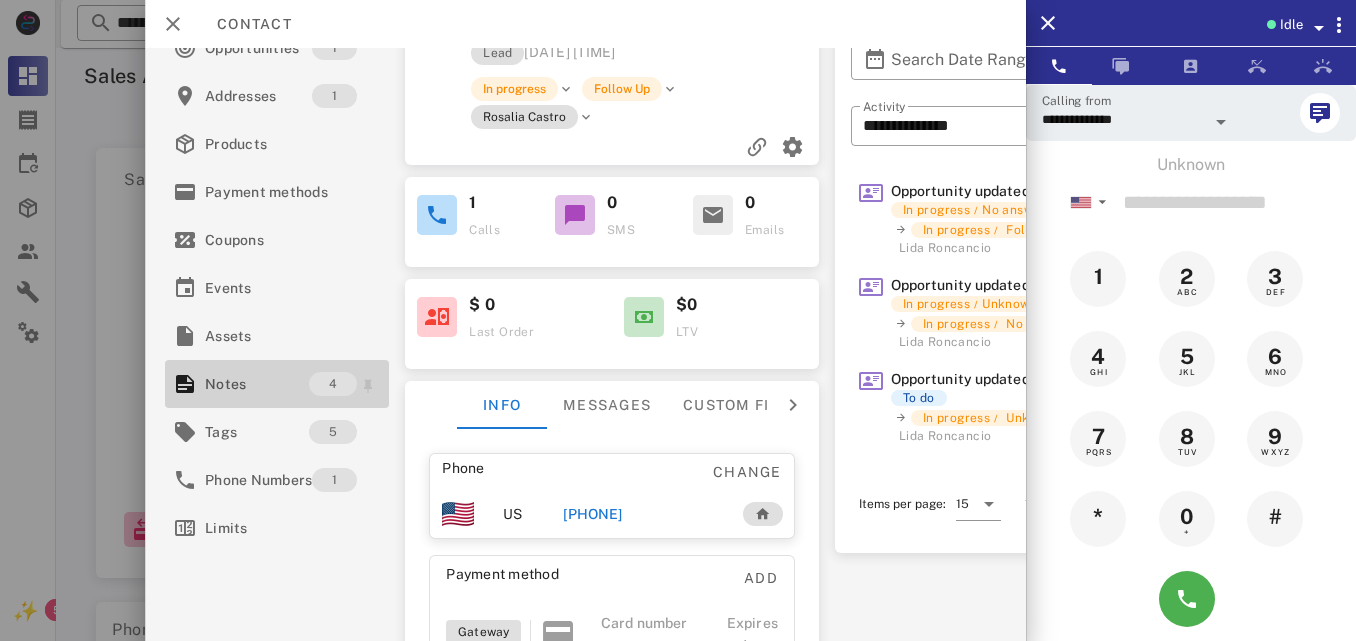 click on "Notes" at bounding box center (257, 384) 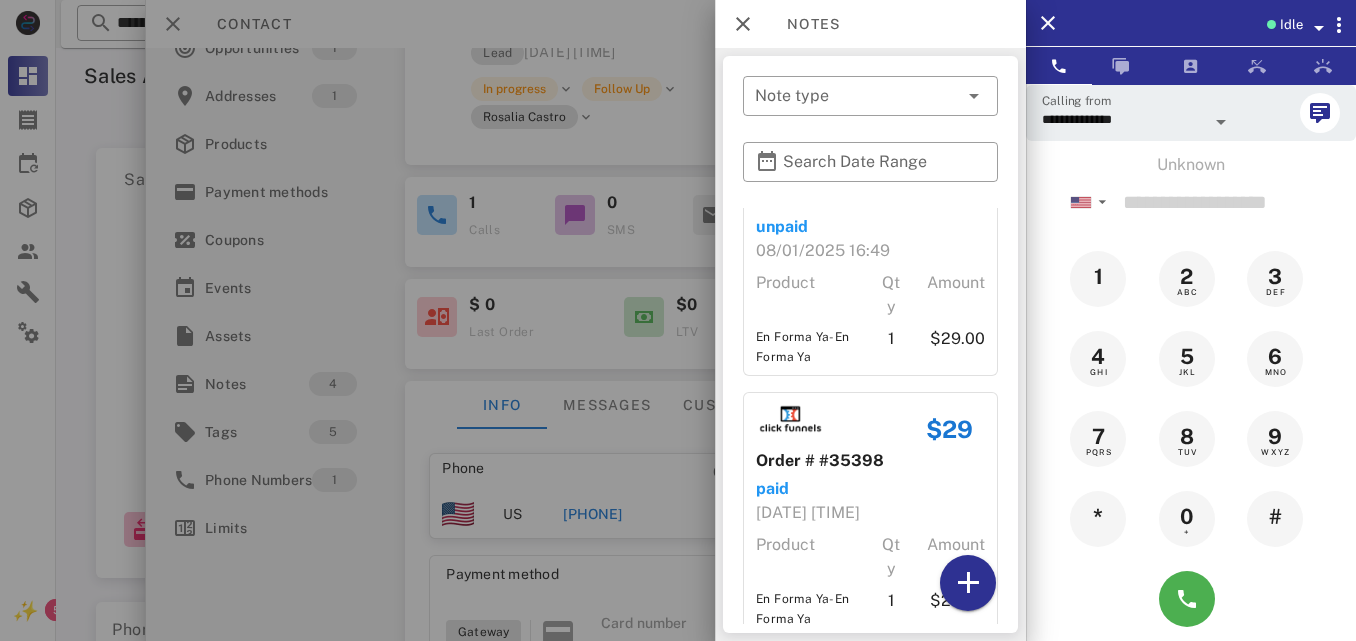 scroll, scrollTop: 559, scrollLeft: 0, axis: vertical 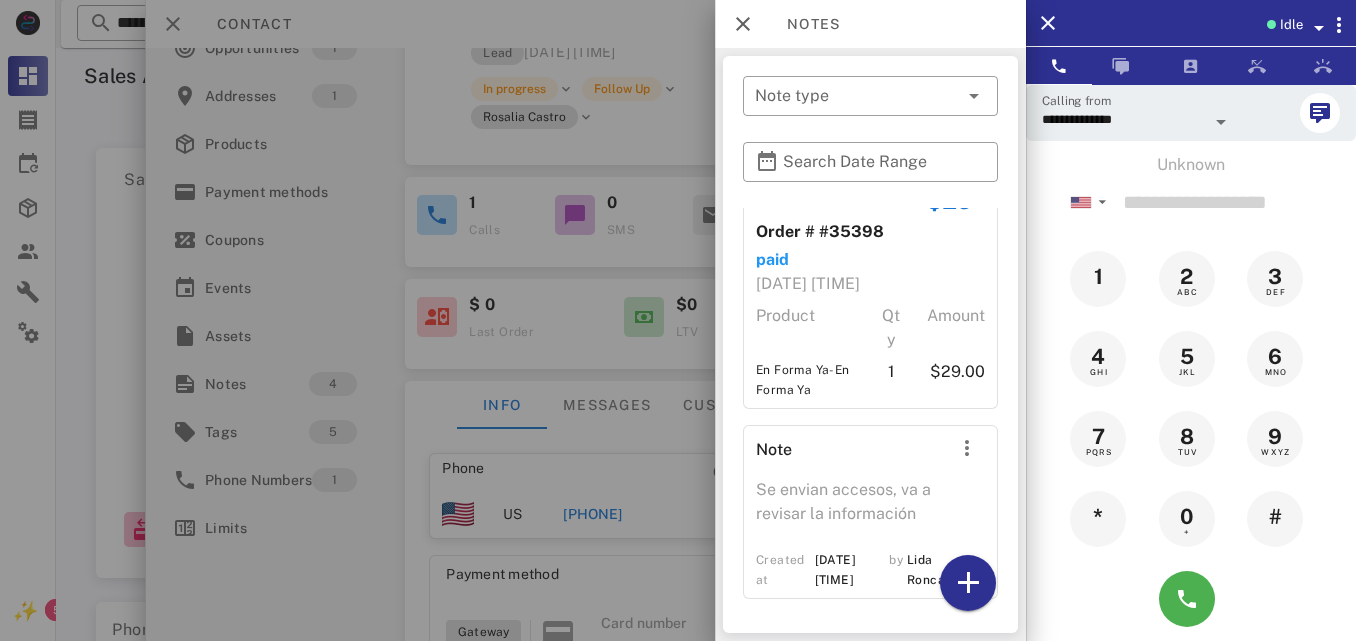 click at bounding box center [678, 320] 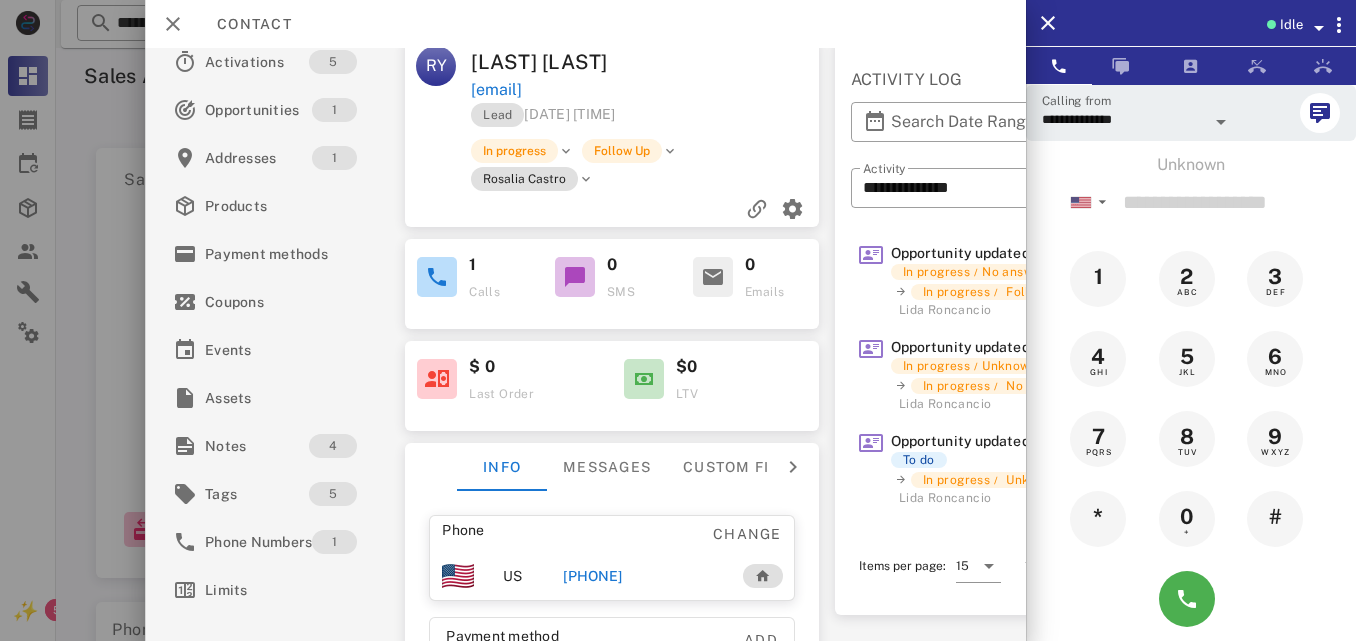 scroll, scrollTop: 0, scrollLeft: 0, axis: both 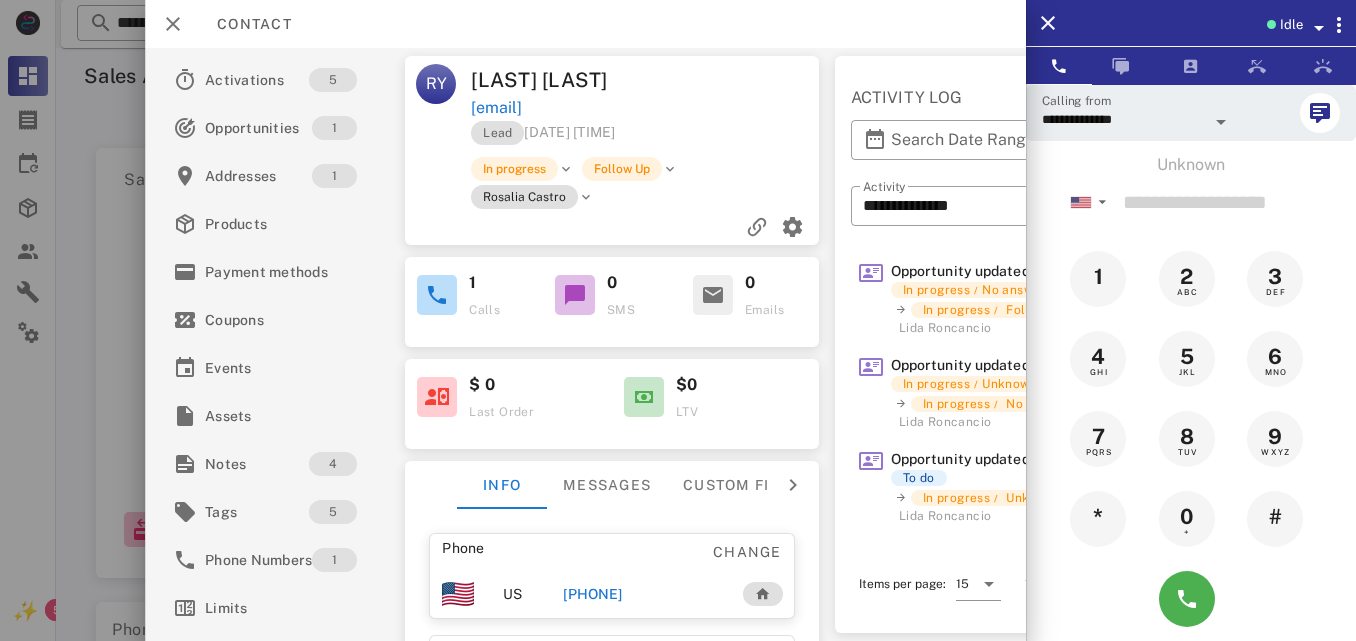 drag, startPoint x: 721, startPoint y: 56, endPoint x: 654, endPoint y: 57, distance: 67.00746 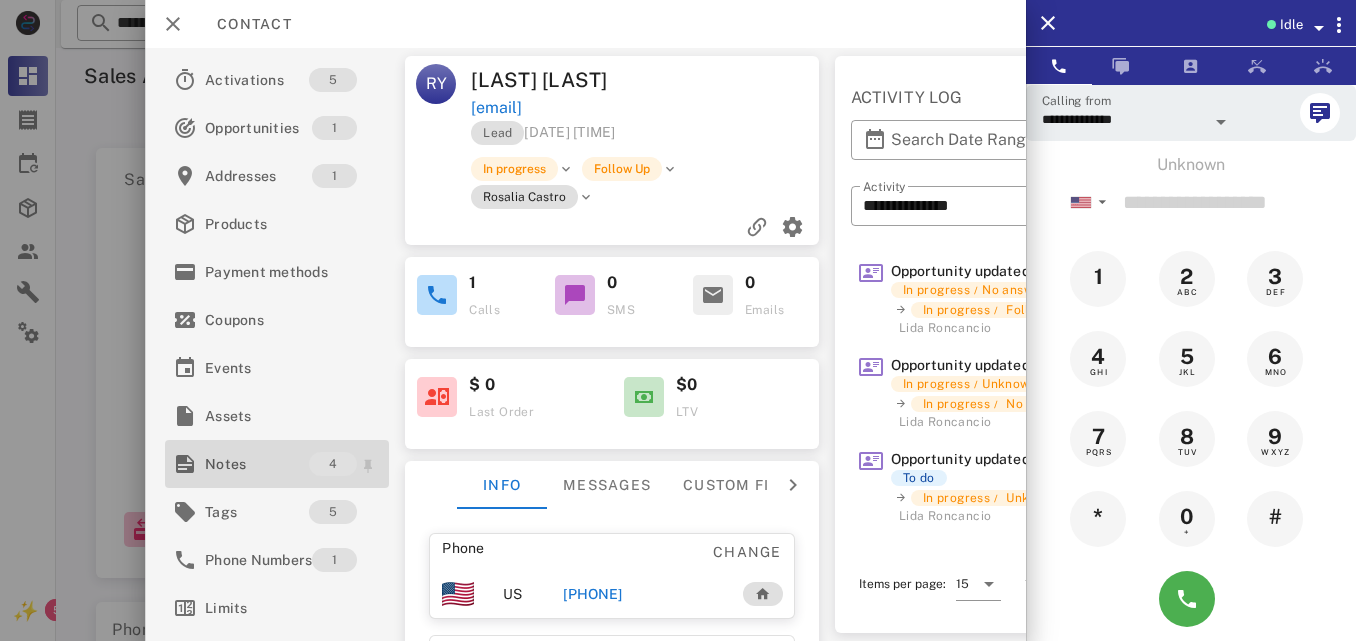 click on "Notes" at bounding box center [257, 464] 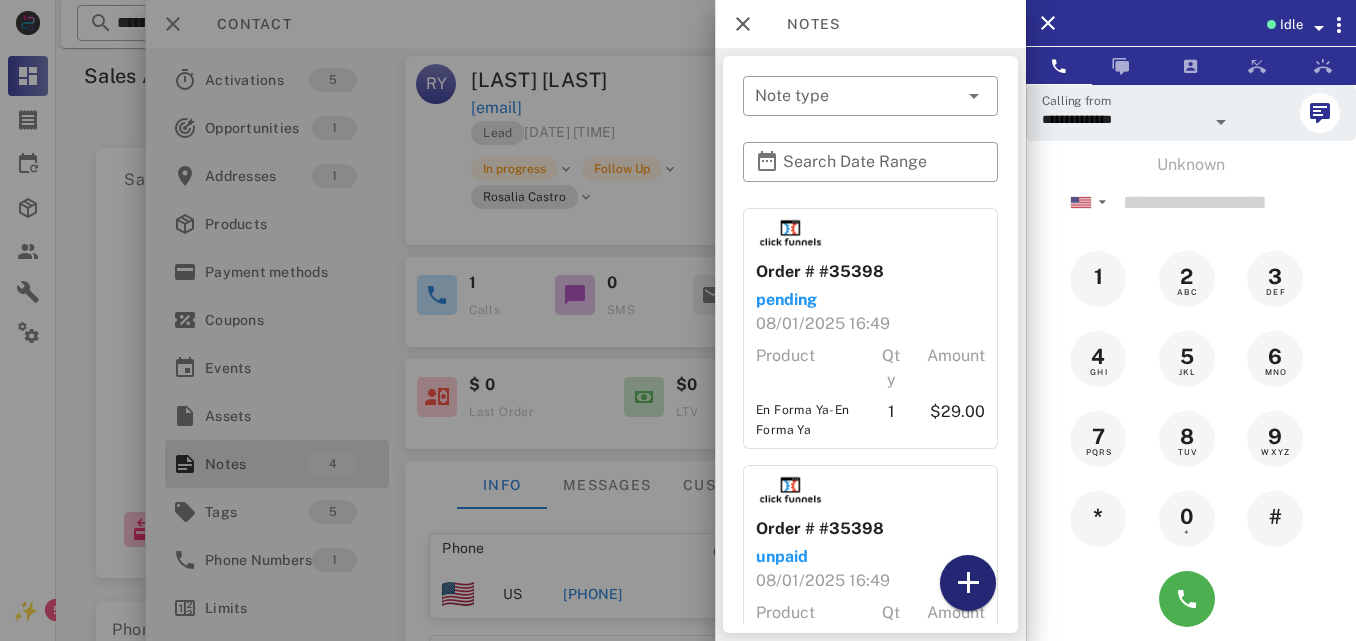 click at bounding box center [968, 583] 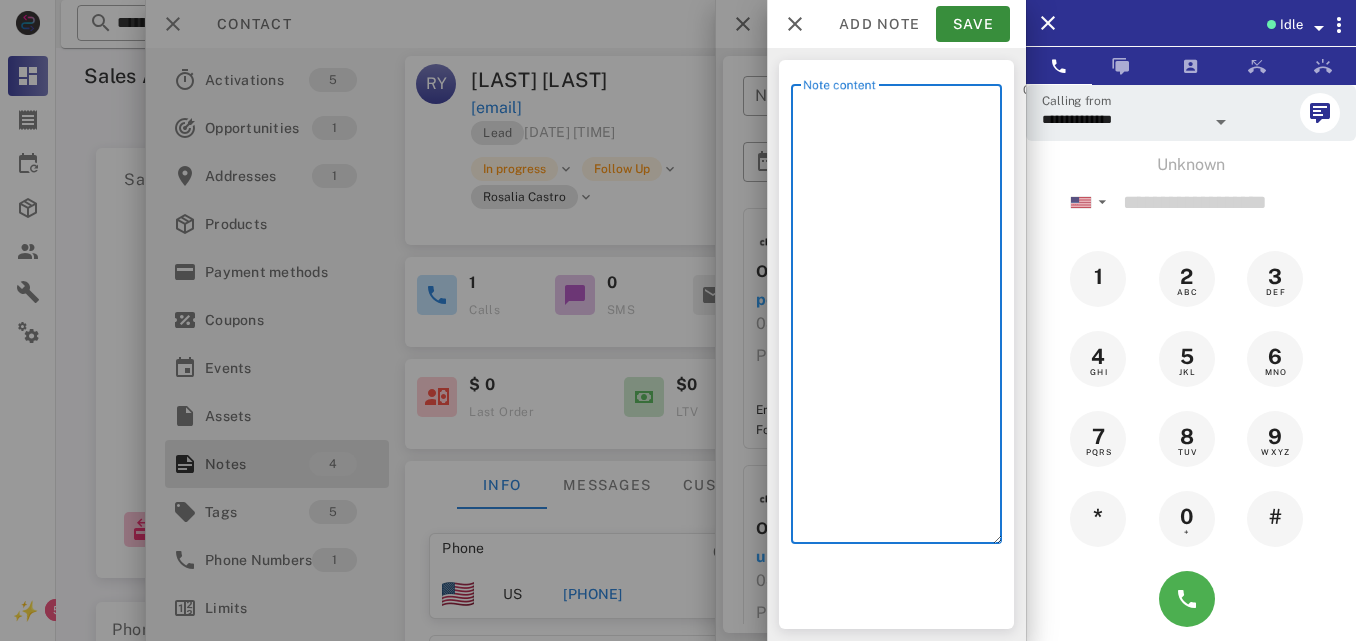 click on "Note content" at bounding box center (902, 319) 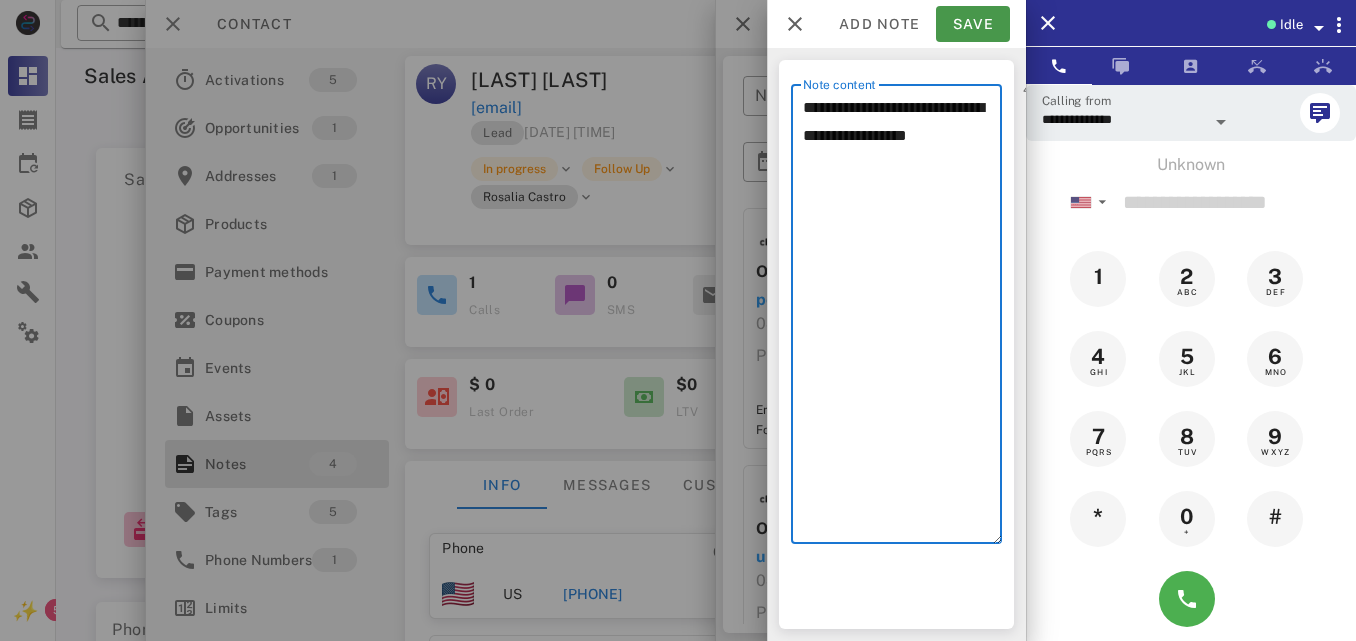 type on "**********" 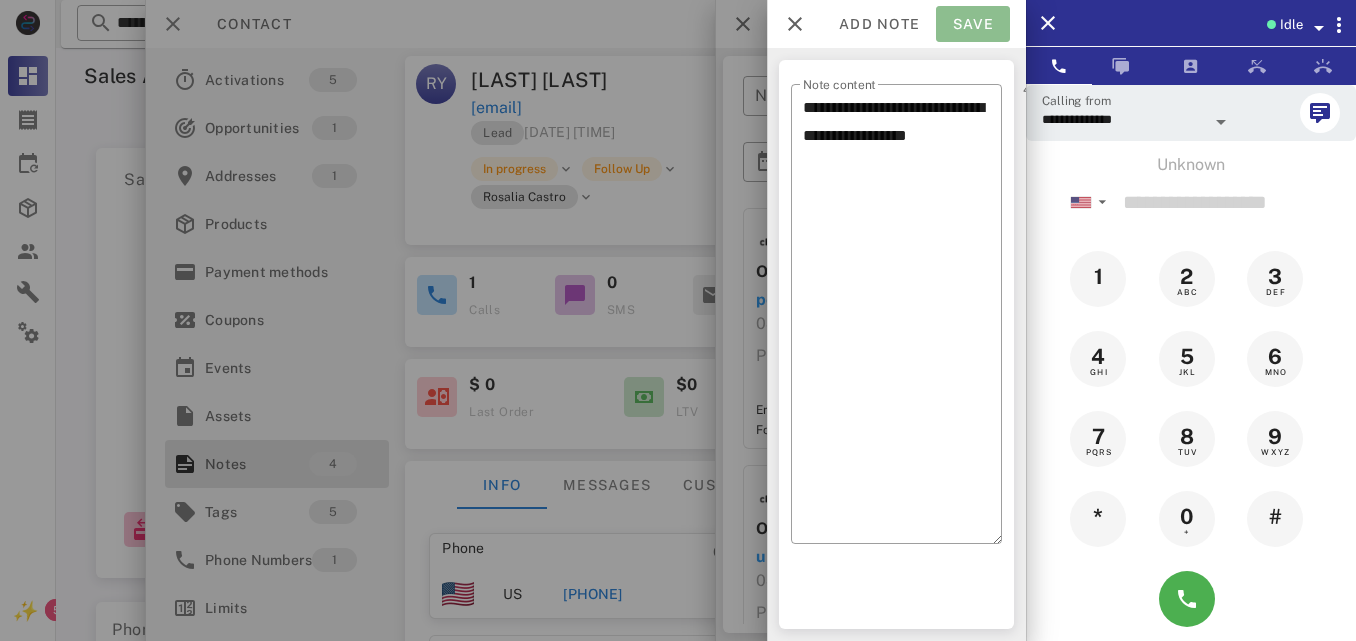 click on "Save" at bounding box center (973, 24) 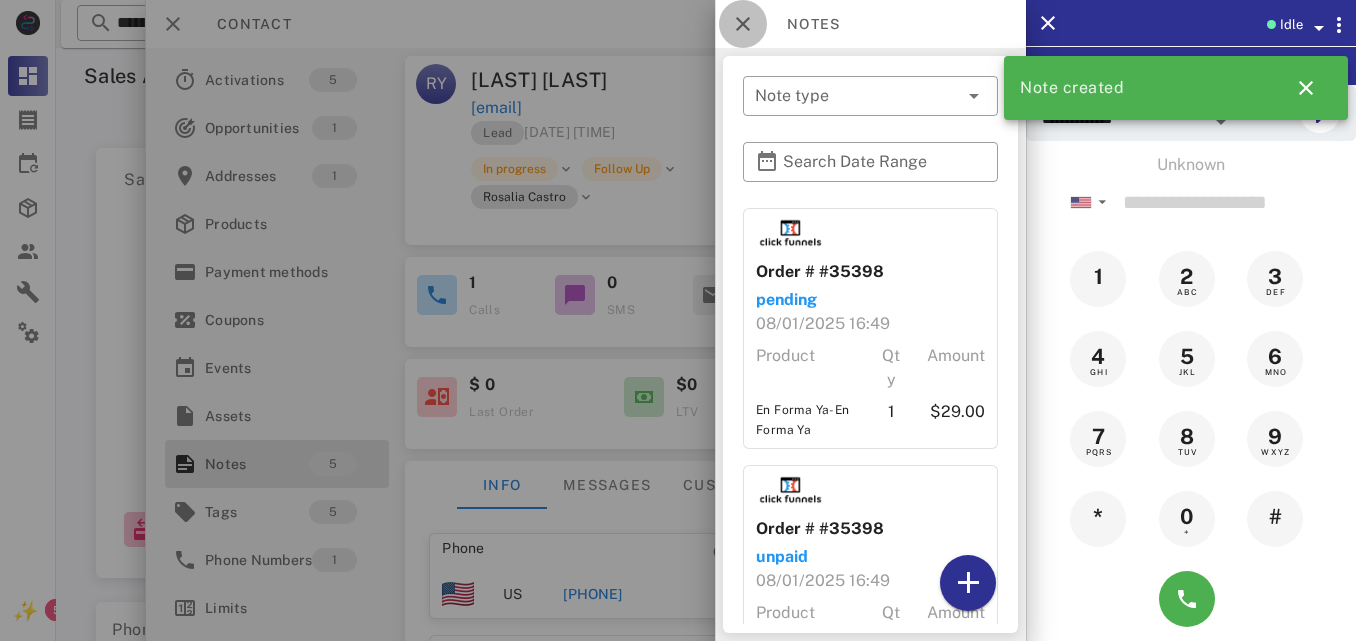 click at bounding box center (743, 24) 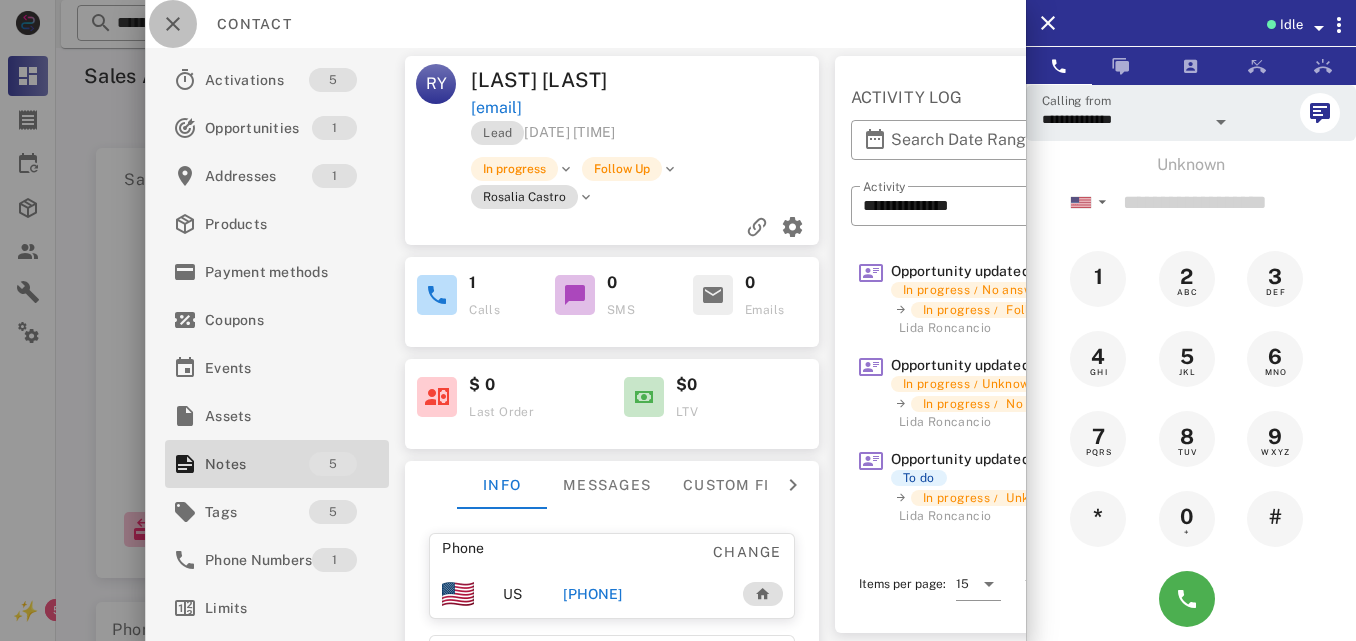 click at bounding box center (173, 24) 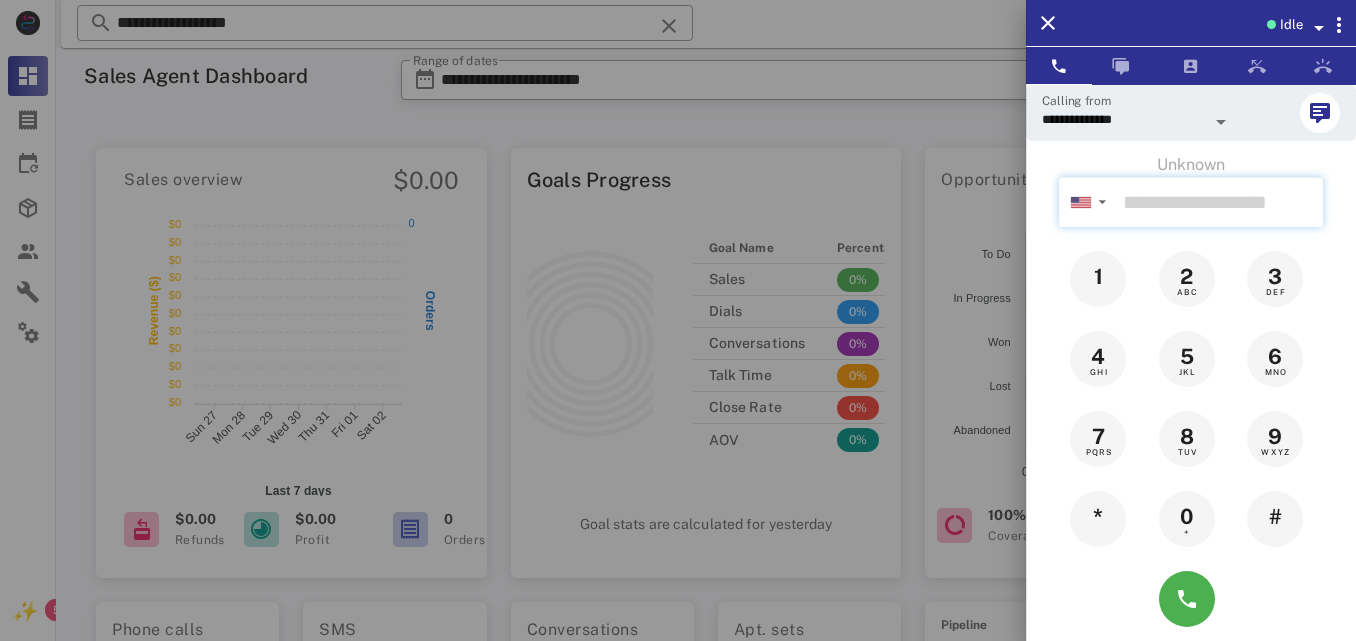 click at bounding box center (1219, 202) 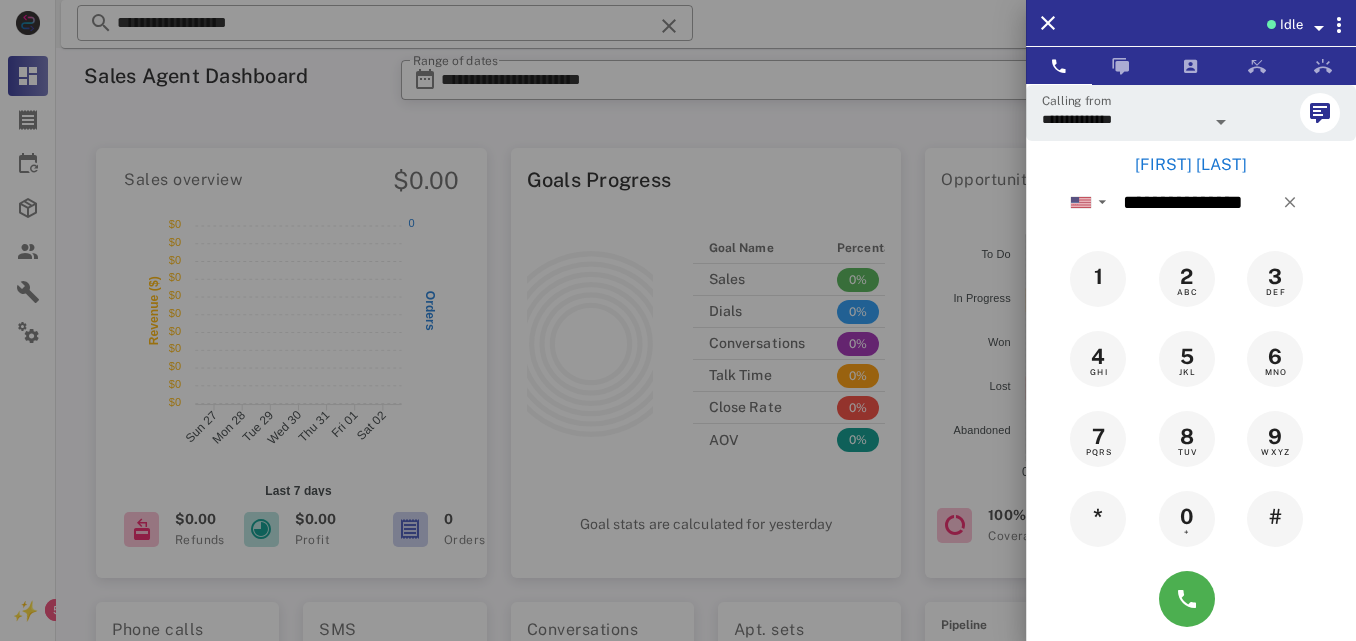click on "[FIRST] [LAST]" at bounding box center (1191, 165) 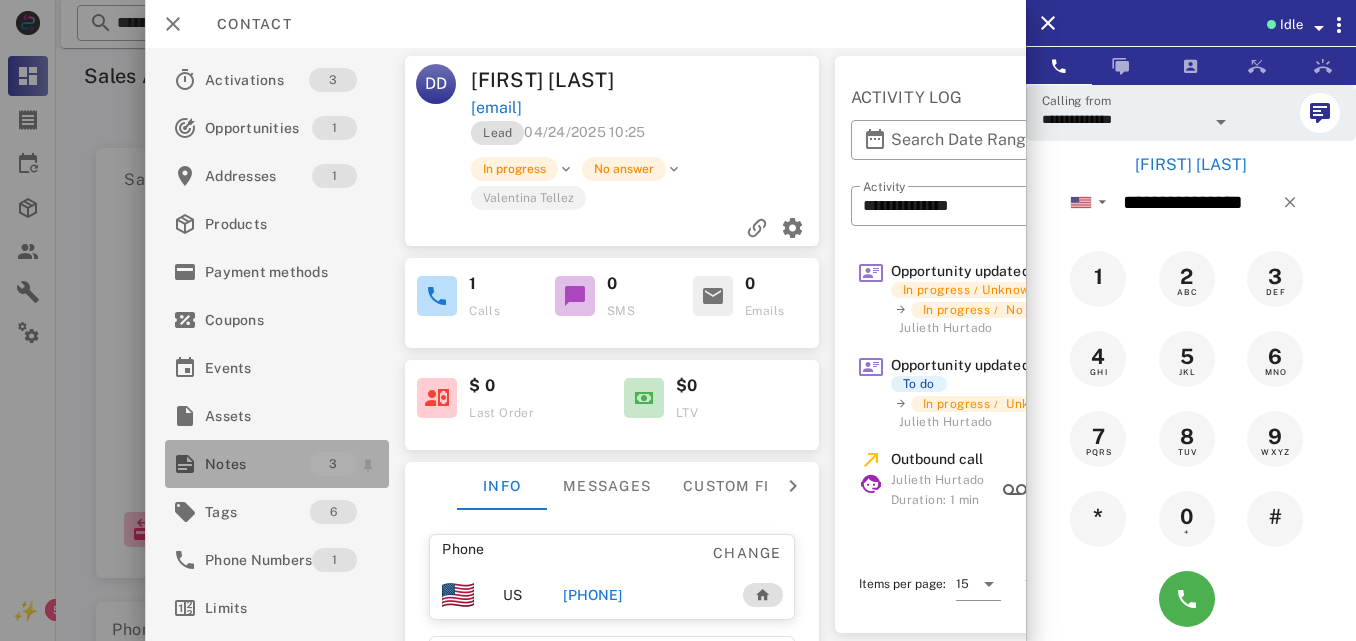 click on "Notes" at bounding box center (257, 464) 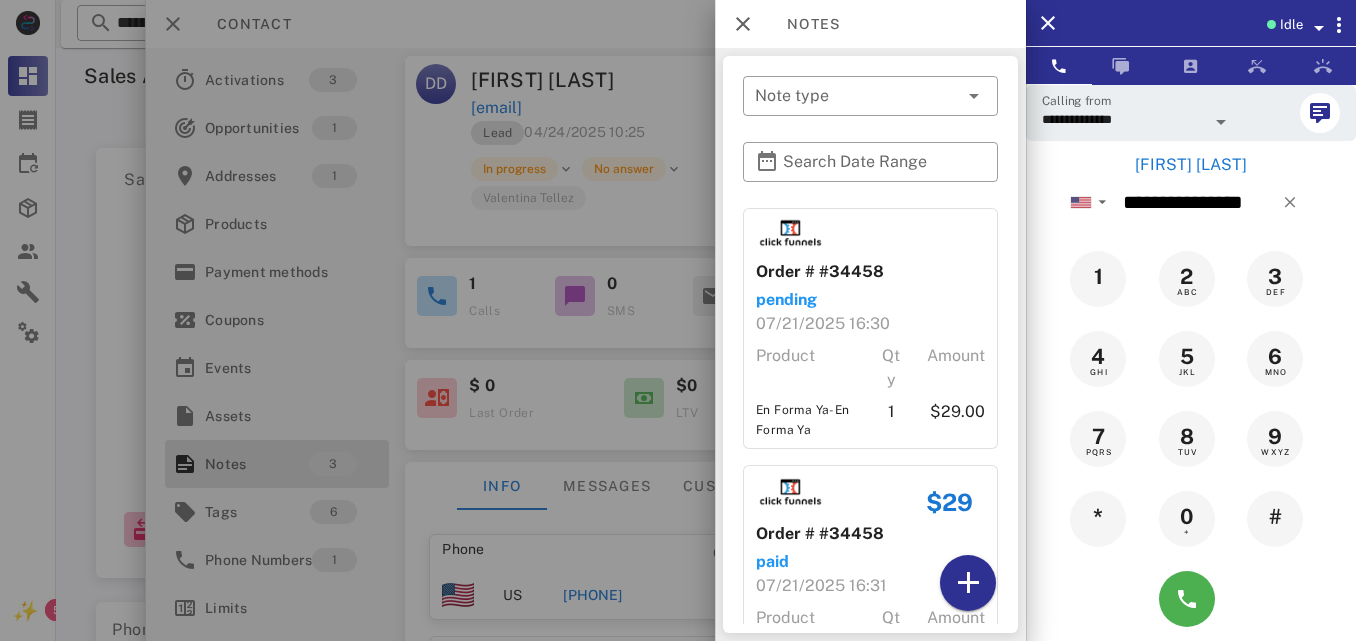 drag, startPoint x: 280, startPoint y: 466, endPoint x: 895, endPoint y: 265, distance: 647.0131 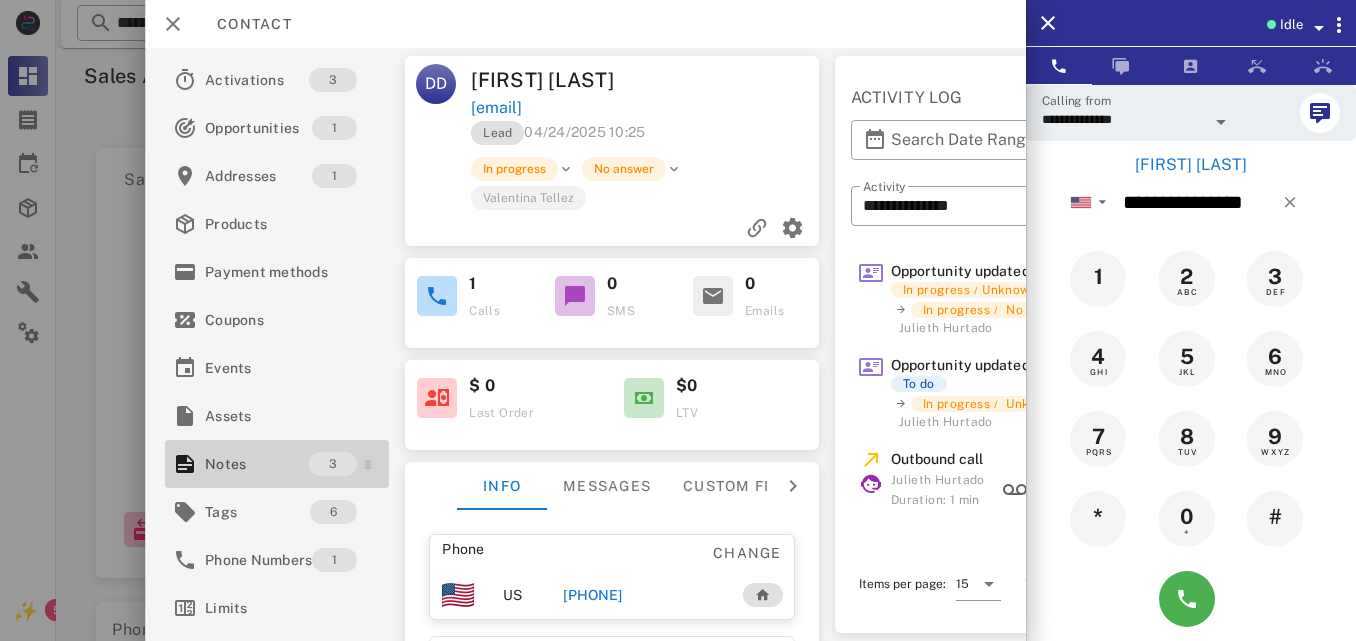 click on "Notes" at bounding box center [257, 464] 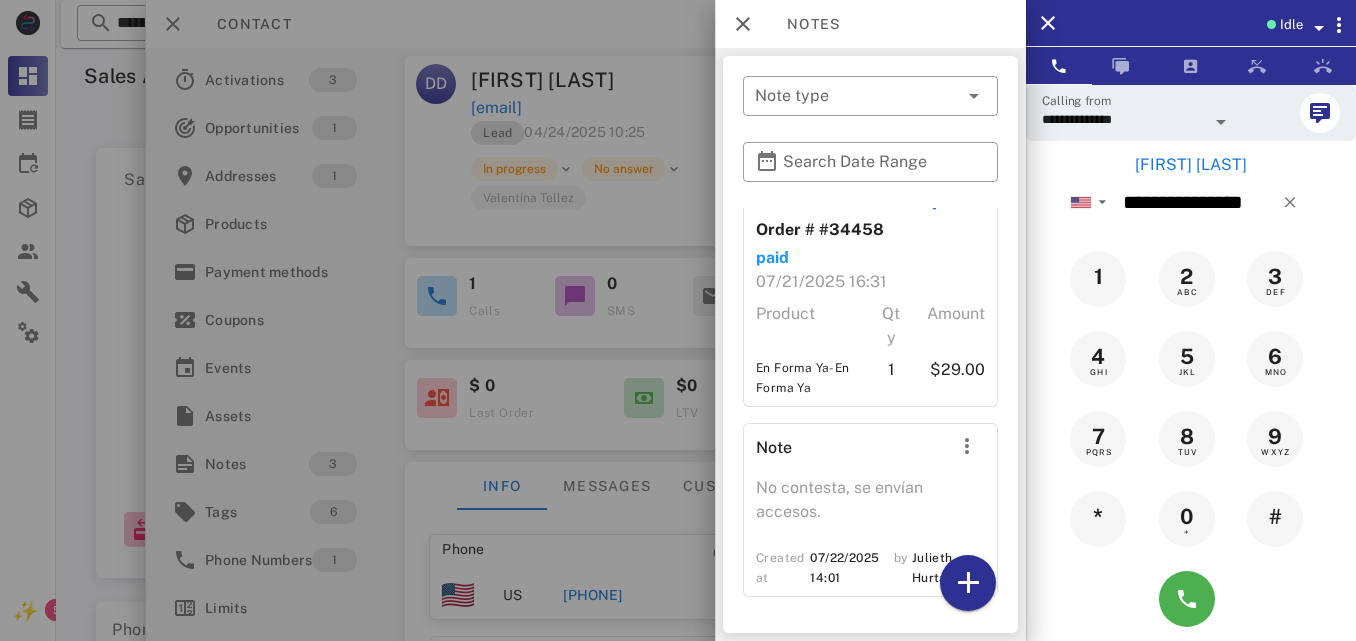 scroll, scrollTop: 203, scrollLeft: 0, axis: vertical 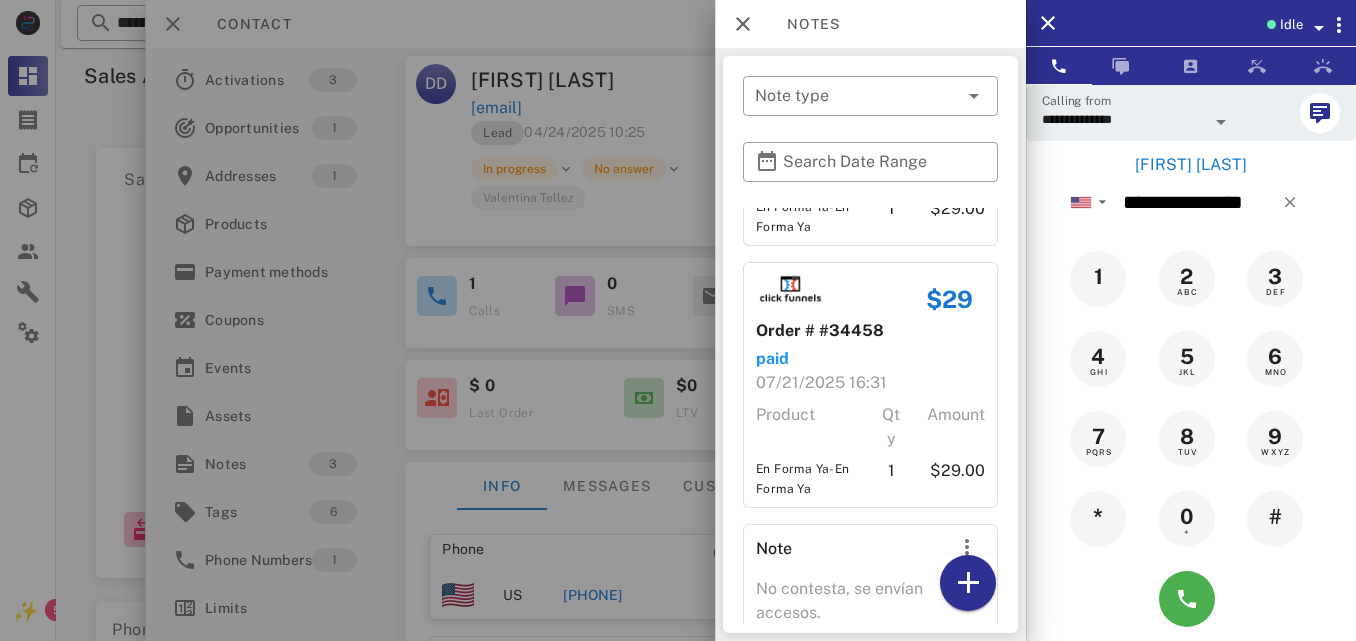 click at bounding box center (678, 320) 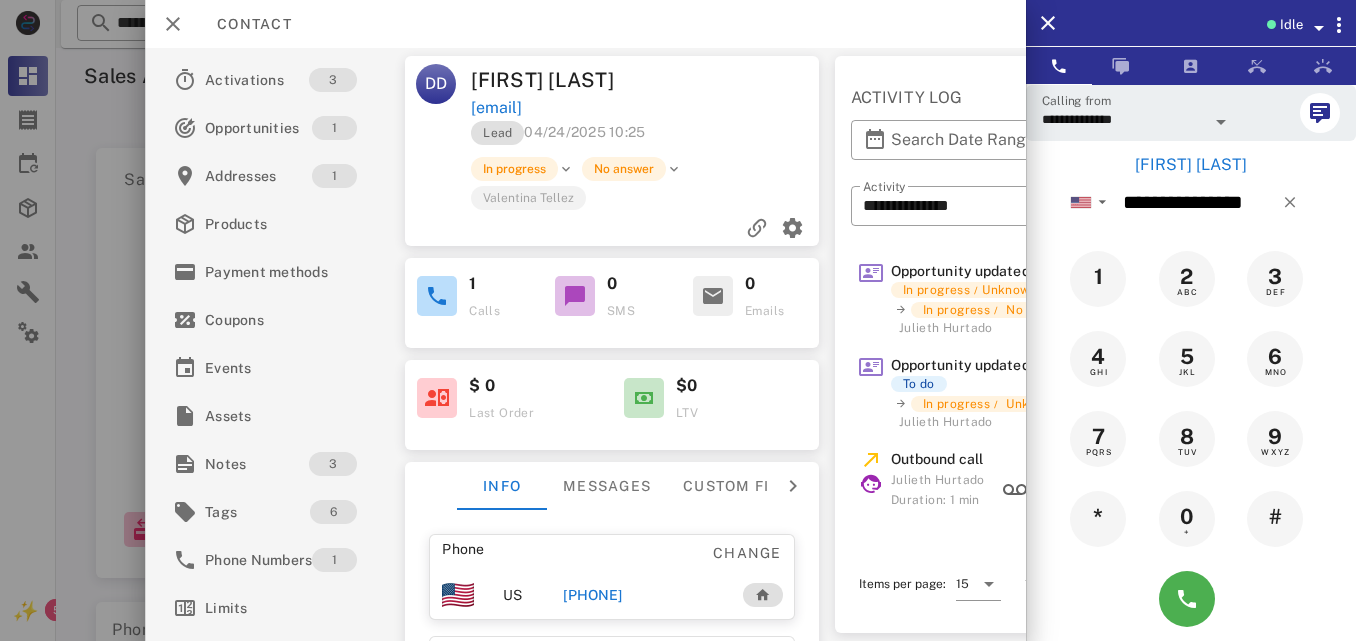 click on "[PHONE]" at bounding box center [593, 595] 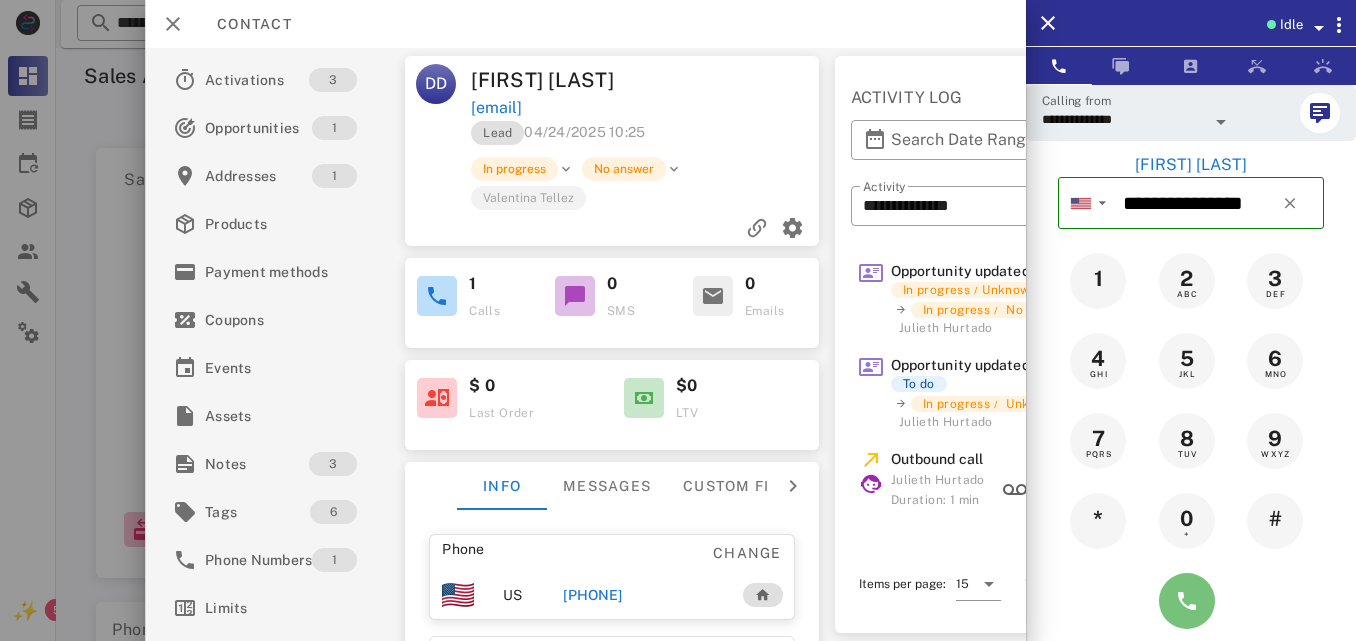 click at bounding box center (1187, 601) 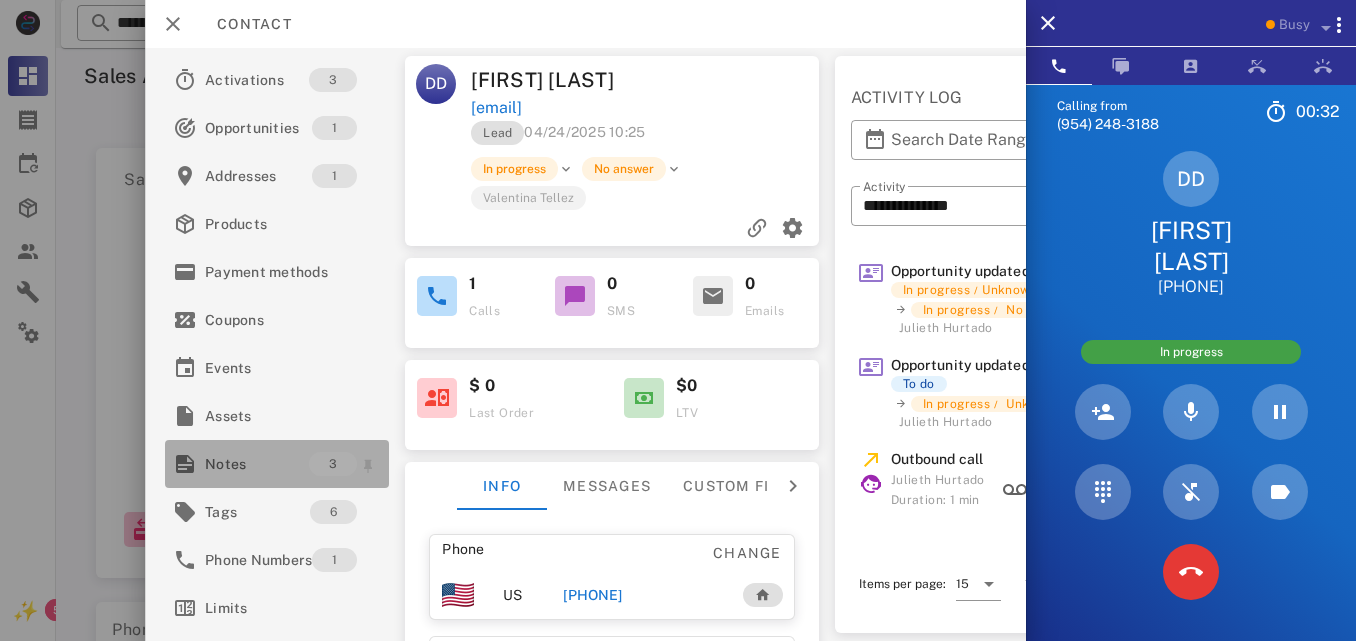click on "Notes" at bounding box center [257, 464] 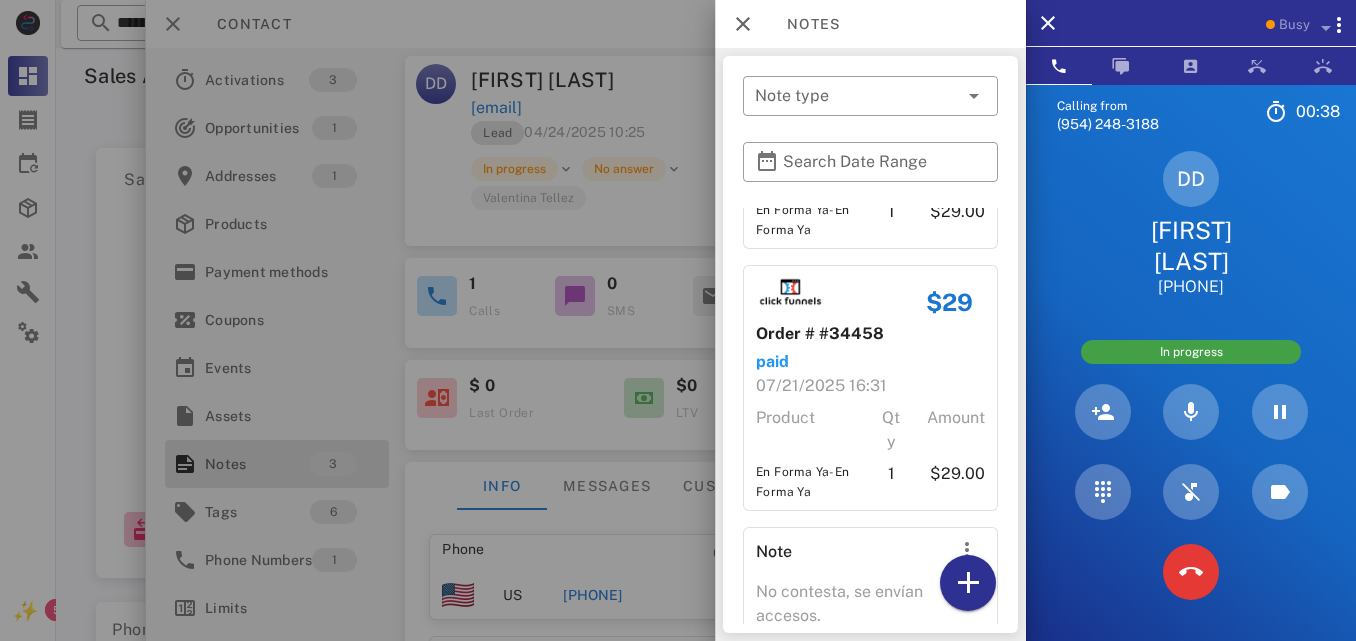 scroll, scrollTop: 304, scrollLeft: 0, axis: vertical 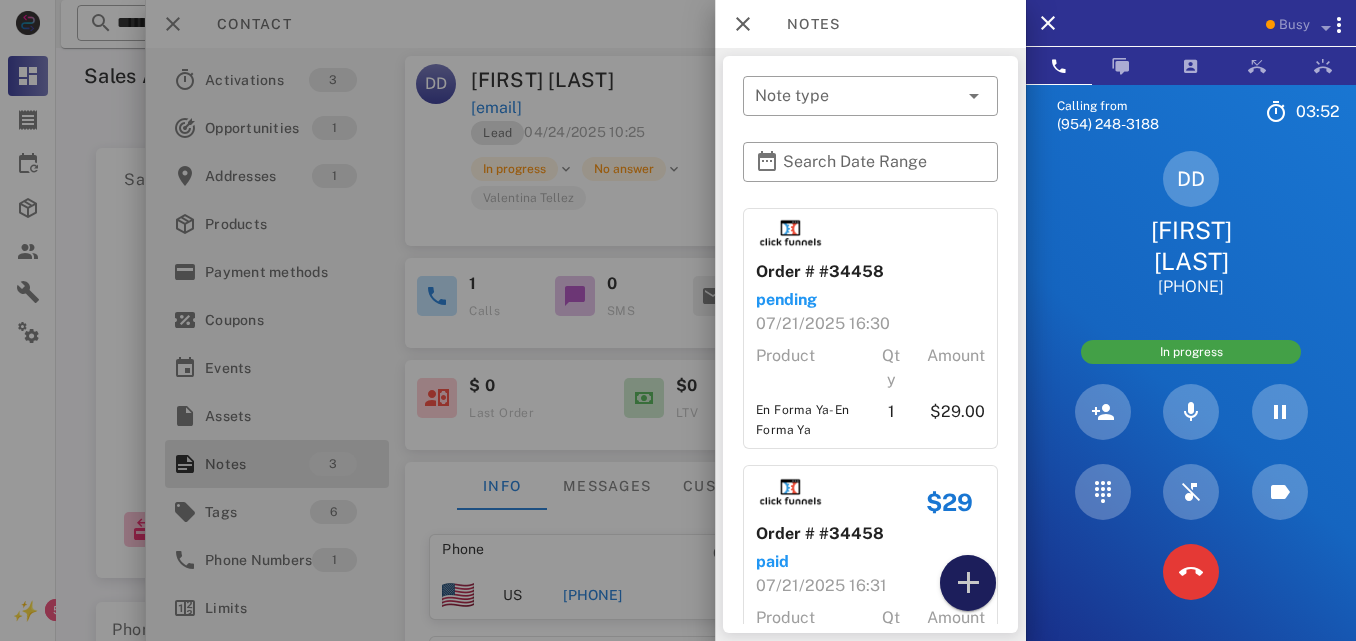 click at bounding box center [968, 583] 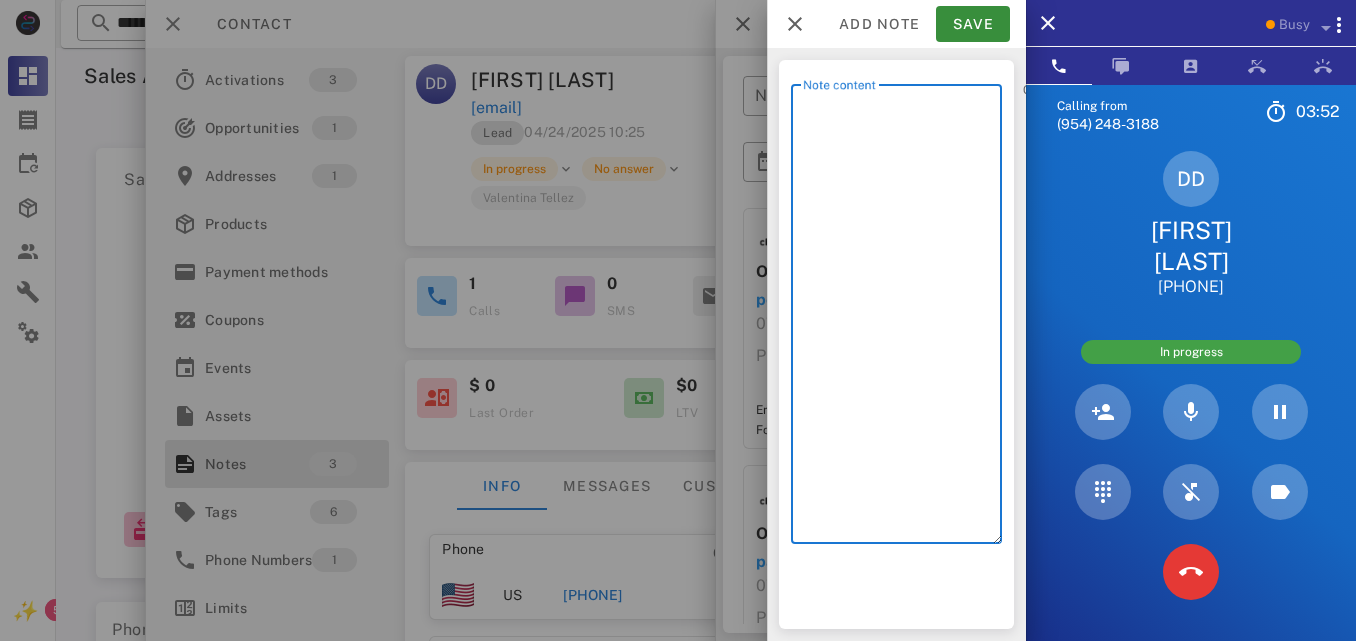 click on "Note content" at bounding box center (902, 319) 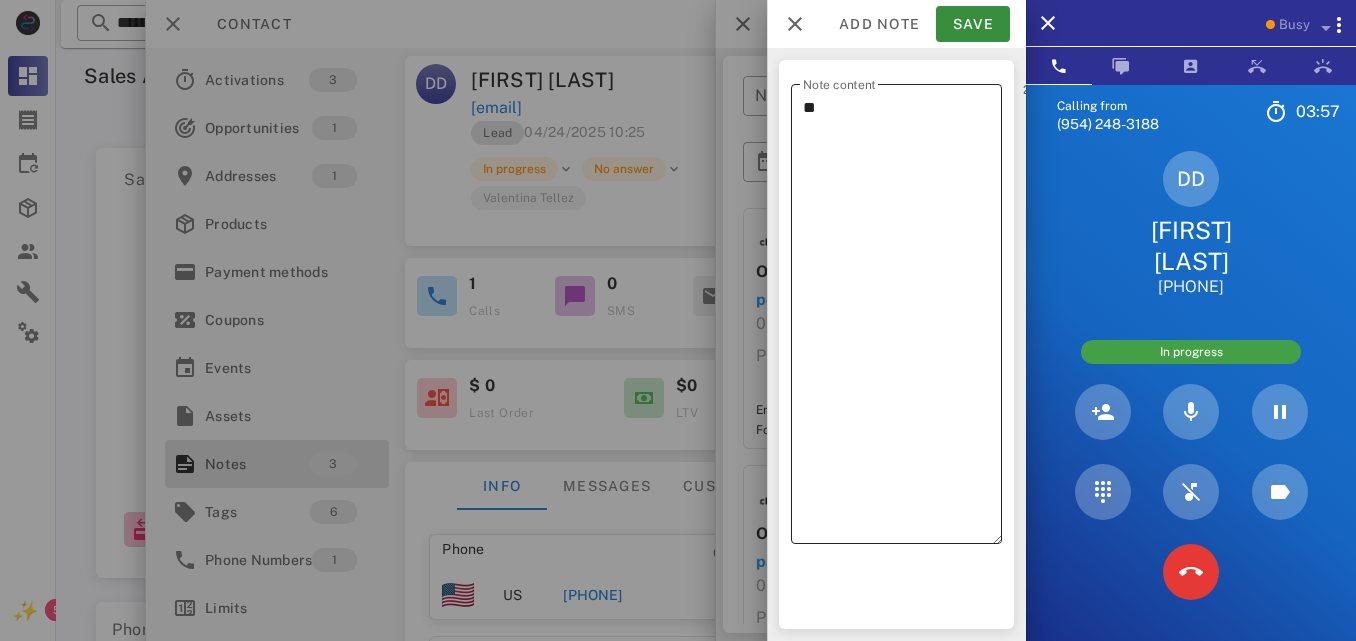 click on "**" at bounding box center (902, 319) 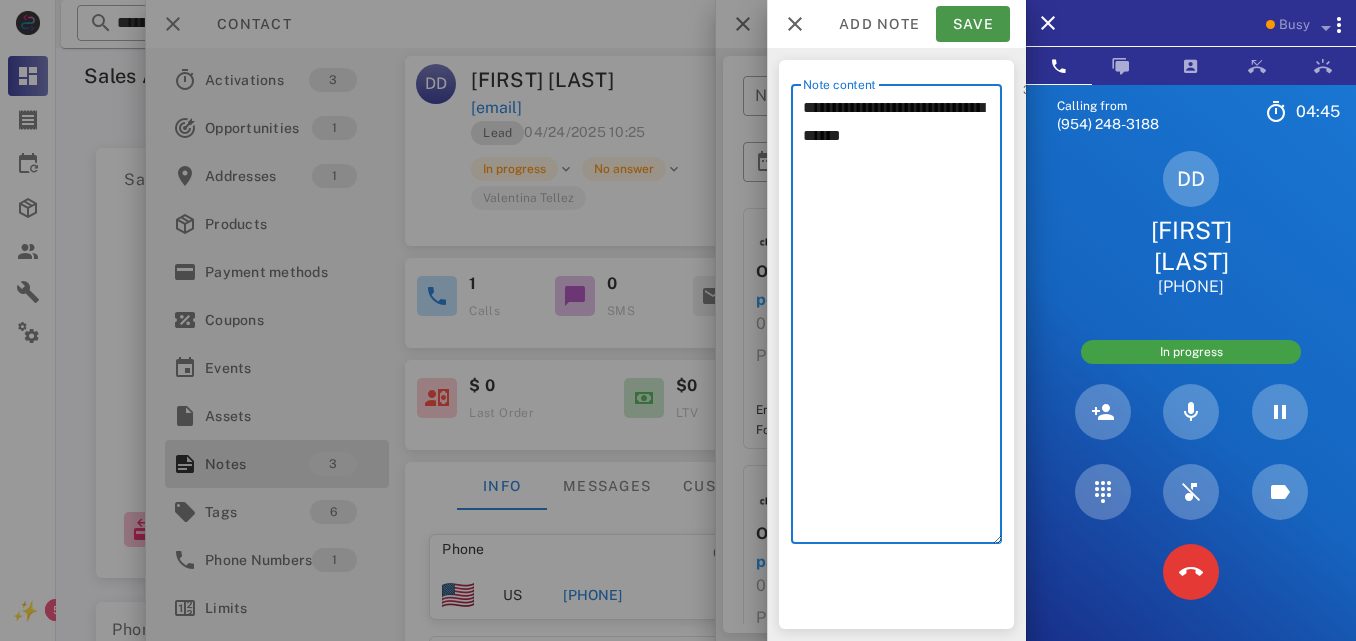 type on "**********" 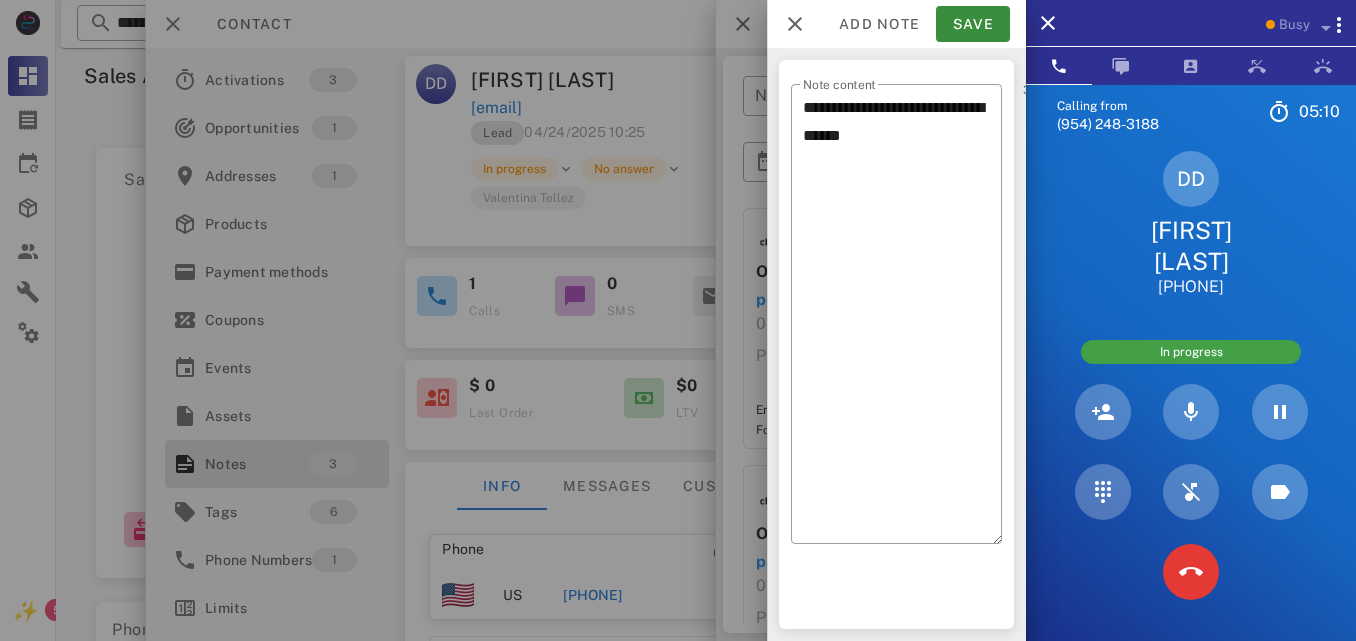 click at bounding box center [678, 320] 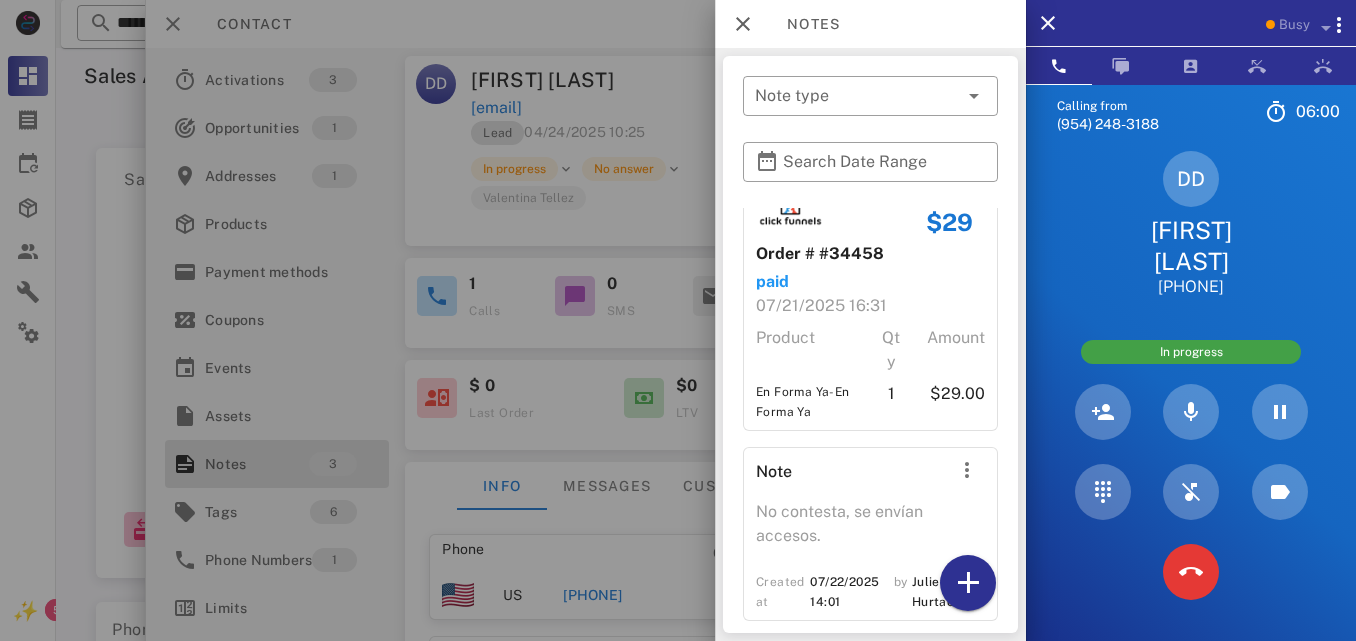 scroll, scrollTop: 304, scrollLeft: 0, axis: vertical 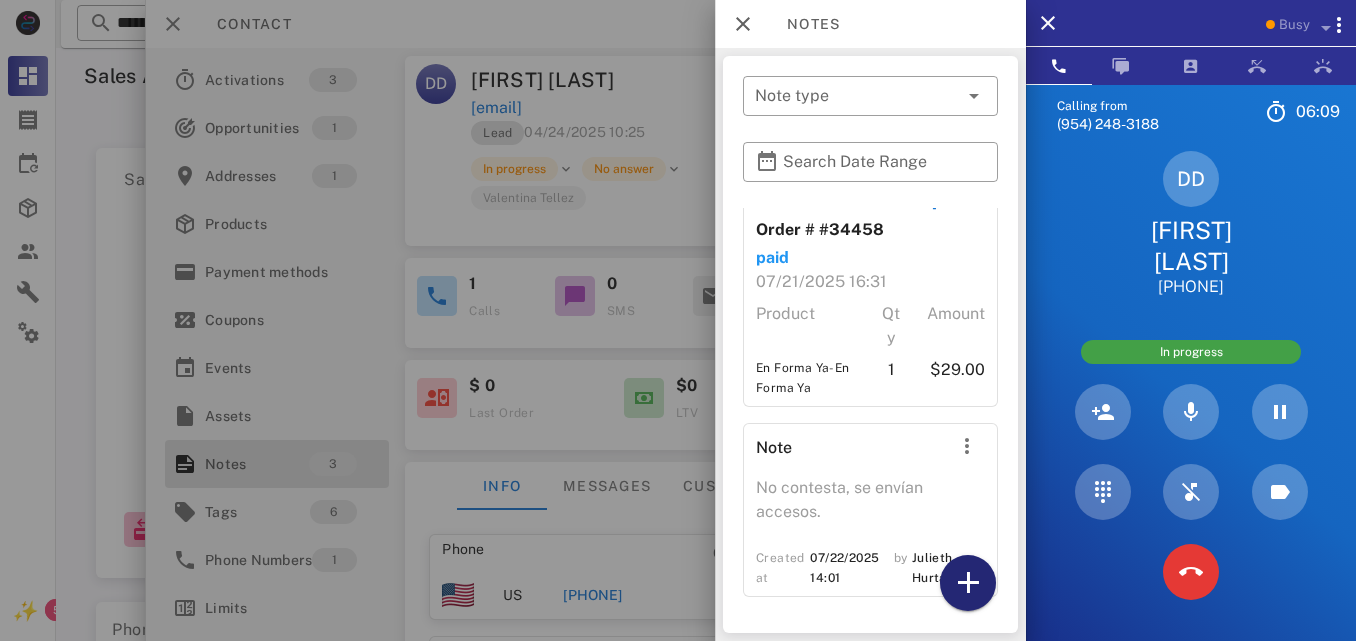 click at bounding box center [968, 583] 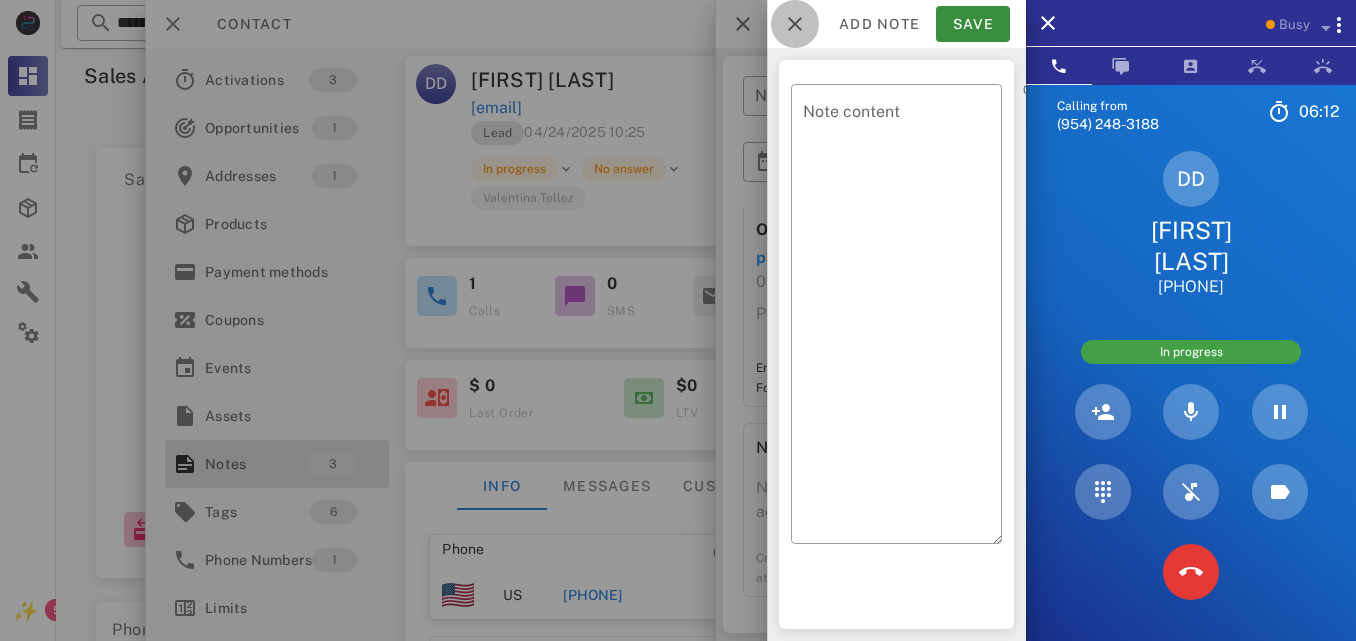click at bounding box center [795, 24] 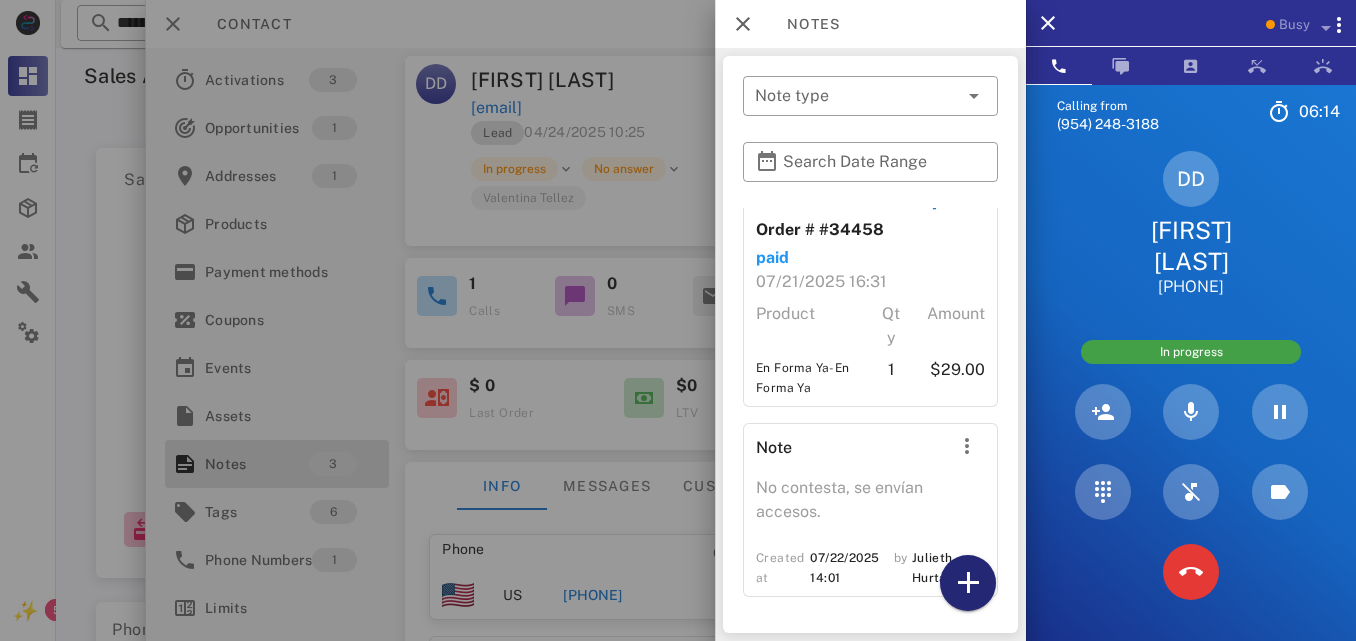 click at bounding box center [968, 583] 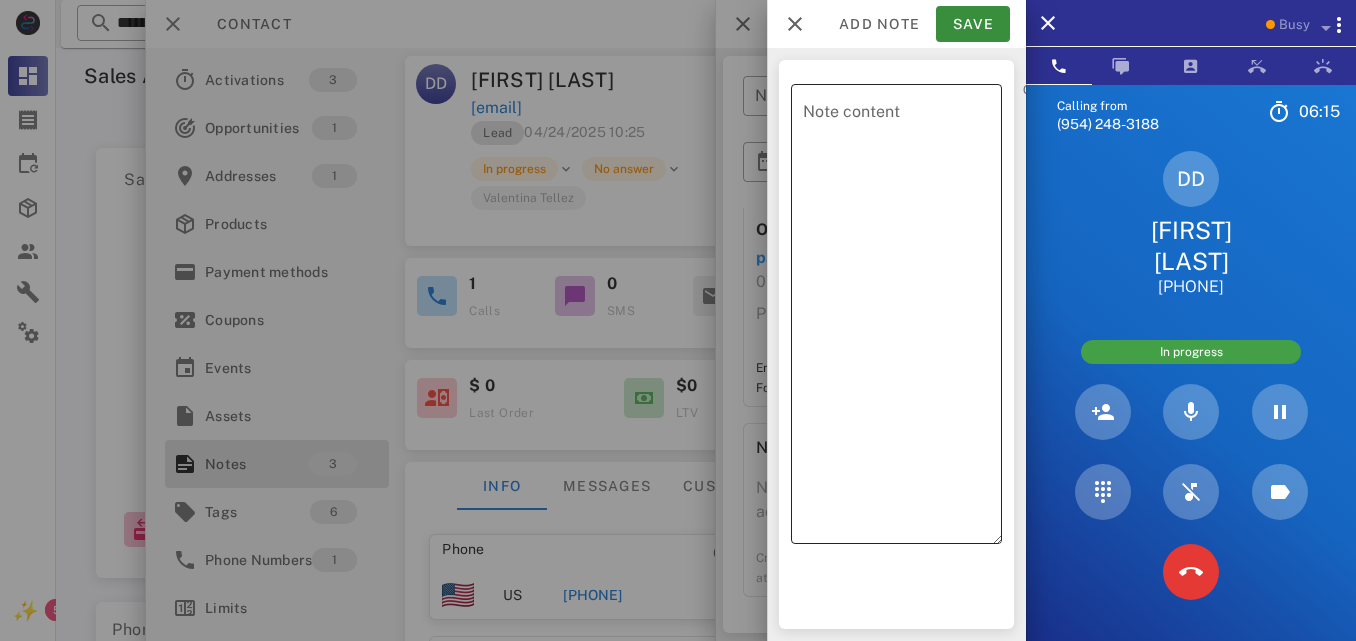 click on "Note content" at bounding box center [902, 319] 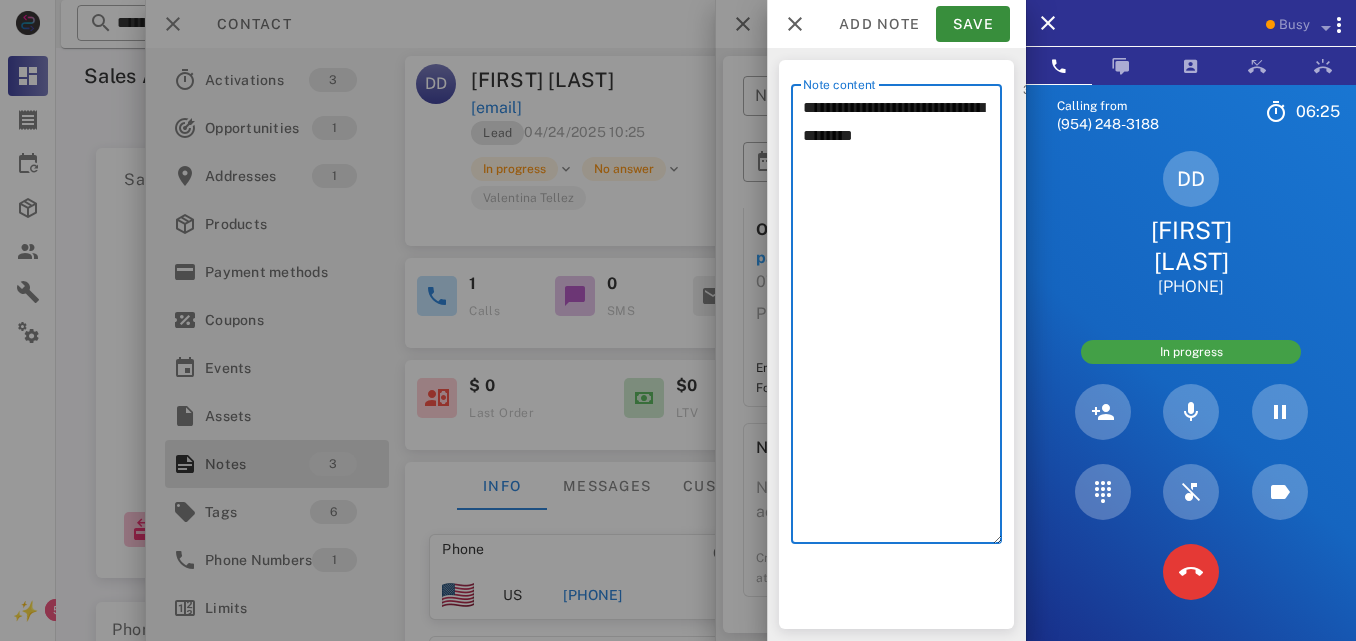 click on "**********" at bounding box center (896, 314) 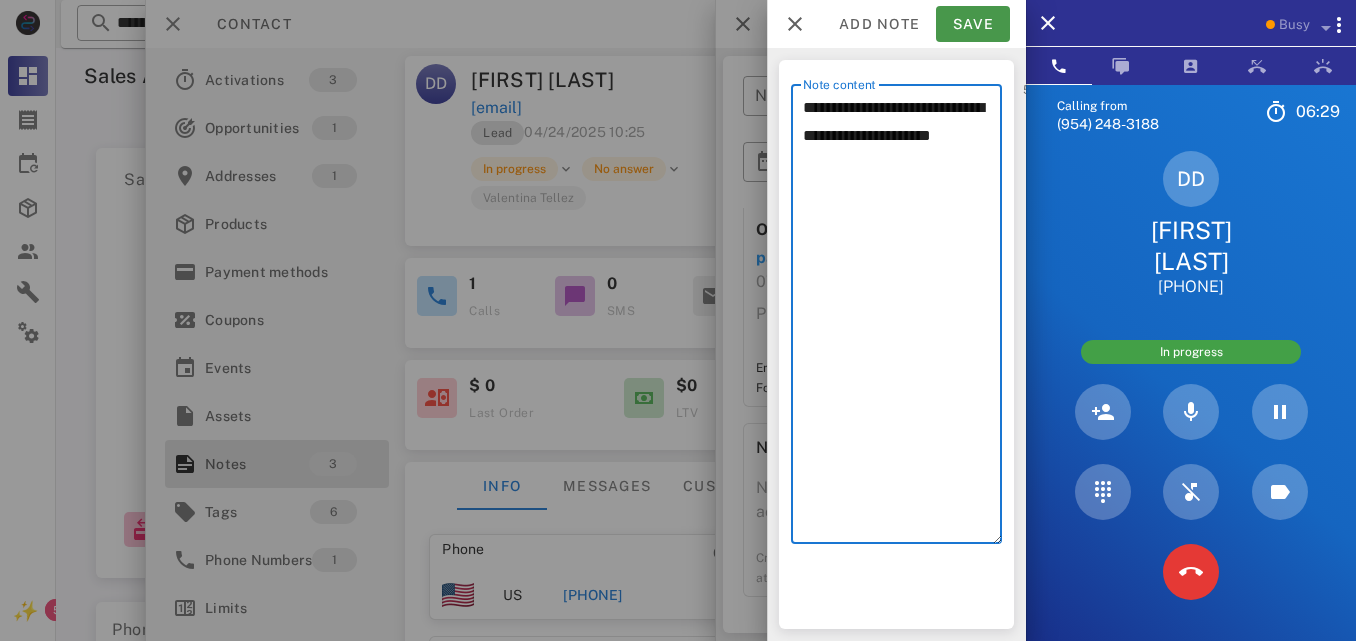 type on "**********" 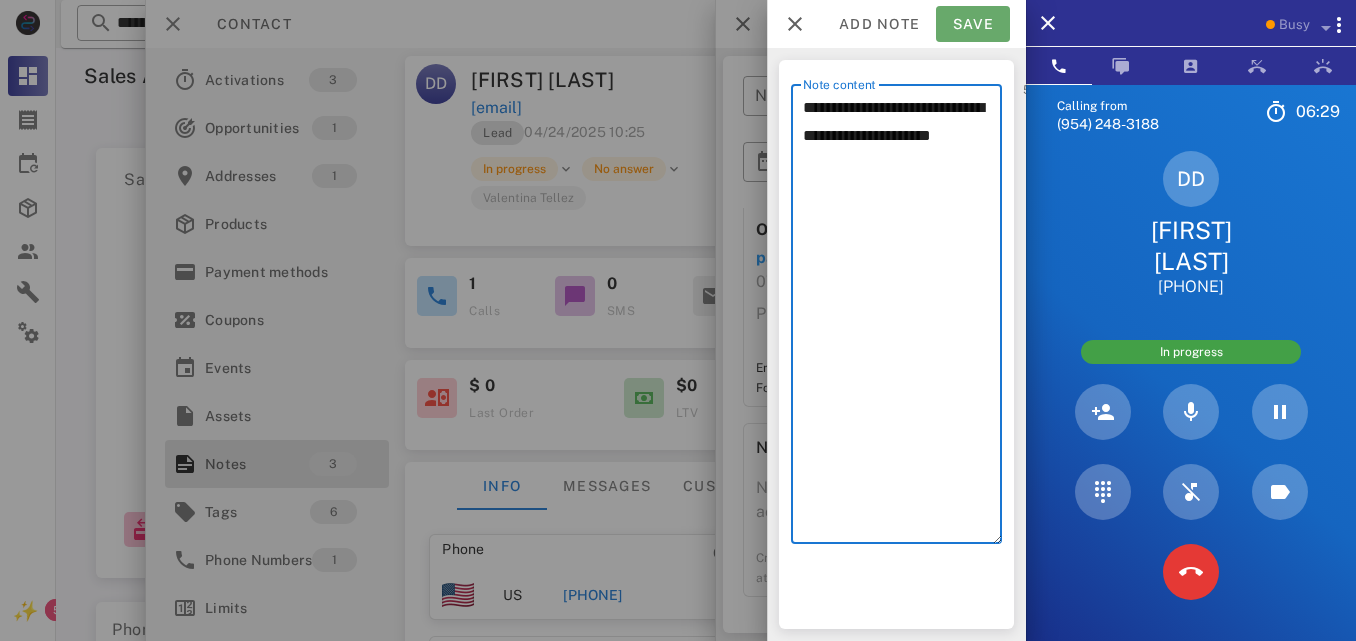 click on "Save" at bounding box center [973, 24] 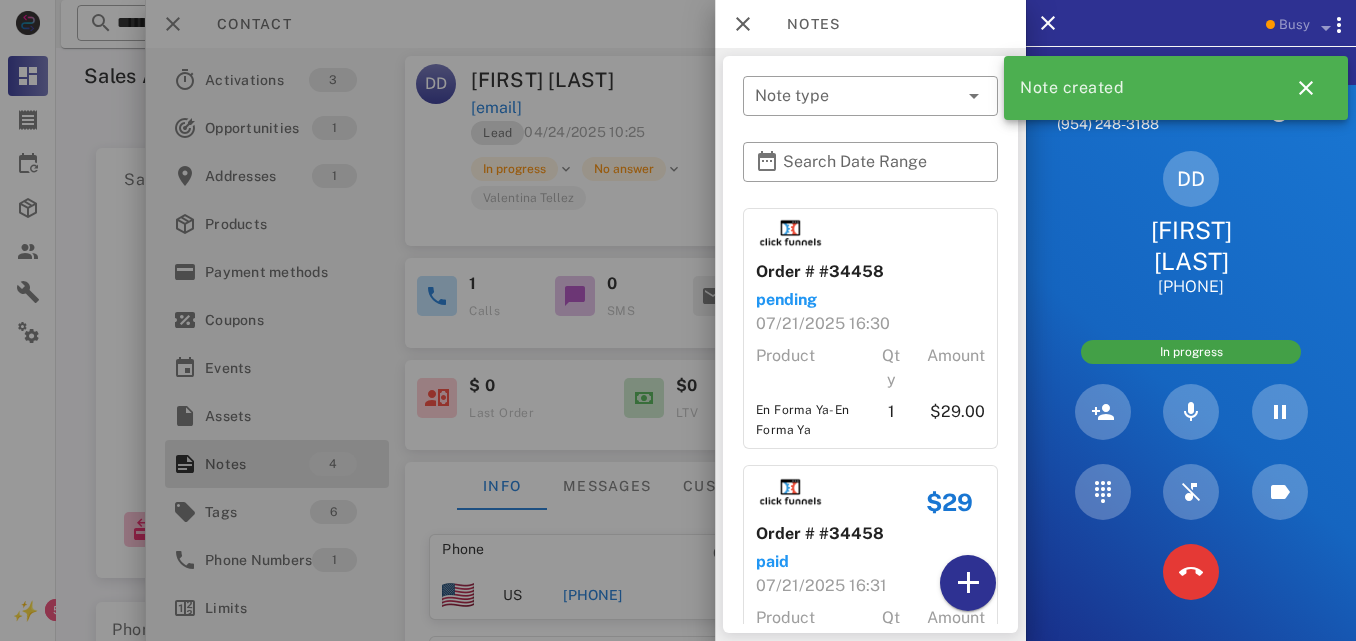 click at bounding box center [678, 320] 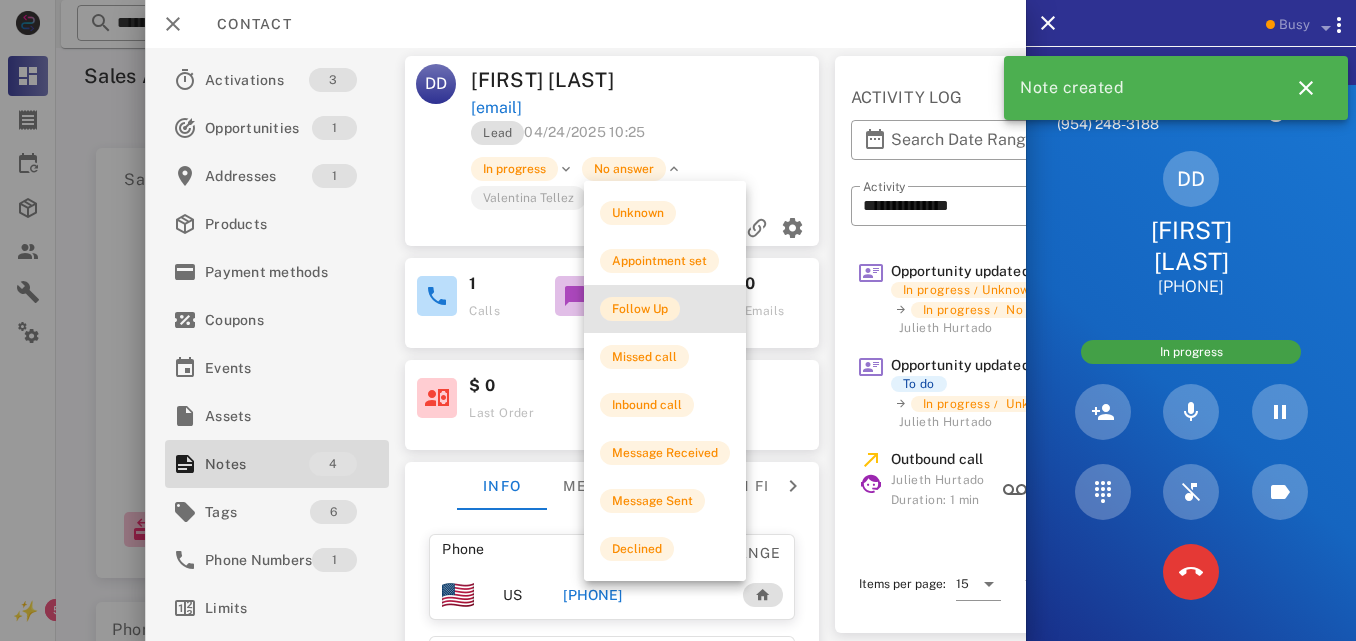 click on "Follow Up" at bounding box center [640, 309] 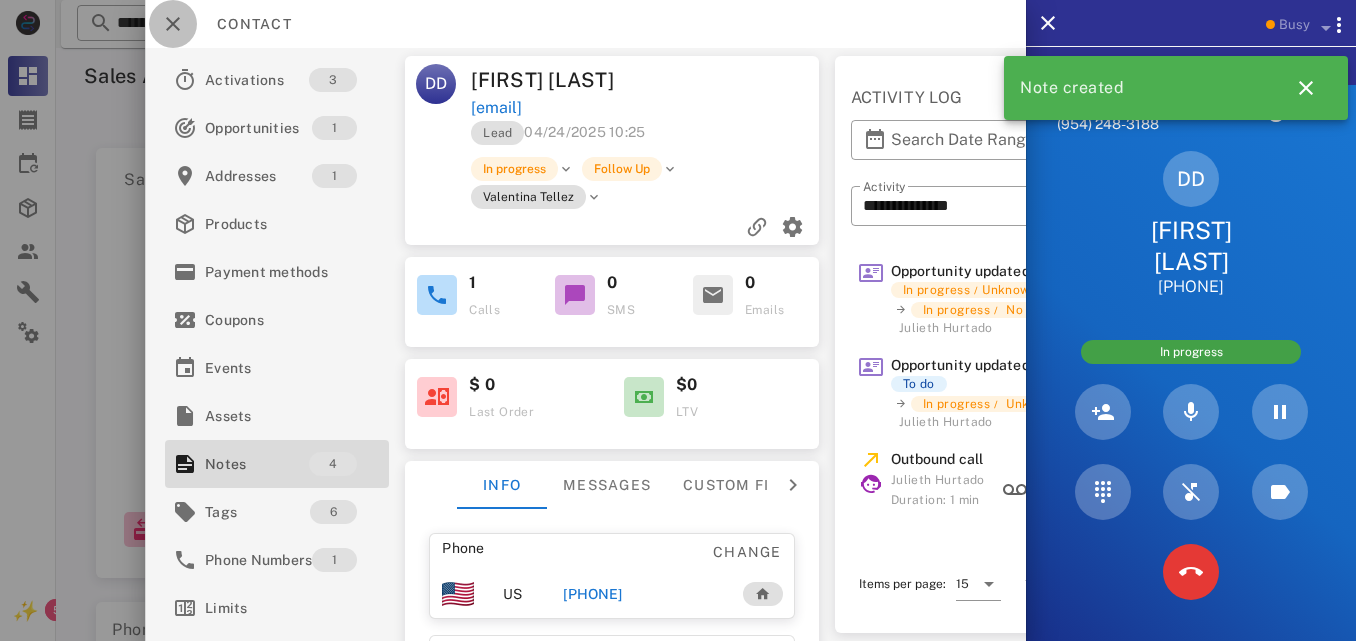 click at bounding box center [173, 24] 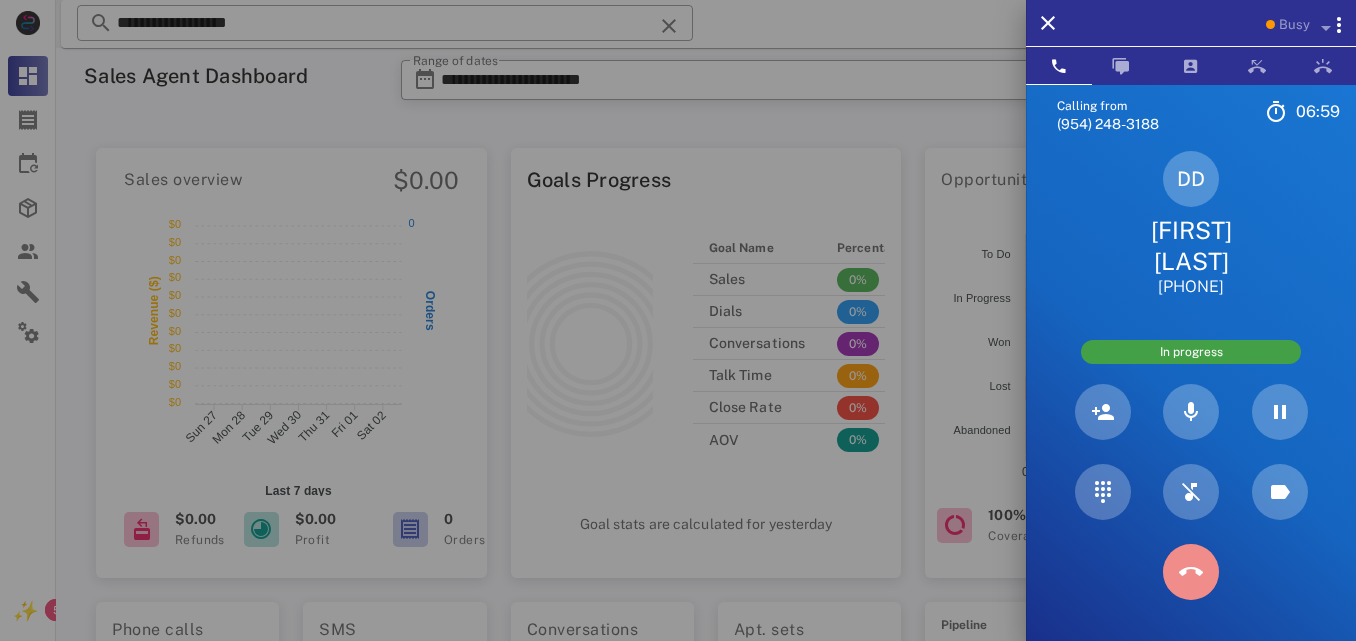 click at bounding box center (1191, 572) 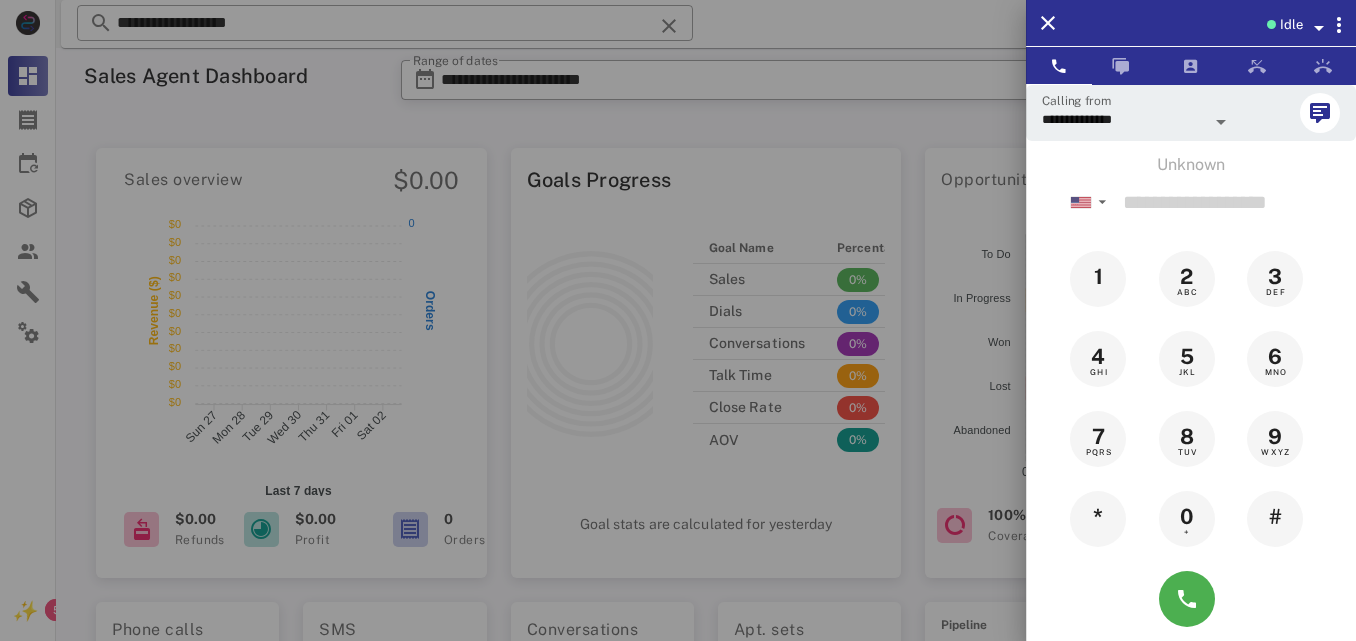 click at bounding box center (678, 320) 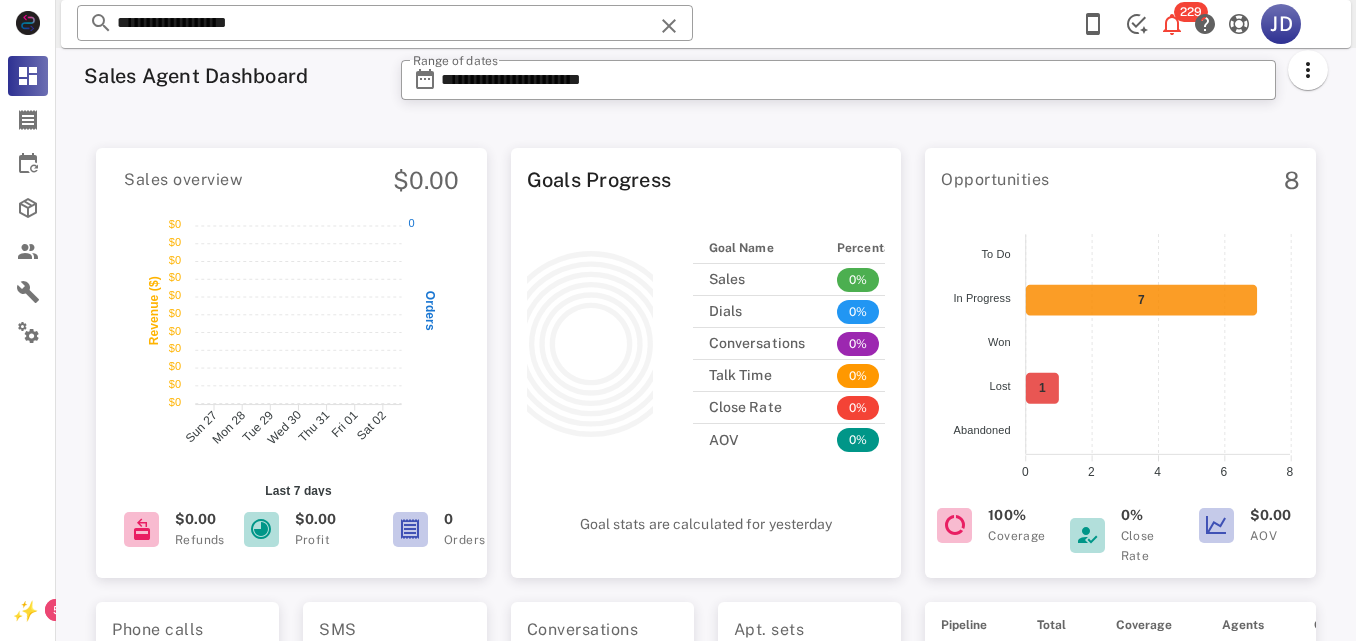 click on "**********" at bounding box center (385, 23) 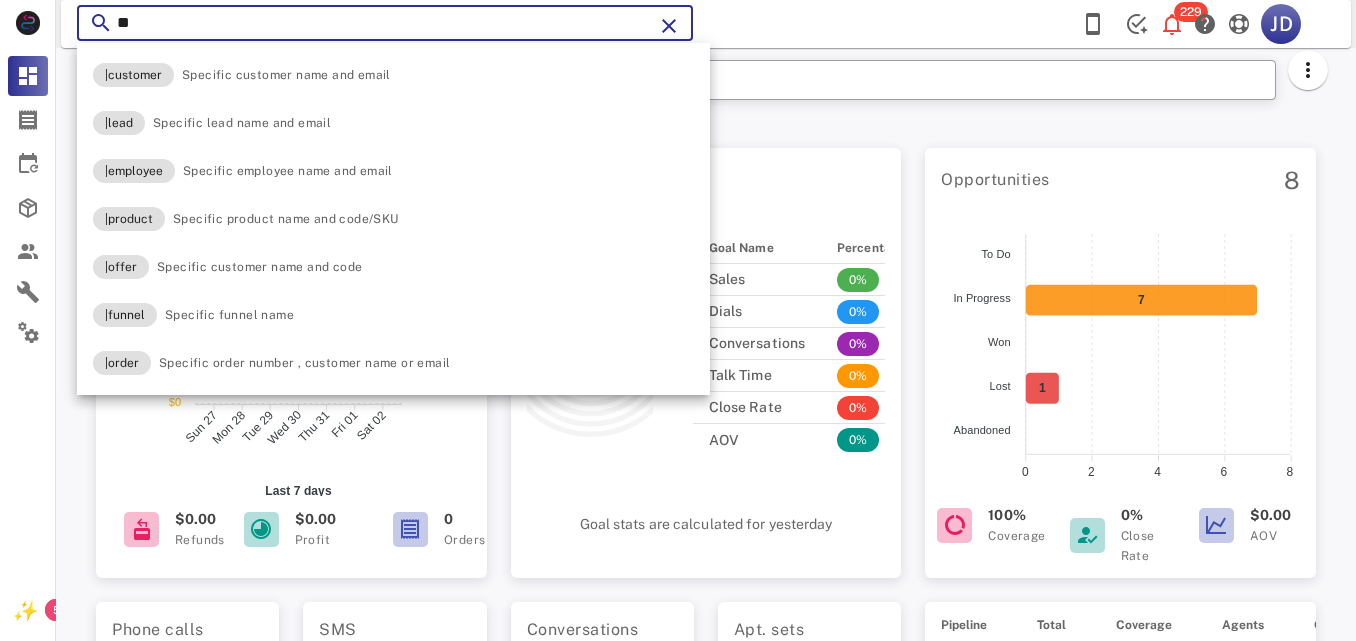 type on "*" 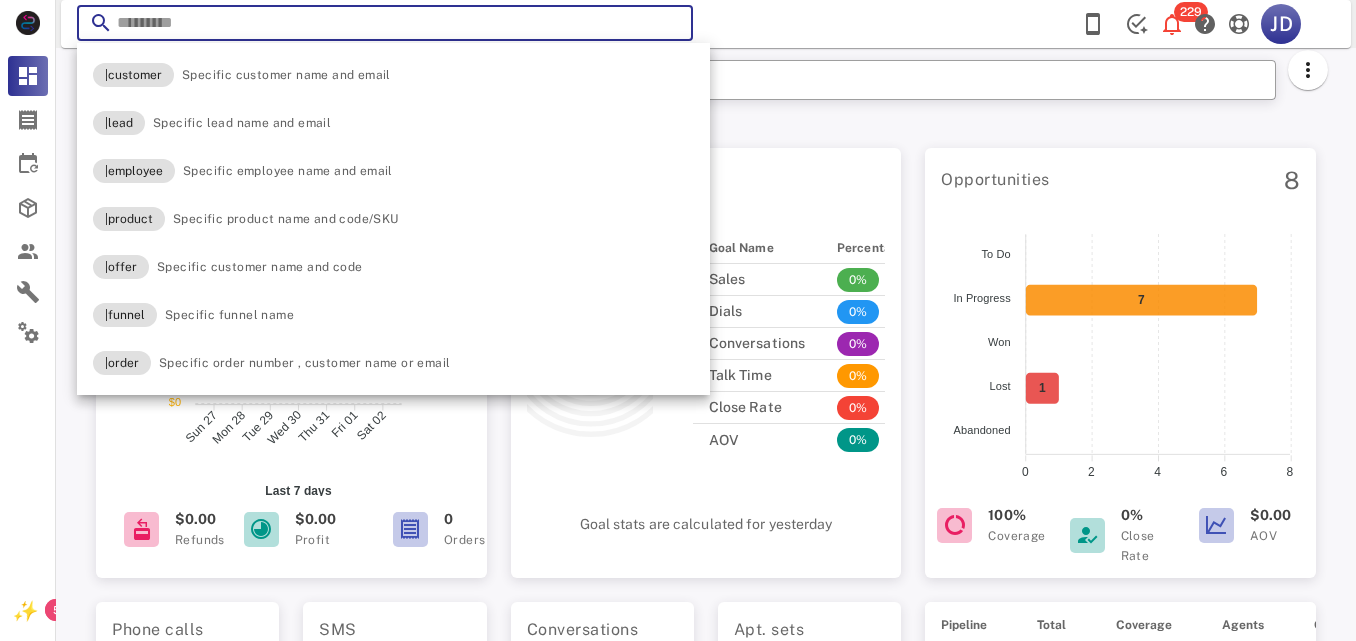 paste on "**********" 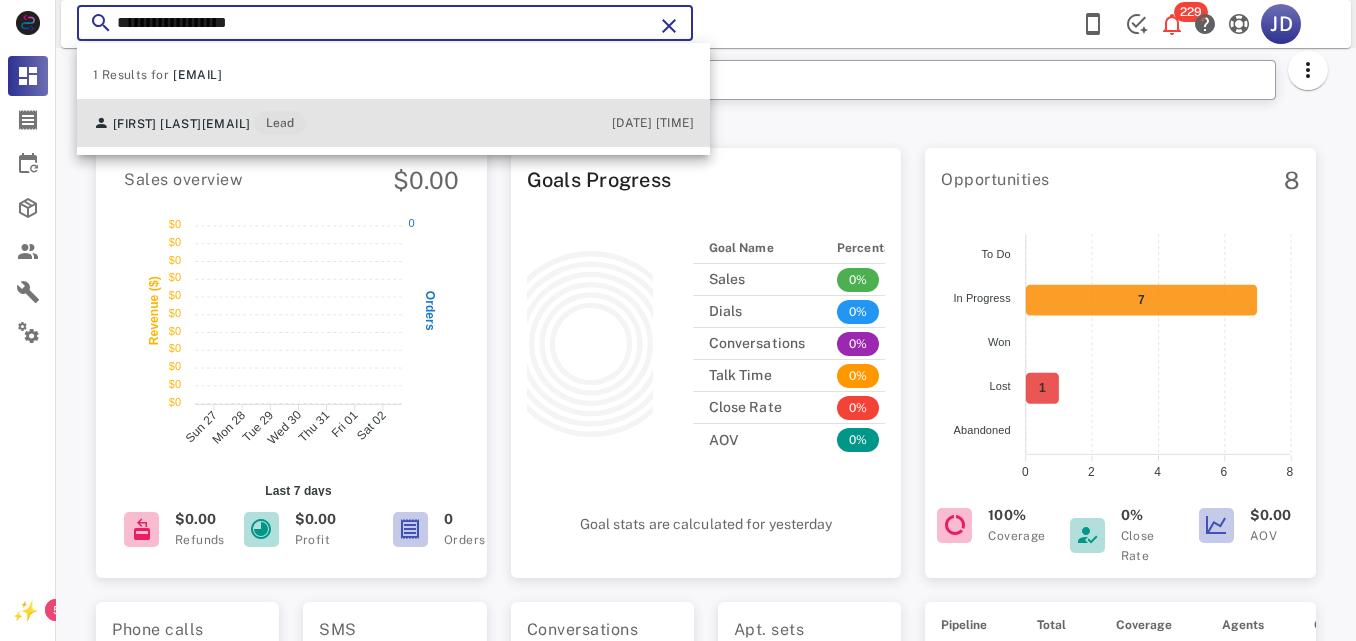 click on "[FIRST] [LAST] [EMAIL] Lead [DATE] [TIME]" at bounding box center (393, 123) 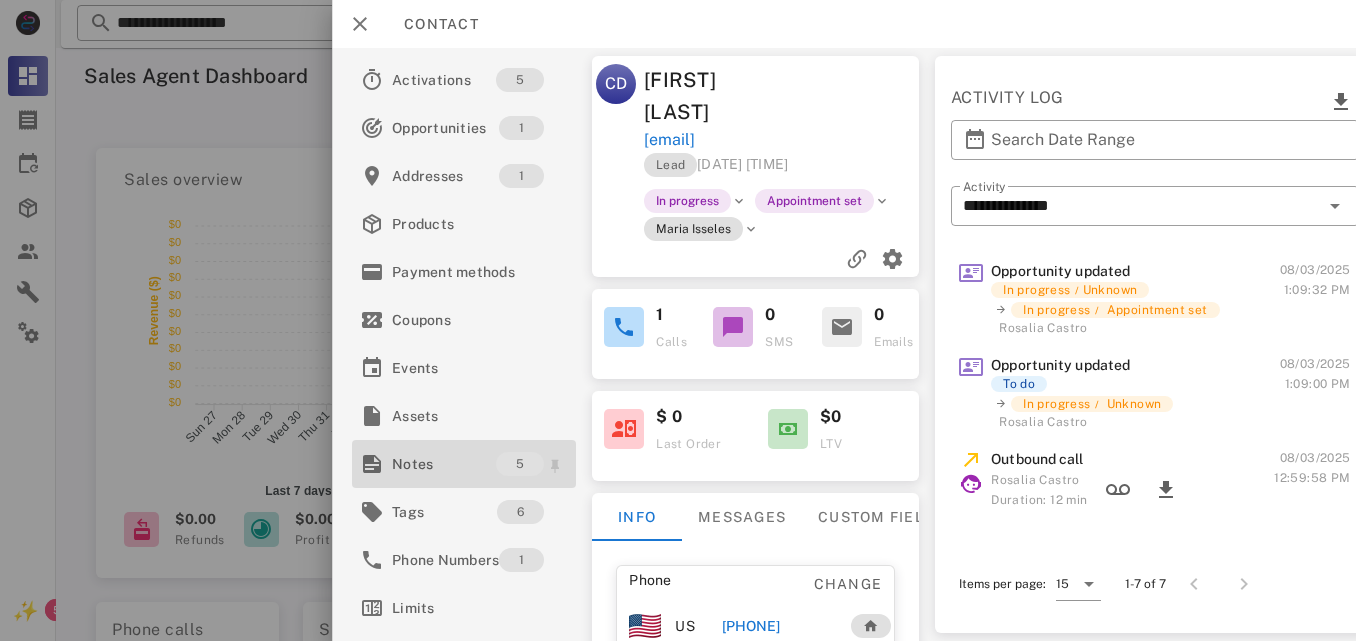 click on "Notes" at bounding box center [444, 464] 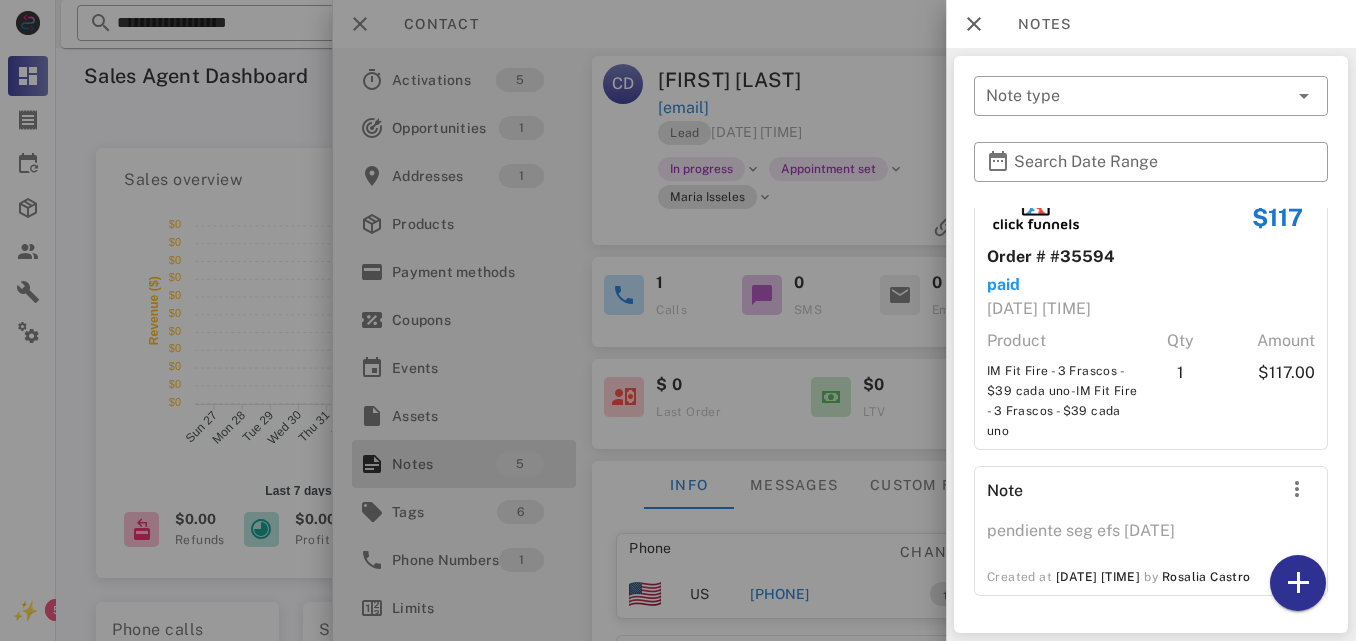 scroll, scrollTop: 874, scrollLeft: 0, axis: vertical 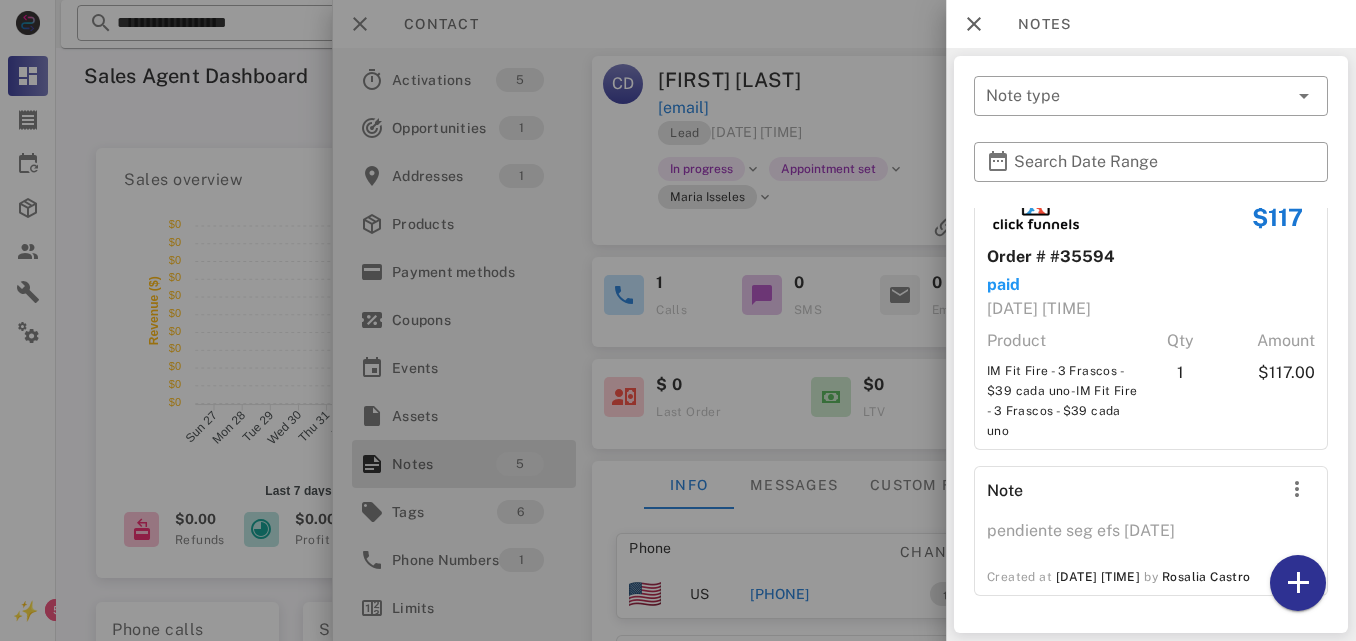 click at bounding box center [678, 320] 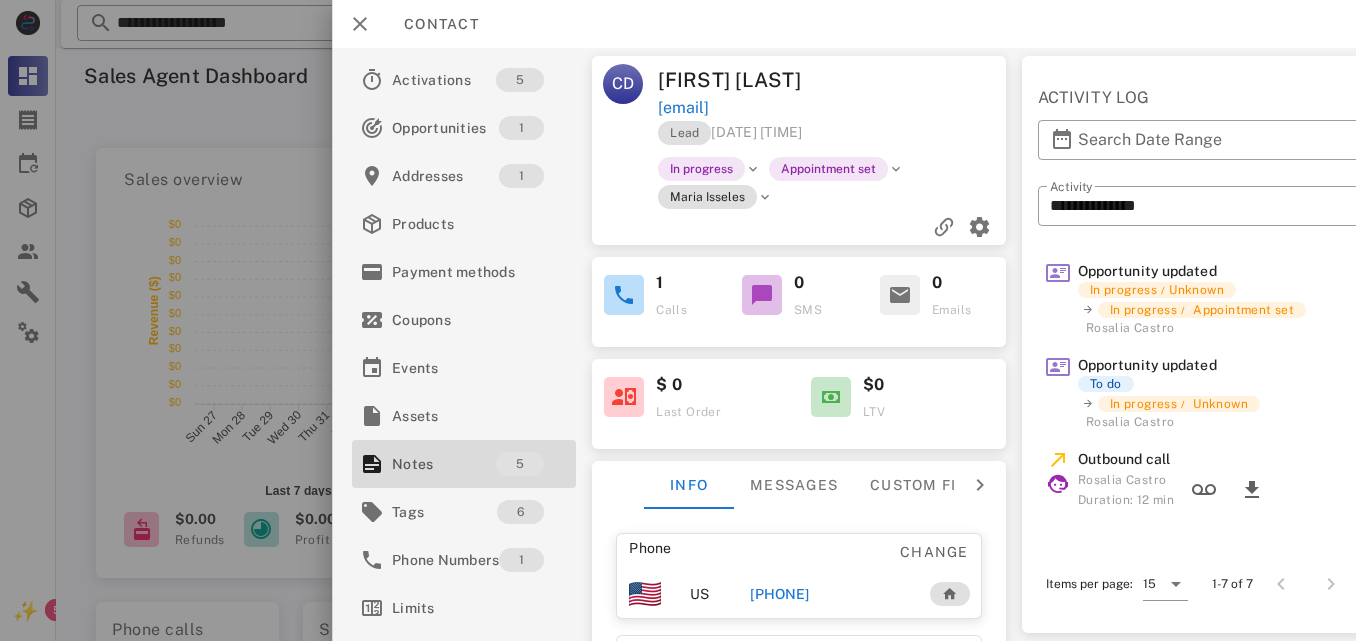 click on "[PHONE]" at bounding box center (779, 594) 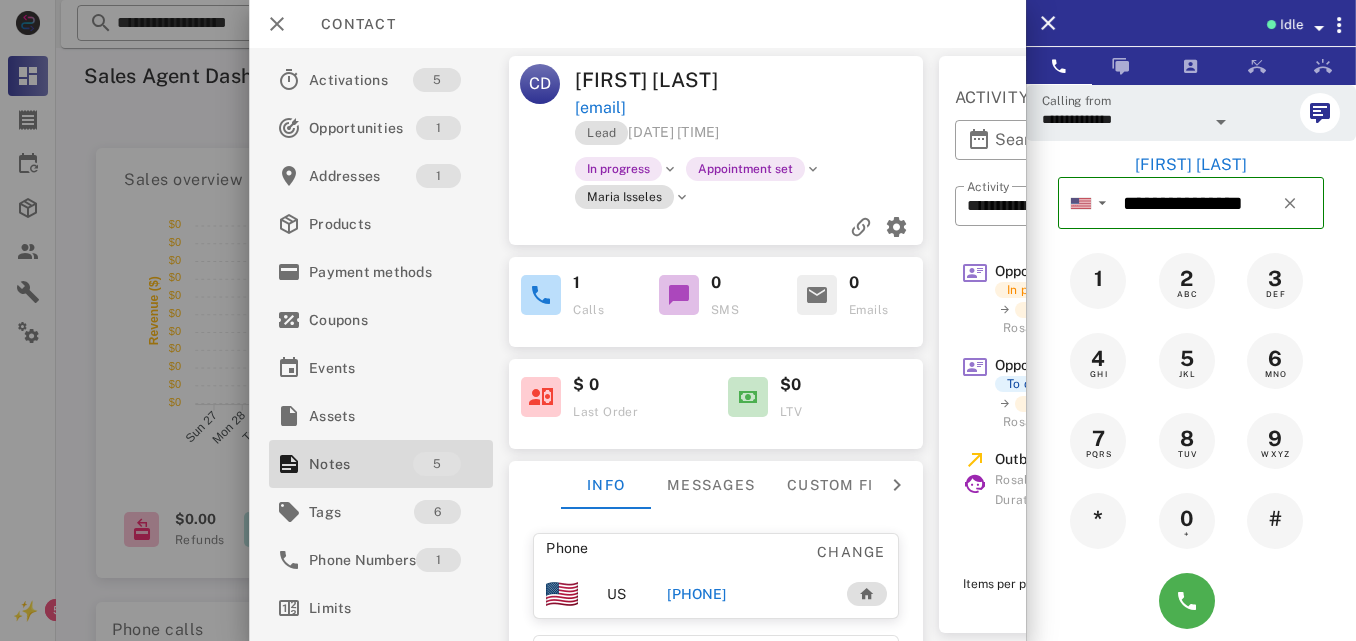 click on "[PHONE]" at bounding box center (696, 594) 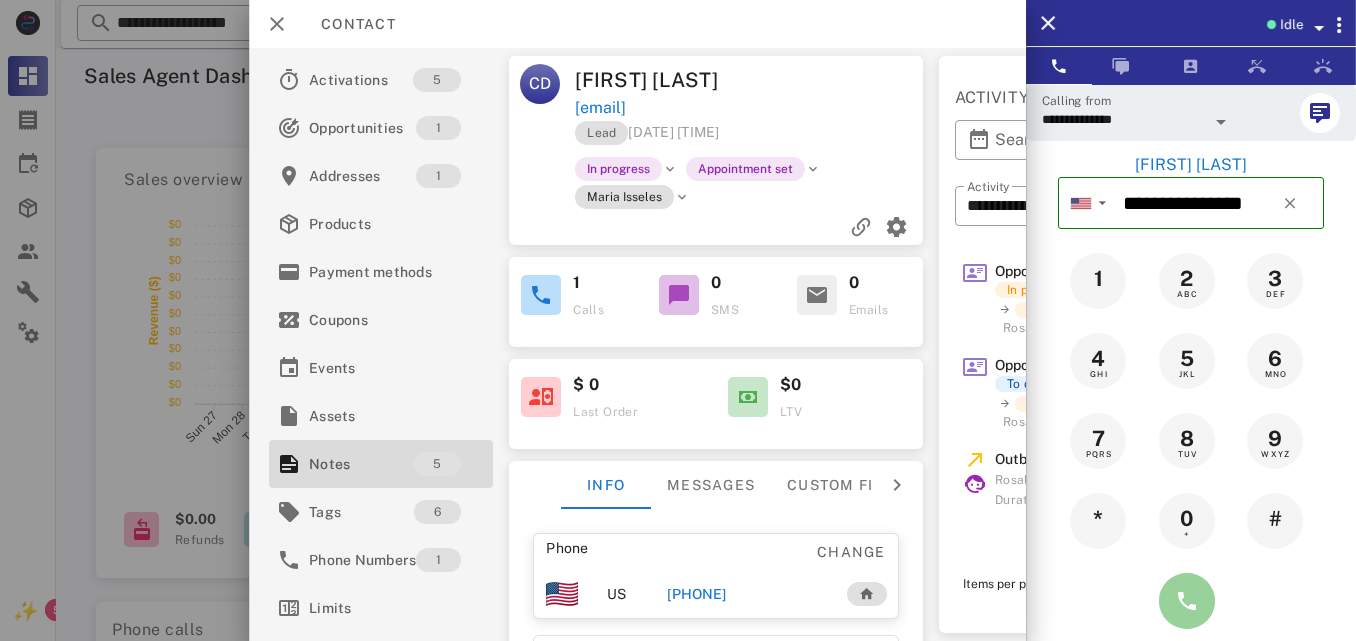 click at bounding box center (1187, 601) 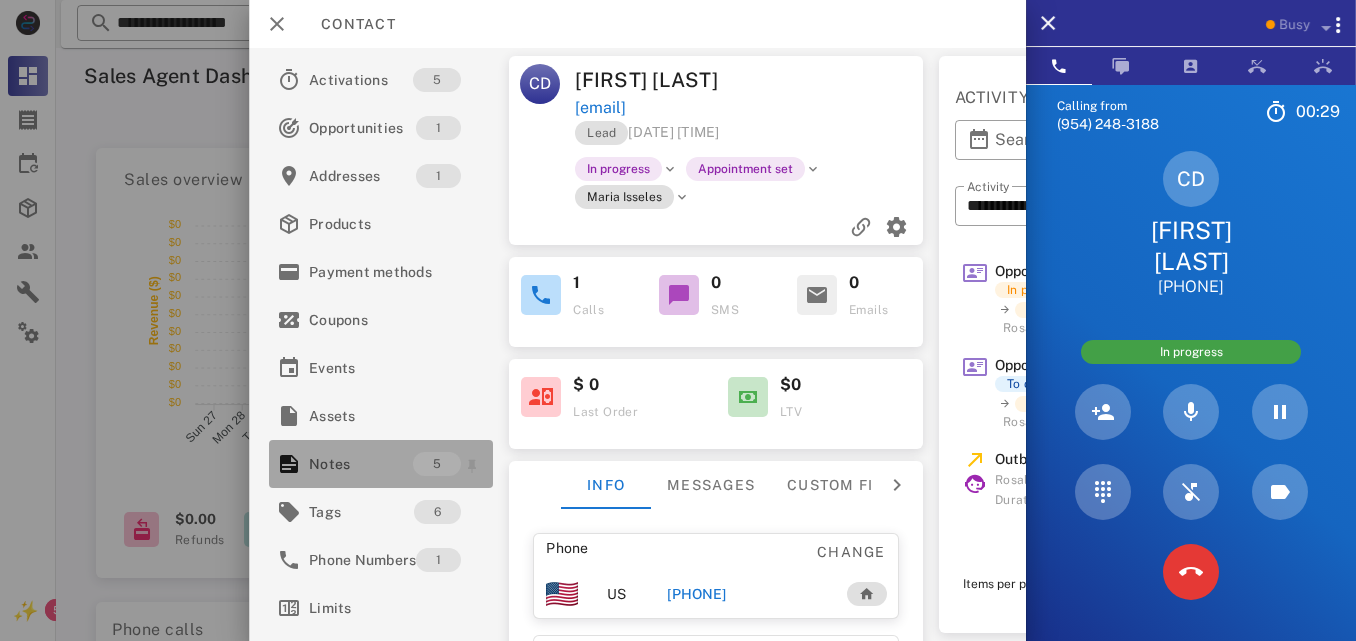 click on "Notes" at bounding box center (361, 464) 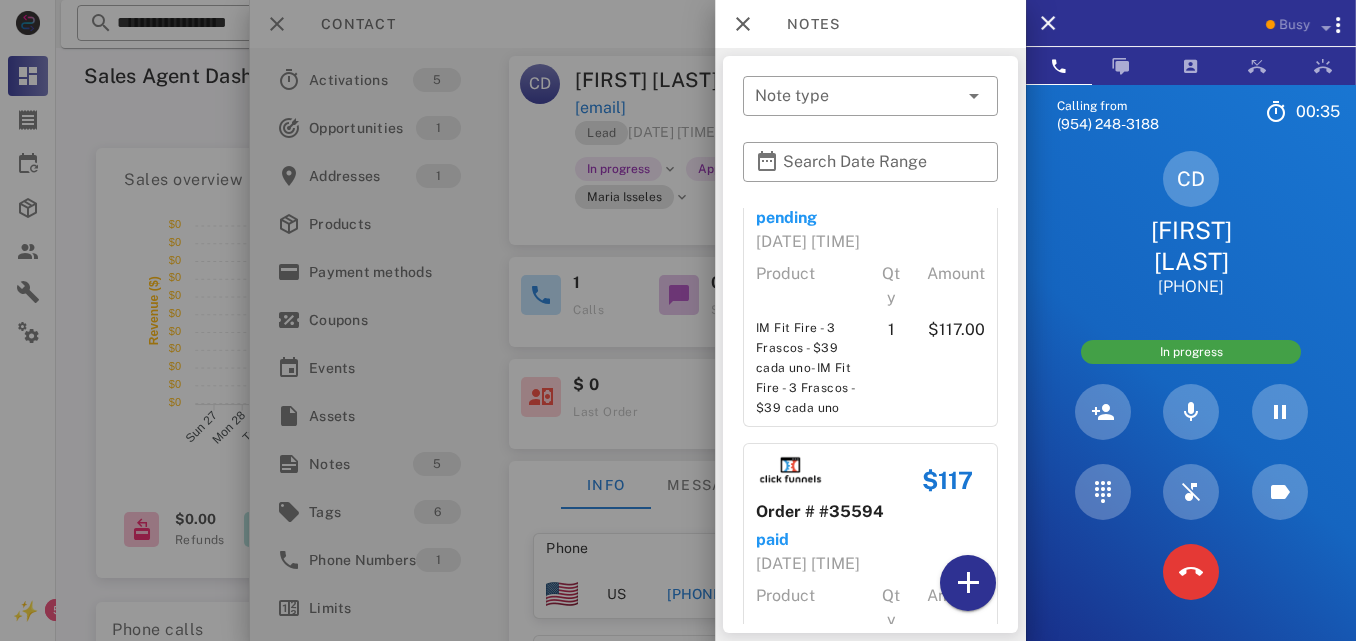 scroll, scrollTop: 446, scrollLeft: 0, axis: vertical 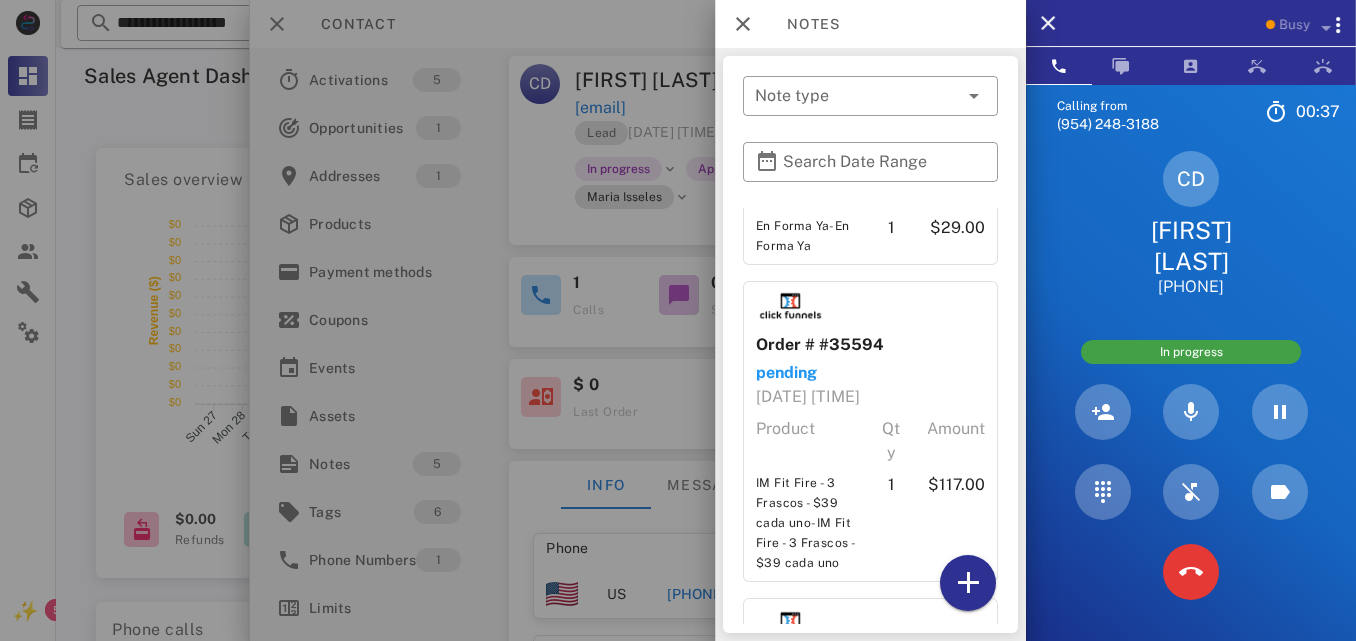 click at bounding box center (678, 320) 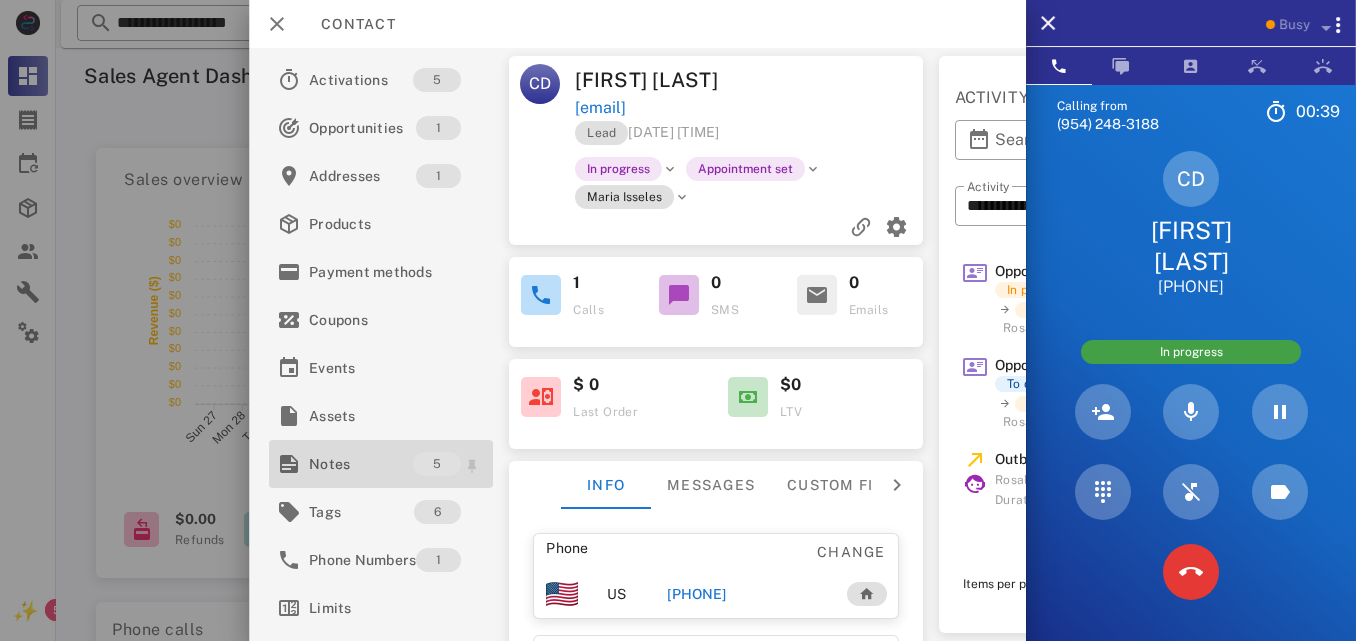 click on "Notes" at bounding box center [361, 464] 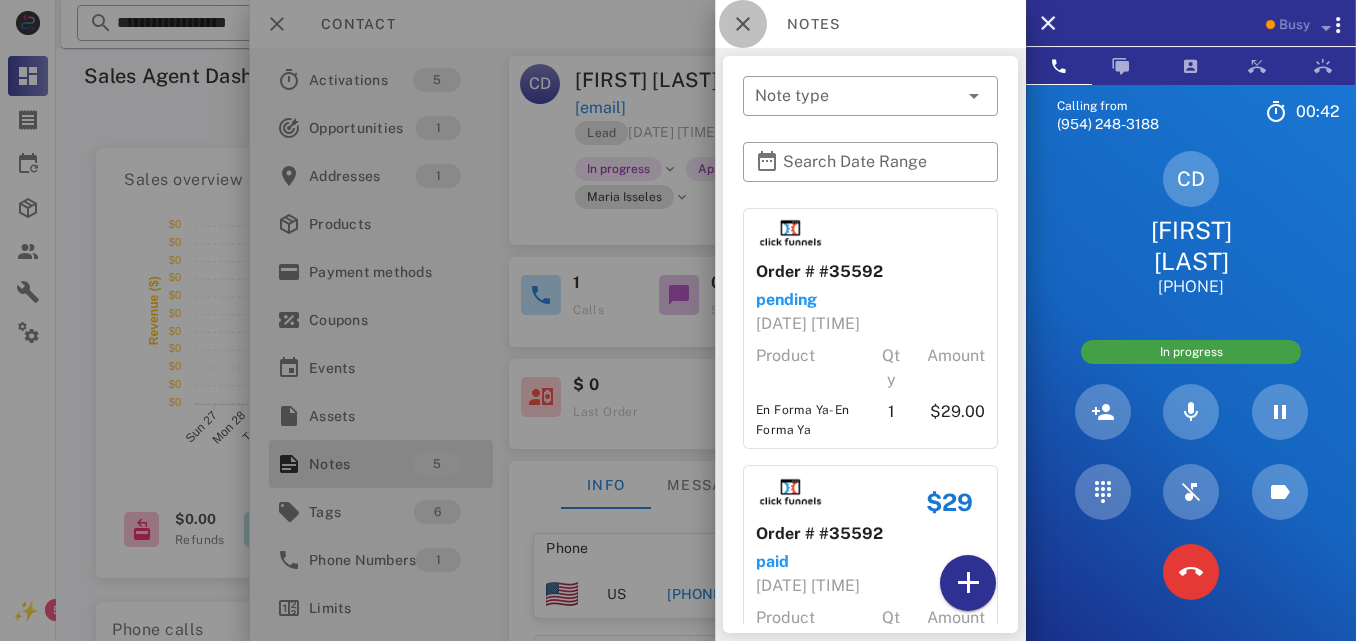click at bounding box center [743, 24] 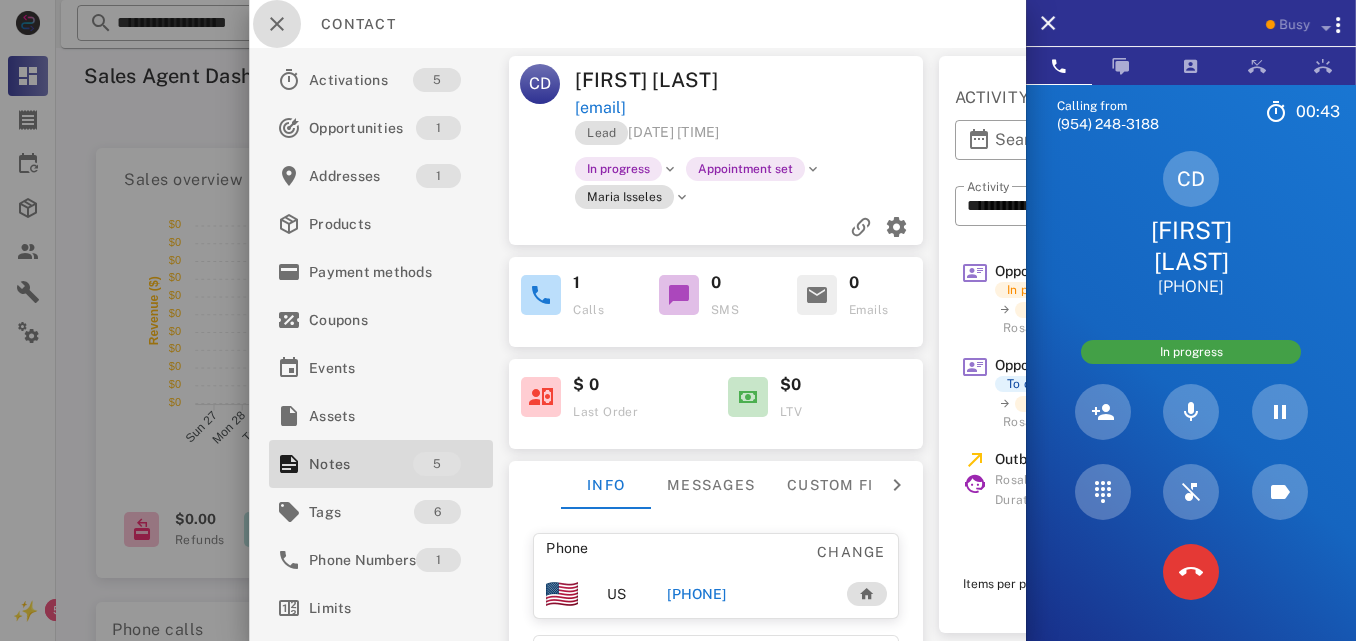 click at bounding box center (277, 24) 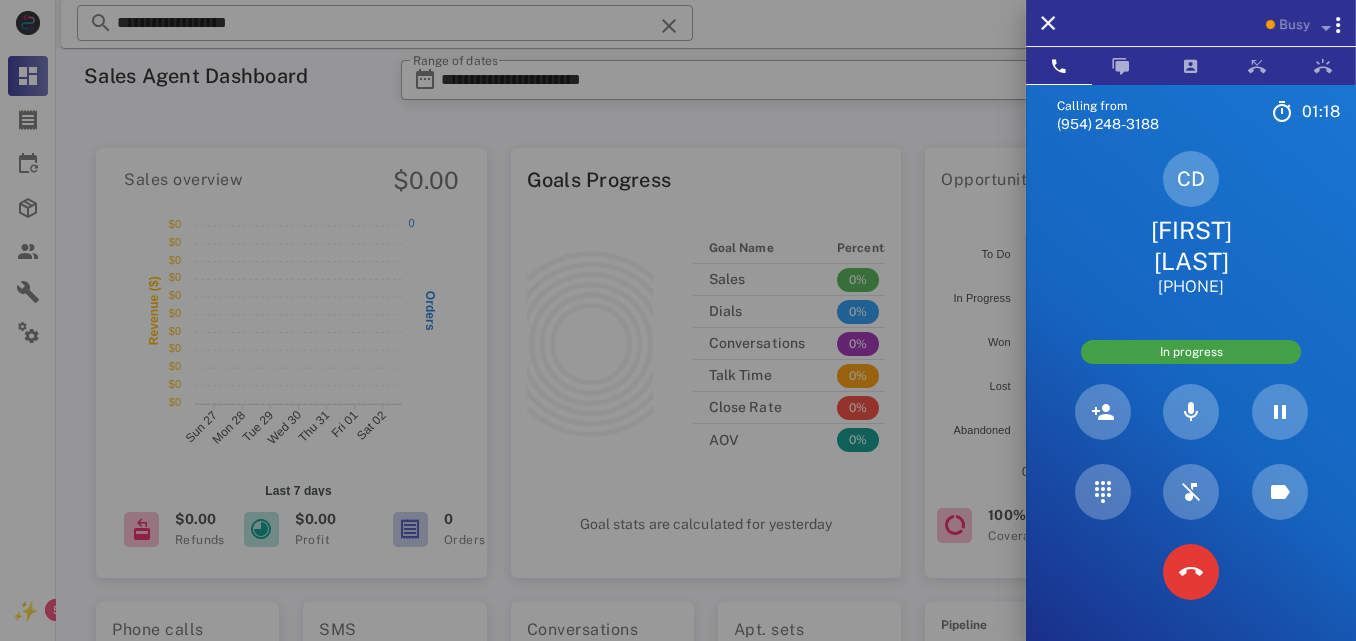 click on "[FIRST] [LAST]" at bounding box center [1191, 246] 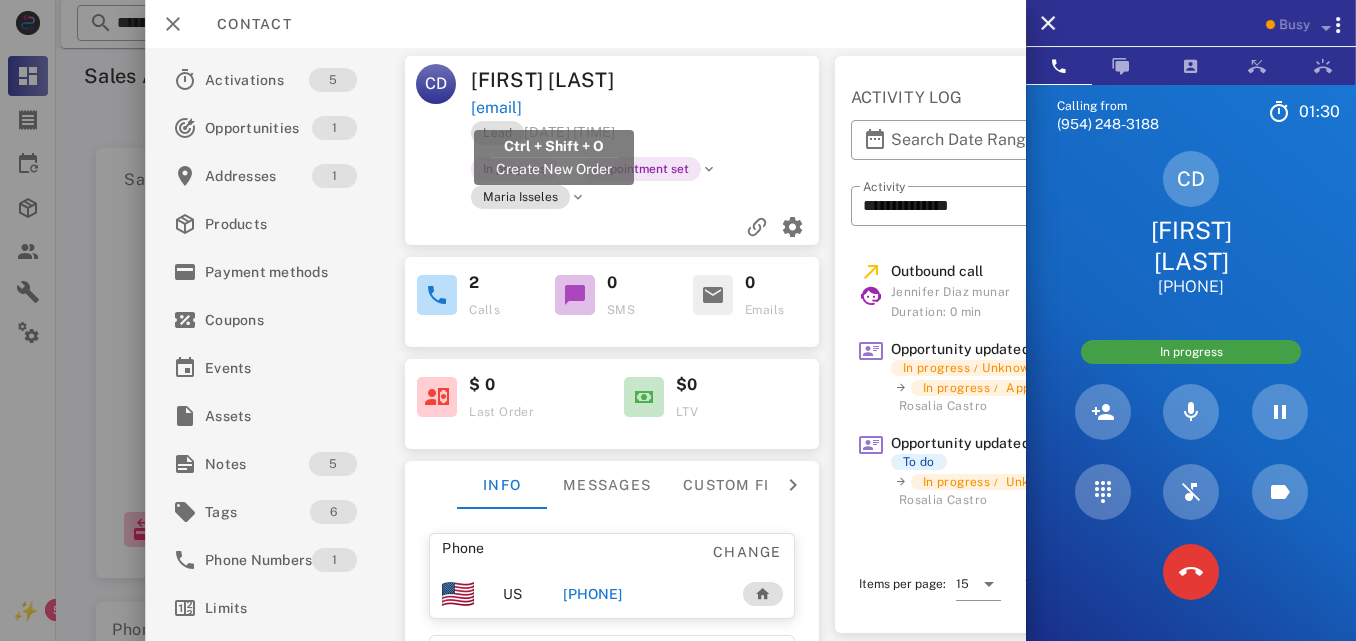 drag, startPoint x: 655, startPoint y: 105, endPoint x: 476, endPoint y: 116, distance: 179.33768 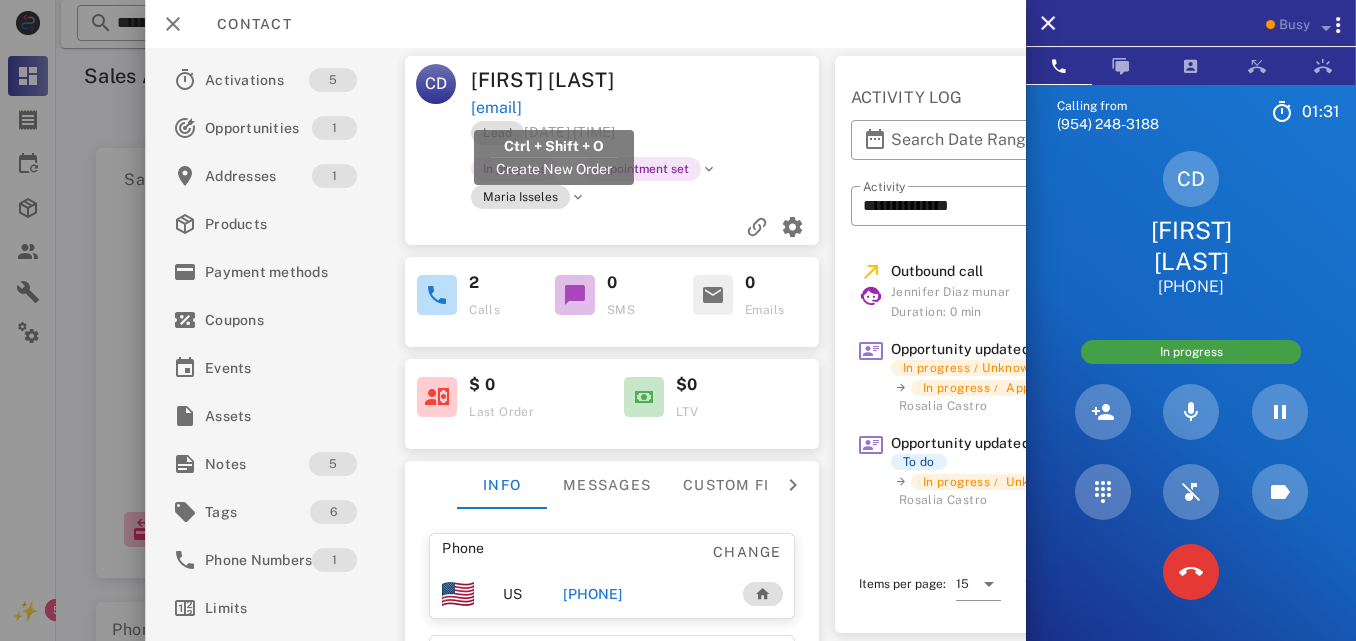 copy on "[EMAIL]" 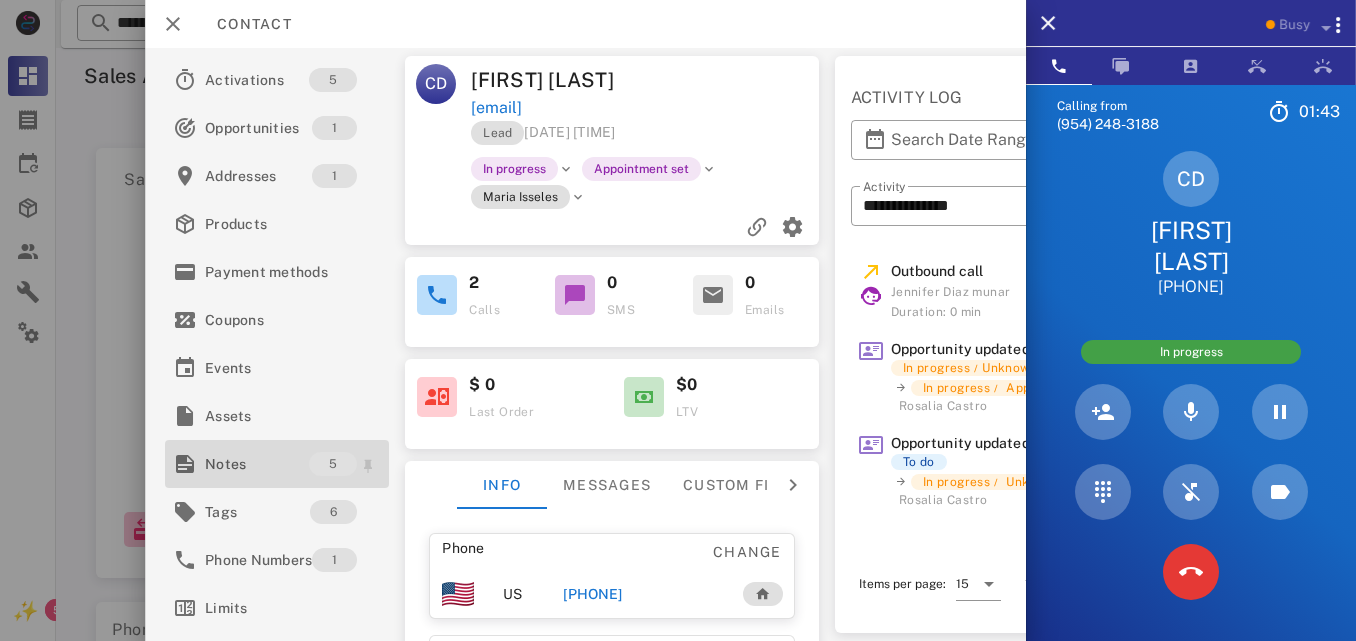 click on "Notes" at bounding box center [257, 464] 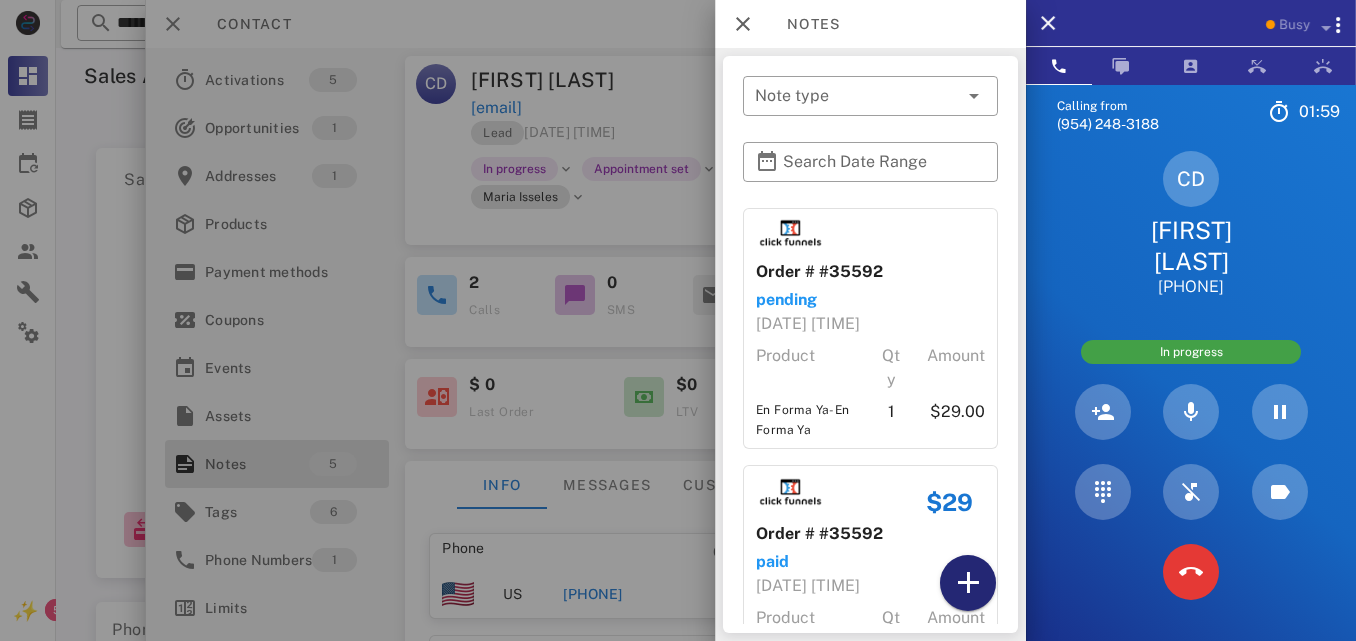 click at bounding box center [968, 583] 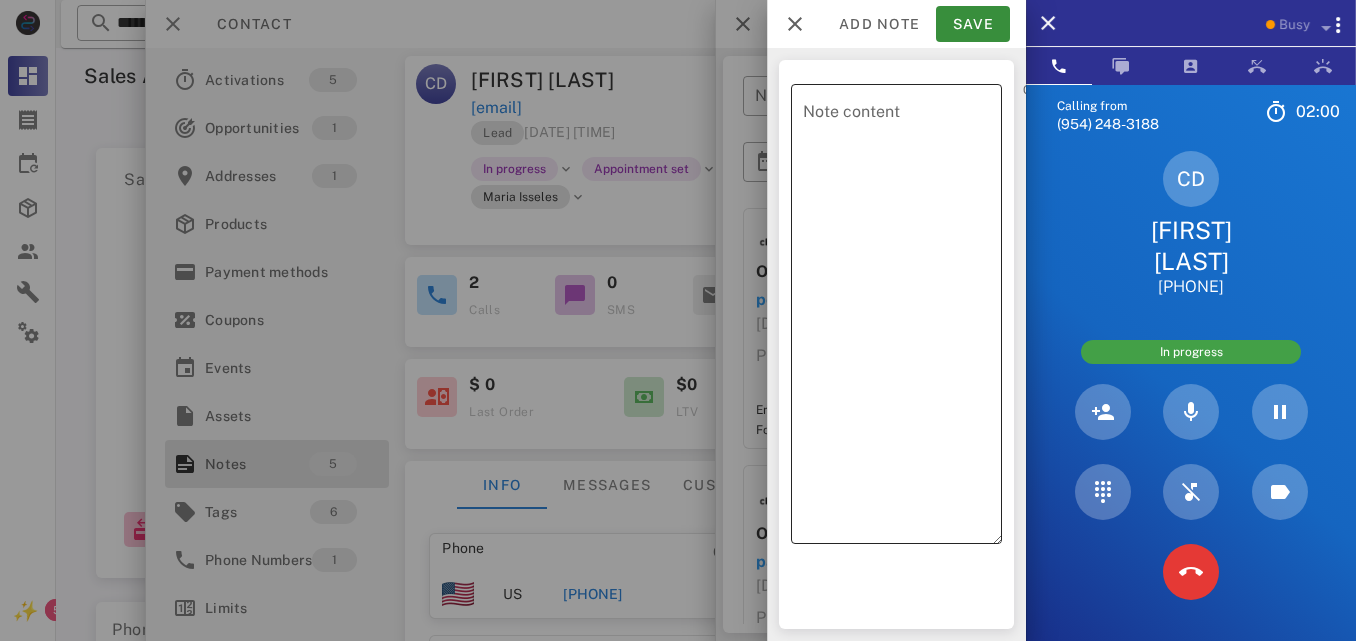 click on "Note content" at bounding box center [902, 319] 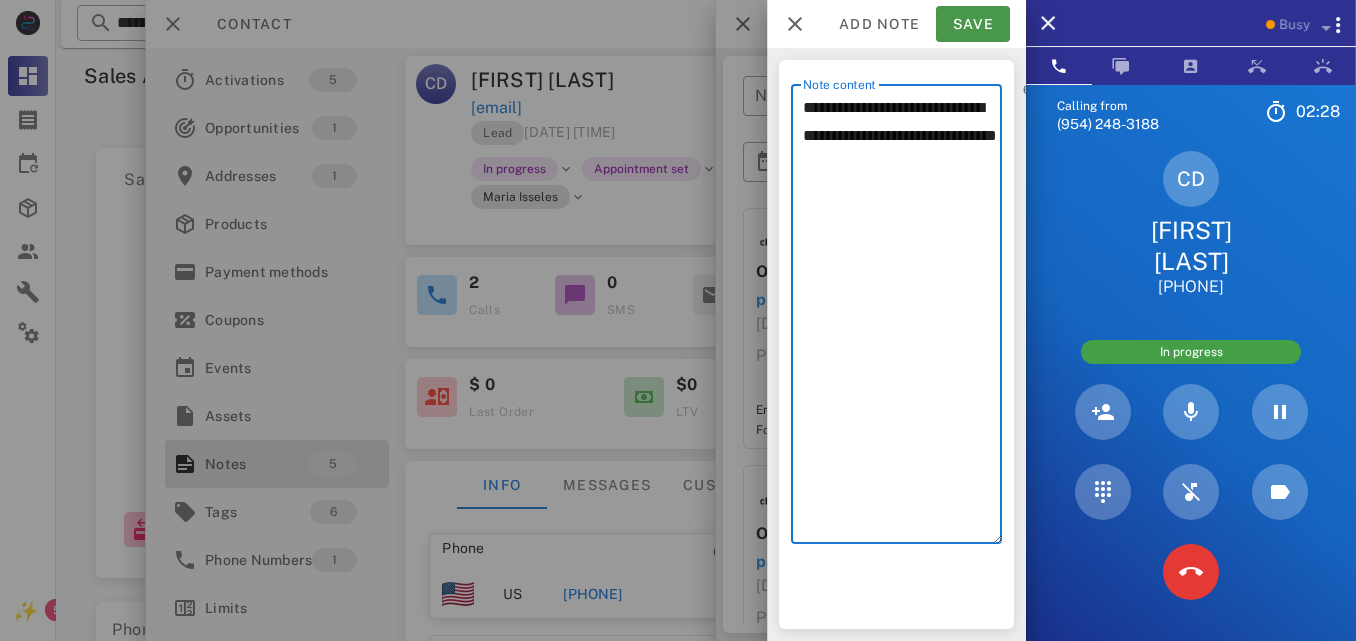 type on "**********" 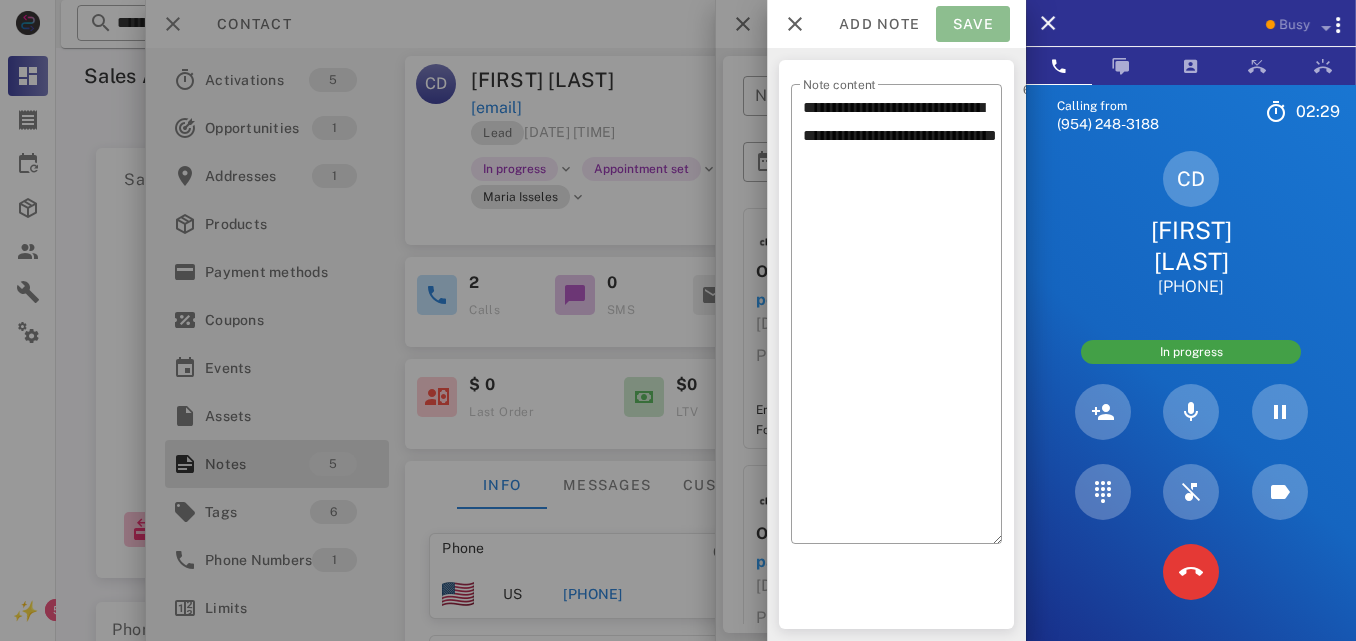 click on "Save" at bounding box center [973, 24] 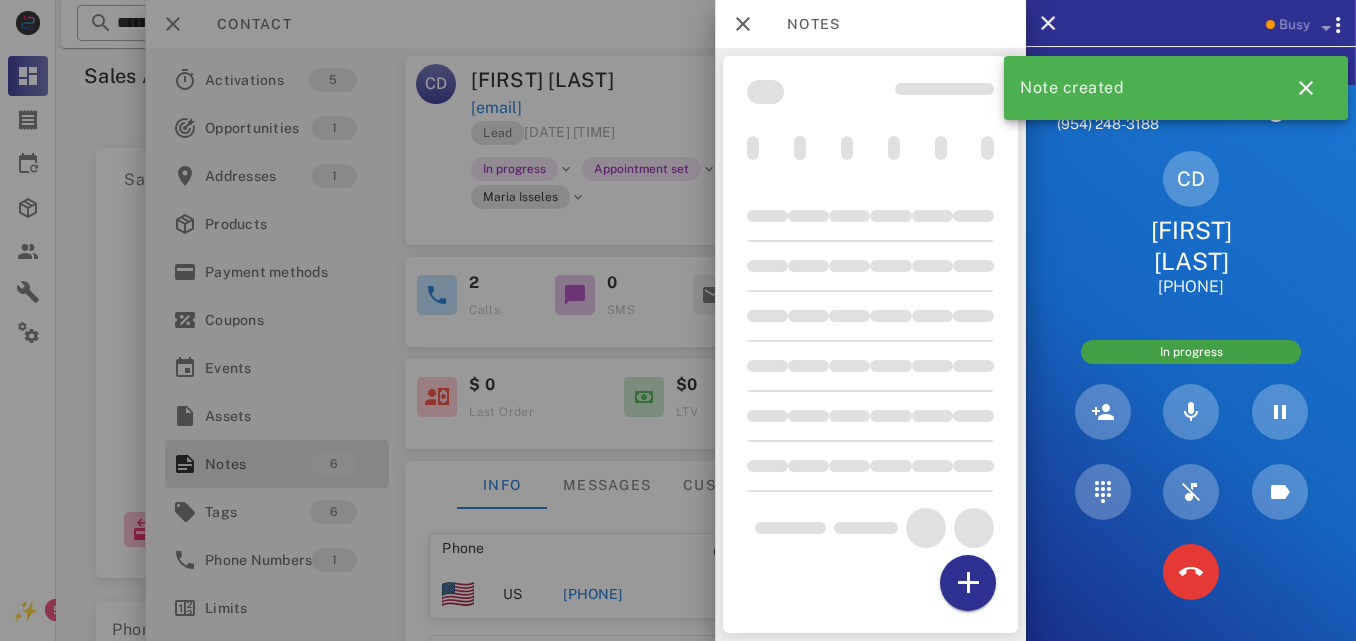 click at bounding box center [678, 320] 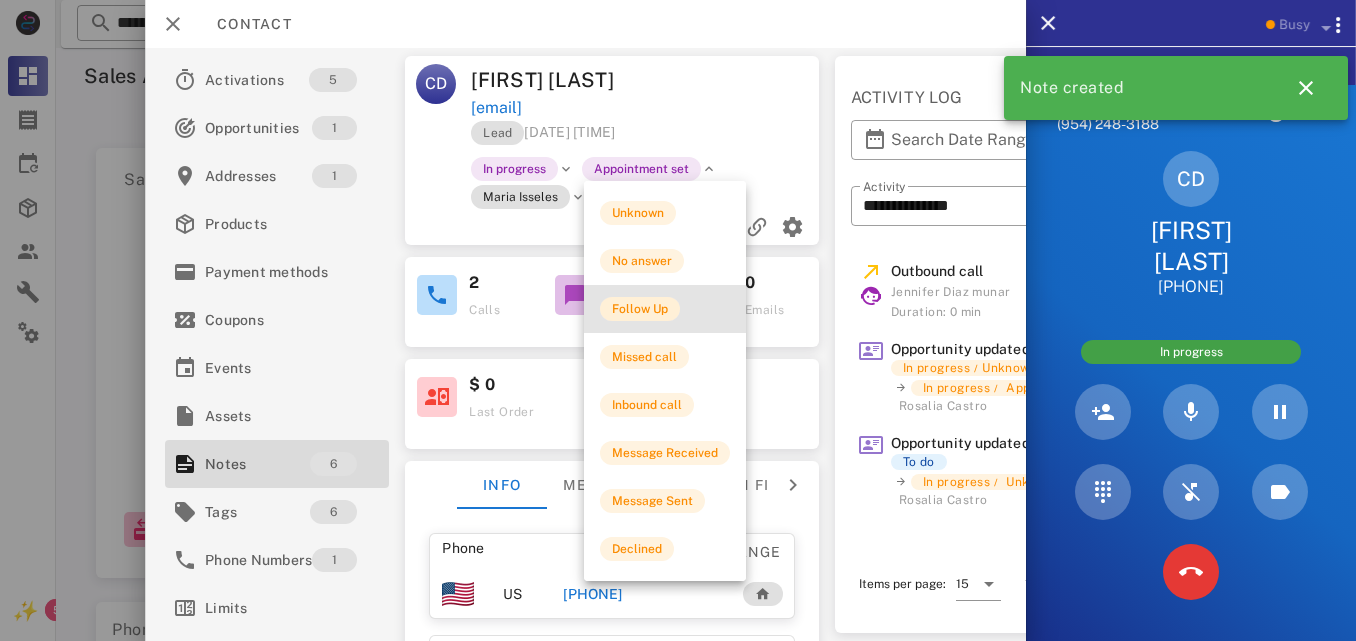 click on "Follow Up" at bounding box center (640, 309) 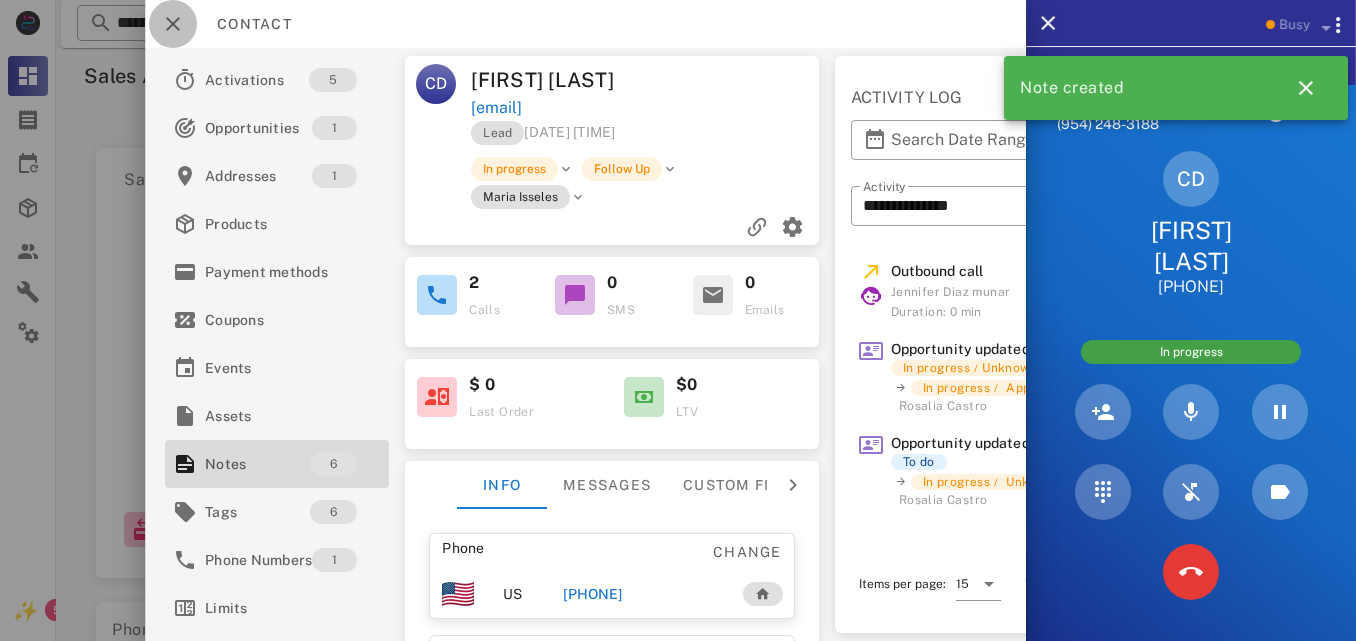 click at bounding box center (173, 24) 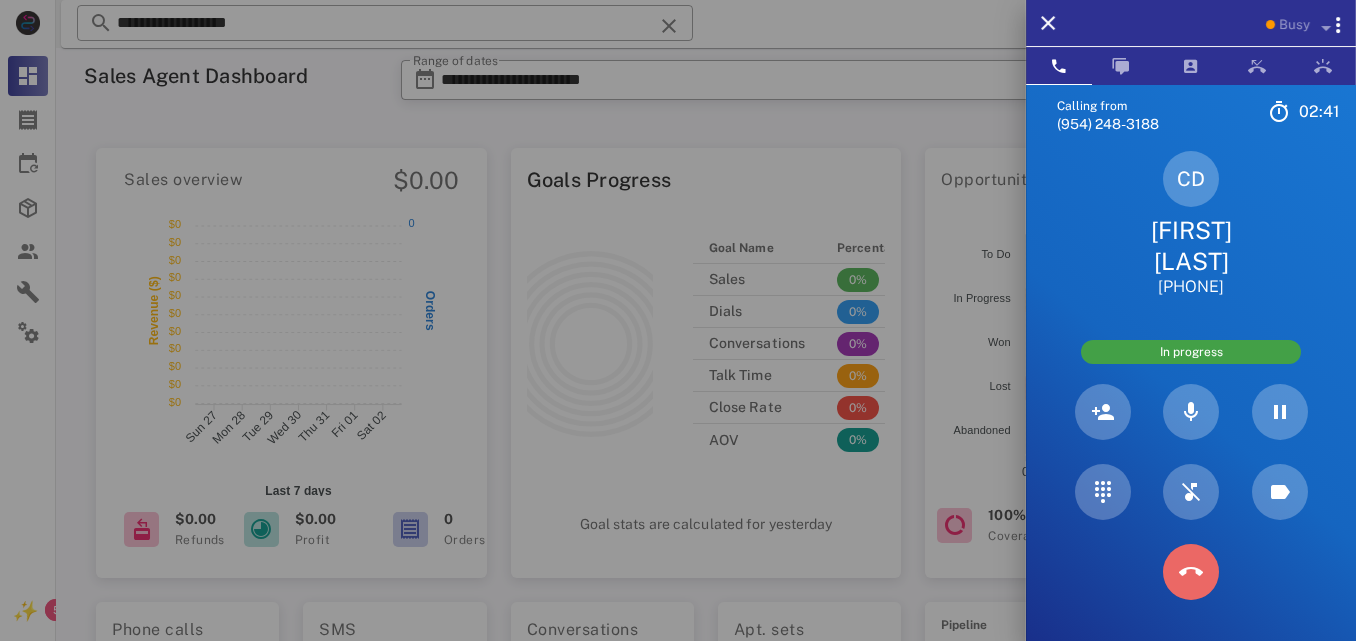 click at bounding box center [1191, 572] 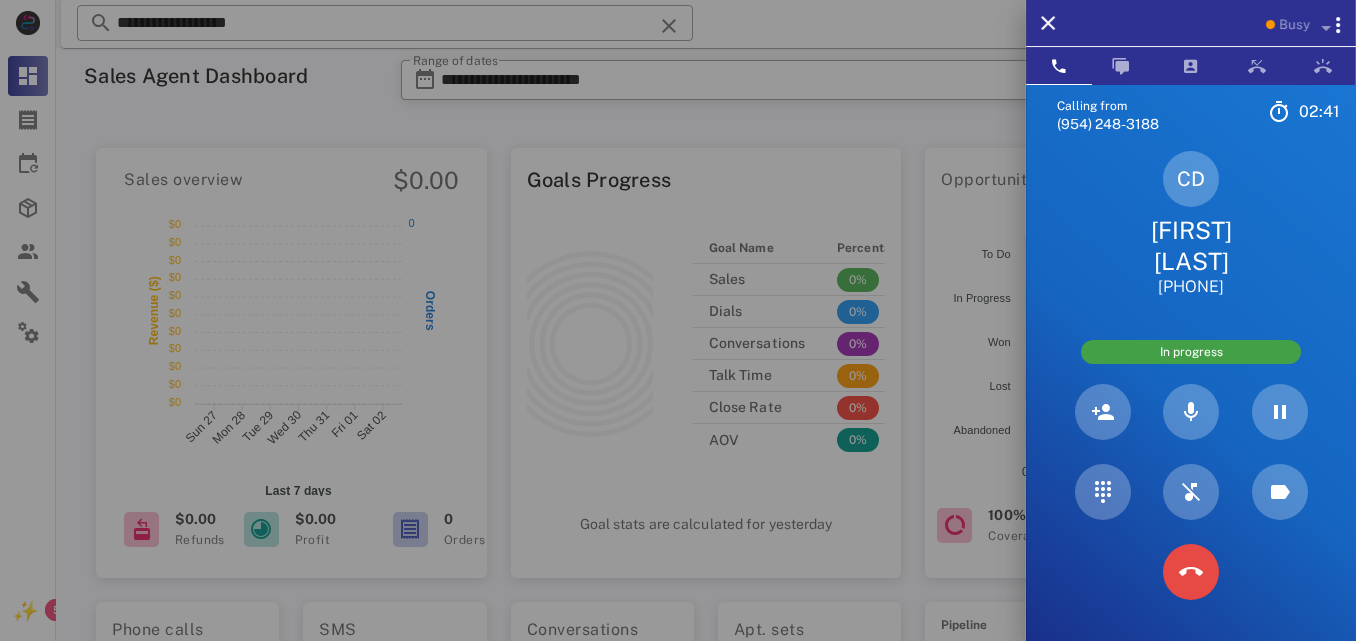 click on "5 JKL" at bounding box center (0, 0) 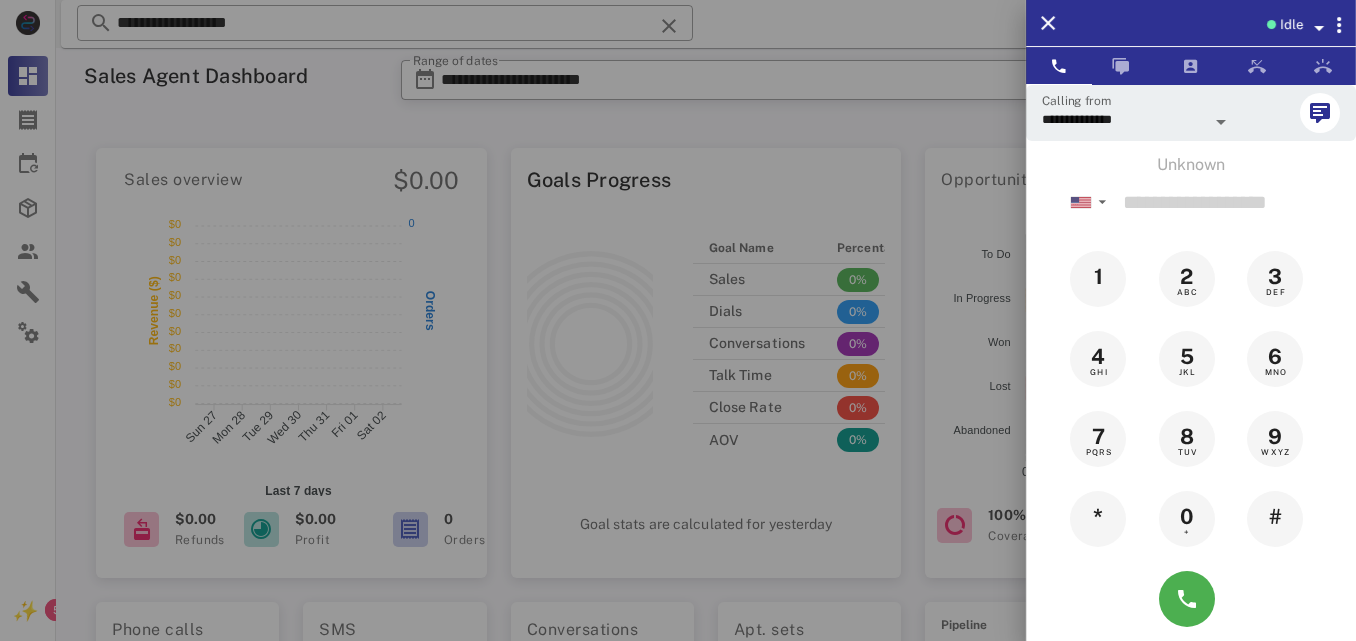 click at bounding box center (678, 320) 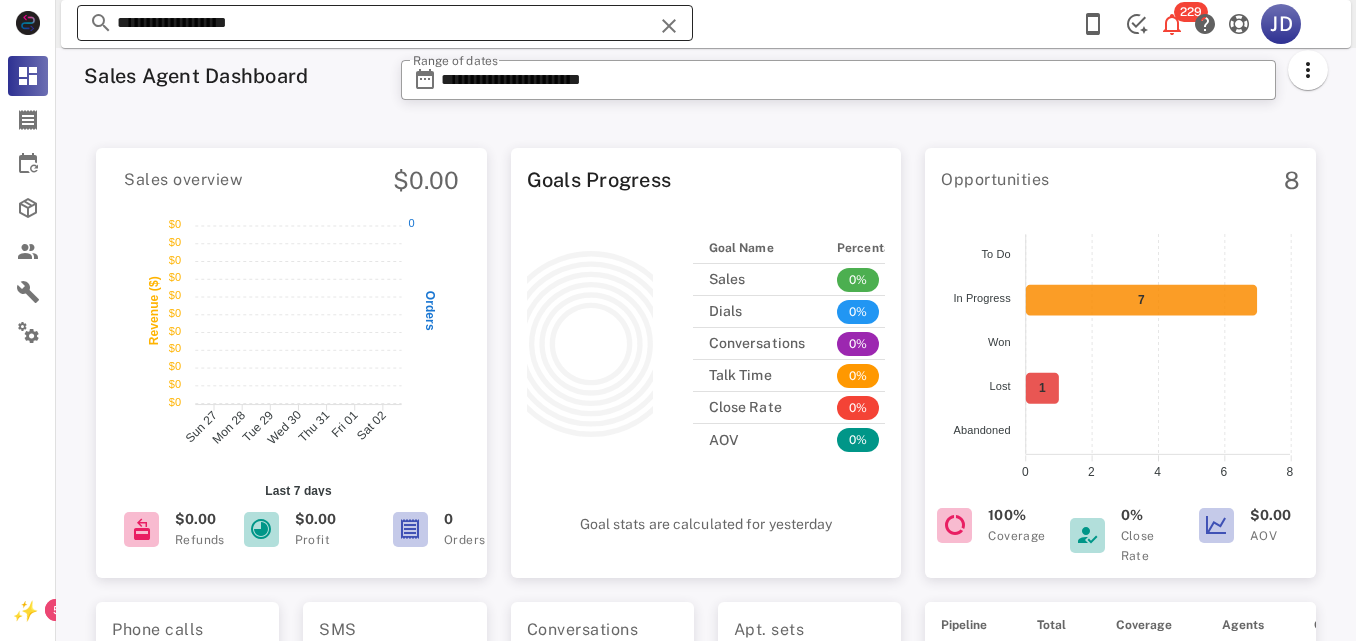 click at bounding box center [669, 26] 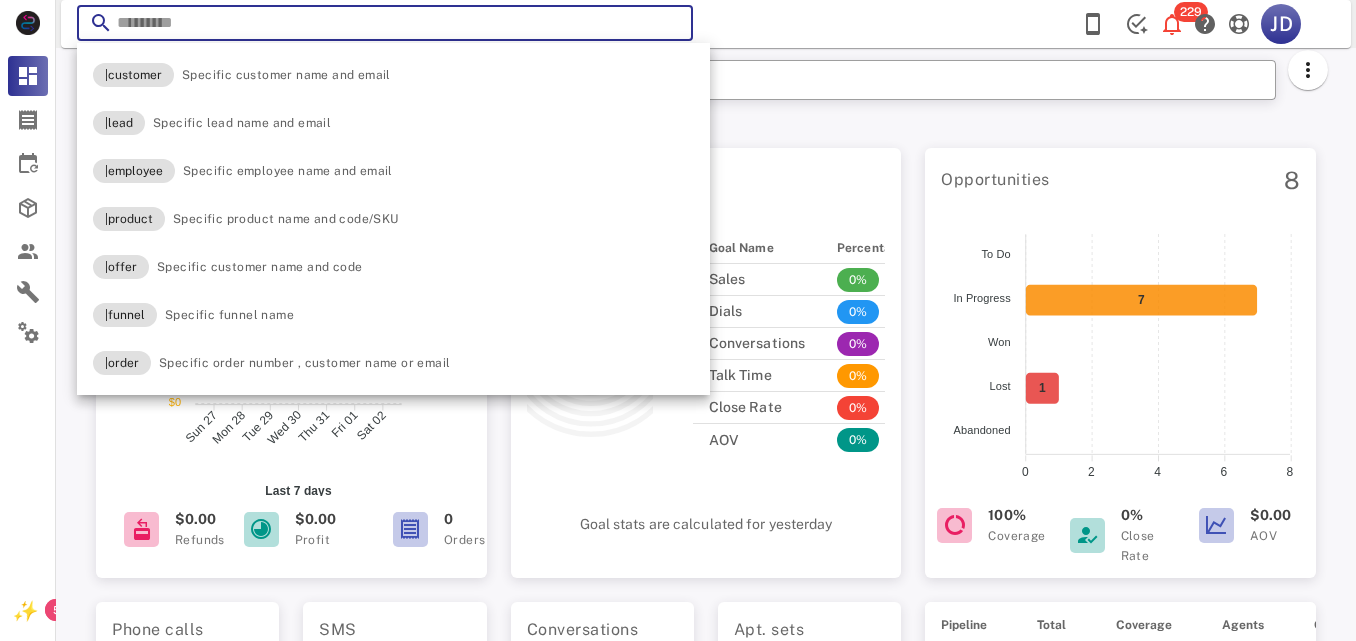 click at bounding box center [385, 23] 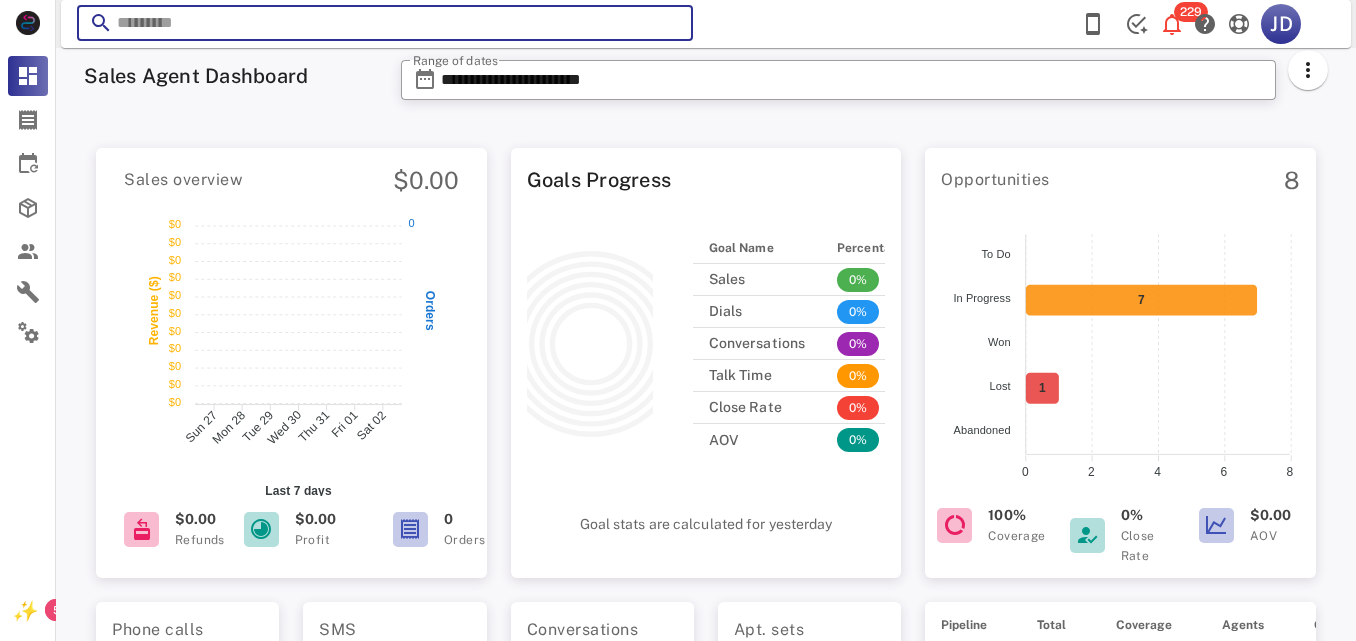 paste on "**********" 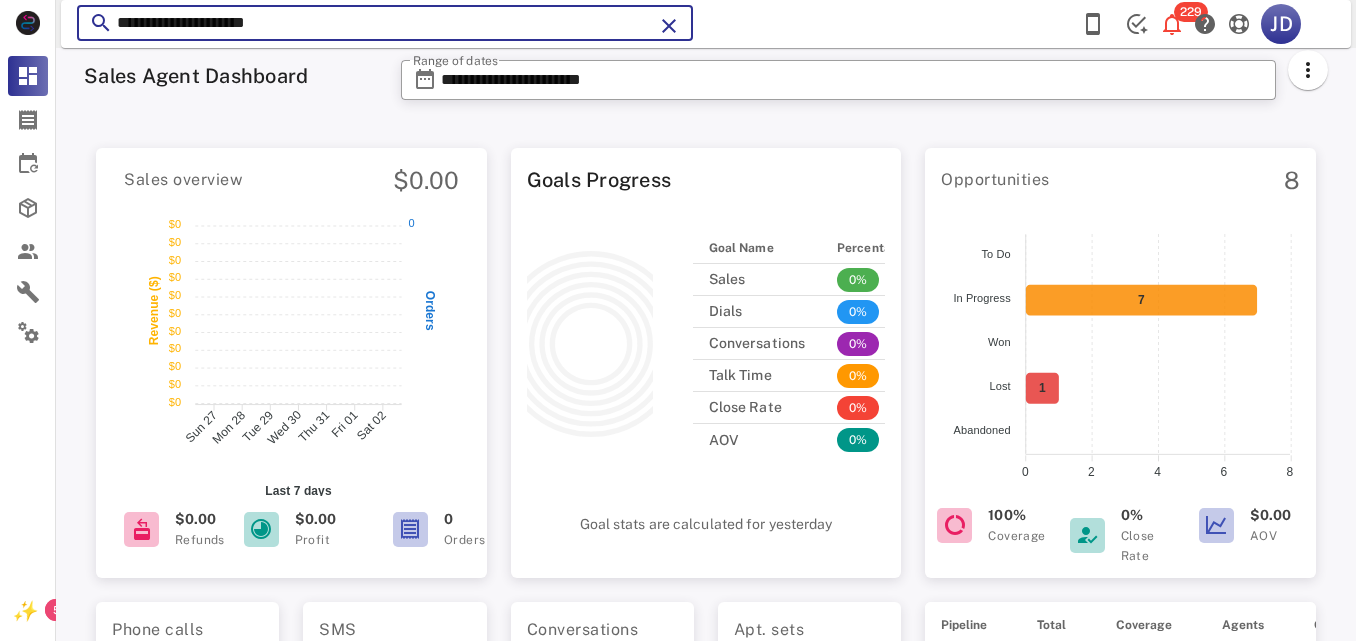 click on "**********" at bounding box center [385, 23] 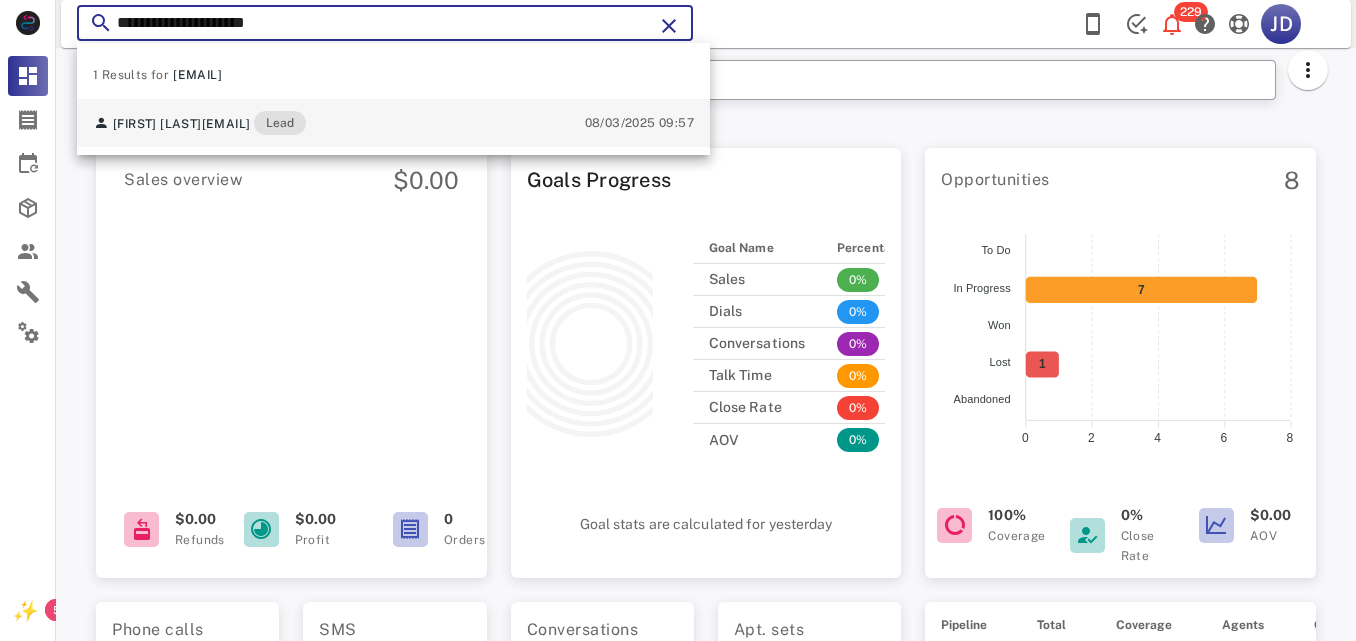 type on "**********" 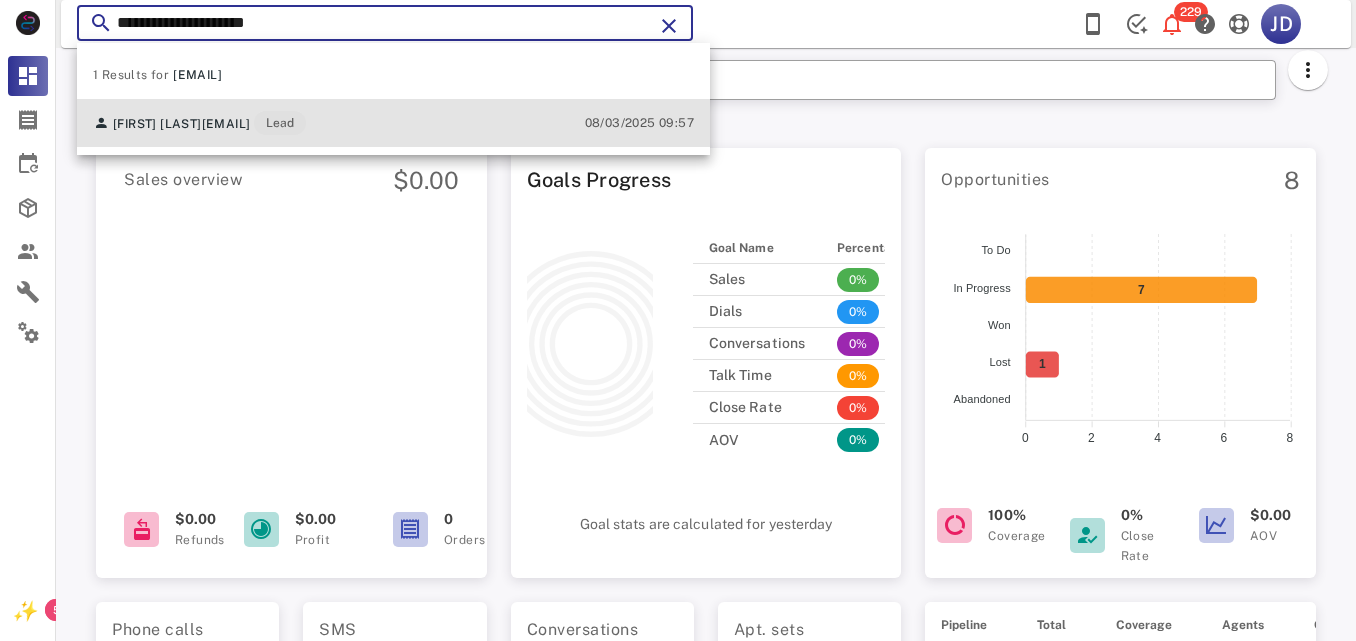 click on "[FIRST] [LAST] [EMAIL] Lead [DATE] [TIME]" at bounding box center (393, 123) 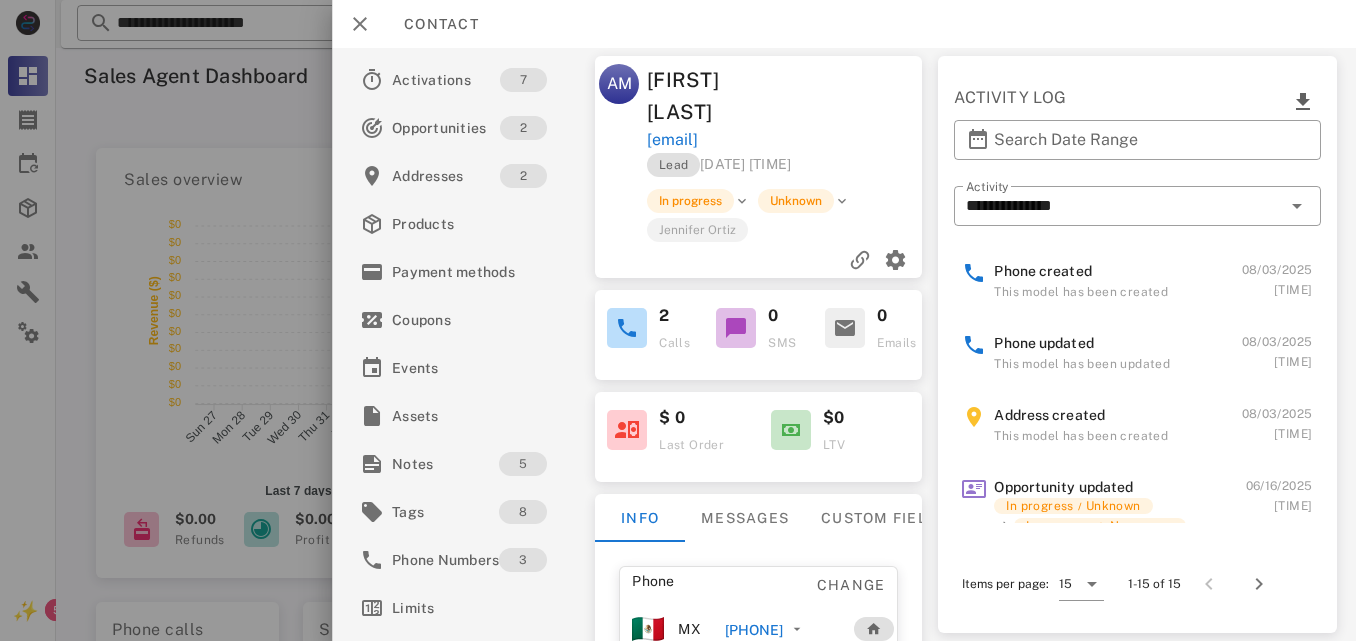 click on "[PHONE]" at bounding box center (767, 629) 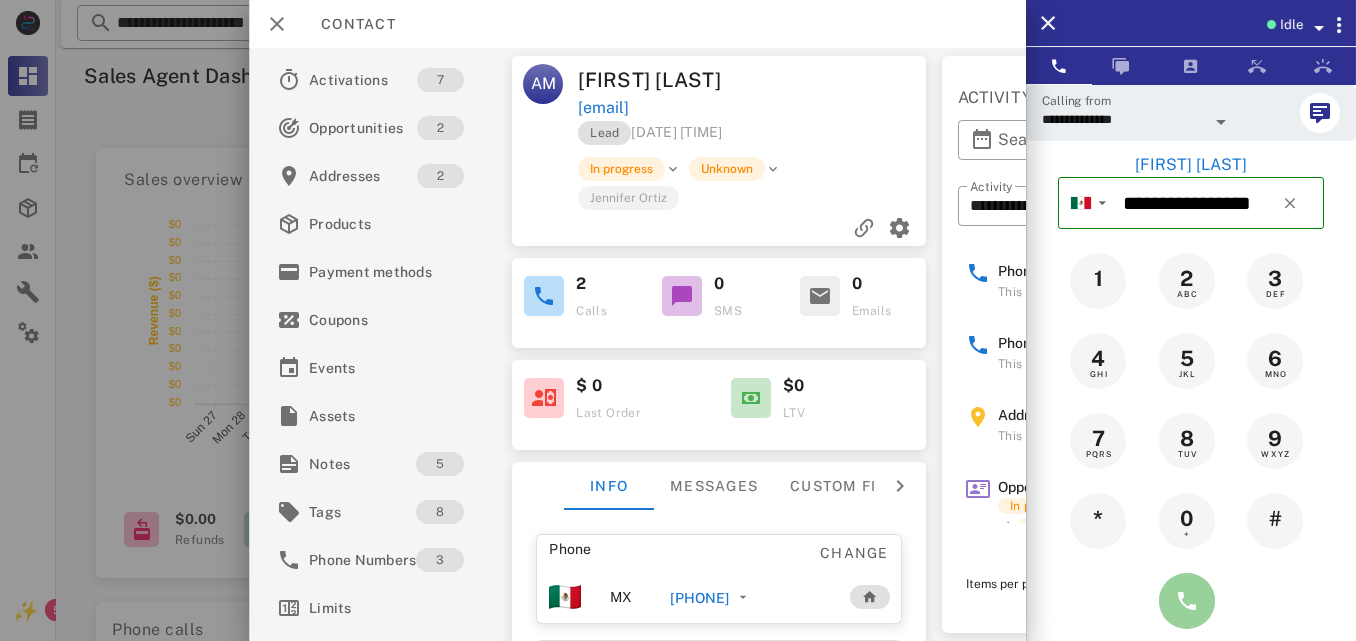 click at bounding box center (1187, 601) 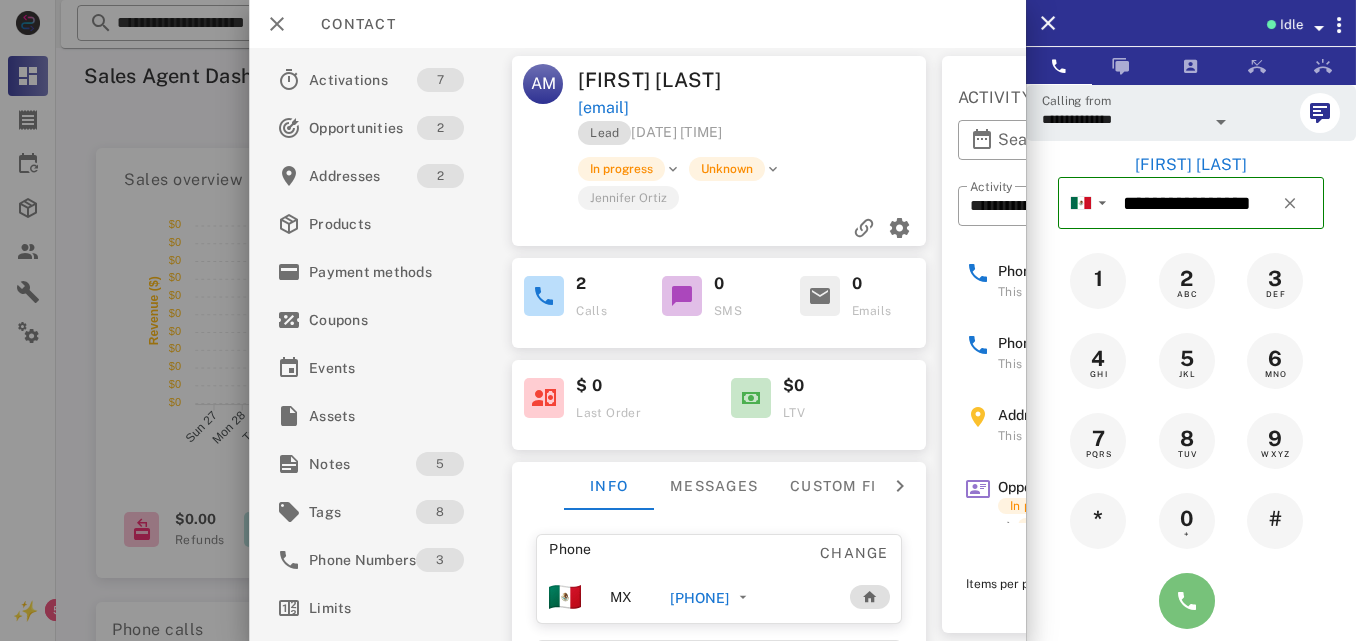 click at bounding box center (1187, 601) 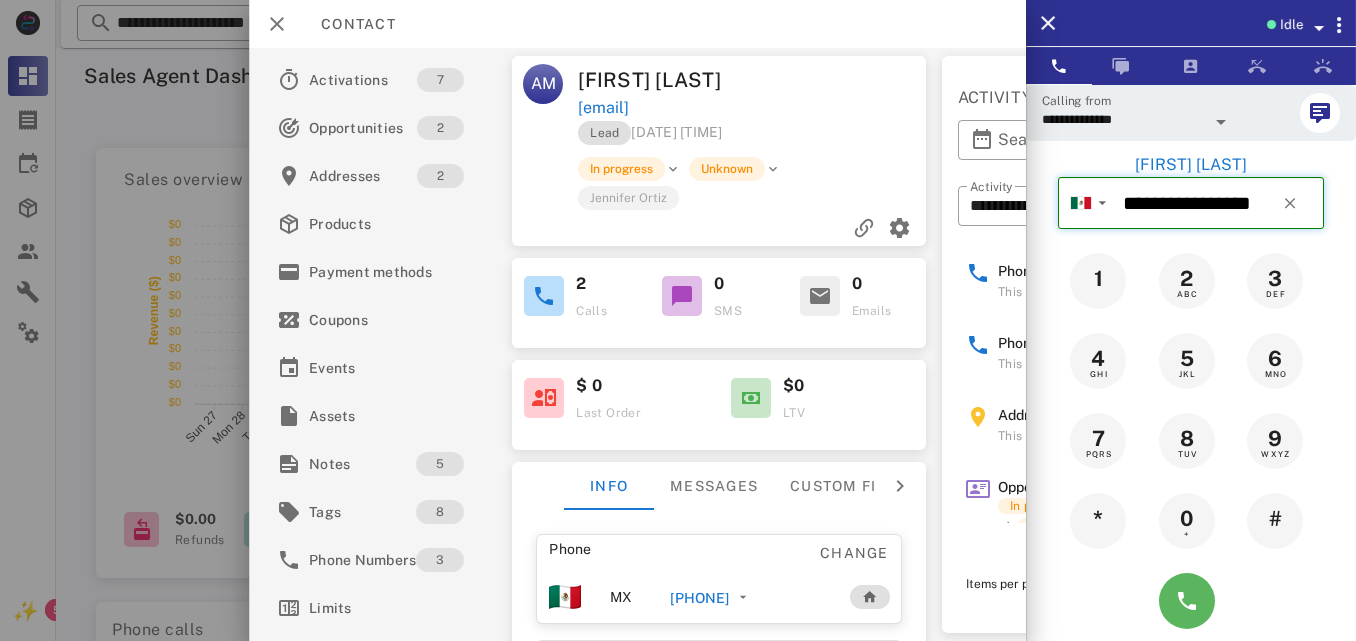 type on "**********" 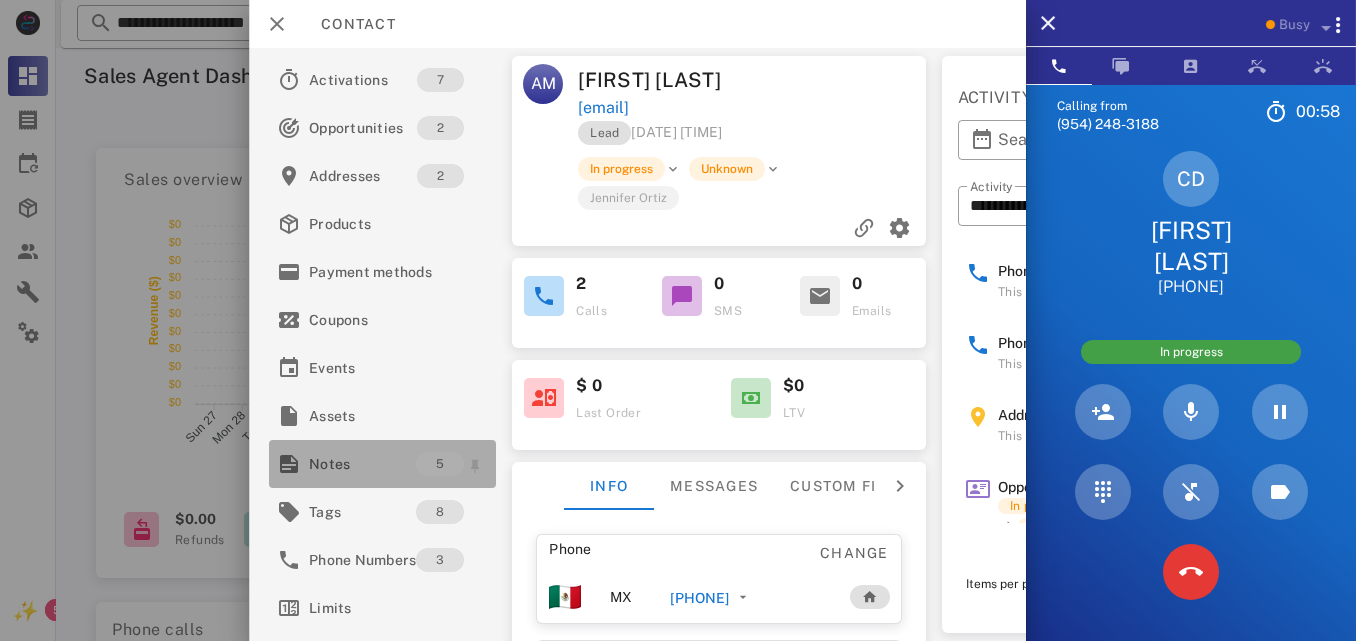 click on "Notes" at bounding box center (362, 464) 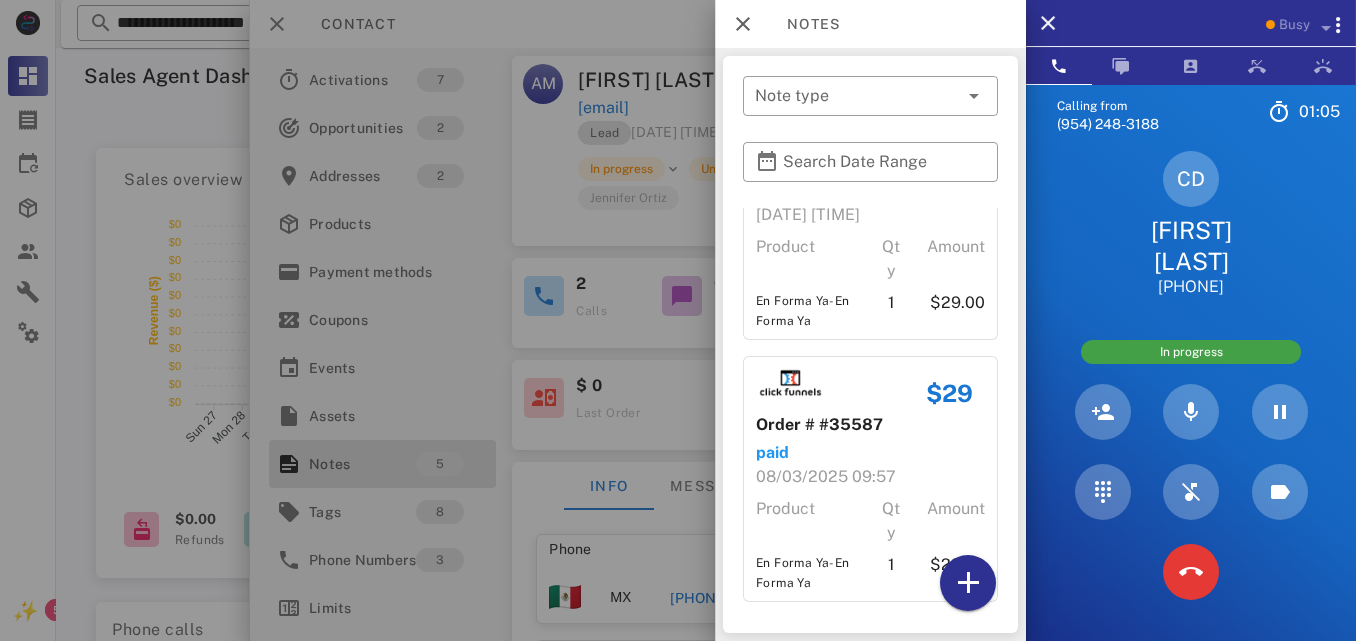 scroll, scrollTop: 0, scrollLeft: 0, axis: both 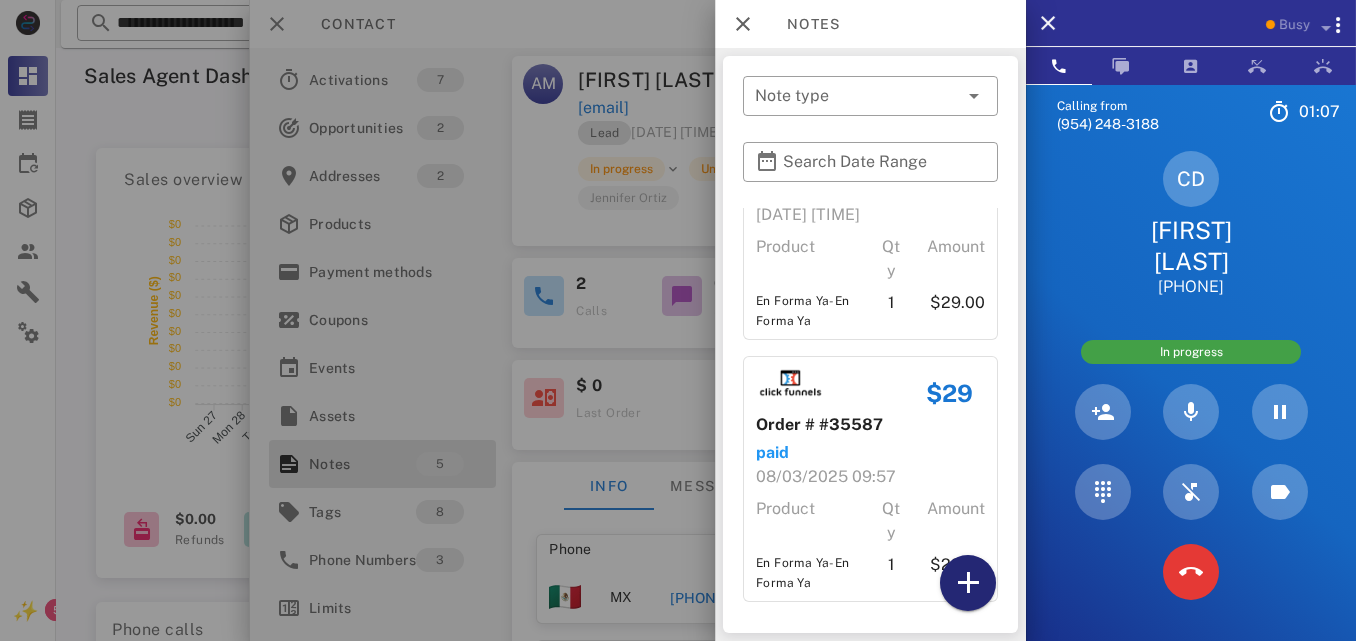 click at bounding box center [968, 583] 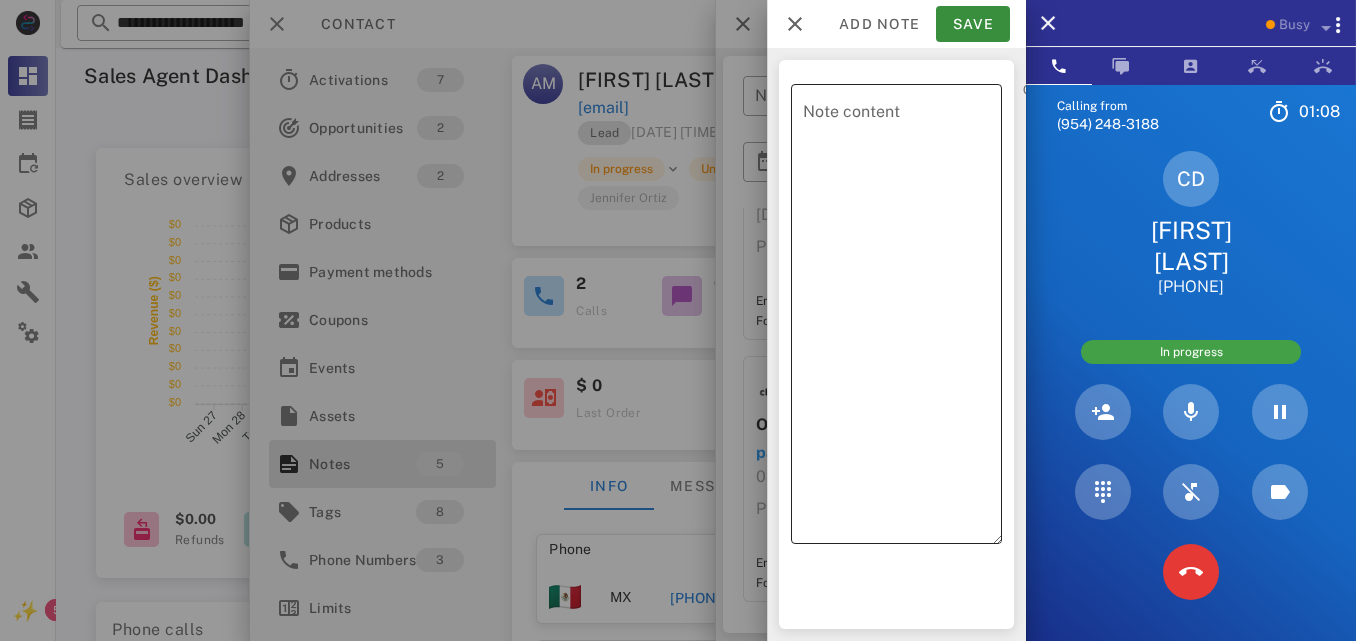 click on "Note content" at bounding box center (902, 319) 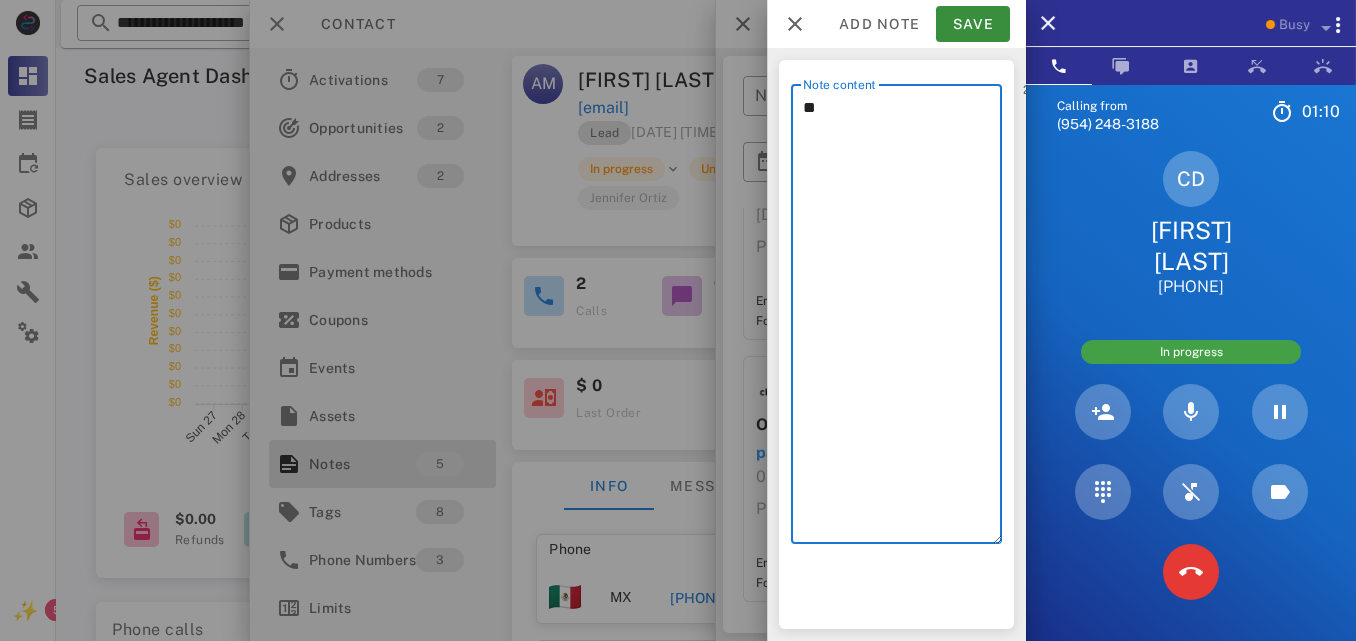 type on "*" 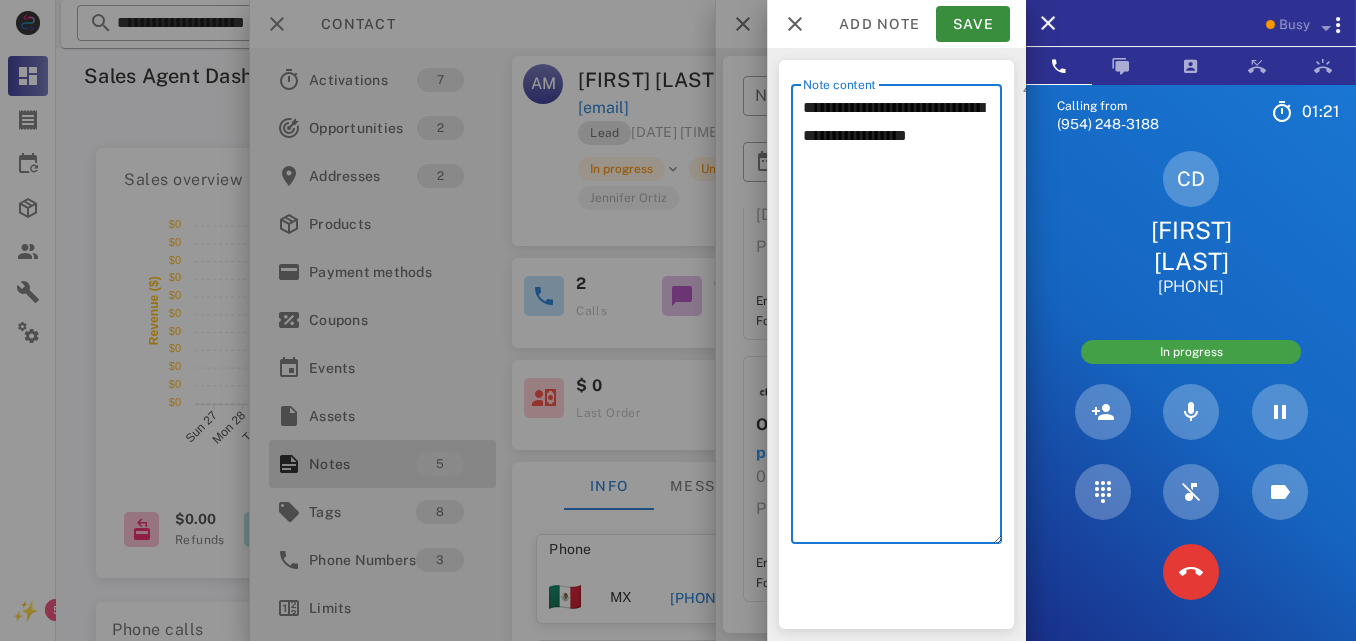 click on "**********" at bounding box center [902, 319] 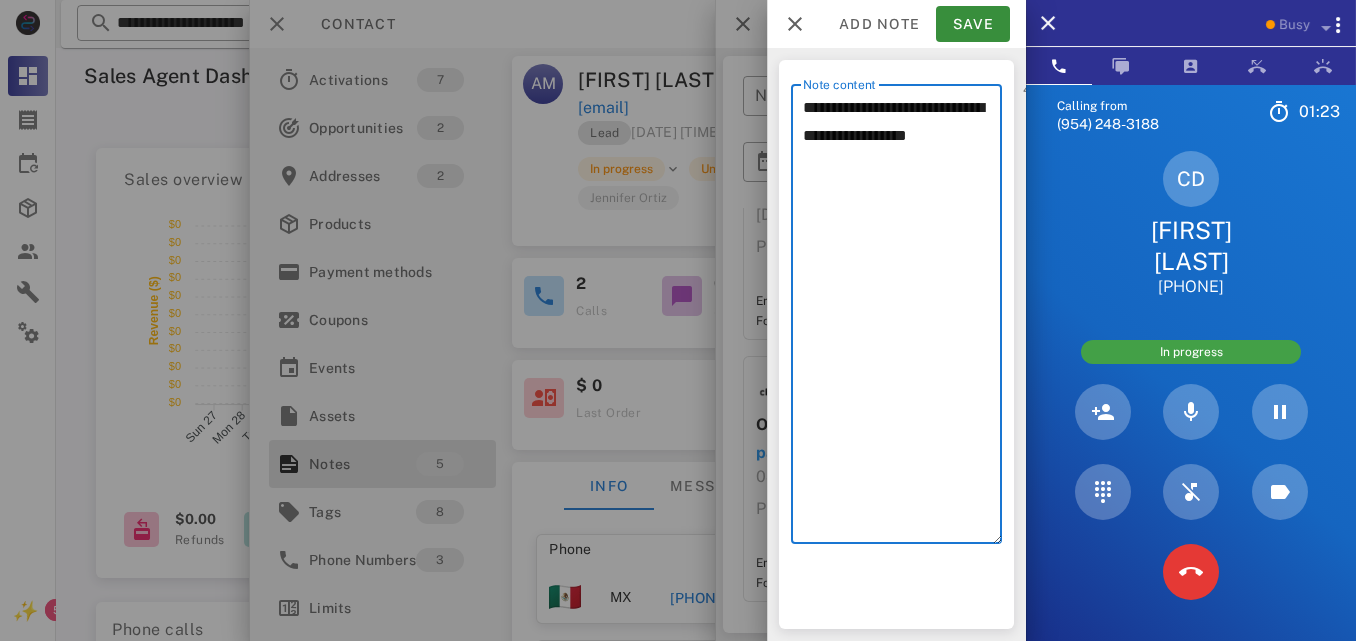 click on "**********" at bounding box center (902, 319) 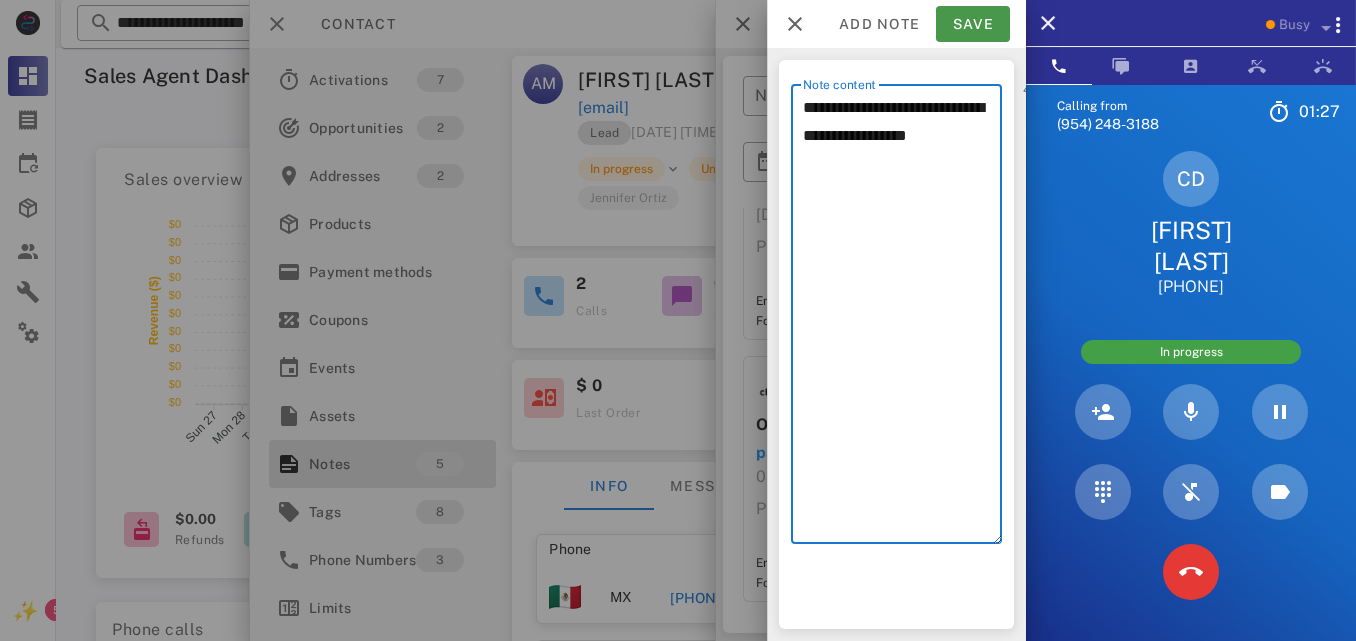 type on "**********" 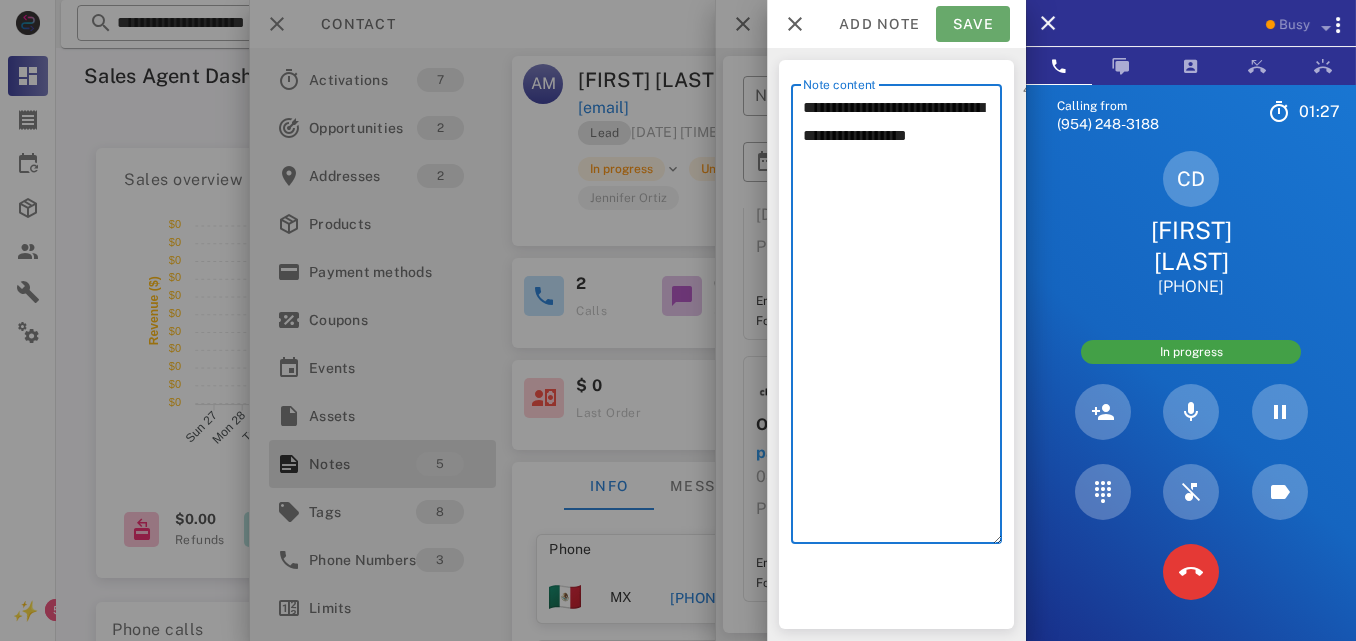 click on "Save" at bounding box center (973, 24) 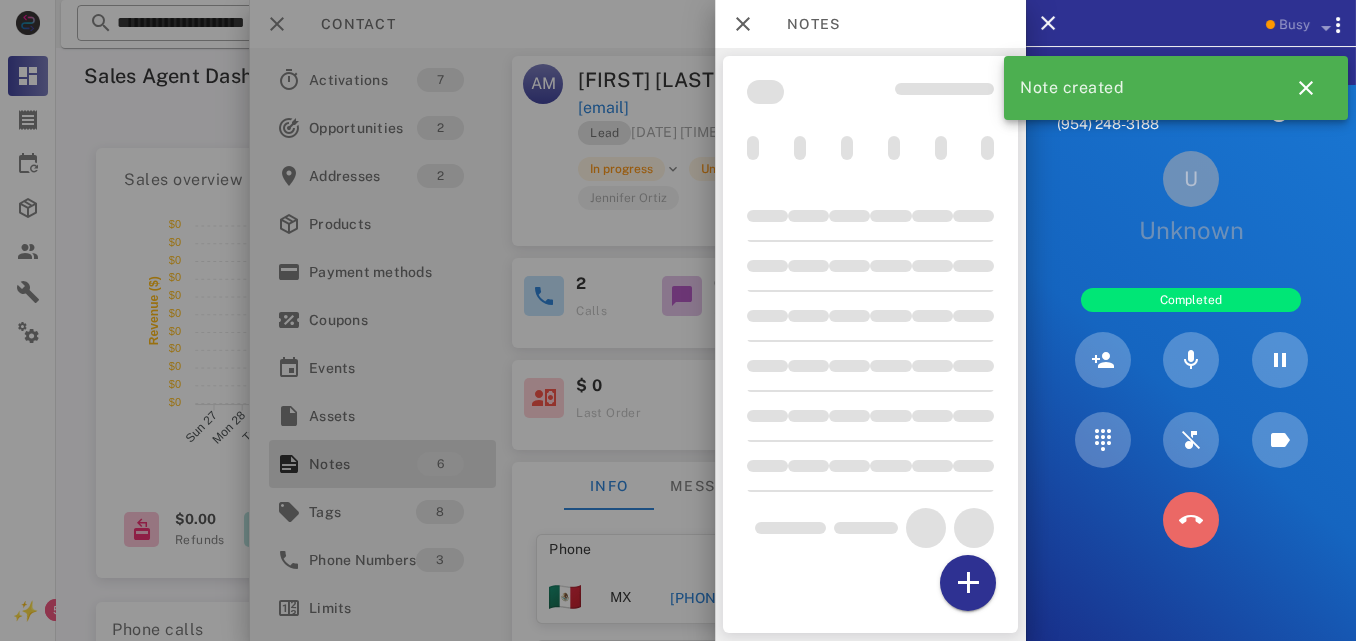 click at bounding box center (1191, 520) 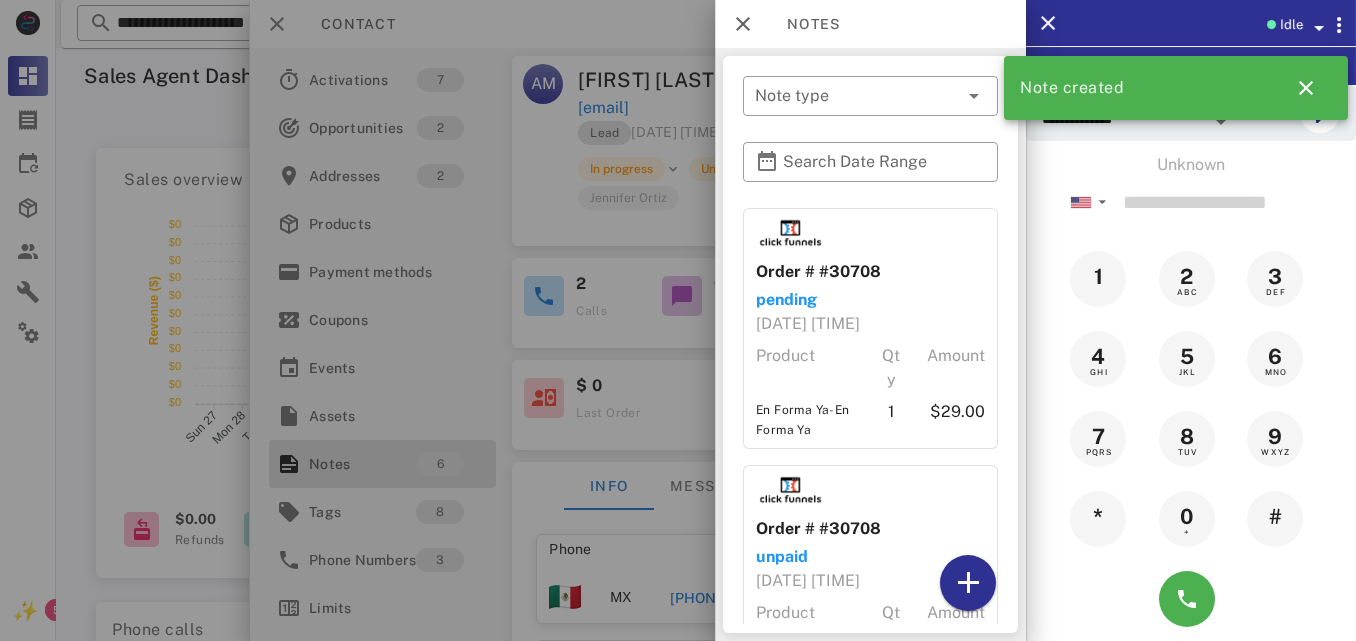 click at bounding box center (678, 320) 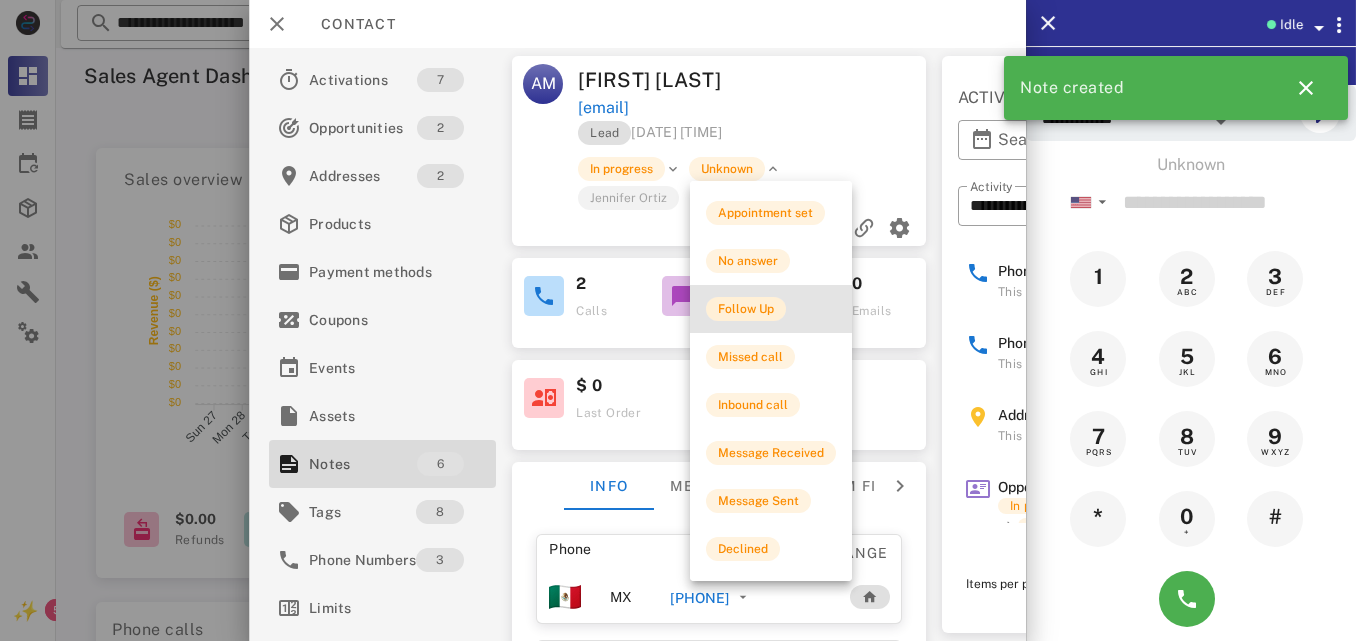 click on "Follow Up" at bounding box center [746, 309] 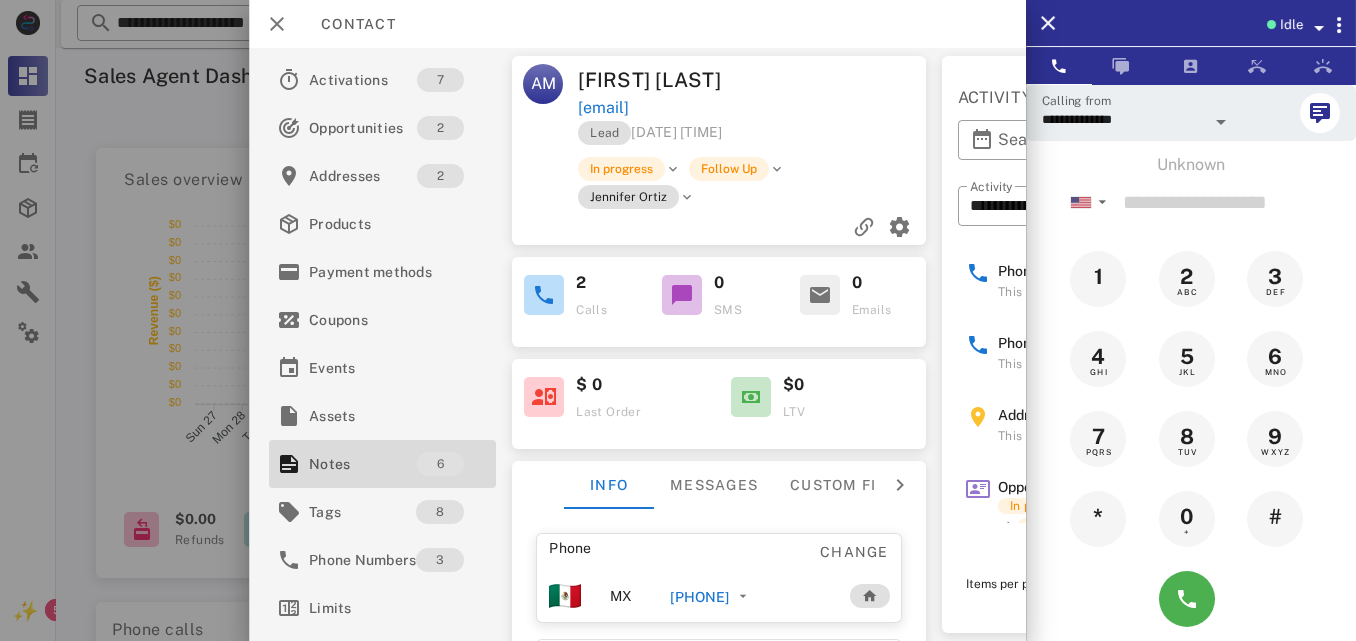 click on "0 SMS" at bounding box center (745, 295) 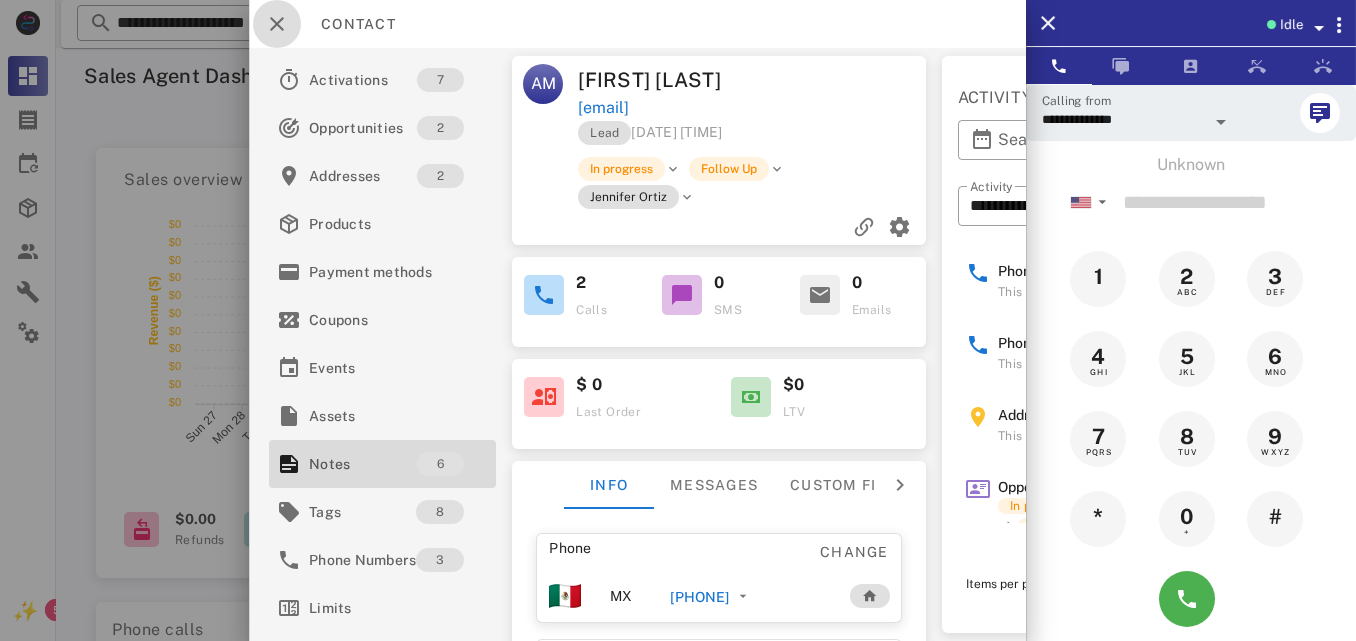 click at bounding box center (277, 24) 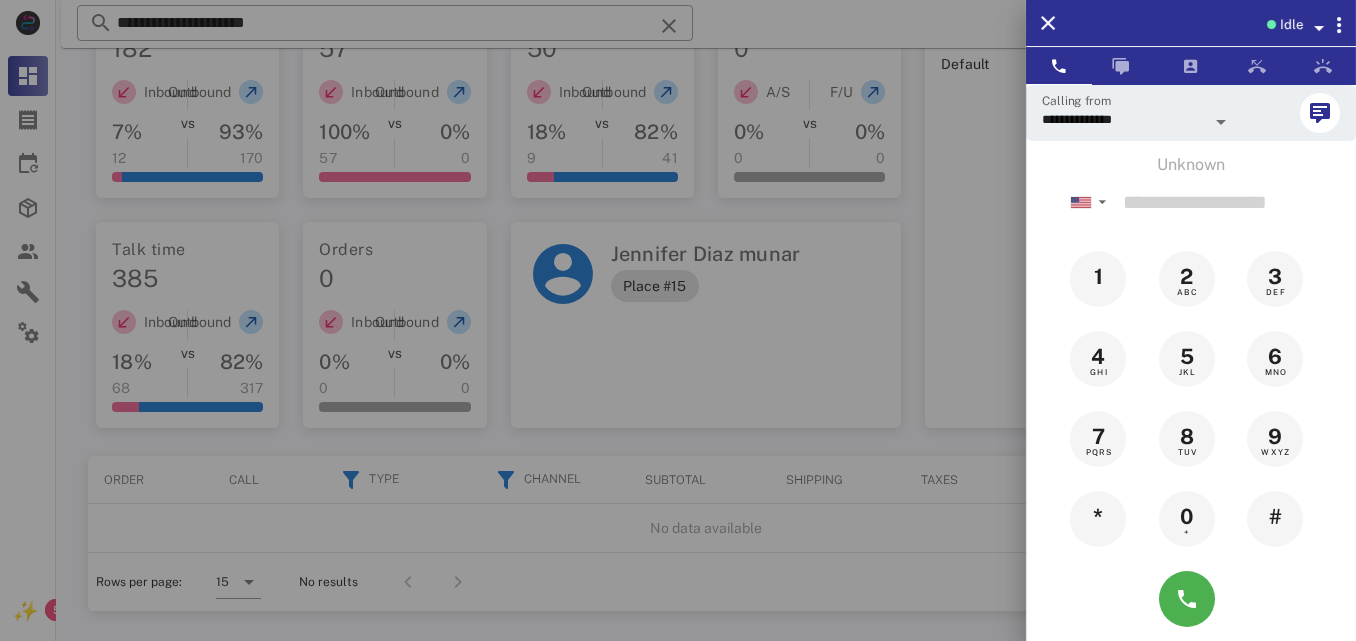 scroll, scrollTop: 612, scrollLeft: 0, axis: vertical 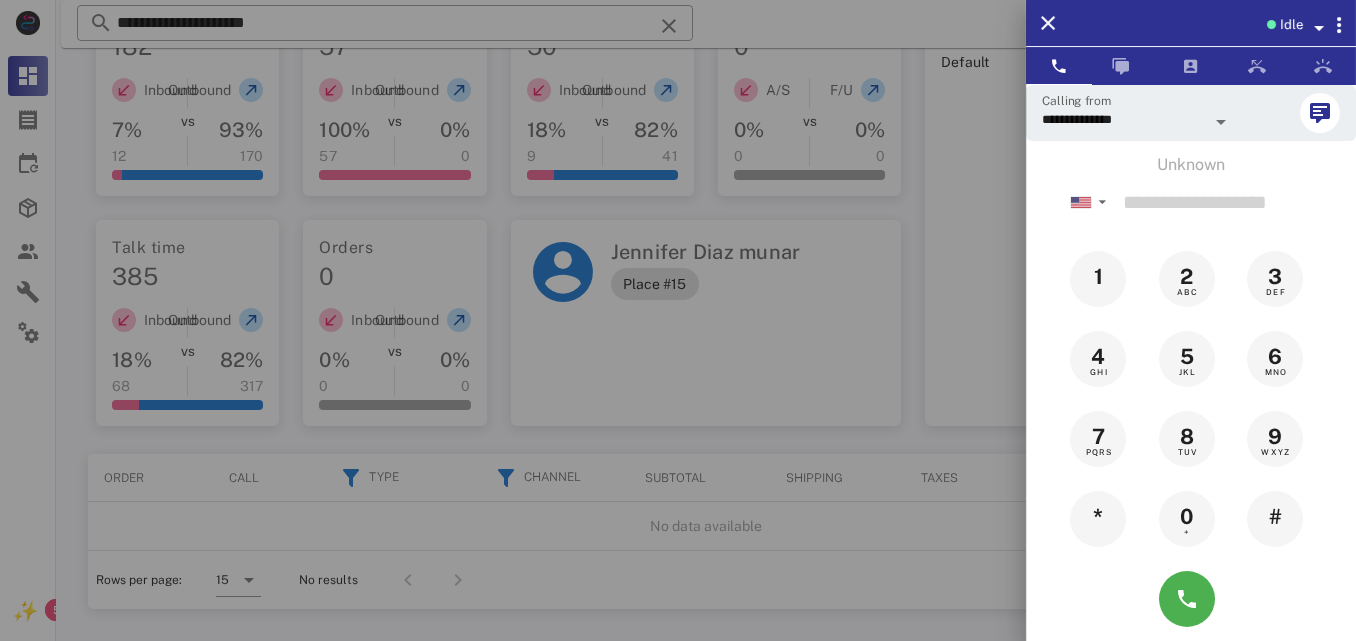 click at bounding box center [678, 320] 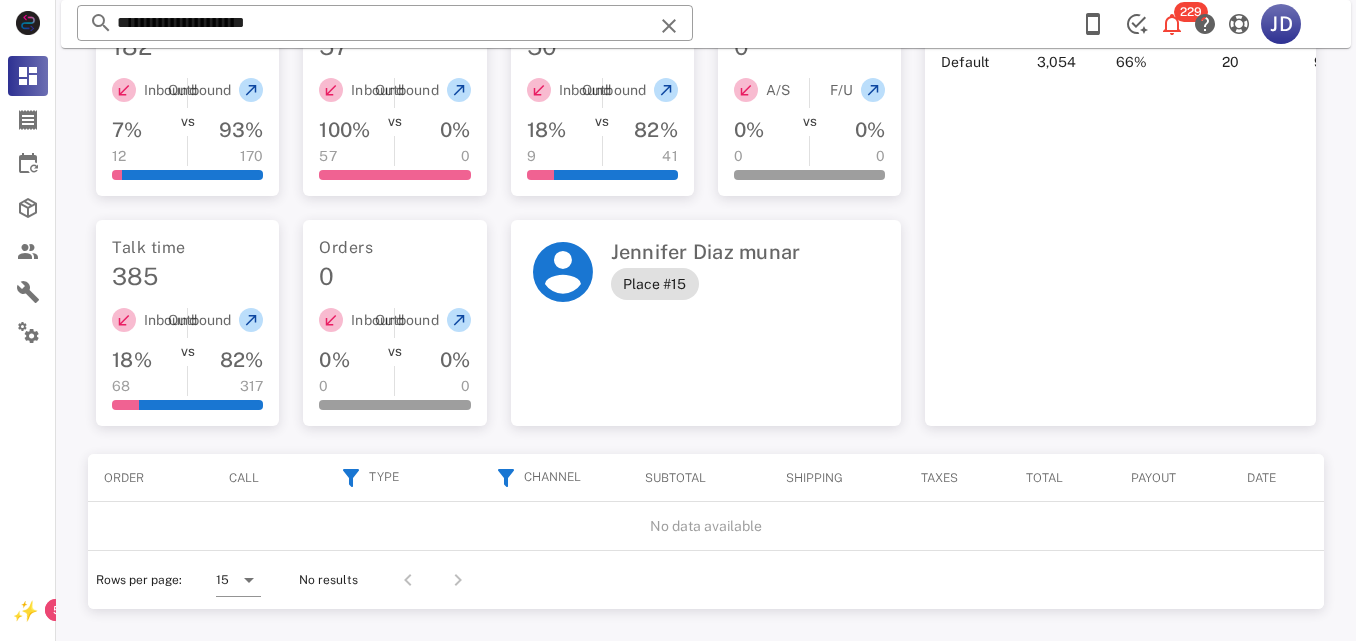 click on "**********" at bounding box center (385, 23) 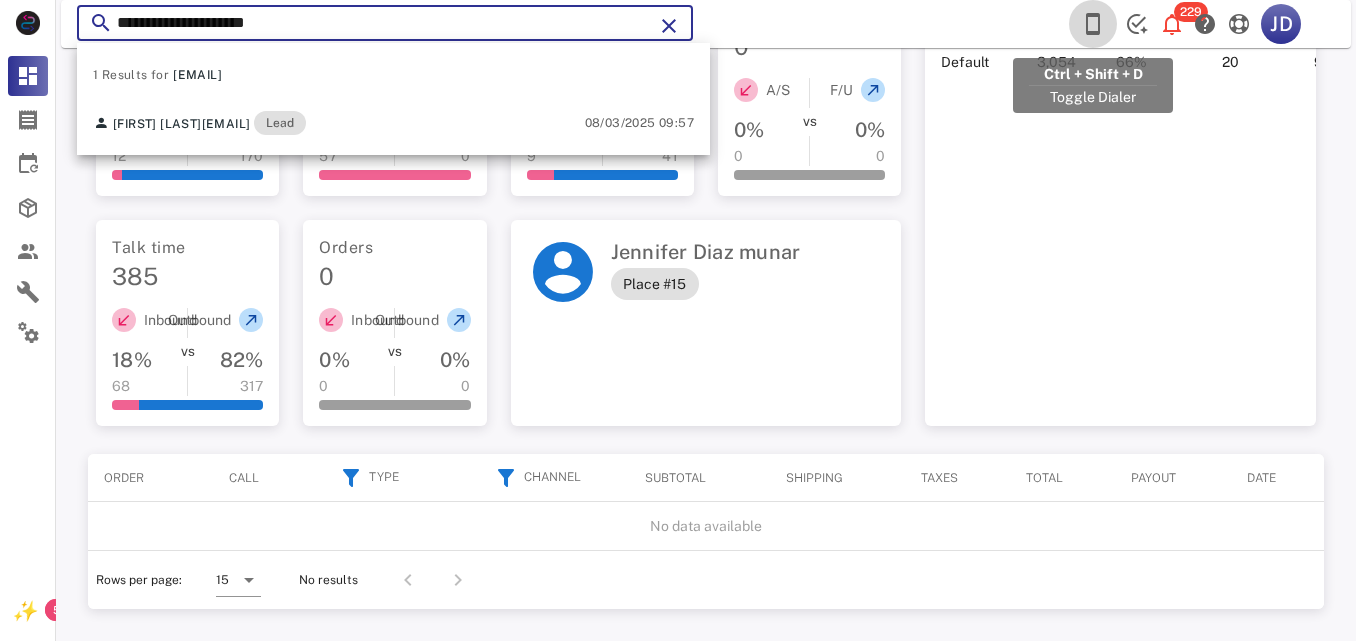 click at bounding box center [1093, 24] 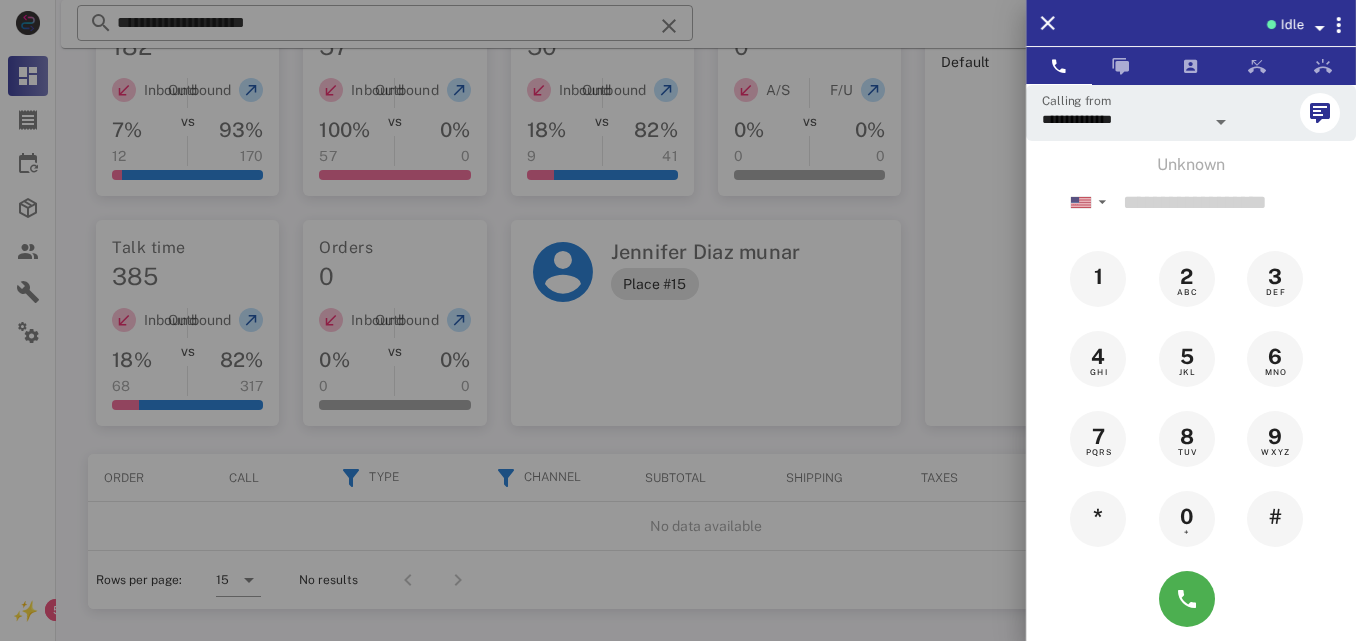click on "Idle" at bounding box center (1291, 25) 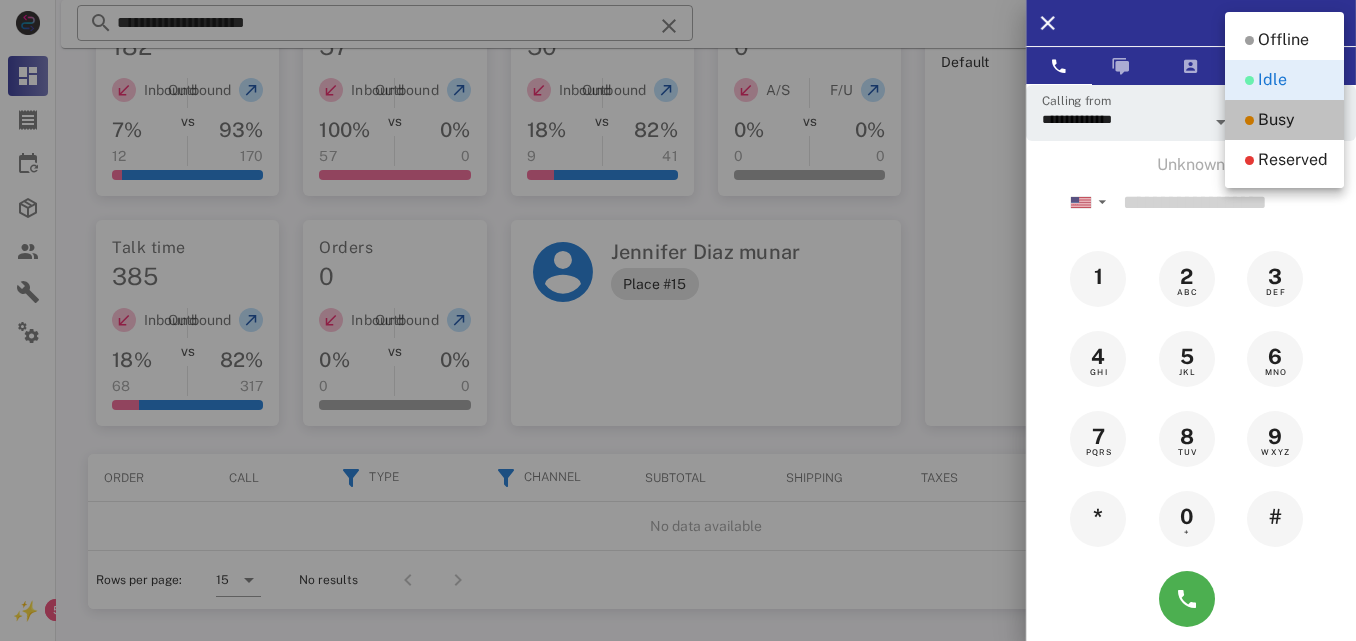 click on "Busy" at bounding box center (1276, 120) 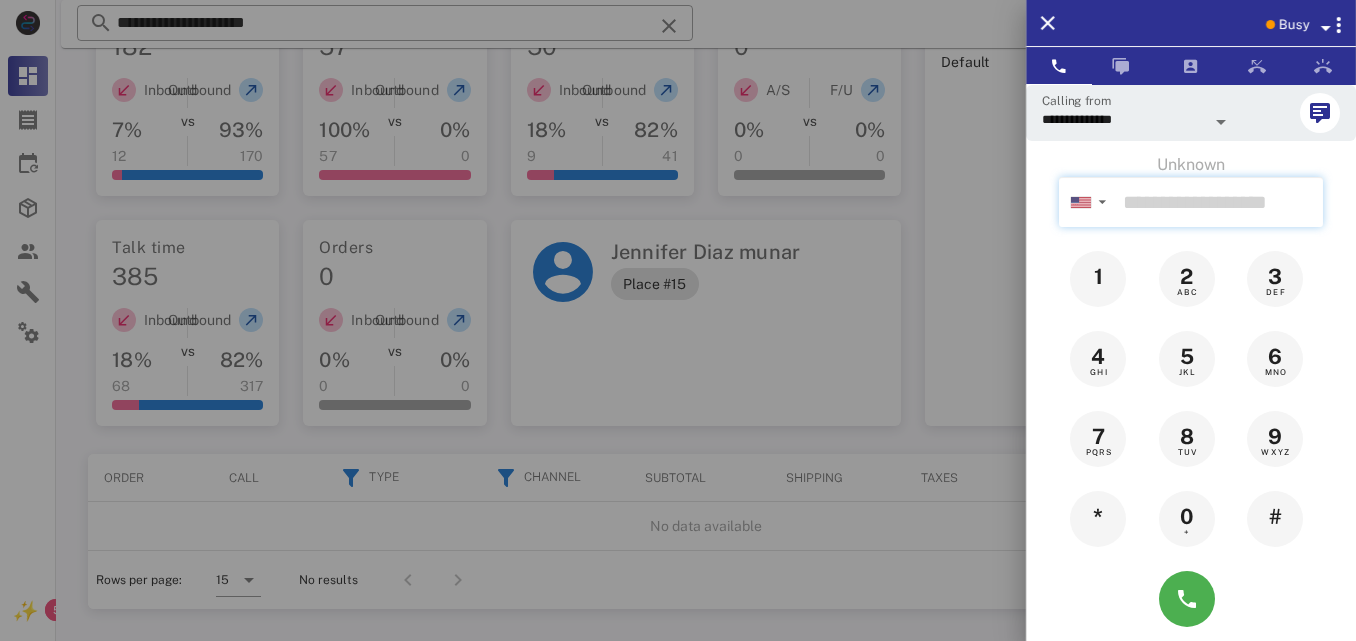 click at bounding box center (1219, 202) 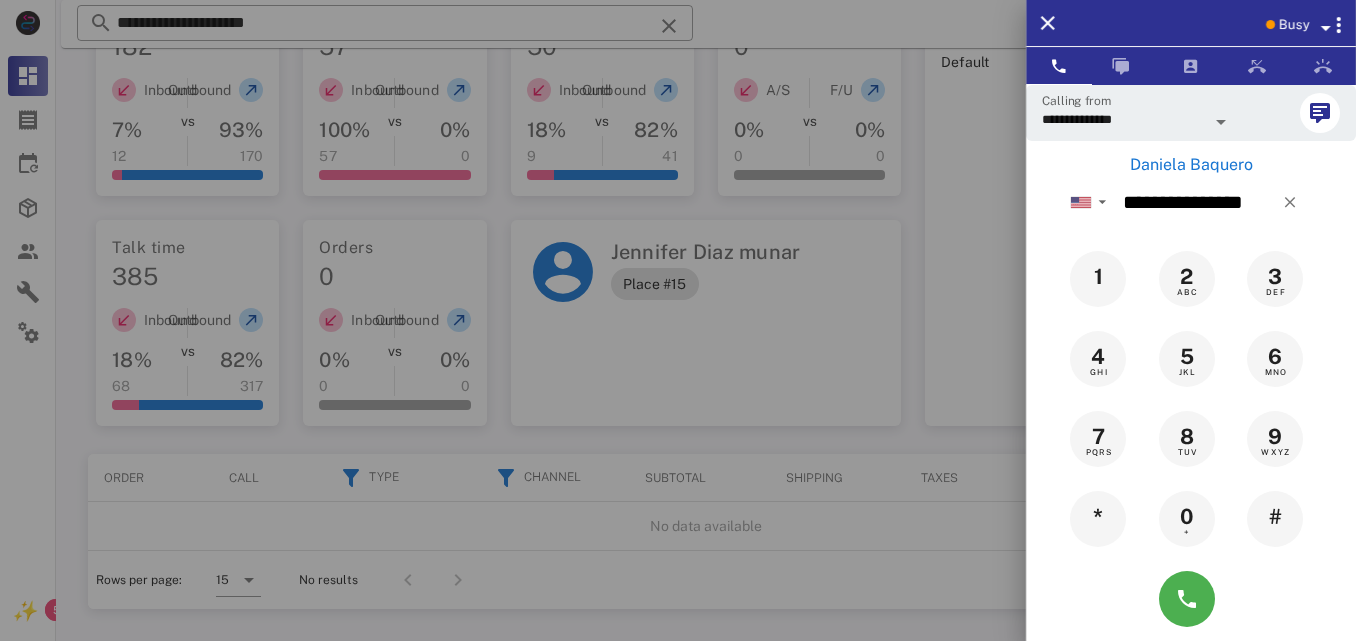click on "Daniela Baquero" at bounding box center (1191, 165) 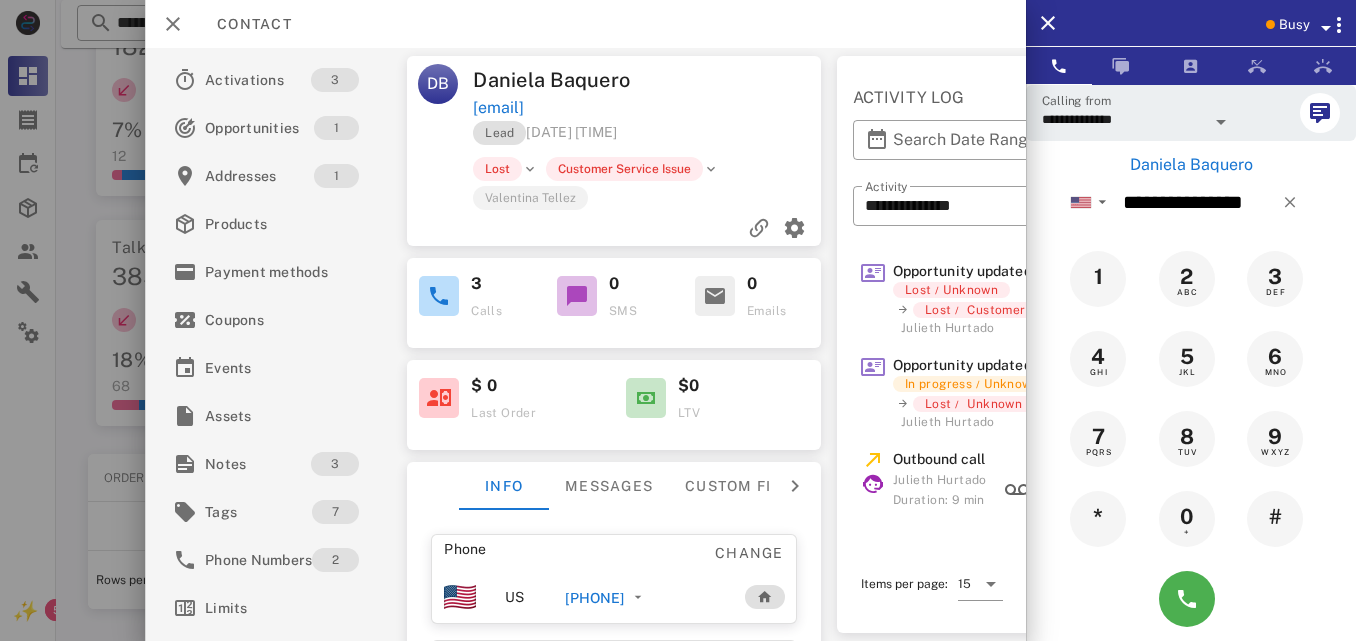 click on "[PHONE]" at bounding box center (595, 598) 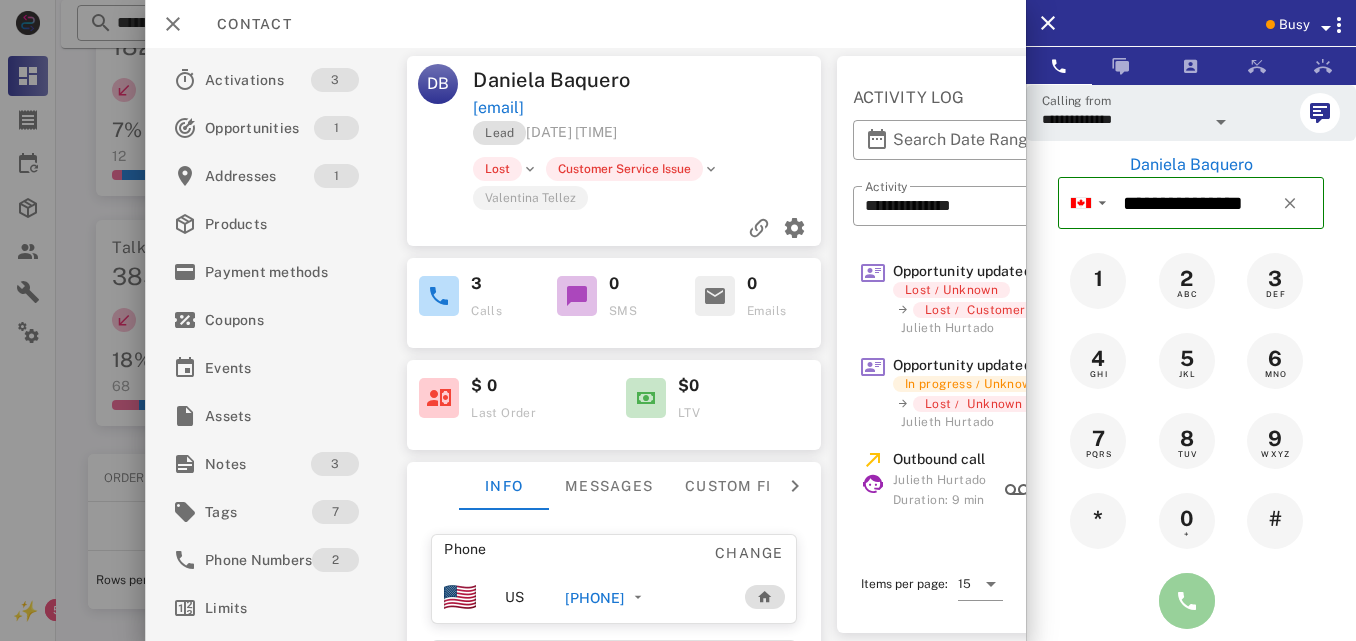 click at bounding box center (1187, 601) 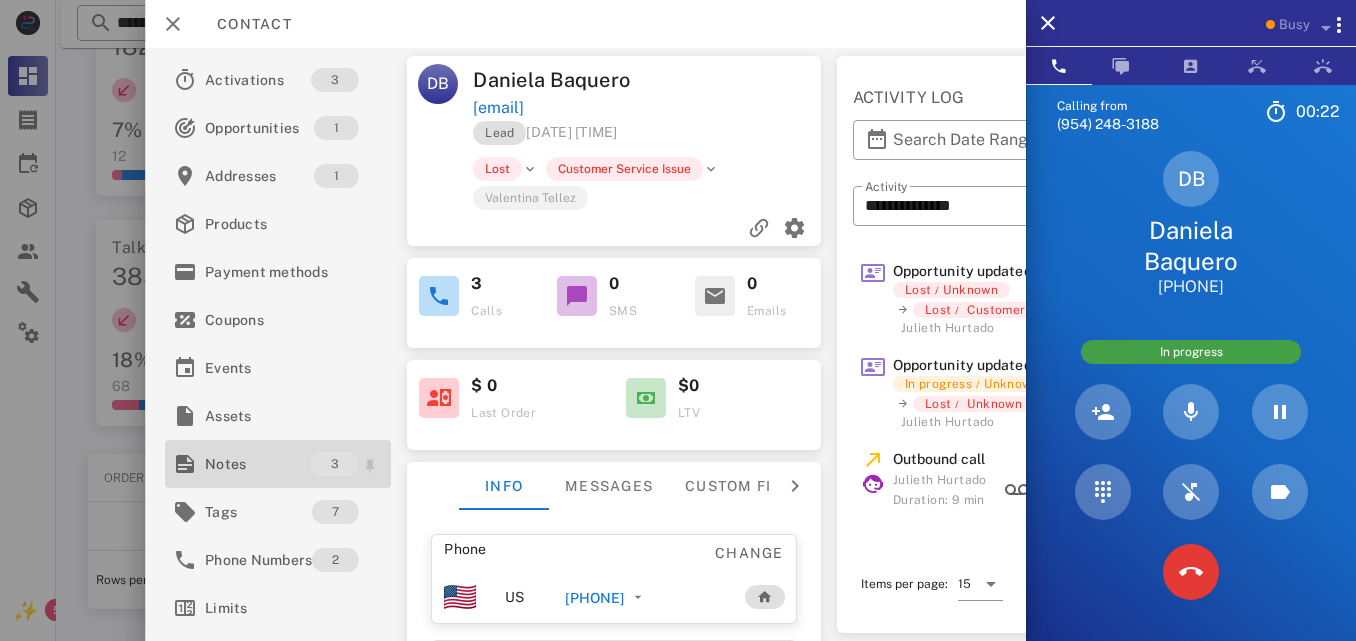click on "Notes" at bounding box center (258, 464) 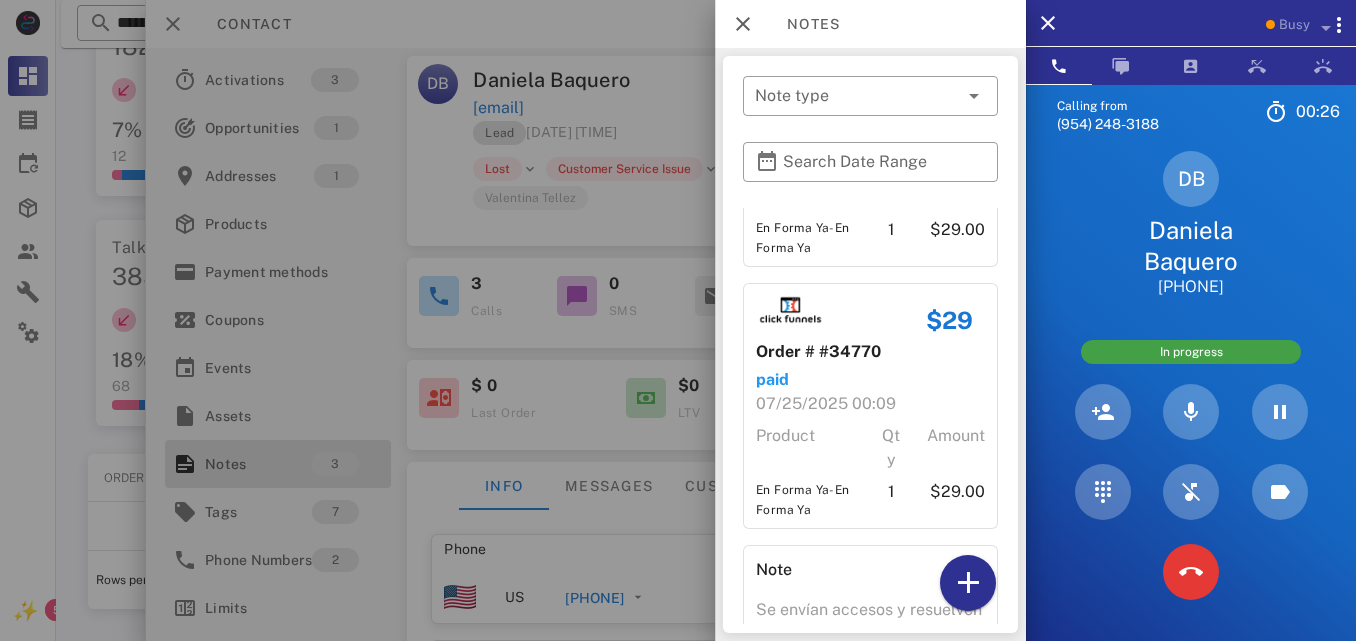 scroll, scrollTop: 328, scrollLeft: 0, axis: vertical 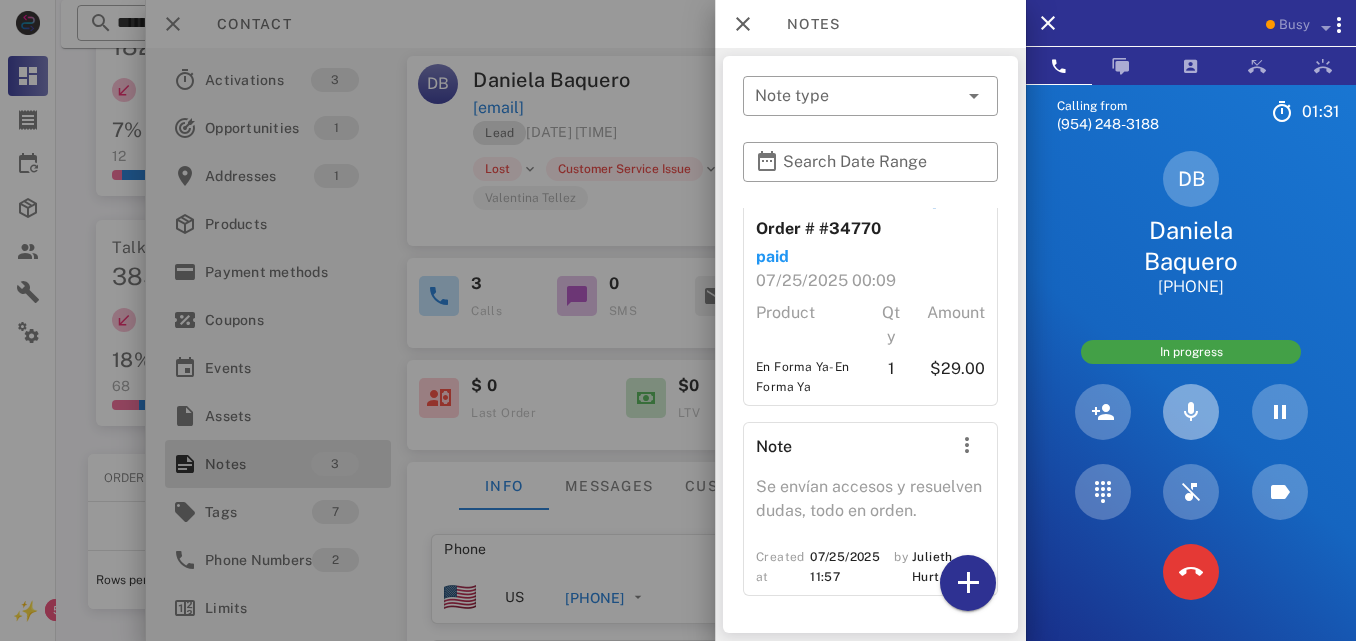 click at bounding box center [1191, 412] 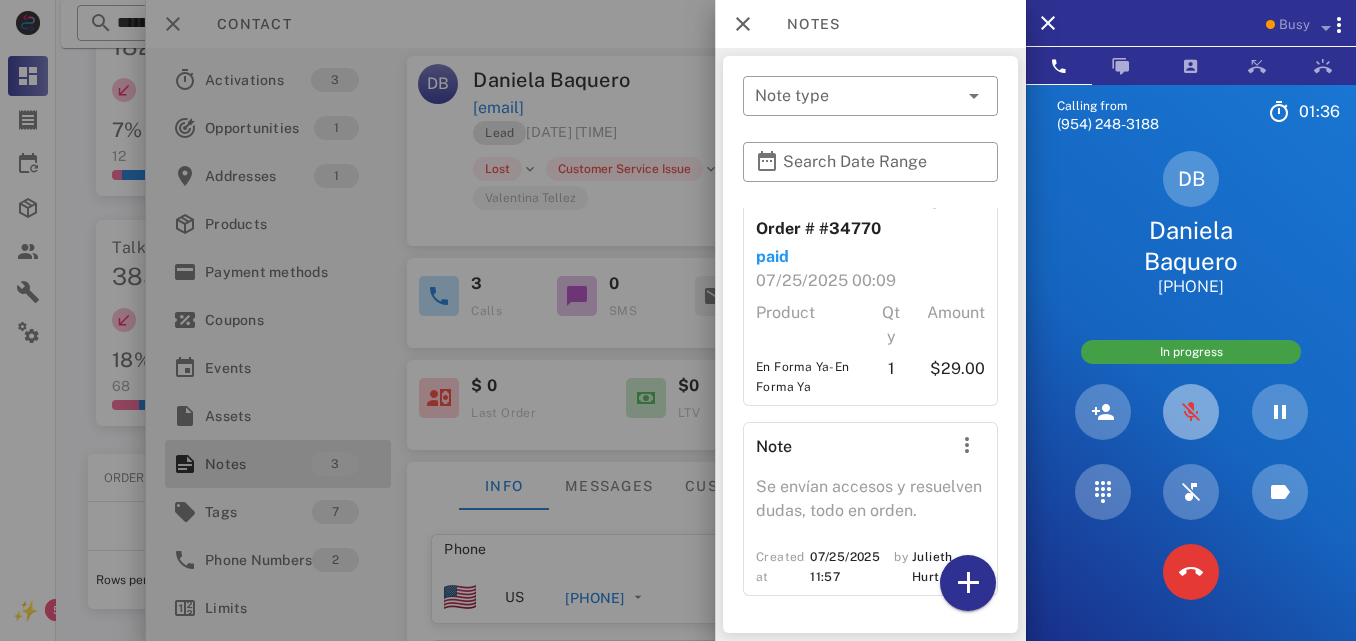 click at bounding box center (1191, 412) 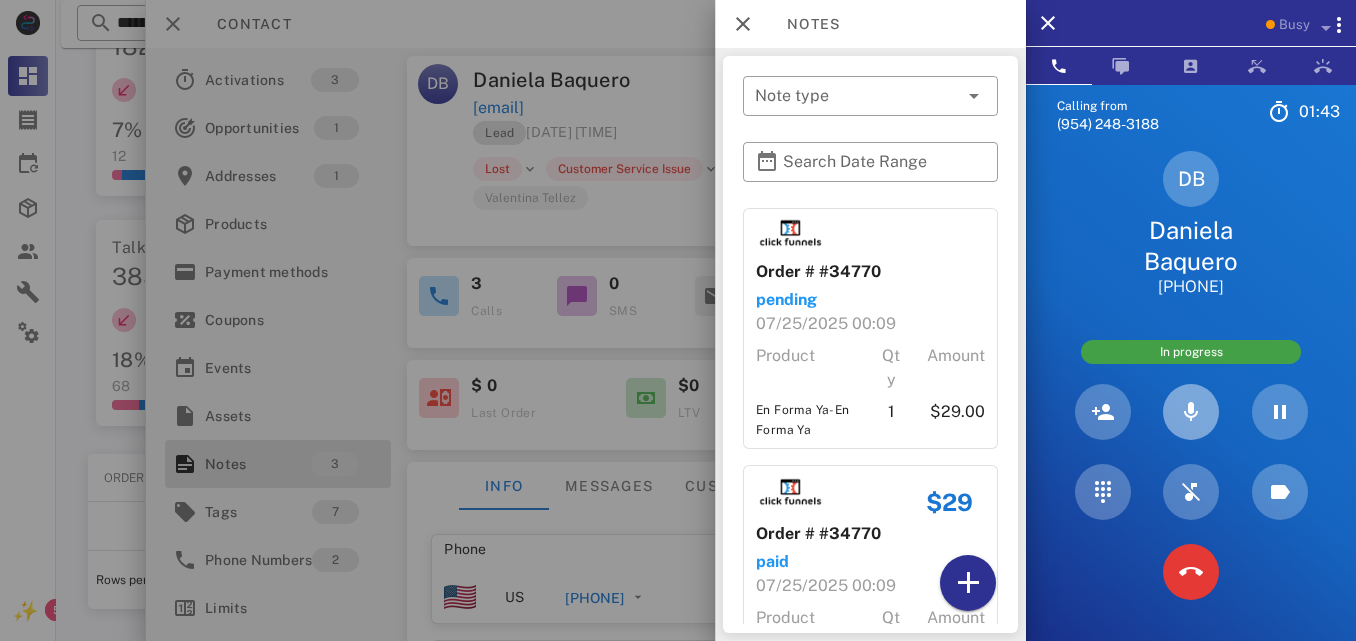 scroll, scrollTop: 328, scrollLeft: 0, axis: vertical 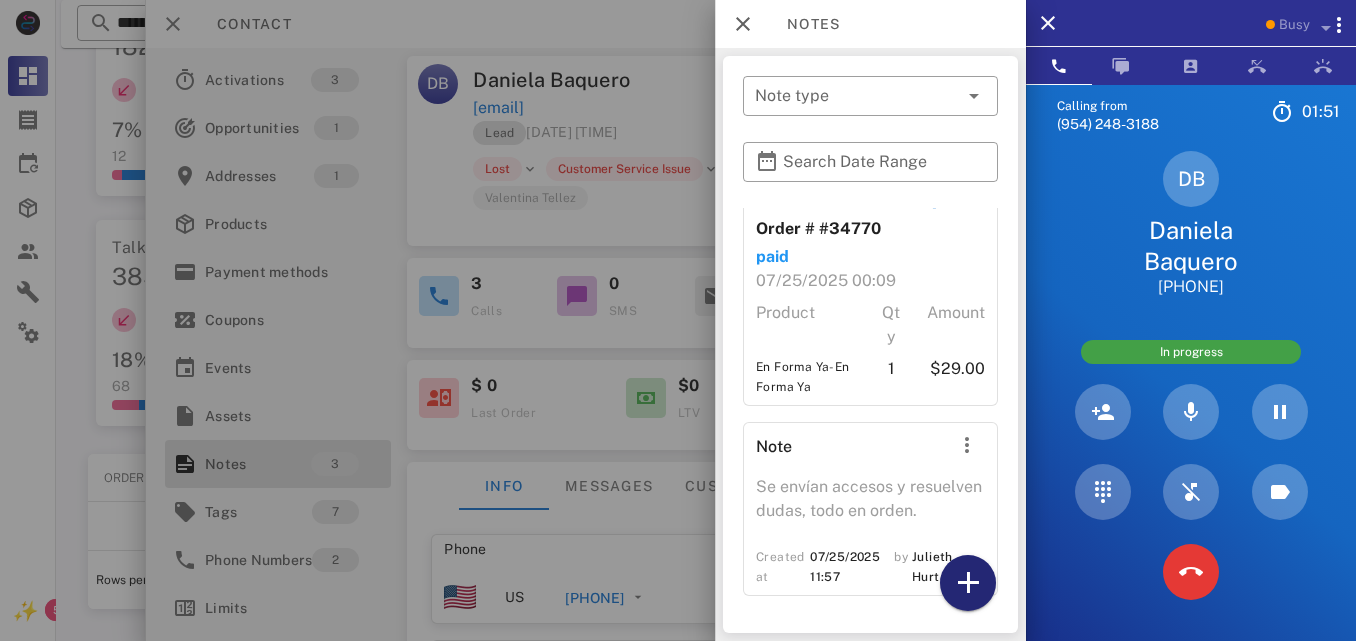 click at bounding box center (968, 583) 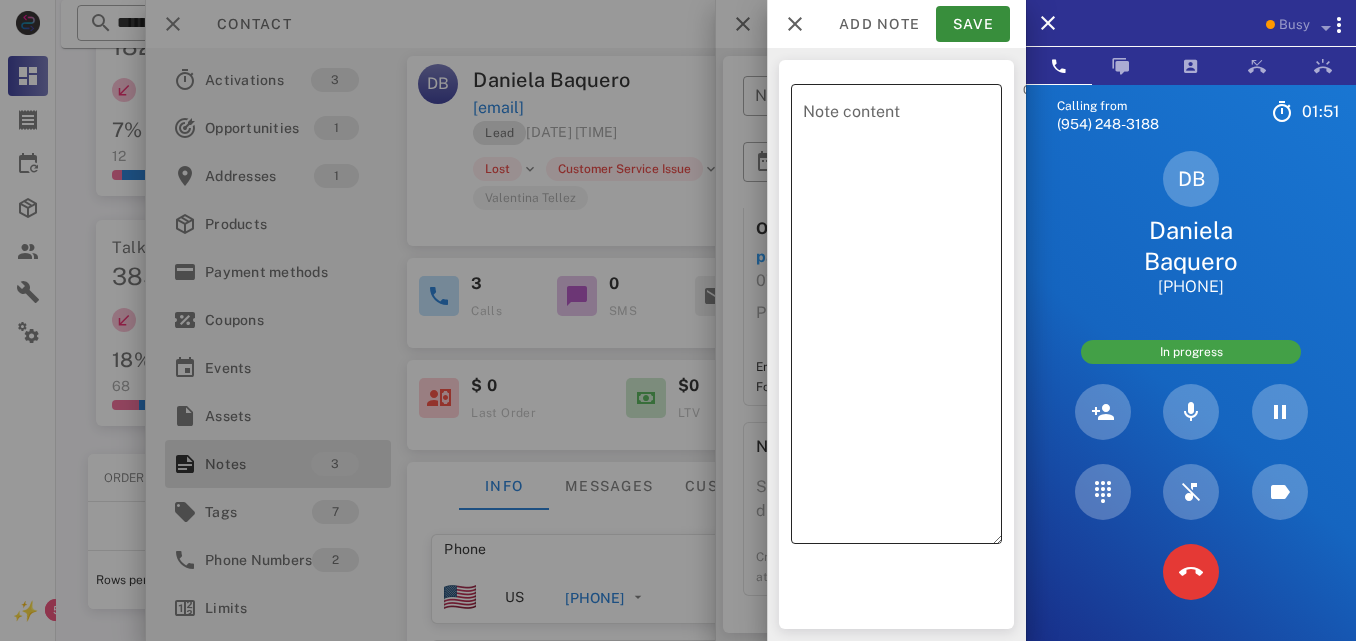 click on "Note content" at bounding box center [902, 319] 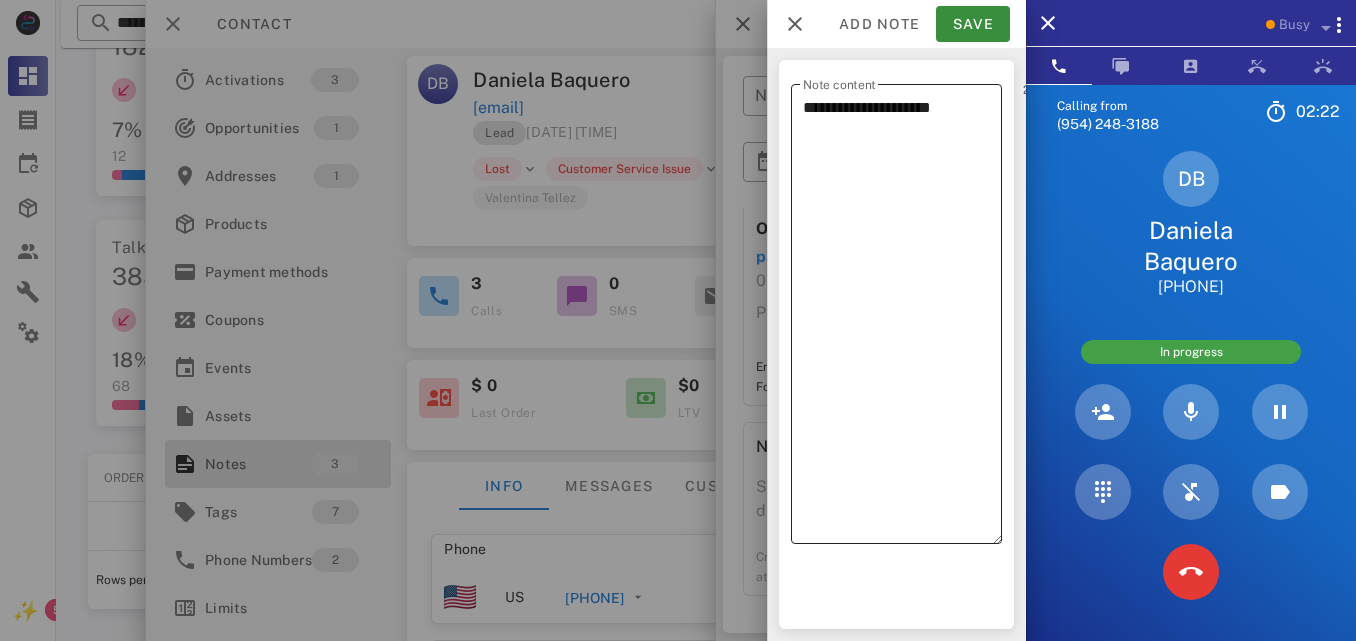 click on "**********" at bounding box center [902, 319] 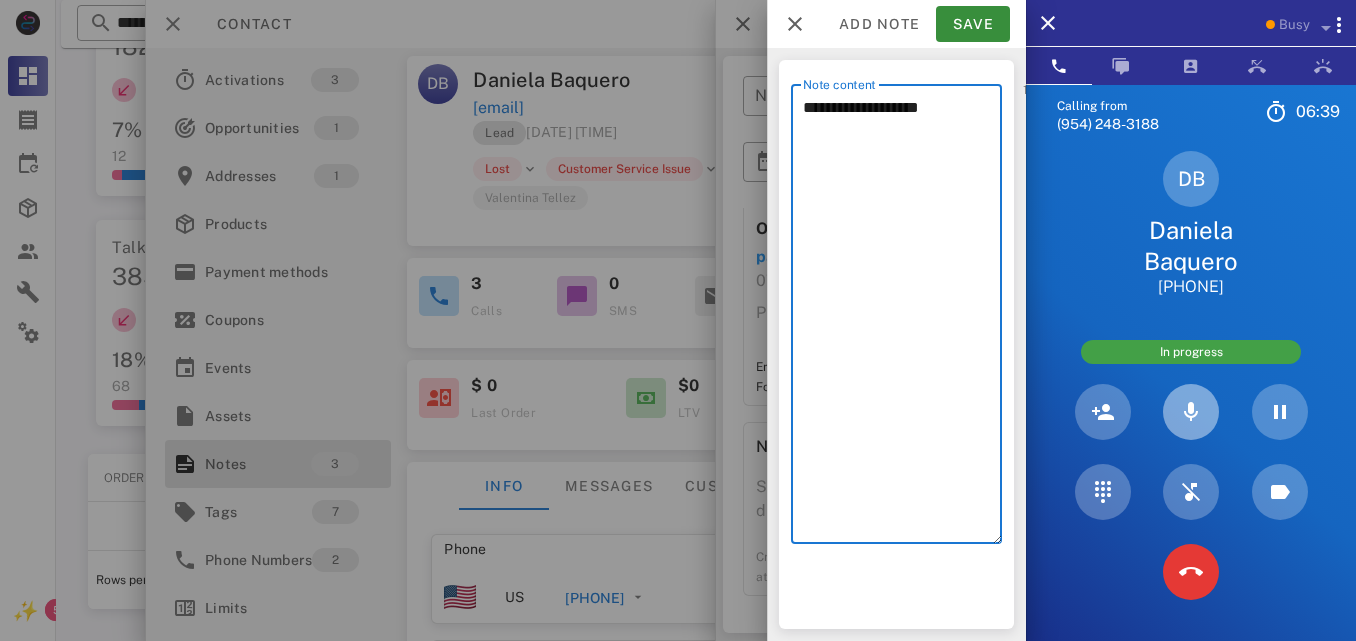 click at bounding box center (1191, 412) 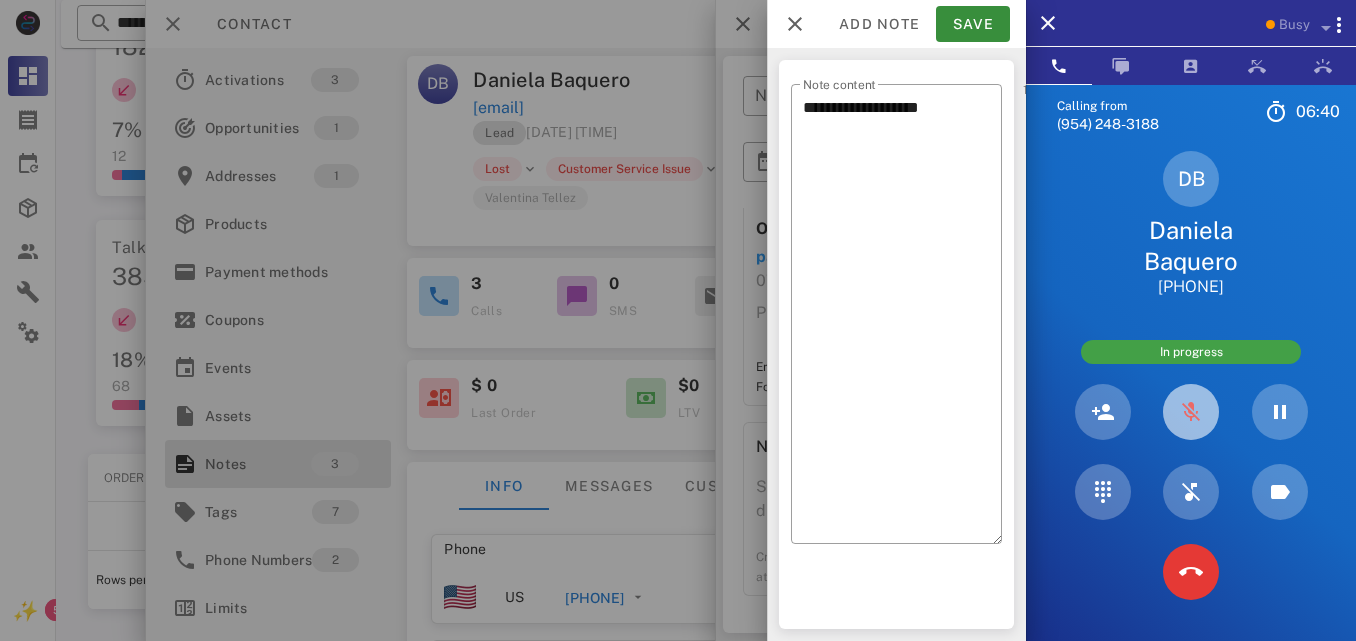 click at bounding box center (1191, 412) 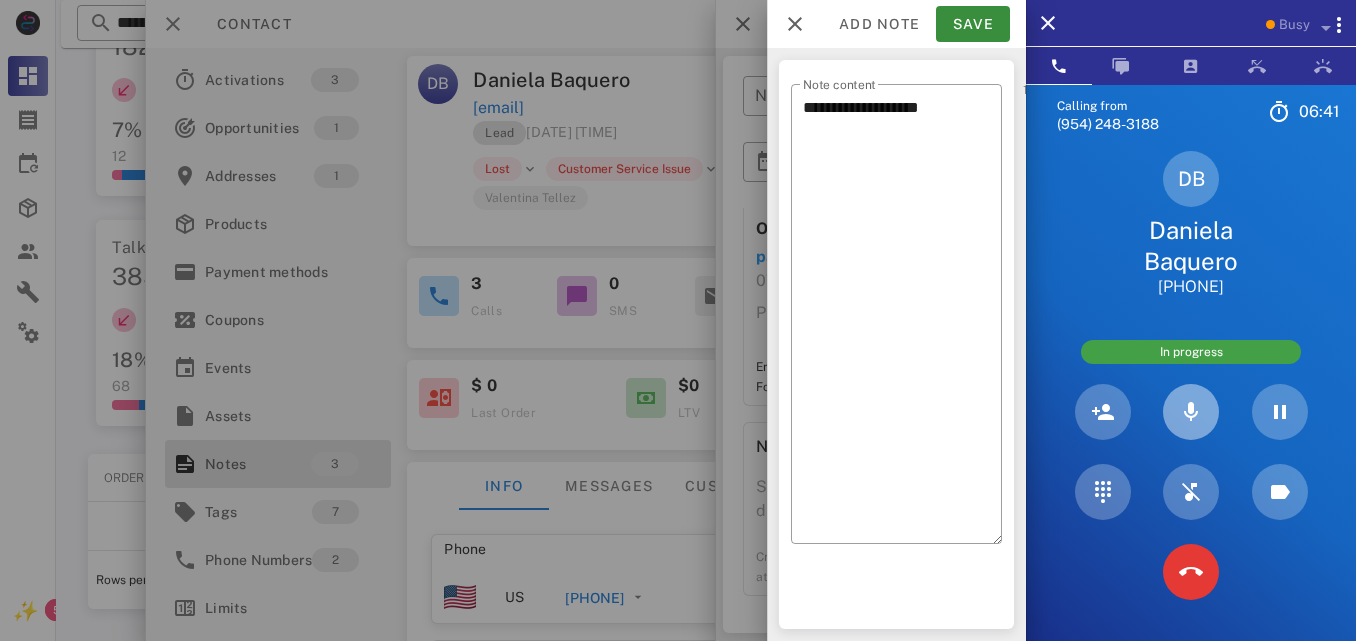 click at bounding box center [1191, 412] 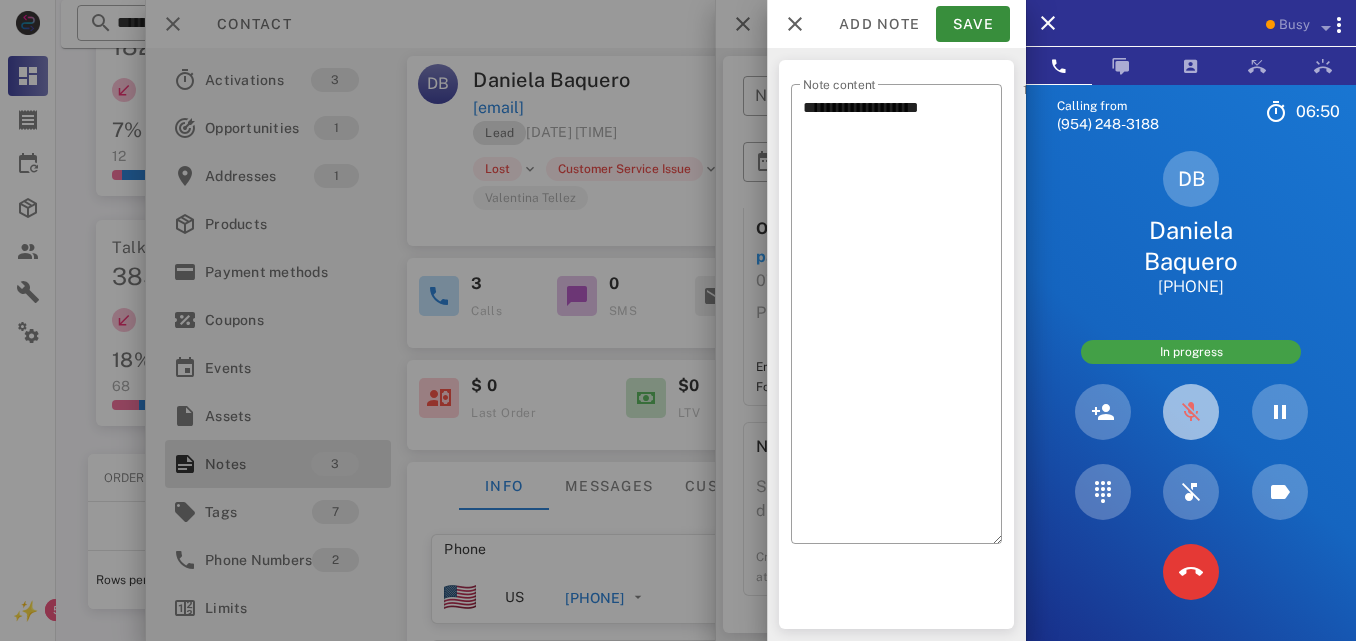 click at bounding box center [1191, 412] 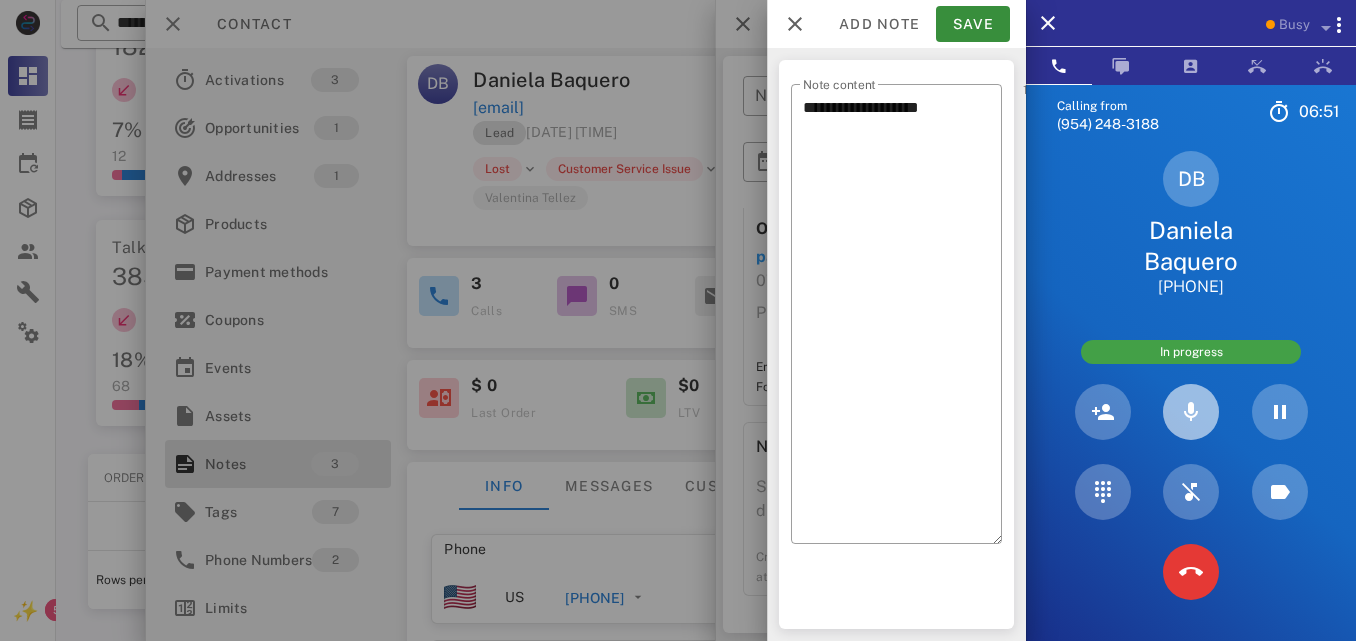 click at bounding box center [1191, 412] 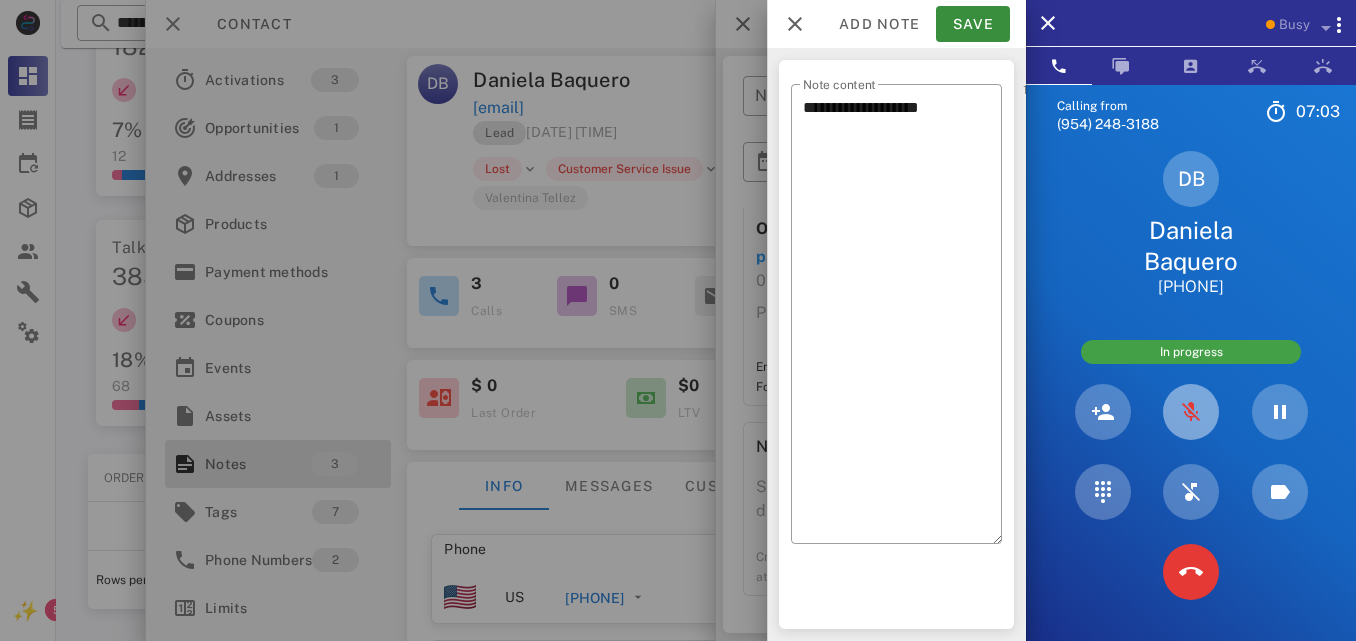 click at bounding box center (1191, 412) 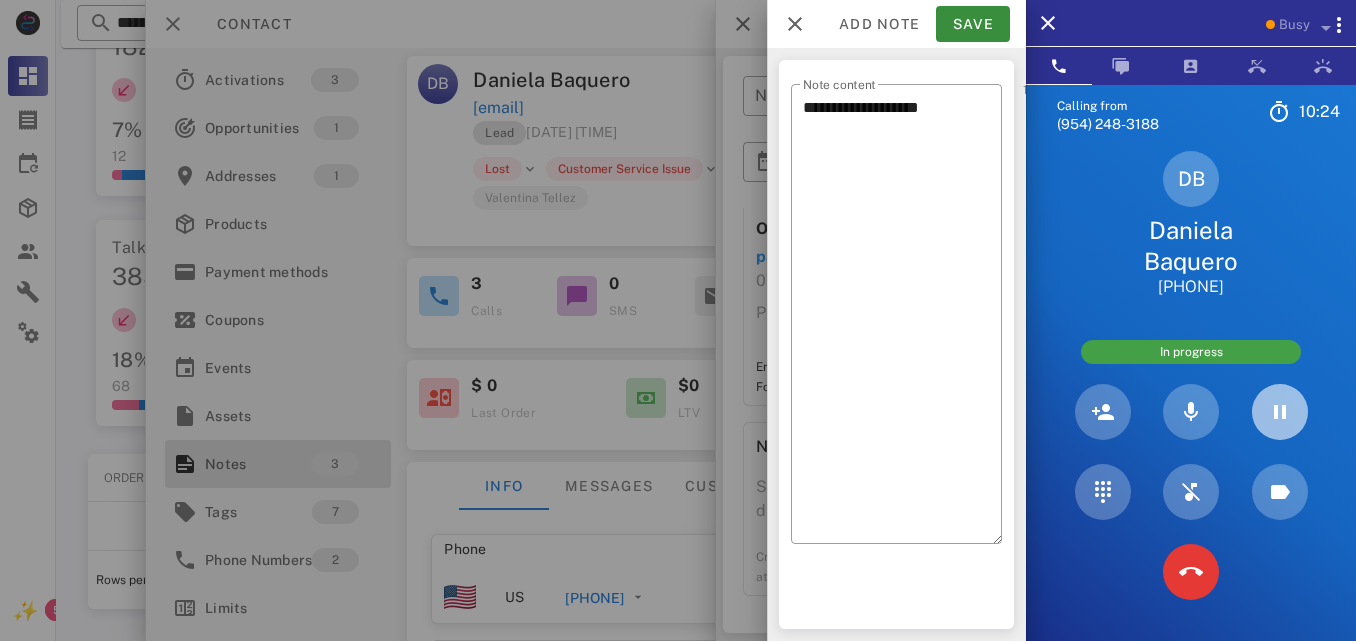 drag, startPoint x: 1286, startPoint y: 419, endPoint x: 1036, endPoint y: 127, distance: 384.40082 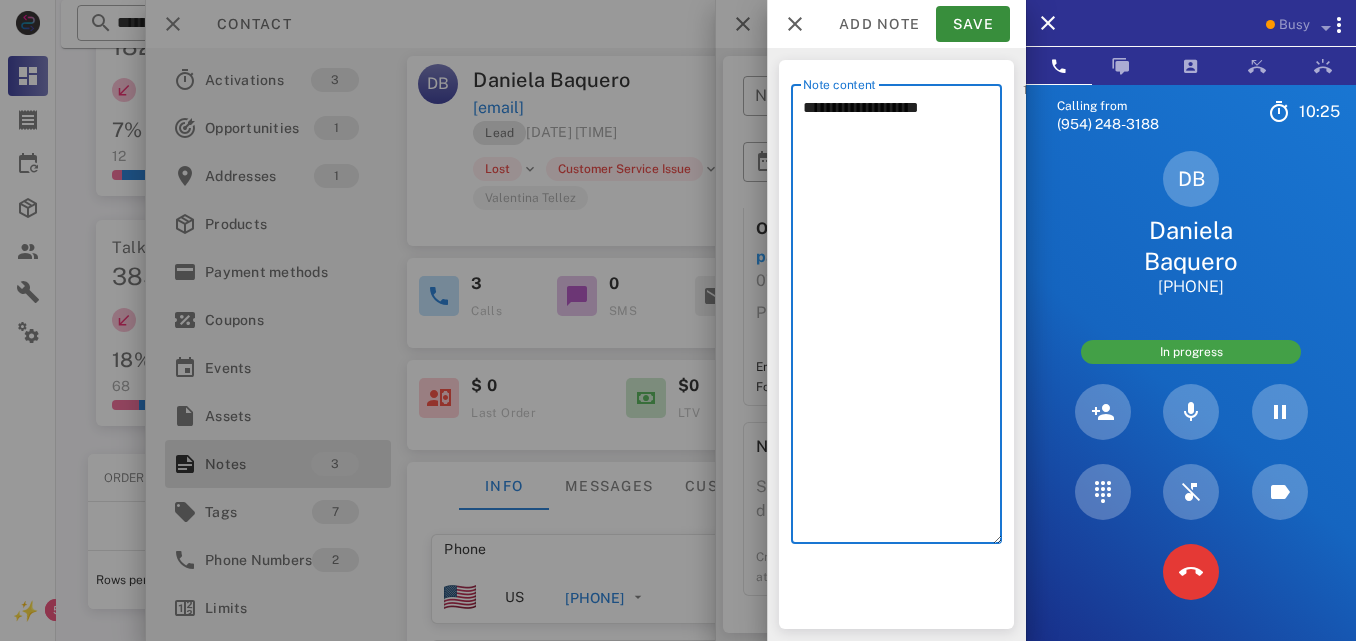 click on "**********" at bounding box center (902, 319) 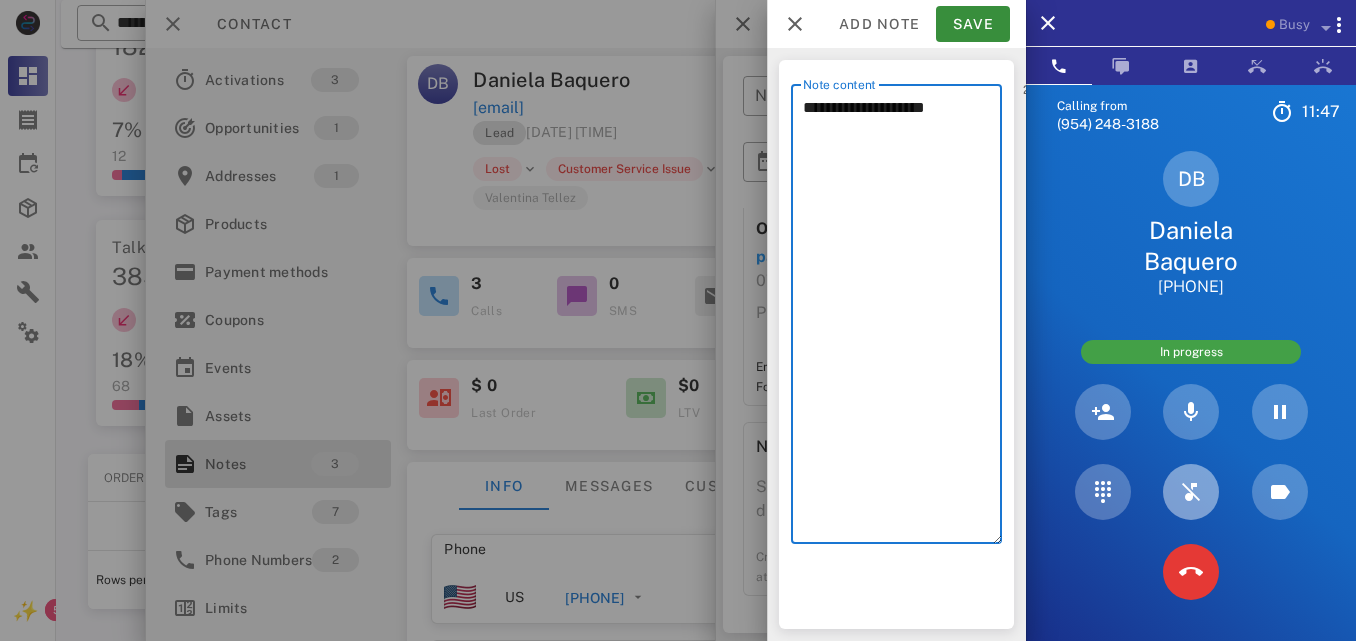 click at bounding box center (1191, 492) 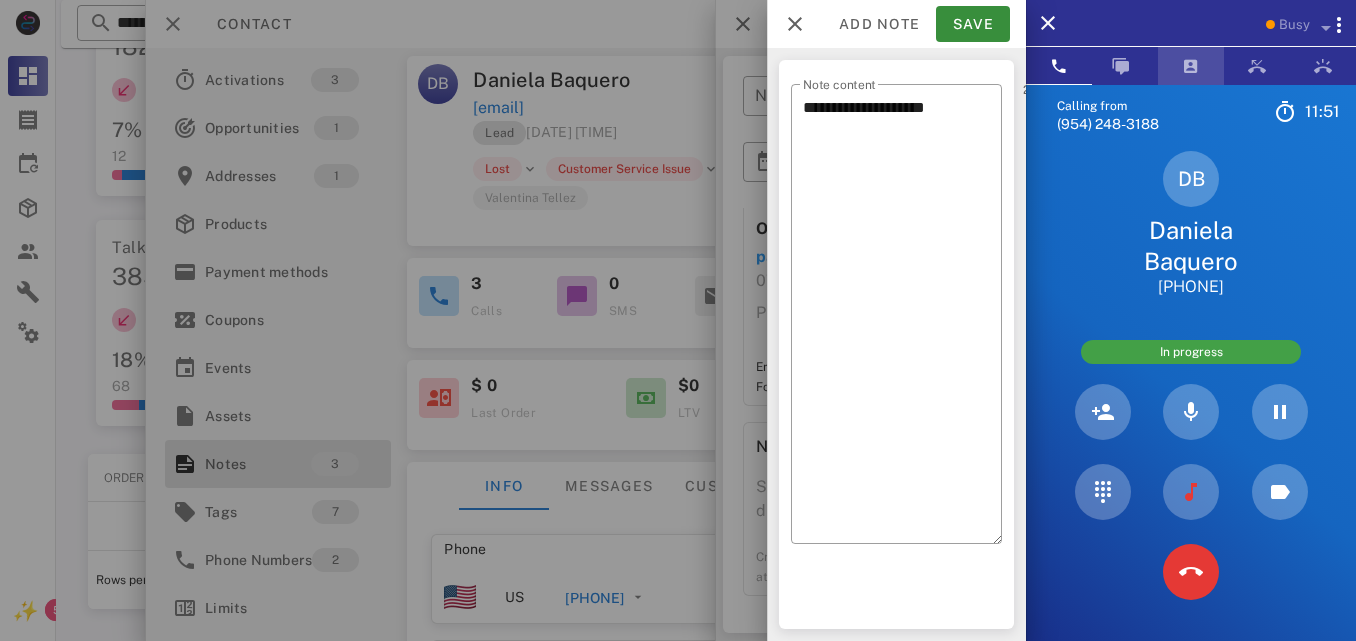 click at bounding box center (1191, 66) 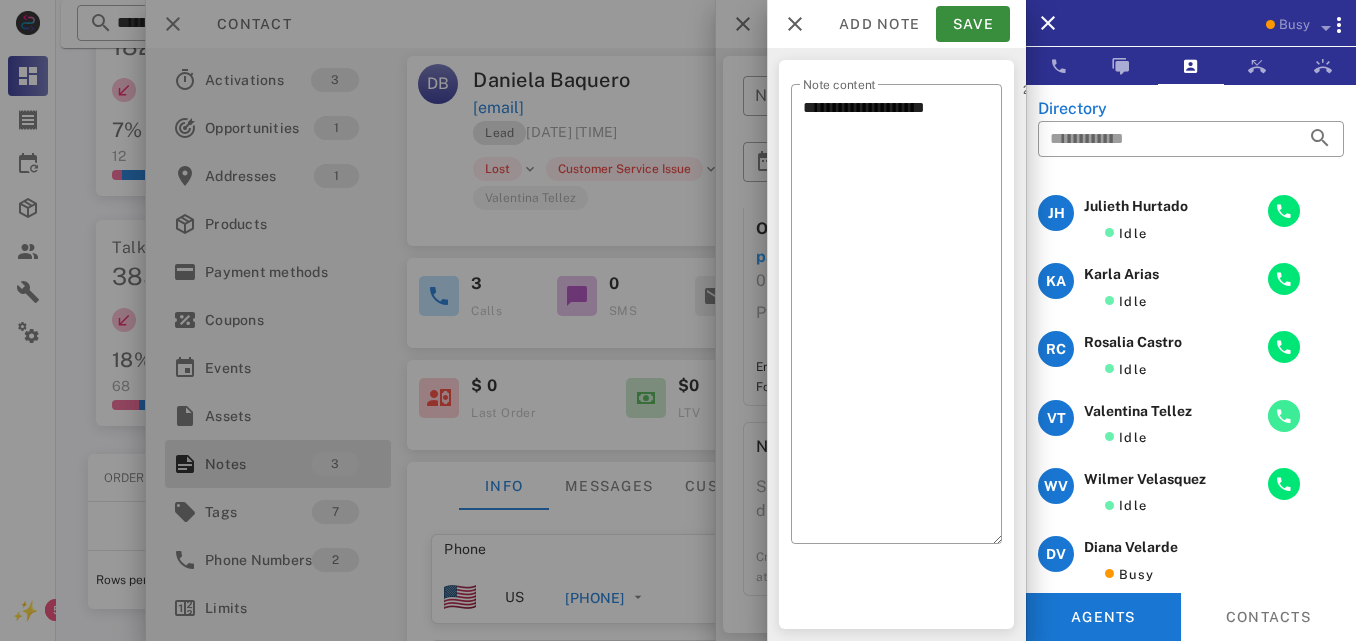 click at bounding box center (1284, 416) 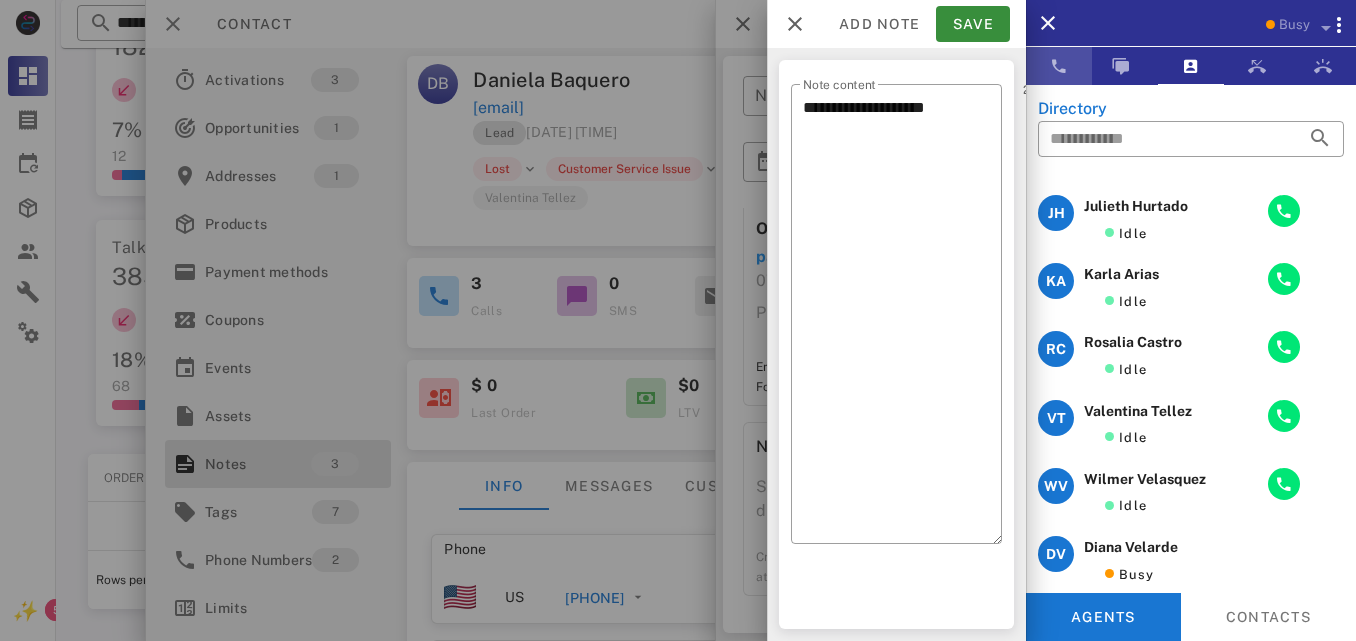 click at bounding box center (1059, 66) 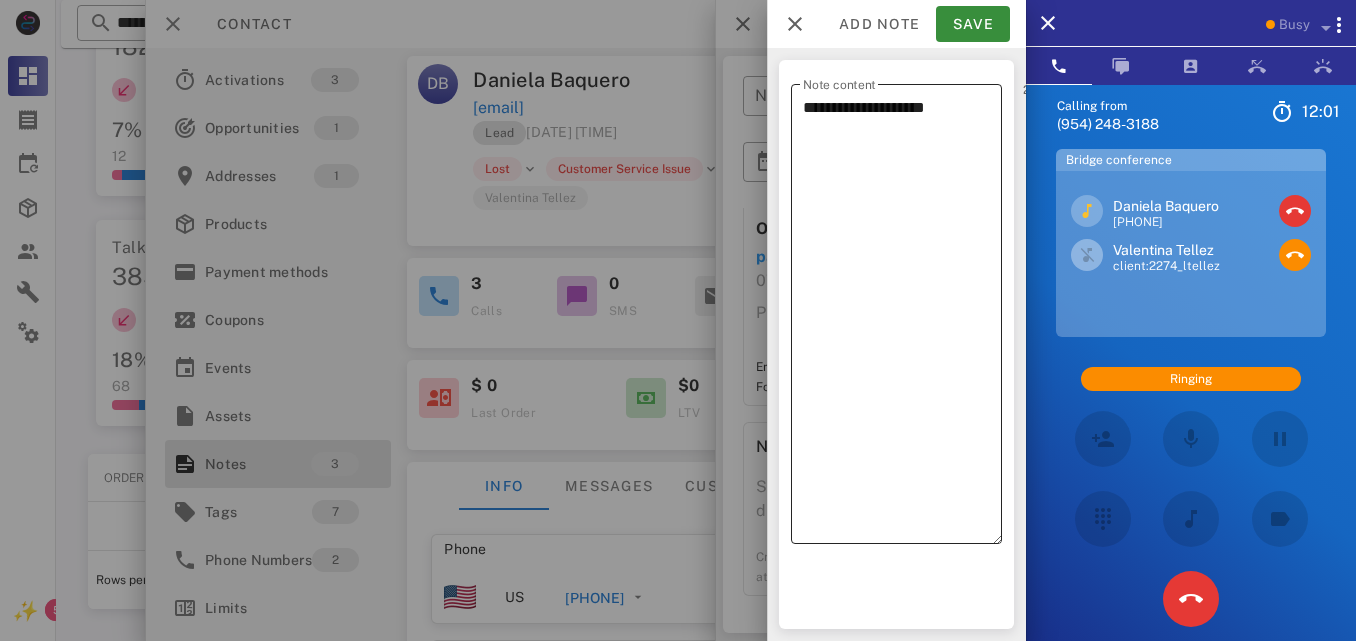 click on "**********" at bounding box center (902, 319) 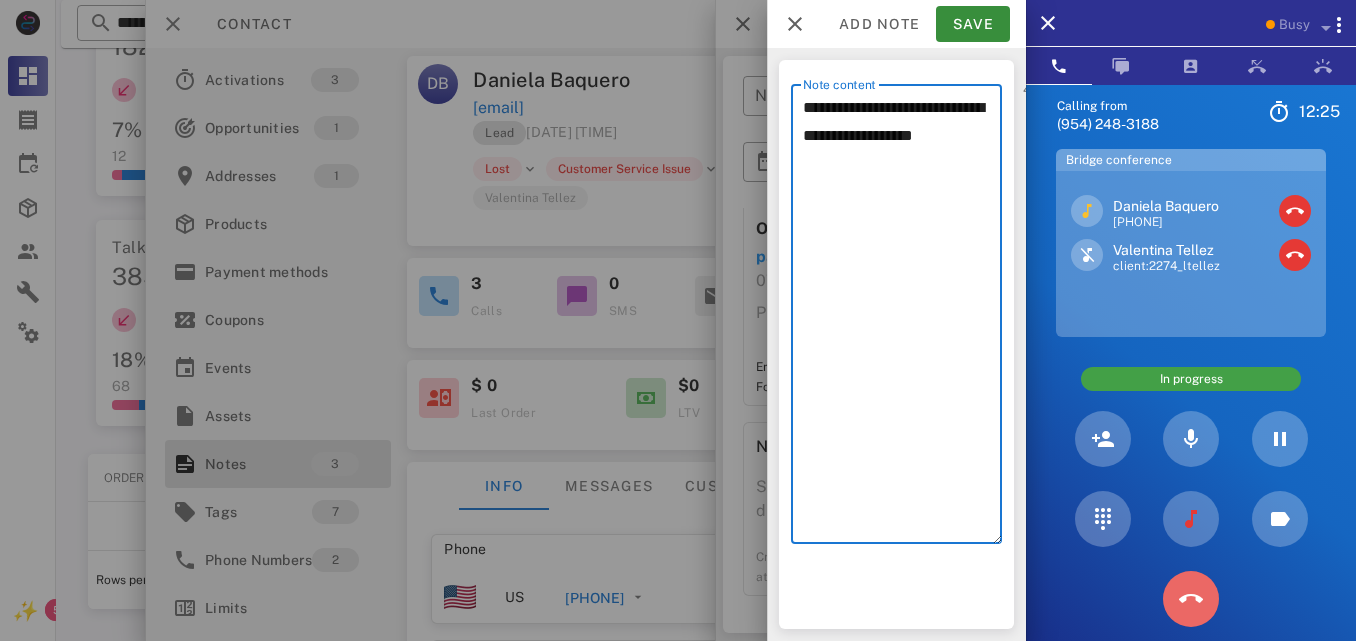 click at bounding box center [1191, 599] 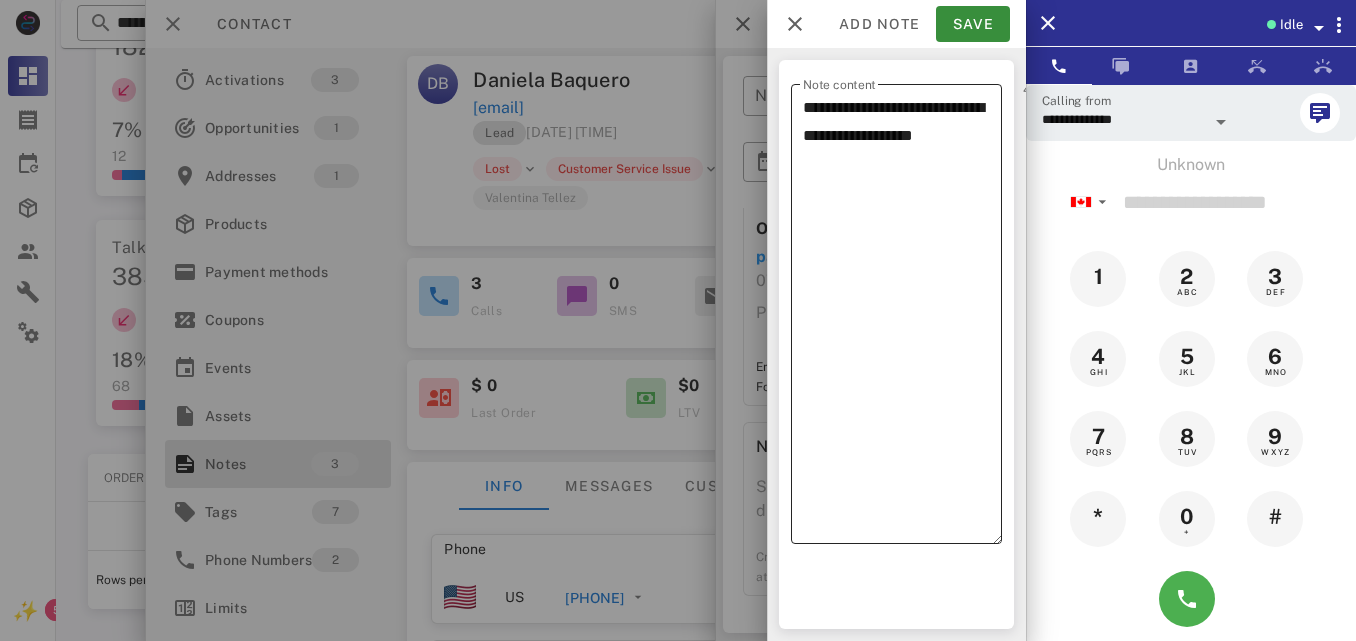 click on "**********" at bounding box center (902, 319) 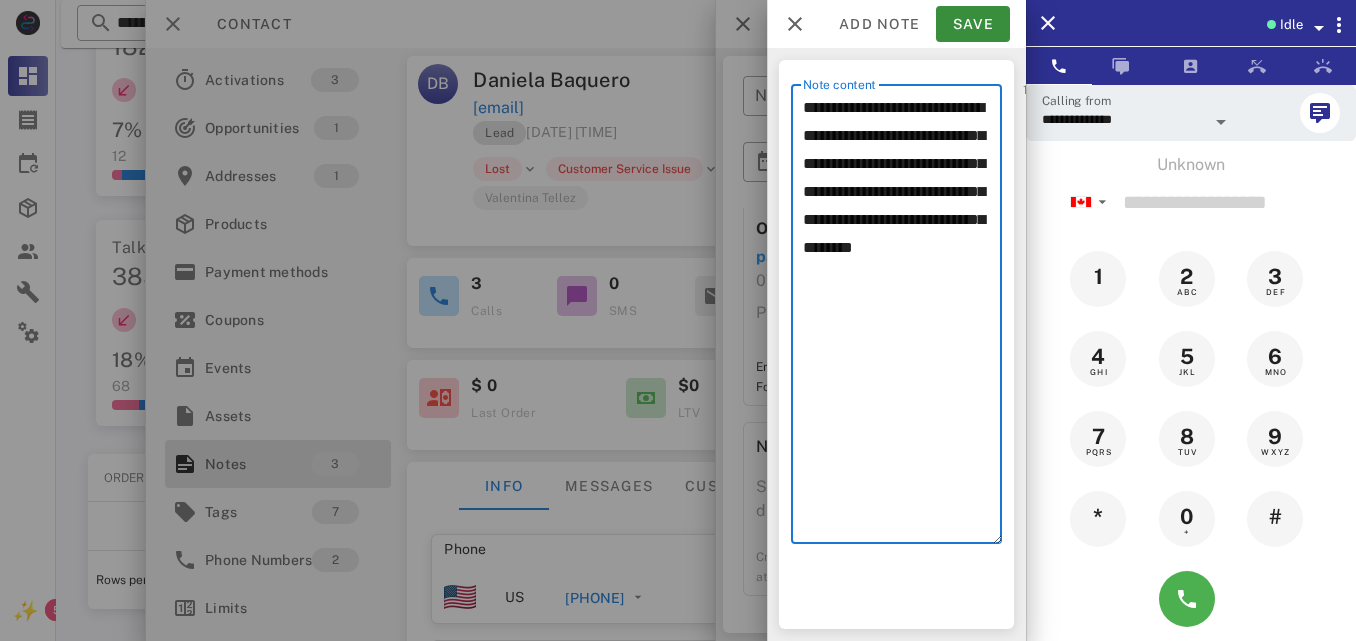 click on "**********" at bounding box center (902, 319) 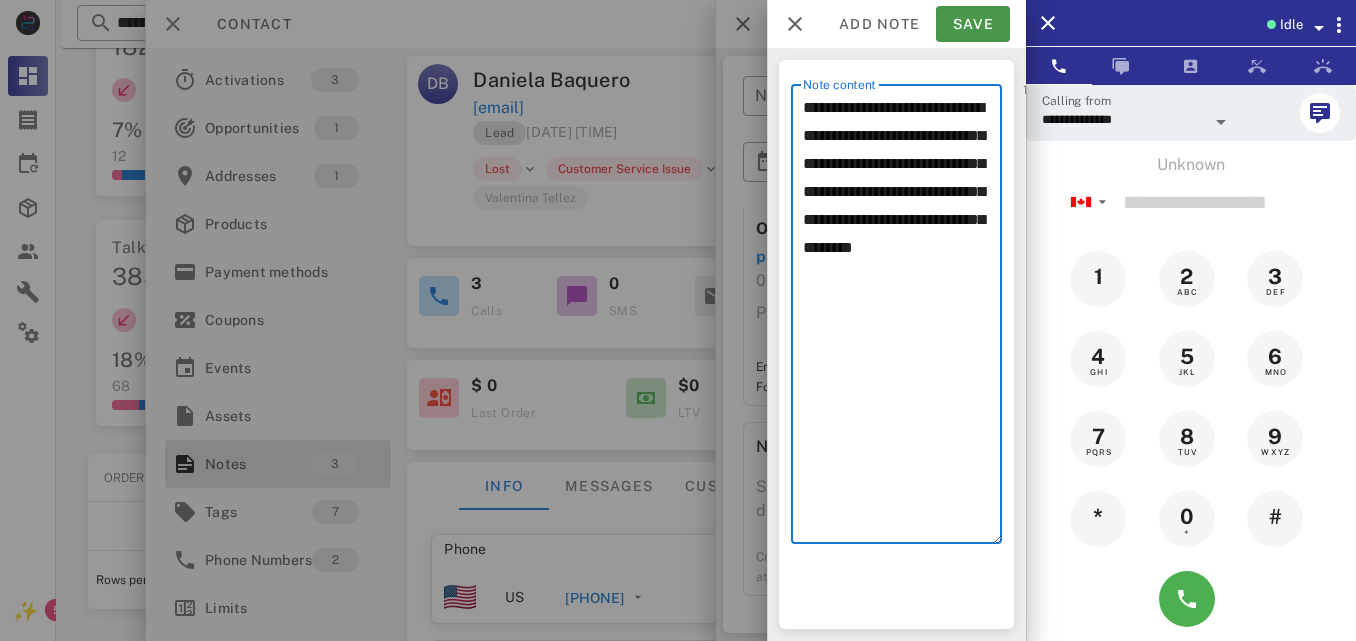 type on "**********" 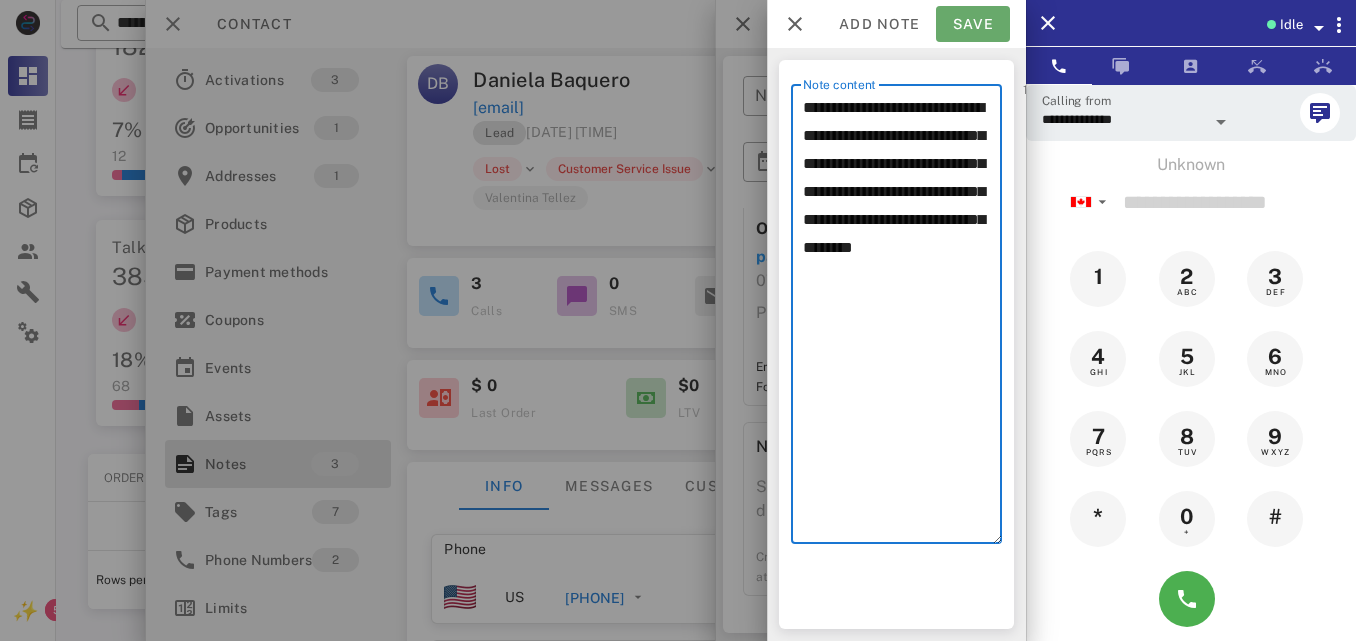 click on "Save" at bounding box center (973, 24) 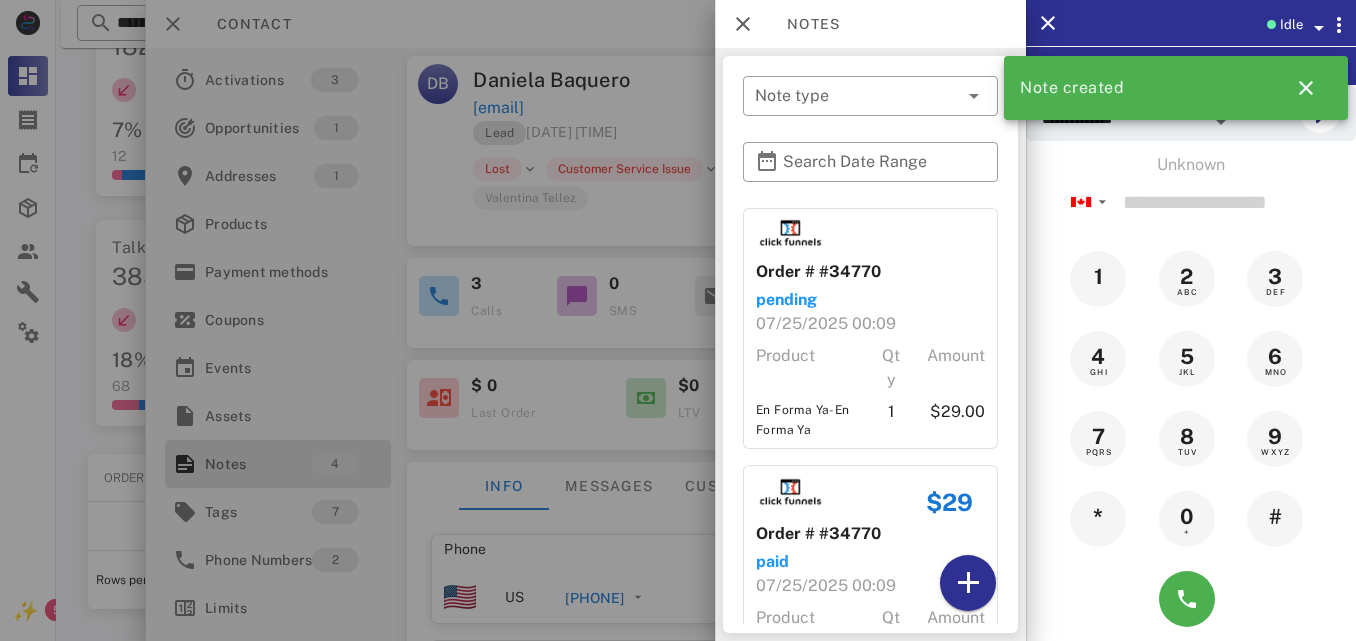 click on "Idle" at bounding box center [1291, 25] 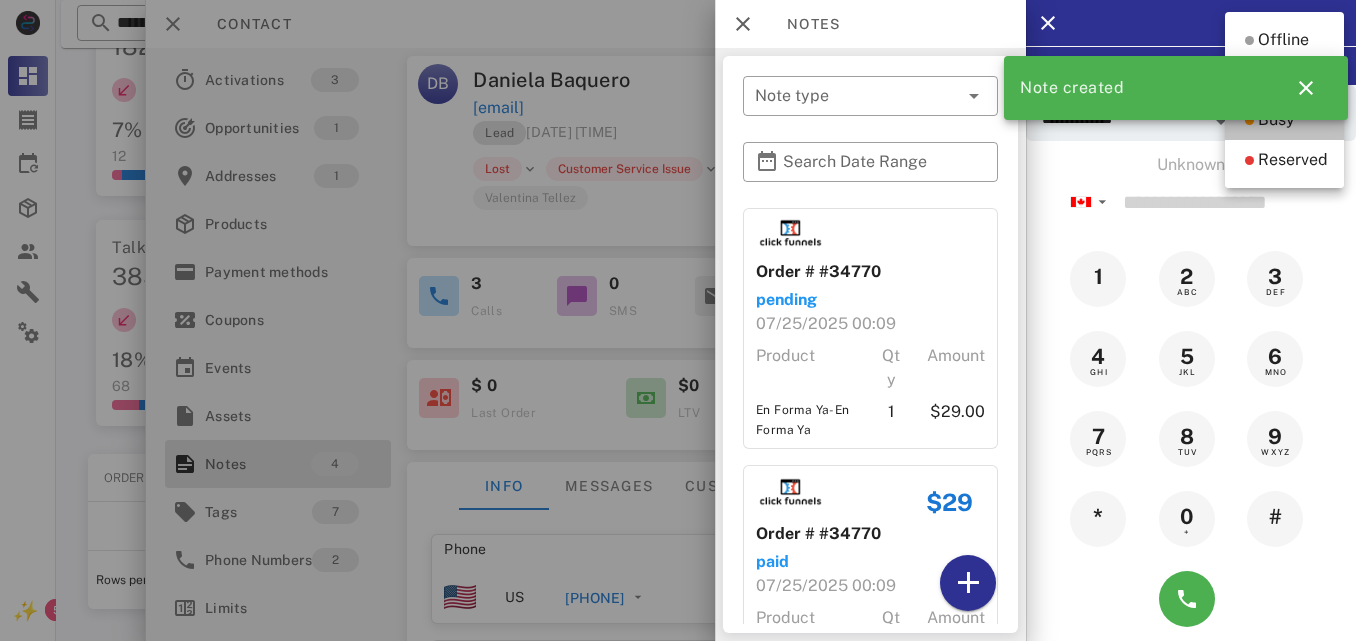 click on "Busy" at bounding box center [1276, 120] 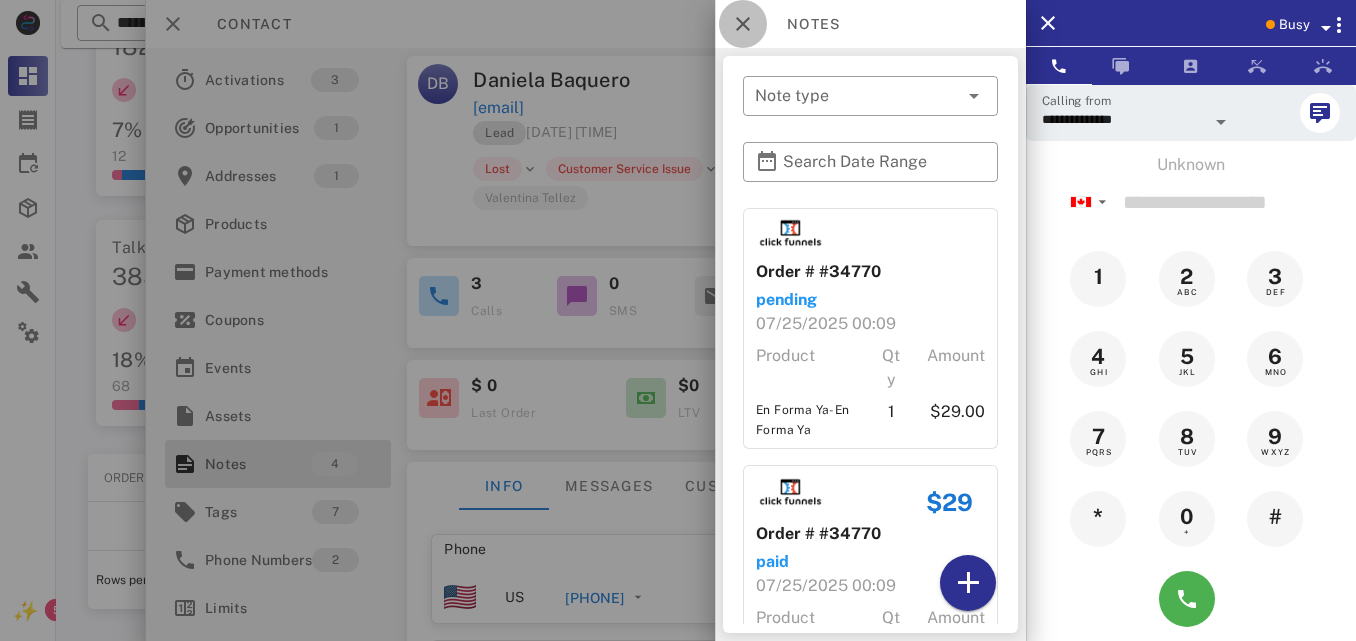 click at bounding box center (743, 24) 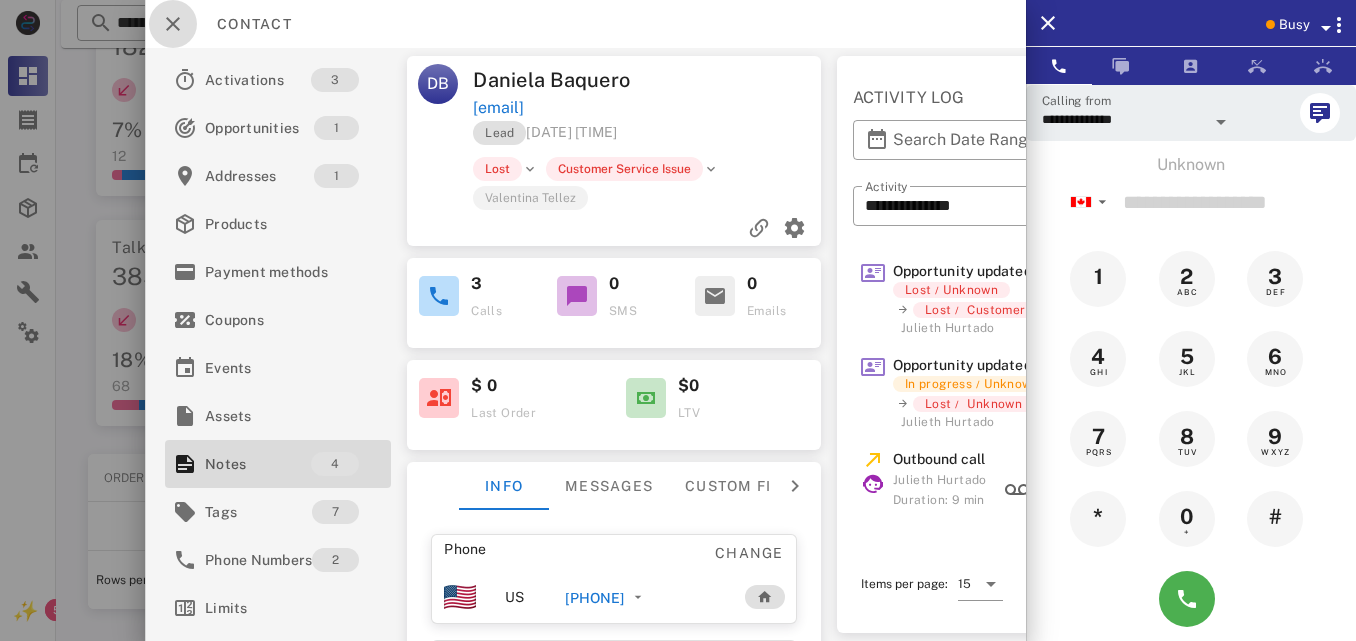 click at bounding box center [173, 24] 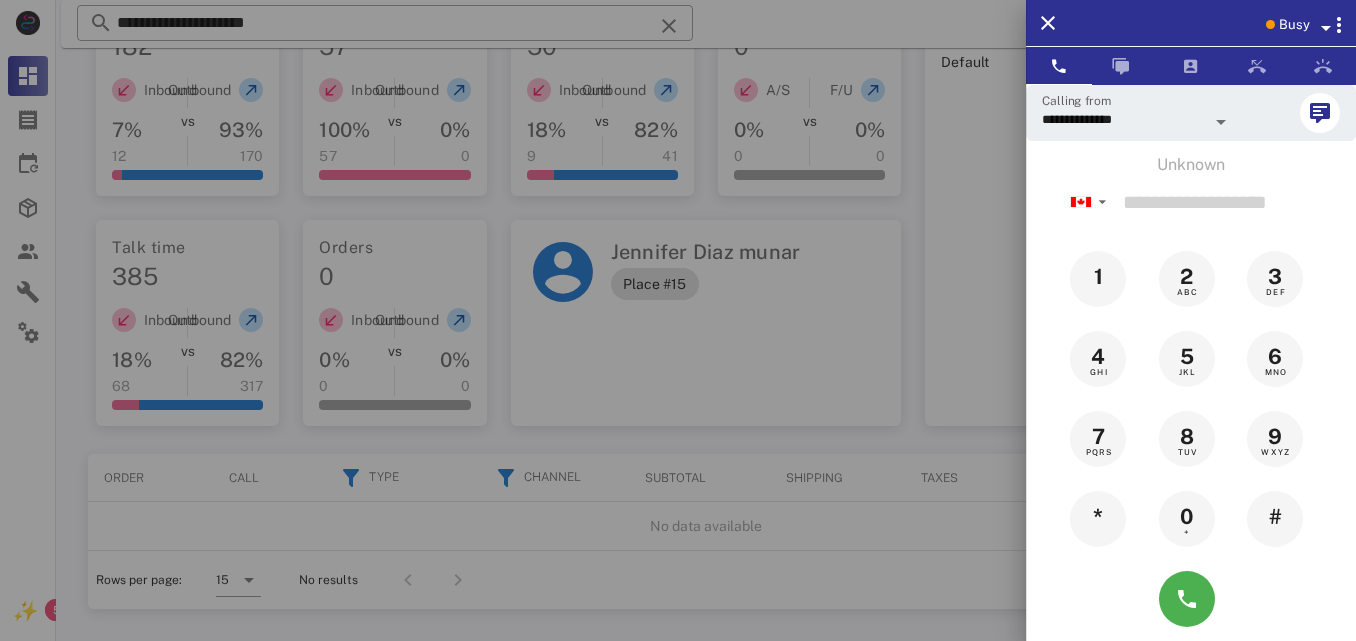 click at bounding box center [678, 320] 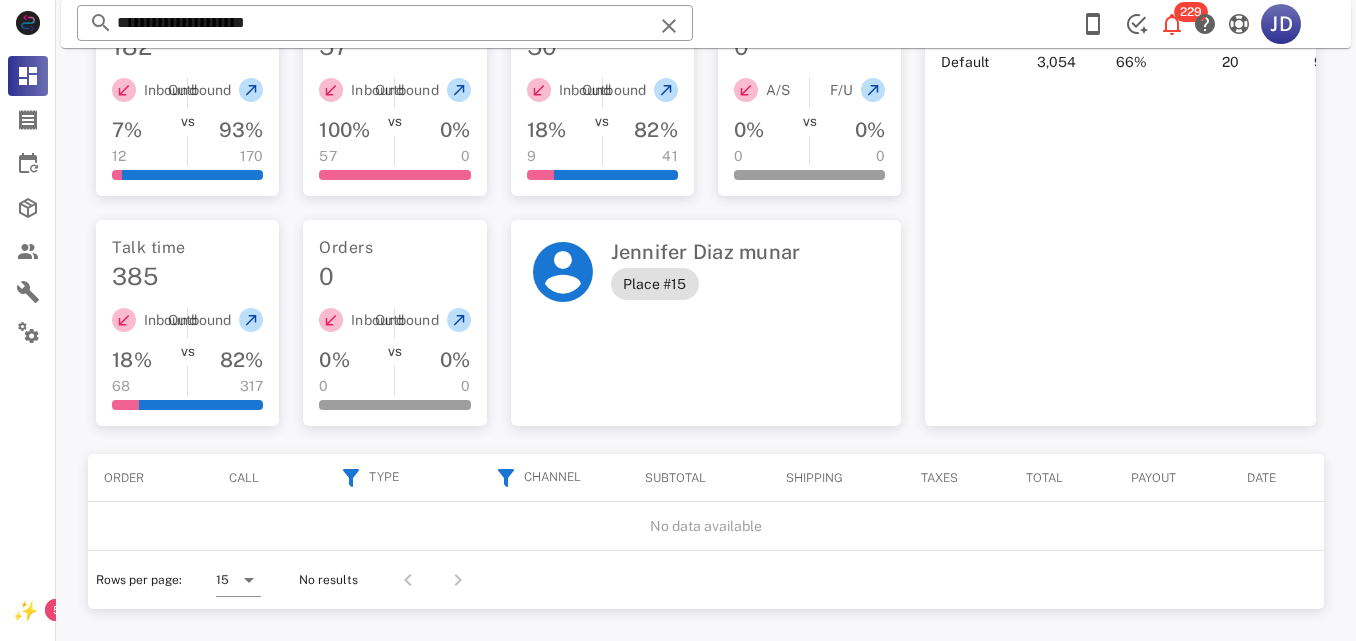 click on "**********" at bounding box center (385, 23) 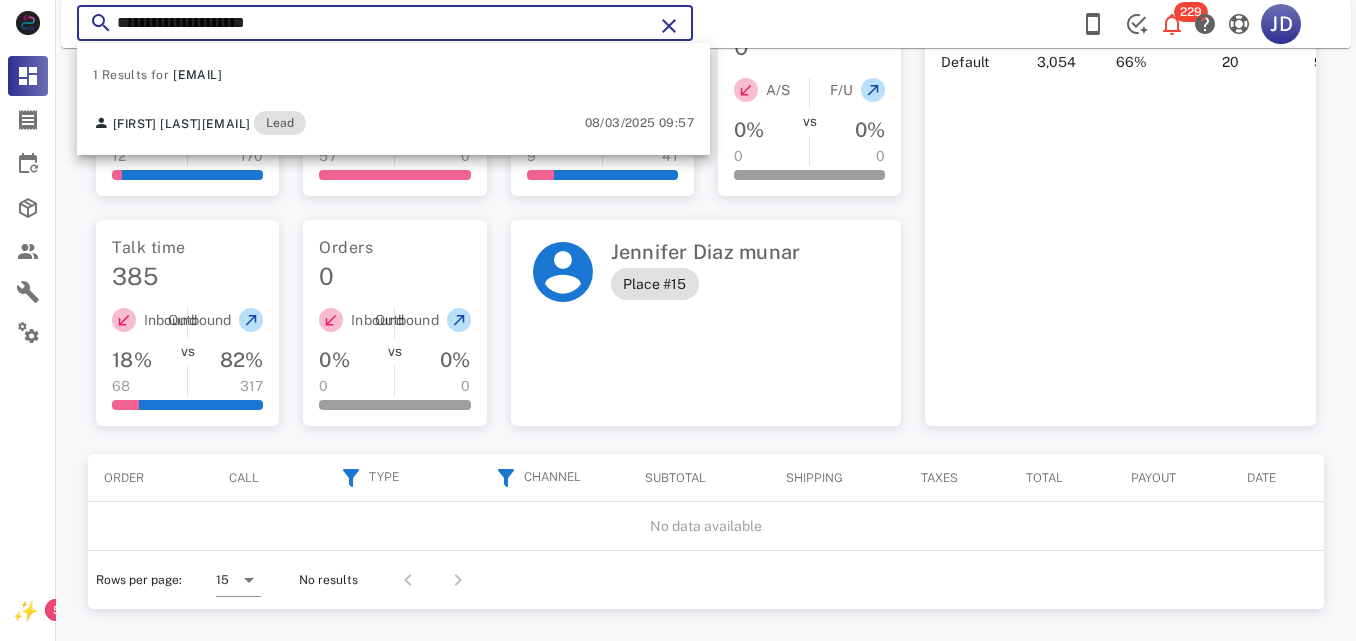drag, startPoint x: 300, startPoint y: 16, endPoint x: 95, endPoint y: 31, distance: 205.54805 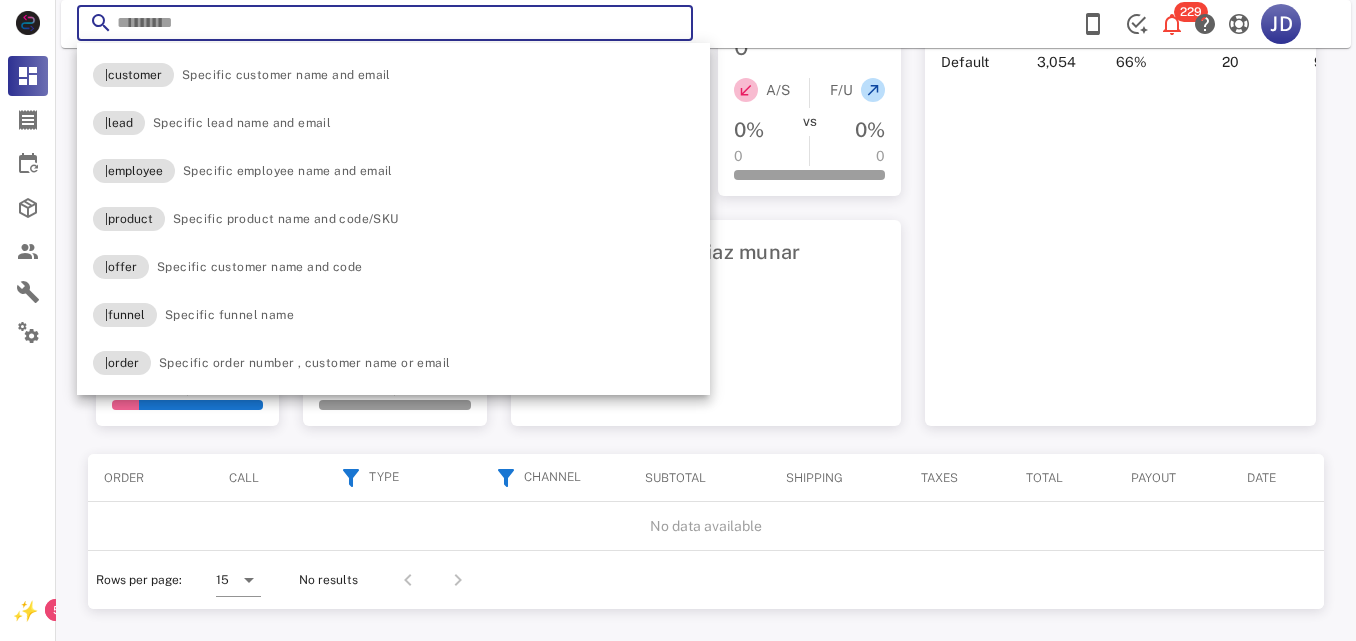 paste on "**********" 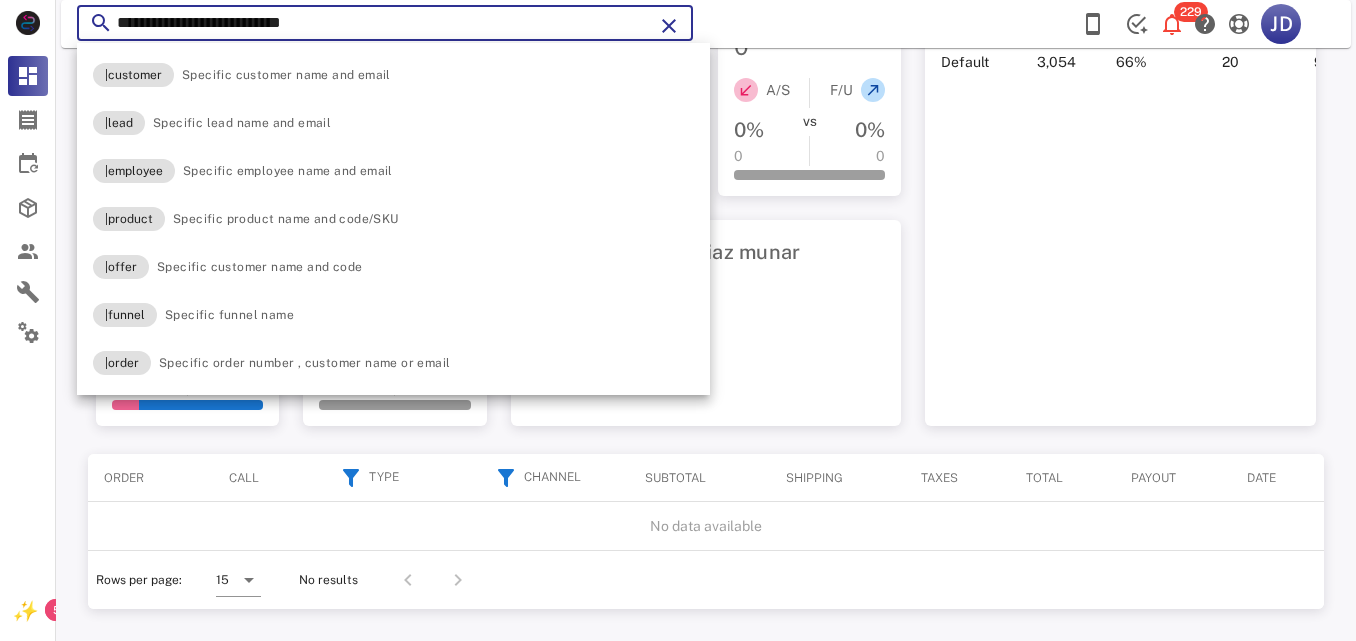 type on "**********" 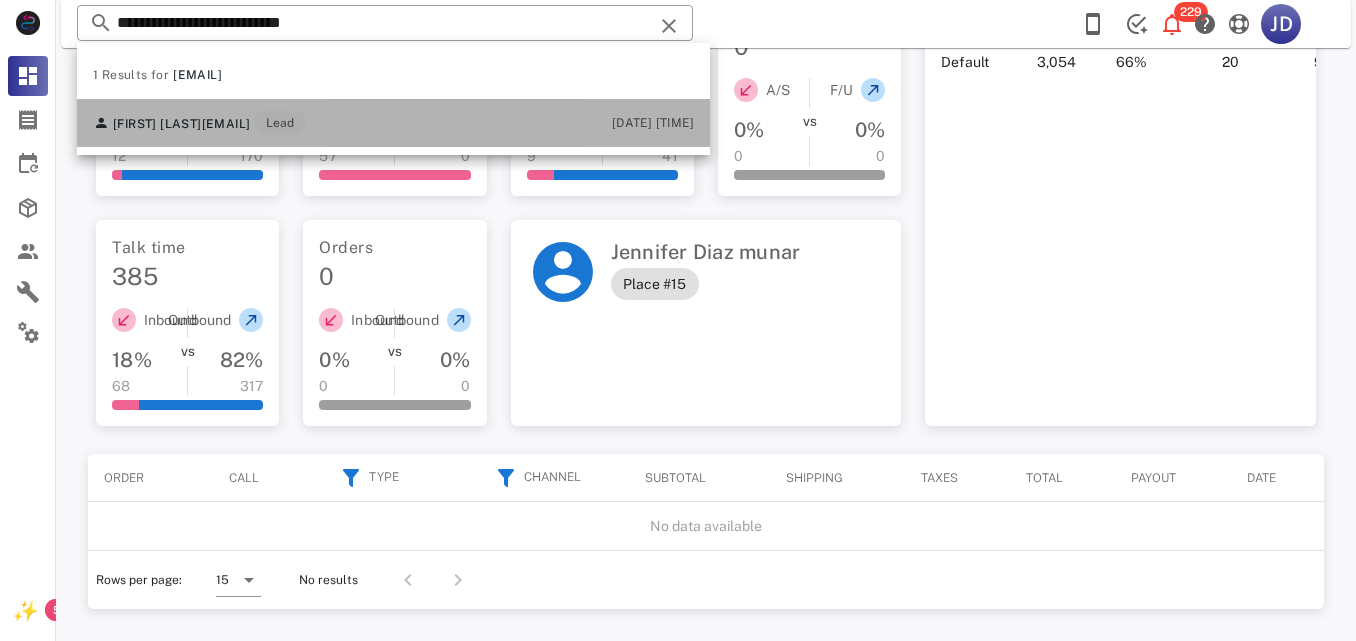 click on "[FIRST] [LAST]   [EMAIL]   Lead" at bounding box center [199, 123] 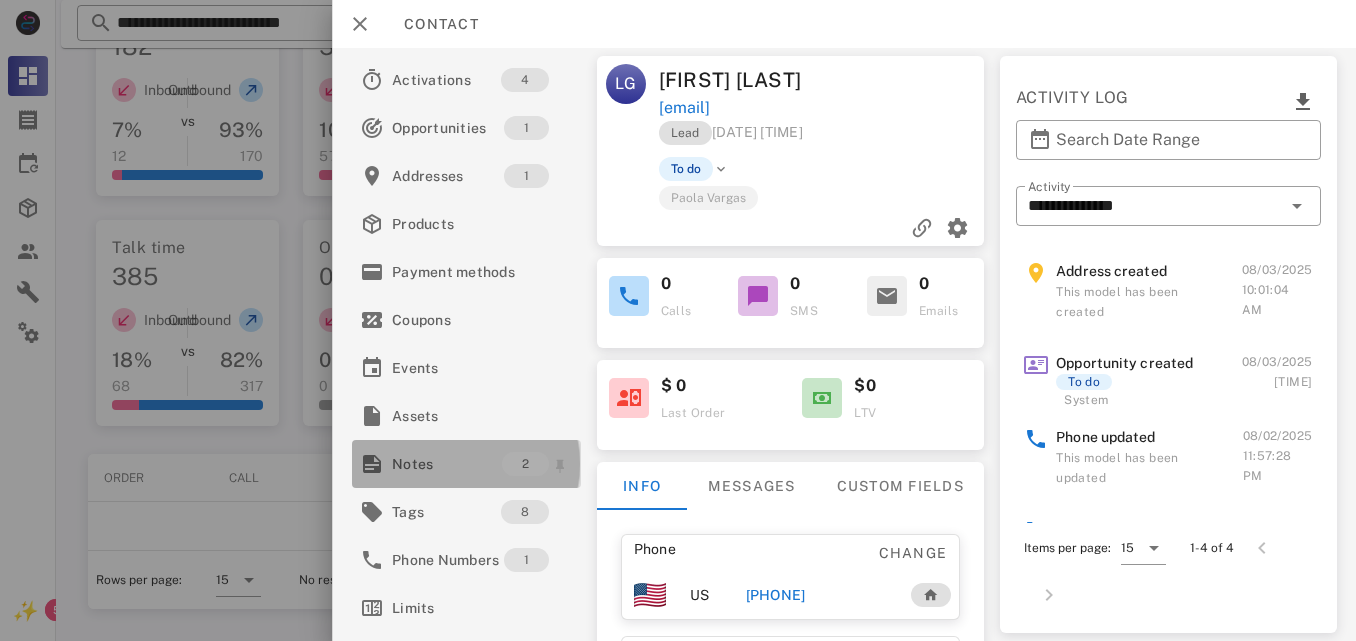 click on "Notes" at bounding box center [447, 464] 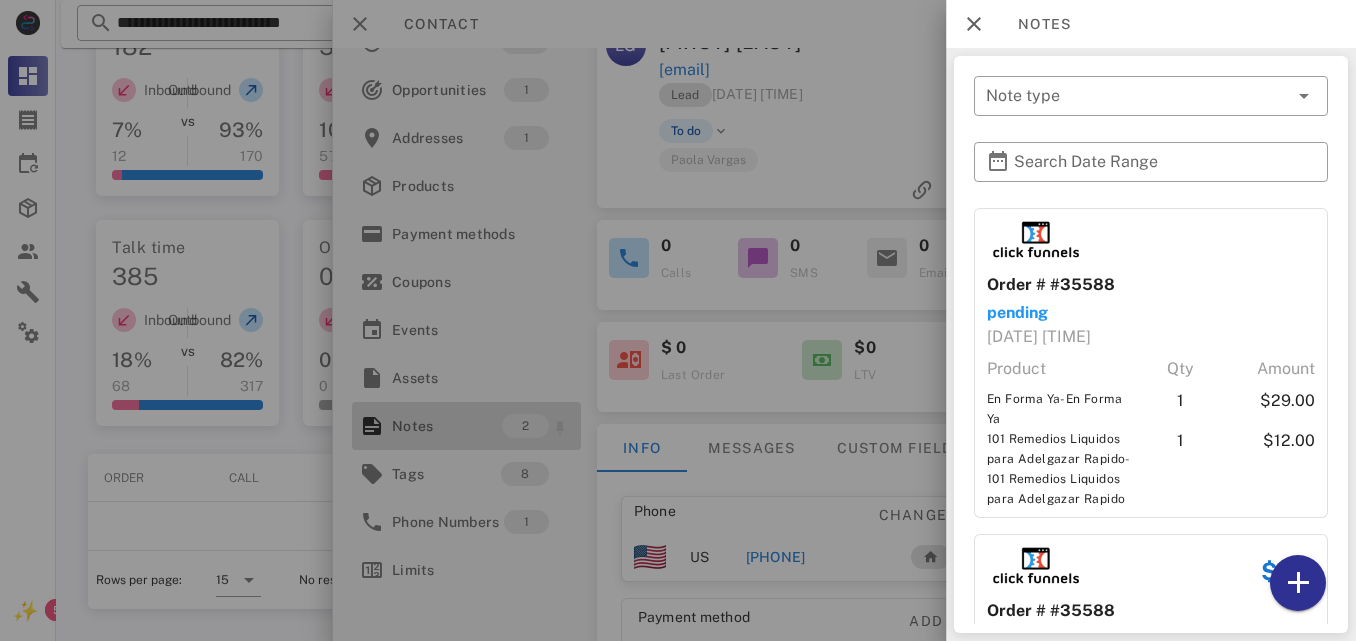 scroll, scrollTop: 40, scrollLeft: 0, axis: vertical 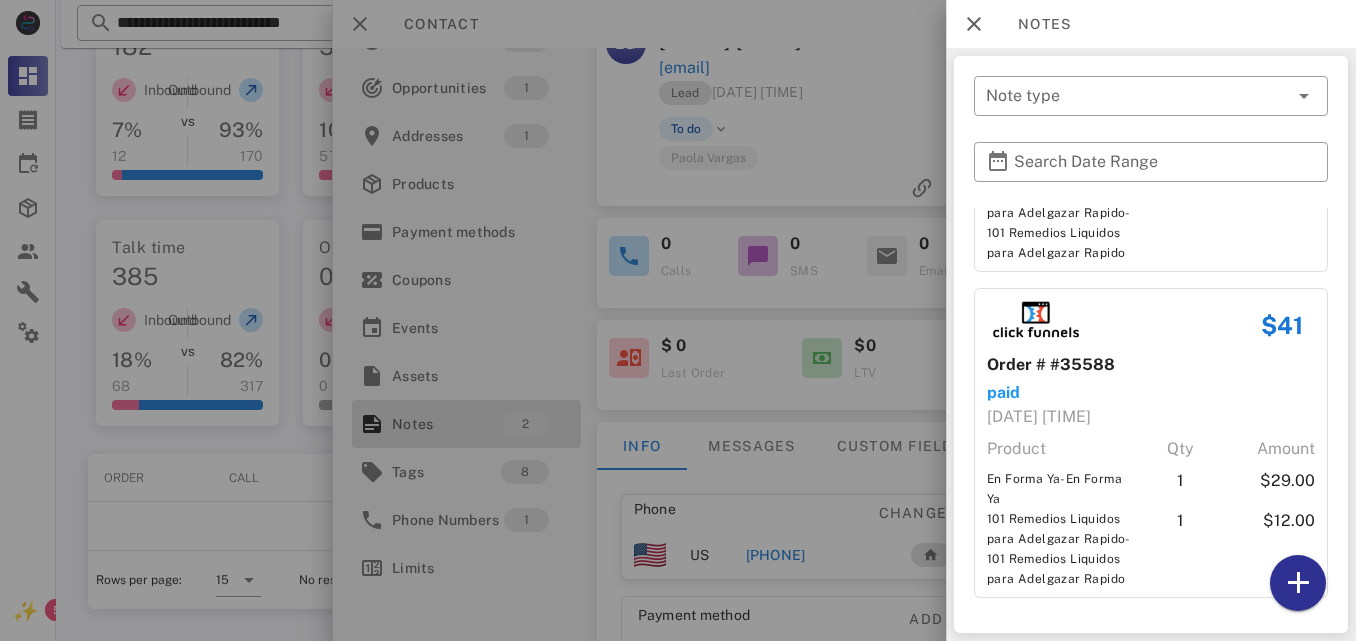 click at bounding box center (678, 320) 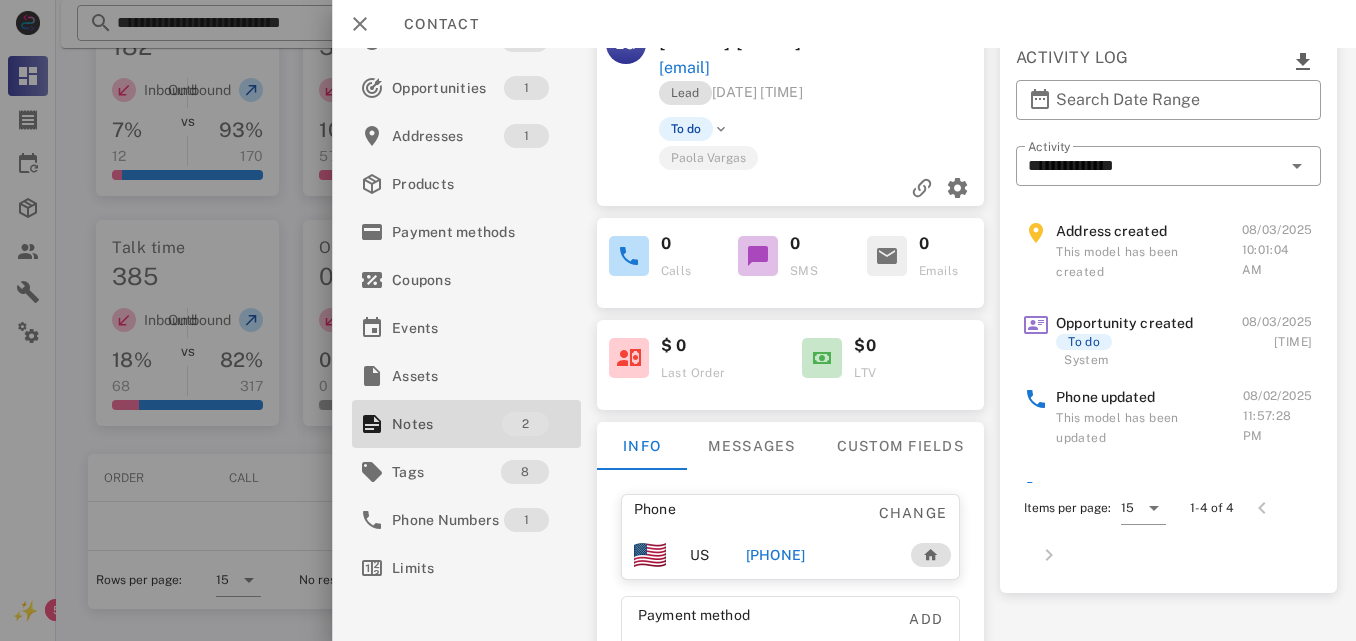 click on "[PHONE]" at bounding box center (775, 555) 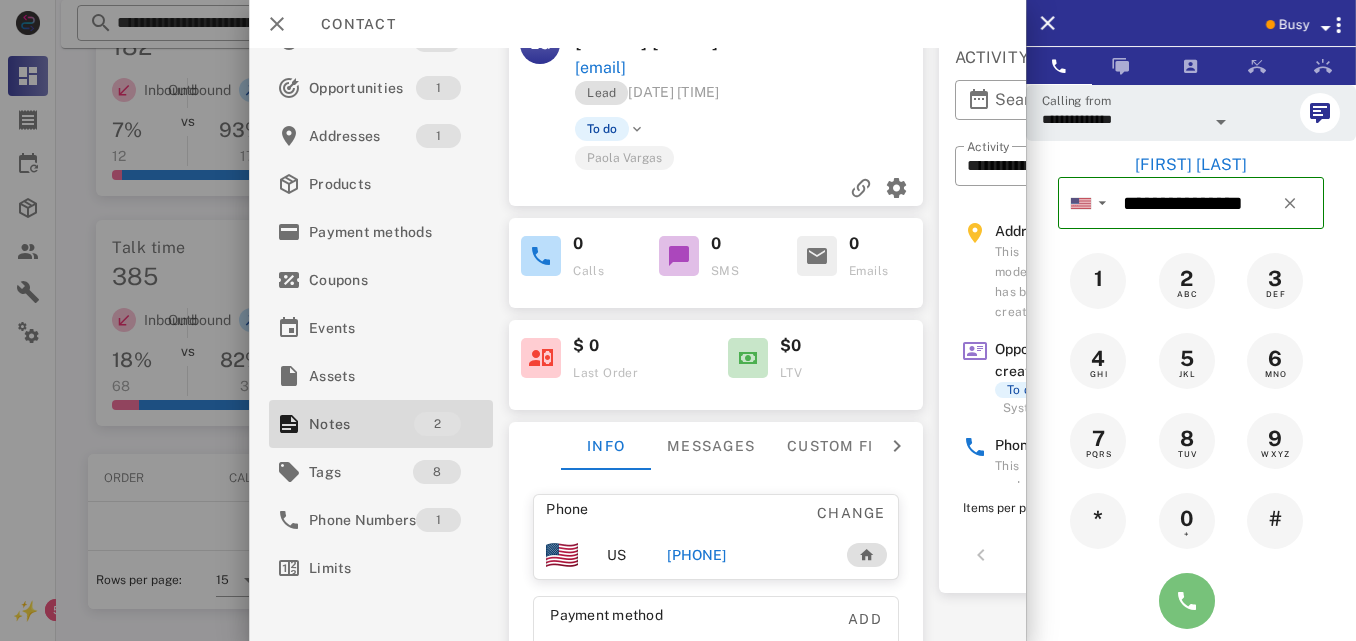 click at bounding box center [1187, 601] 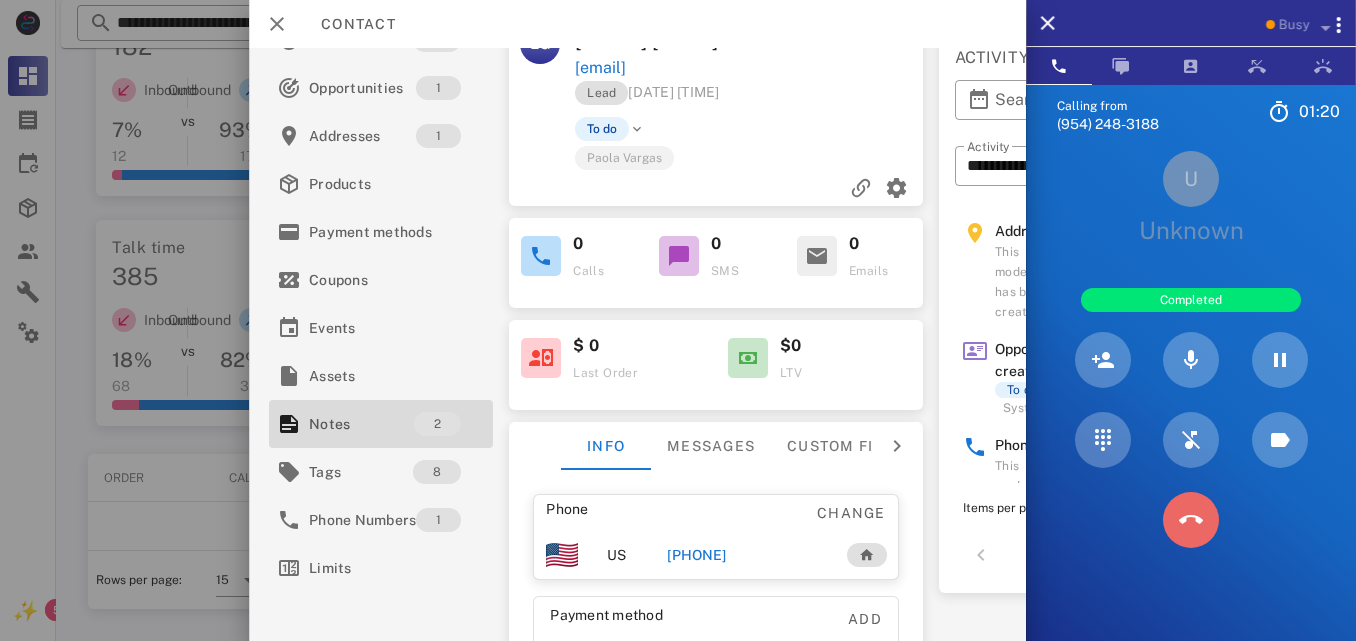 click at bounding box center [1191, 520] 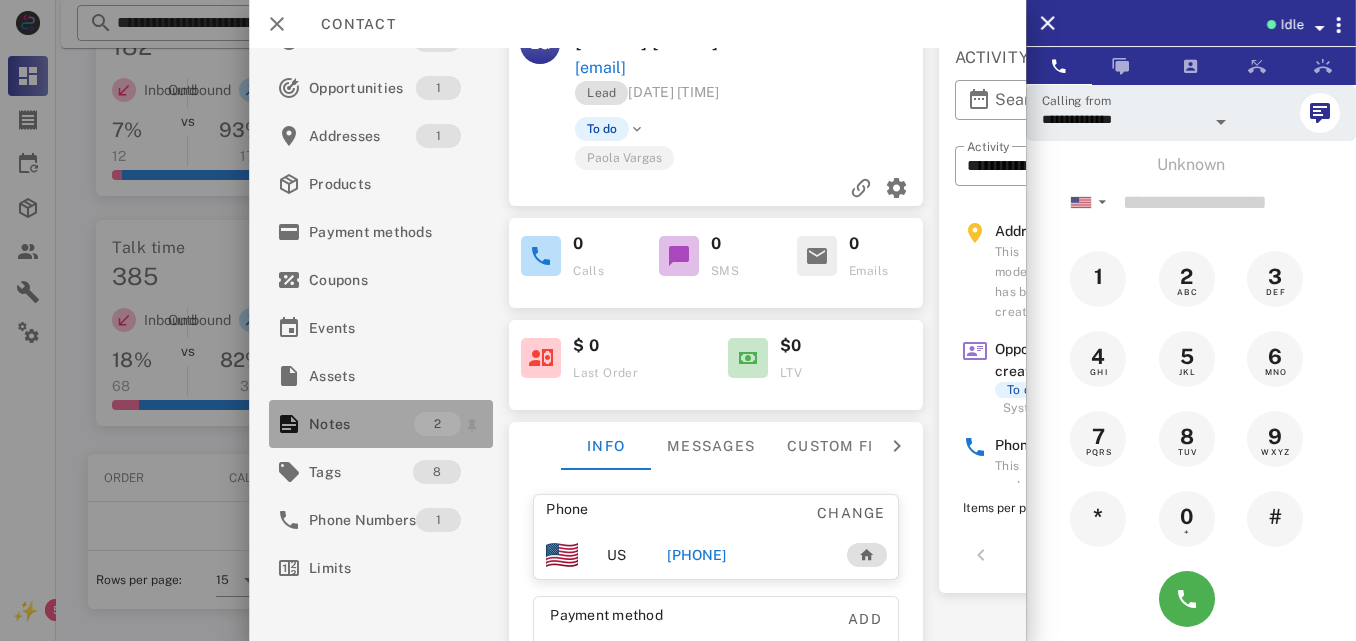 click on "Notes" at bounding box center [361, 424] 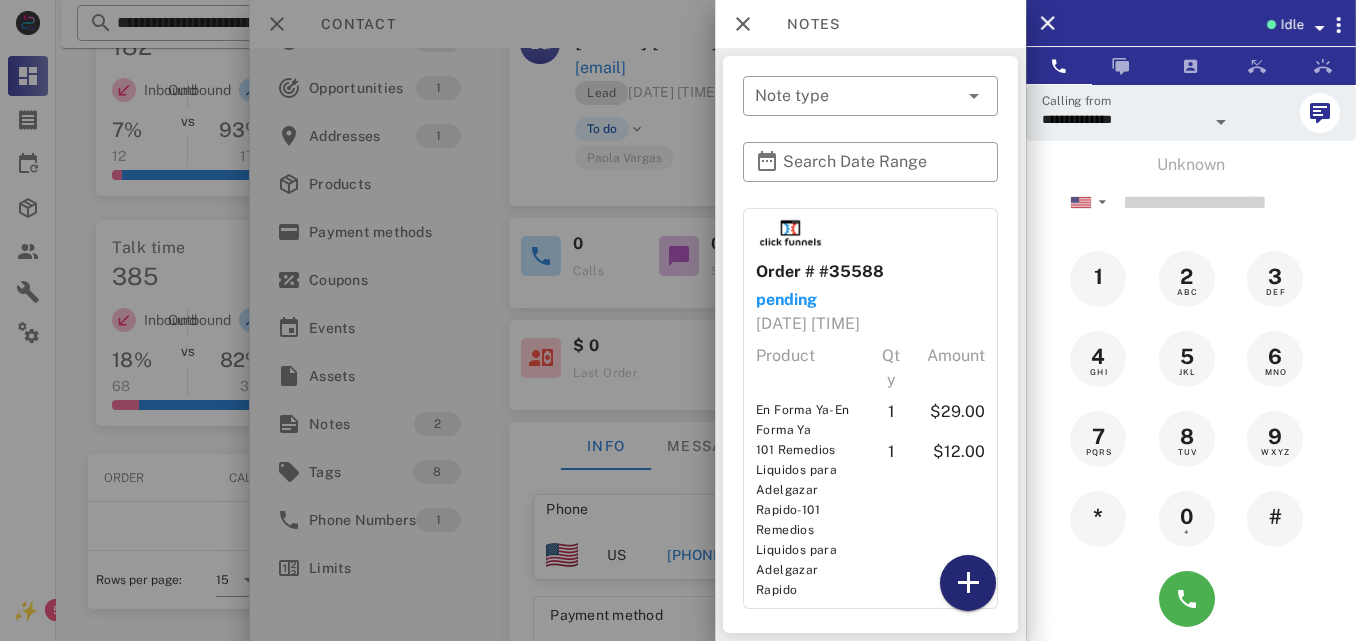 click at bounding box center (968, 583) 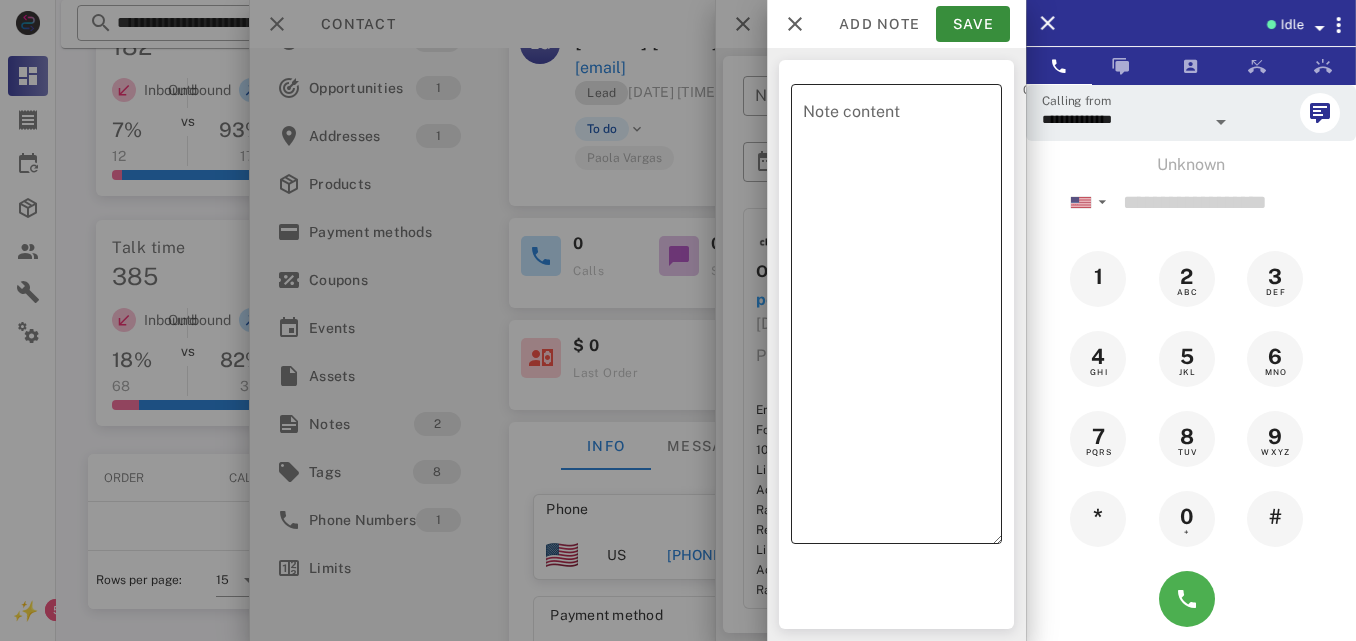 click on "Note content" at bounding box center [902, 319] 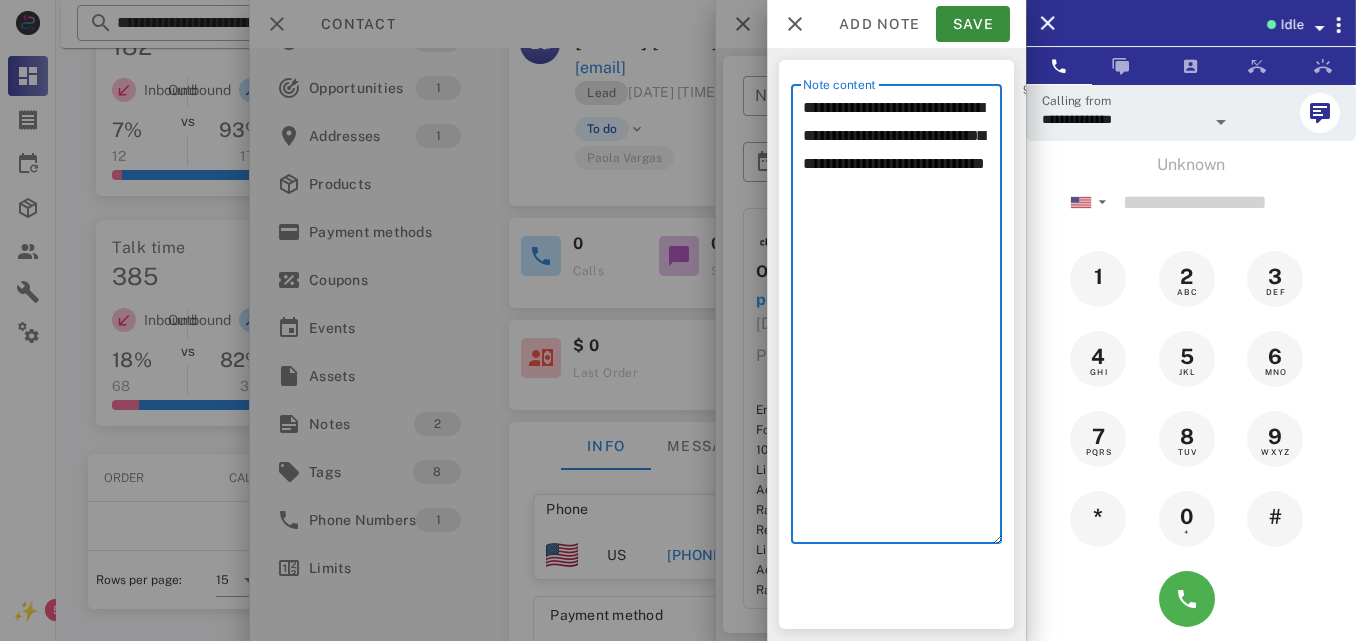 click on "**********" at bounding box center [902, 319] 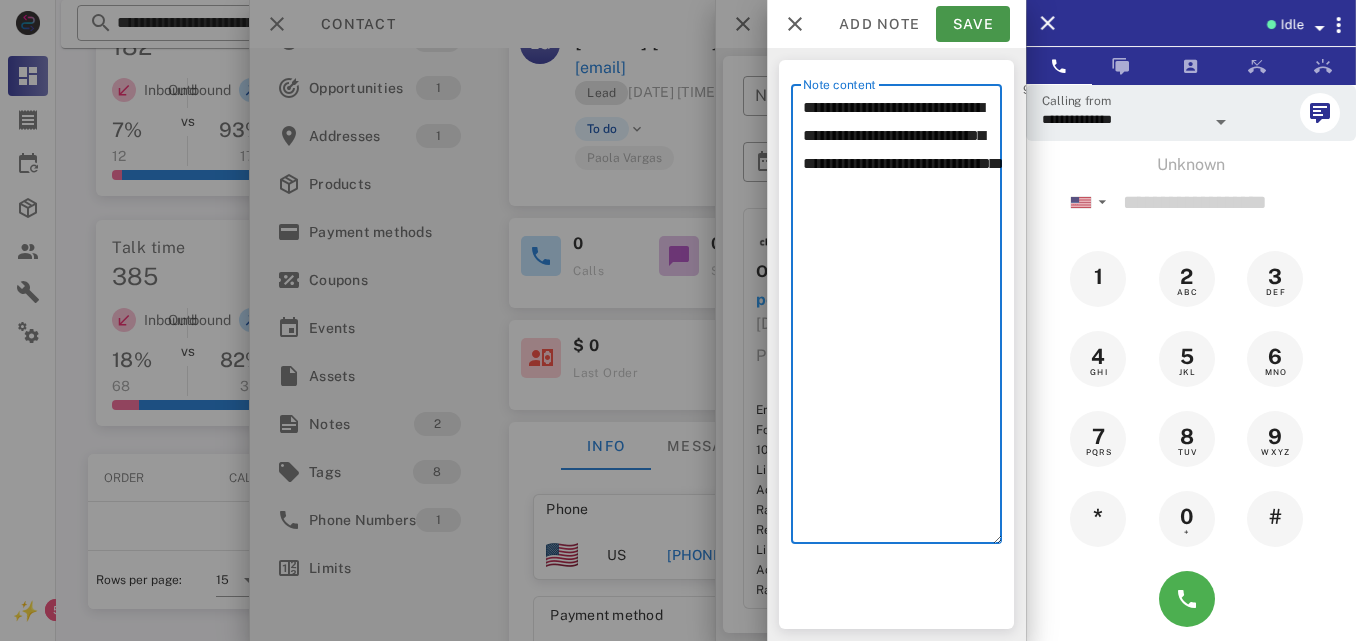type on "**********" 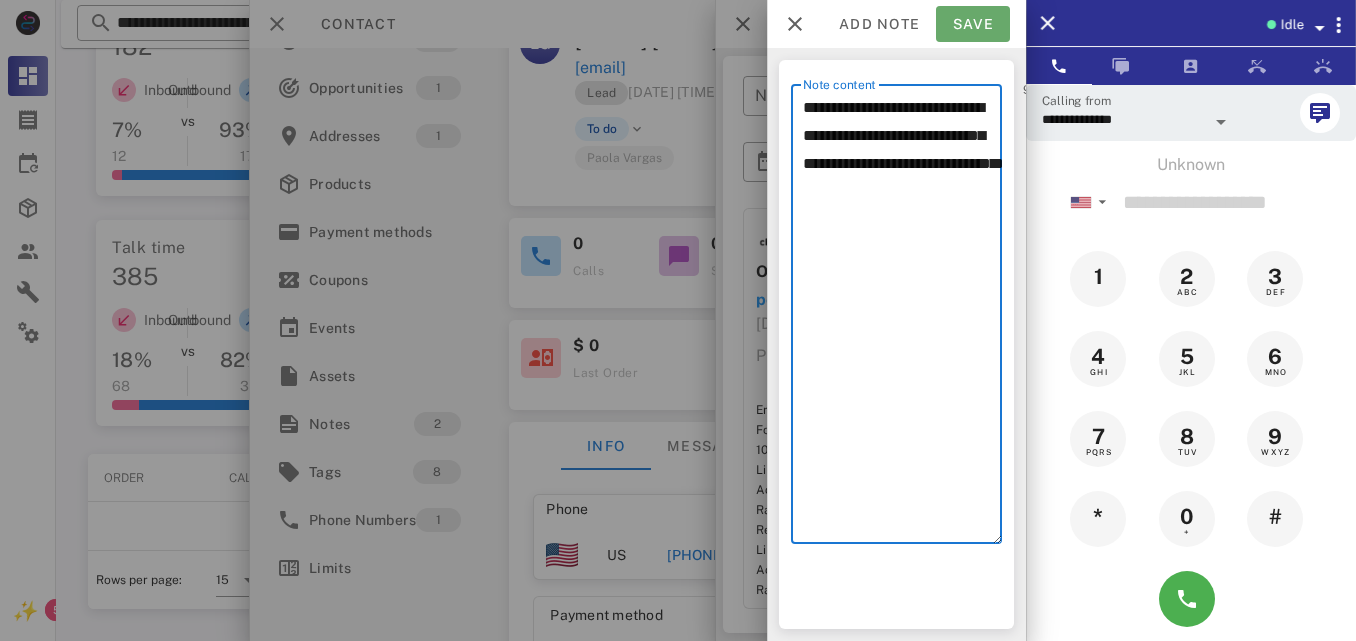 click on "Save" at bounding box center [973, 24] 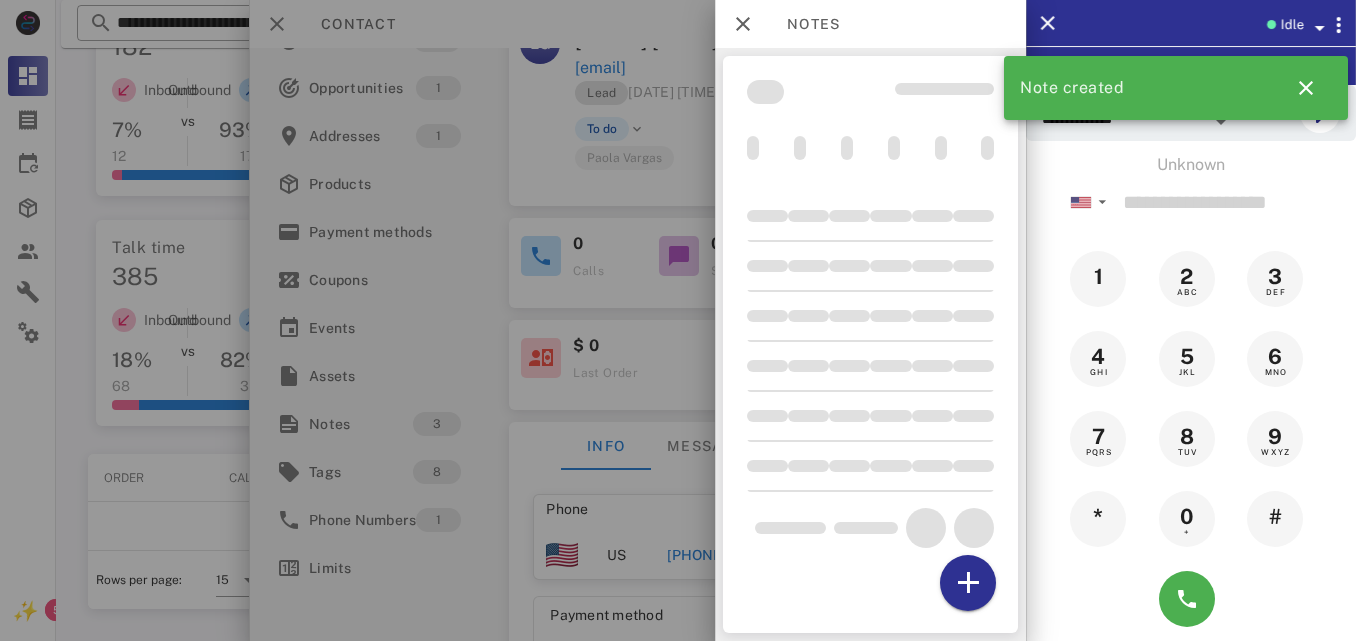 click at bounding box center (678, 320) 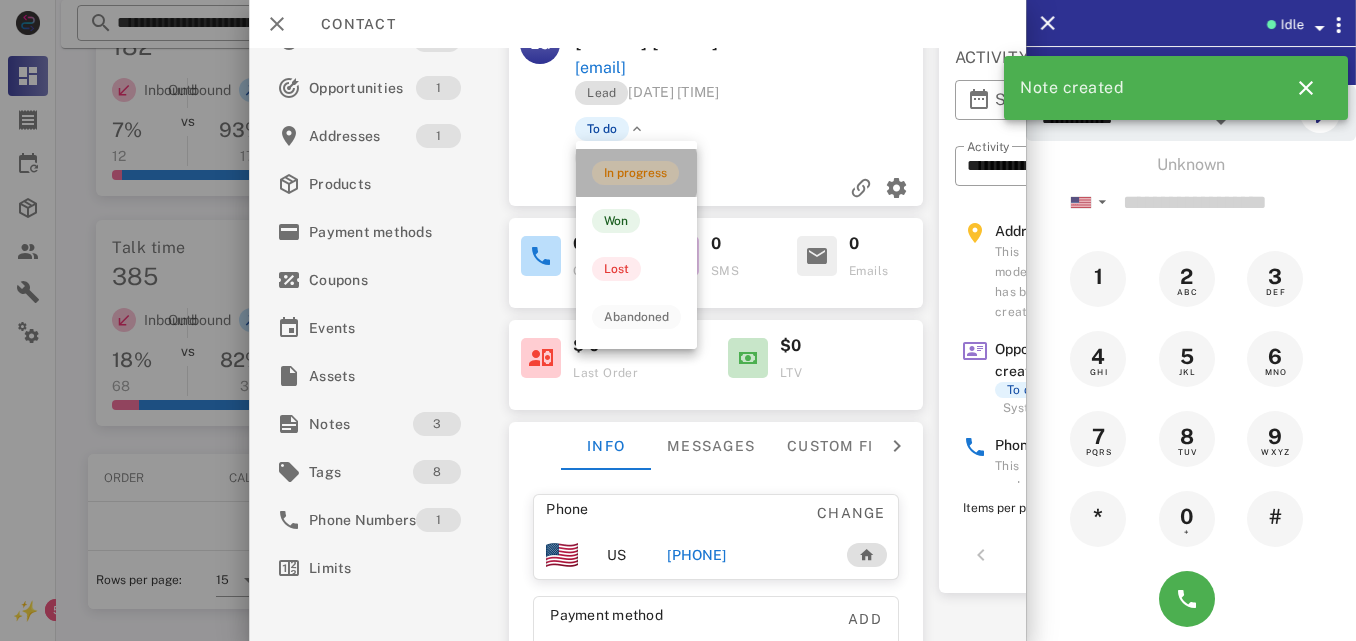click on "In progress" at bounding box center (635, 173) 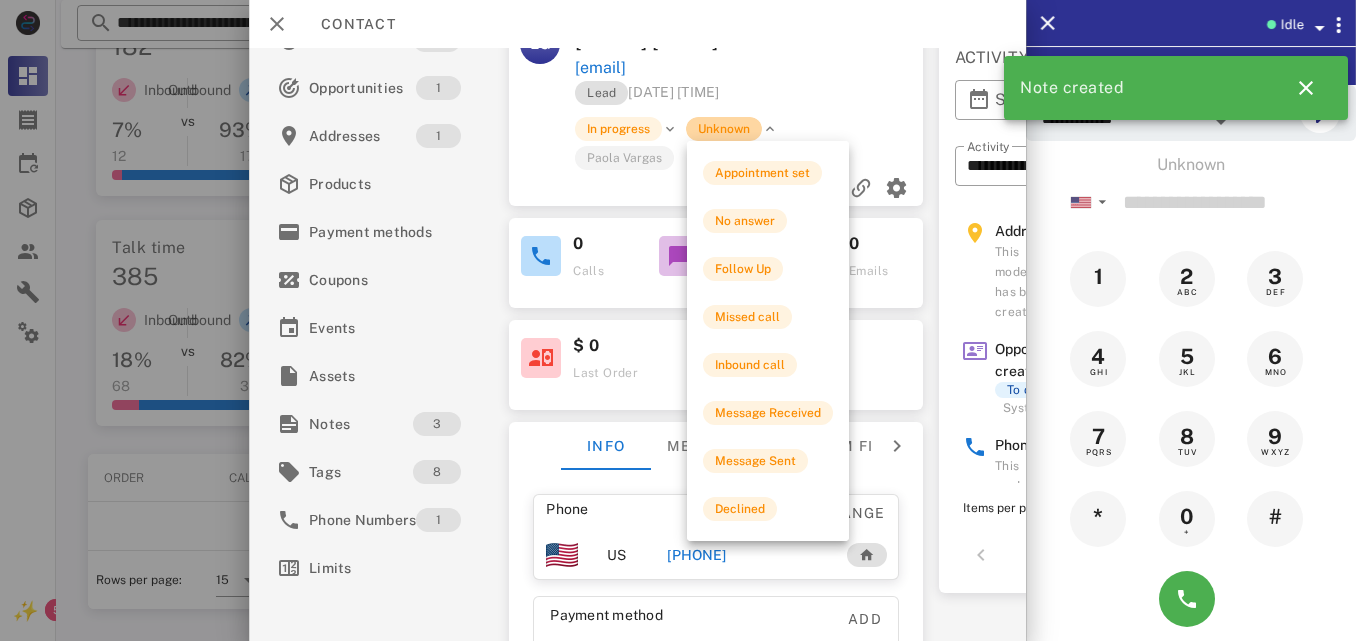 click on "Unknown" at bounding box center (724, 129) 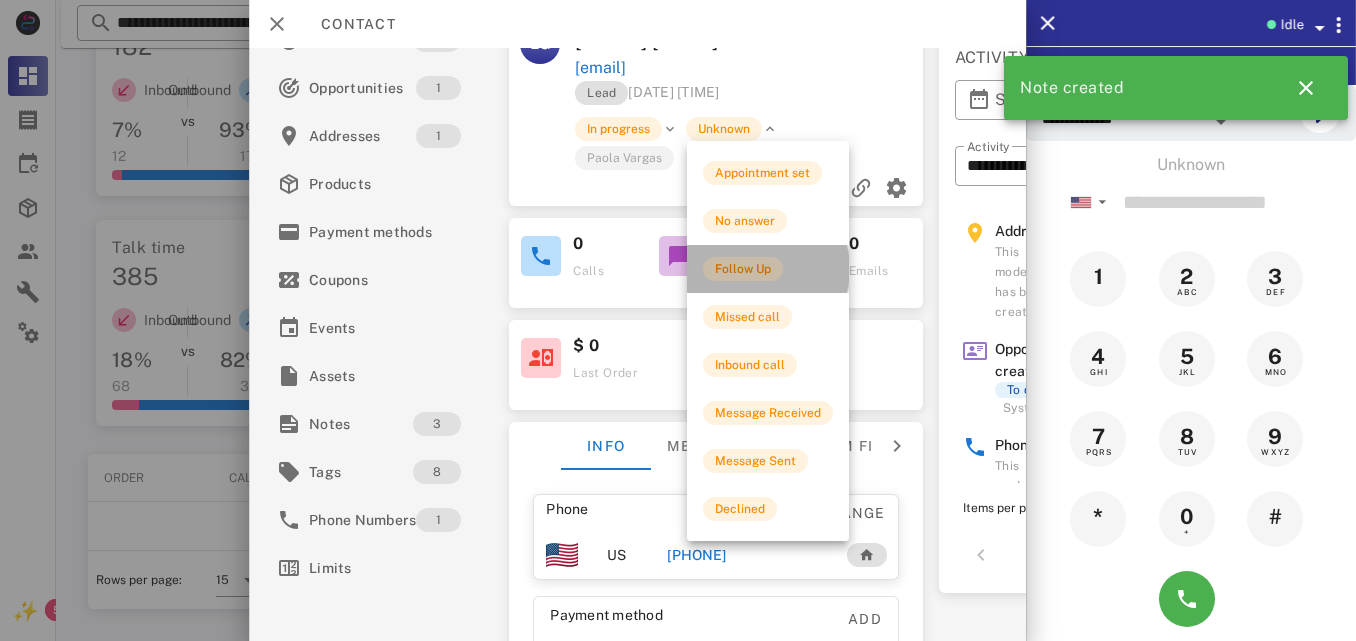 click on "Follow Up" at bounding box center [743, 269] 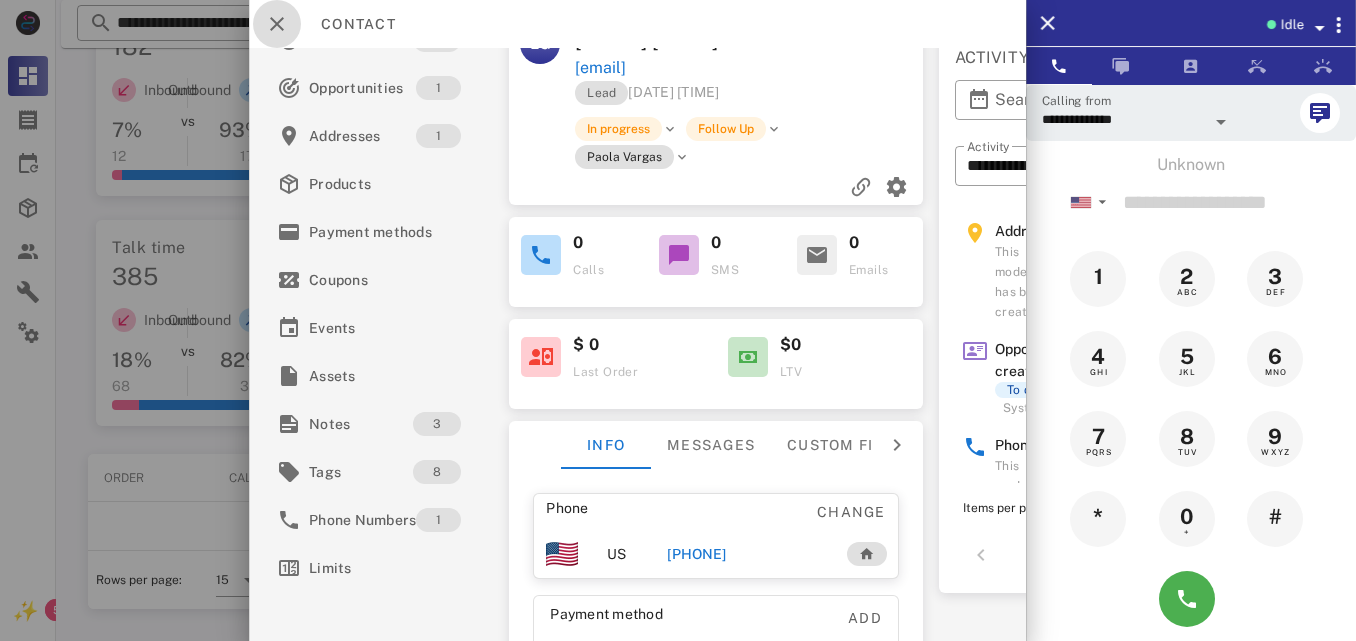 click at bounding box center (277, 24) 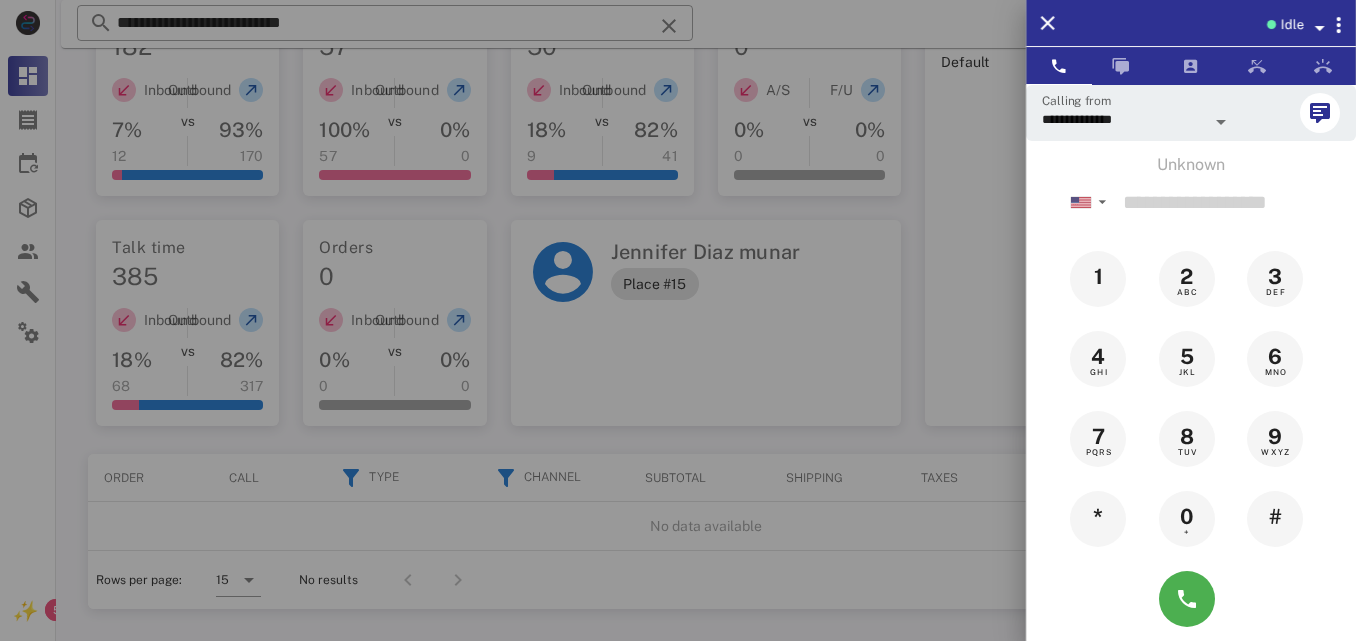 click at bounding box center [678, 320] 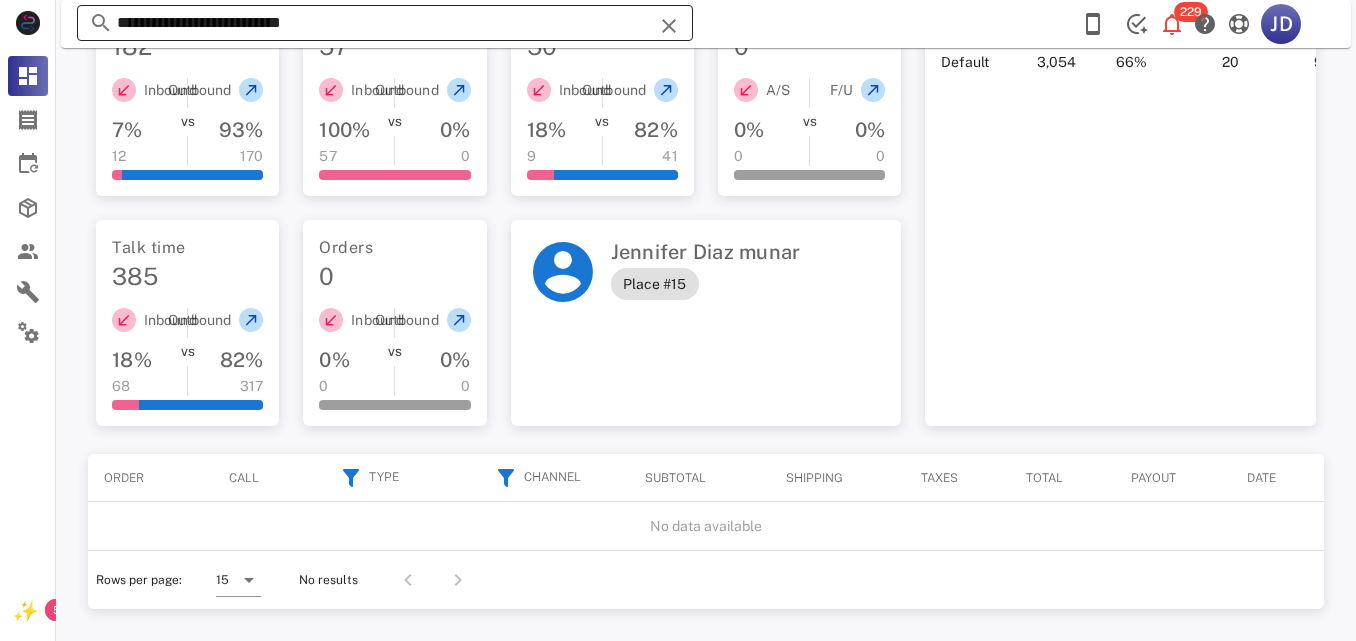 click on "**********" at bounding box center (385, 23) 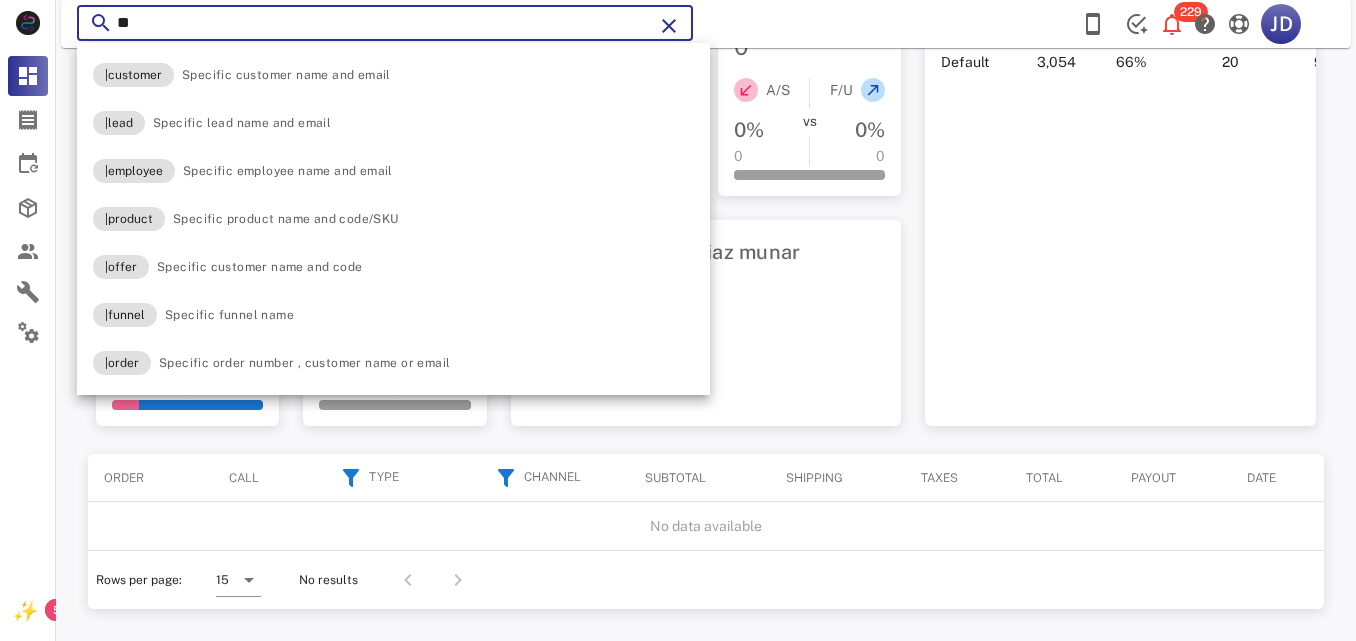 type on "*" 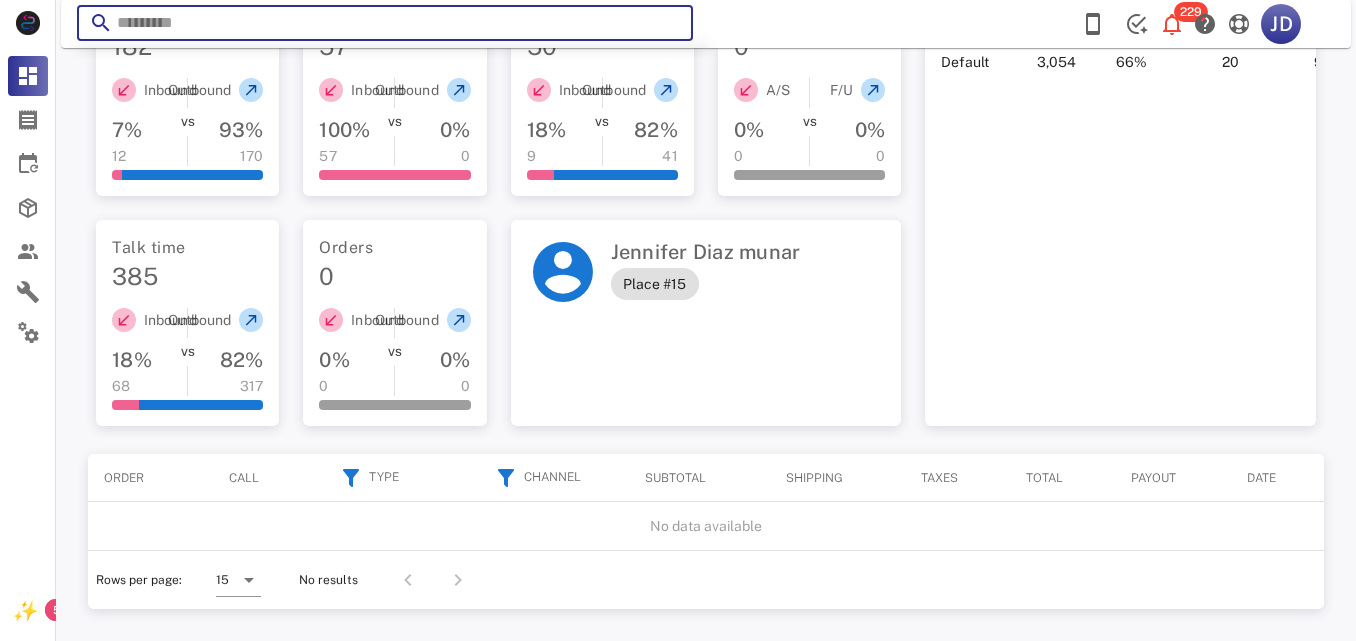 paste on "**********" 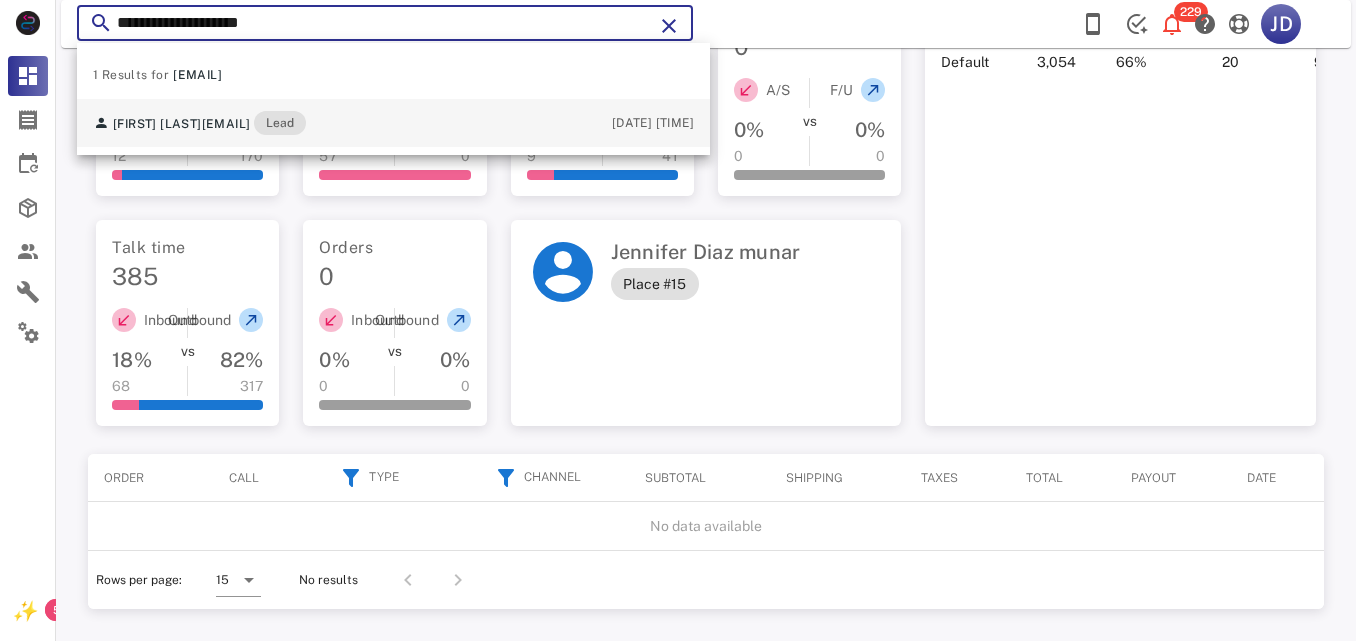 type on "**********" 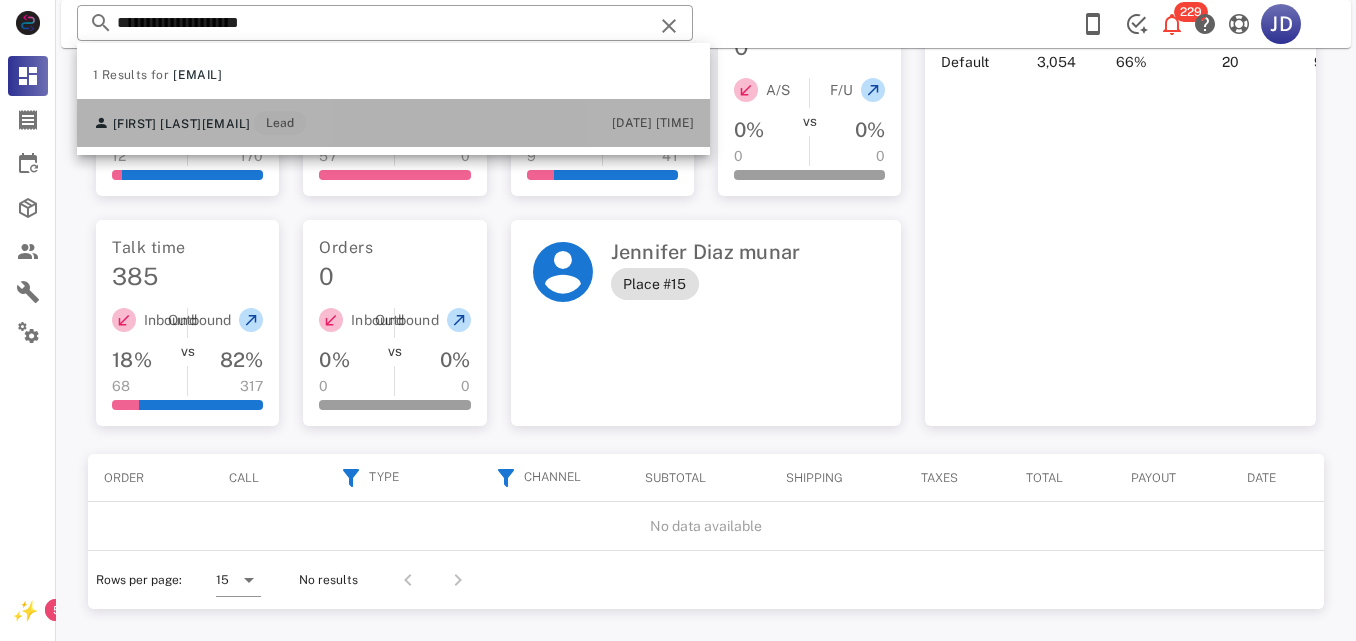click on "[FIRST] [LAST] [EMAIL] Lead" at bounding box center (199, 123) 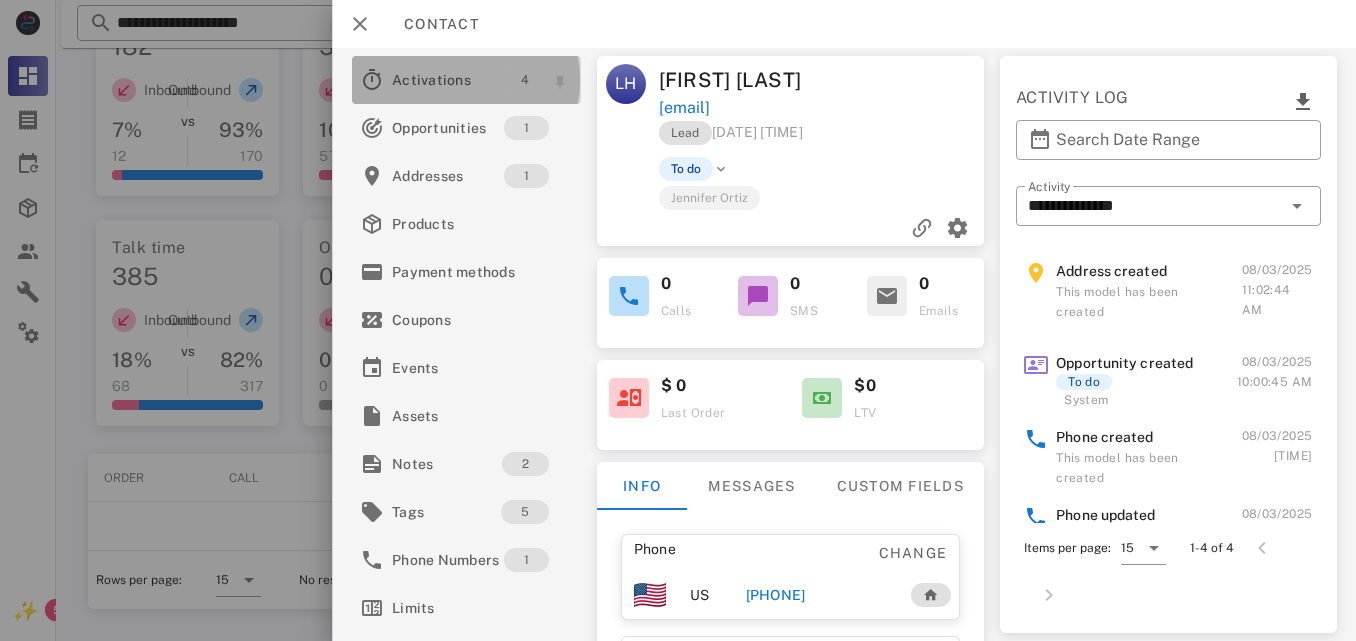 drag, startPoint x: 502, startPoint y: 57, endPoint x: 509, endPoint y: 82, distance: 25.96151 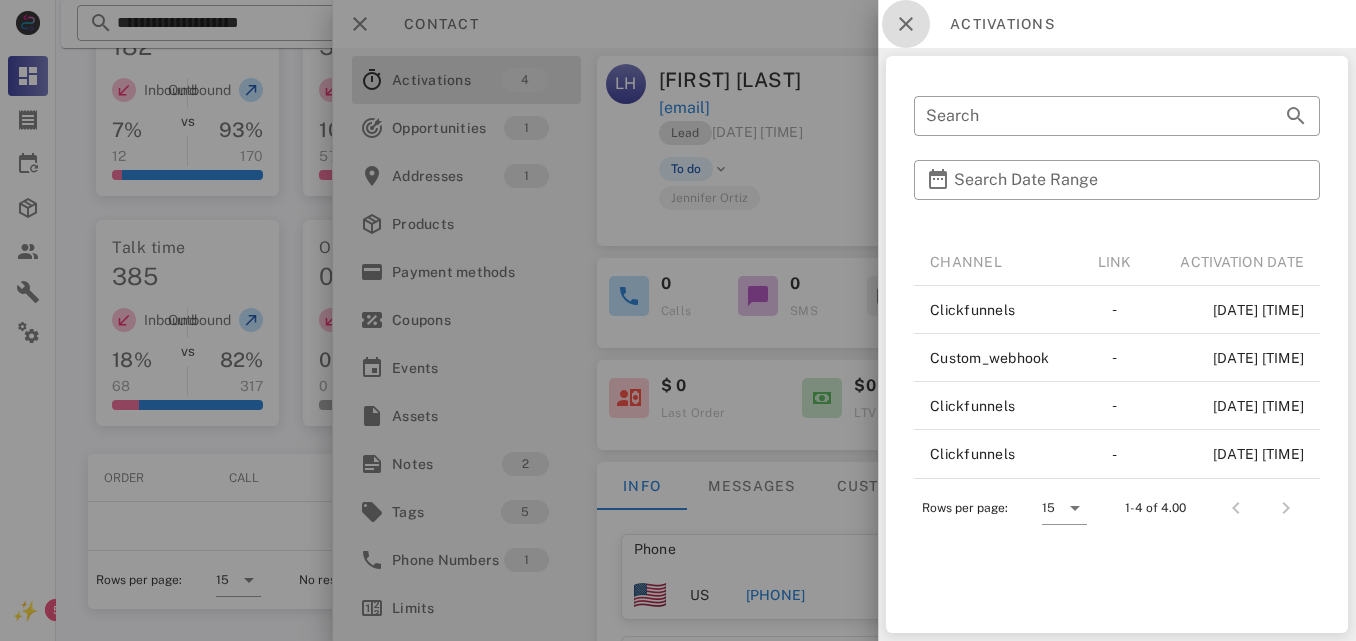 click at bounding box center (906, 24) 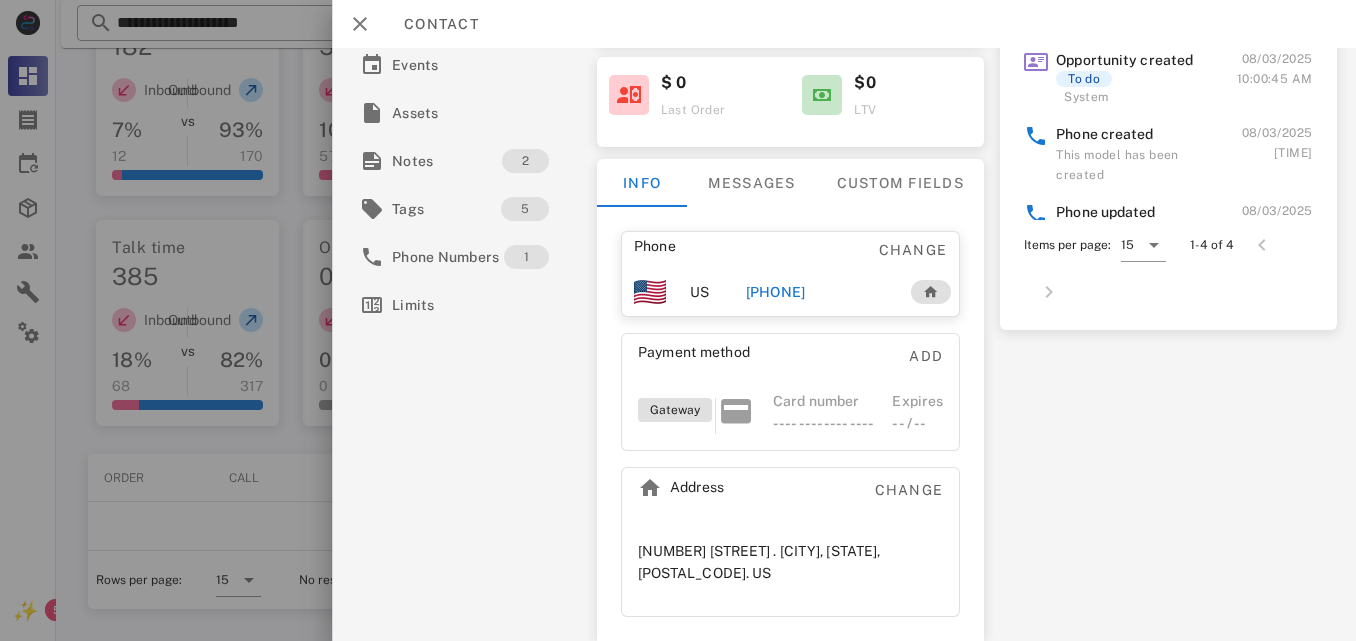 scroll, scrollTop: 19, scrollLeft: 0, axis: vertical 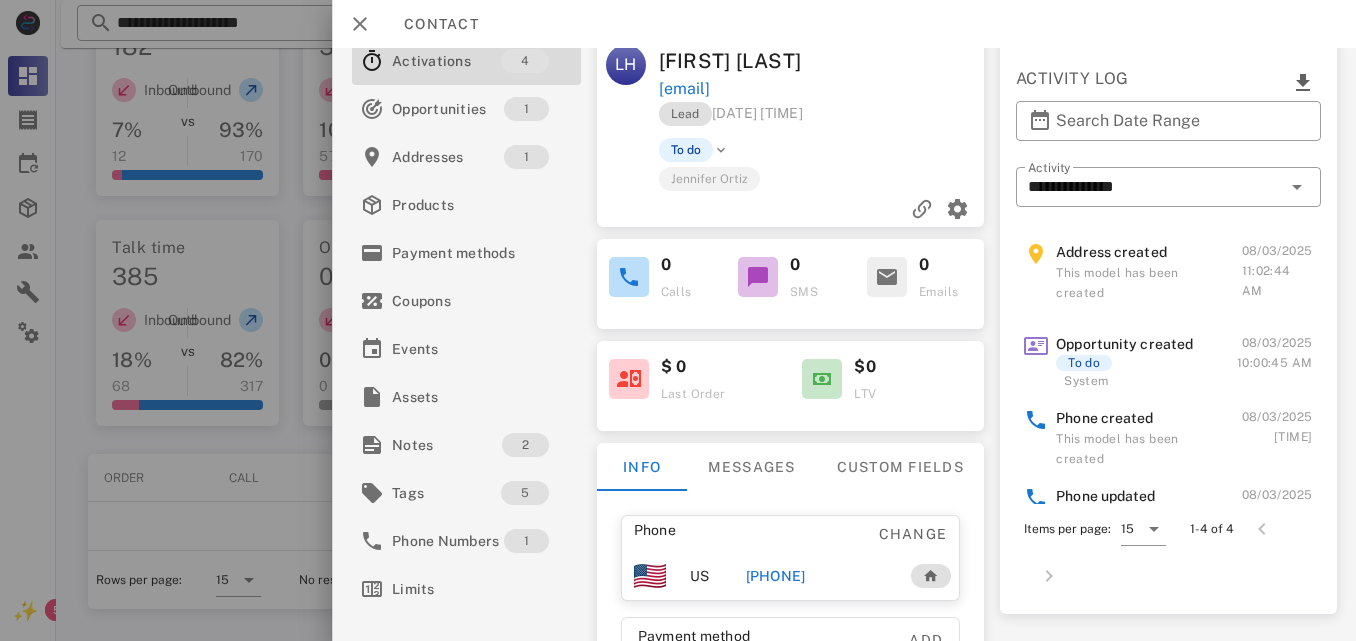 click on "[PHONE]" at bounding box center [775, 576] 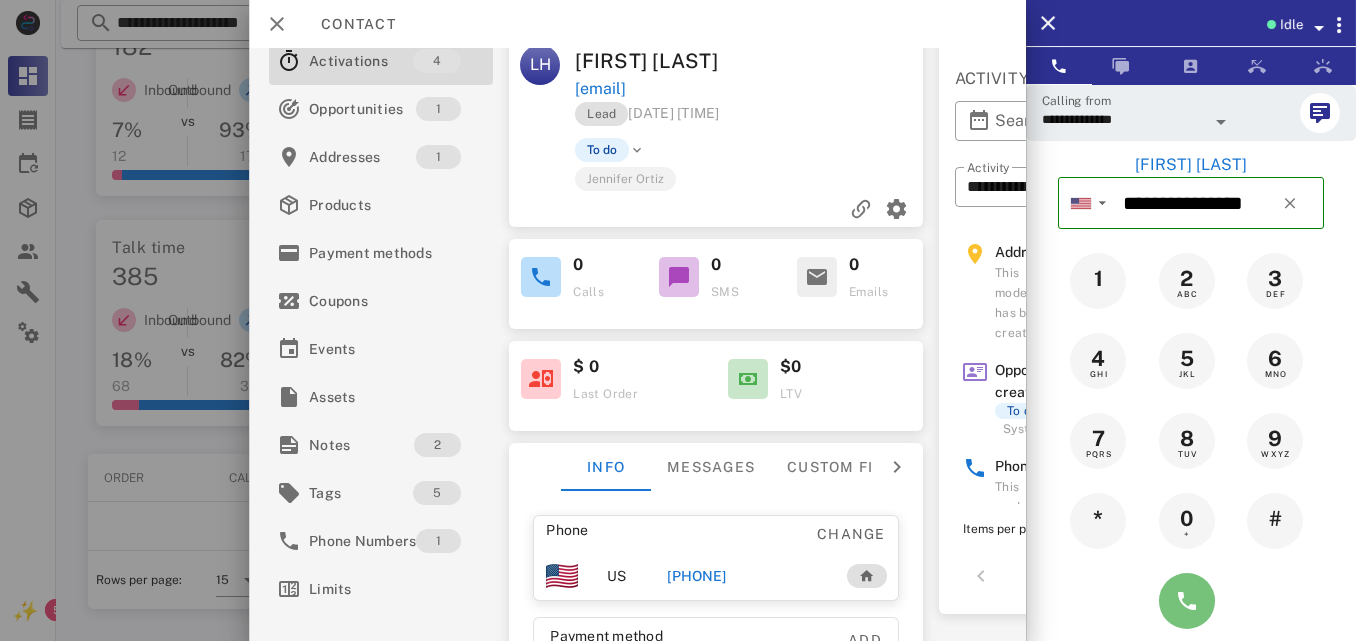 click at bounding box center (1187, 601) 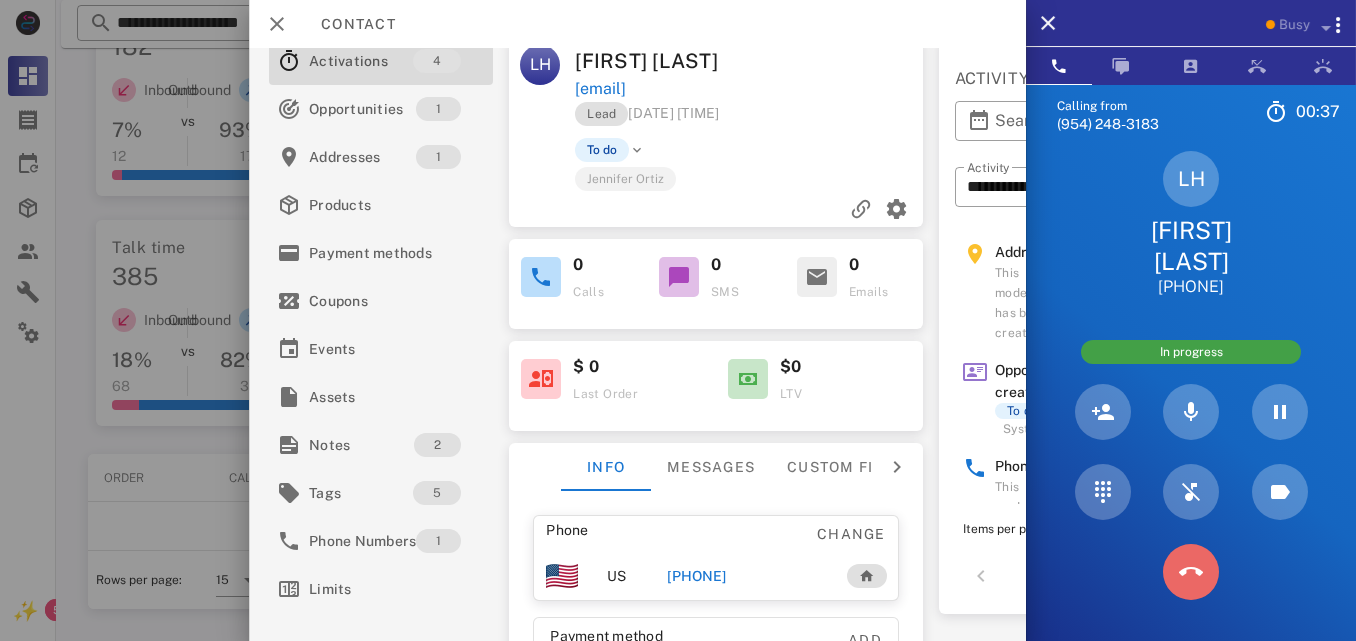 click at bounding box center [1191, 572] 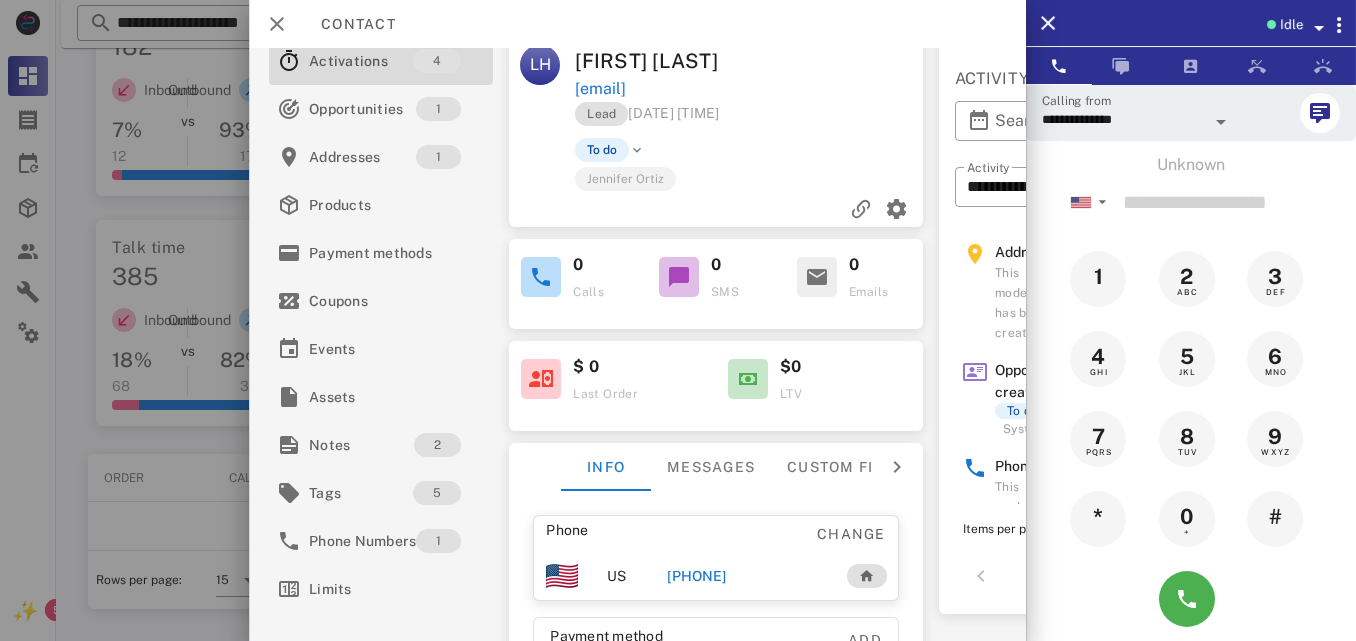 click on "[PHONE]" at bounding box center [696, 576] 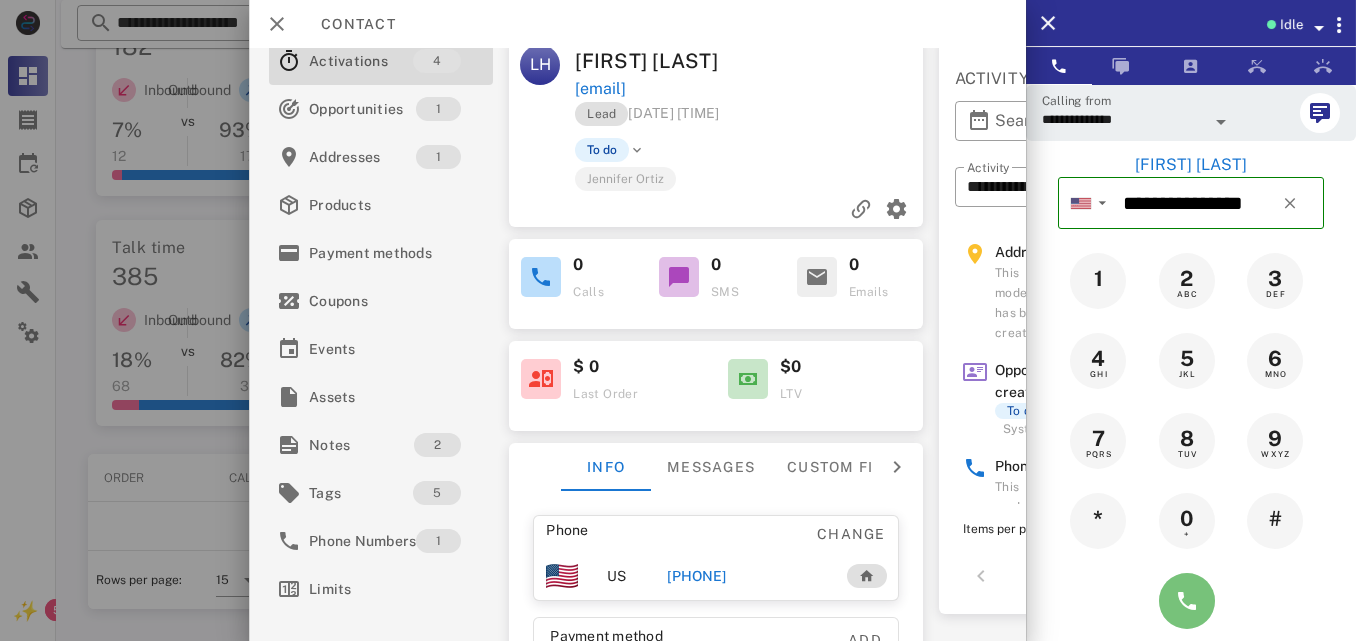 click at bounding box center [1187, 601] 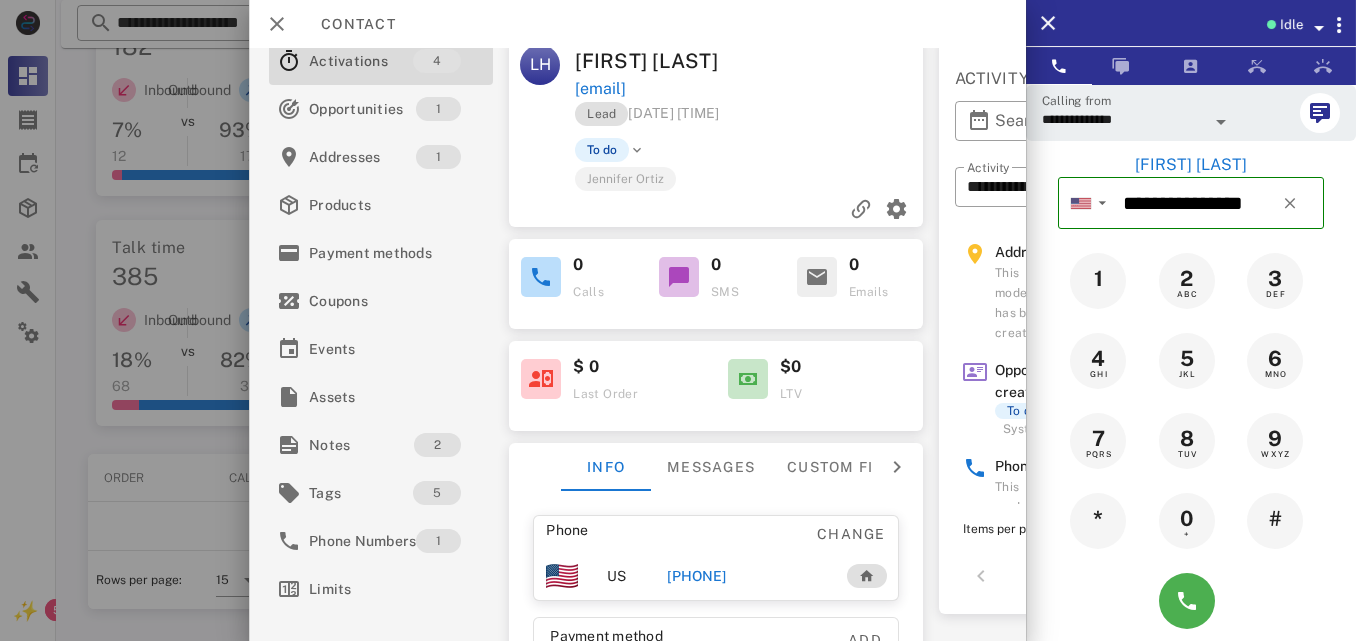 type 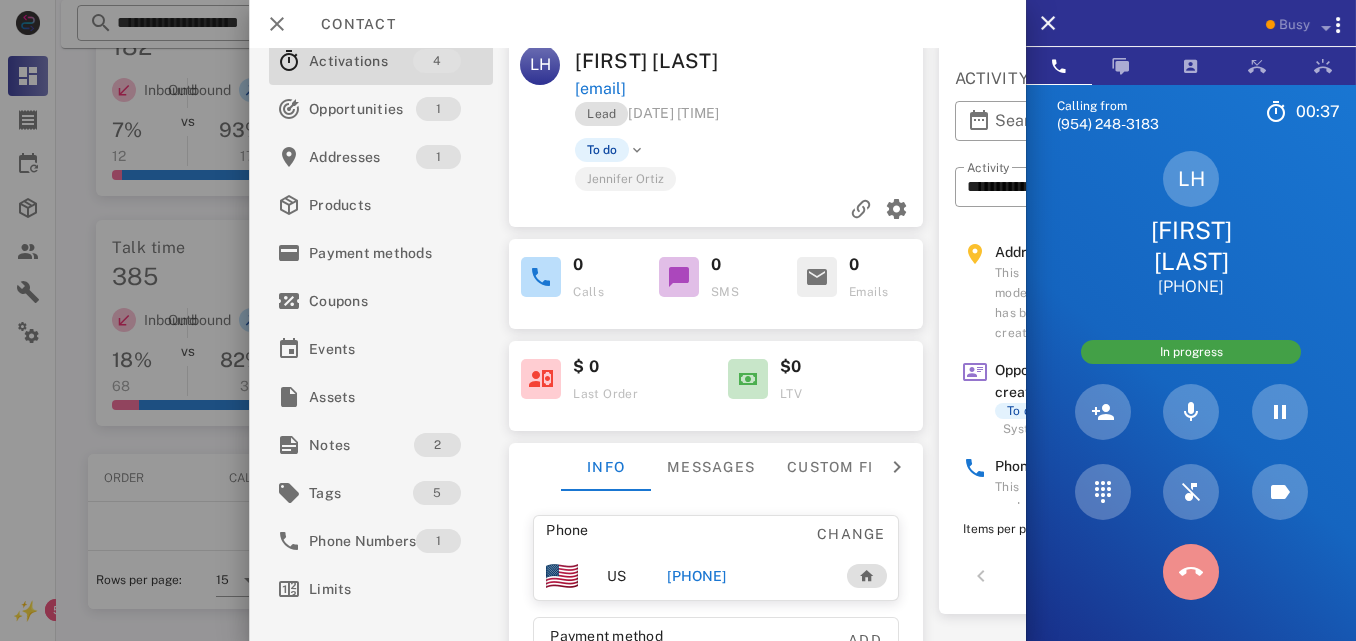click at bounding box center [1191, 572] 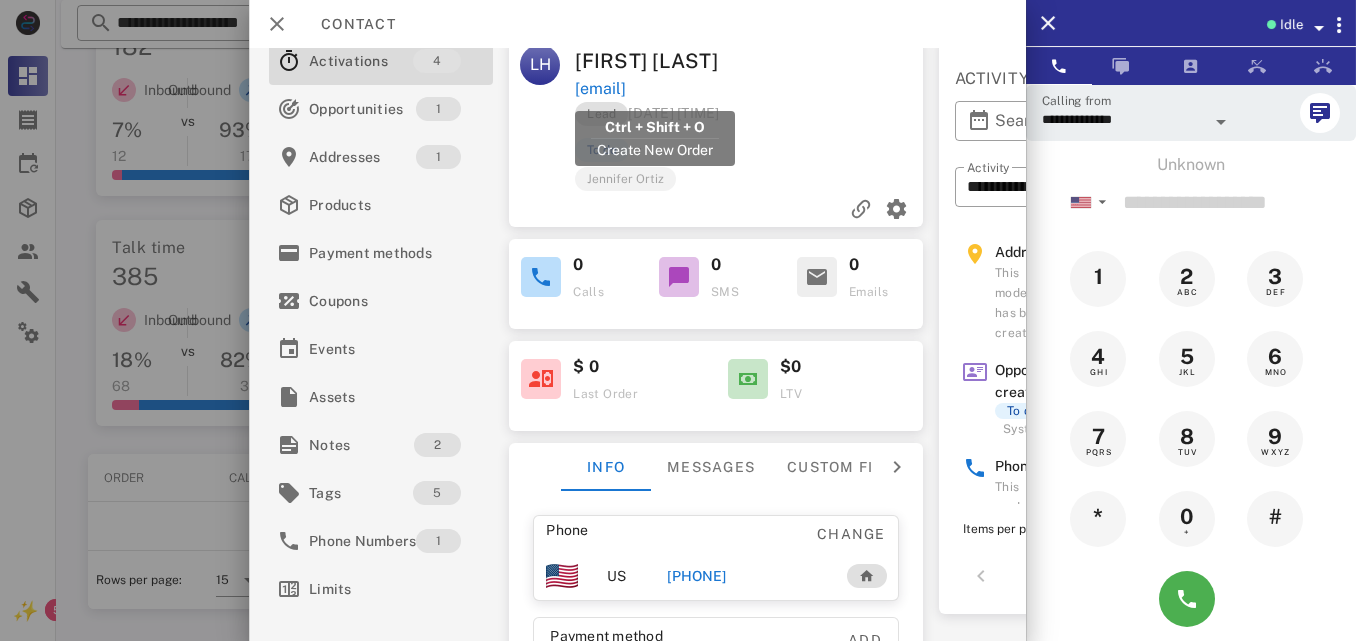 drag, startPoint x: 743, startPoint y: 91, endPoint x: 577, endPoint y: 89, distance: 166.01205 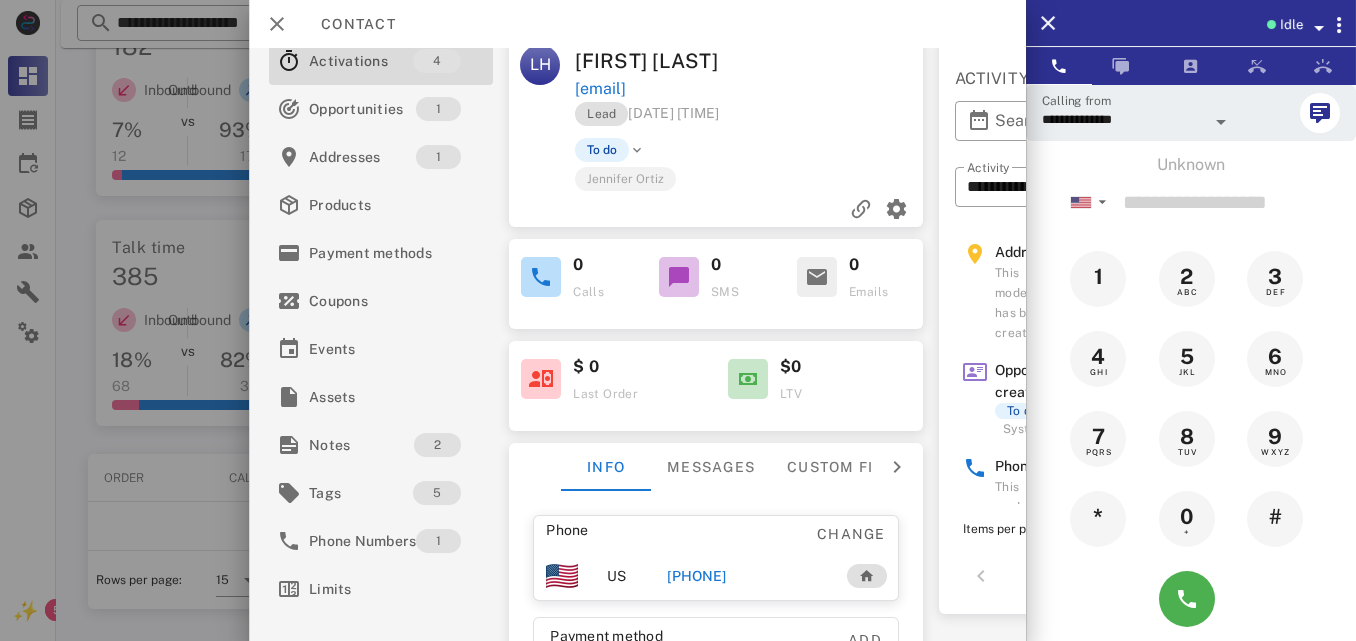 drag, startPoint x: 1012, startPoint y: 32, endPoint x: 1130, endPoint y: -87, distance: 167.5858 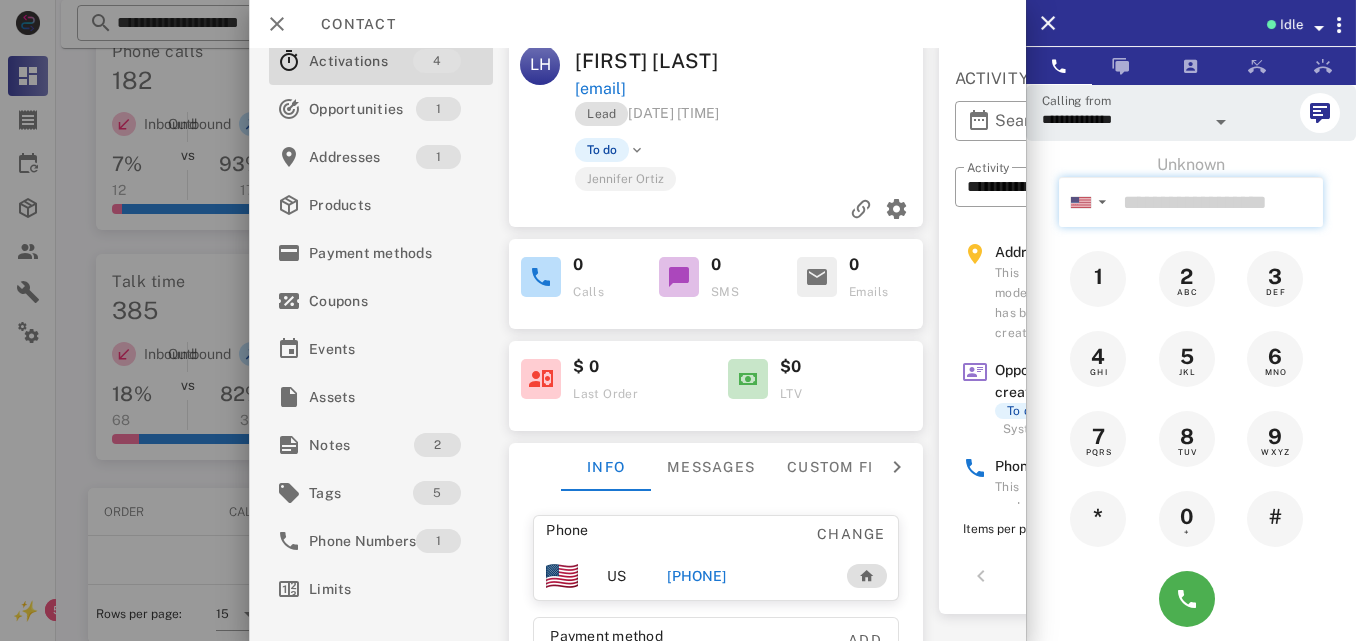 click at bounding box center [1219, 202] 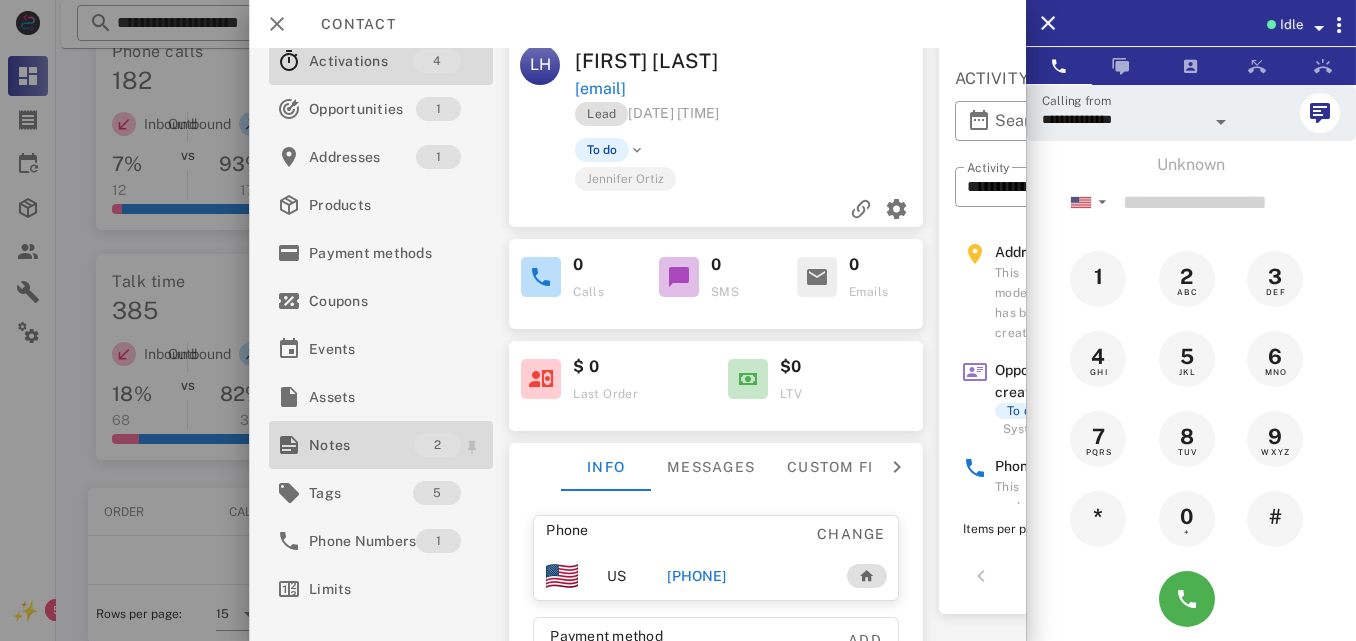 click on "Notes" at bounding box center [361, 445] 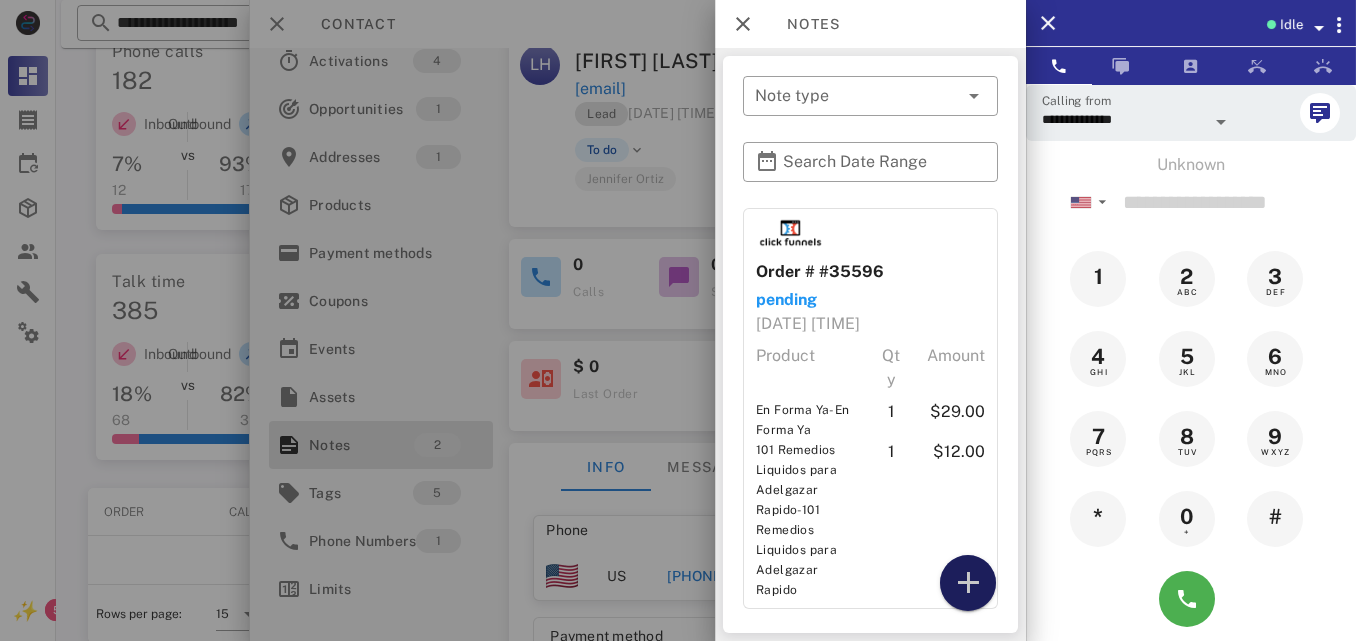 click at bounding box center [968, 583] 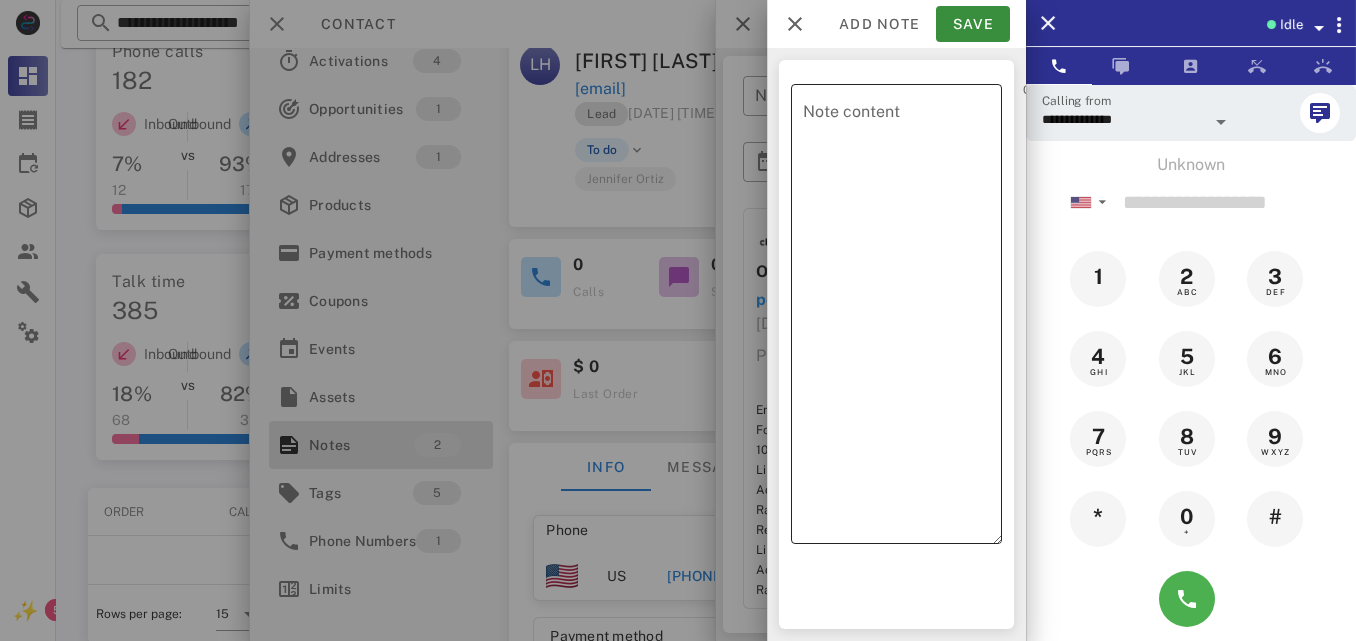 click on "Note content" at bounding box center (902, 319) 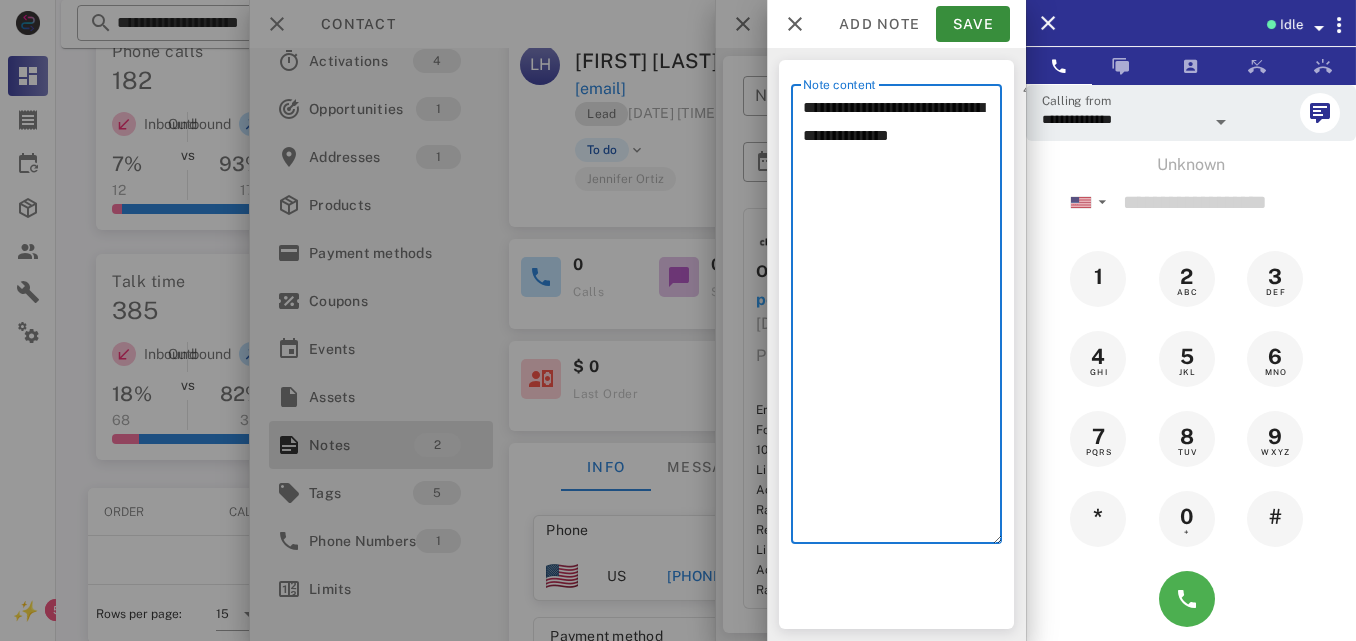 click on "**********" at bounding box center (902, 319) 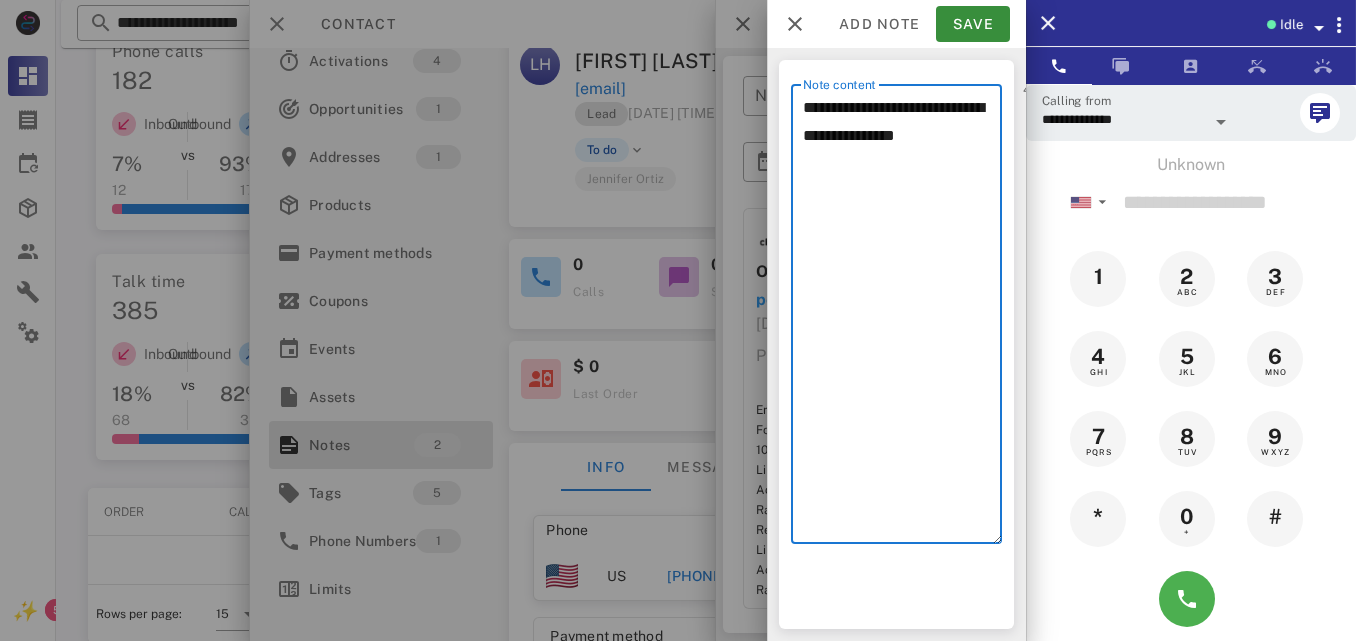 click on "**********" at bounding box center [902, 319] 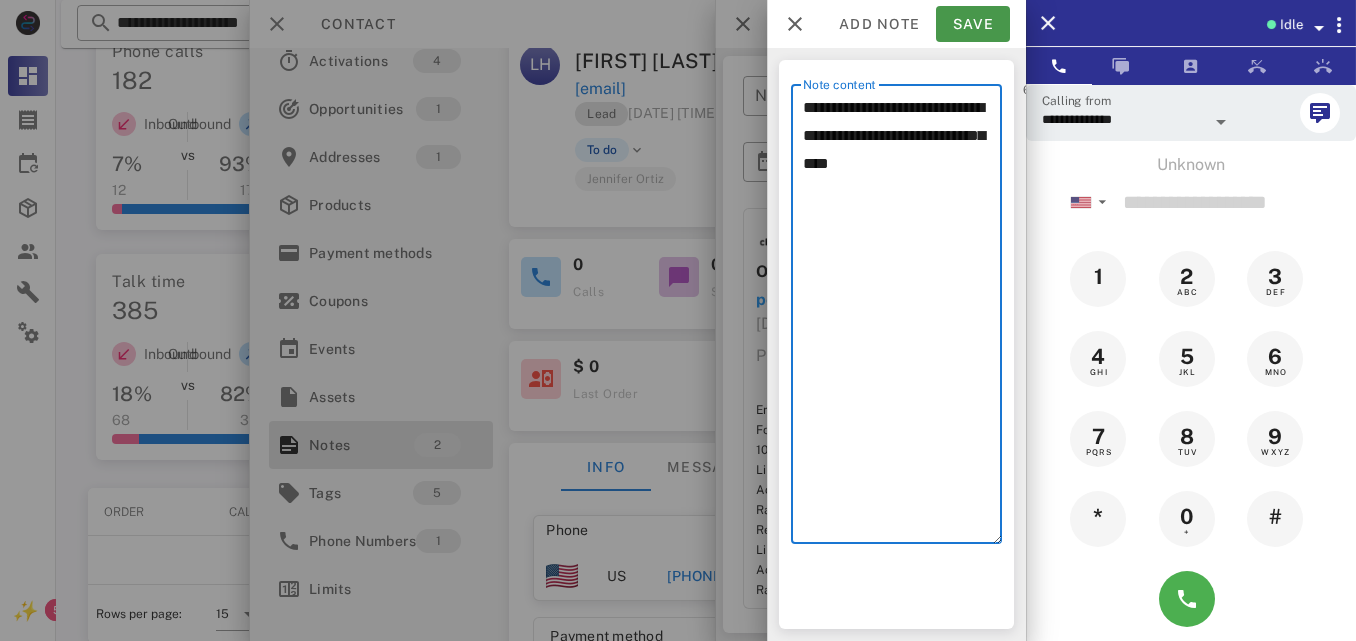 type on "**********" 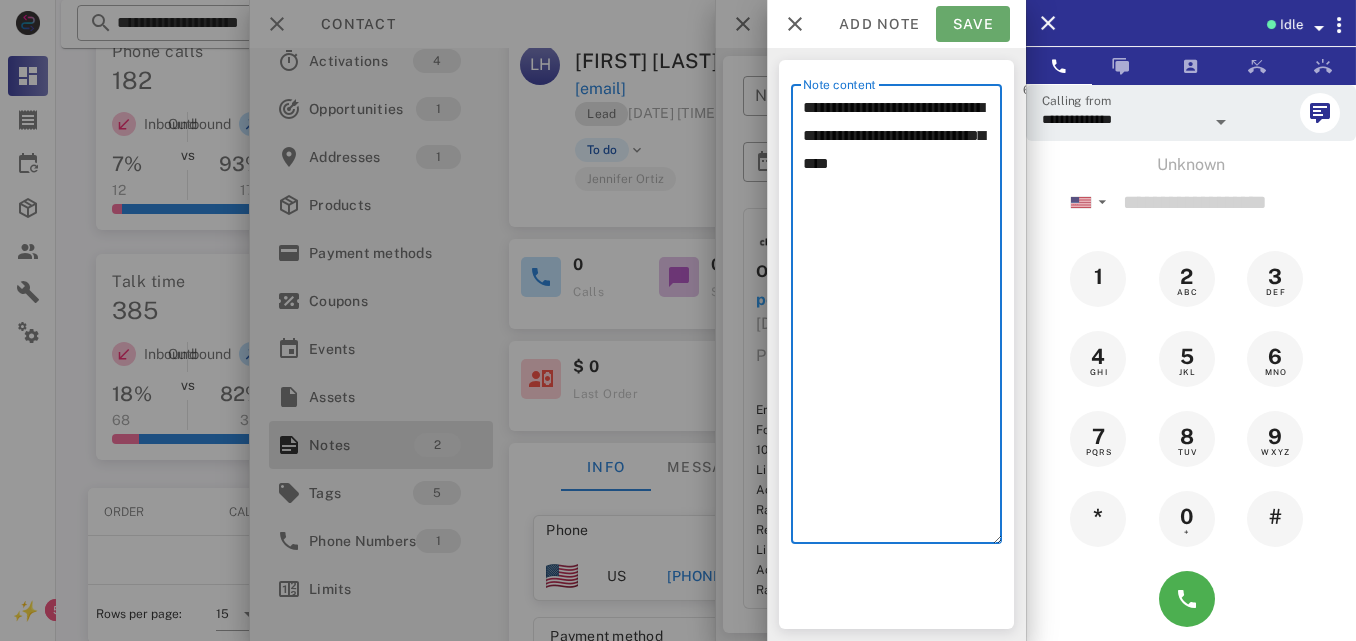 click on "Save" at bounding box center (973, 24) 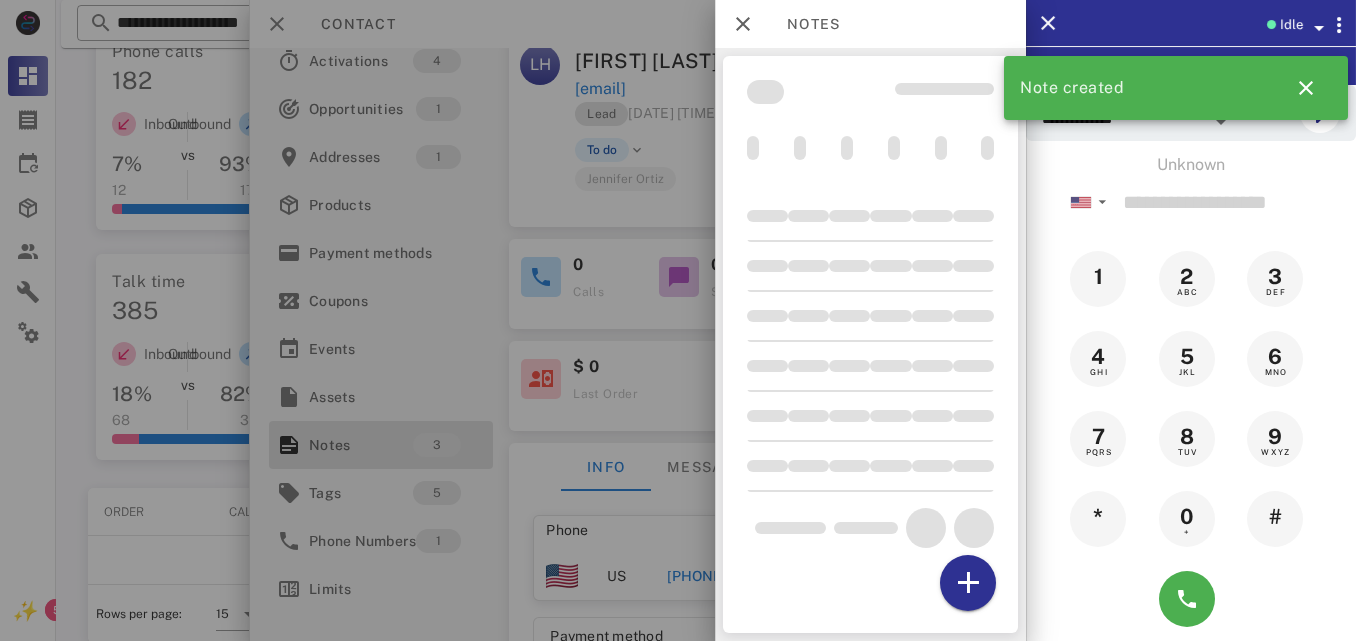 click at bounding box center (678, 320) 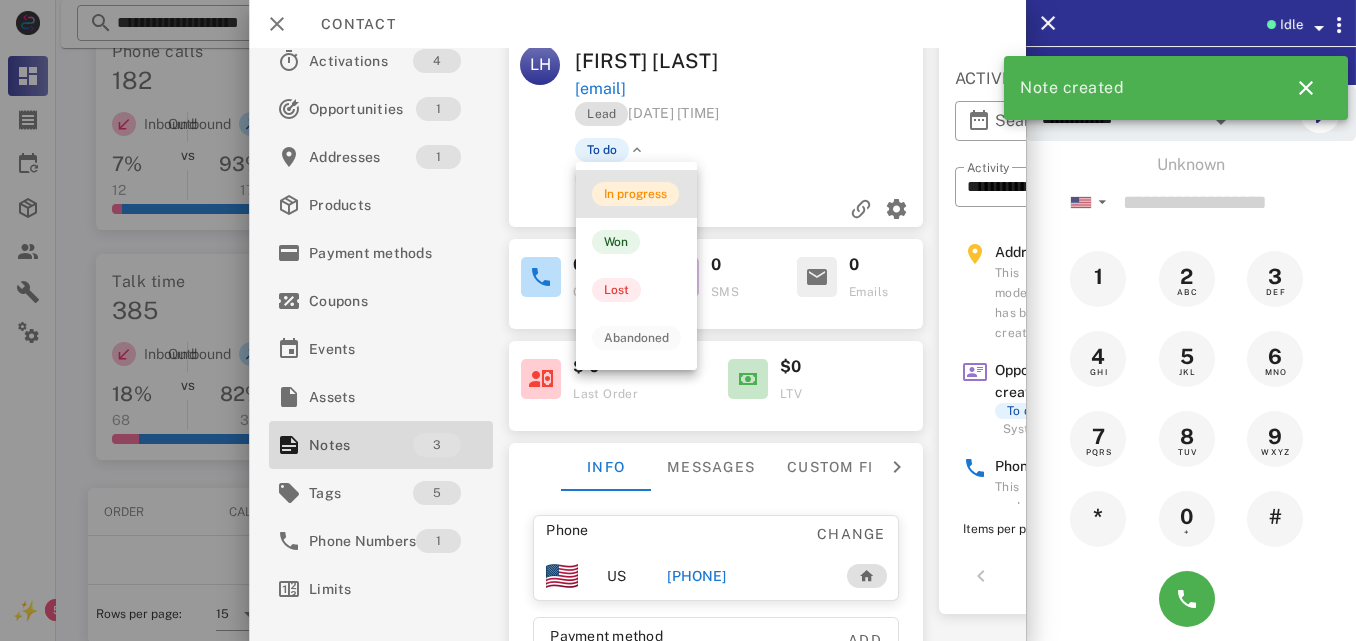 click on "In progress" at bounding box center [635, 194] 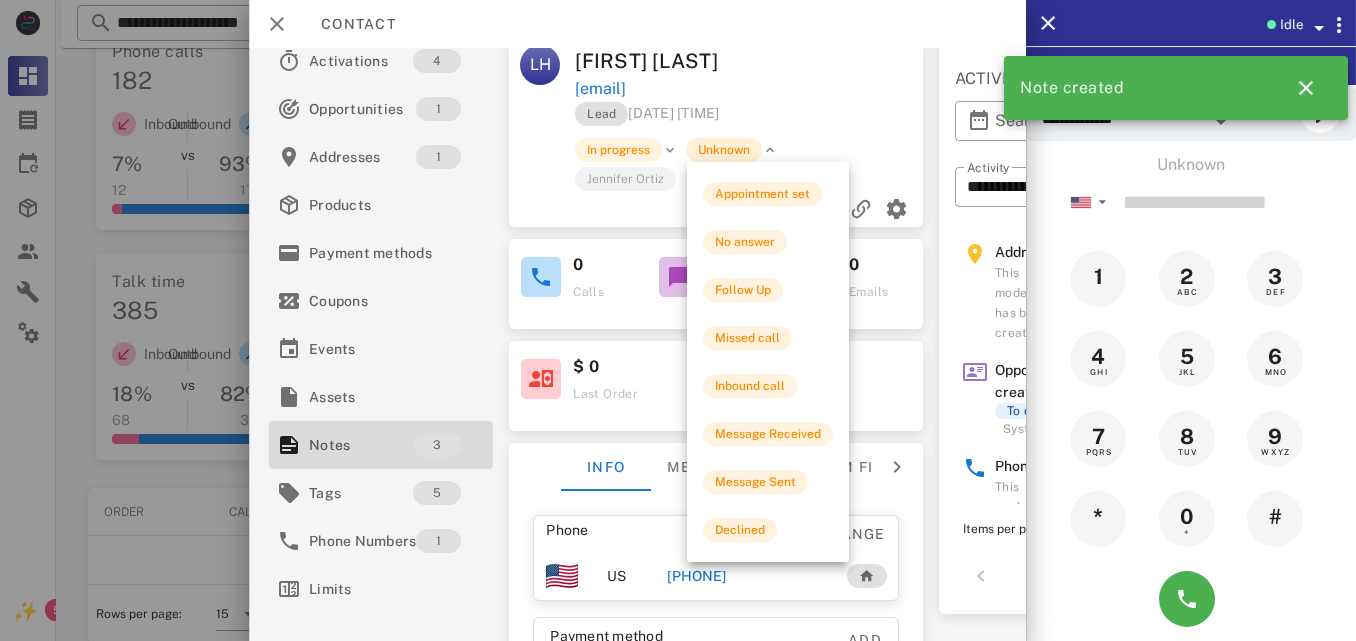 click on "Unknown" at bounding box center (724, 150) 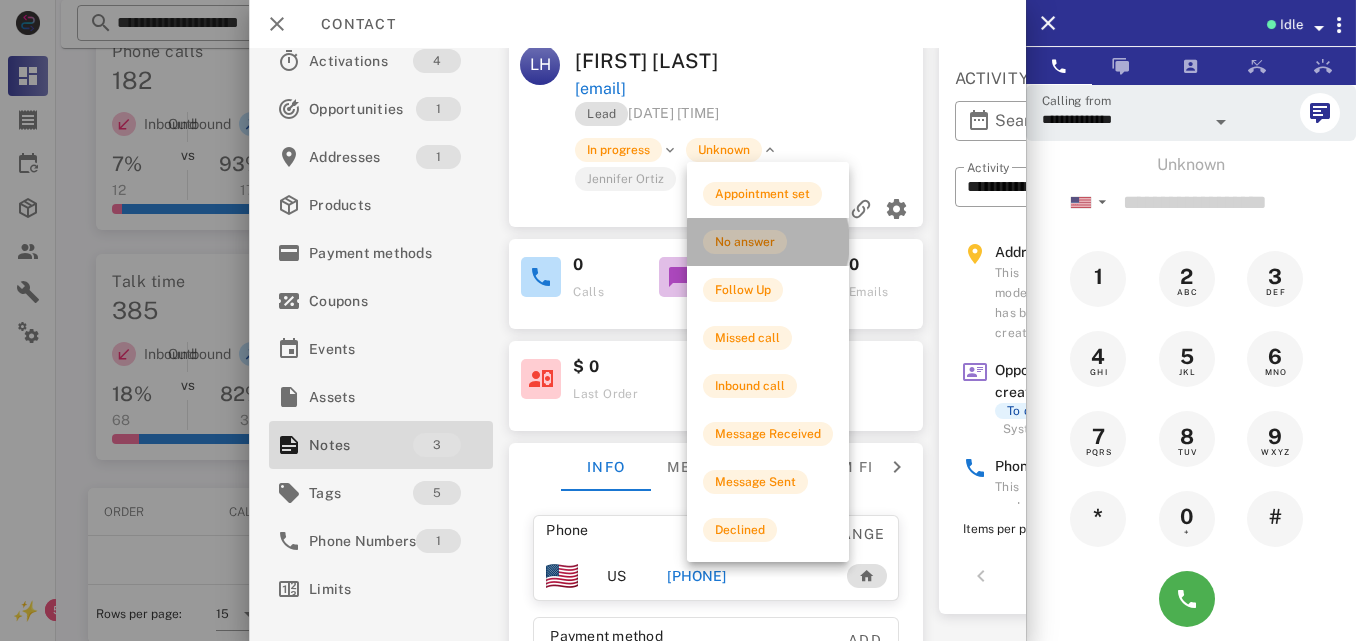 click on "No answer" at bounding box center [745, 242] 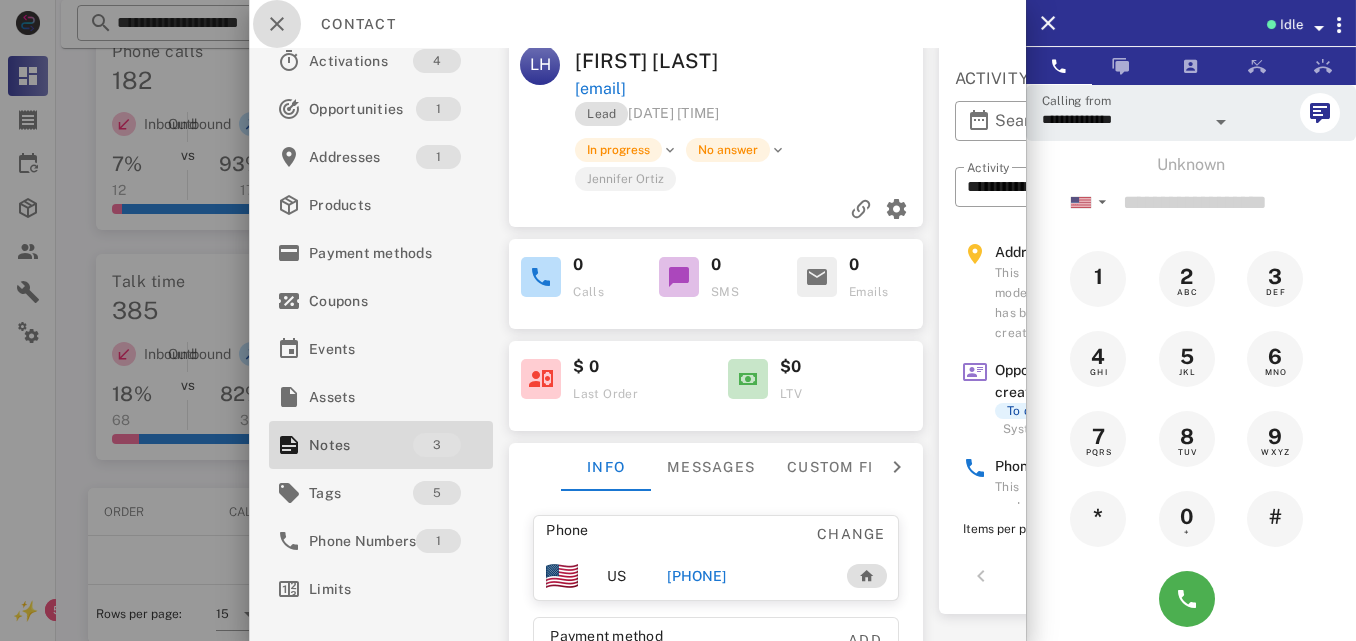 click at bounding box center [277, 24] 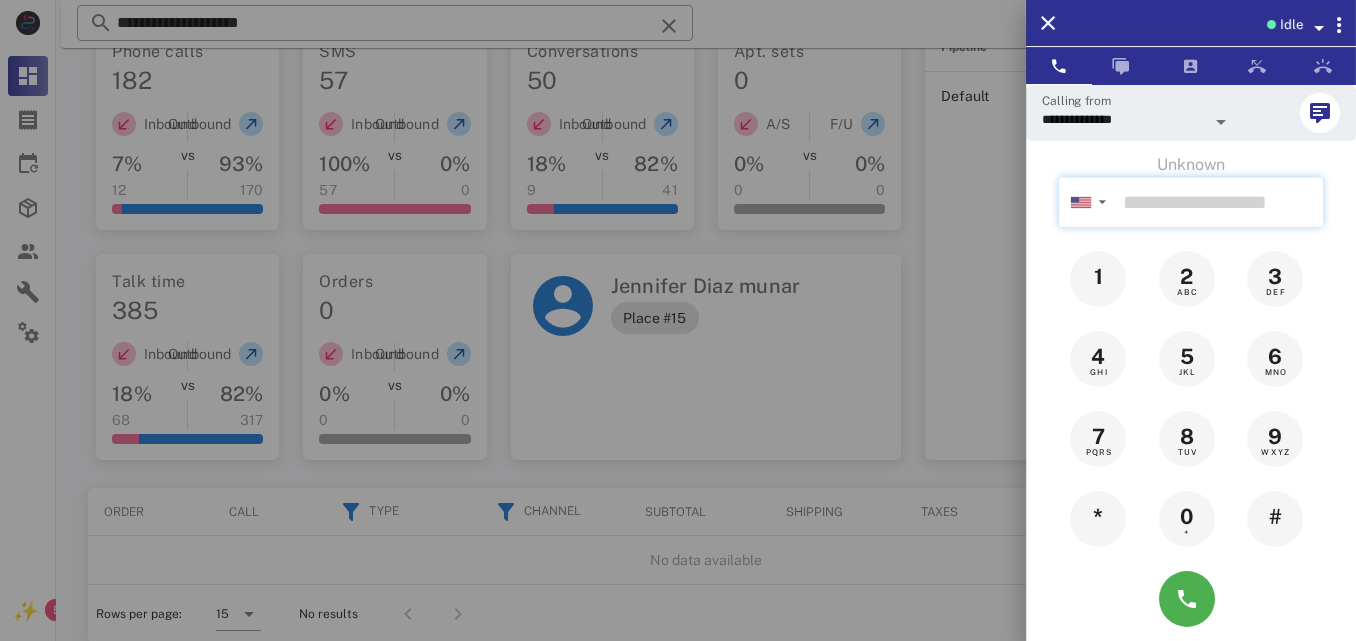click at bounding box center [1219, 202] 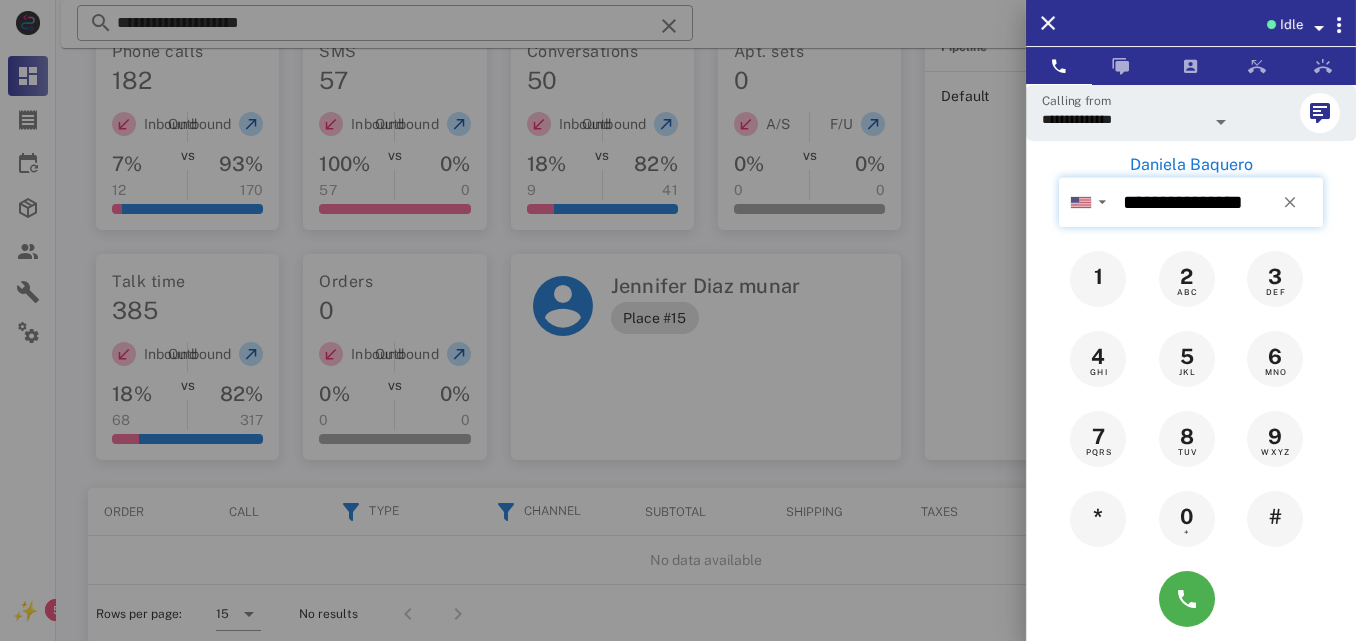 type on "**********" 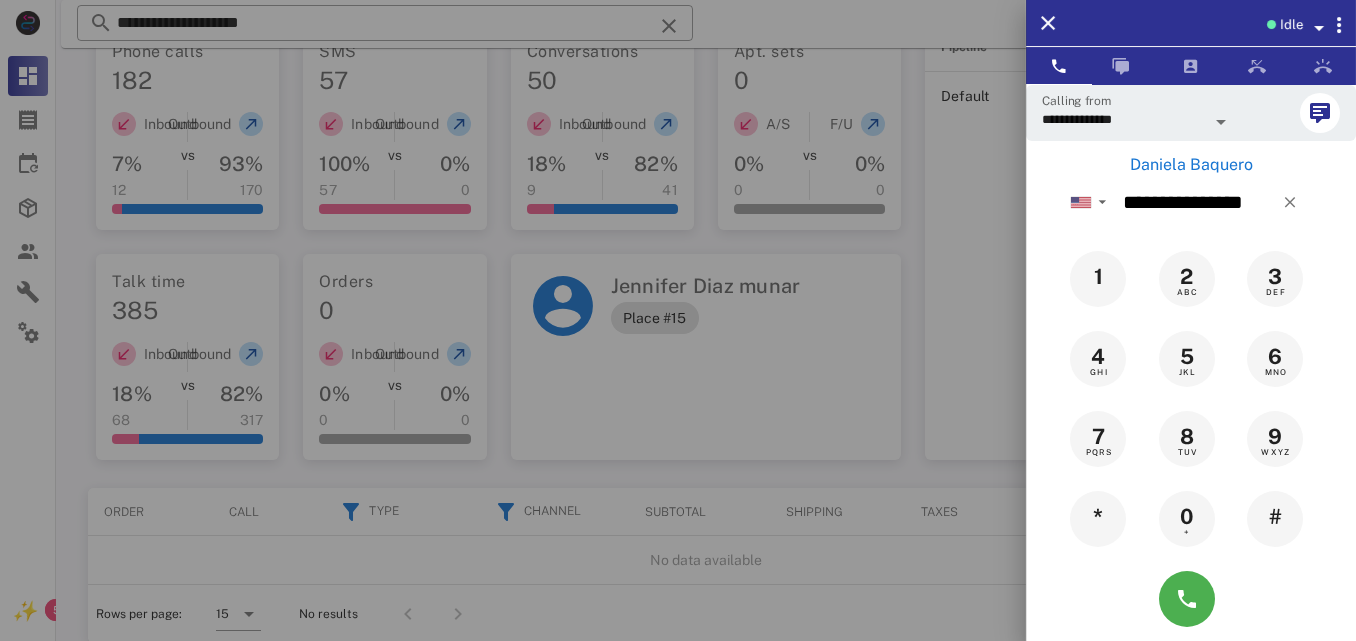 click on "Daniela Baquero" at bounding box center [1191, 165] 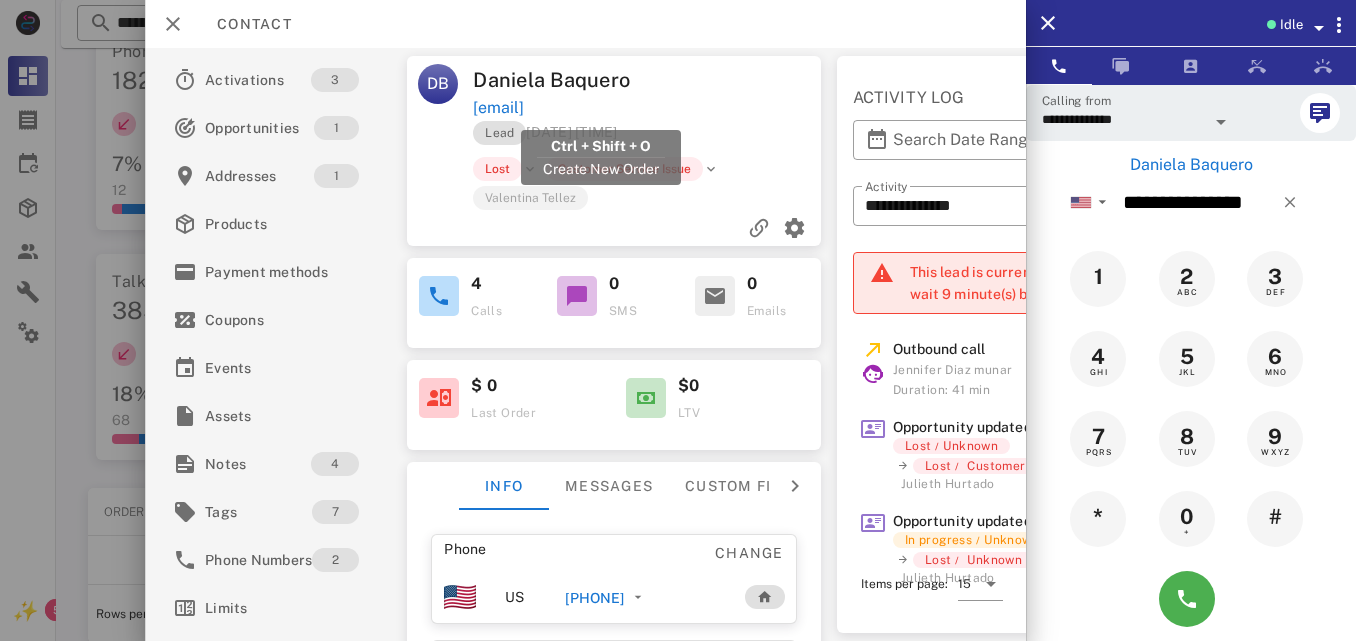drag, startPoint x: 727, startPoint y: 104, endPoint x: 476, endPoint y: 114, distance: 251.19913 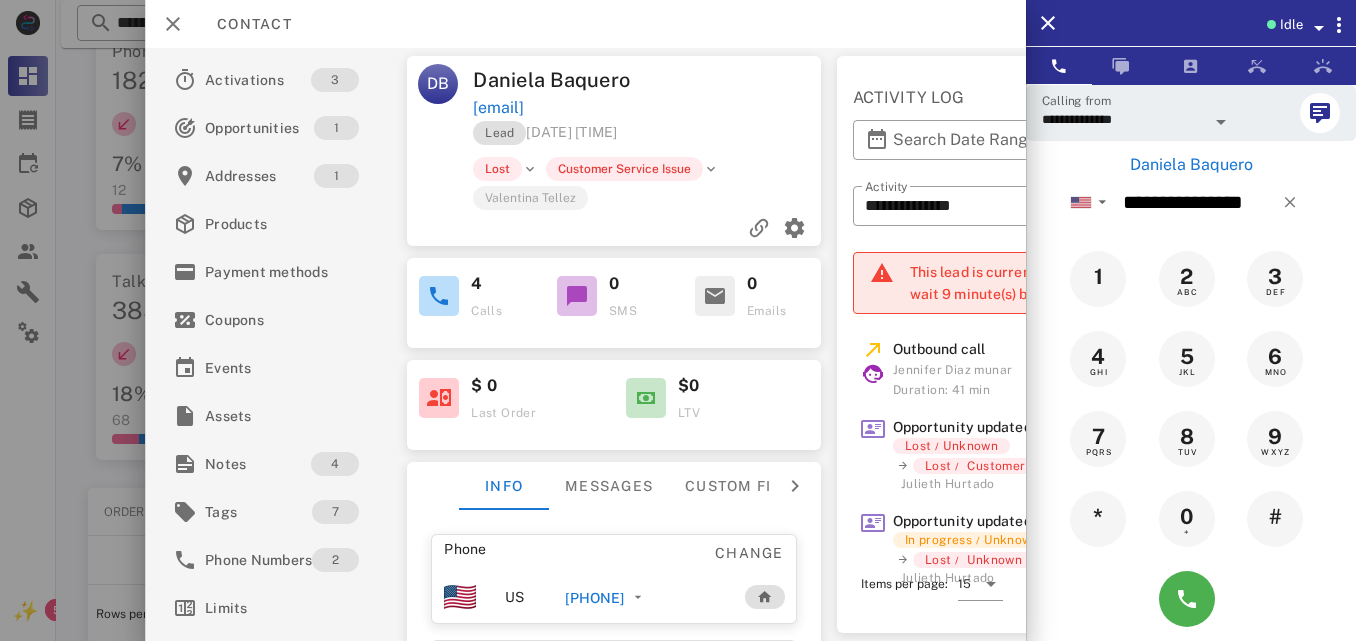 drag, startPoint x: 766, startPoint y: 287, endPoint x: 890, endPoint y: 71, distance: 249.06224 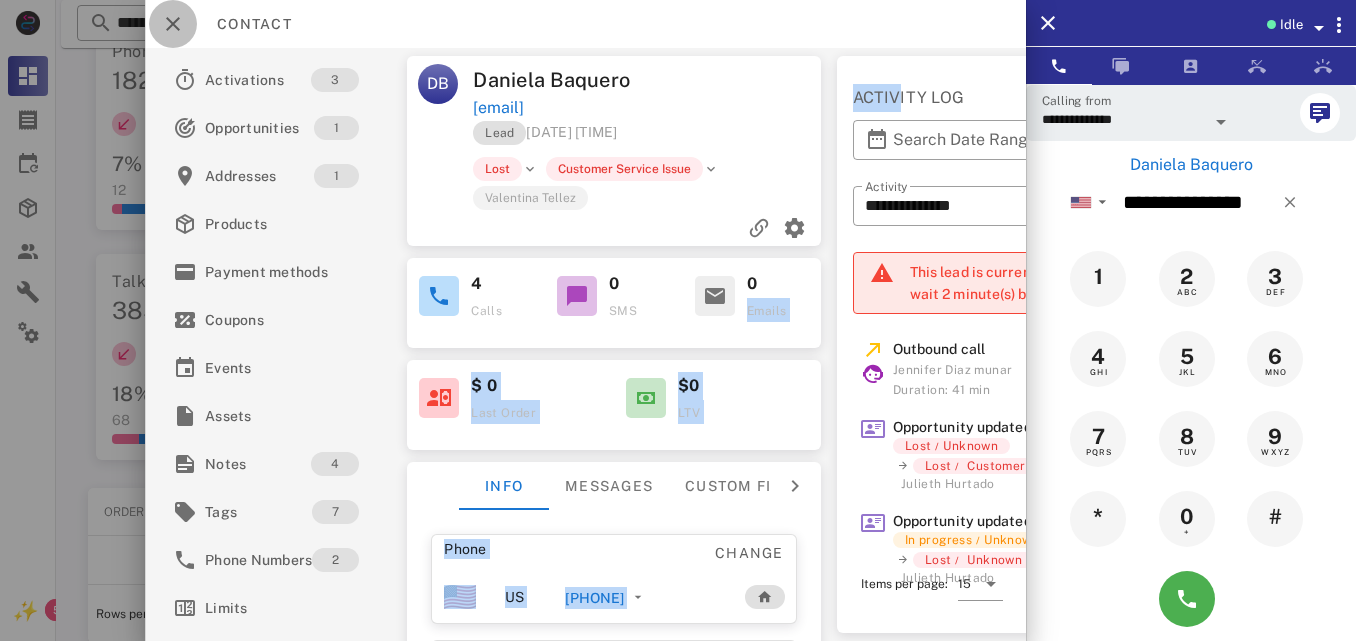 click at bounding box center (173, 24) 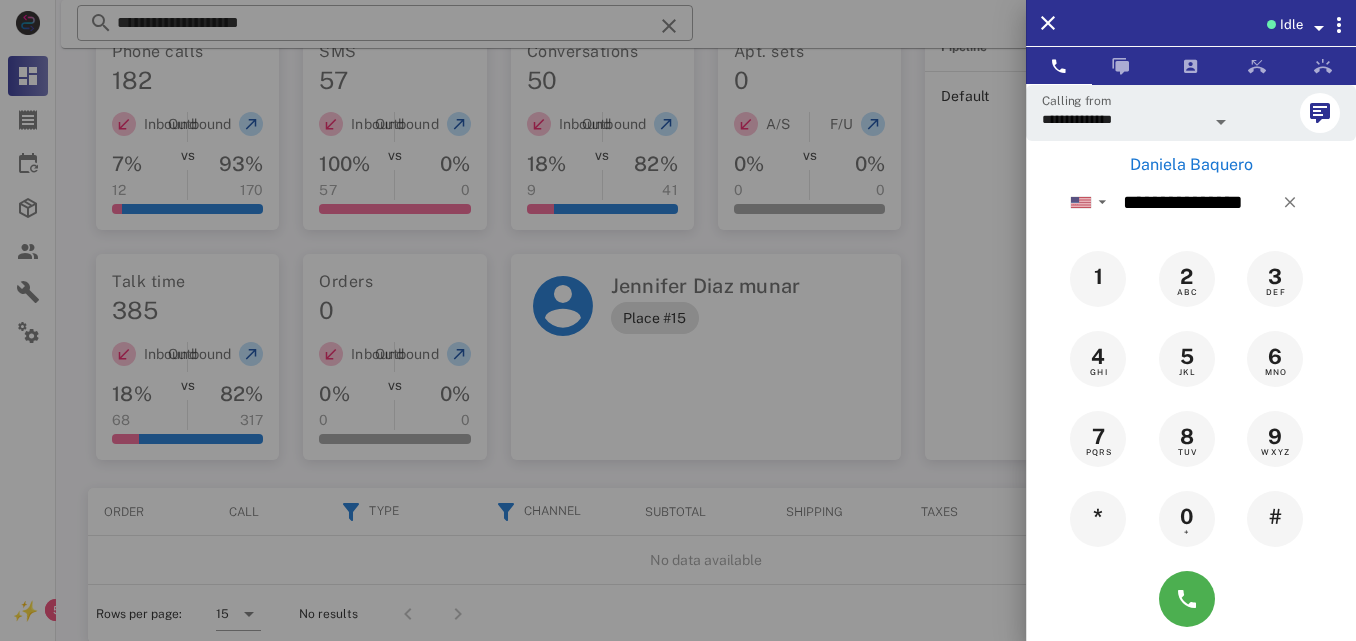 click at bounding box center (678, 320) 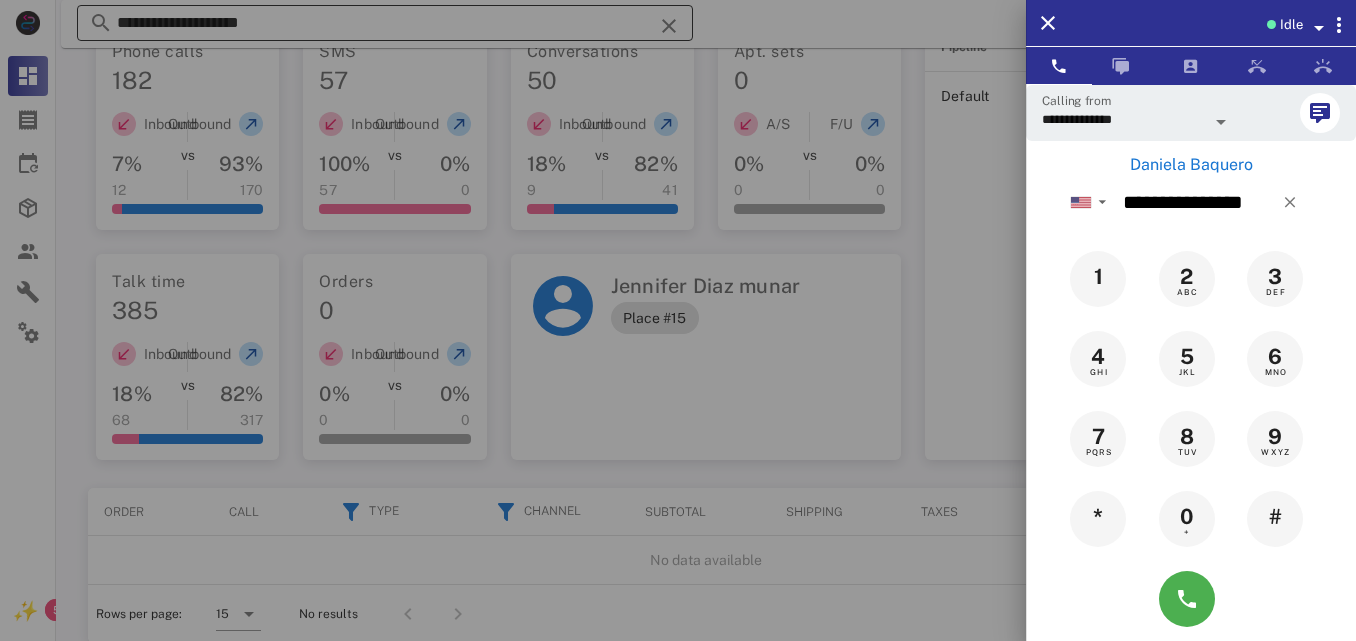 type 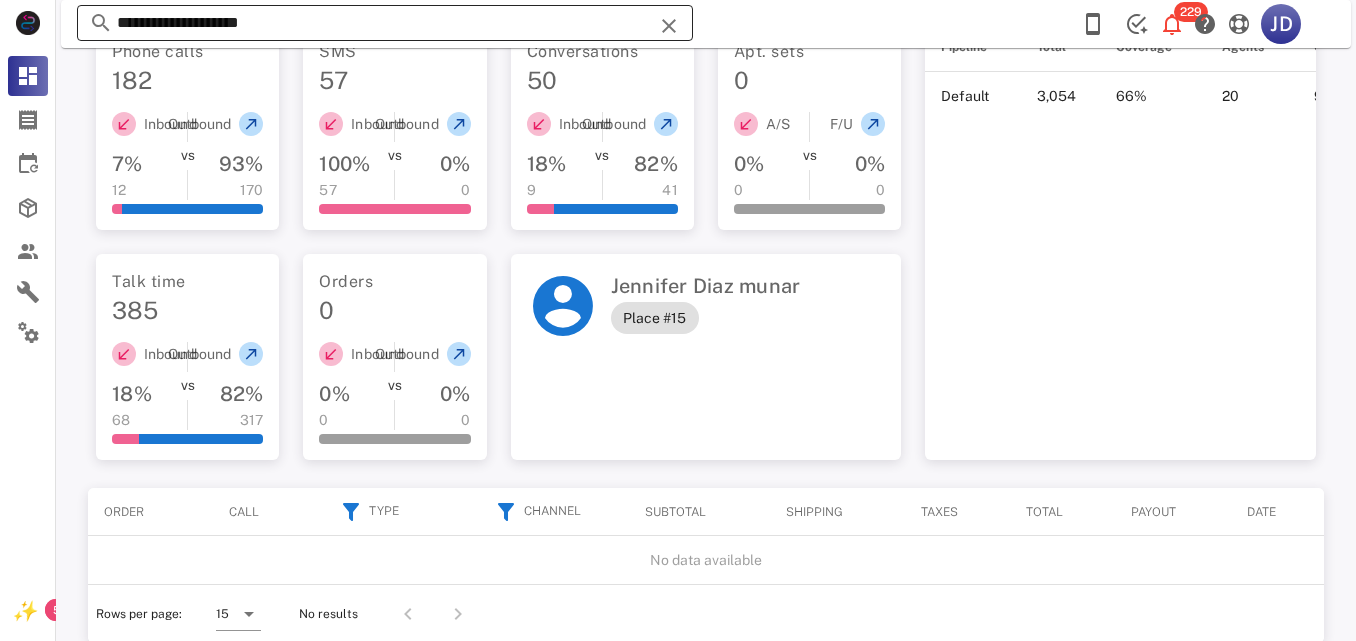 click on "**********" at bounding box center (385, 23) 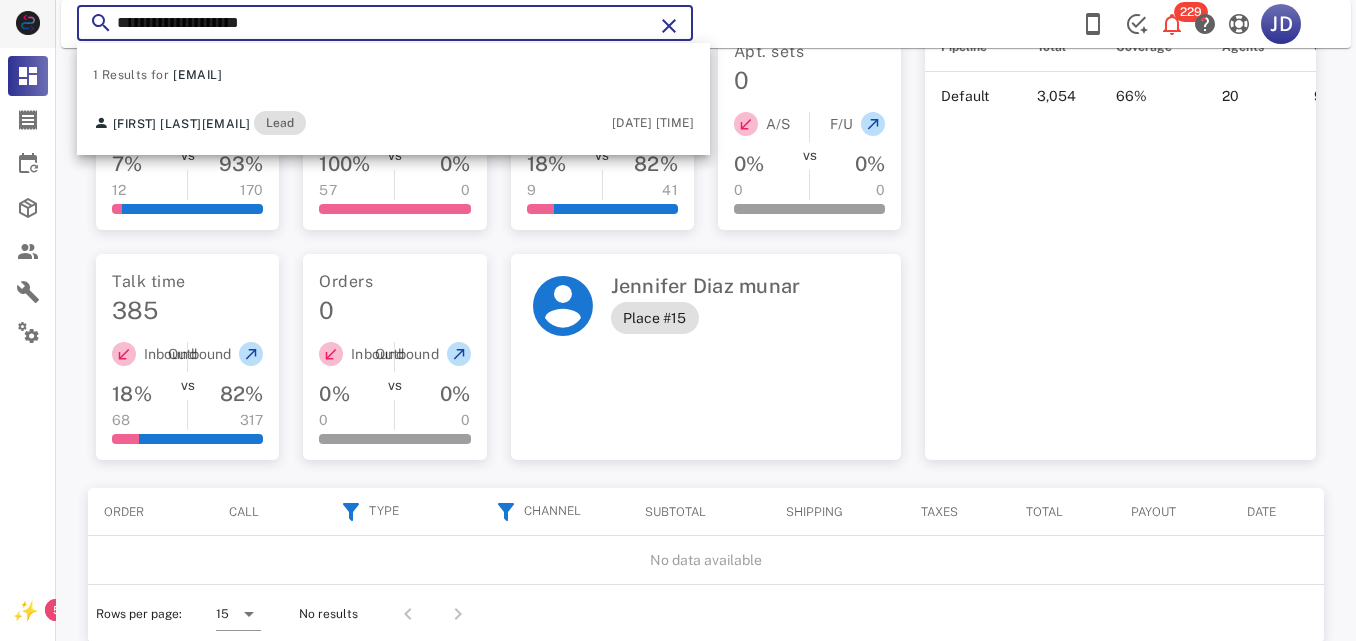 drag, startPoint x: 240, startPoint y: 30, endPoint x: 0, endPoint y: 42, distance: 240.29982 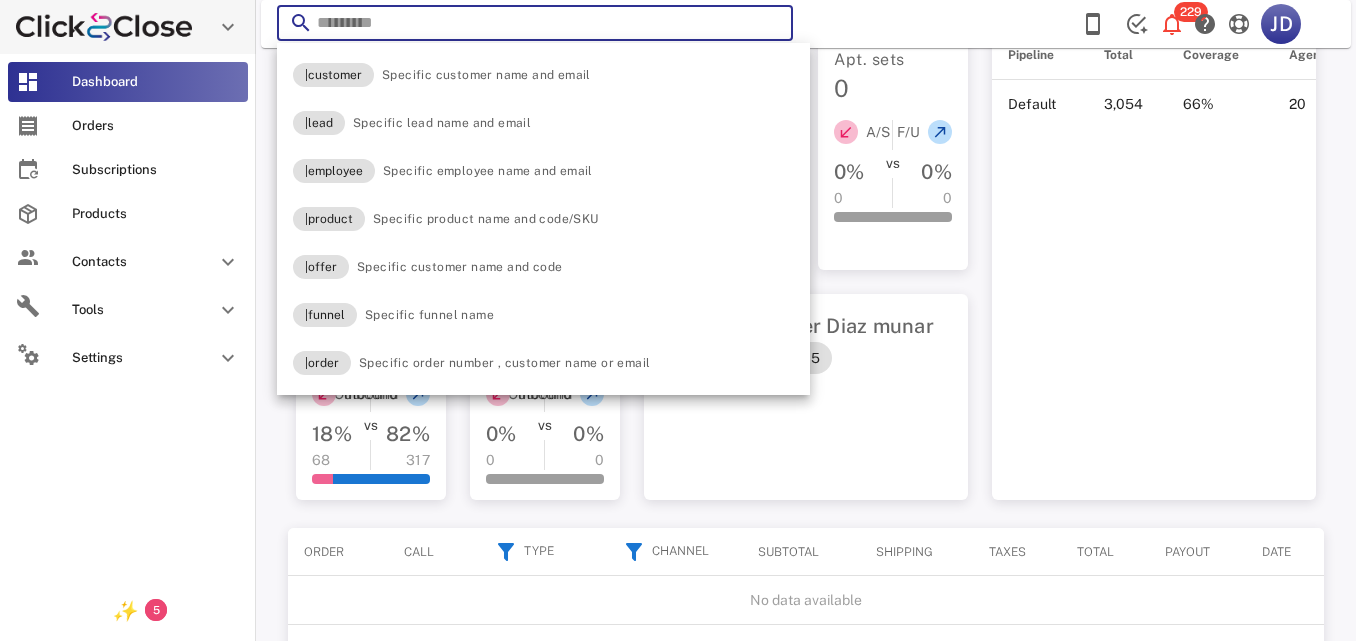 paste on "**********" 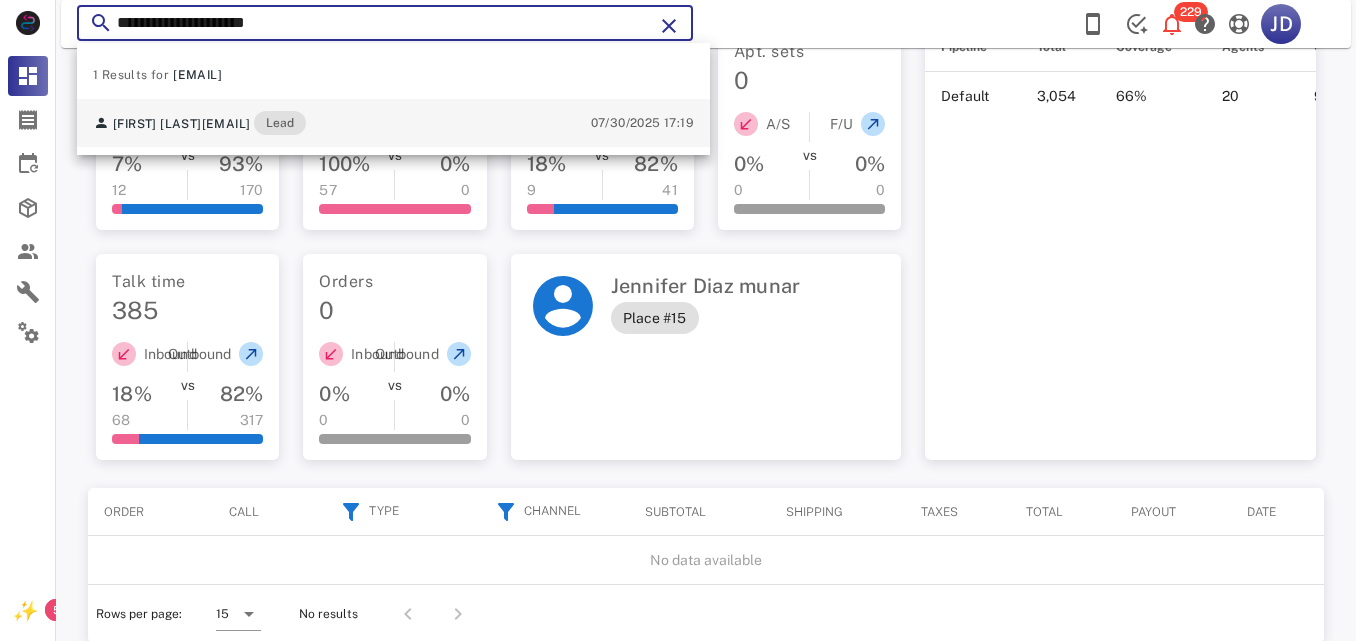 type on "**********" 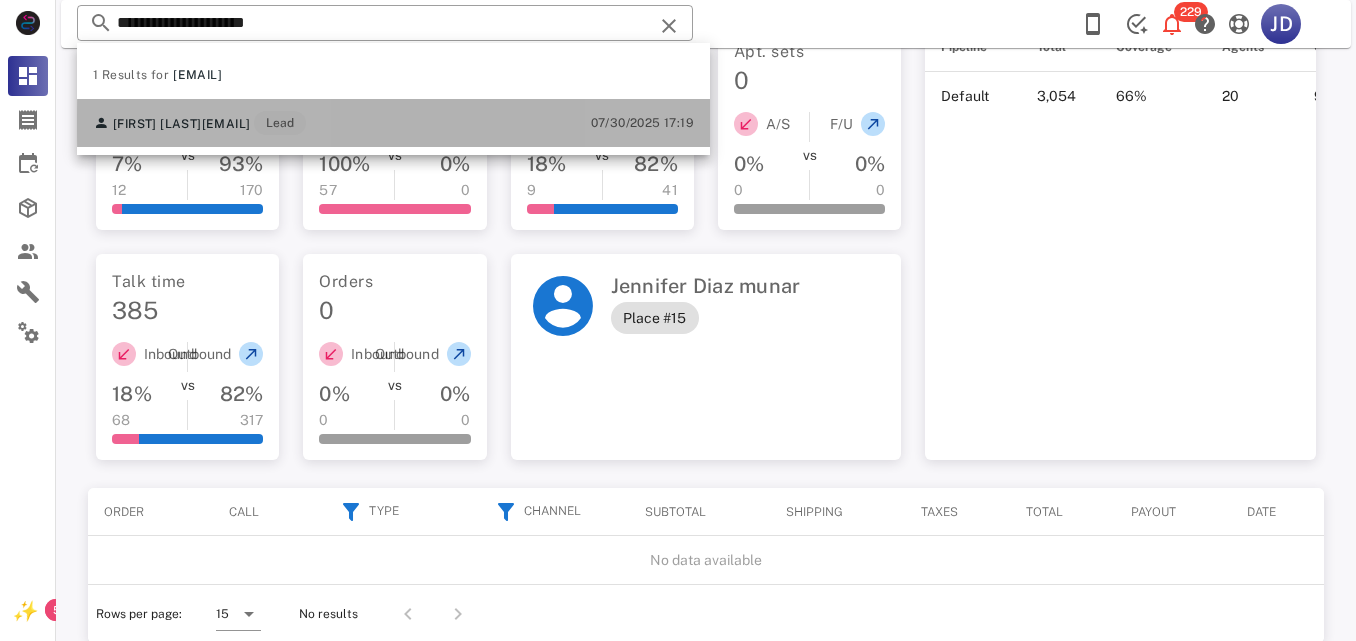 click on "[EMAIL]" at bounding box center (226, 124) 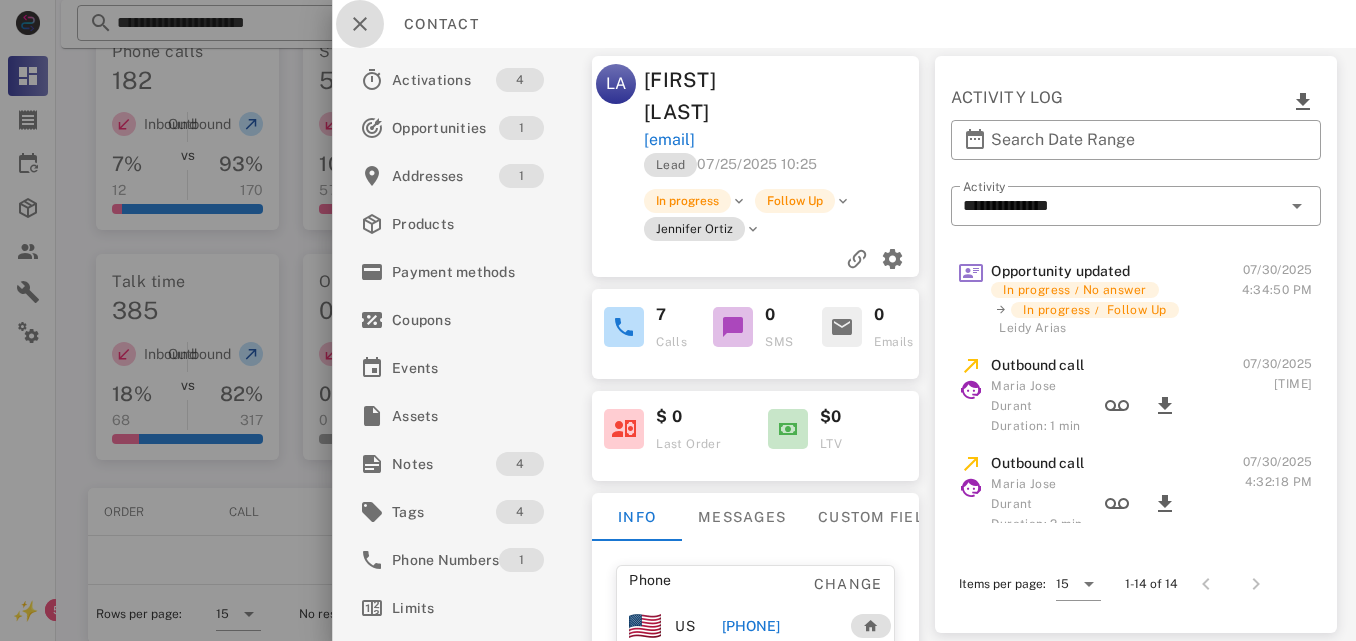 click at bounding box center (360, 24) 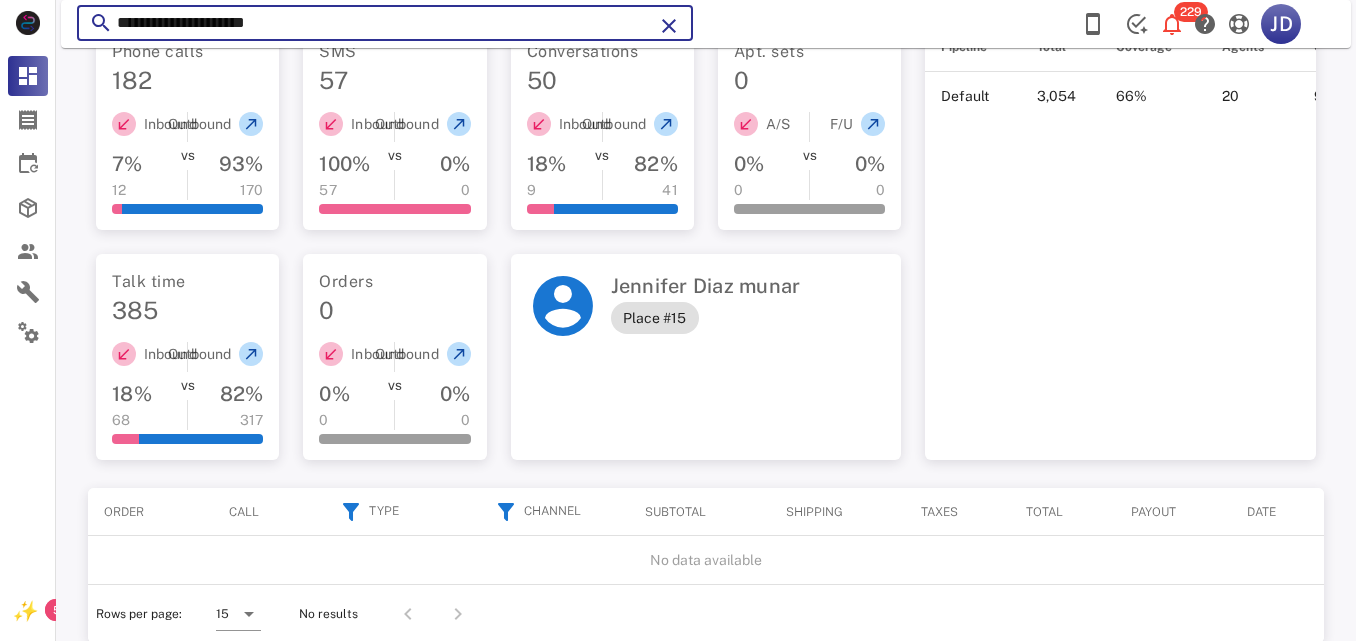 click on "**********" at bounding box center [385, 23] 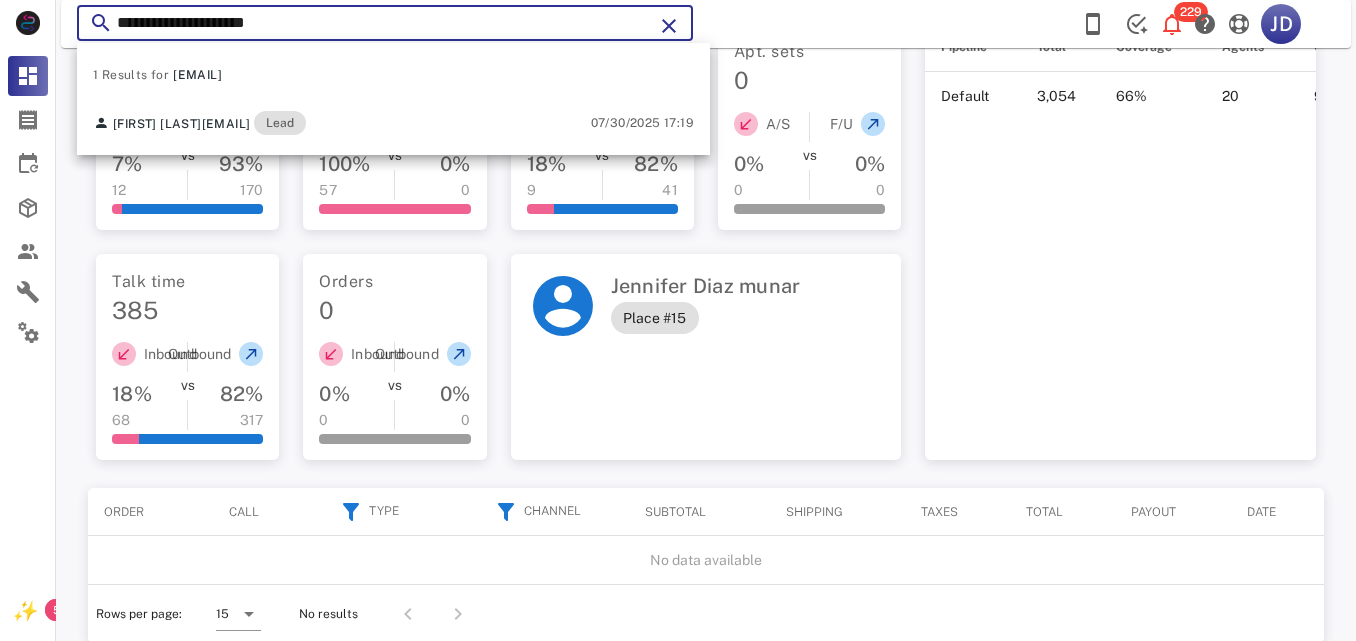 drag, startPoint x: 218, startPoint y: 25, endPoint x: 4, endPoint y: 70, distance: 218.68013 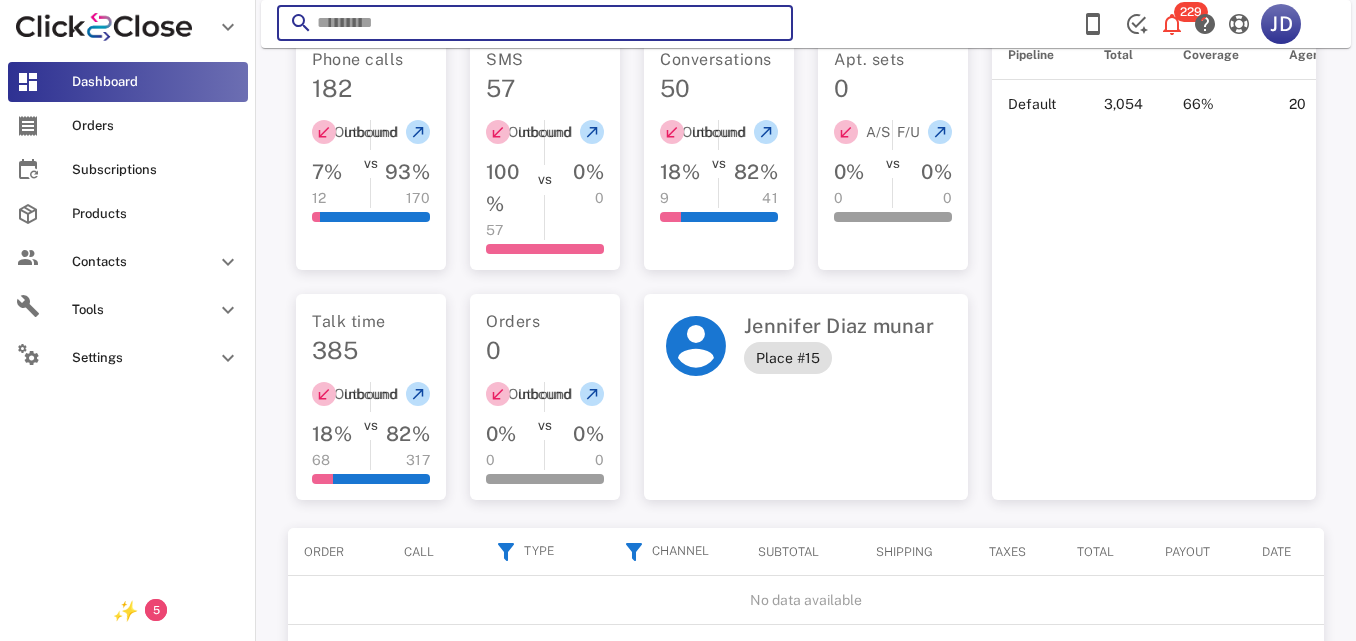 paste on "**********" 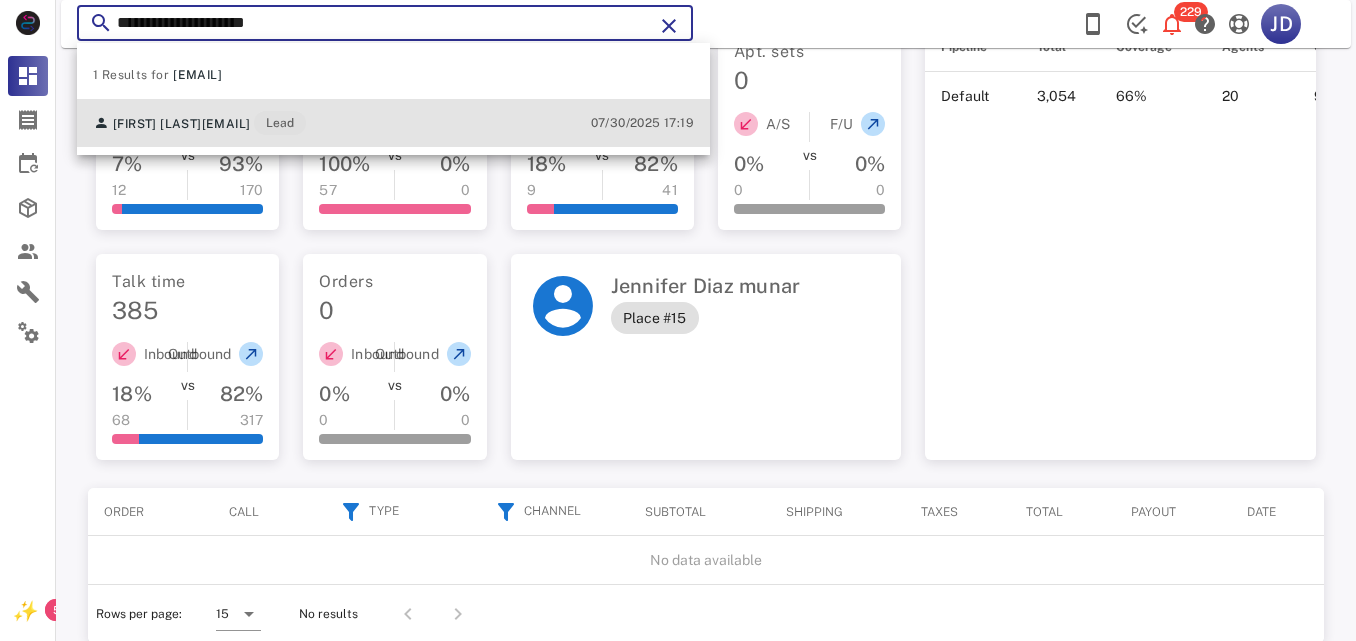 click on "[FIRST] [LAST]   [EMAIL]   Lead" at bounding box center [199, 123] 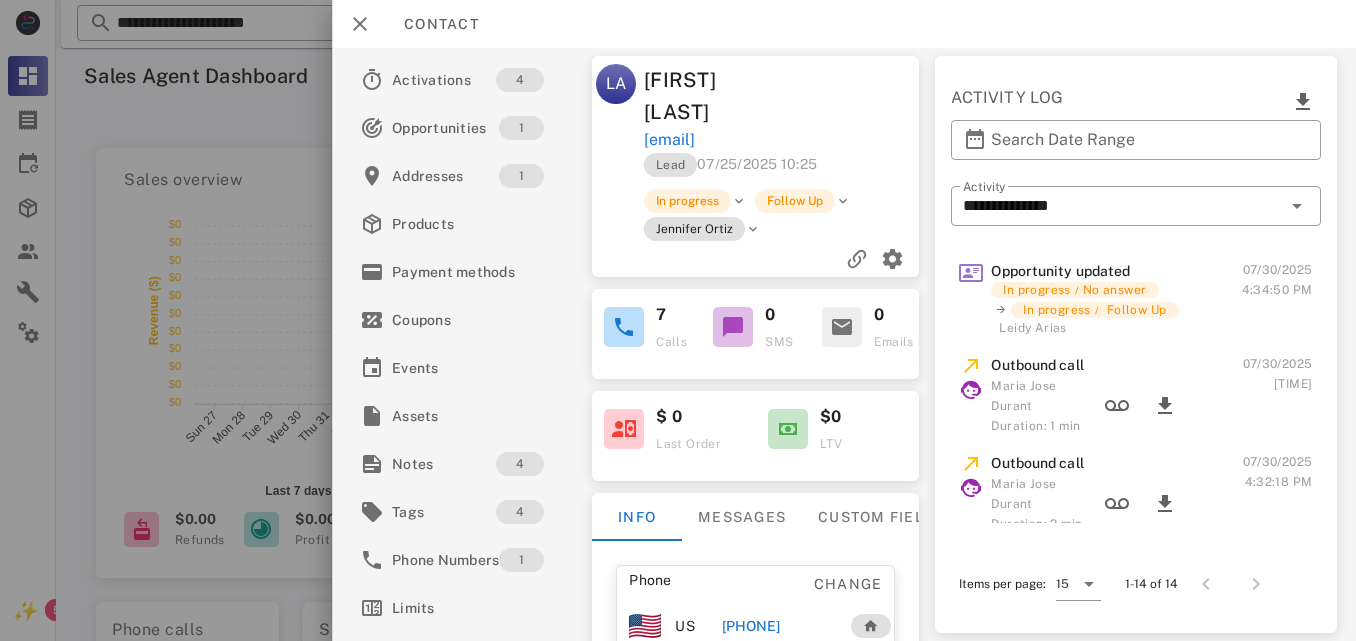 click on "[PHONE]" at bounding box center [750, 626] 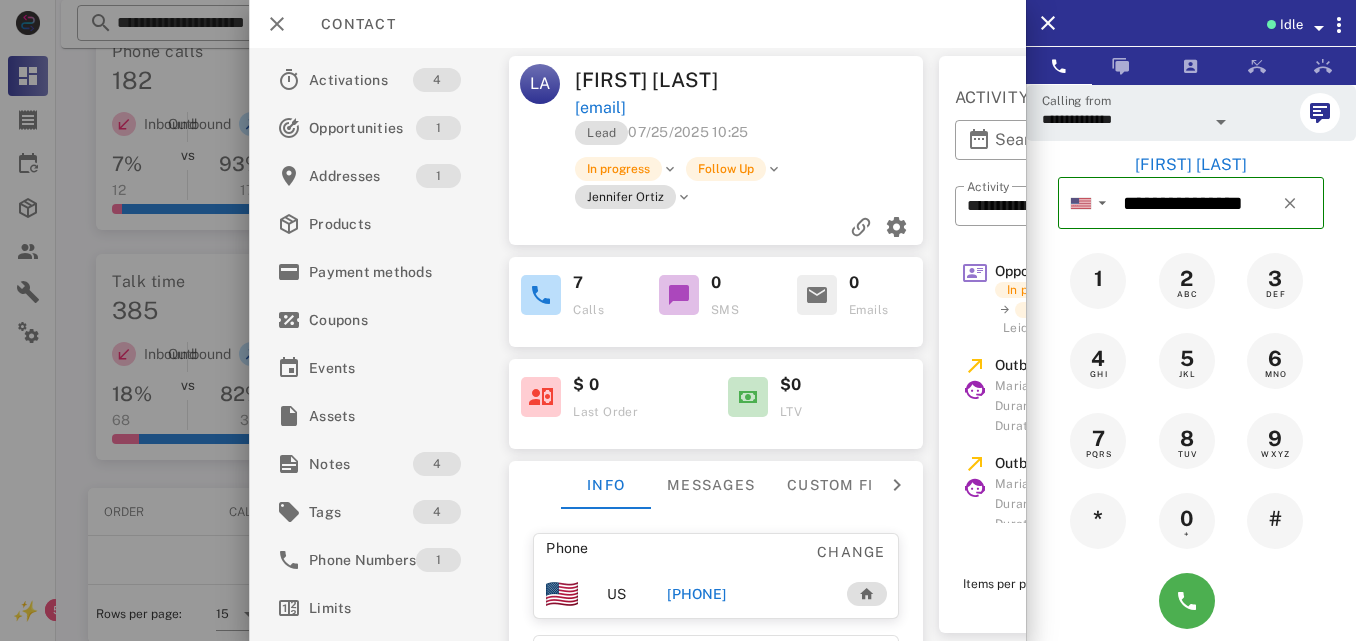 scroll, scrollTop: 578, scrollLeft: 0, axis: vertical 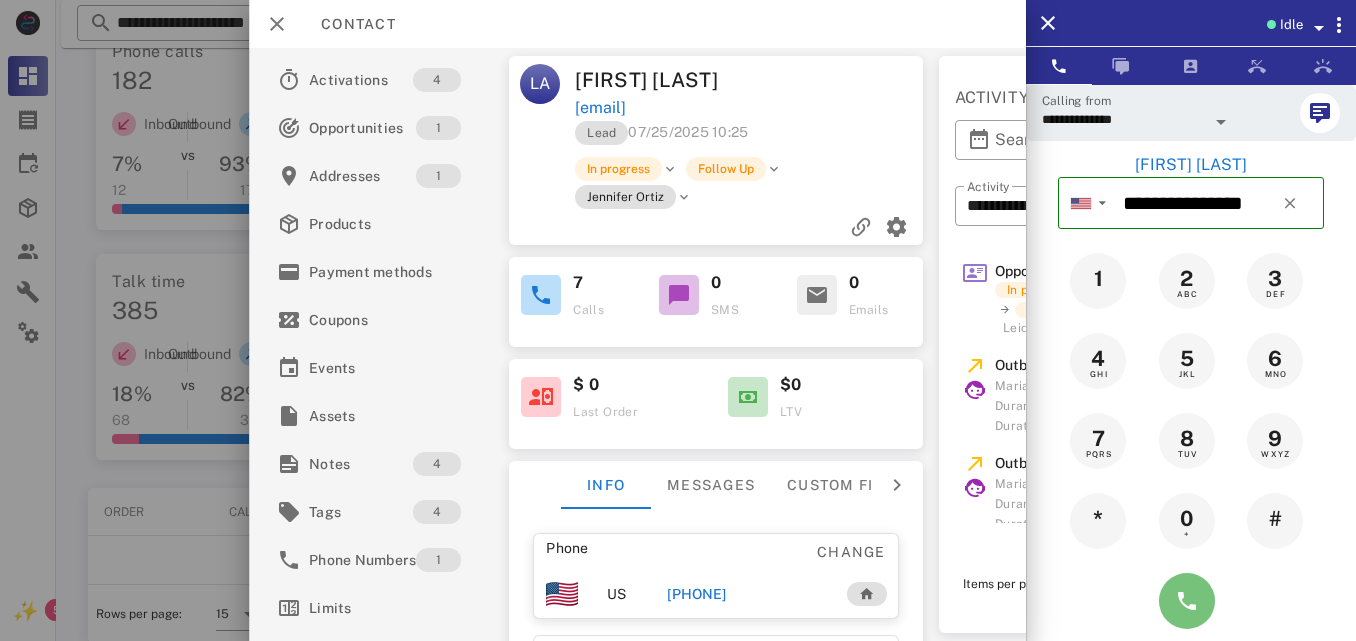 click at bounding box center (1187, 601) 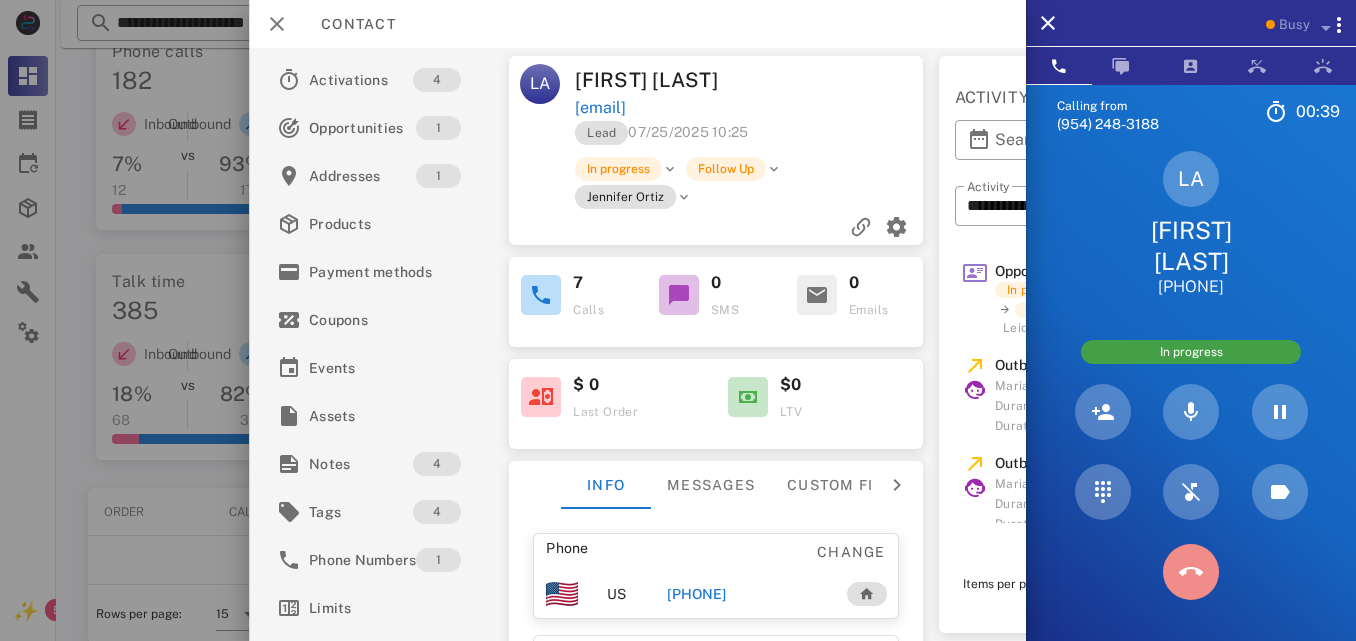 click at bounding box center [1191, 572] 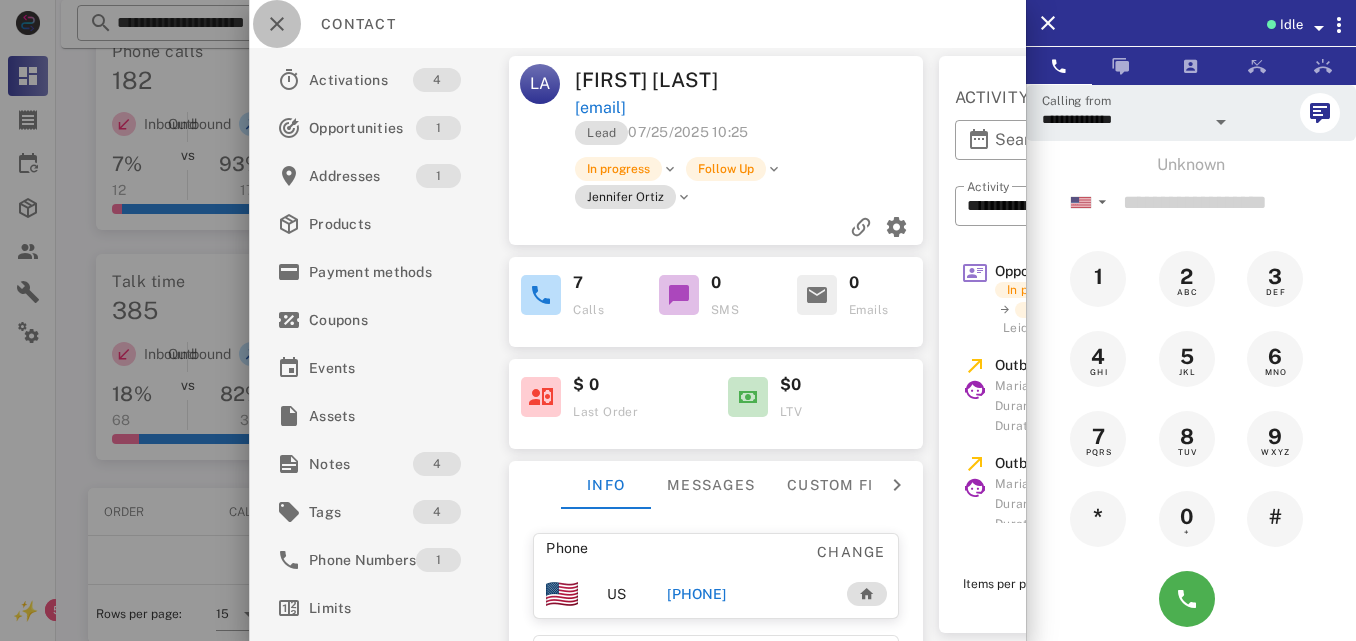 click at bounding box center (277, 24) 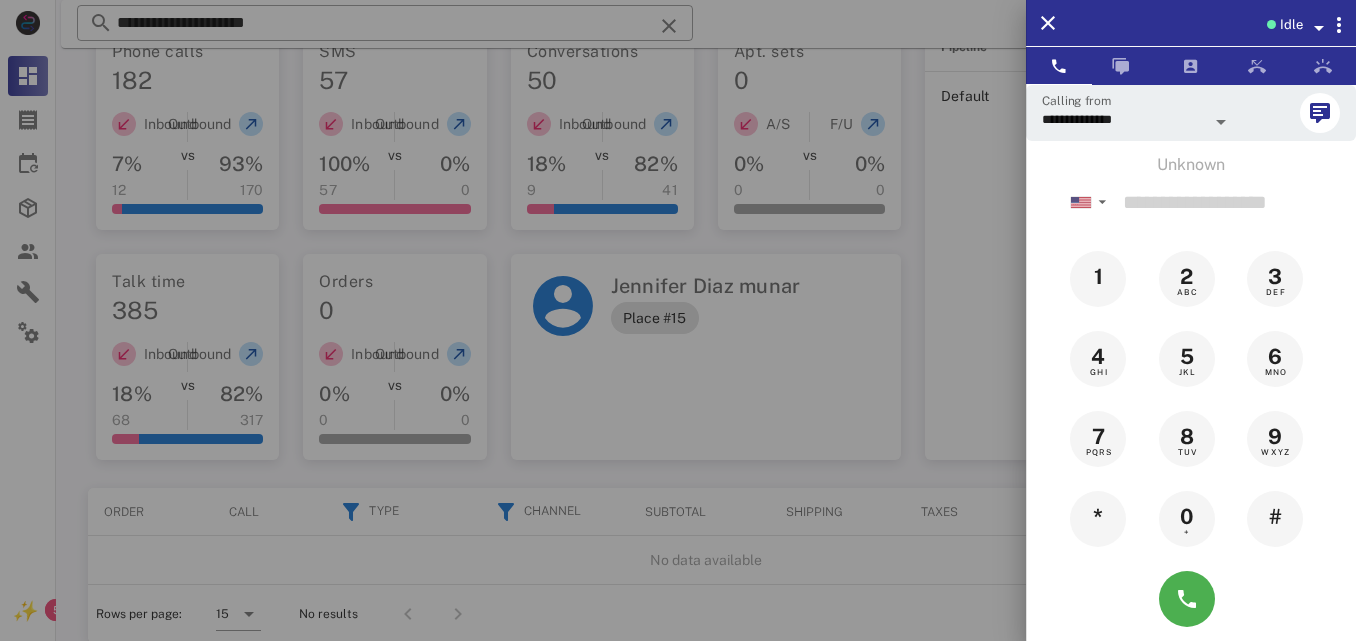 click at bounding box center (678, 320) 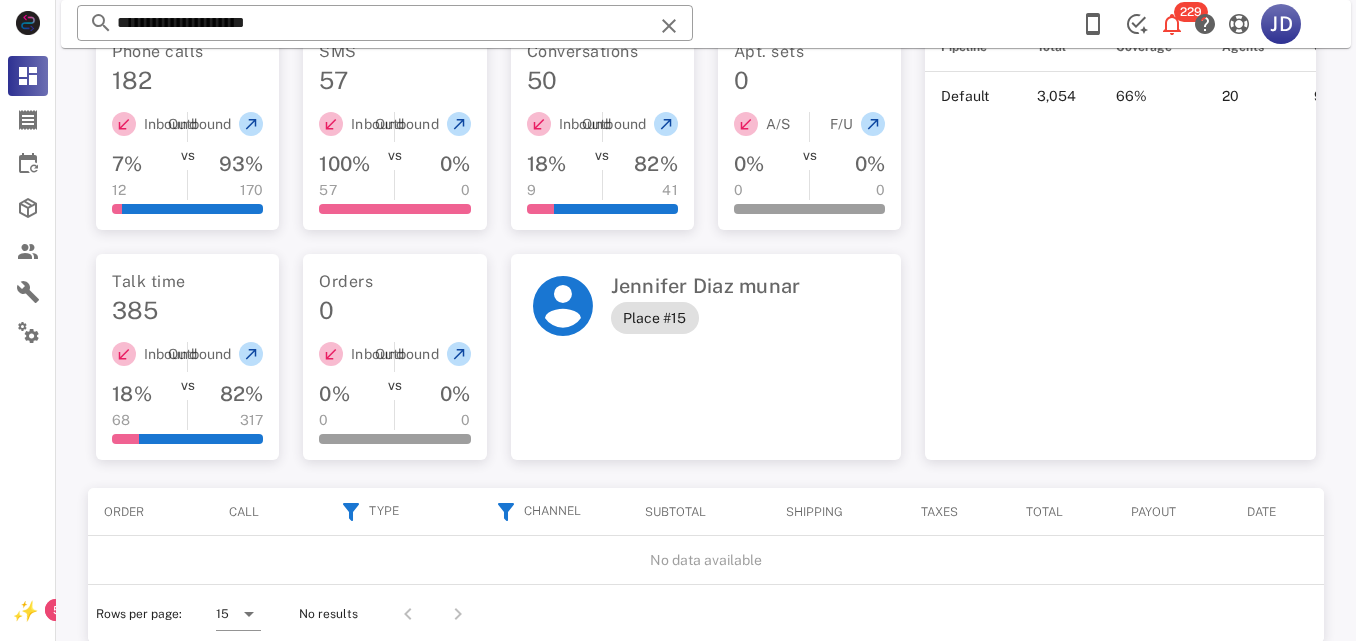 click on "**********" at bounding box center (385, 23) 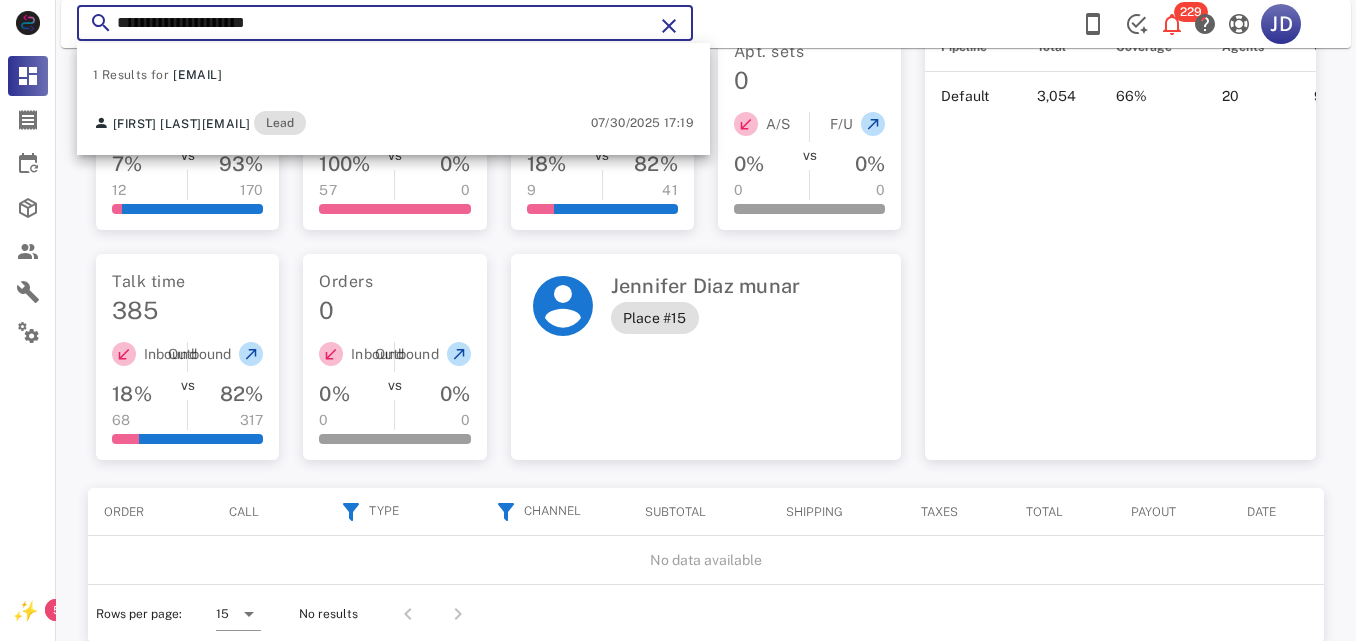 click on "**********" at bounding box center [385, 23] 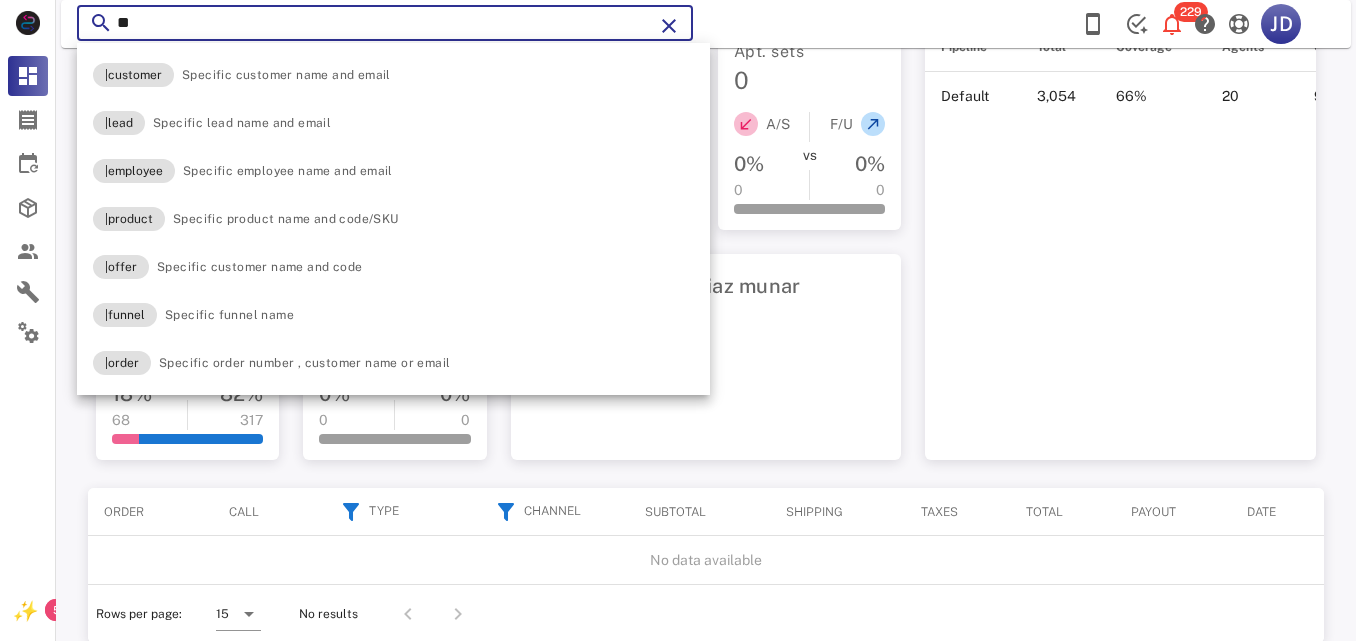 type on "*" 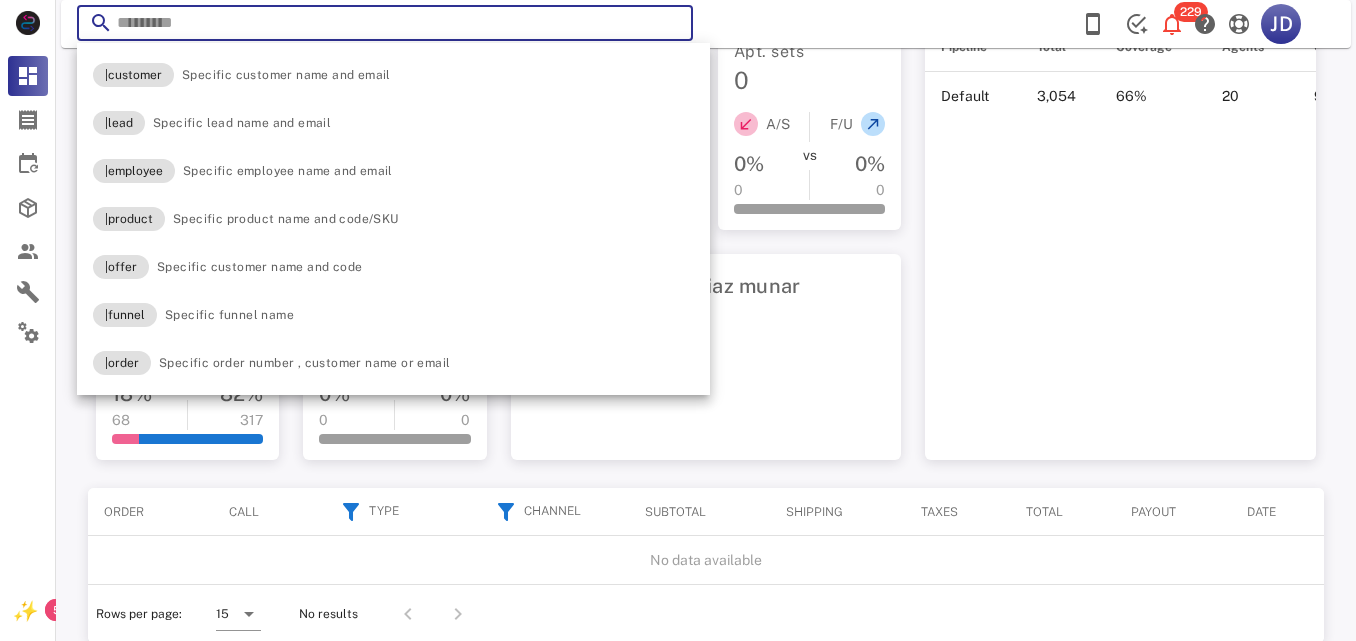 paste on "**********" 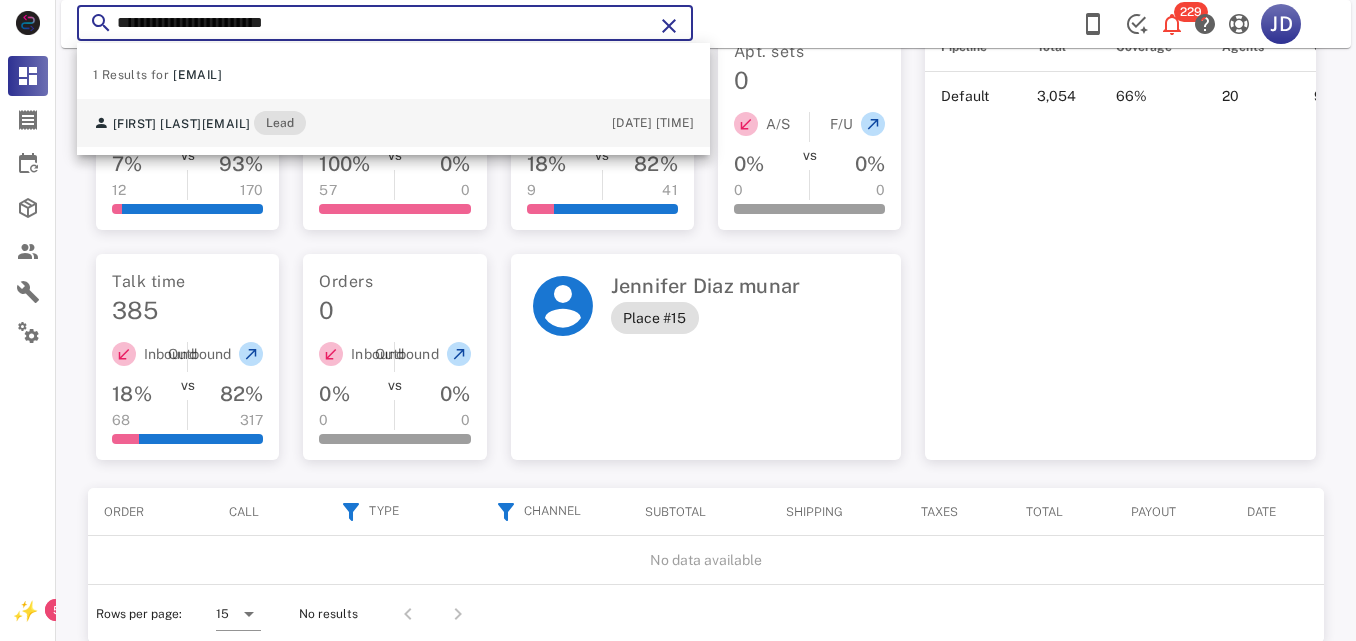 type on "**********" 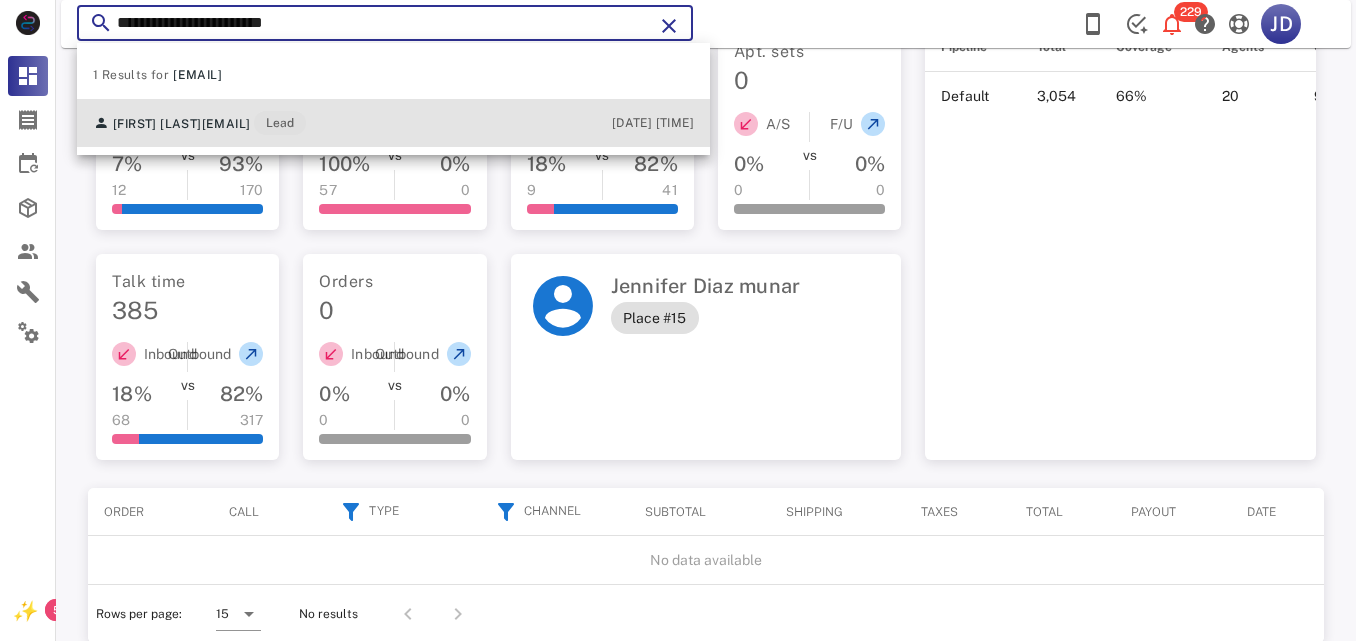 click on "yanetavendano3@gmail.com" at bounding box center [226, 124] 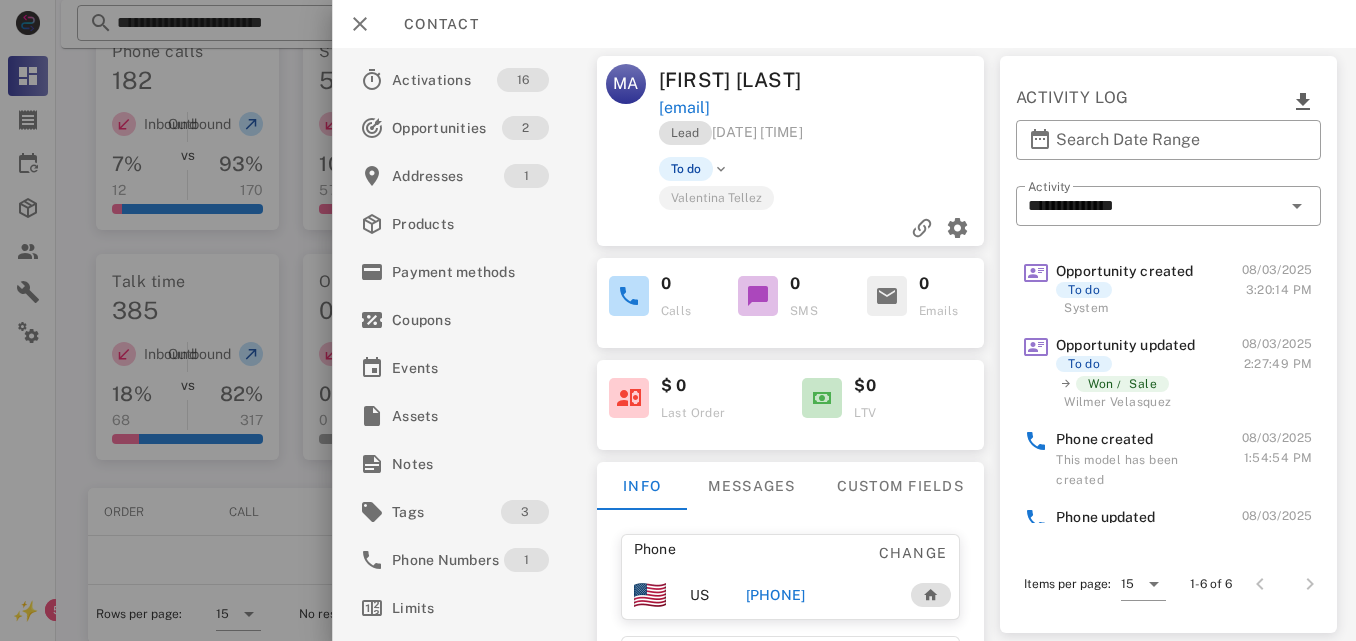 click on "+19083776161" at bounding box center (775, 595) 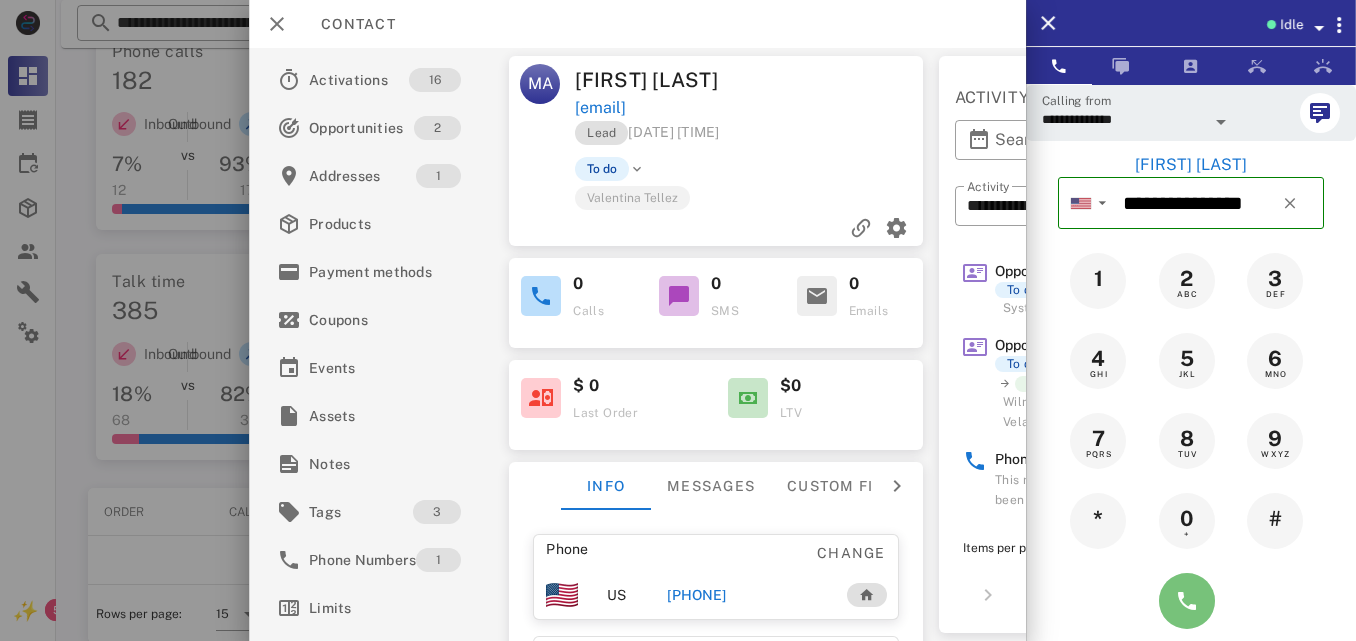 click at bounding box center [1187, 601] 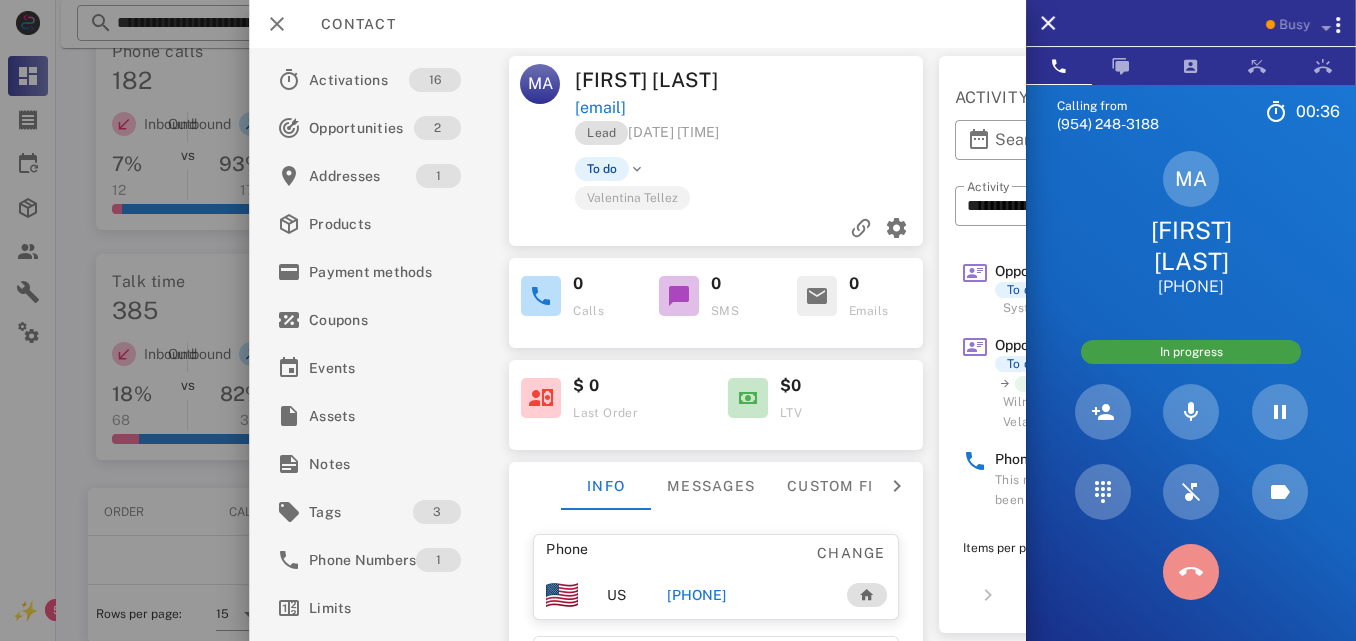 click at bounding box center [1191, 572] 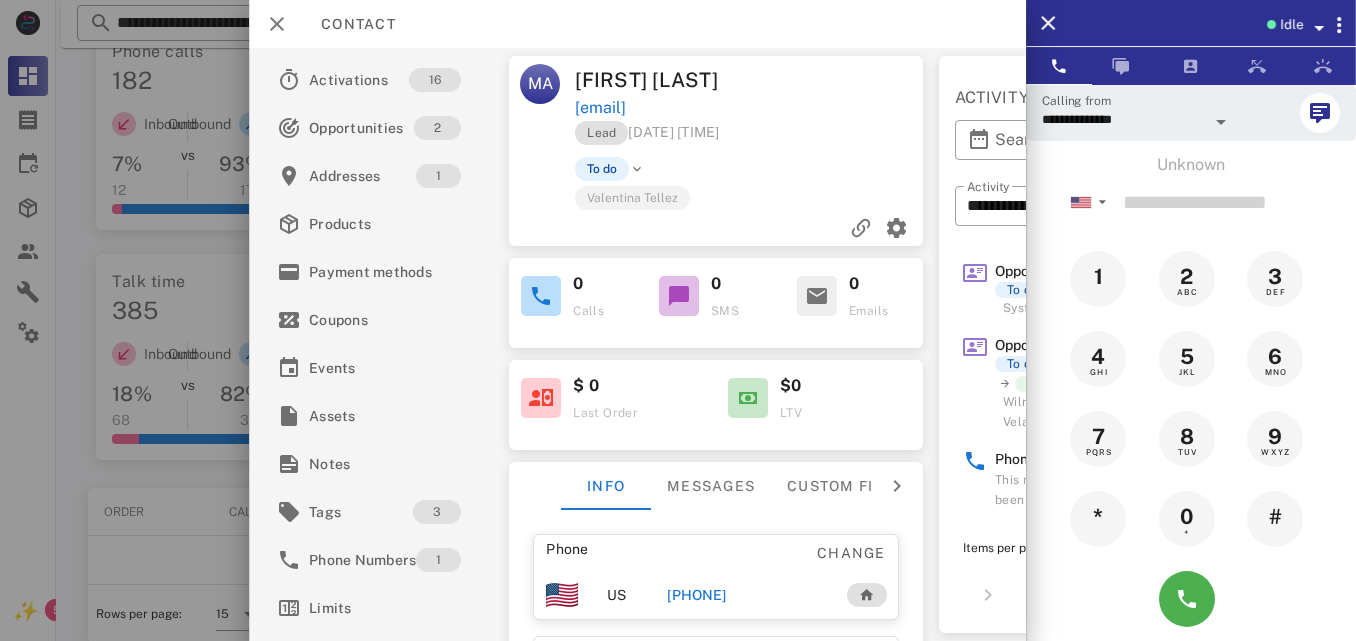 click on "+19083776161" at bounding box center [696, 595] 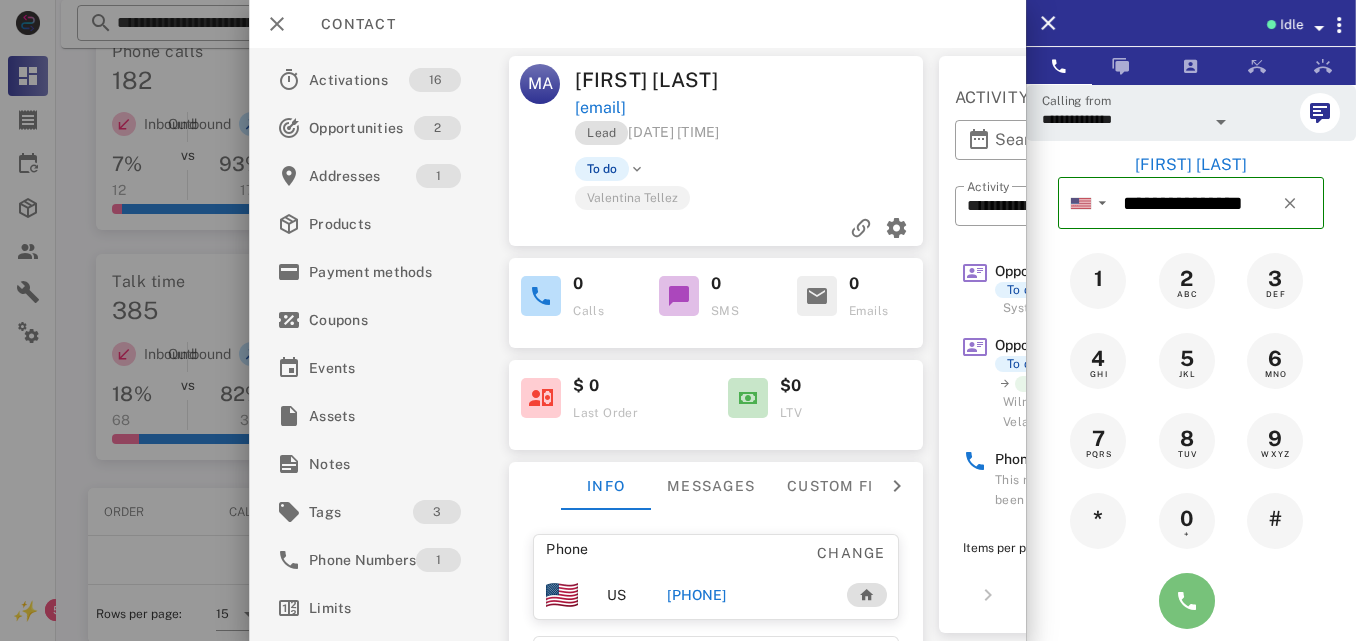 click at bounding box center [1187, 601] 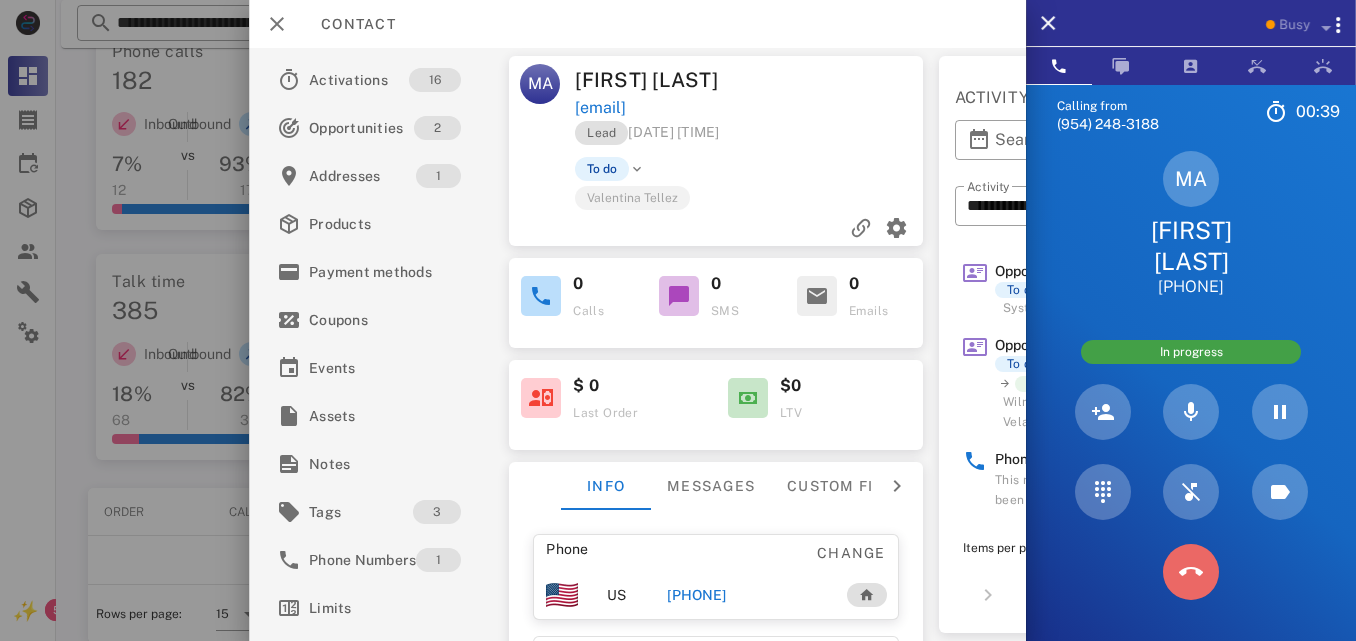 click at bounding box center [1191, 572] 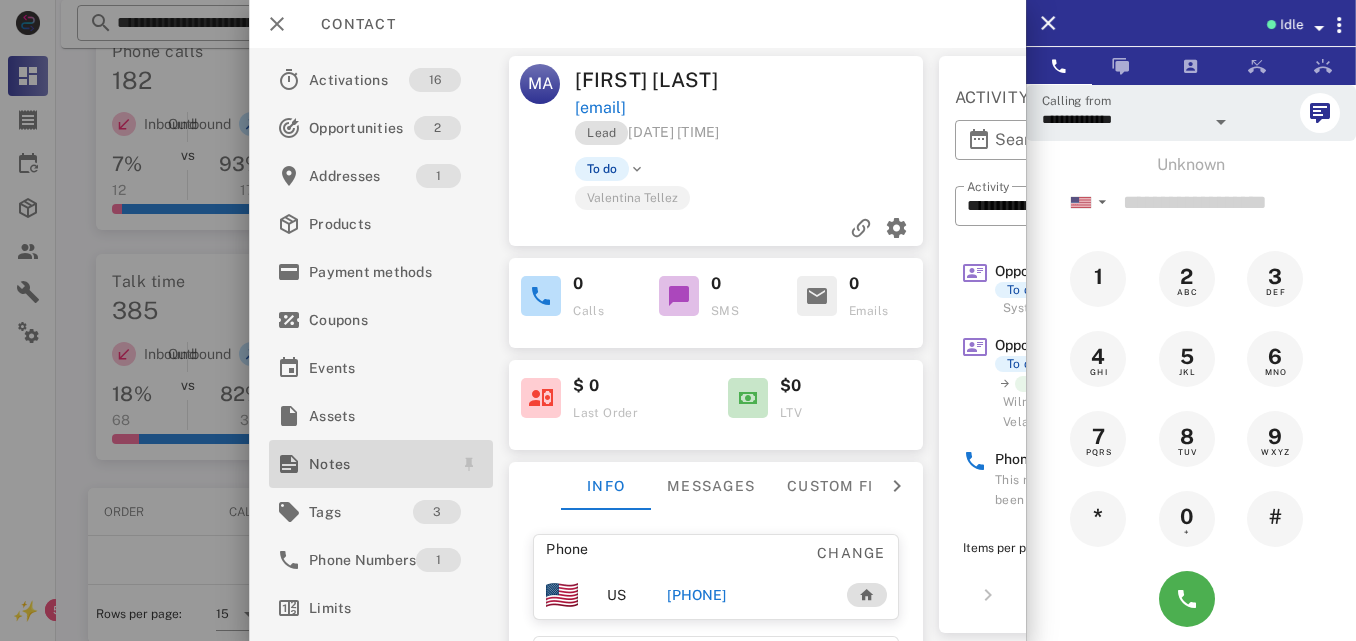 click on "Notes" at bounding box center (377, 464) 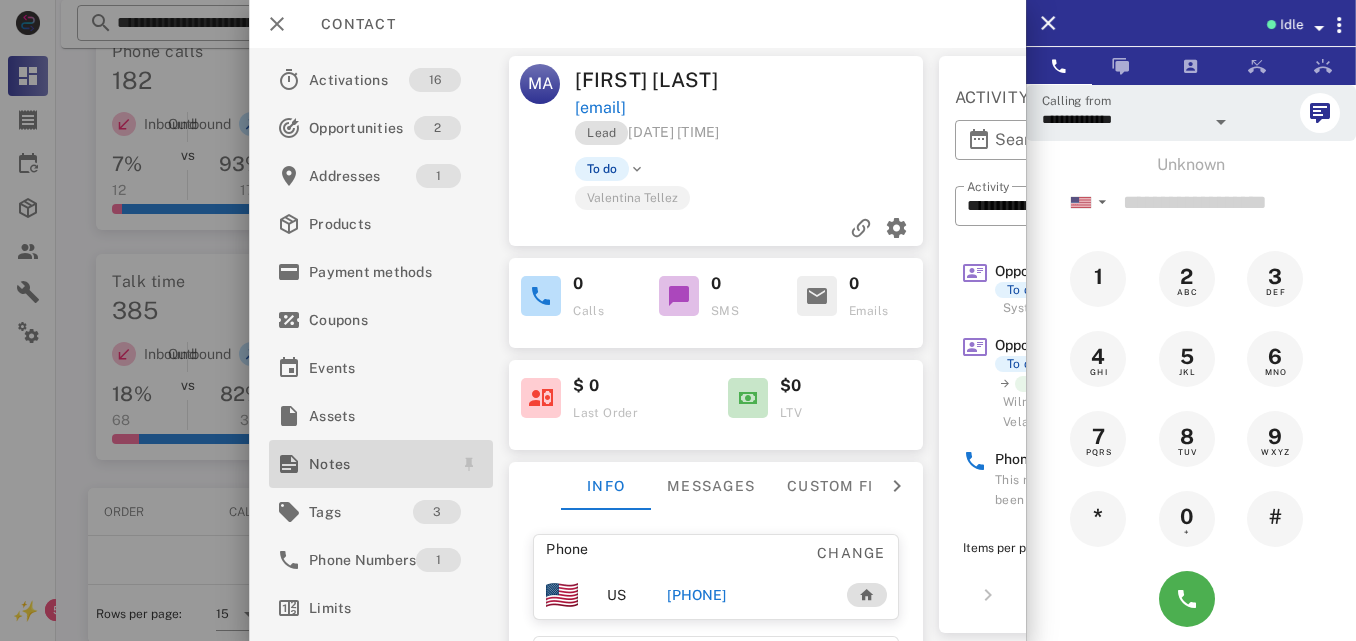 click on "Notes" at bounding box center (377, 464) 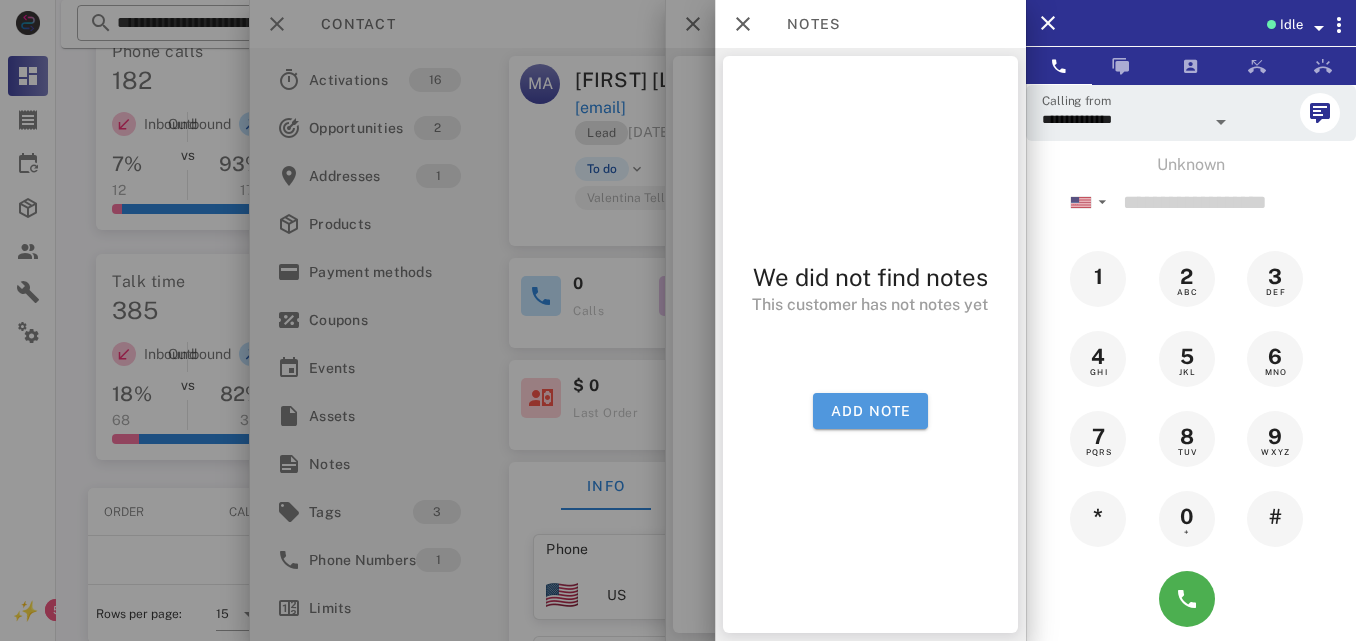 click on "Add note" at bounding box center (870, 411) 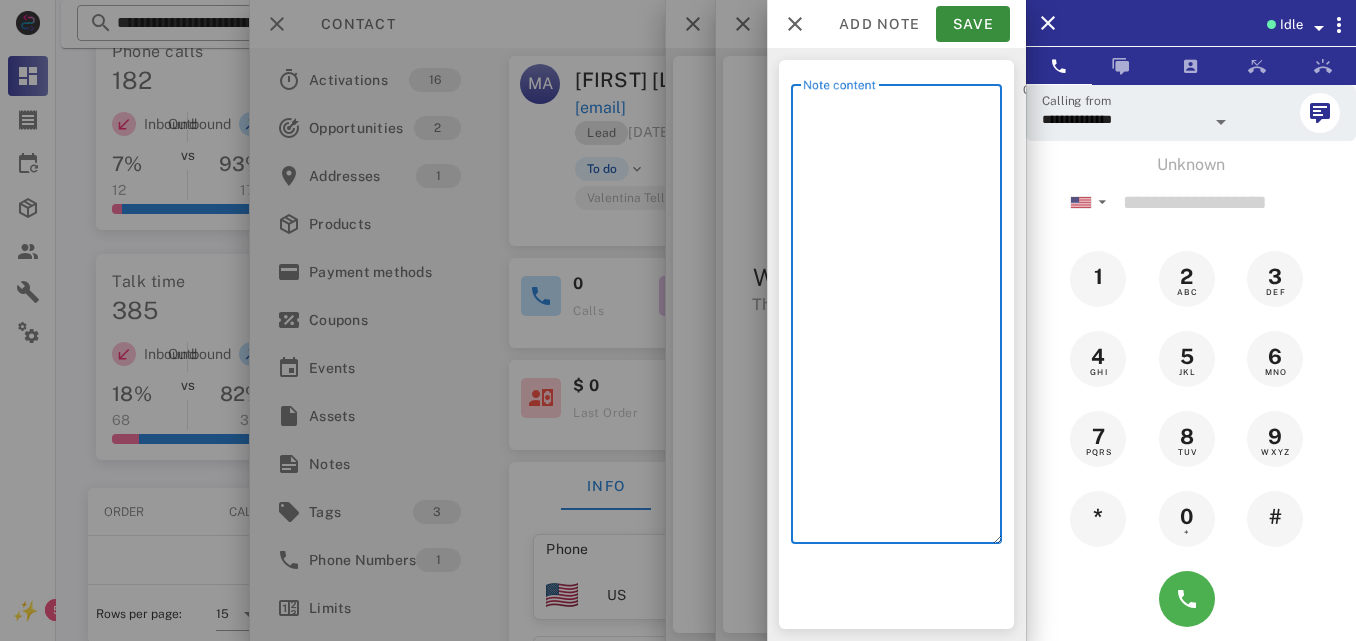 click on "Note content" at bounding box center (902, 319) 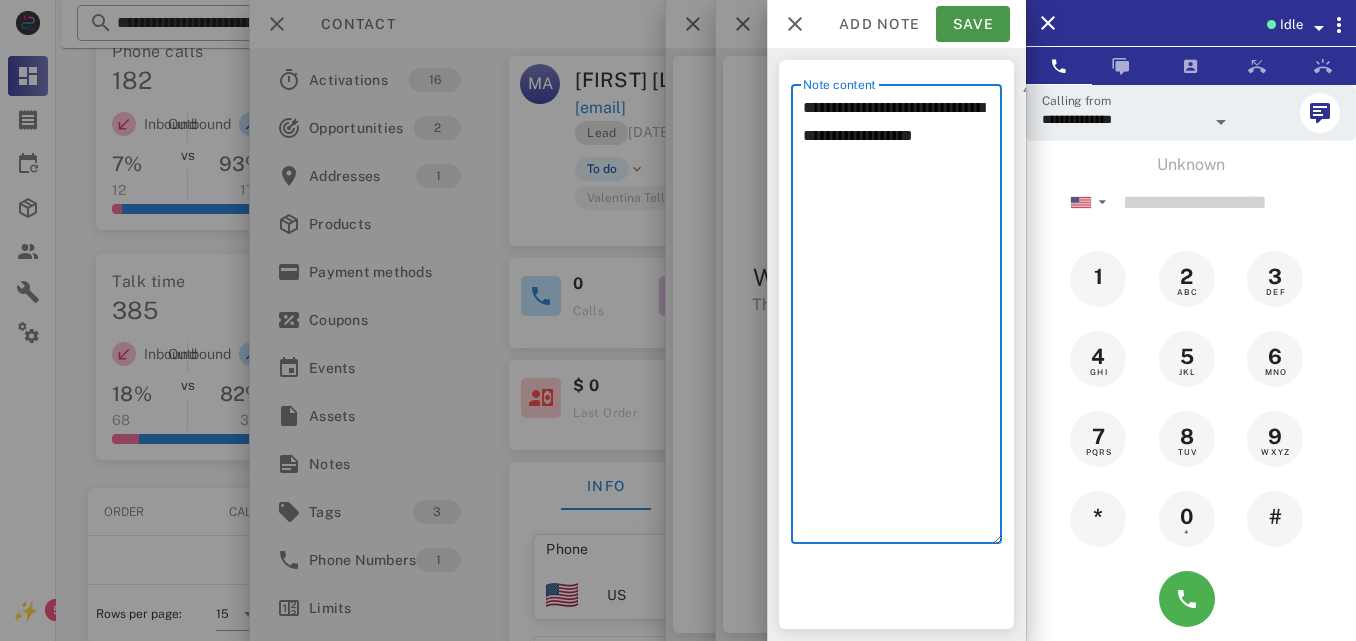 type on "**********" 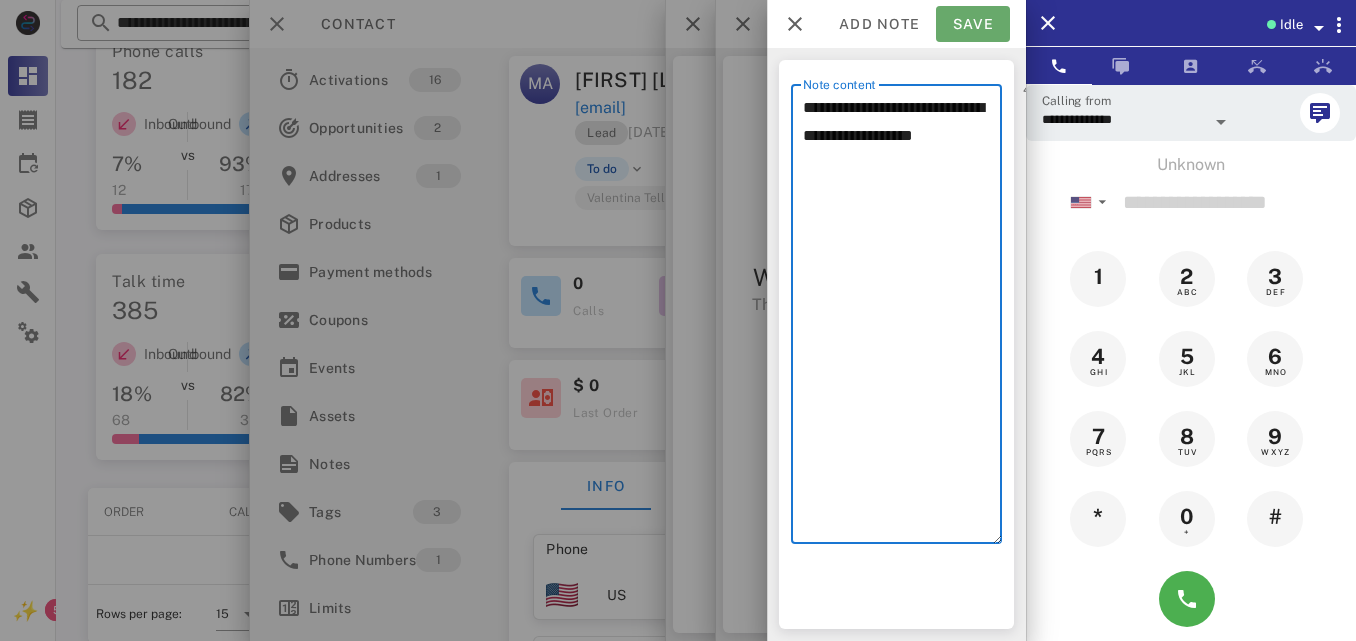 click on "Save" at bounding box center [973, 24] 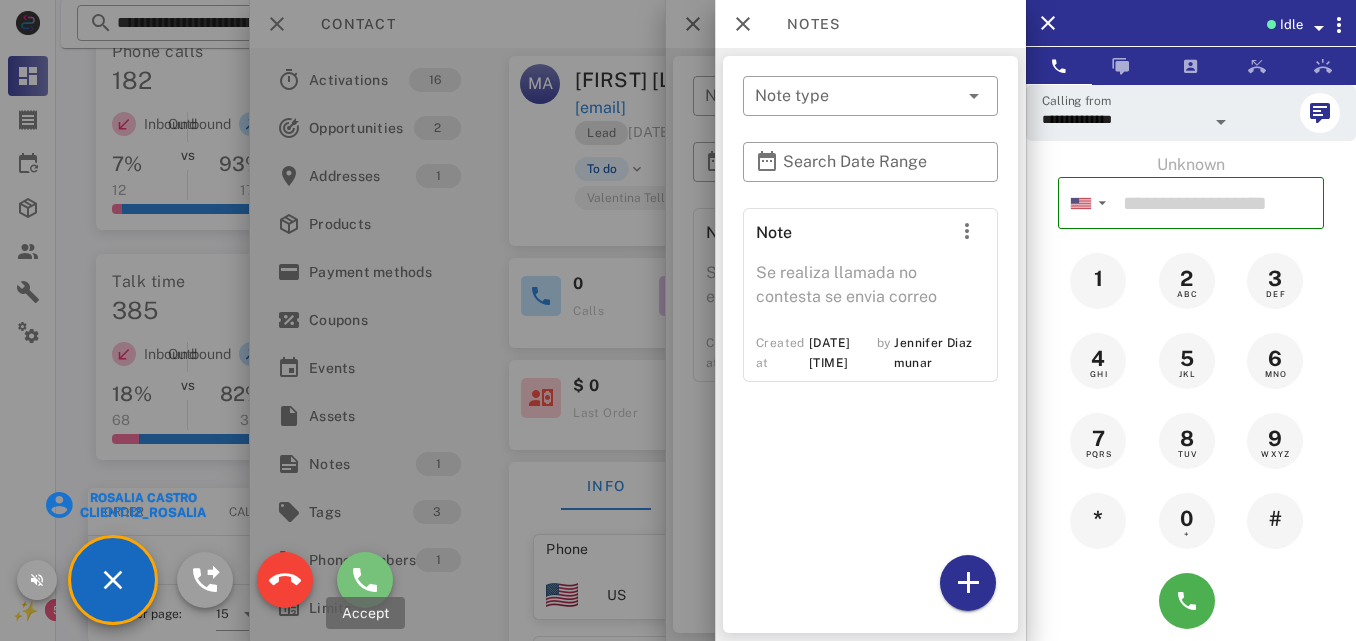 click at bounding box center (365, 580) 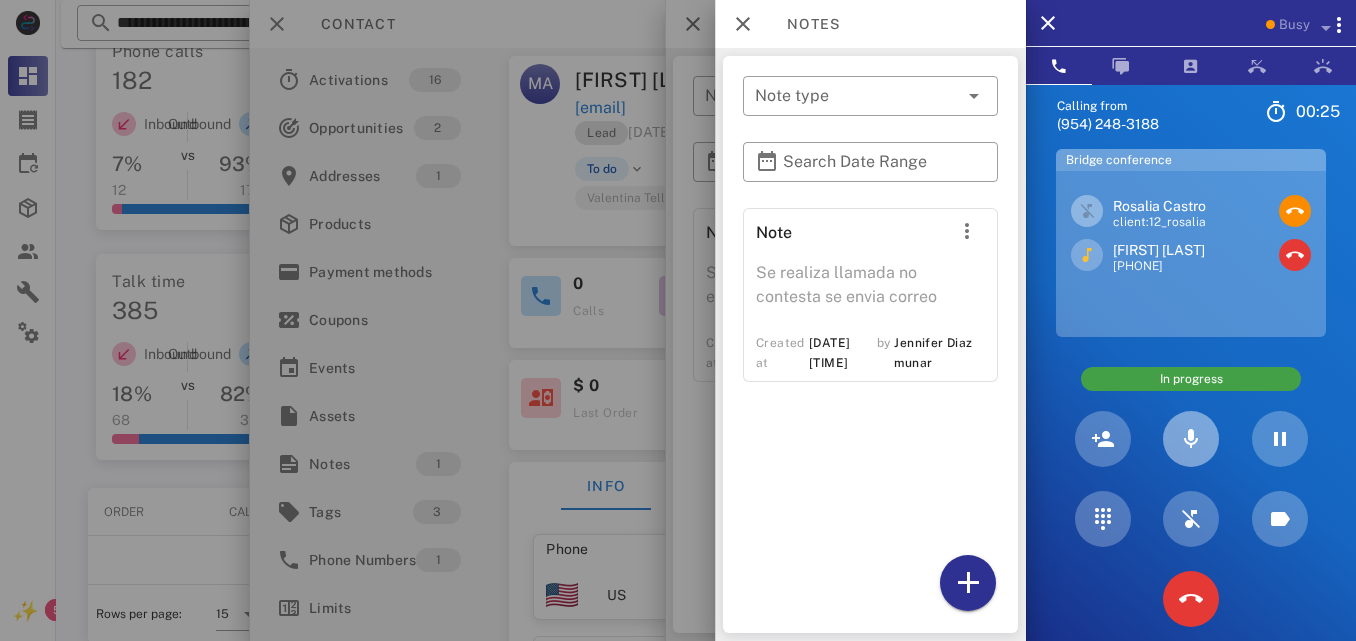 click at bounding box center (1191, 439) 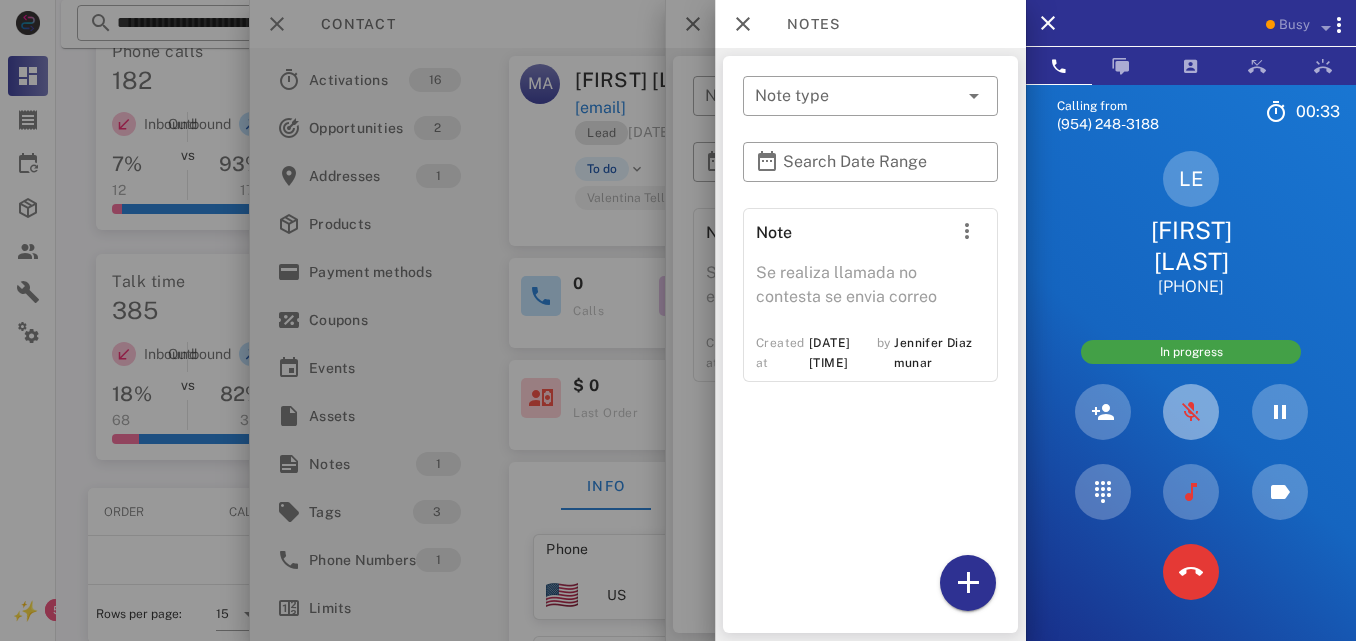 click at bounding box center (1191, 412) 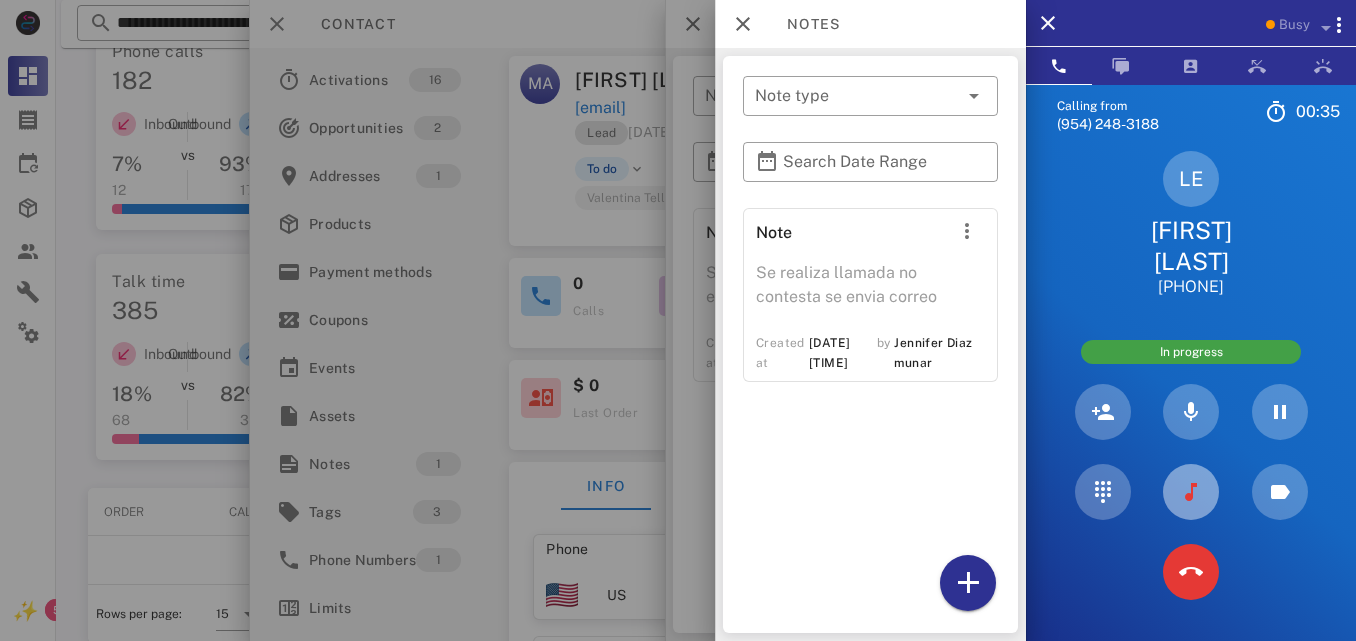 click at bounding box center [1191, 492] 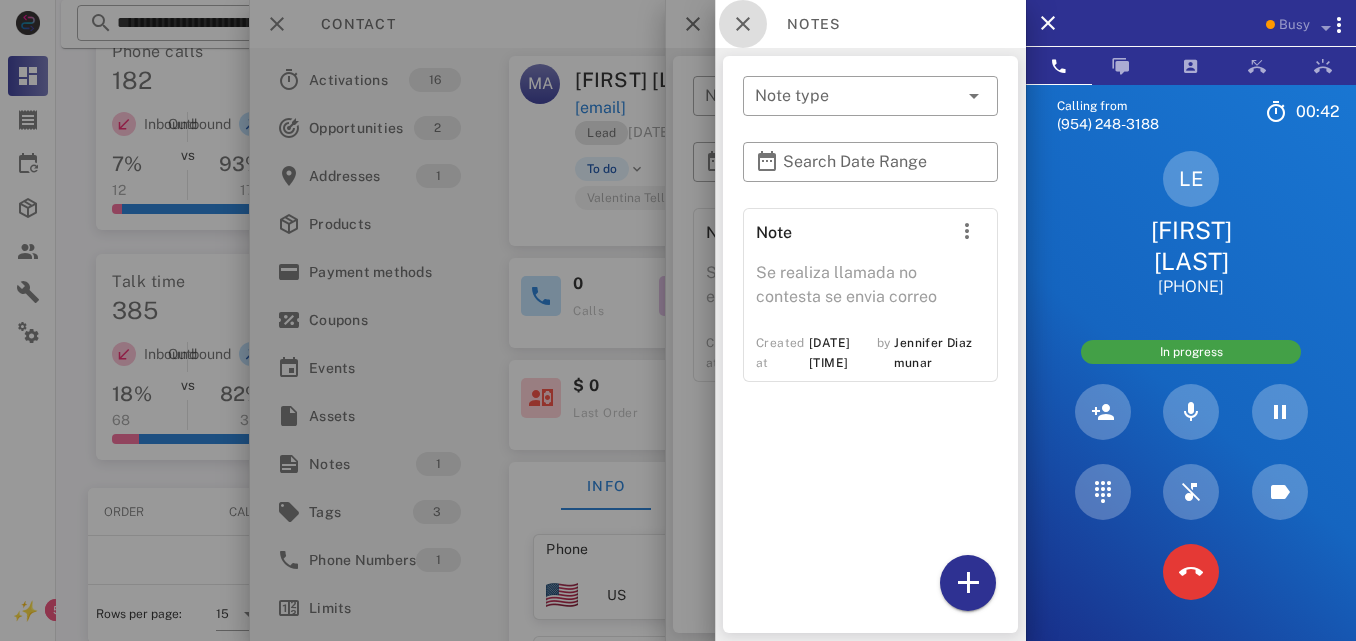 click at bounding box center [743, 24] 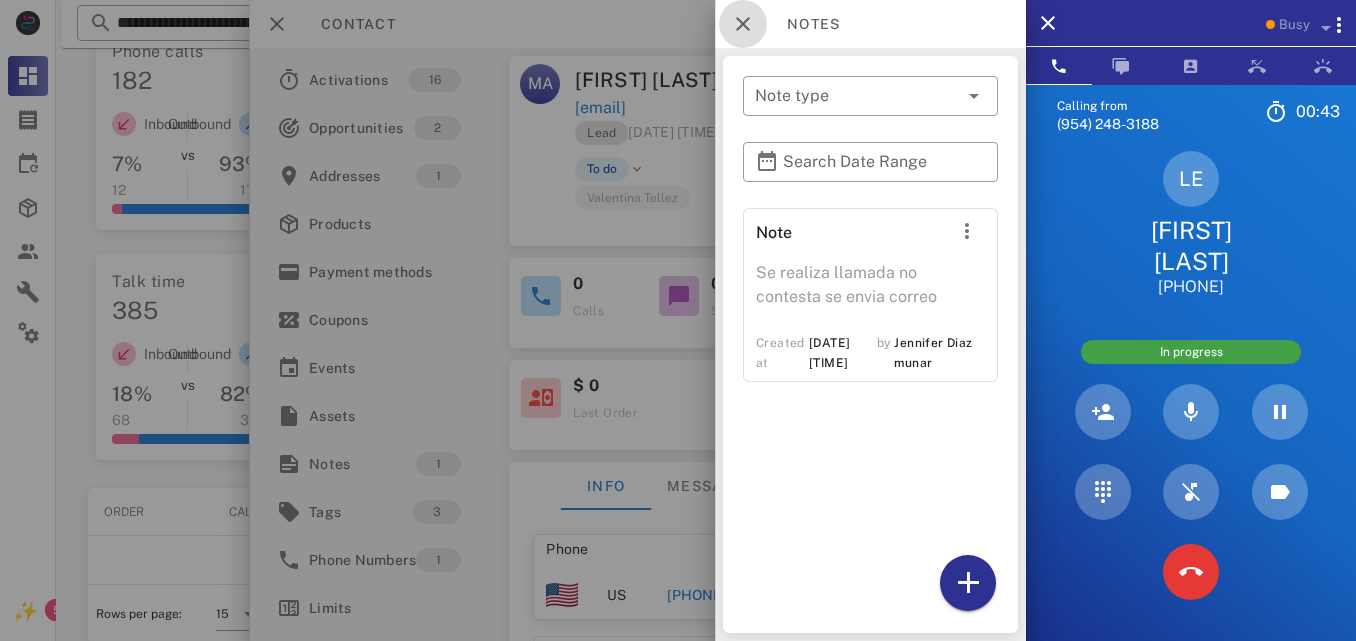 click at bounding box center (743, 24) 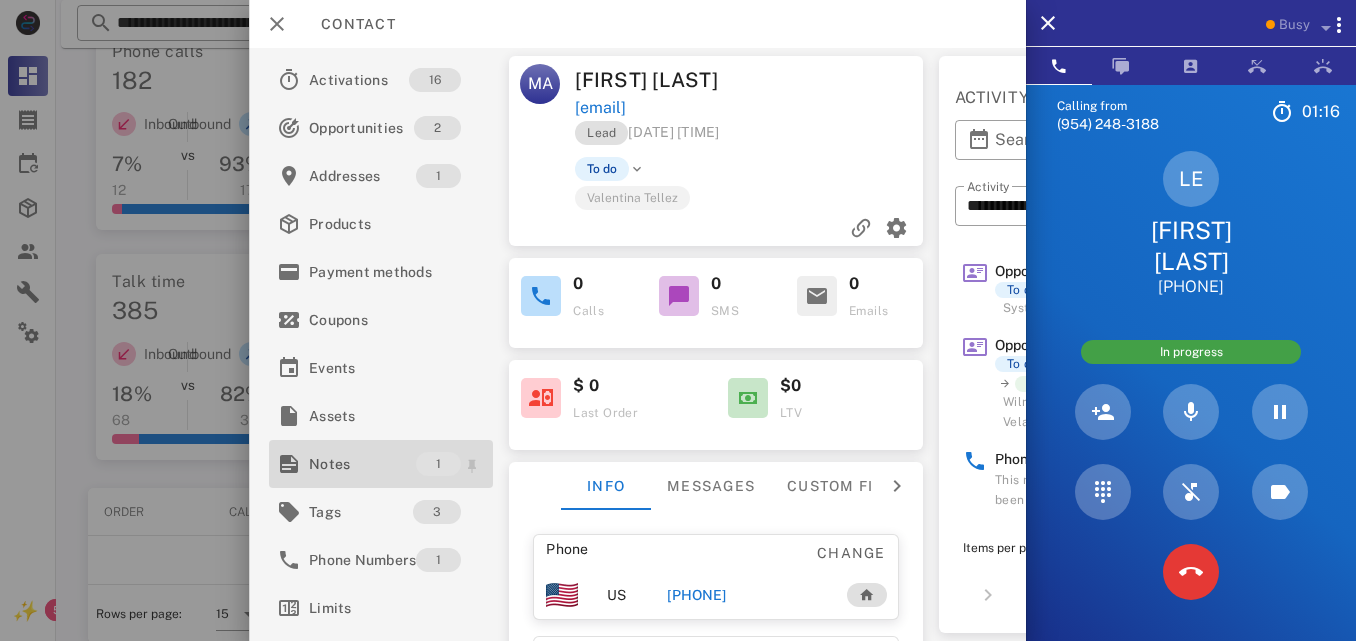 click on "Notes" at bounding box center (362, 464) 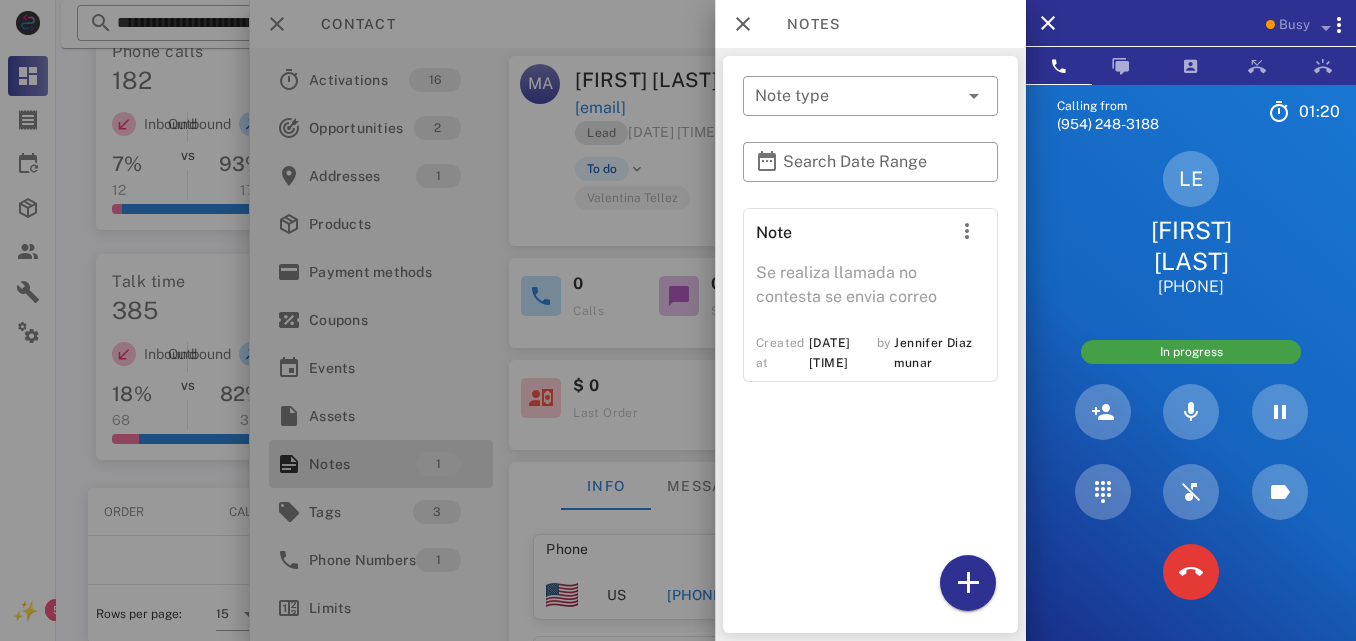 click at bounding box center (678, 320) 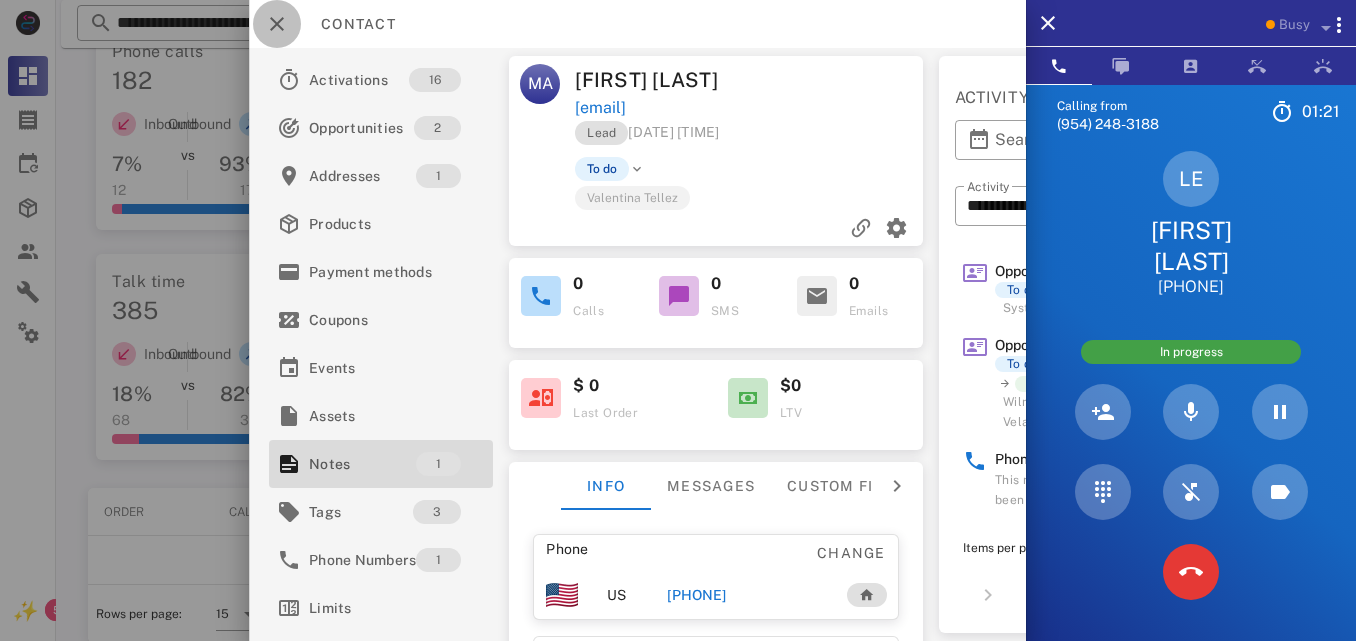 click at bounding box center (277, 24) 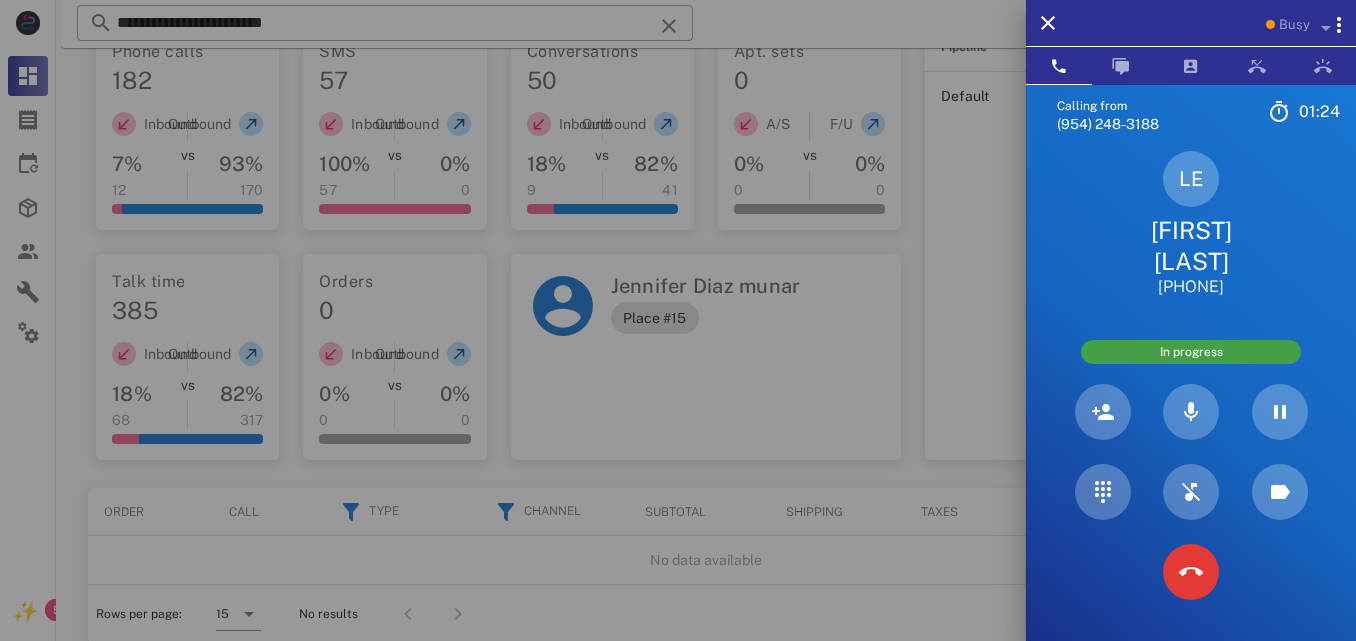 click at bounding box center [678, 320] 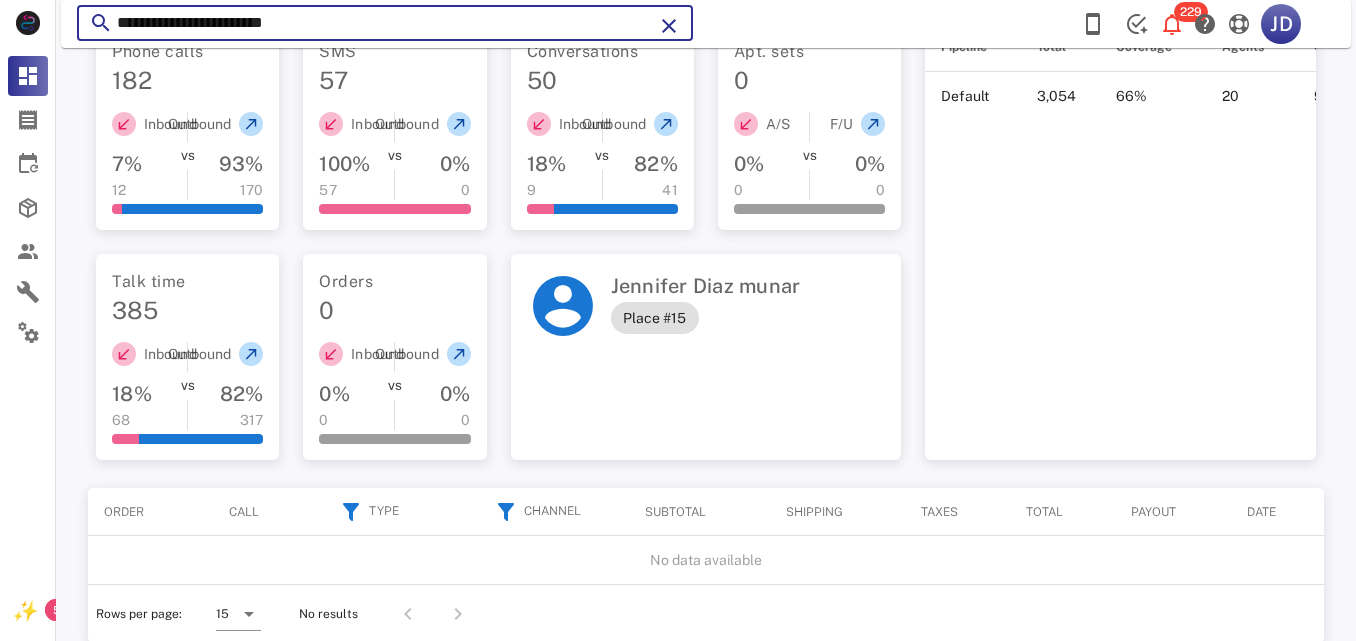 drag, startPoint x: 245, startPoint y: 39, endPoint x: 100, endPoint y: 30, distance: 145.27904 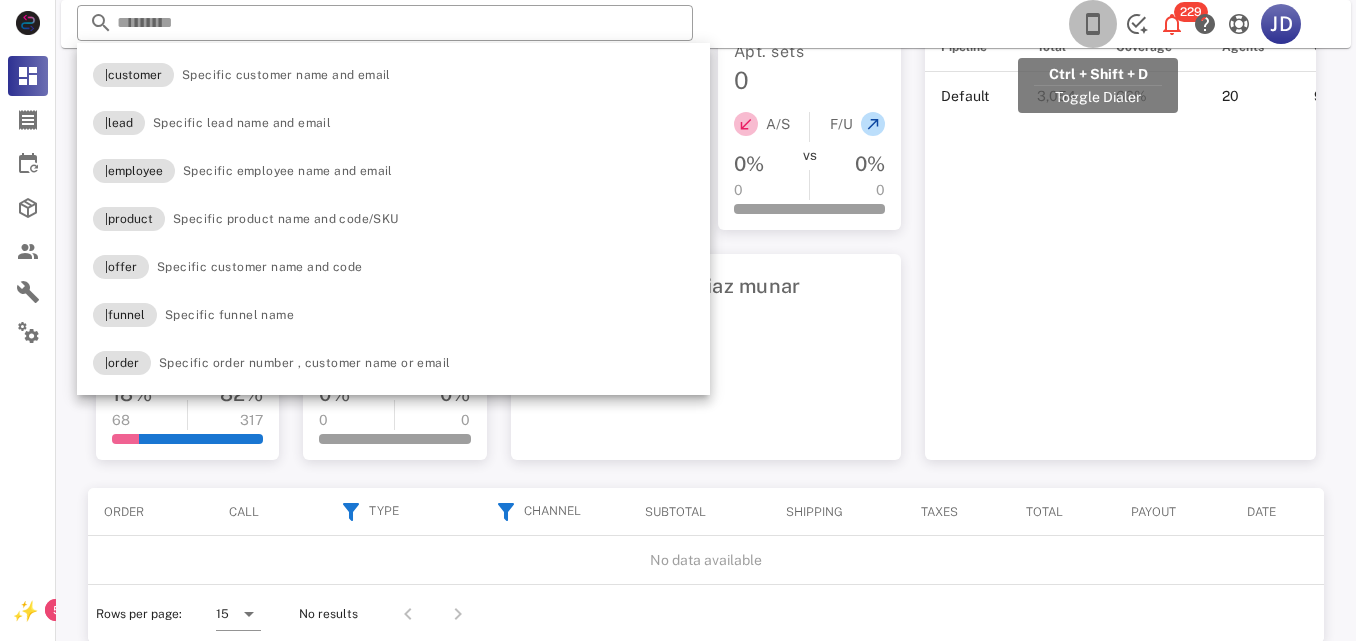 click at bounding box center [1093, 24] 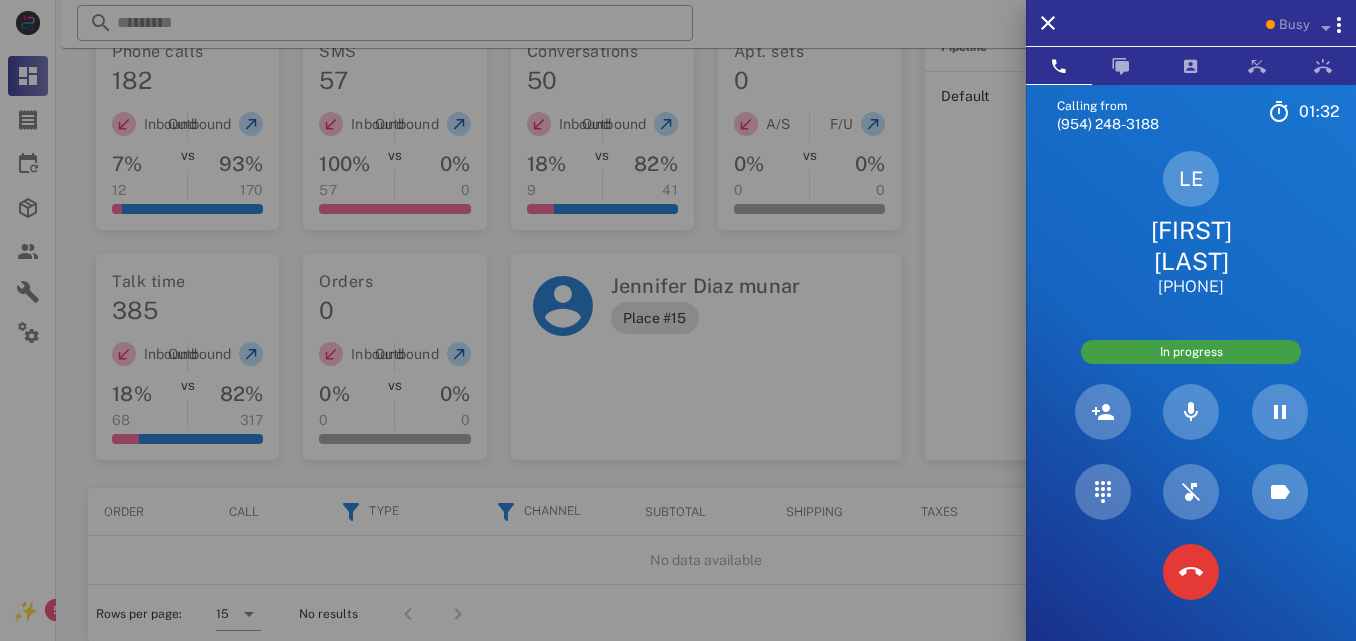 click on "Laura Espinoza" at bounding box center (1191, 246) 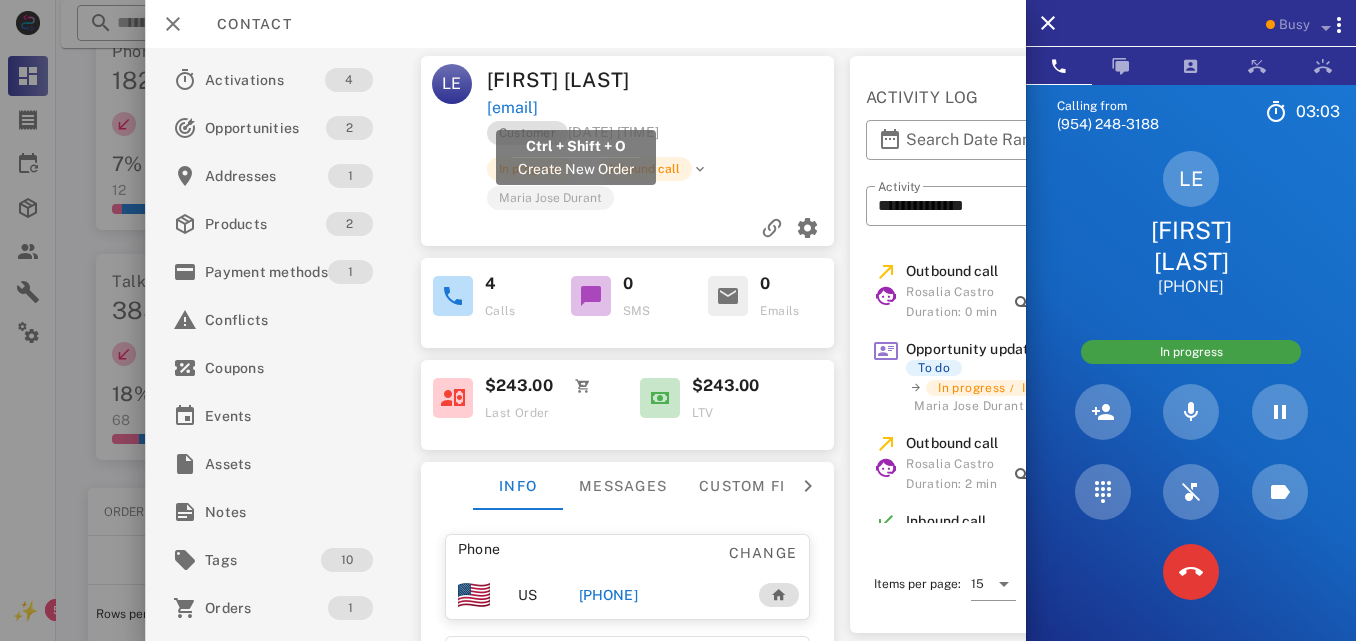 drag, startPoint x: 688, startPoint y: 105, endPoint x: 486, endPoint y: 110, distance: 202.06187 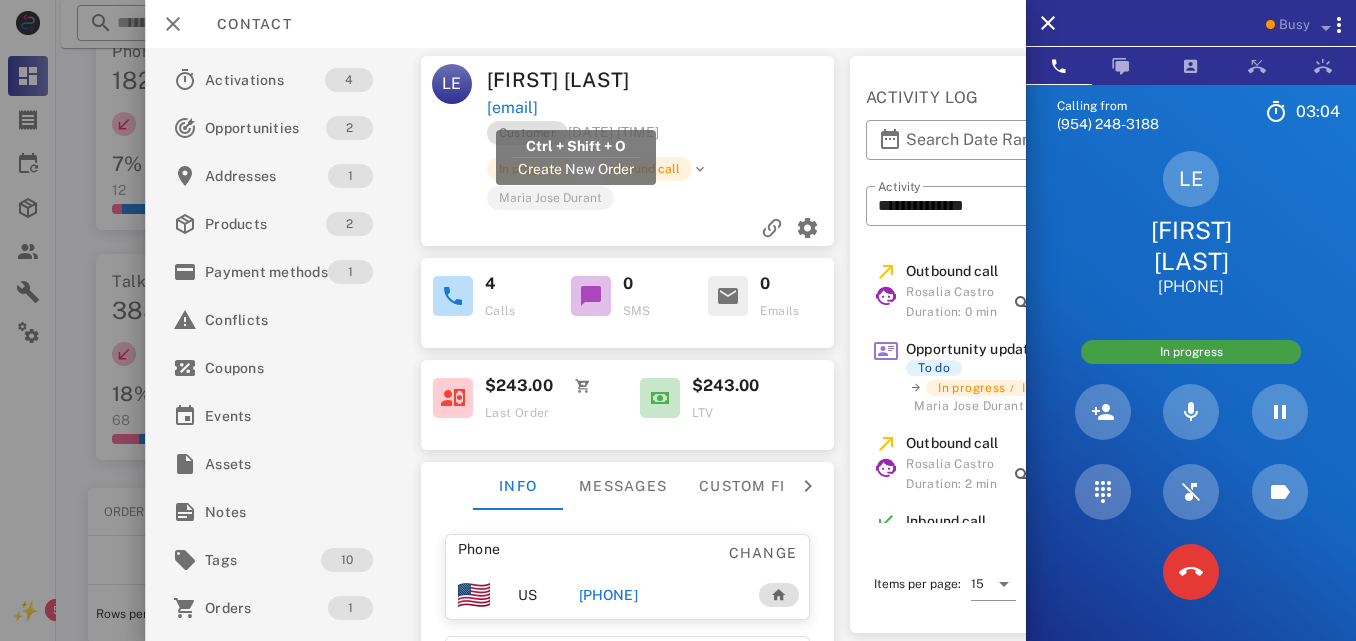 copy on "laurita180@hotmail.com" 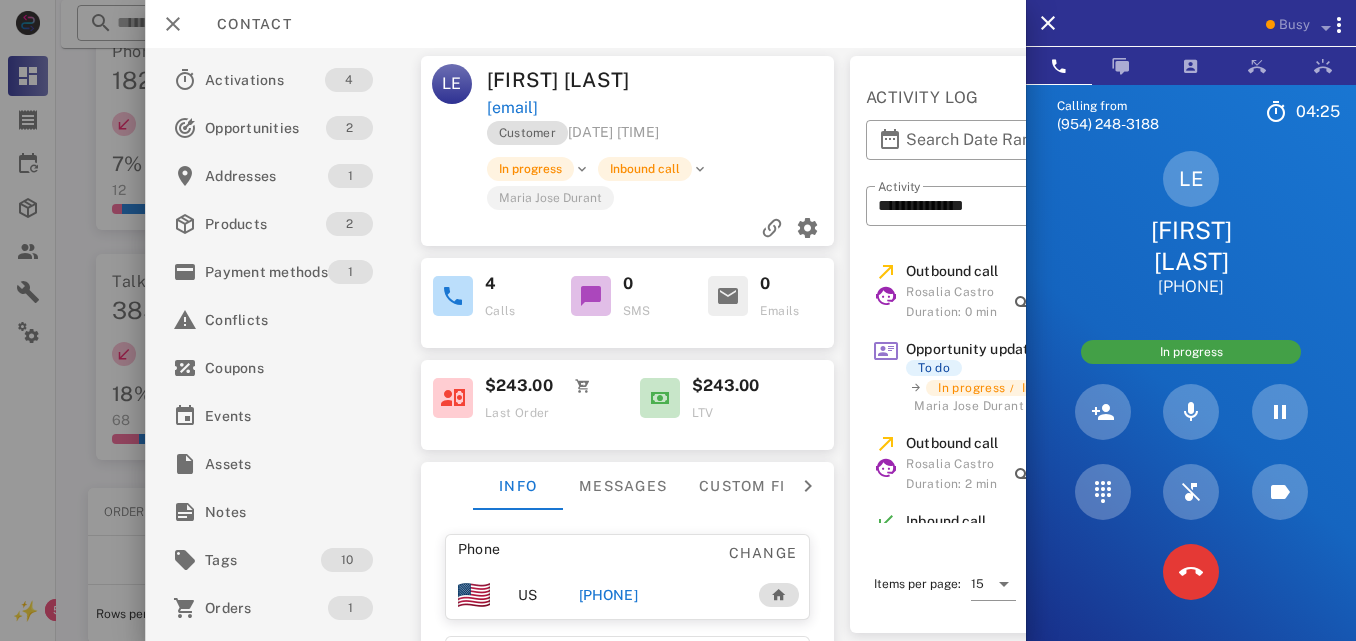 click on "Customer   07/01/2025 10:41   In progress   Inbound call   Maria Jose Durant" at bounding box center (628, 183) 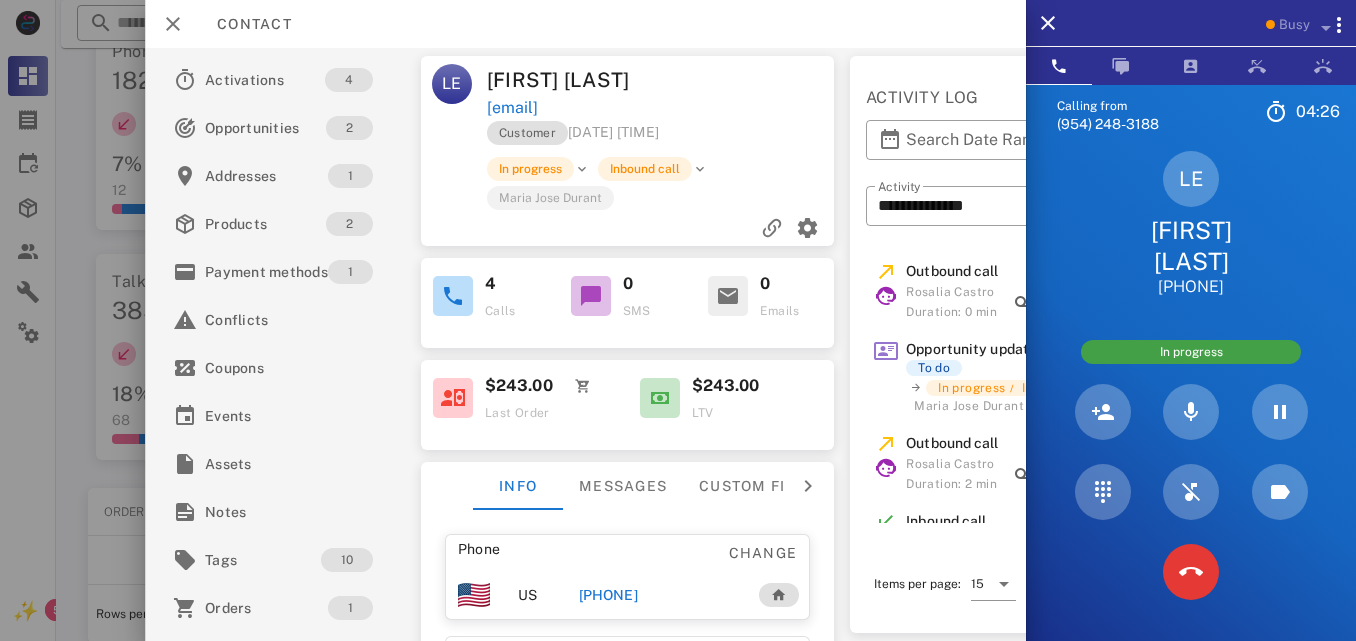 click on "LE" at bounding box center [452, 92] 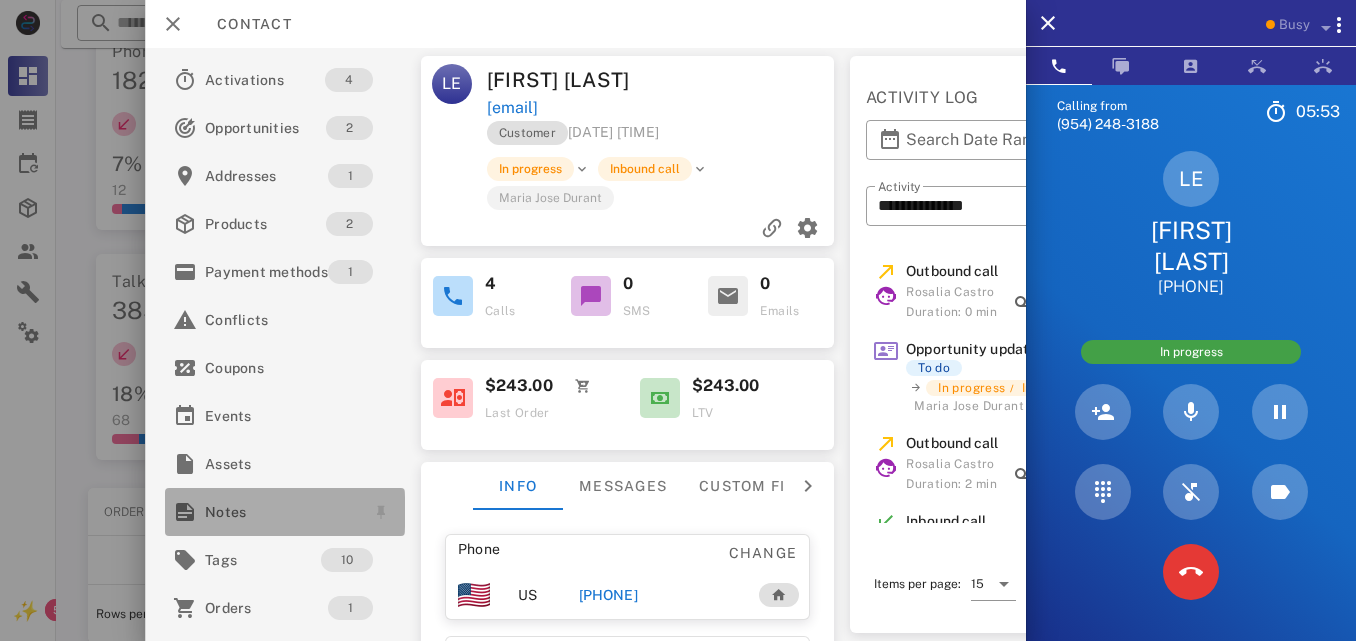 click on "Notes" at bounding box center [281, 512] 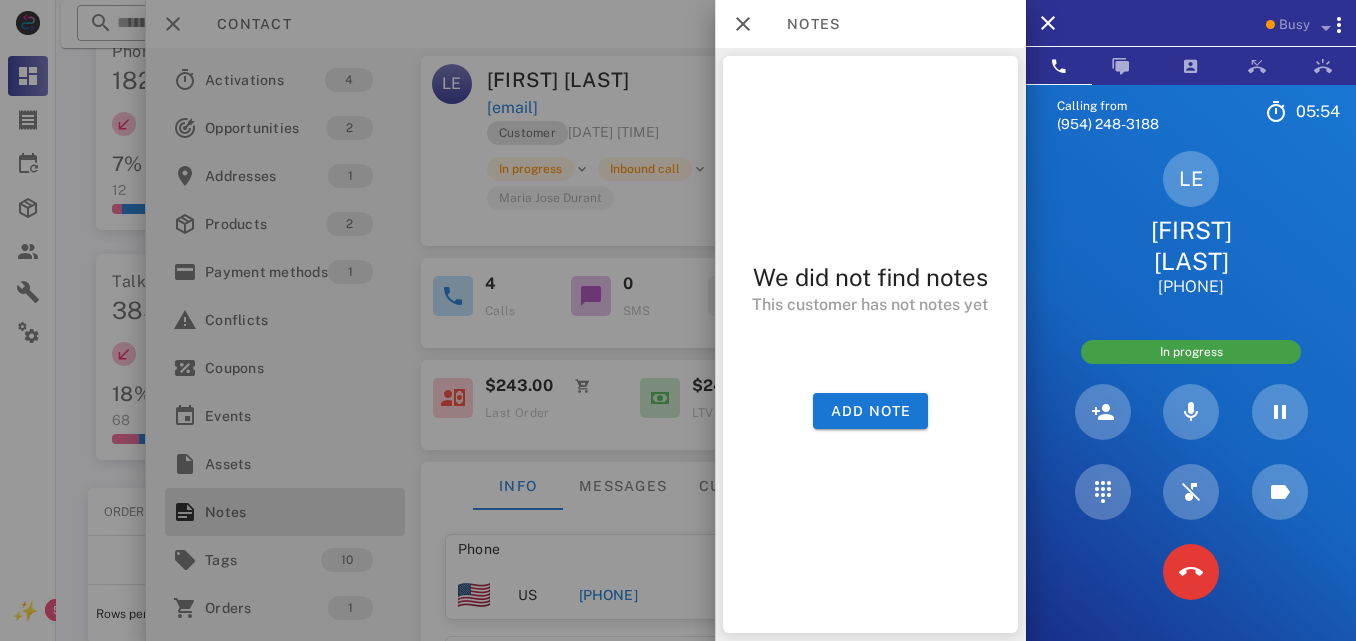 click at bounding box center (678, 320) 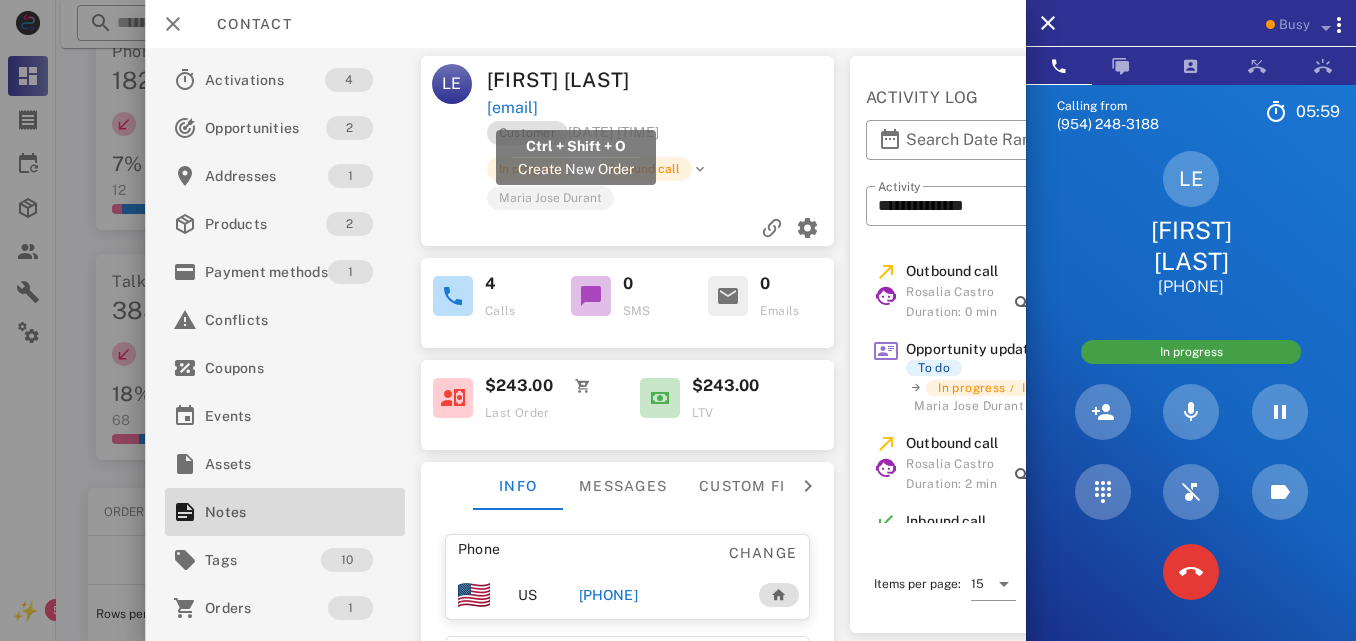 drag, startPoint x: 681, startPoint y: 113, endPoint x: 488, endPoint y: 107, distance: 193.09325 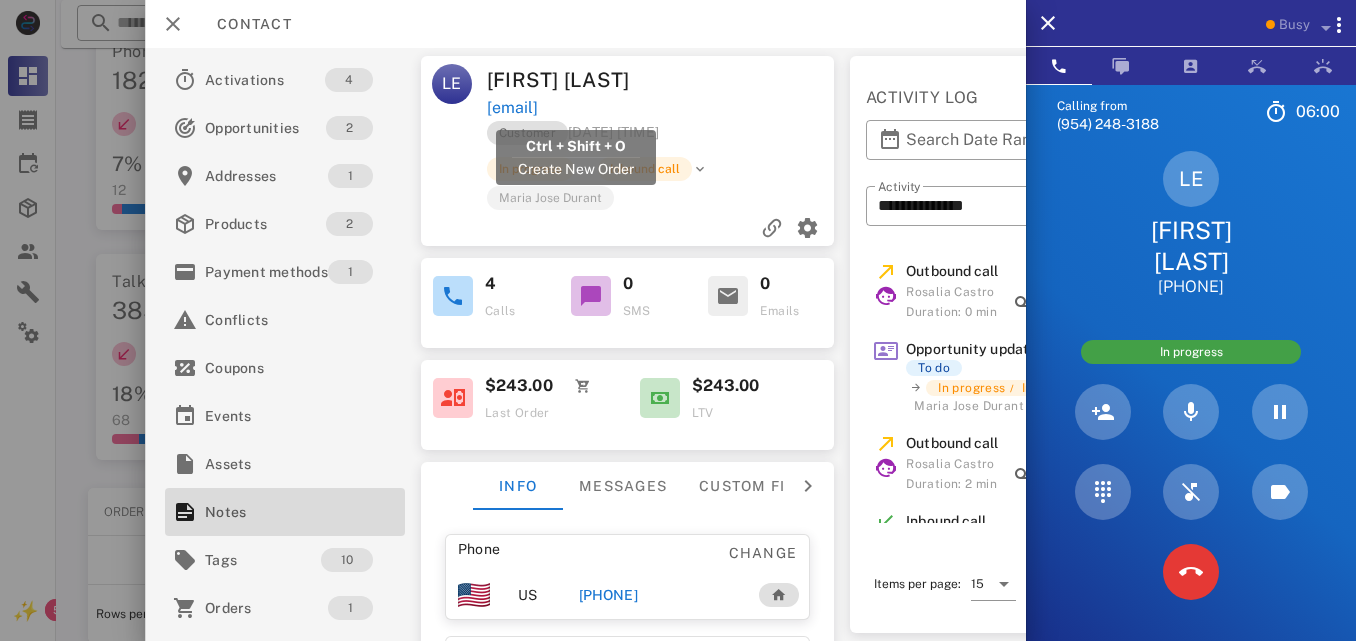 copy on "laurita180@hotmail.com" 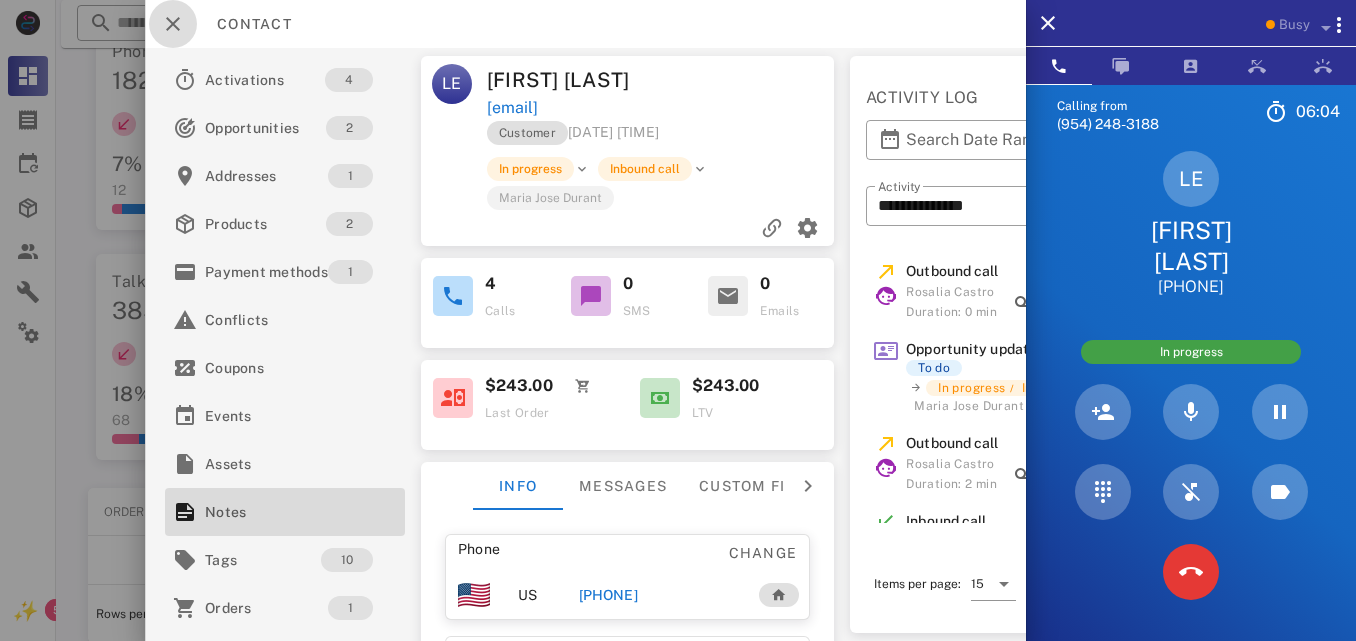 click at bounding box center (173, 24) 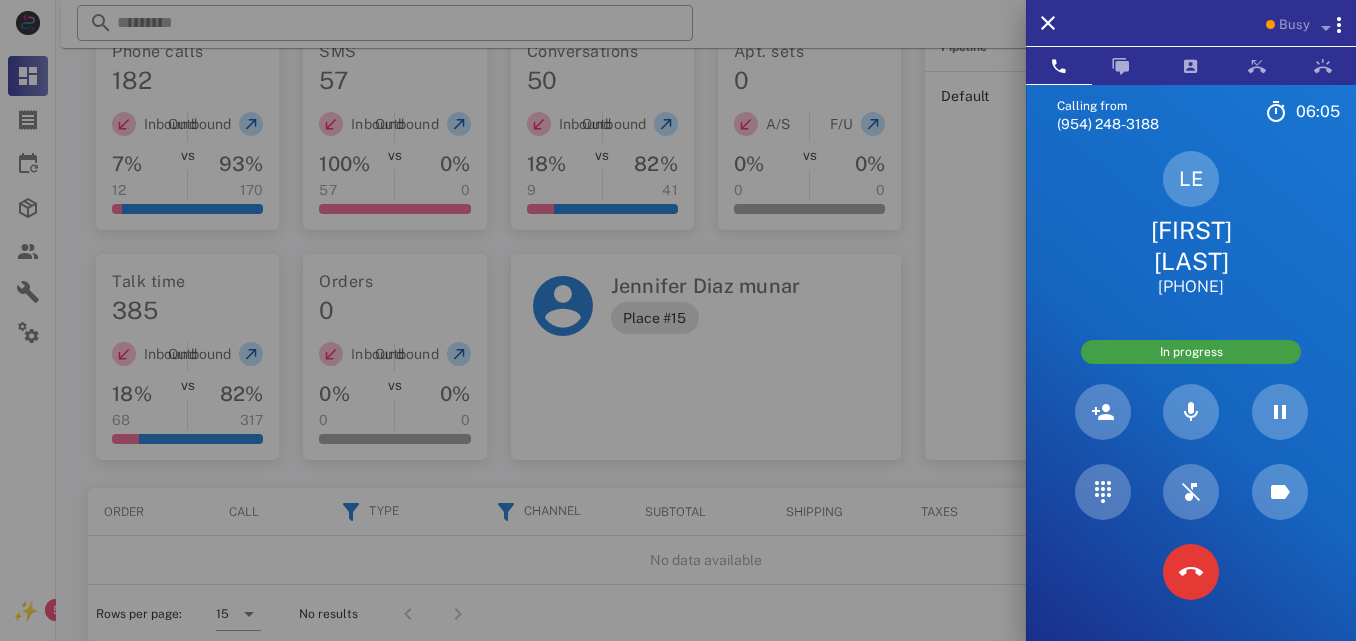 click at bounding box center [678, 320] 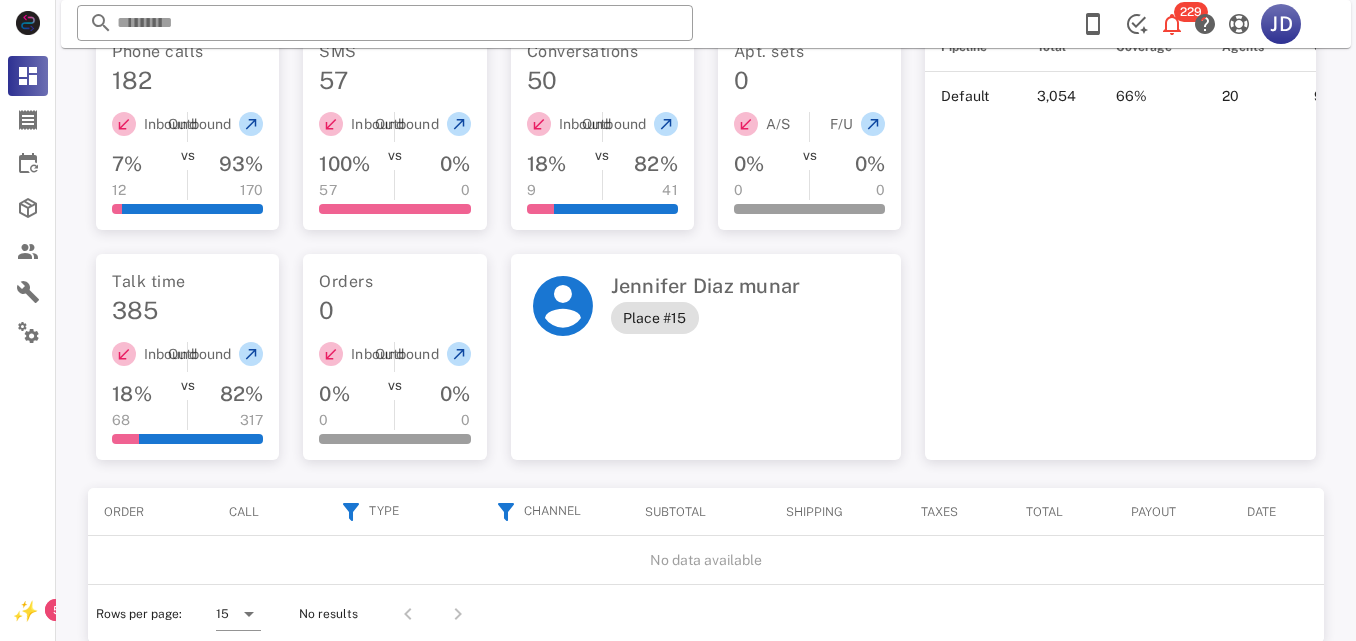 click at bounding box center [385, 23] 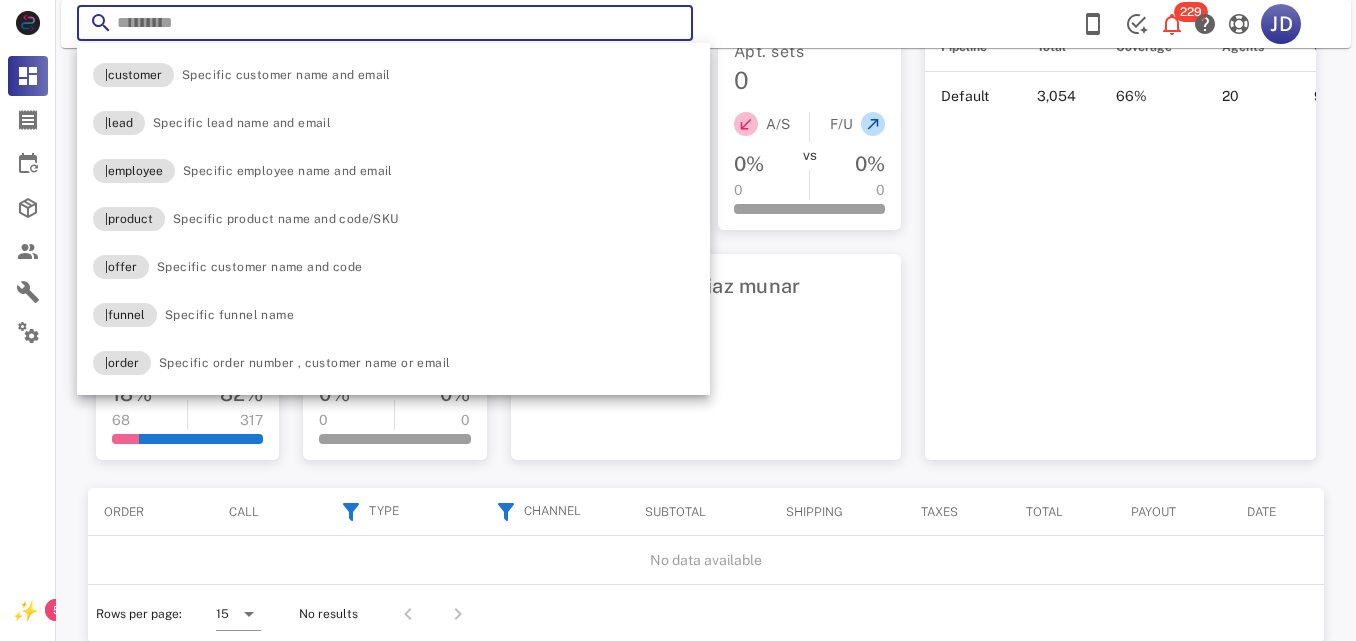 paste on "**********" 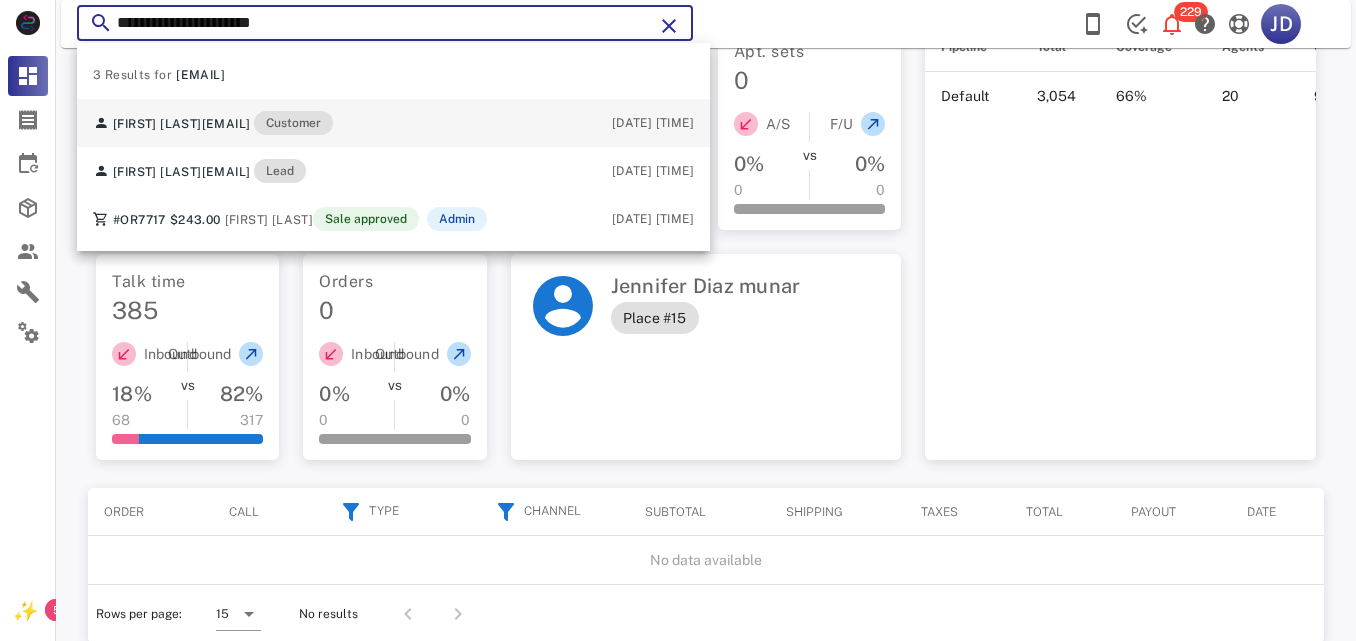 type on "**********" 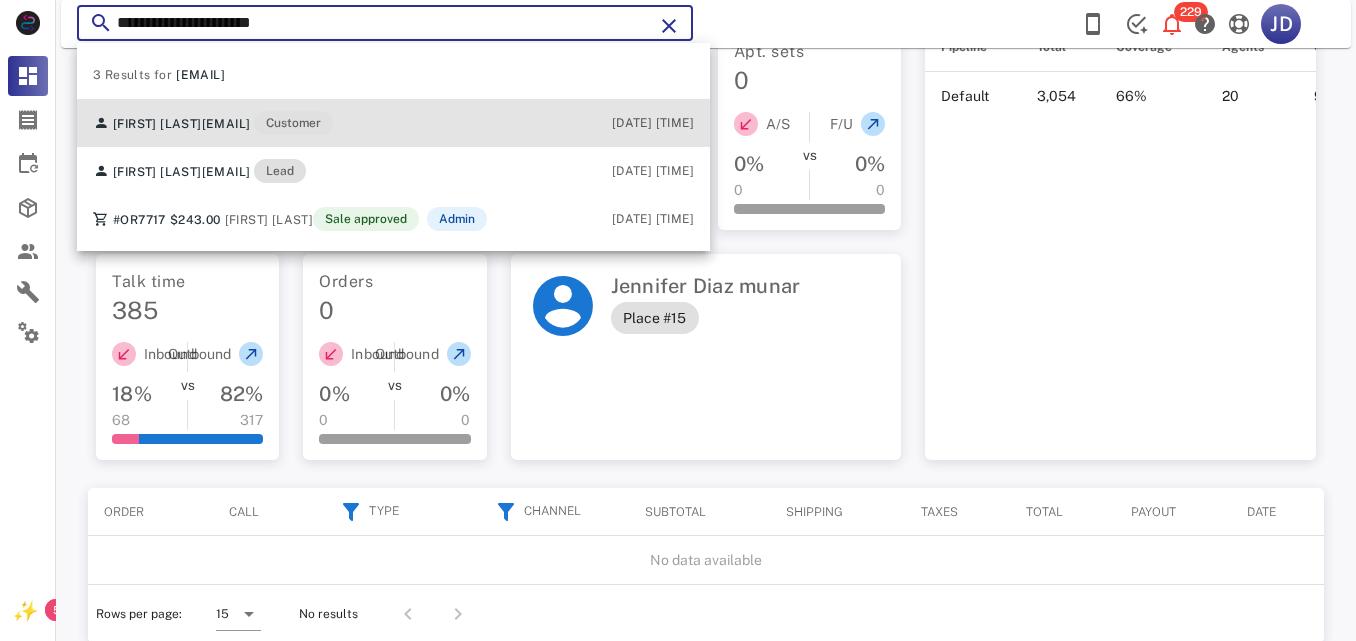 click on "Laura Espinoza   laurita180@hotmail.com   Customer   07/01/2025 10:41" at bounding box center [393, 123] 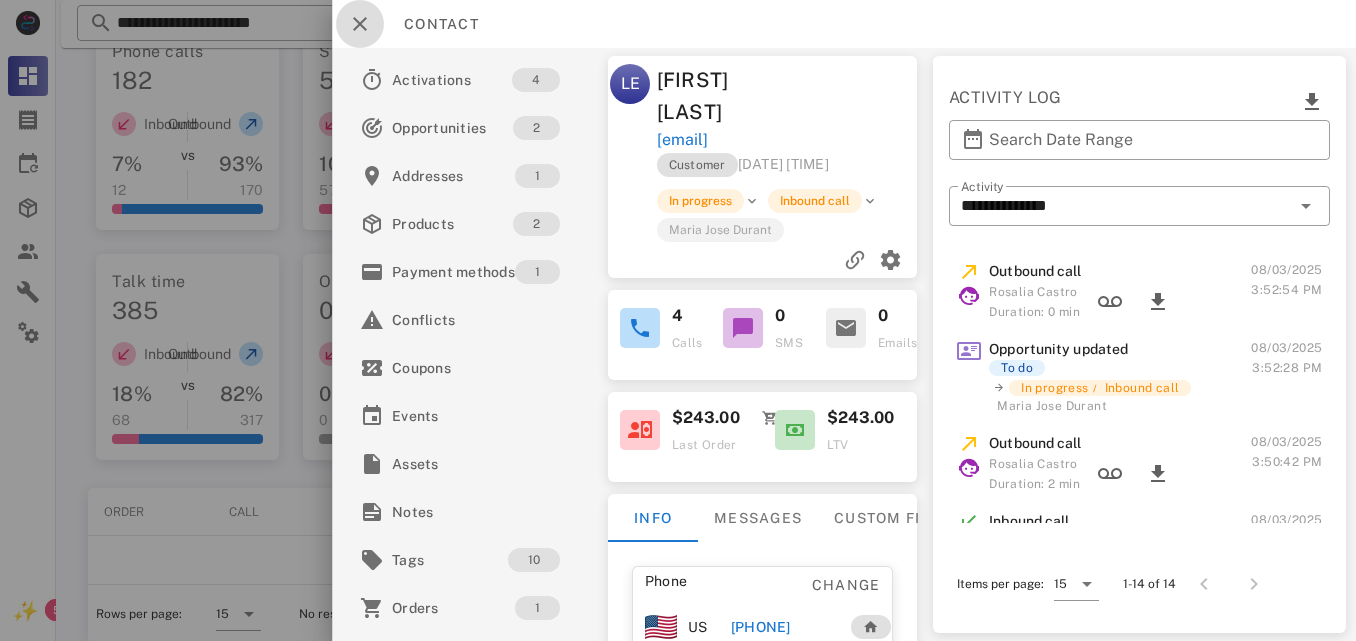 click at bounding box center (360, 24) 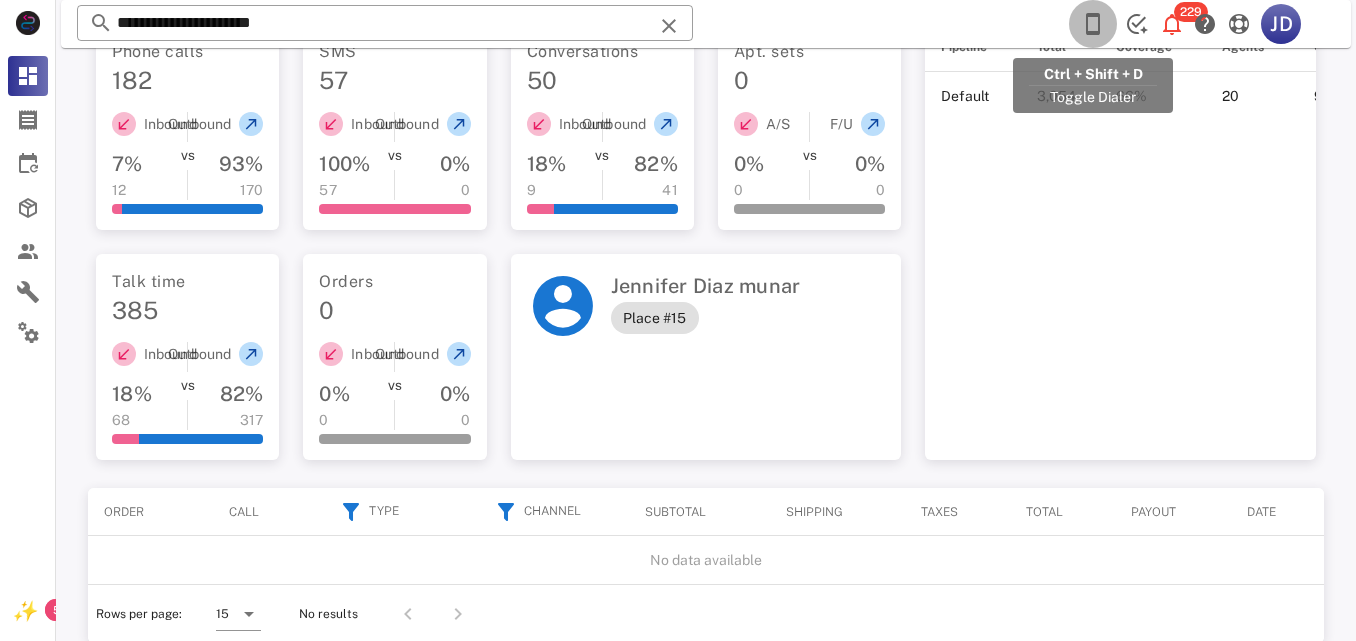 click at bounding box center (1093, 24) 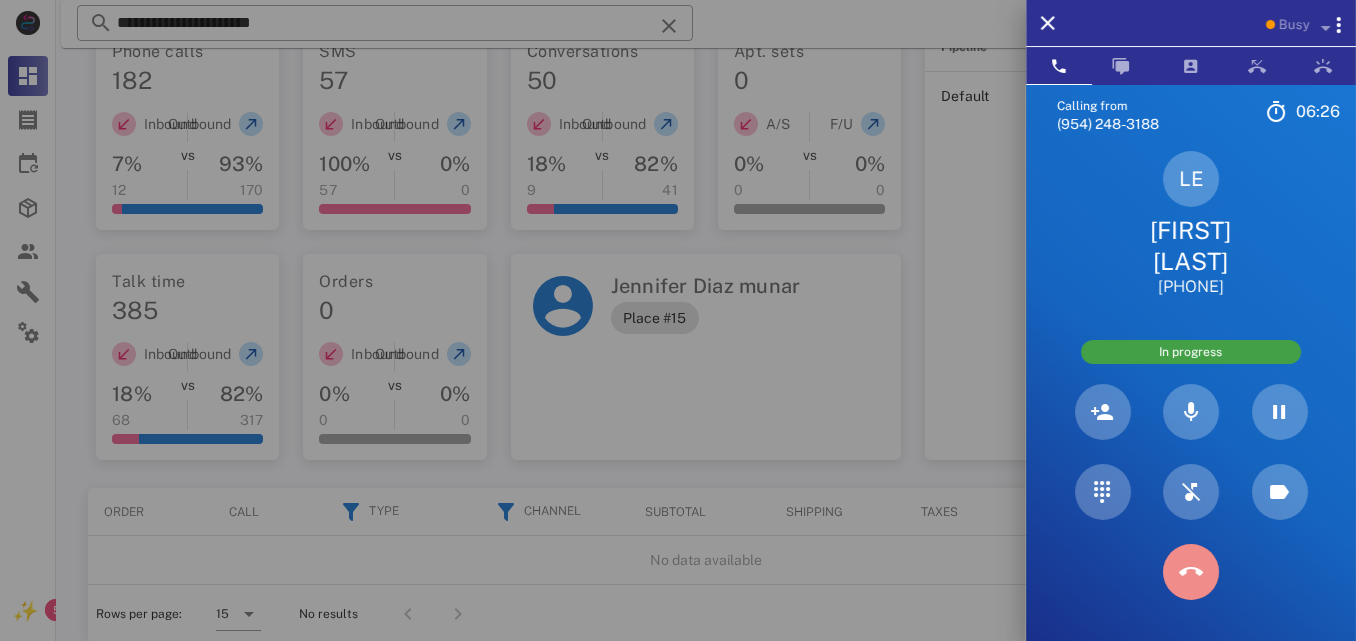 click at bounding box center (1191, 572) 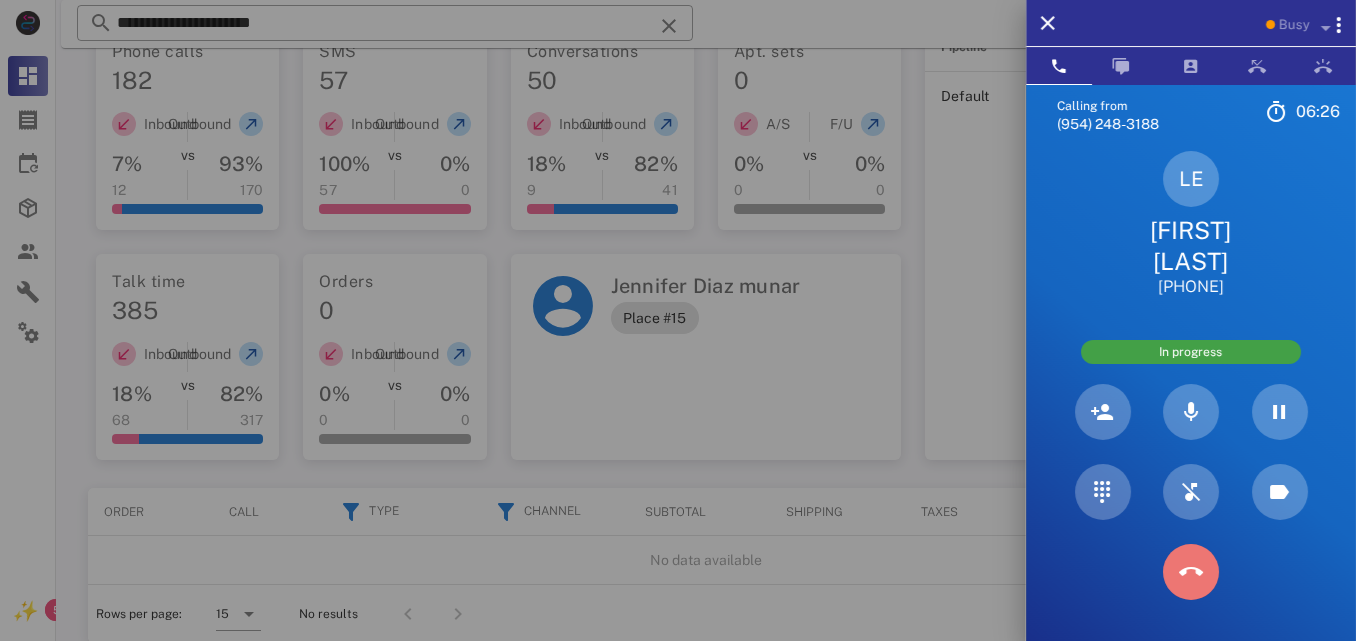 click on "JKL" at bounding box center (0, 0) 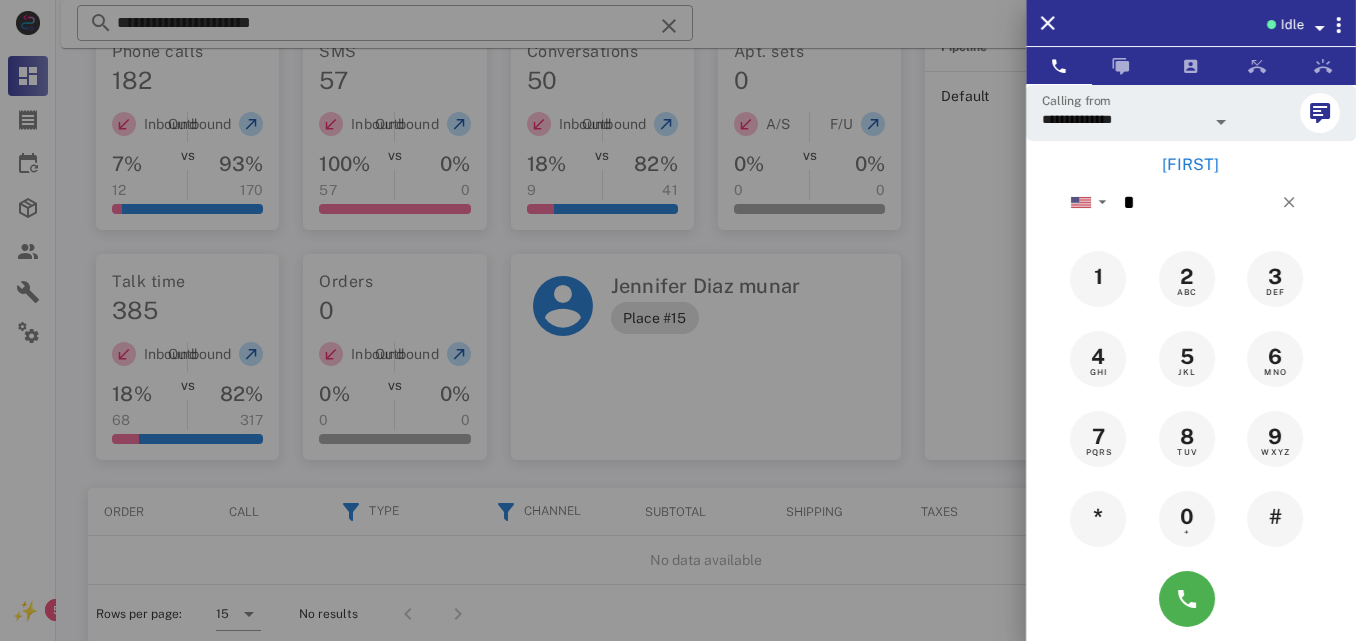 click at bounding box center [678, 320] 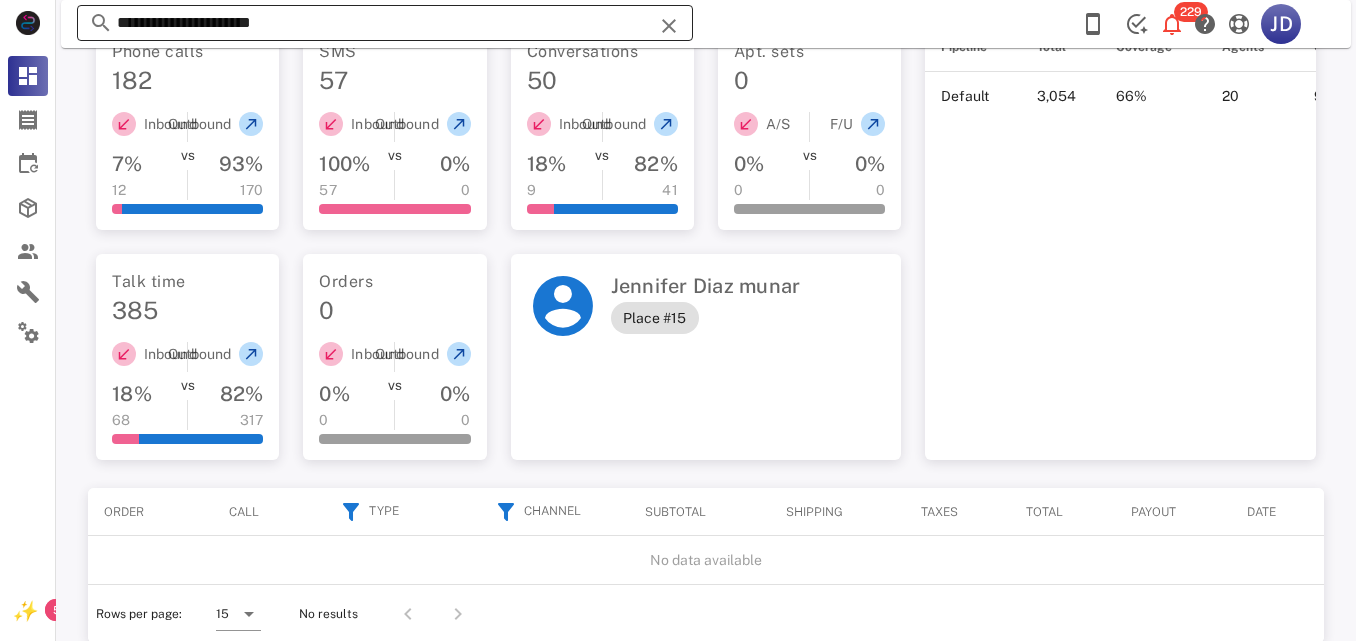 click on "**********" at bounding box center (385, 23) 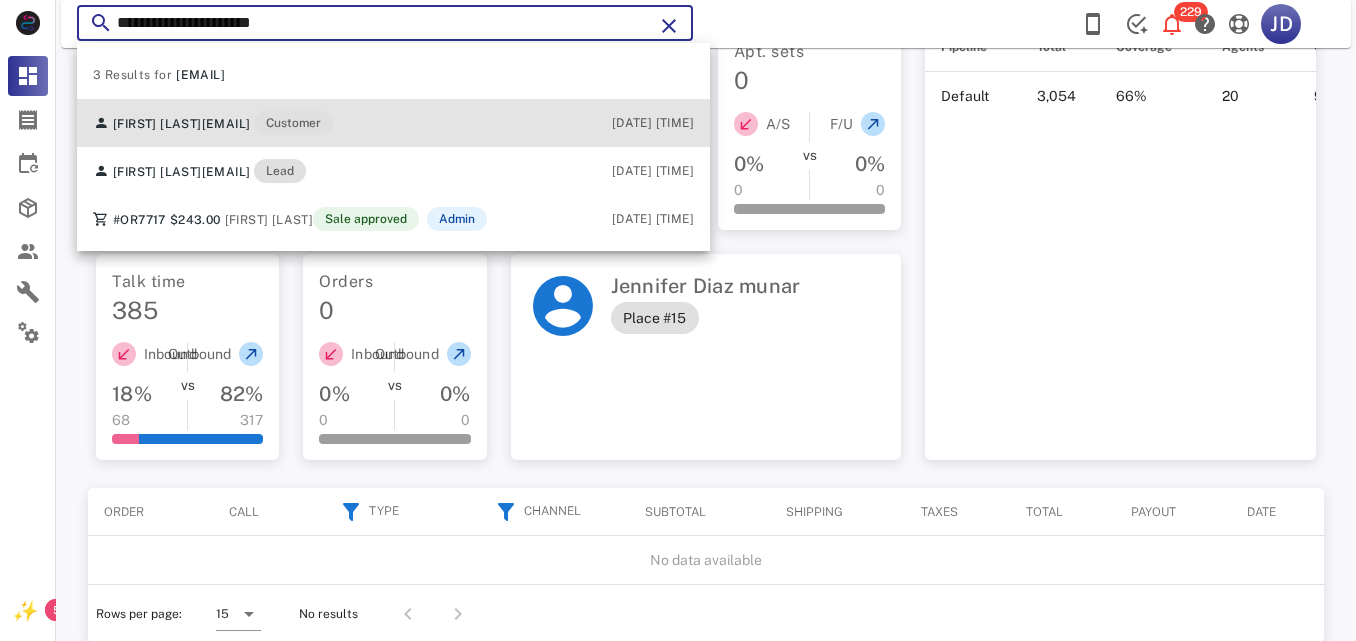 click on "Laura Espinoza   laurita180@hotmail.com   Customer   07/01/2025 10:41" at bounding box center [393, 123] 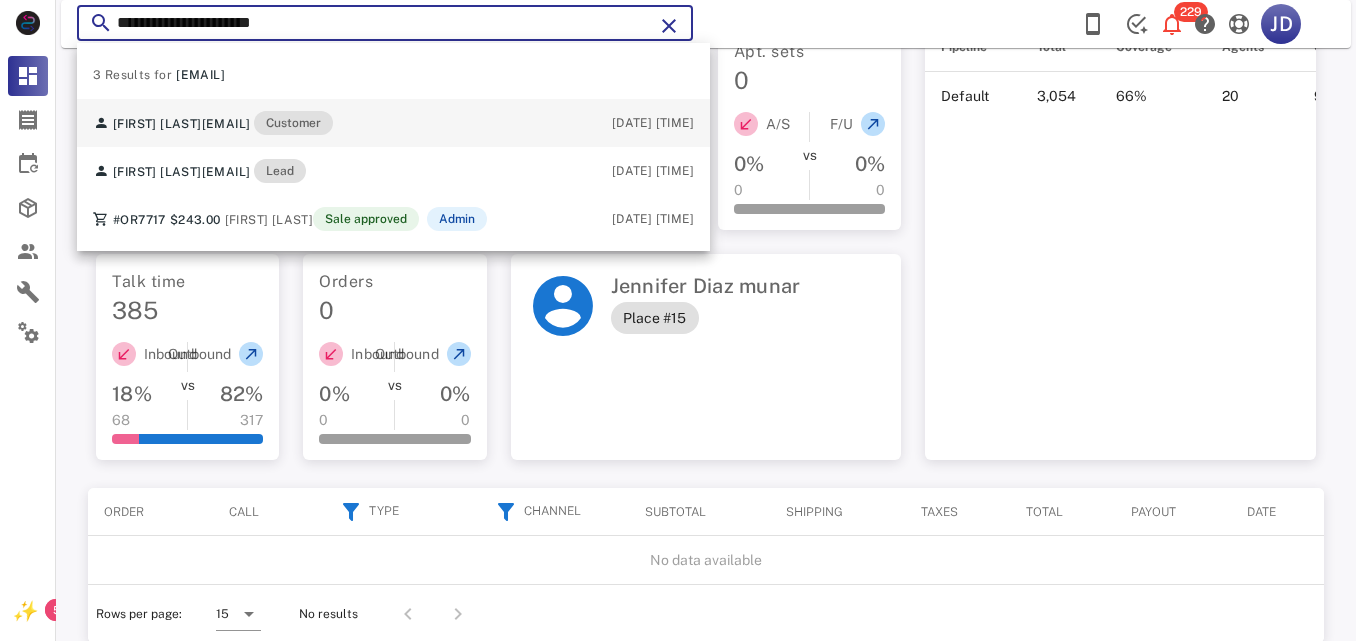 click on "SMS  57 Inbound 100%  57   VS  Outbound 0% 0" at bounding box center [394, 127] 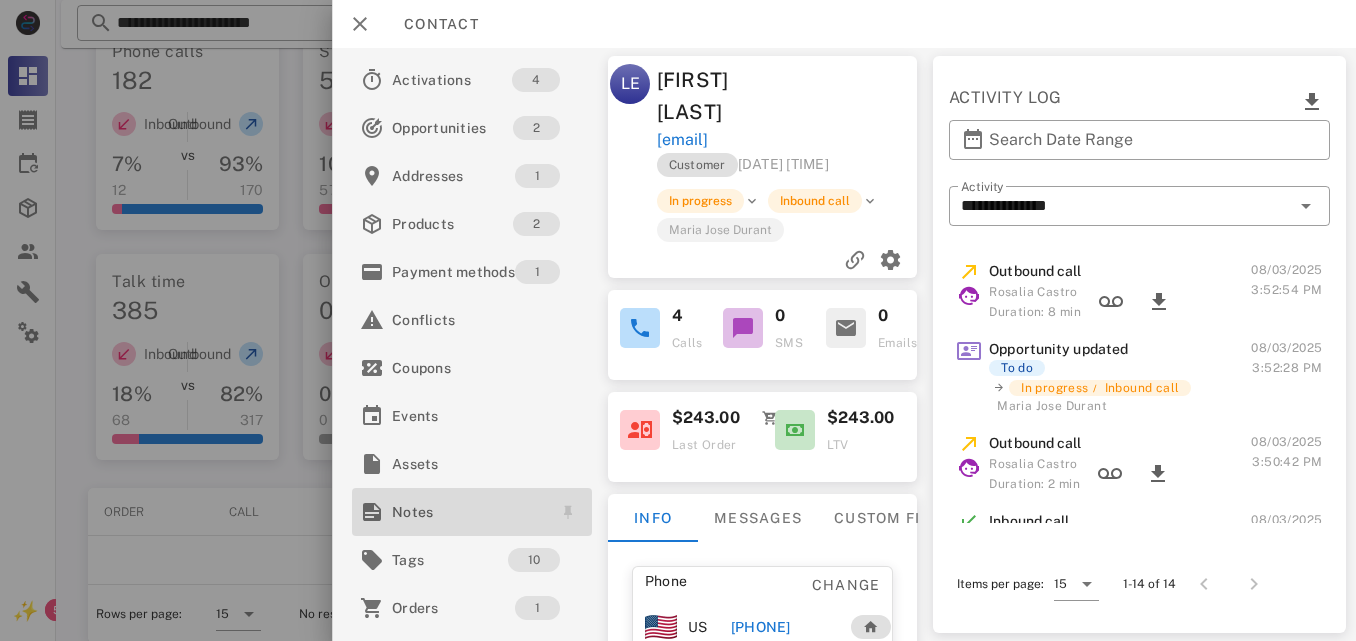 click on "Notes" at bounding box center [468, 512] 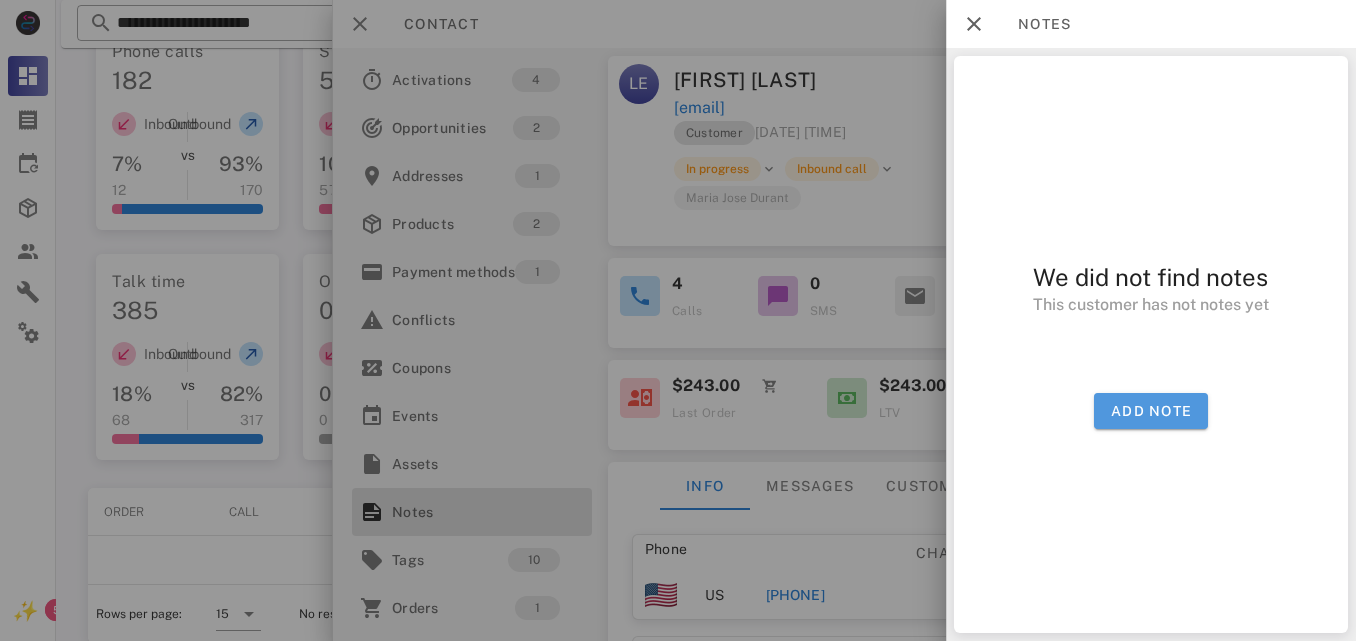 click on "Add note" at bounding box center [1151, 411] 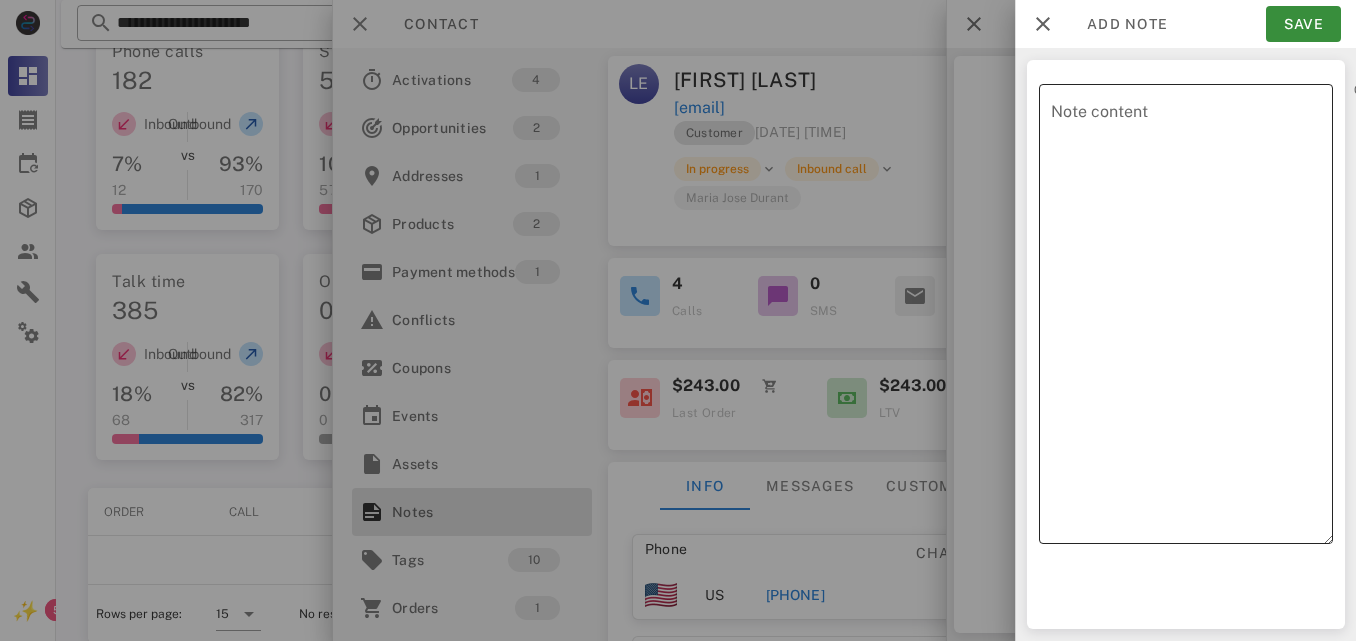 click on "Note content" at bounding box center (1192, 319) 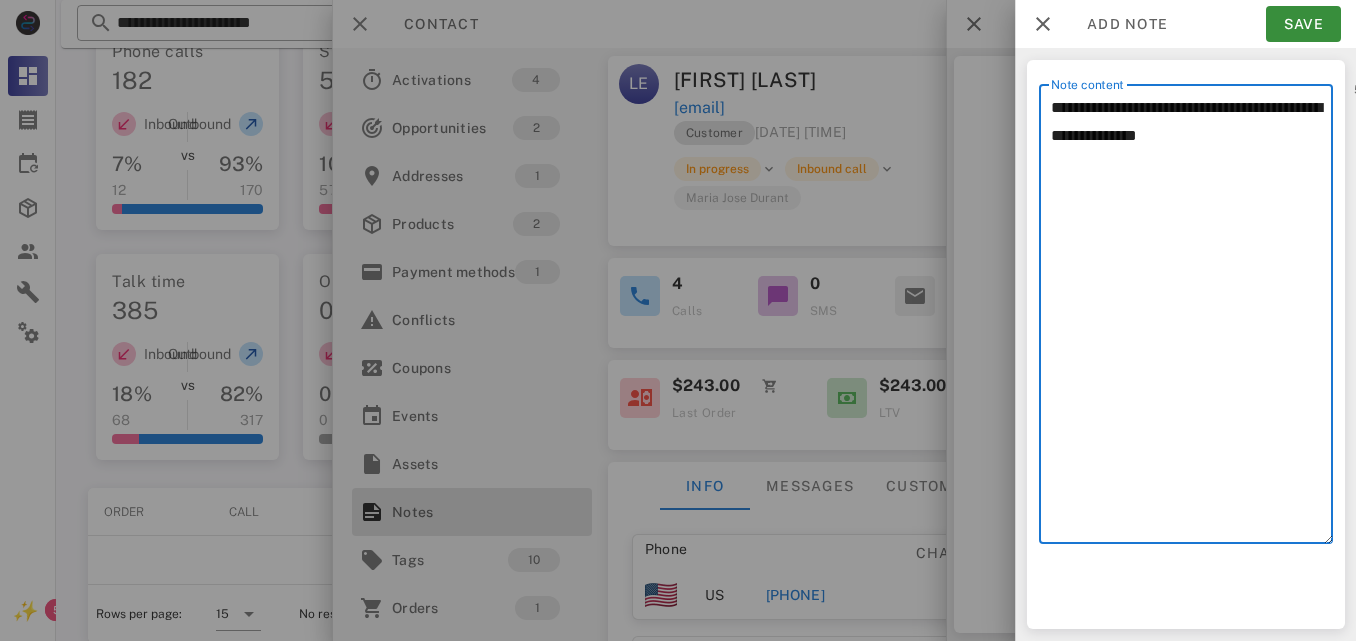 drag, startPoint x: 1168, startPoint y: 359, endPoint x: 1185, endPoint y: 346, distance: 21.400934 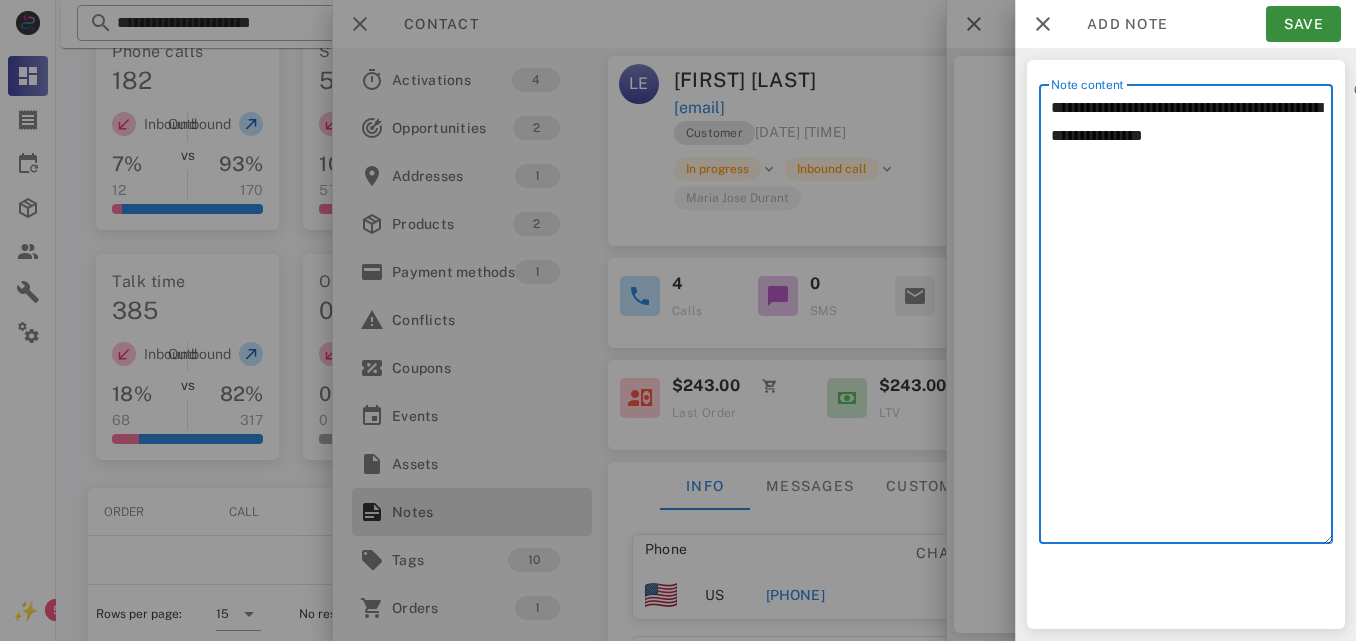 click on "**********" at bounding box center (1192, 319) 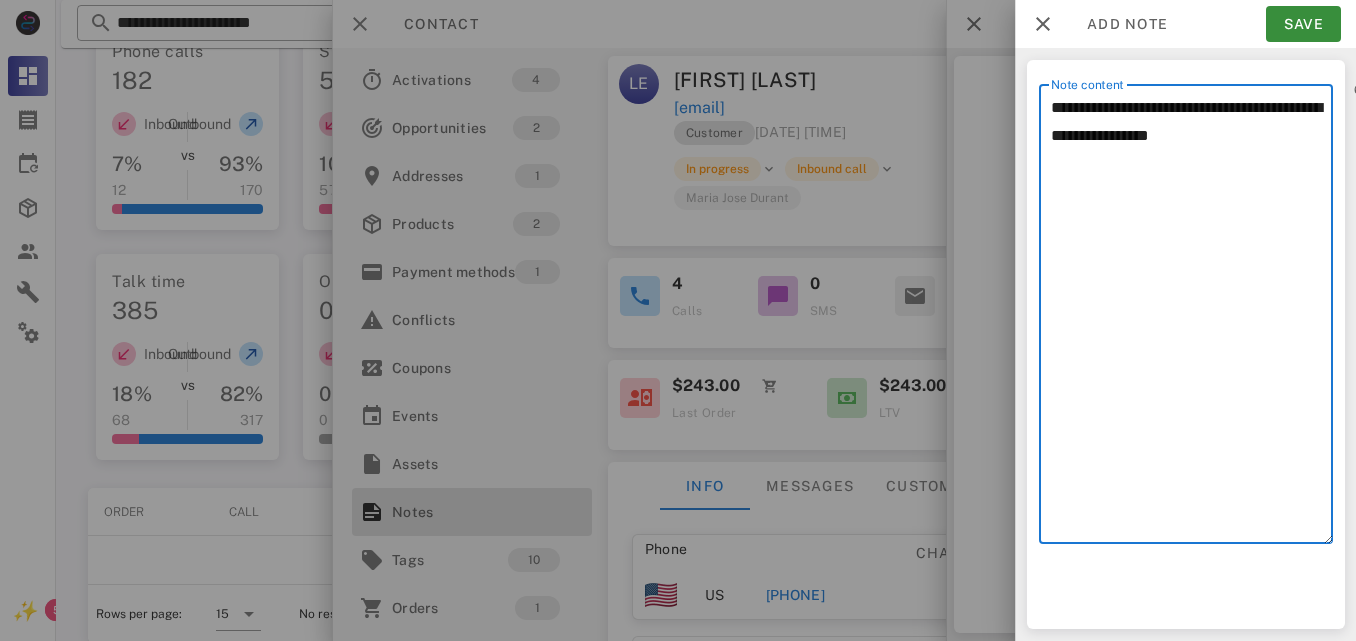 click on "**********" at bounding box center [1192, 319] 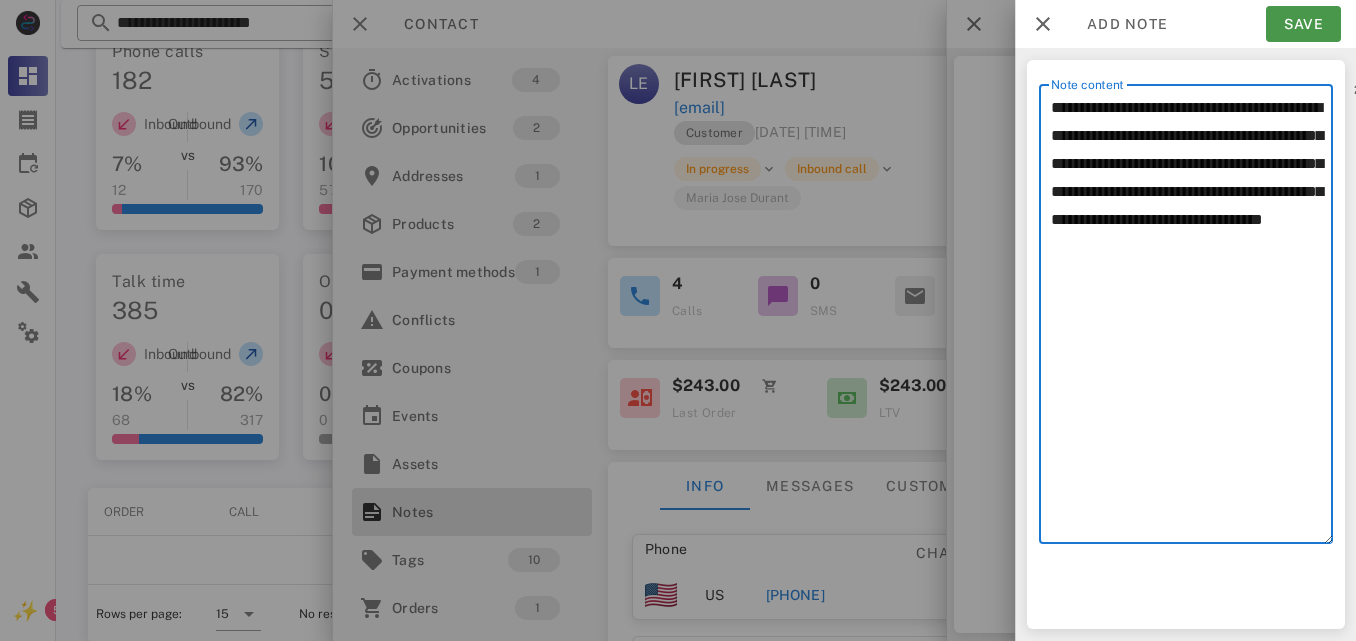 type on "**********" 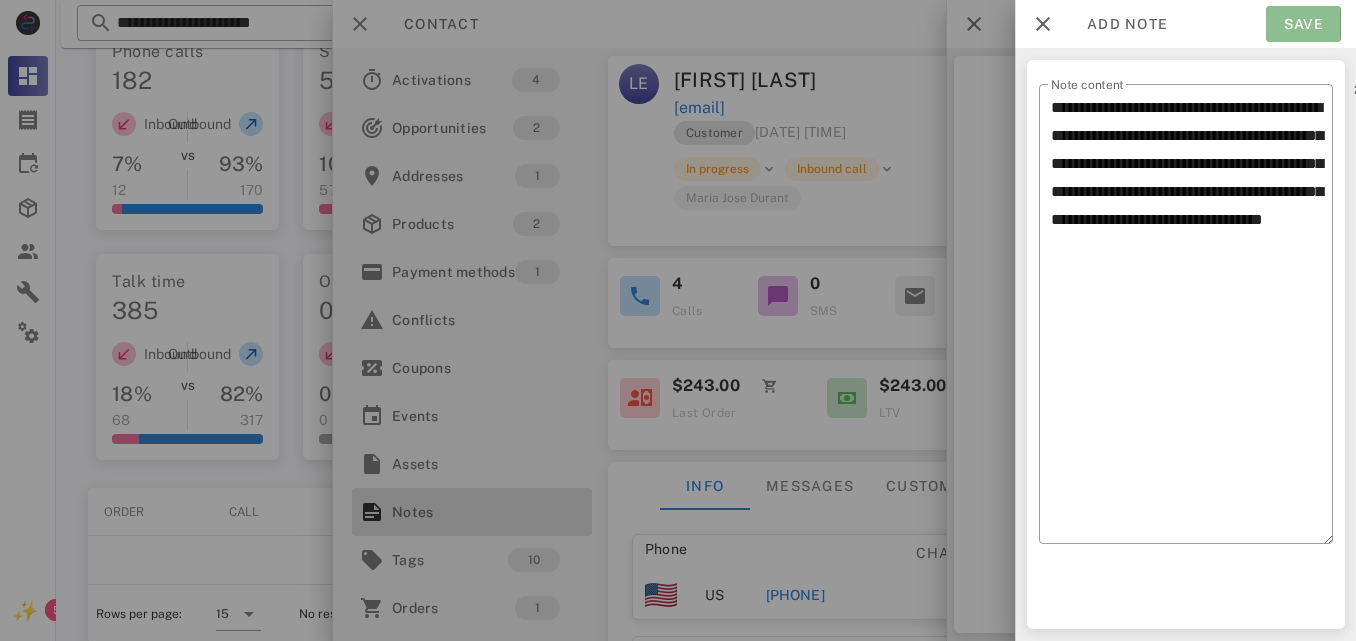 click on "Save" at bounding box center [1303, 24] 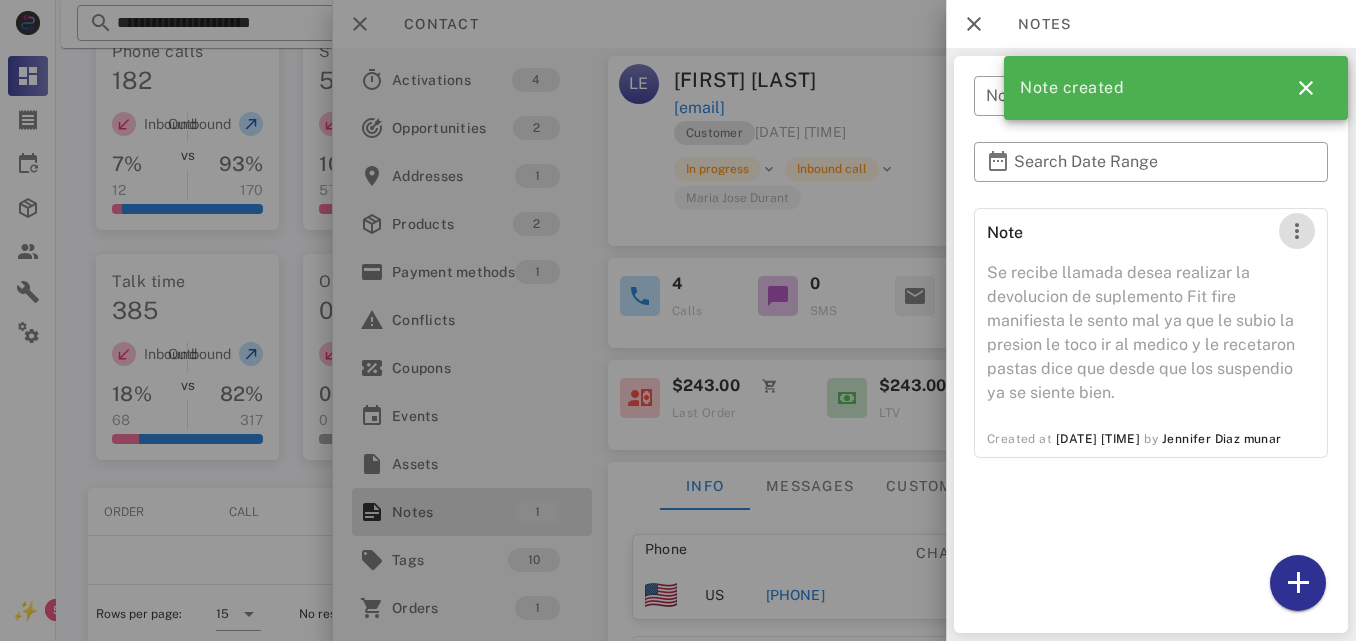 click at bounding box center [1297, 231] 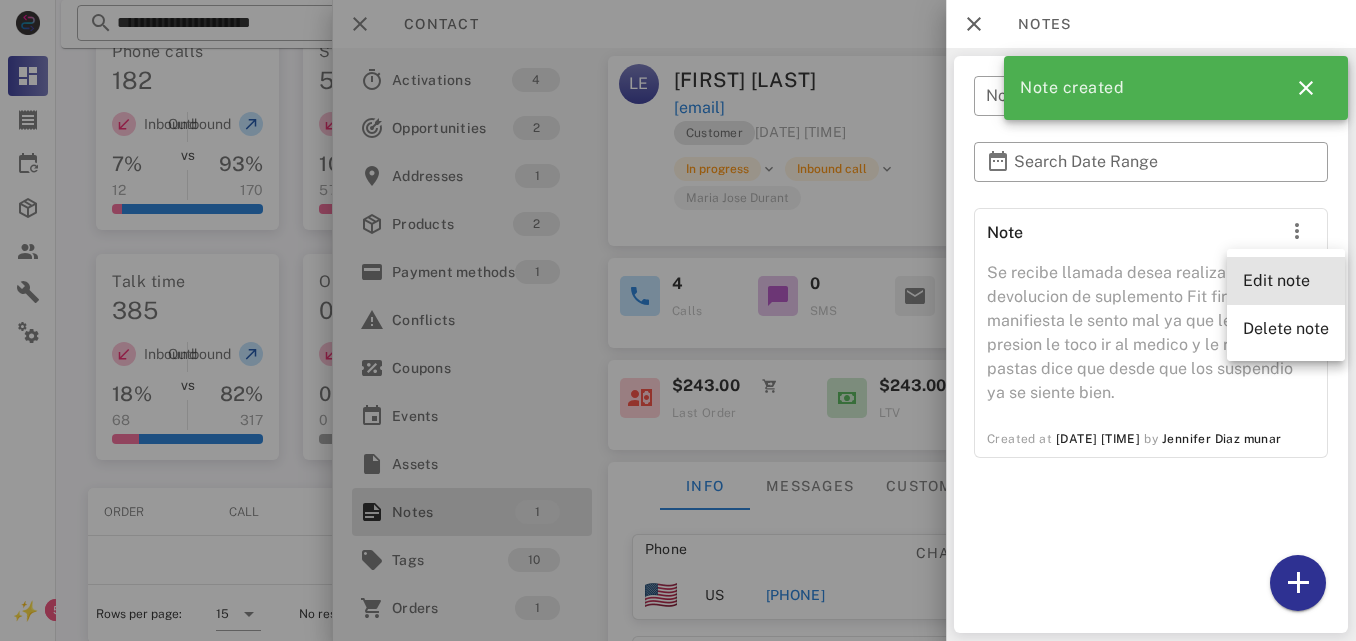 click on "Edit note" at bounding box center [1286, 280] 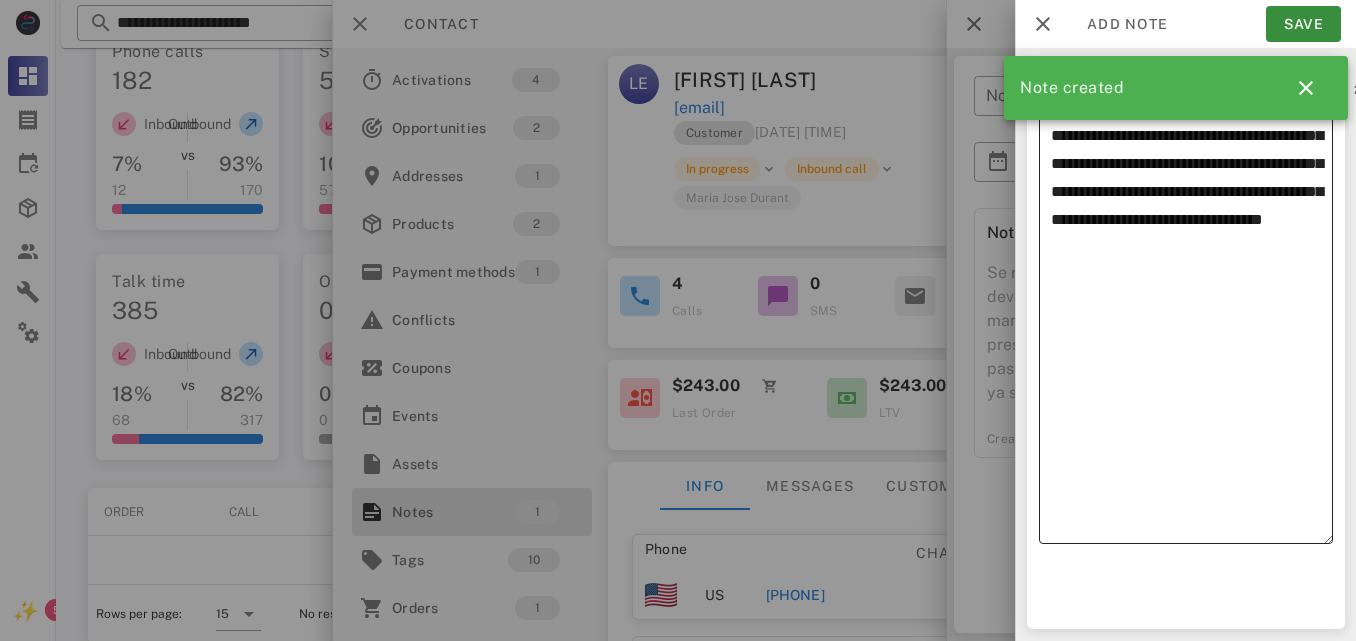 click on "**********" at bounding box center (1192, 319) 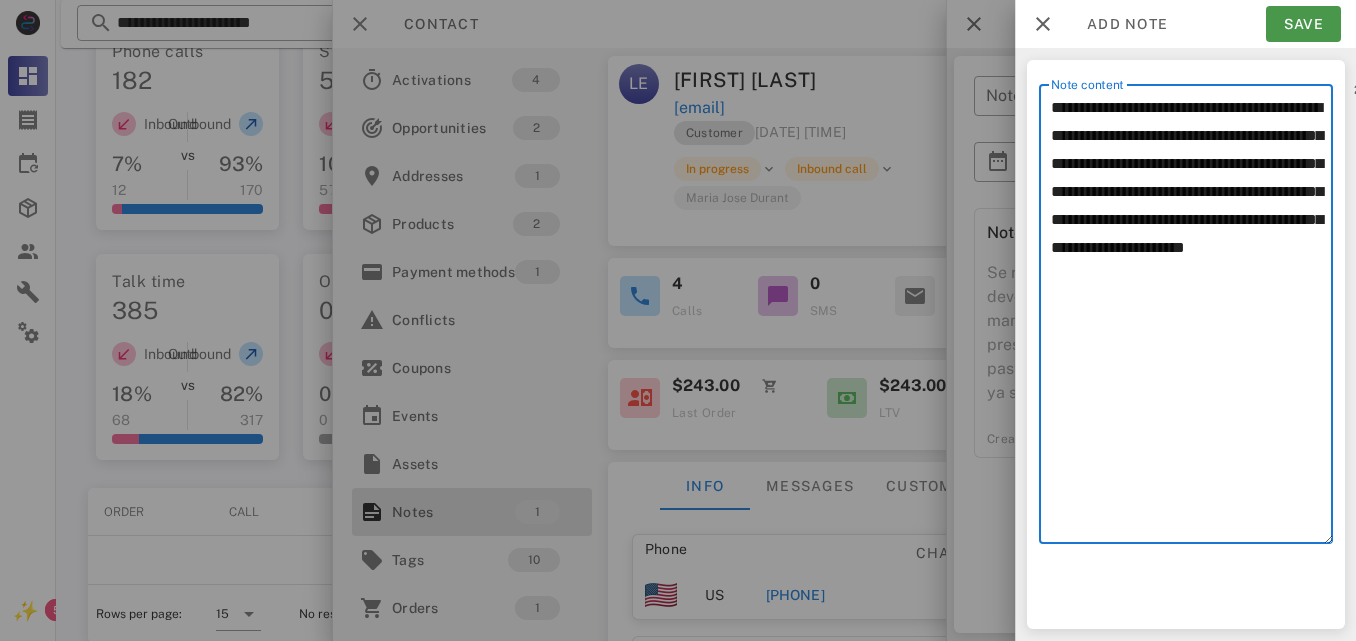 type on "**********" 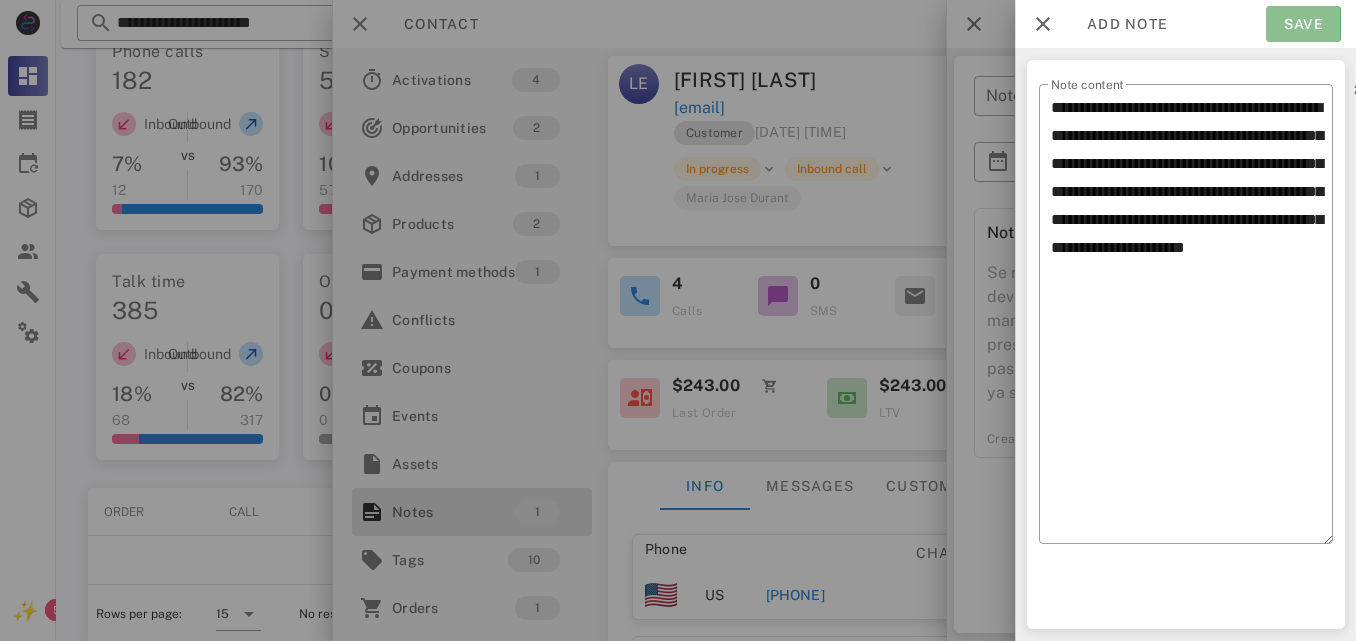 click on "Save" at bounding box center (1303, 24) 